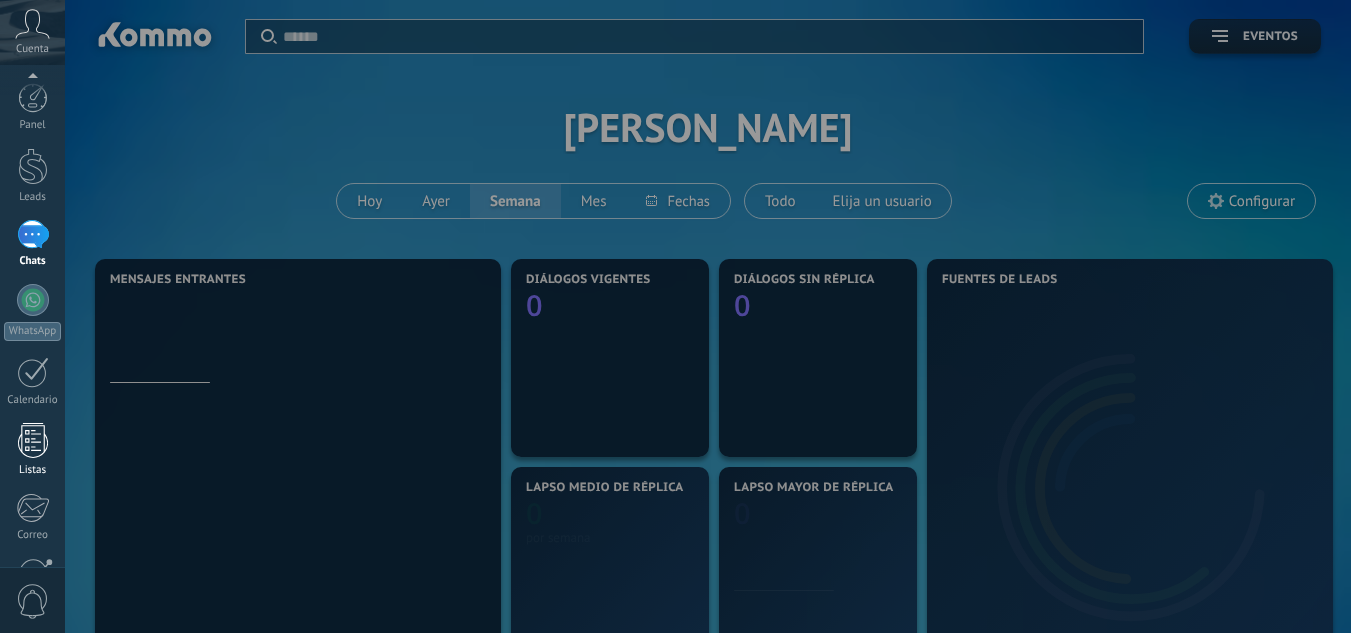 drag, startPoint x: 0, startPoint y: 0, endPoint x: 31, endPoint y: 444, distance: 445.0809 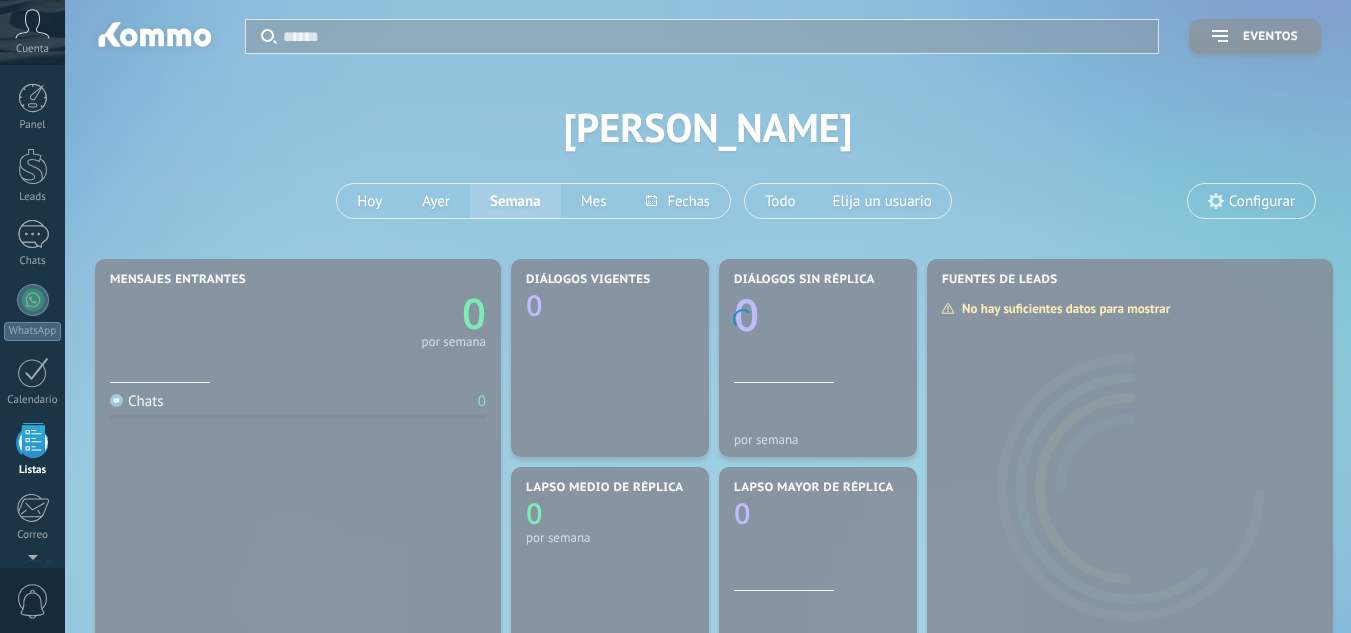 scroll, scrollTop: 0, scrollLeft: 0, axis: both 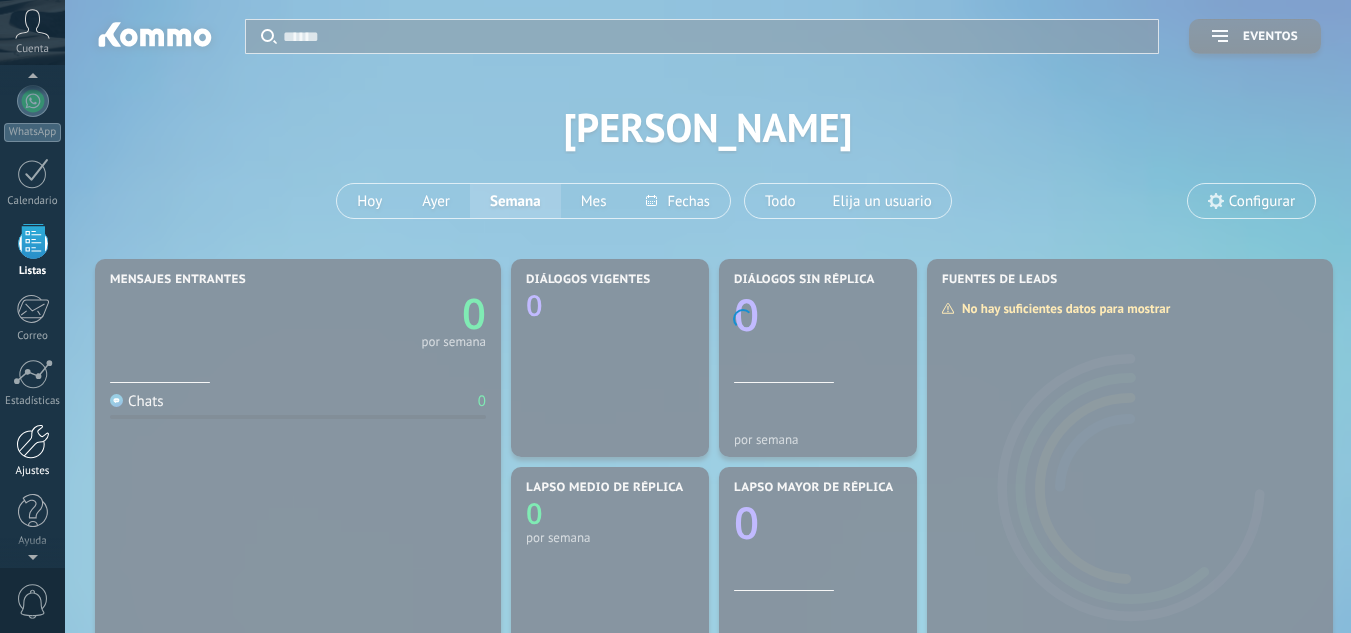 click at bounding box center [33, 441] 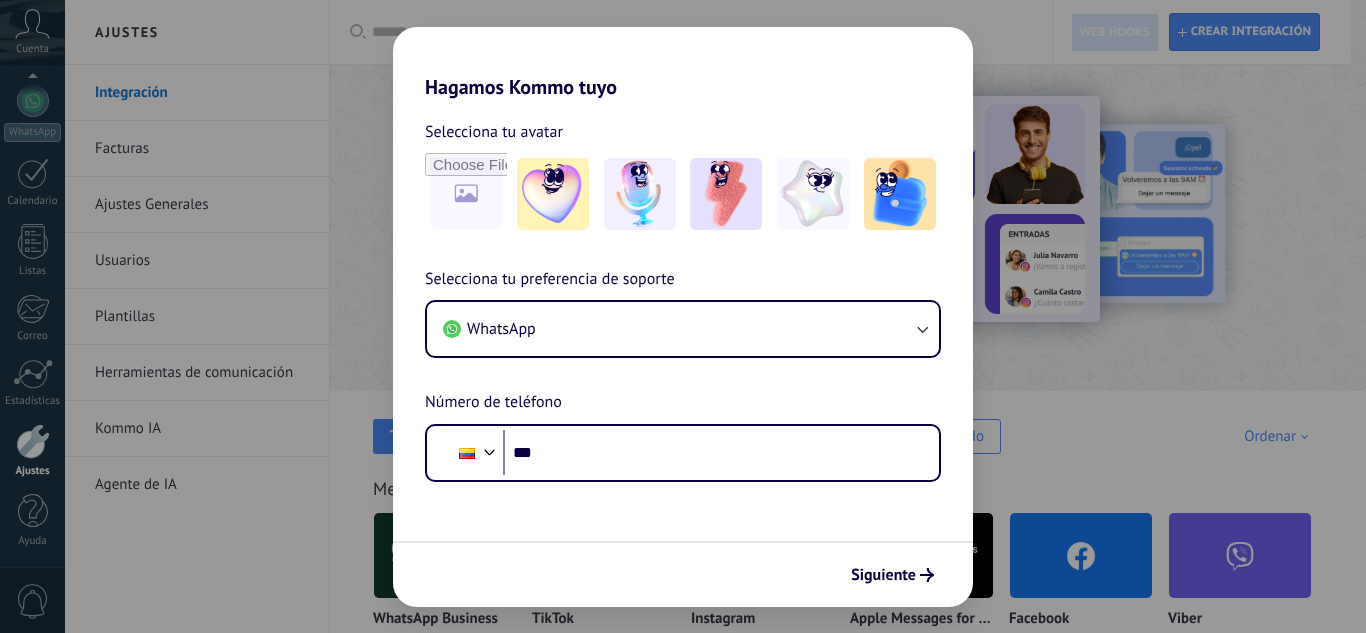click on "Hagamos Kommo tuyo Selecciona tu avatar Selecciona tu preferencia de soporte WhatsApp Número de teléfono Phone *** Siguiente" at bounding box center [683, 316] 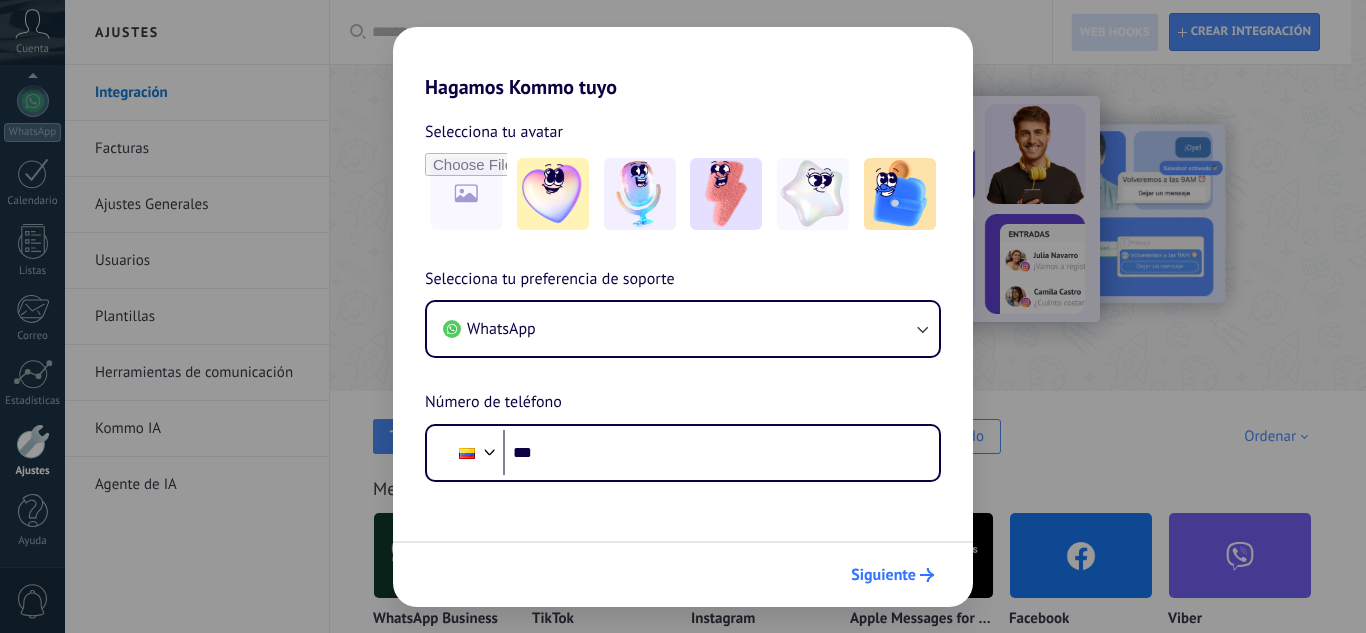 click on "Siguiente" at bounding box center (883, 575) 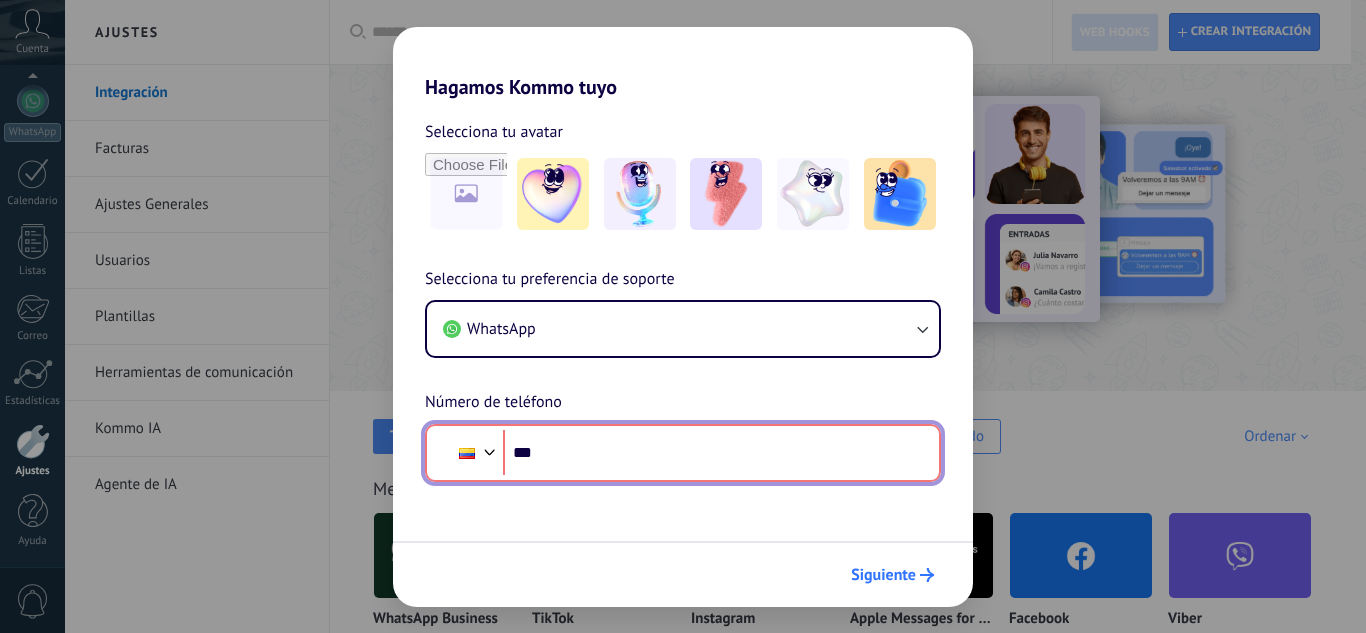 scroll, scrollTop: 0, scrollLeft: 0, axis: both 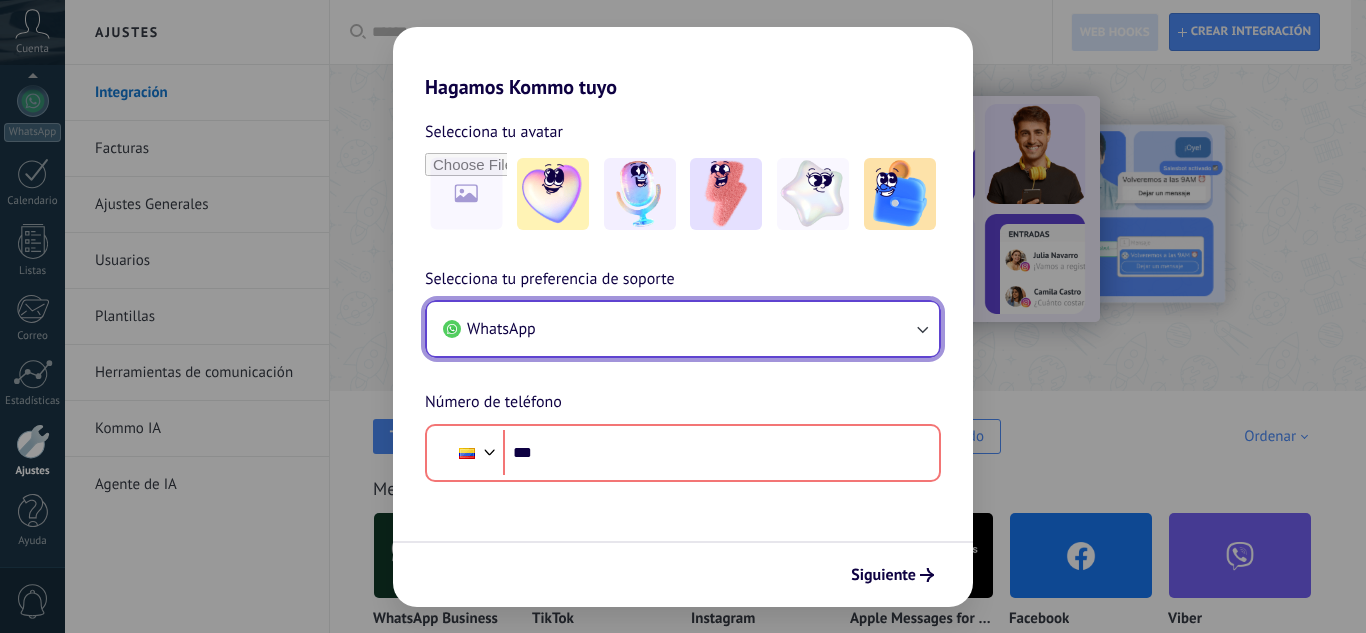 click on "WhatsApp" at bounding box center [683, 329] 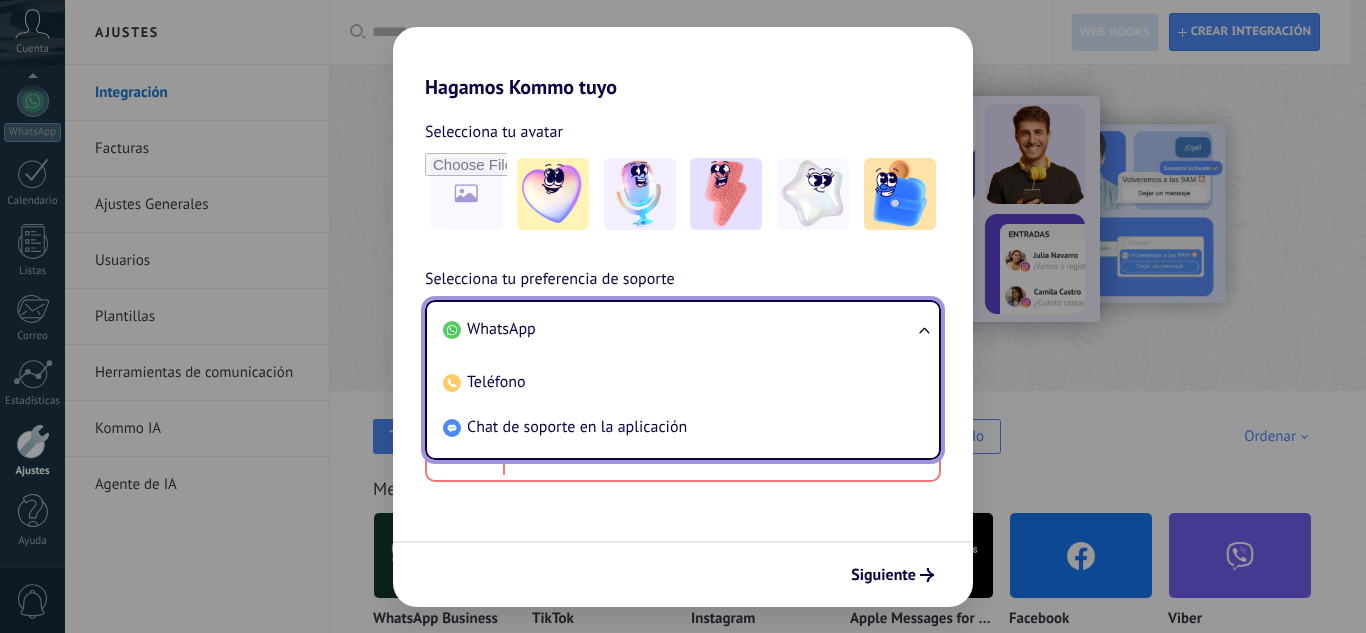 click on "WhatsApp" at bounding box center [679, 329] 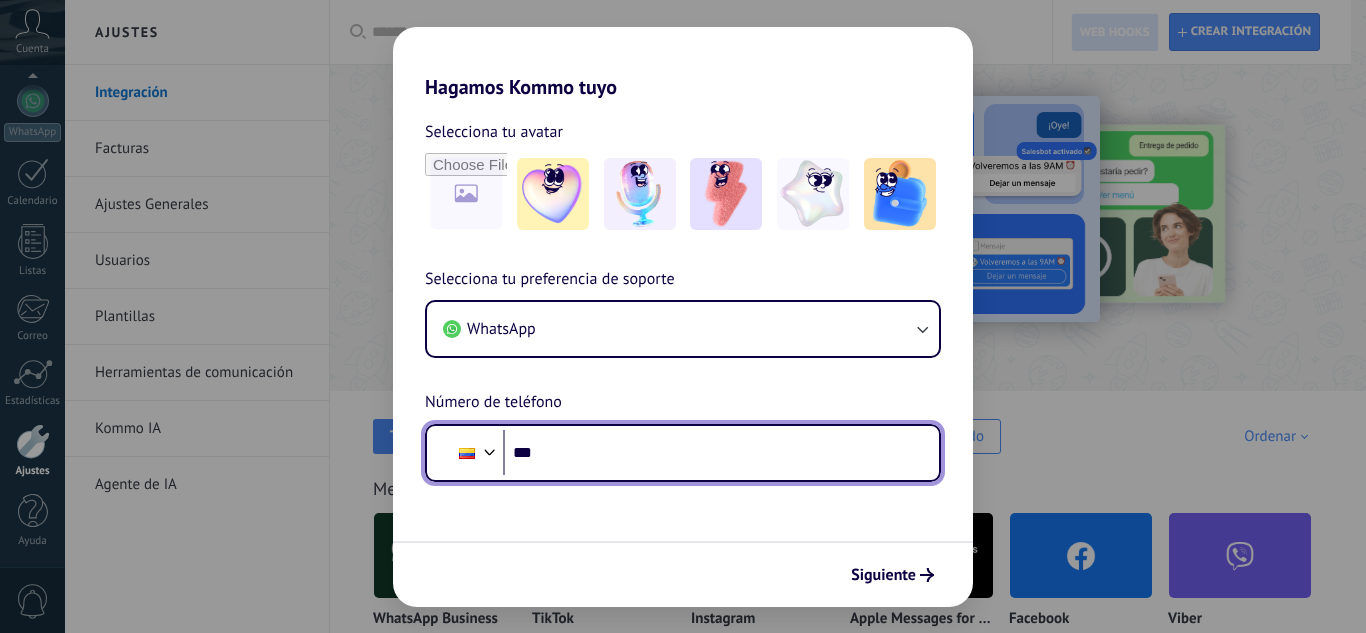 click on "***" at bounding box center (713, 453) 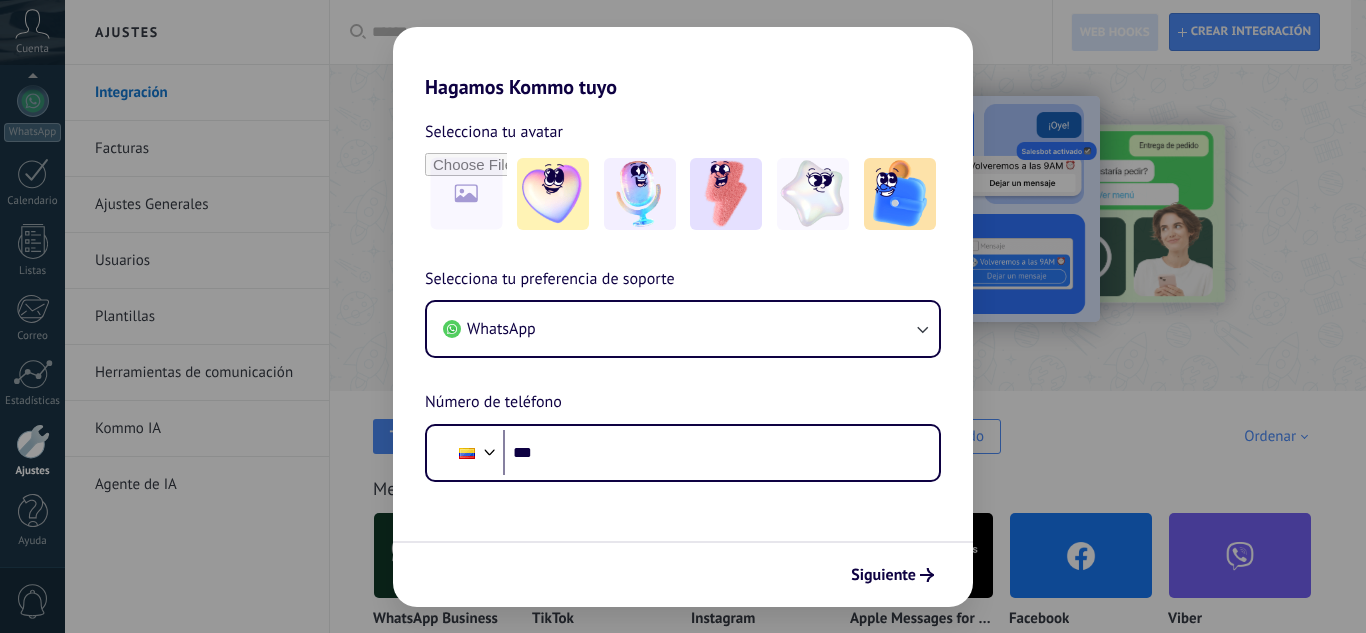 click on "Hagamos Kommo tuyo Selecciona tu avatar Selecciona tu preferencia de soporte WhatsApp Número de teléfono Phone *** Siguiente" at bounding box center [683, 316] 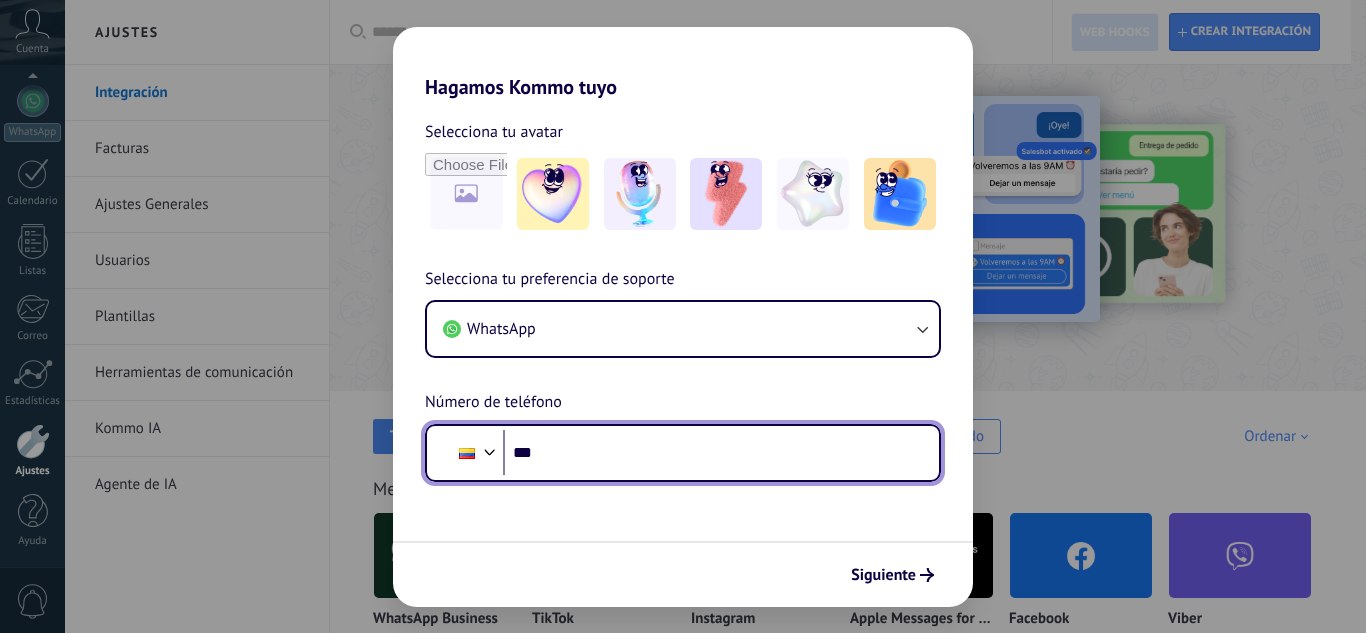 click on "***" at bounding box center (713, 453) 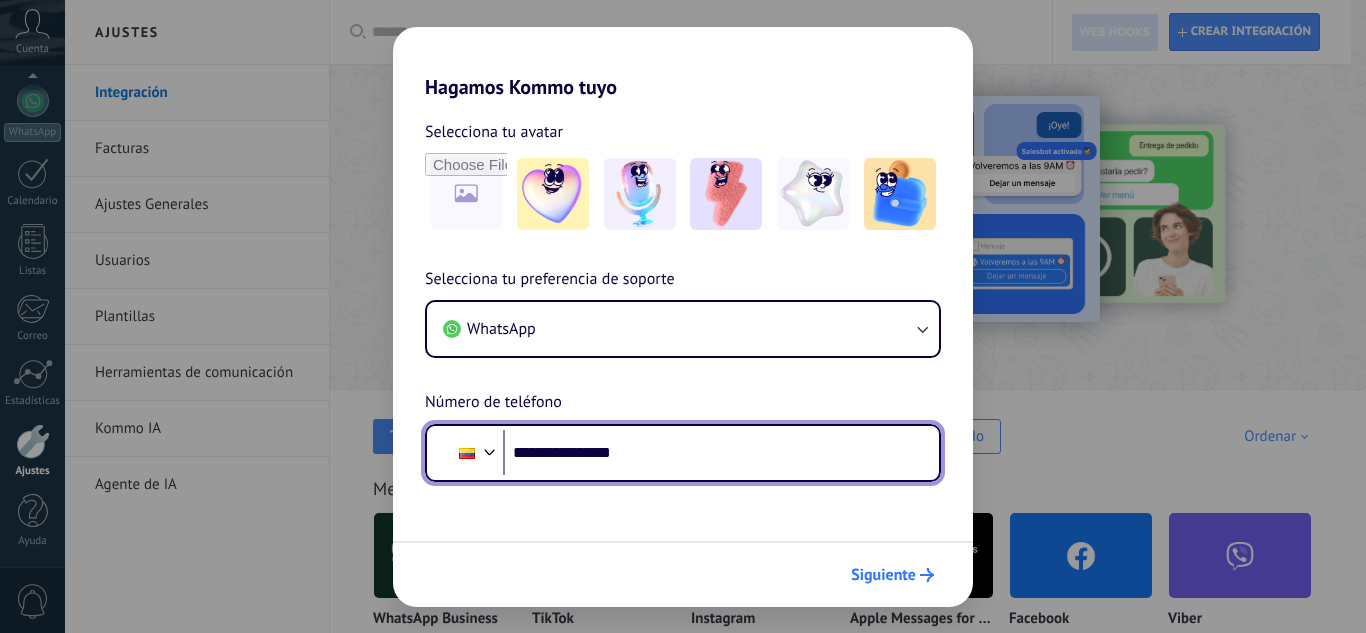 type on "**********" 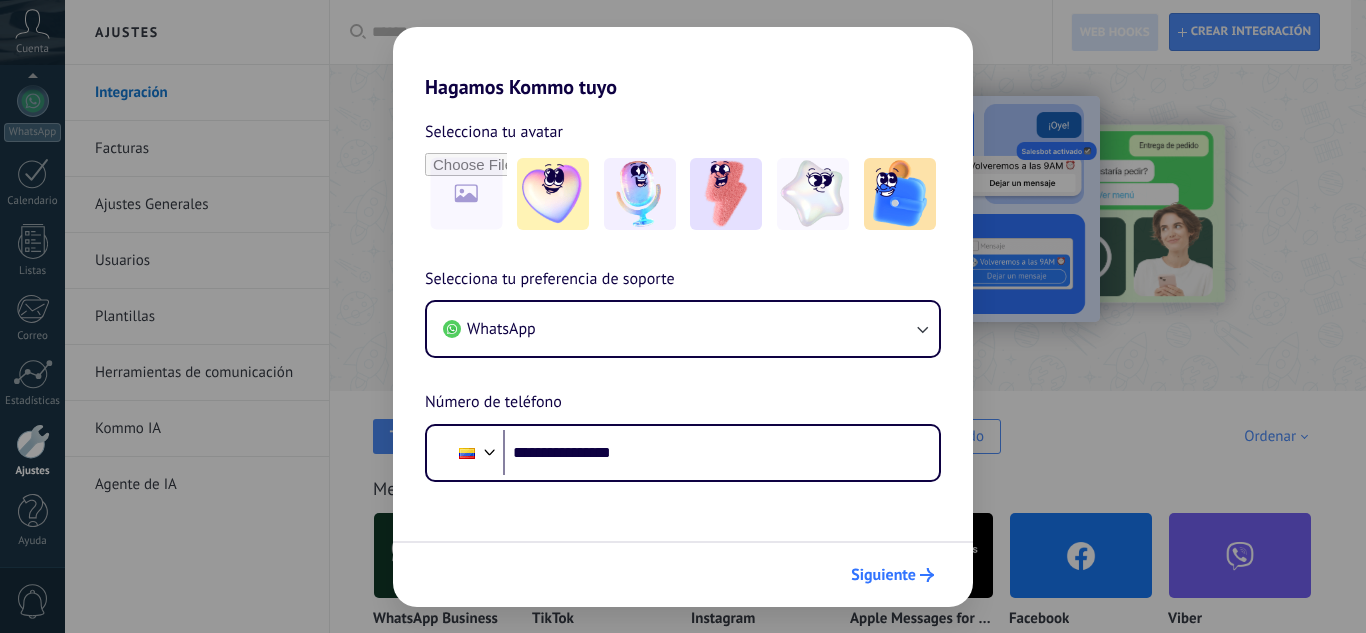 click on "Siguiente" at bounding box center [883, 575] 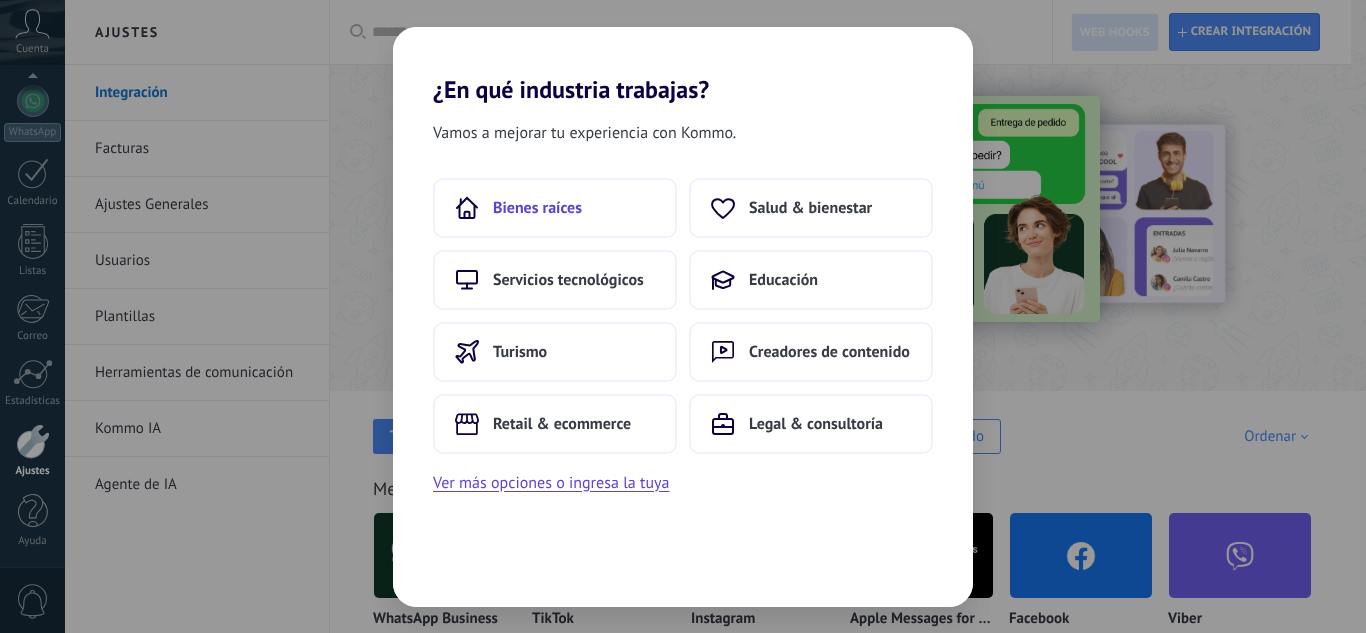 click on "Bienes raíces" at bounding box center [537, 208] 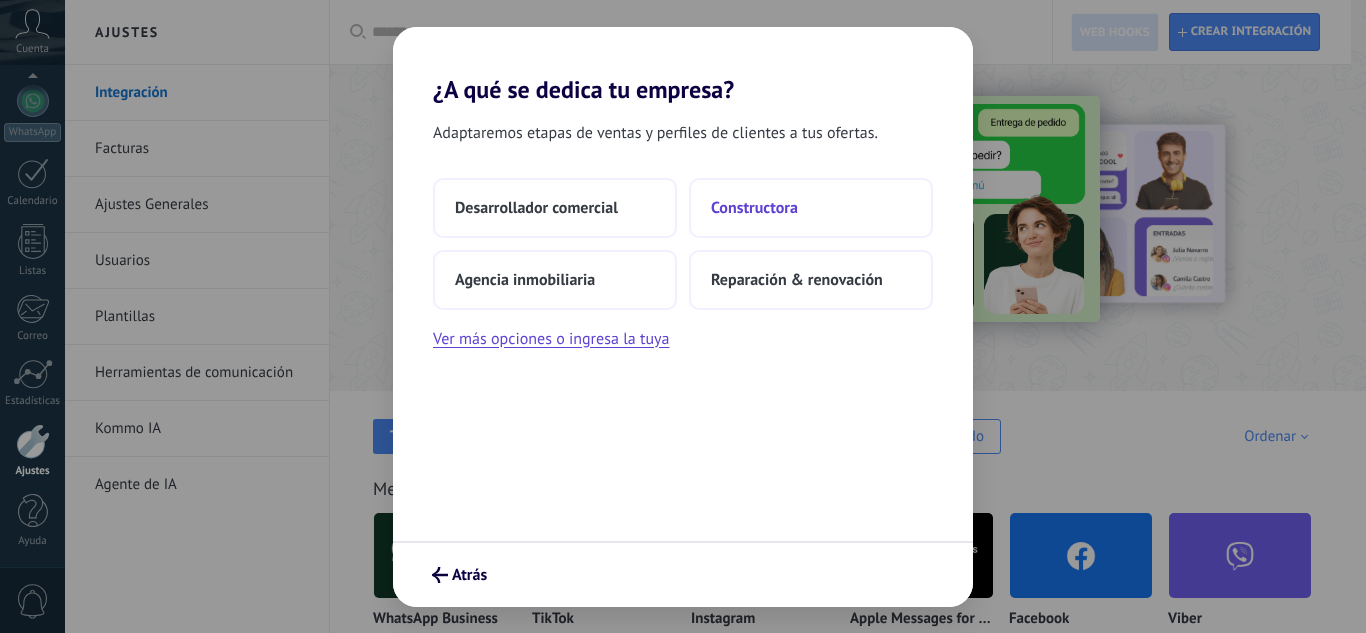 click on "Constructora" at bounding box center (811, 208) 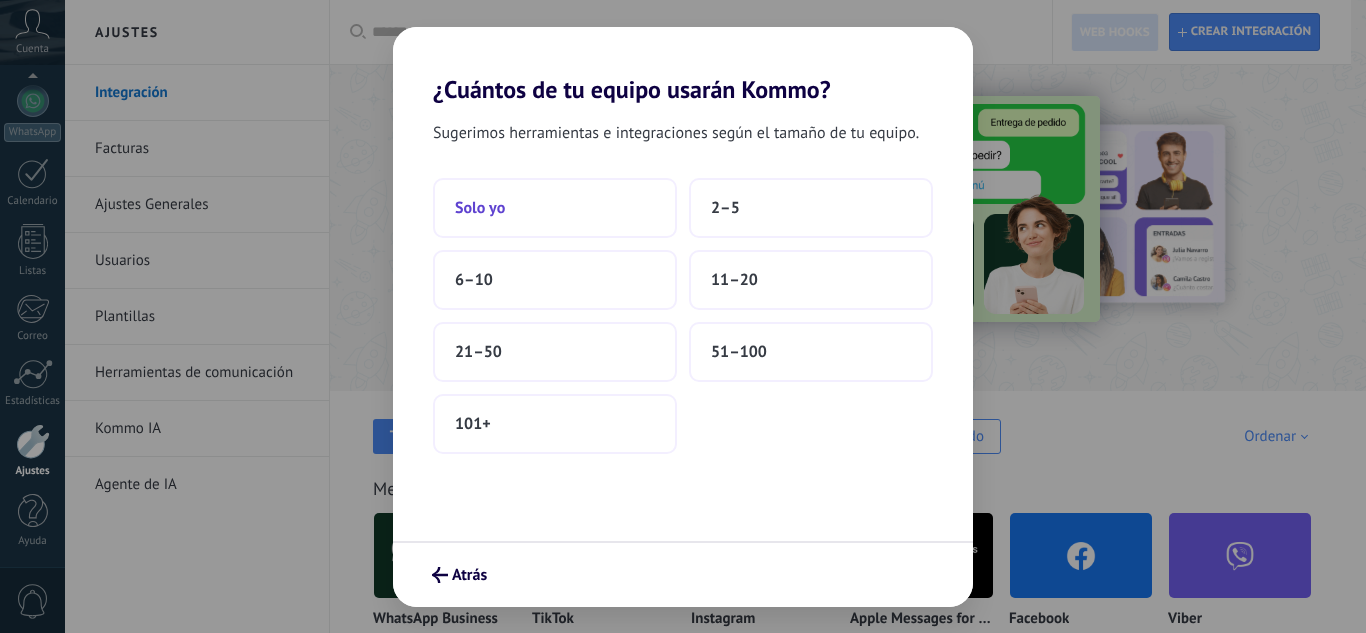 click on "Solo yo" at bounding box center [555, 208] 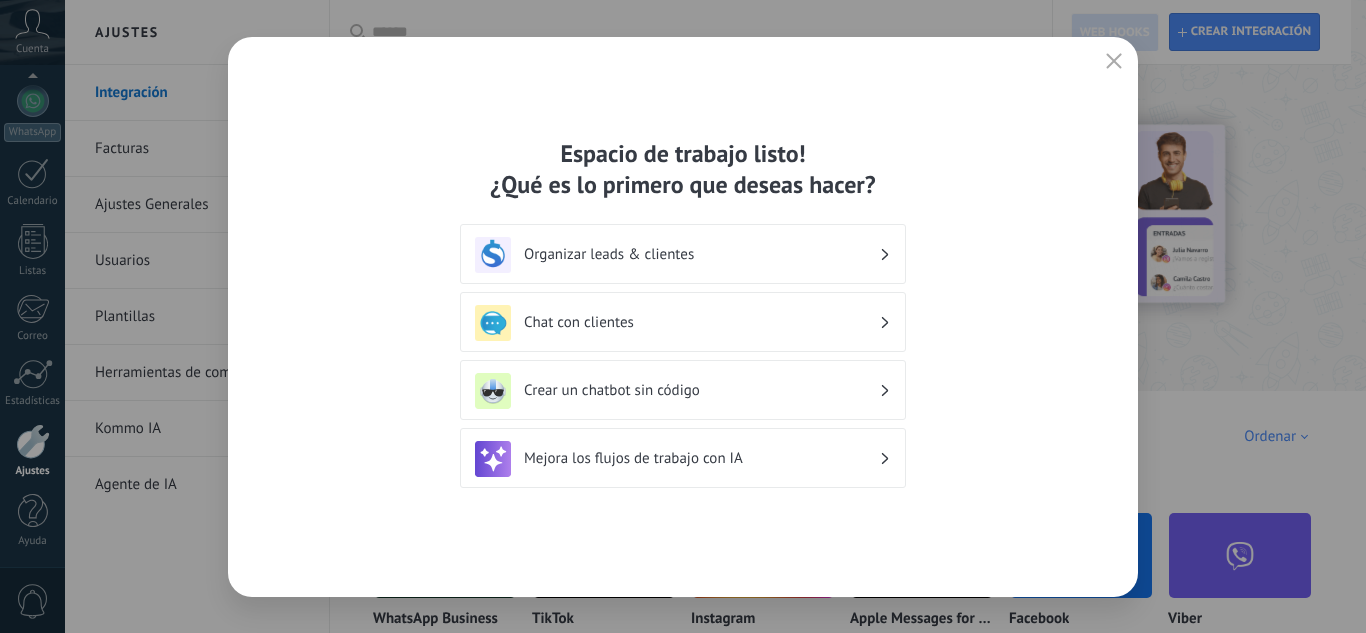 click 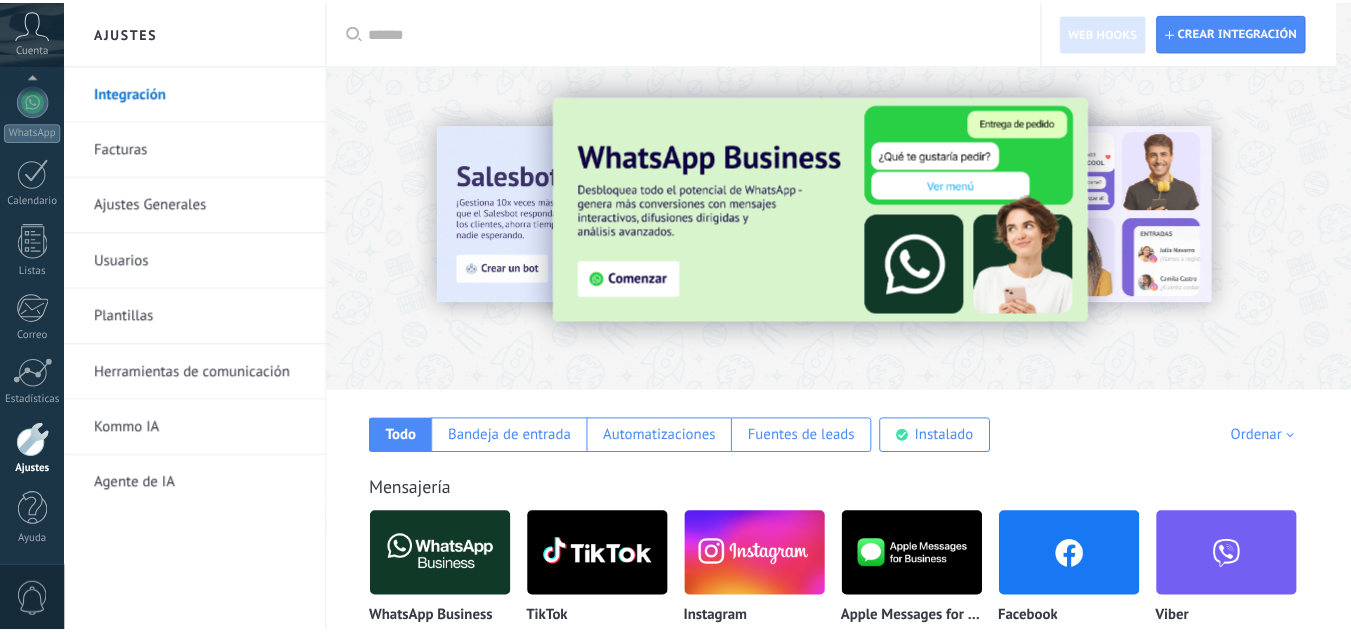scroll, scrollTop: 11, scrollLeft: 0, axis: vertical 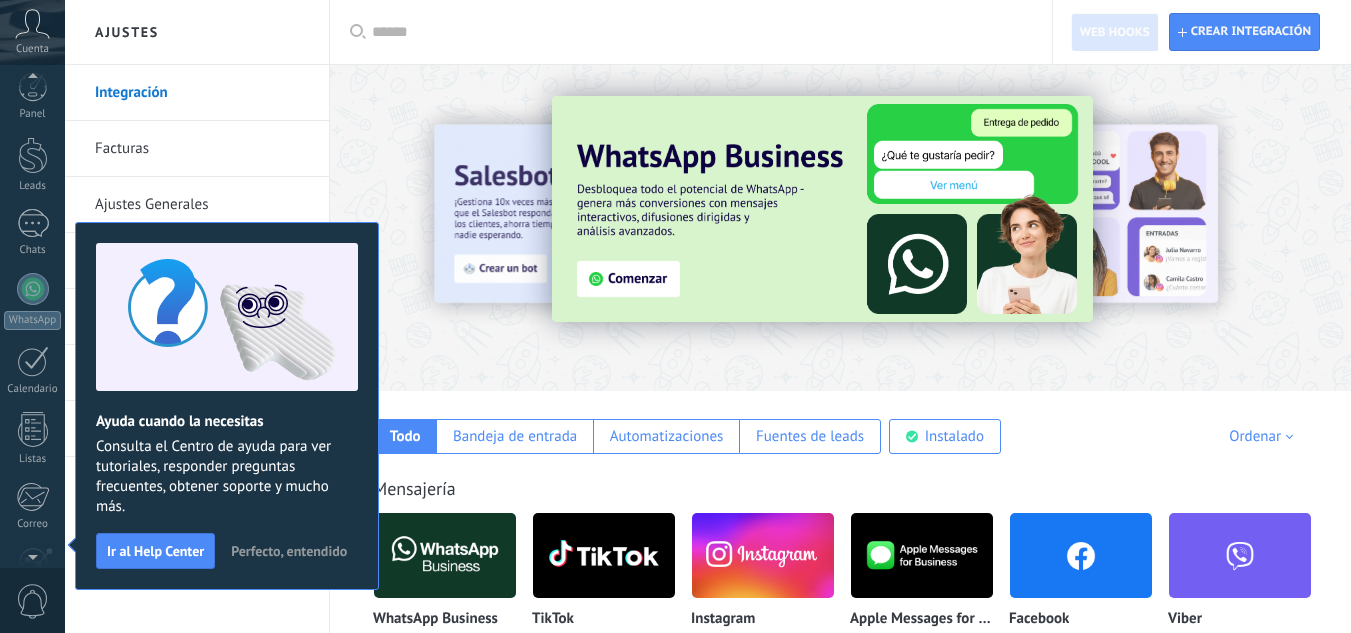 click on "Perfecto, entendido" at bounding box center (289, 551) 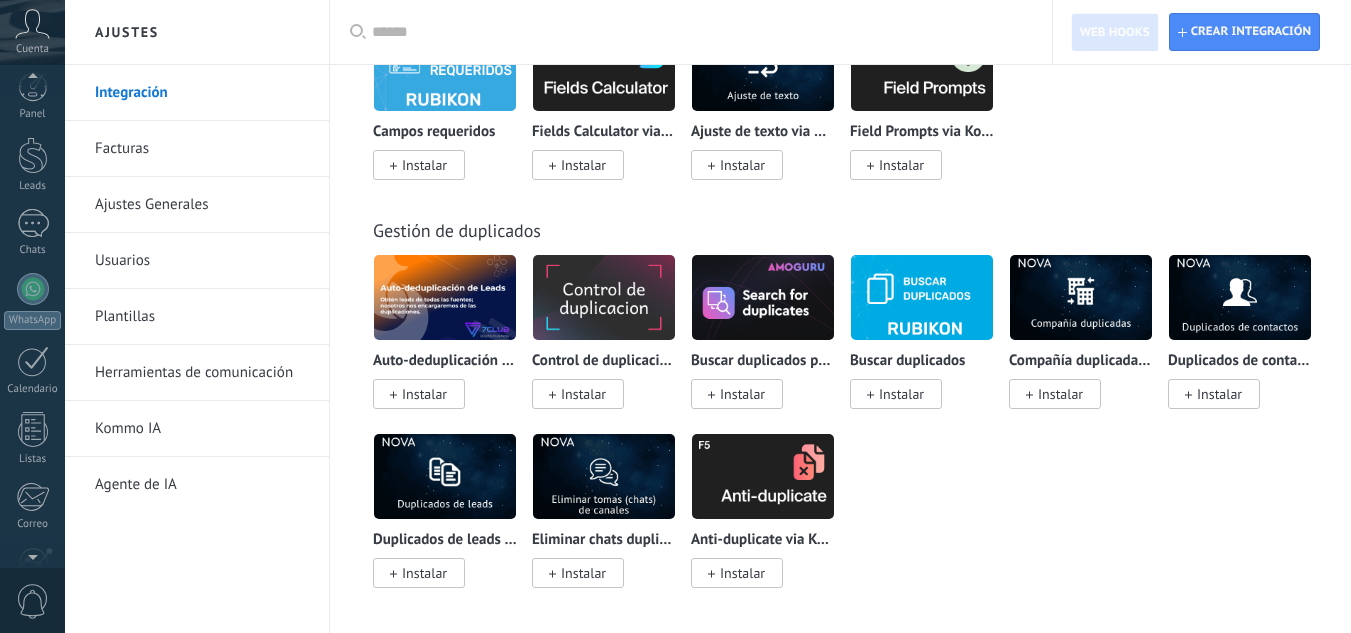 scroll, scrollTop: 7964, scrollLeft: 0, axis: vertical 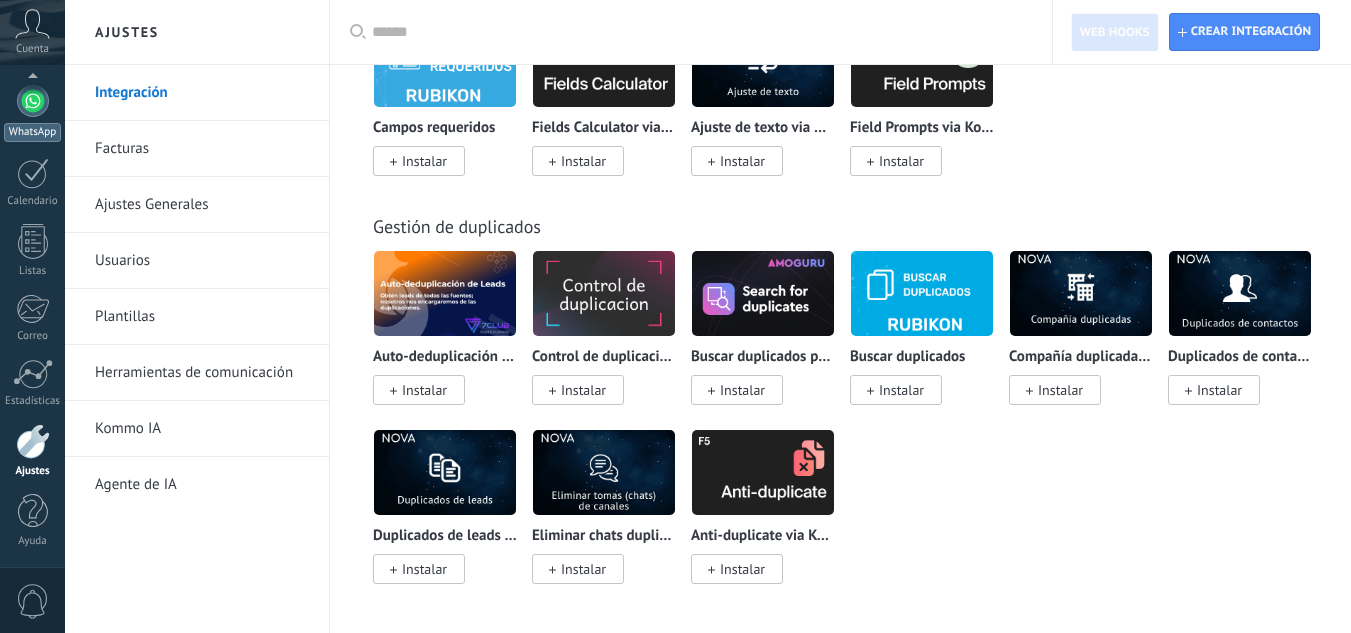 click at bounding box center (33, 101) 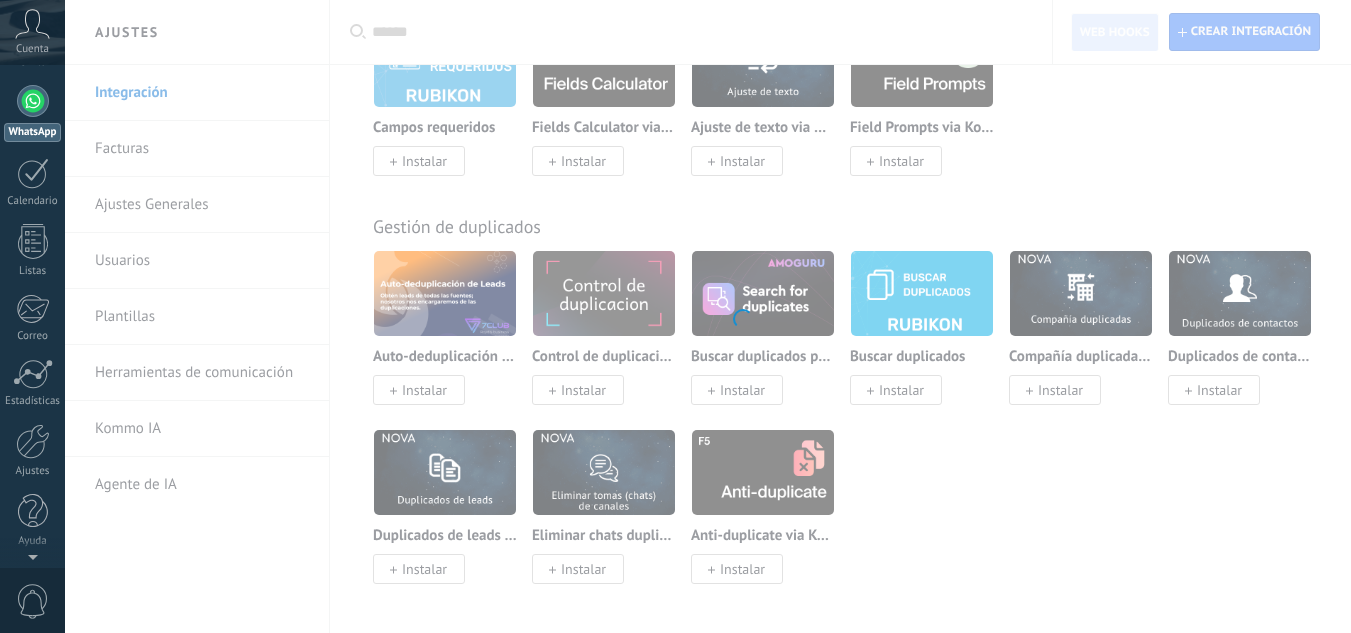 scroll, scrollTop: 0, scrollLeft: 0, axis: both 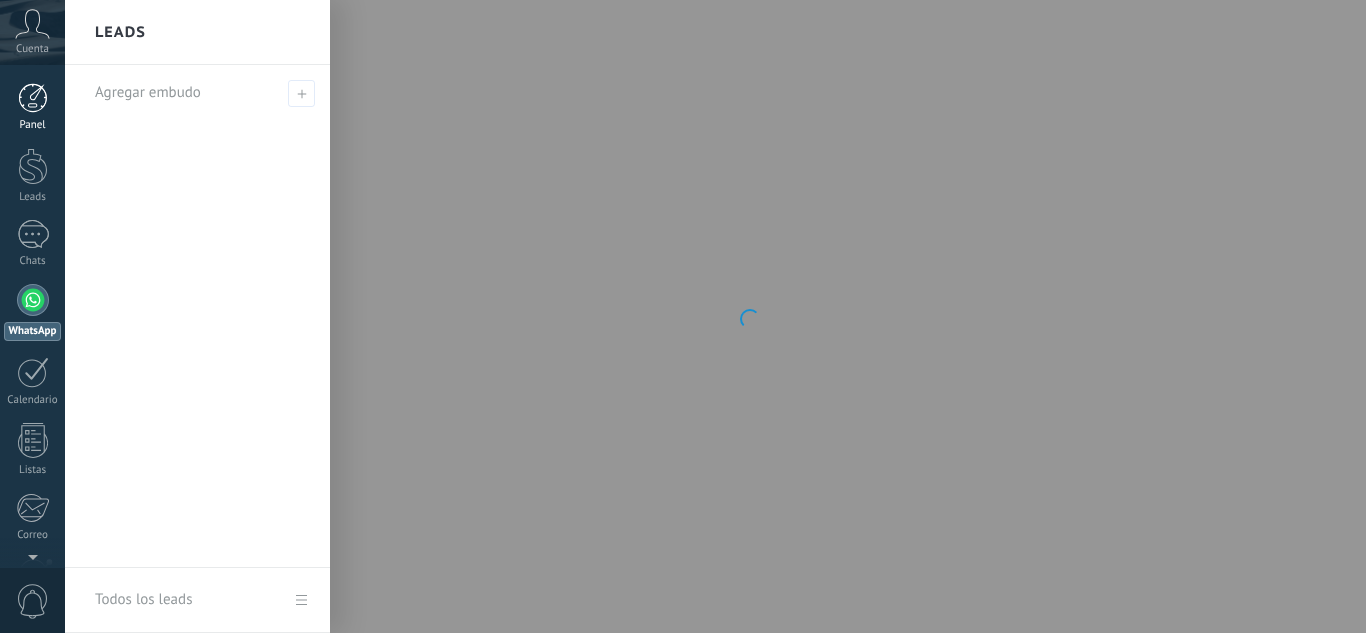 click at bounding box center (33, 98) 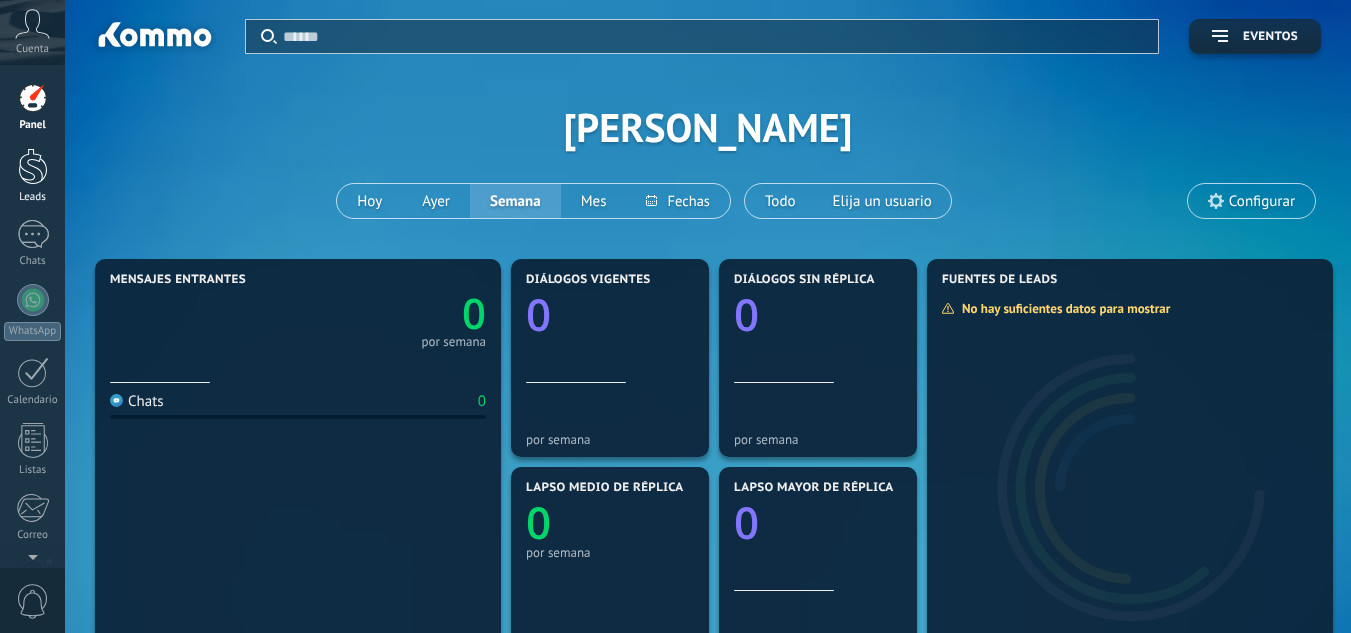 click at bounding box center [33, 166] 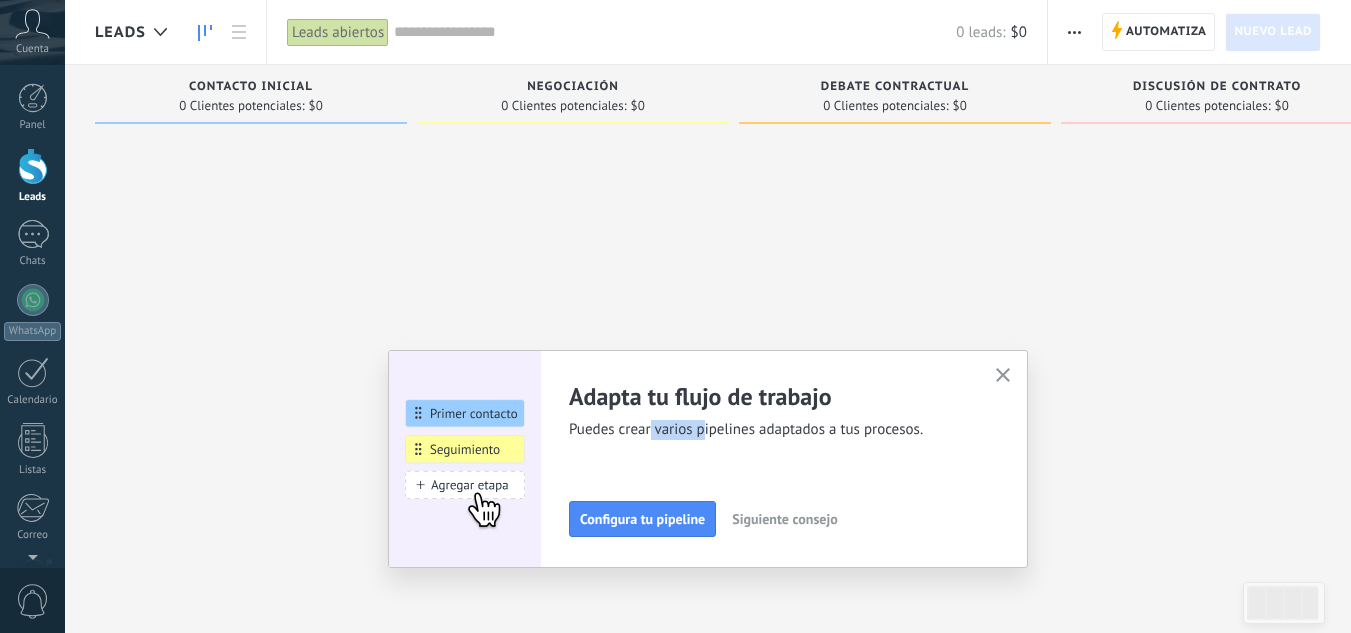 drag, startPoint x: 659, startPoint y: 423, endPoint x: 778, endPoint y: 443, distance: 120.66897 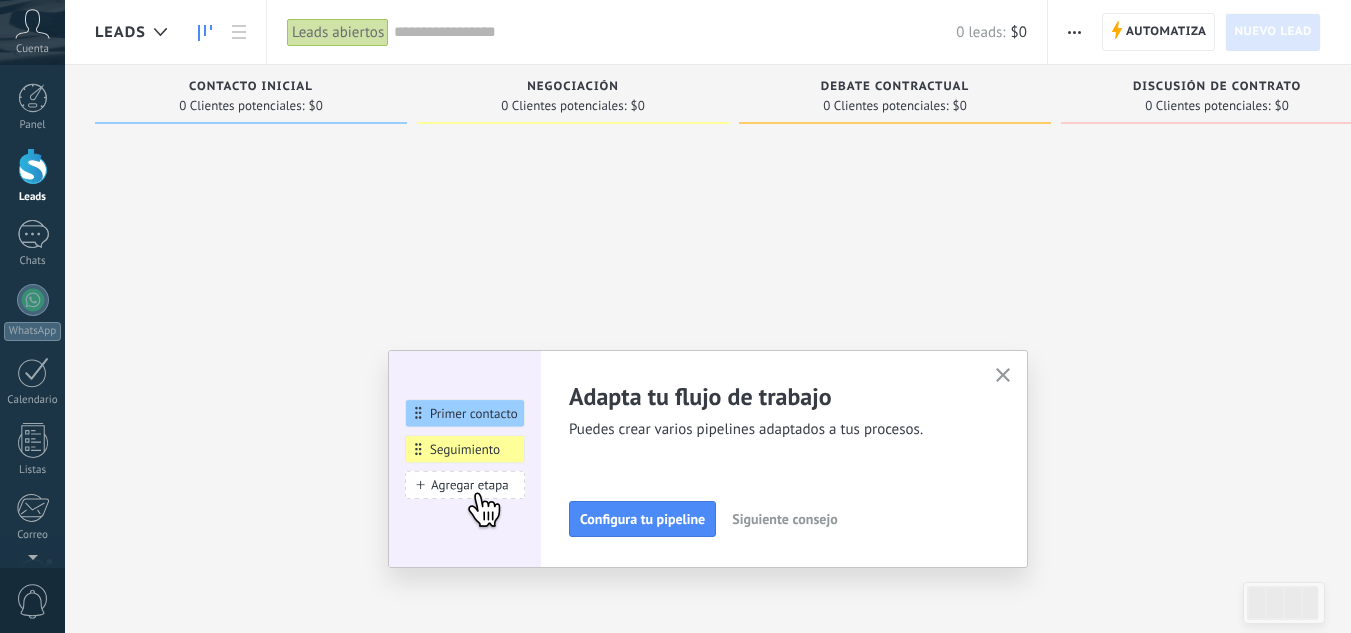 click on "Adapta tu flujo de trabajo Puedes crear varios pipelines adaptados a tus procesos. Configura tu pipeline Siguiente consejo" at bounding box center (783, 459) 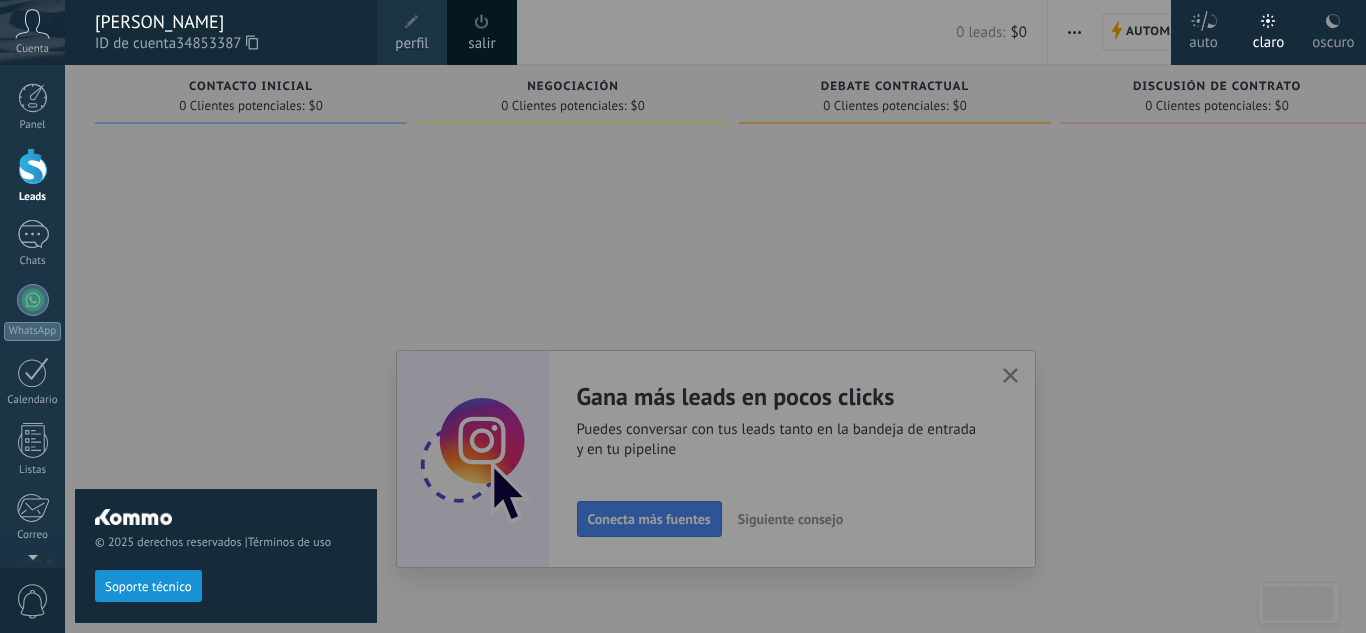 click on "©  2025  derechos reservados |  Términos de uso
Soporte técnico" at bounding box center [226, 349] 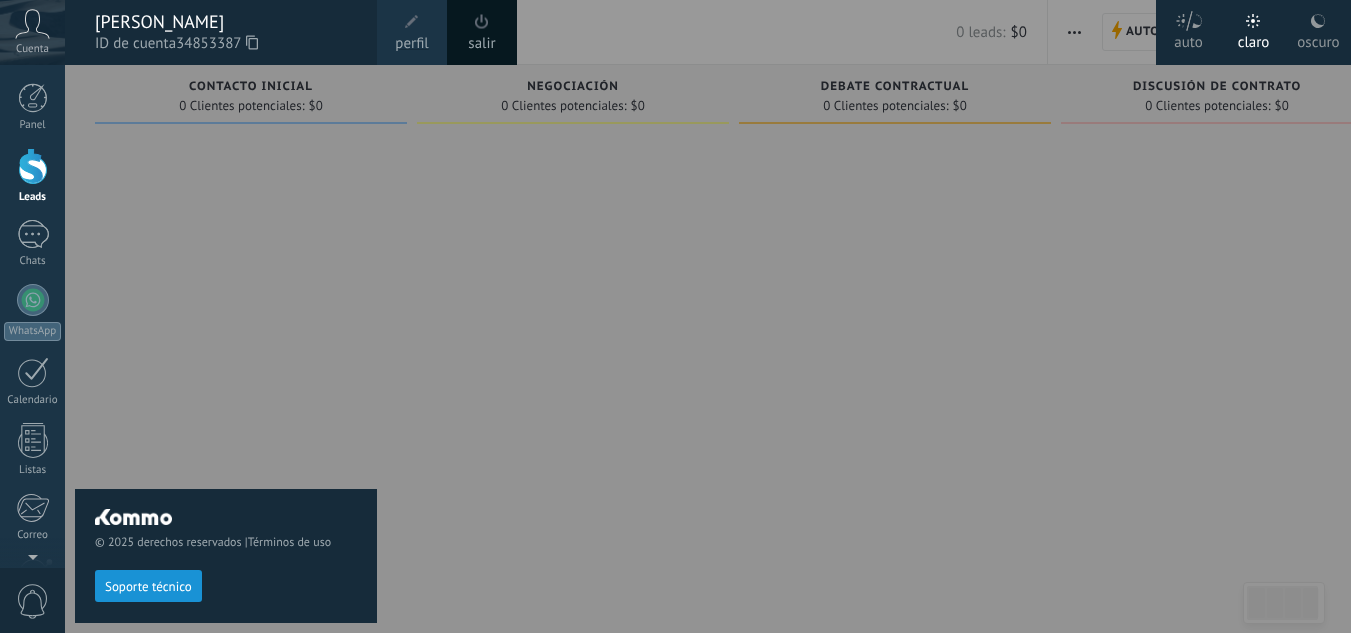 click on "©  2025  derechos reservados |  Términos de uso
Soporte técnico" at bounding box center (226, 349) 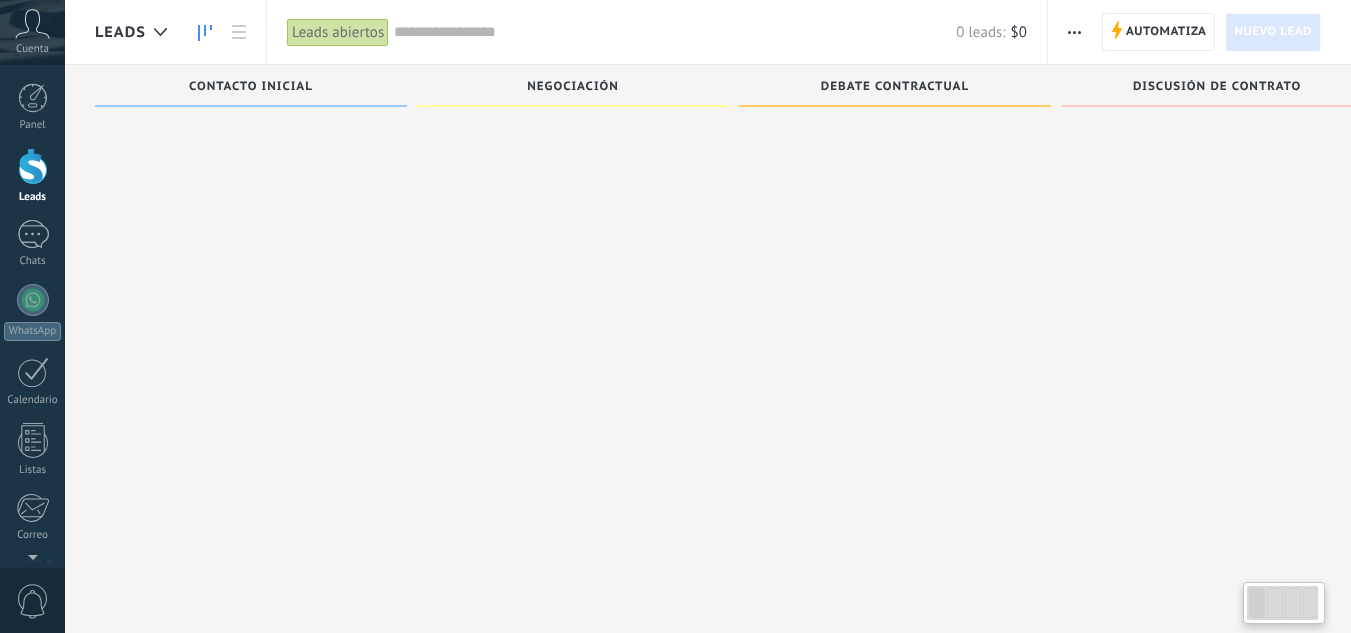 scroll, scrollTop: 34, scrollLeft: 0, axis: vertical 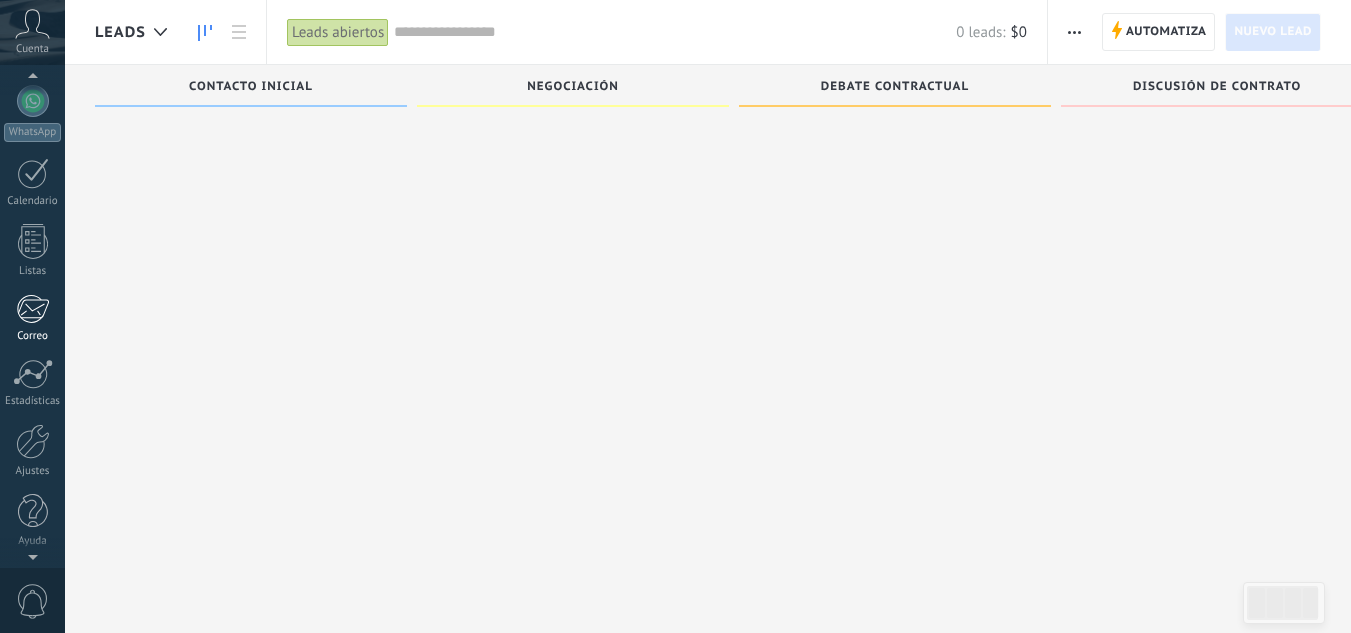 click at bounding box center [32, 309] 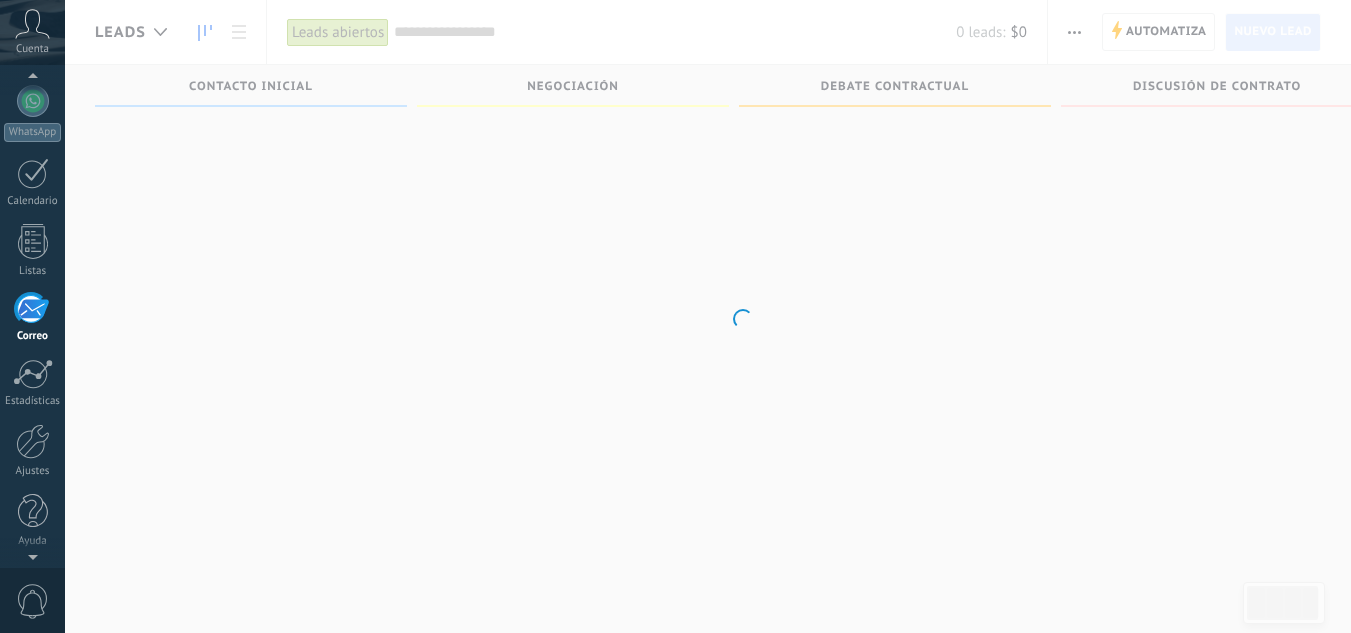 scroll, scrollTop: 194, scrollLeft: 0, axis: vertical 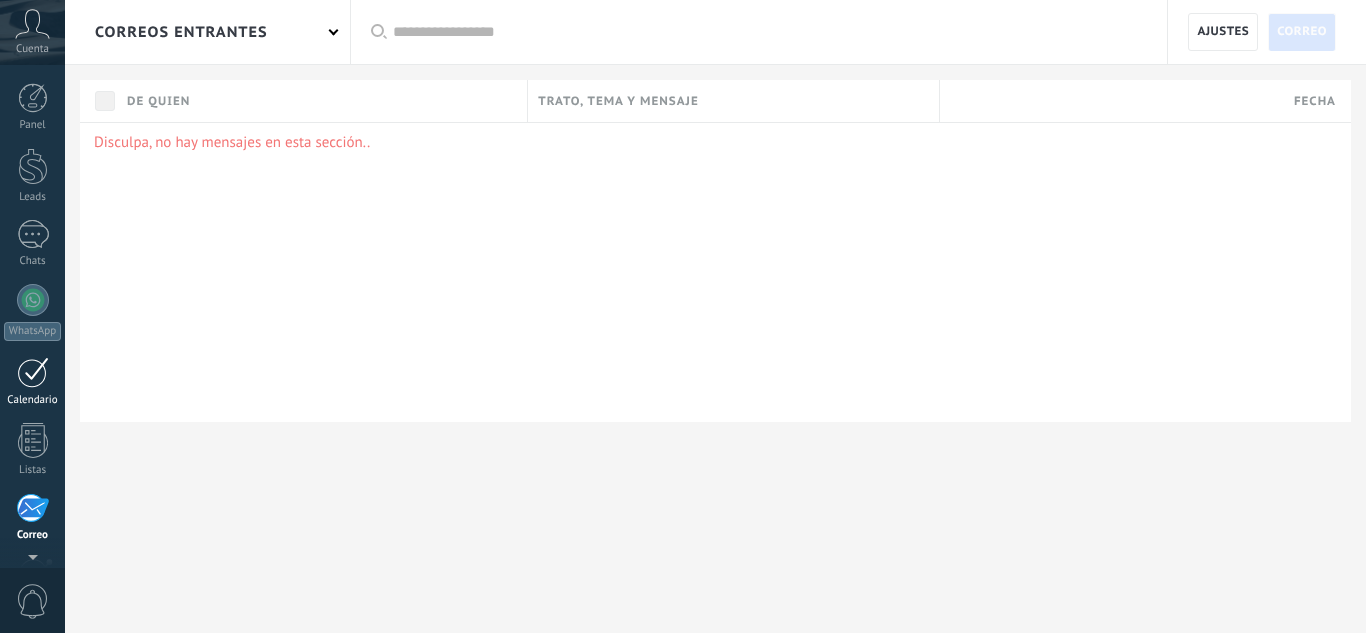 click on "Calendario" at bounding box center (32, 382) 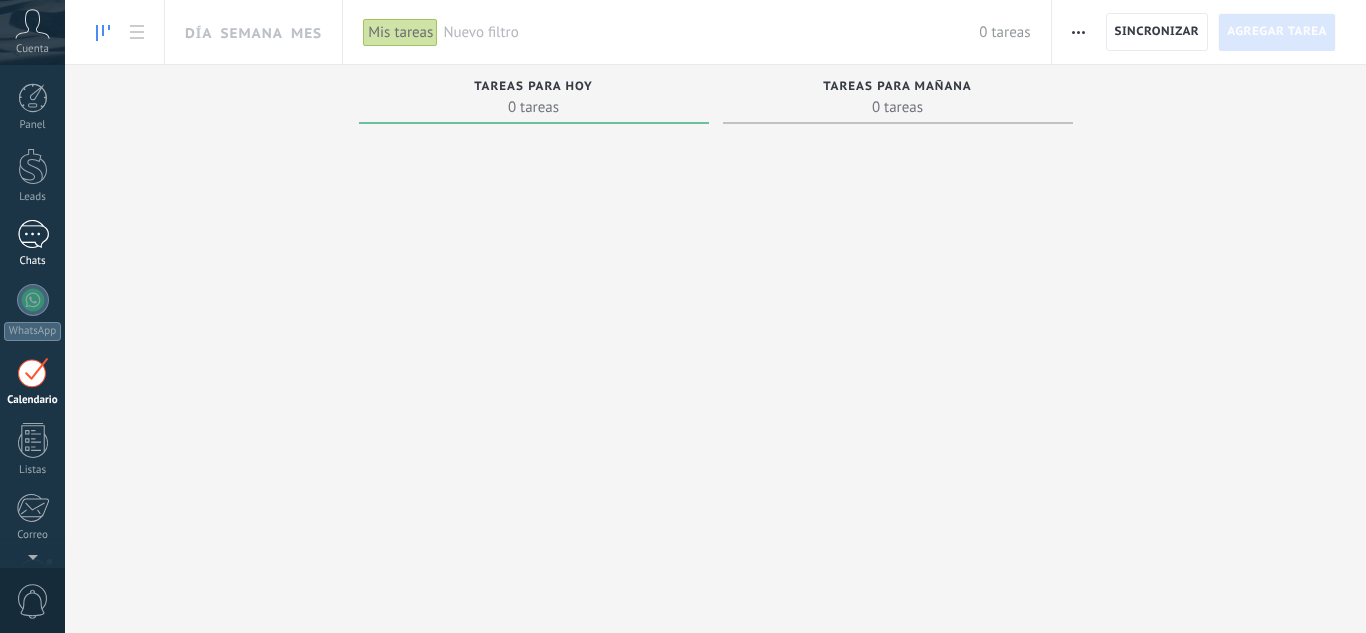 click at bounding box center [33, 234] 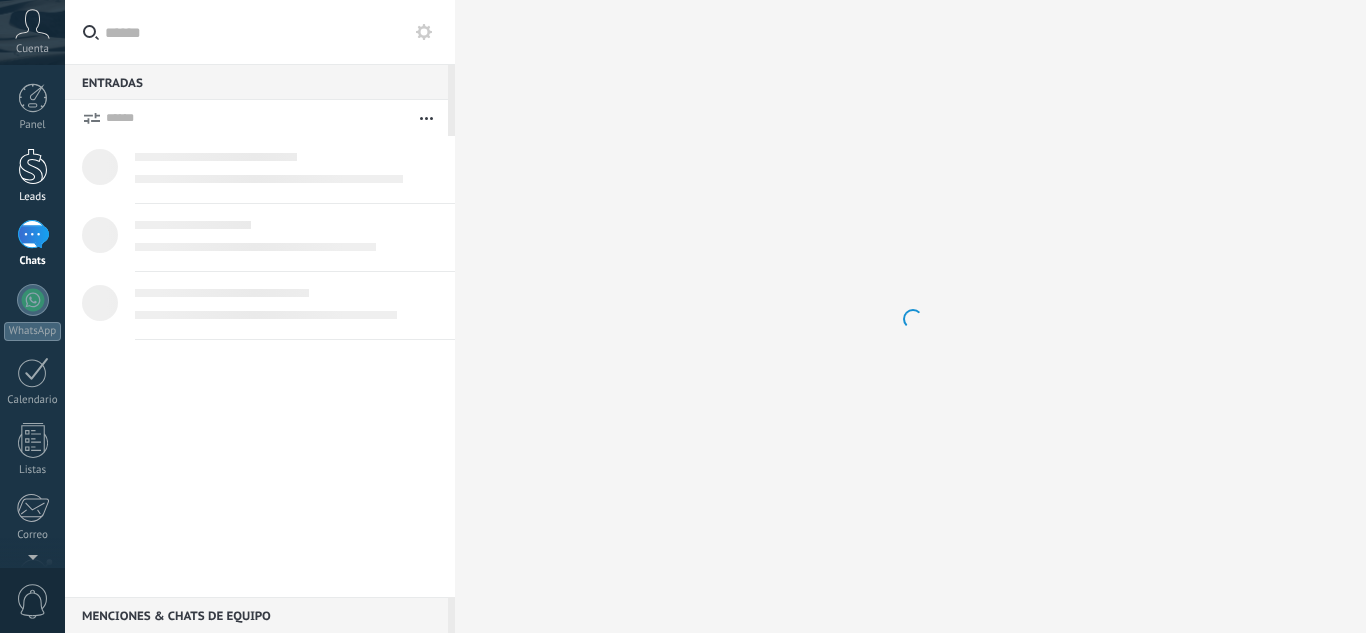 click at bounding box center (33, 166) 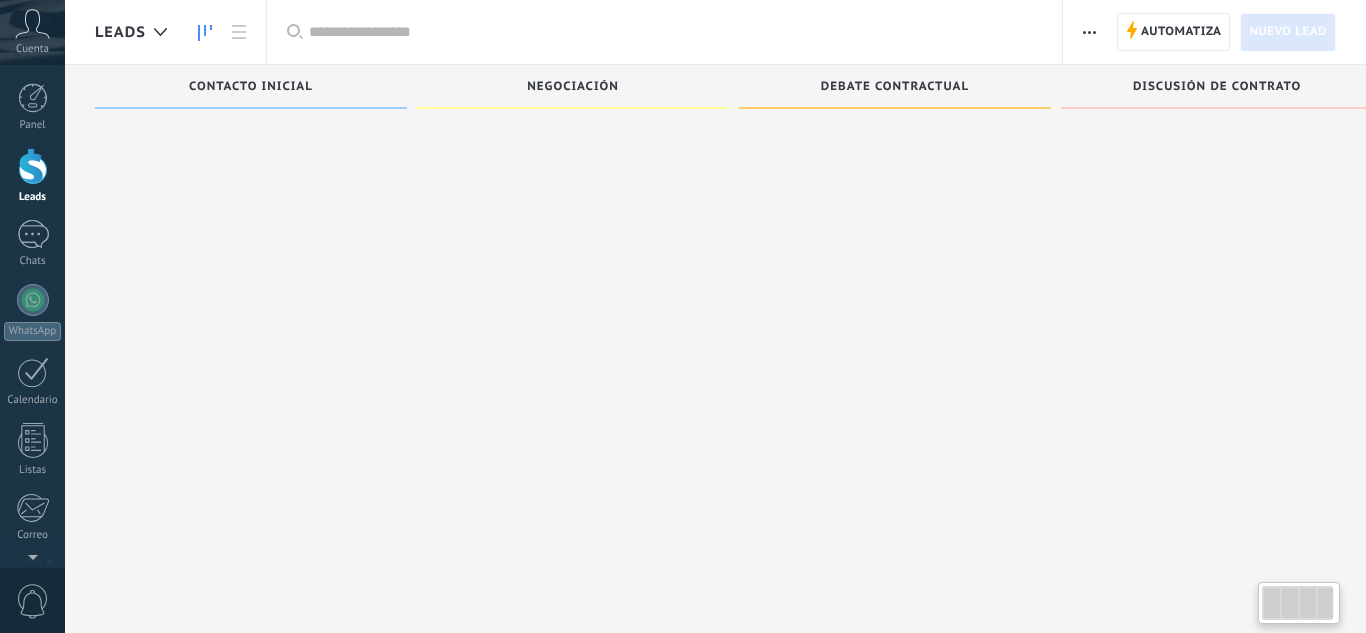 drag, startPoint x: 33, startPoint y: 236, endPoint x: 33, endPoint y: 192, distance: 44 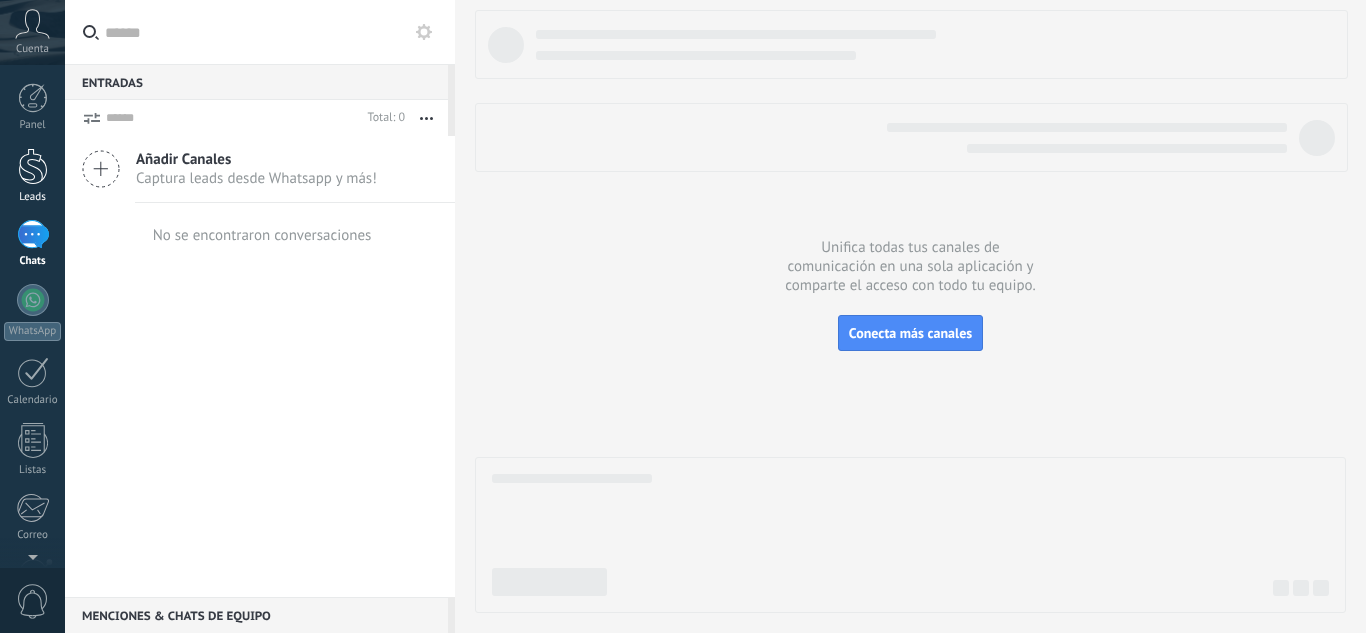 click at bounding box center (33, 166) 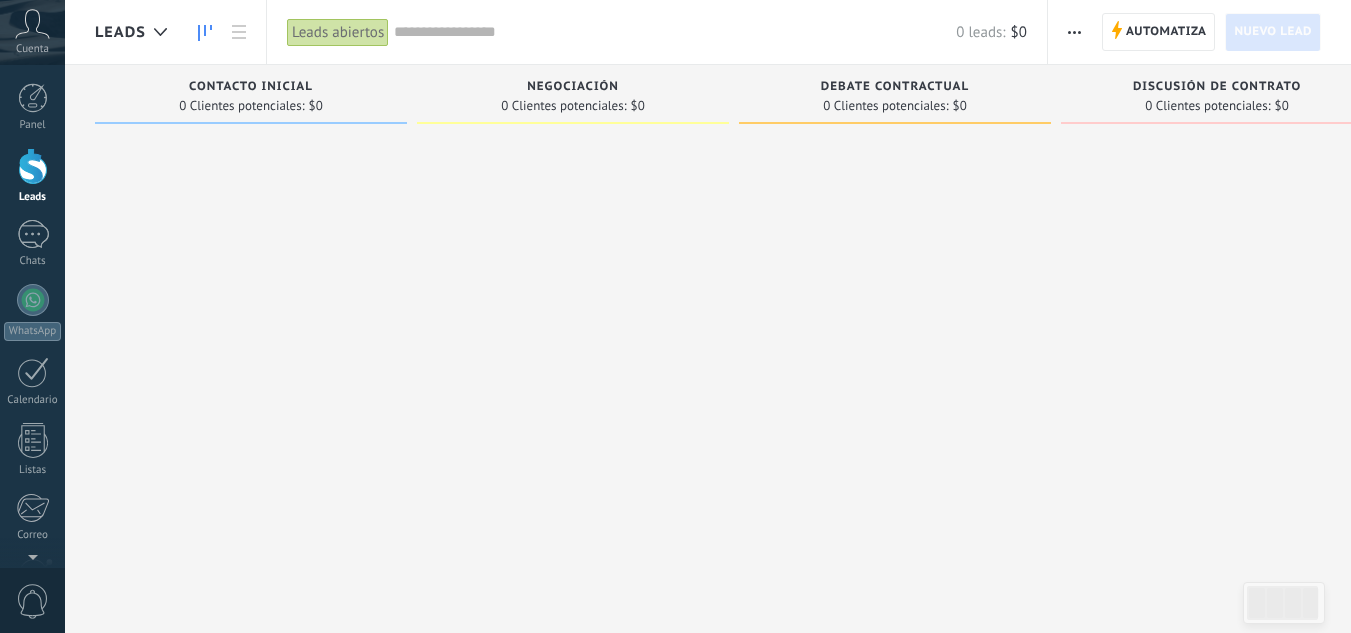 click on "0  Clientes potenciales:" at bounding box center [241, 106] 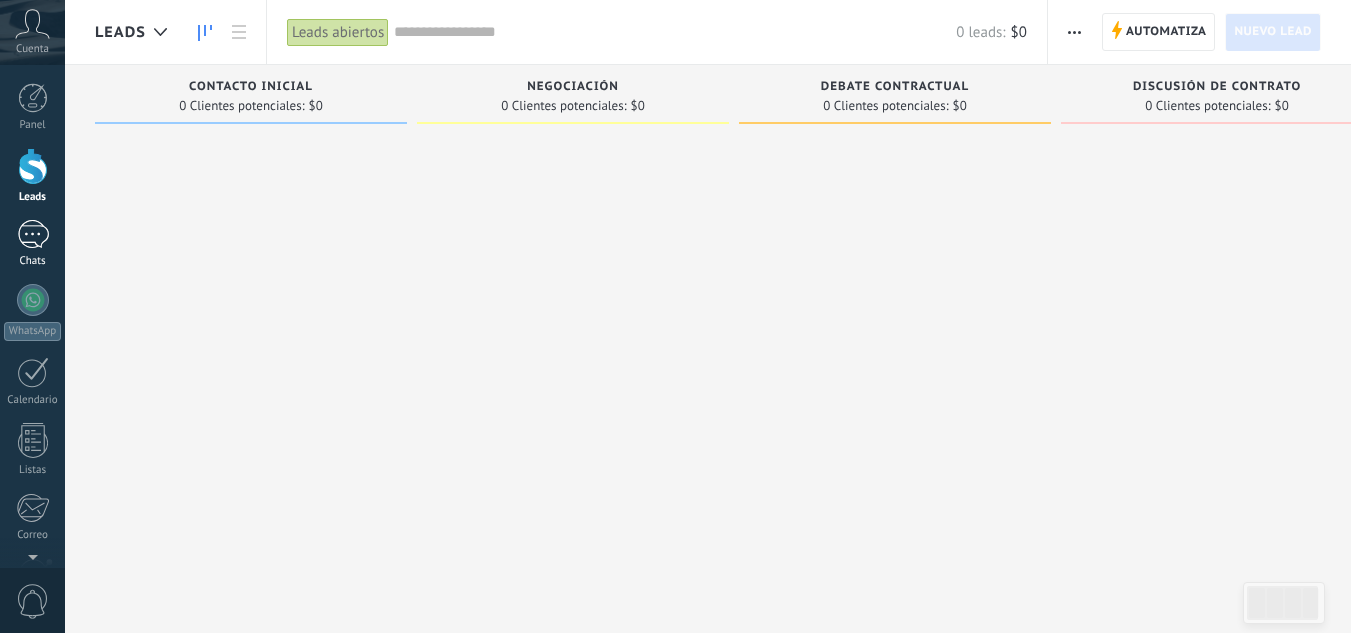 click at bounding box center (33, 234) 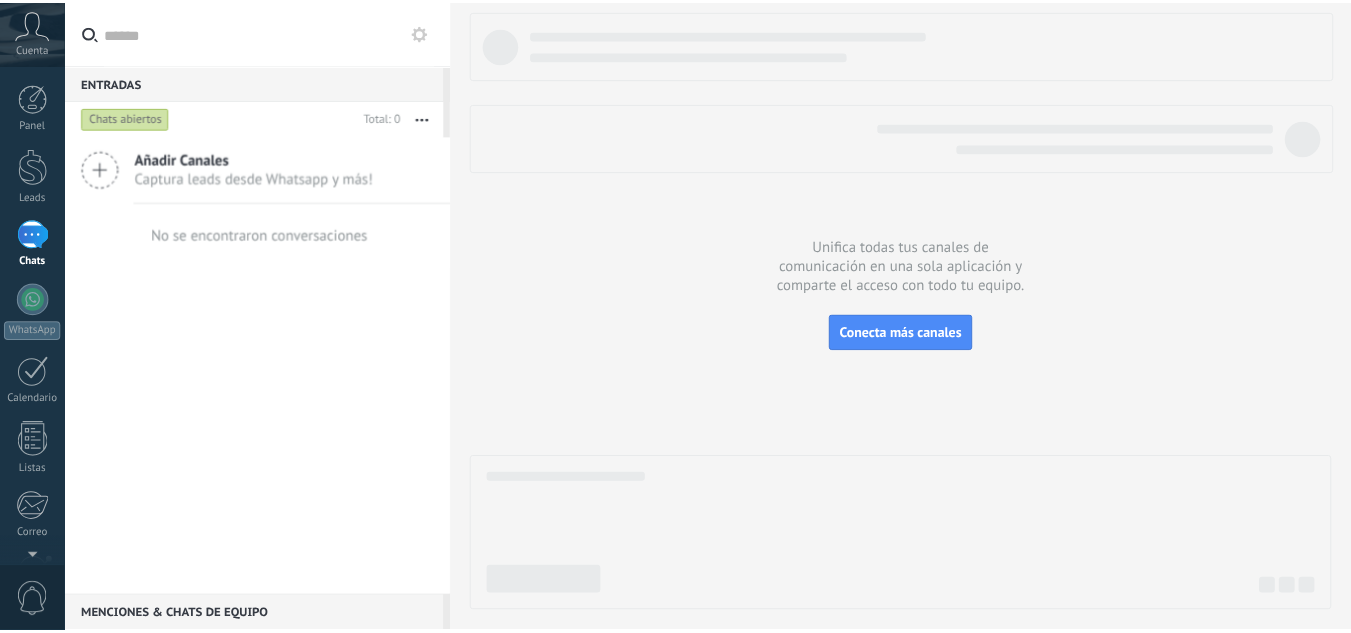 scroll, scrollTop: 199, scrollLeft: 0, axis: vertical 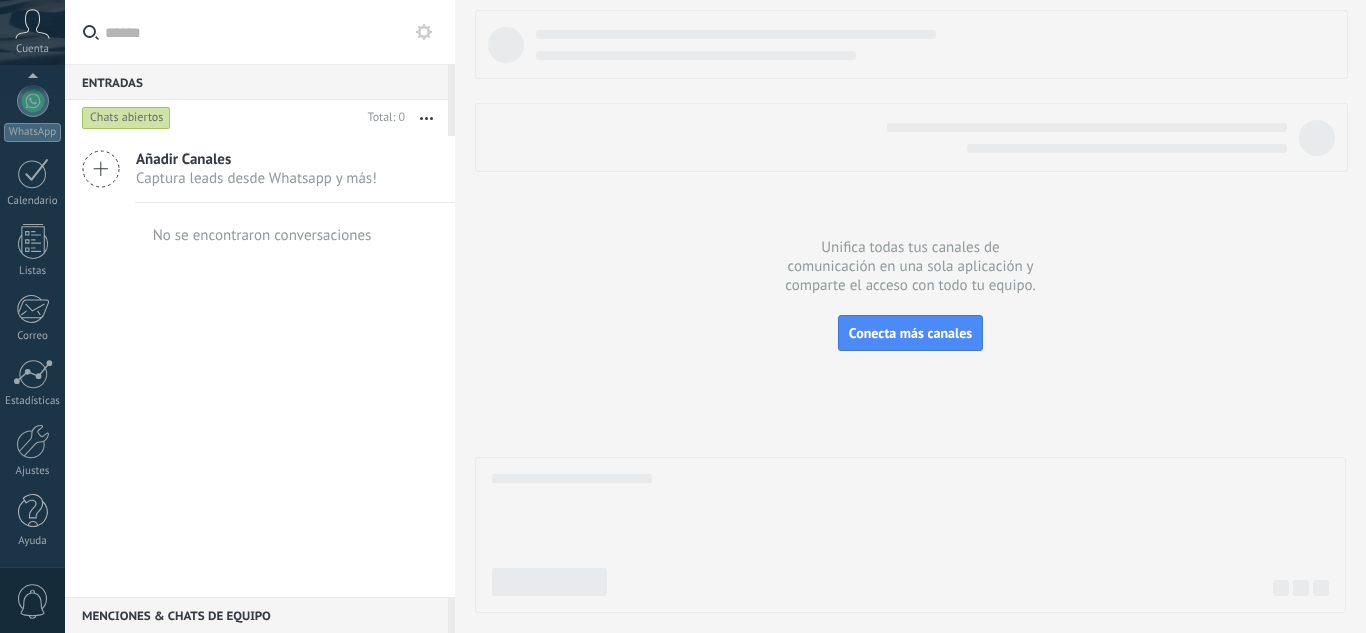 click on "Panel
Leads
Chats
WhatsApp
Clientes" at bounding box center [32, 226] 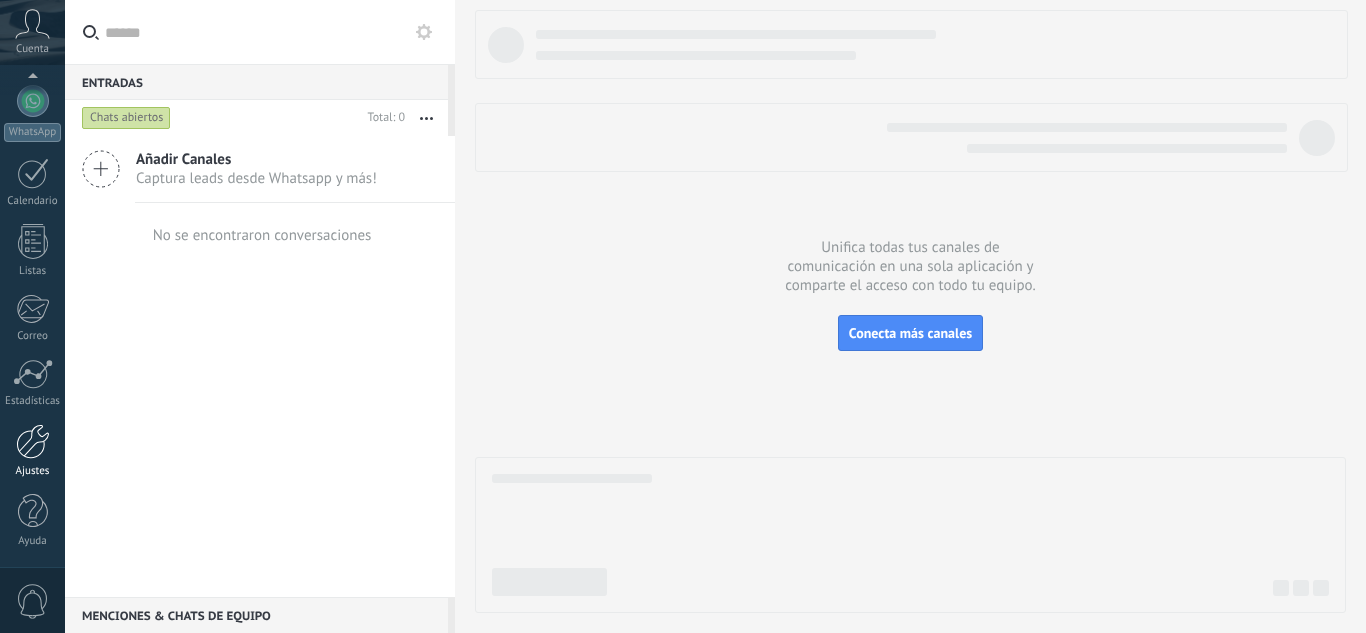click at bounding box center (33, 441) 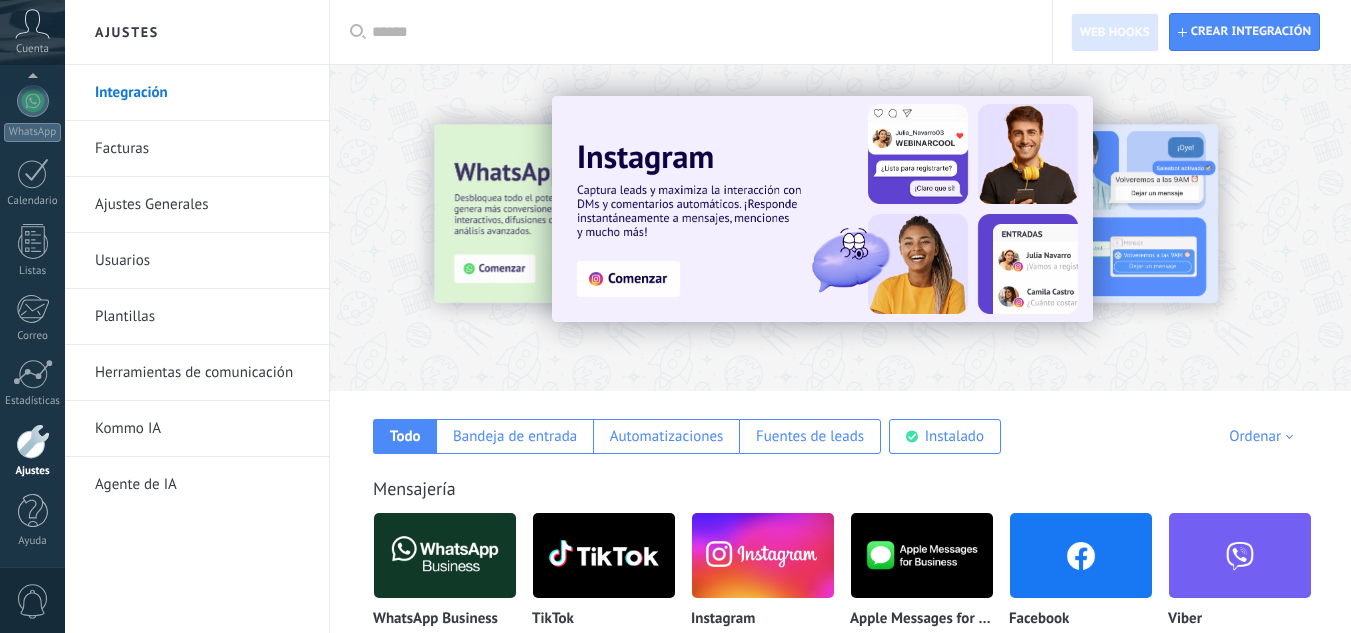 click on "Facturas" at bounding box center (202, 149) 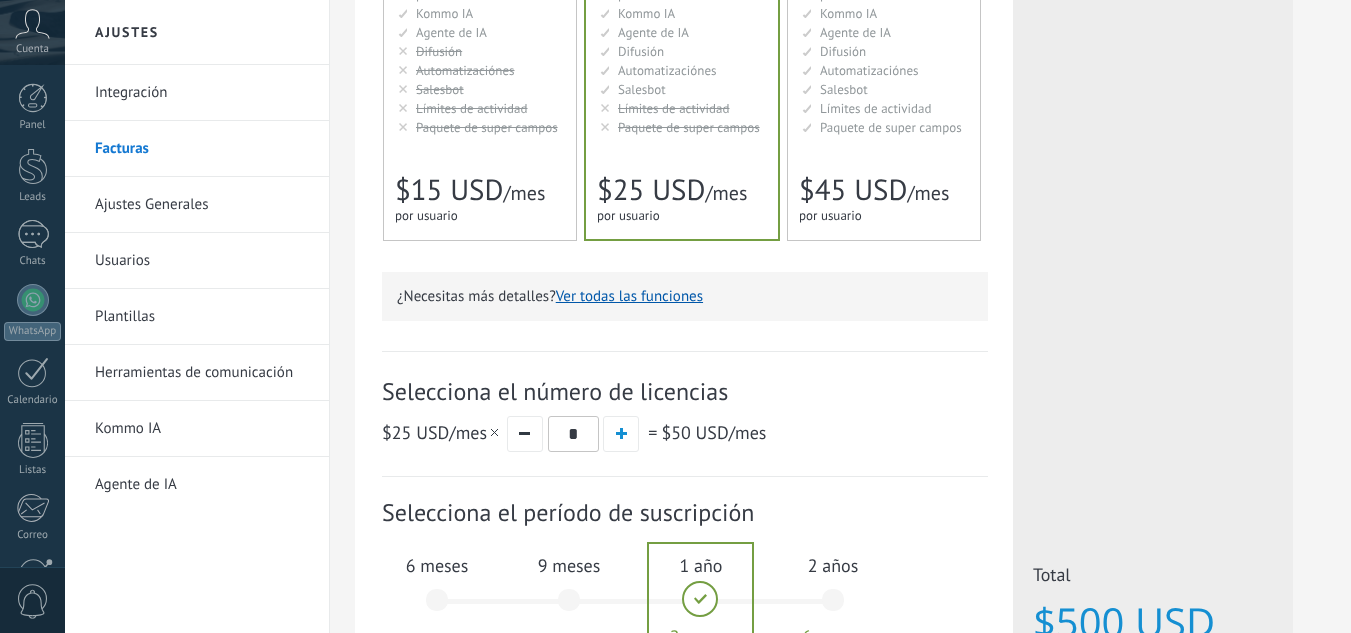 scroll, scrollTop: 500, scrollLeft: 0, axis: vertical 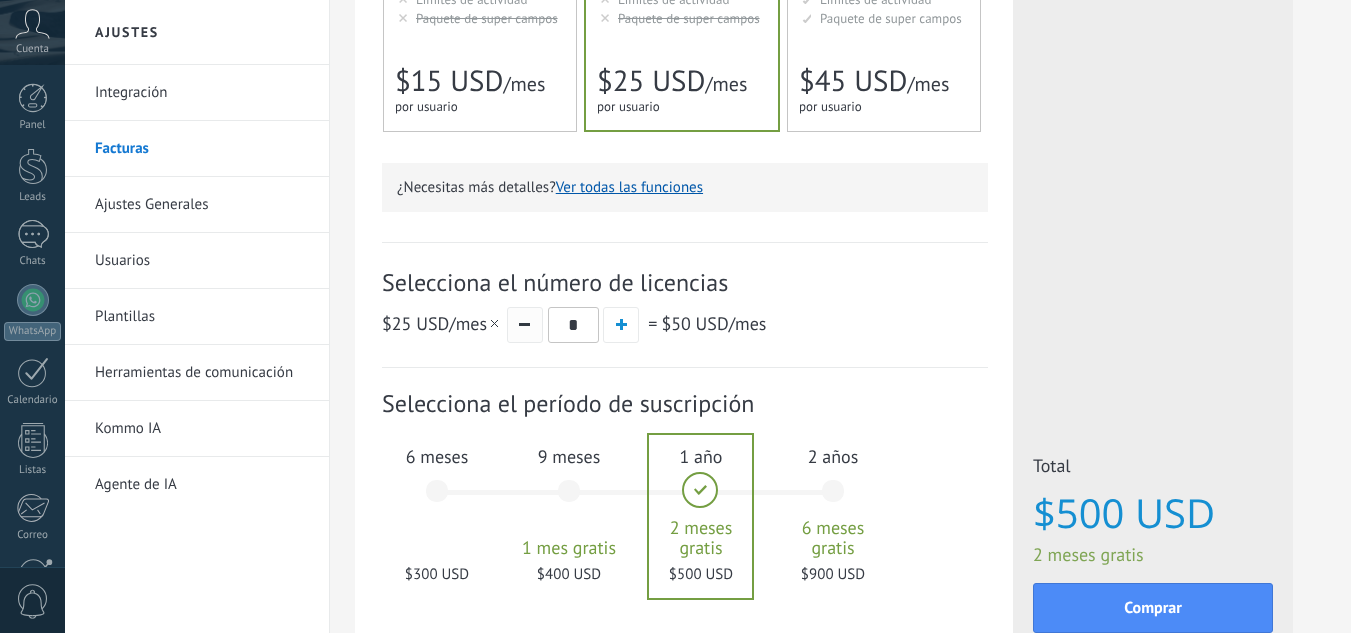 click at bounding box center (524, 324) 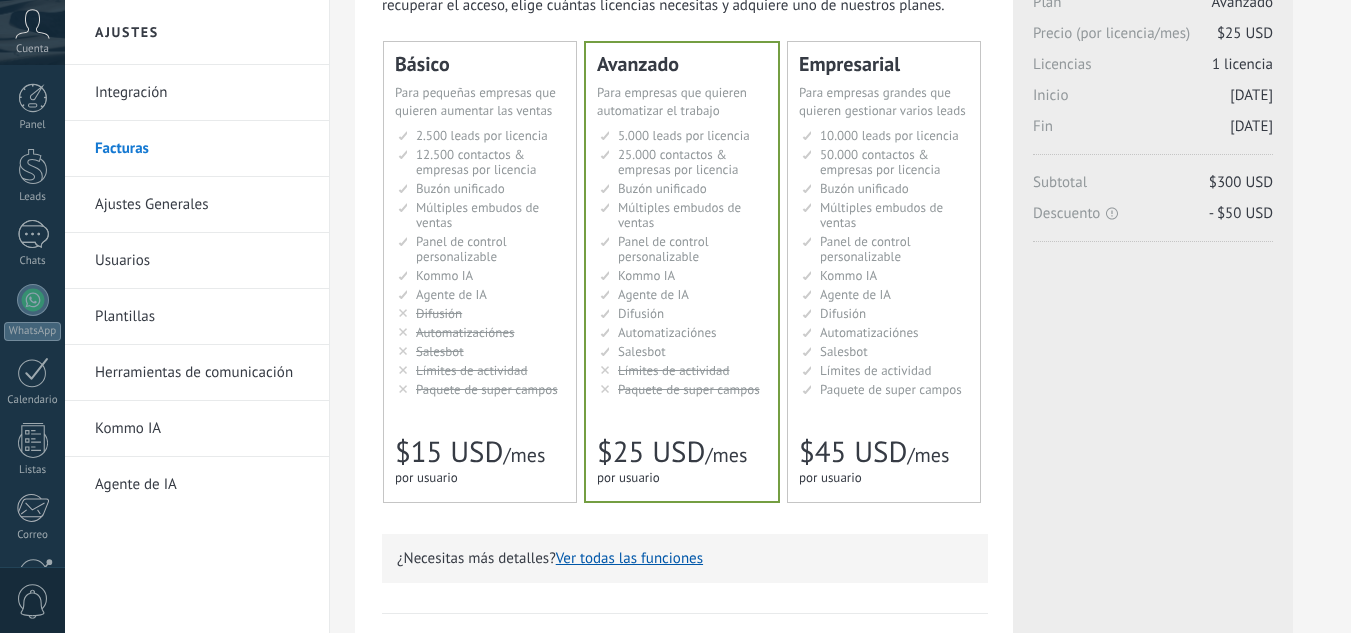 scroll, scrollTop: 0, scrollLeft: 0, axis: both 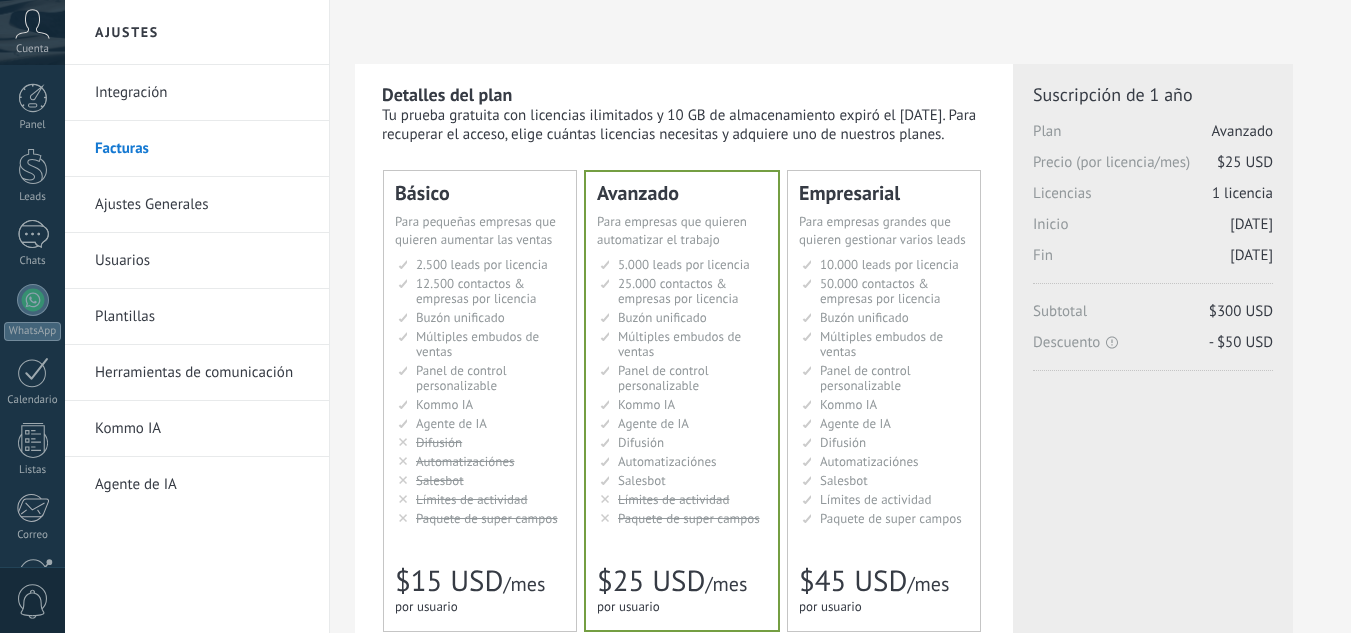 click on "Ajustes Generales" at bounding box center [202, 205] 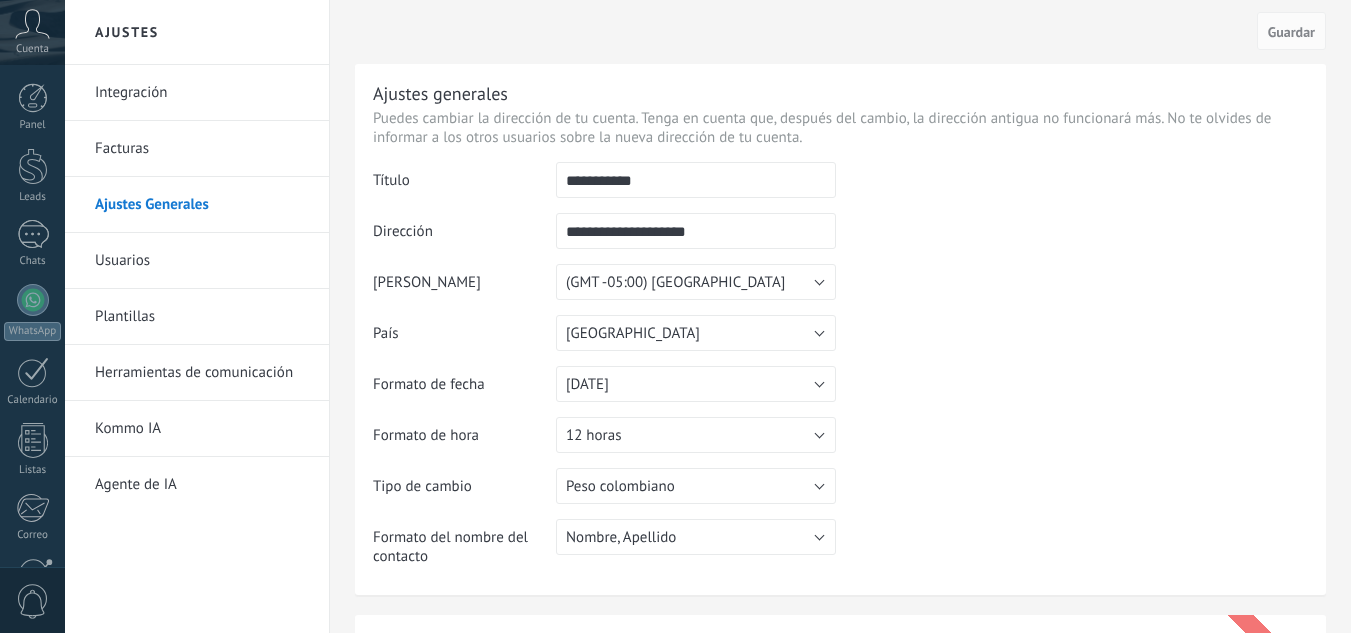 click on "Usuarios" at bounding box center (202, 261) 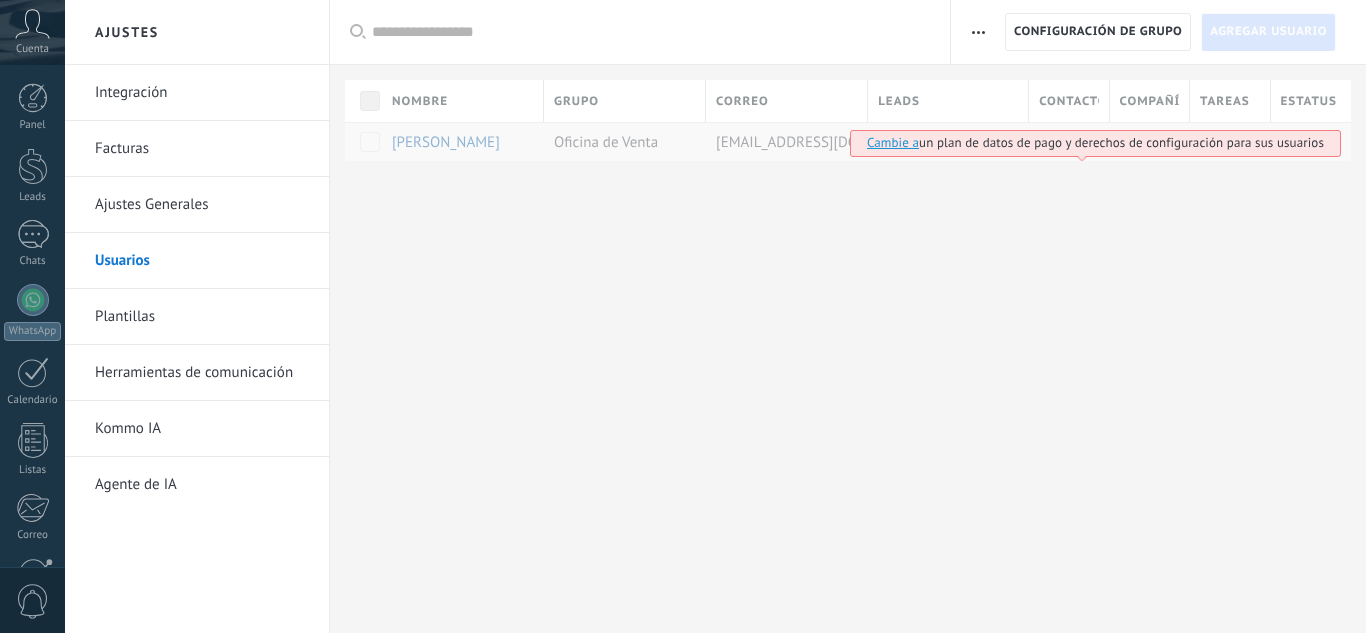 click on "Cambie a  un plan de datos de pago y derechos de configuración para sus usuarios" at bounding box center (1095, 142) 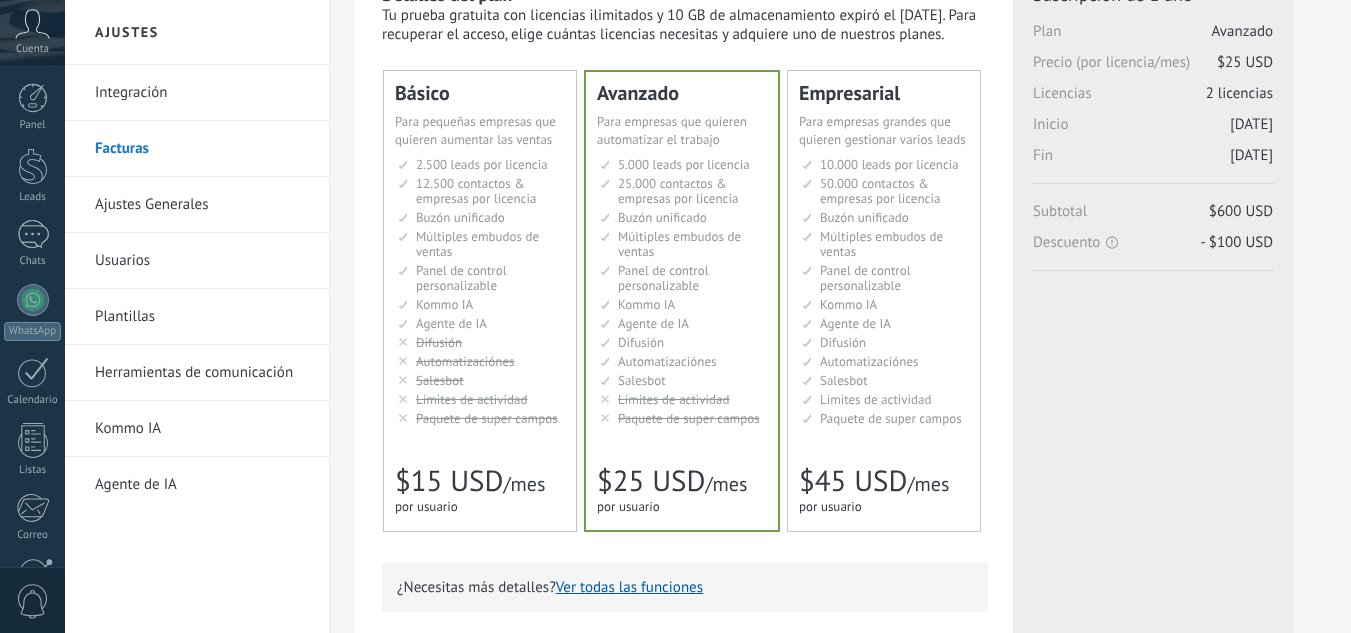 scroll, scrollTop: 100, scrollLeft: 0, axis: vertical 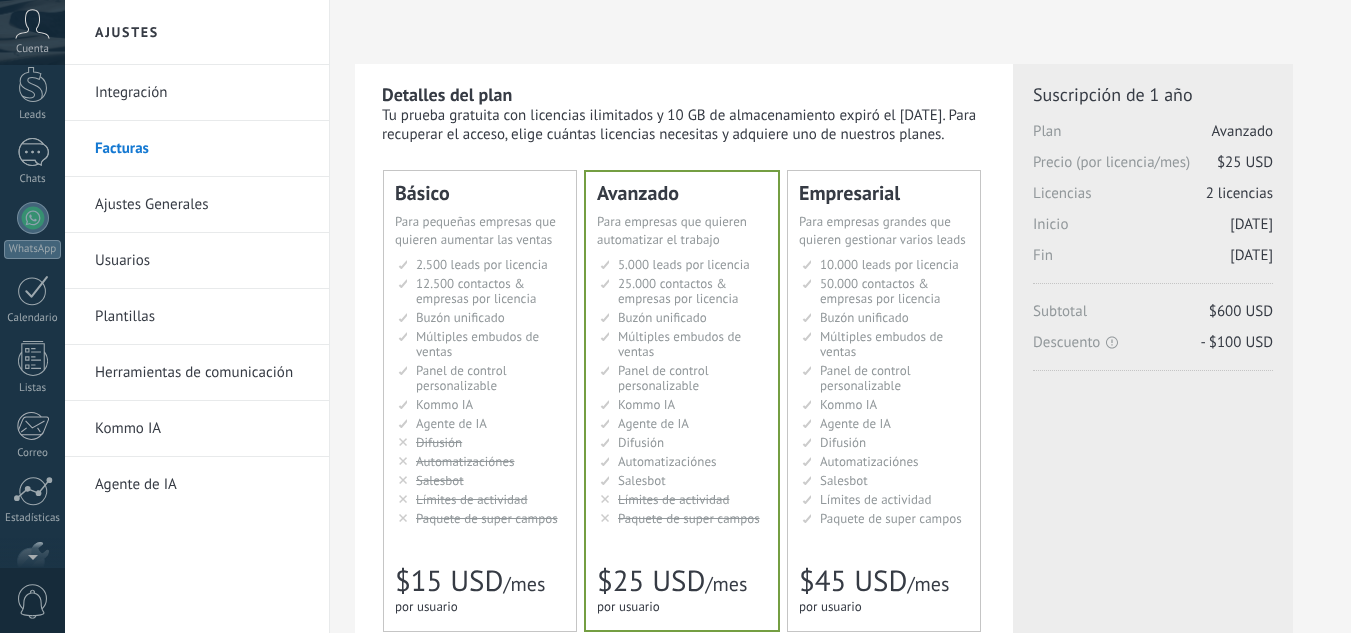 click on "Panel
Leads
Chats
WhatsApp
Clientes" at bounding box center (65, 316) 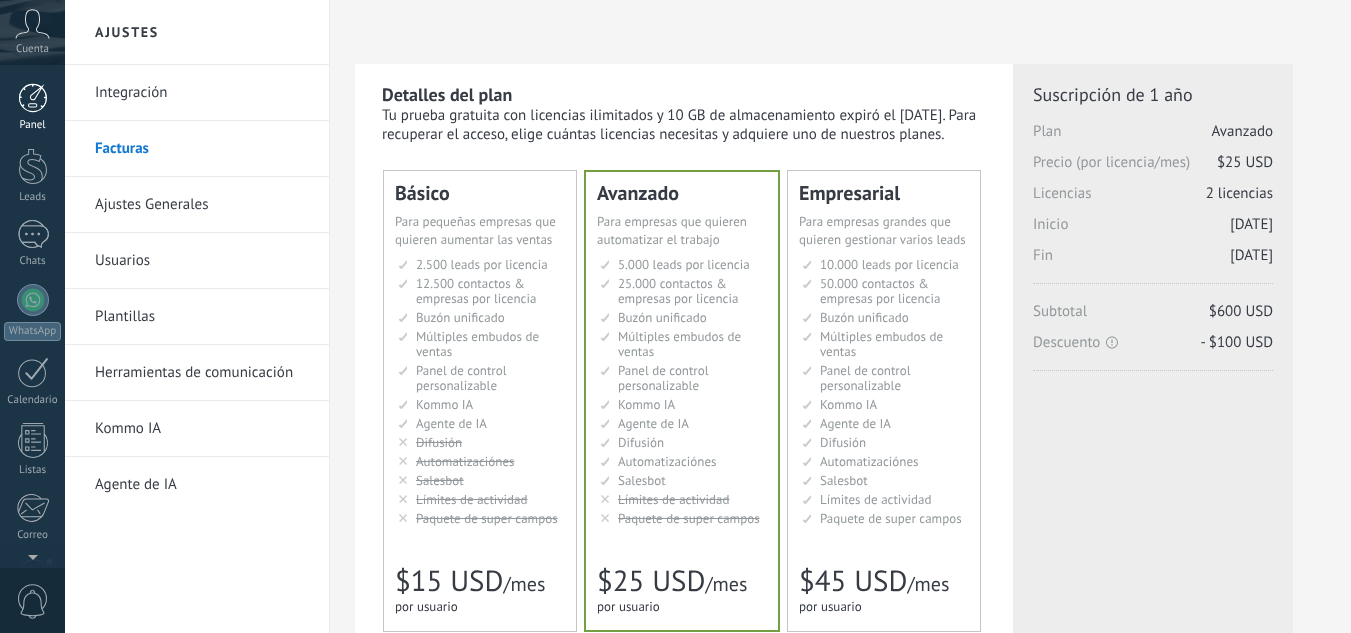 click at bounding box center (33, 98) 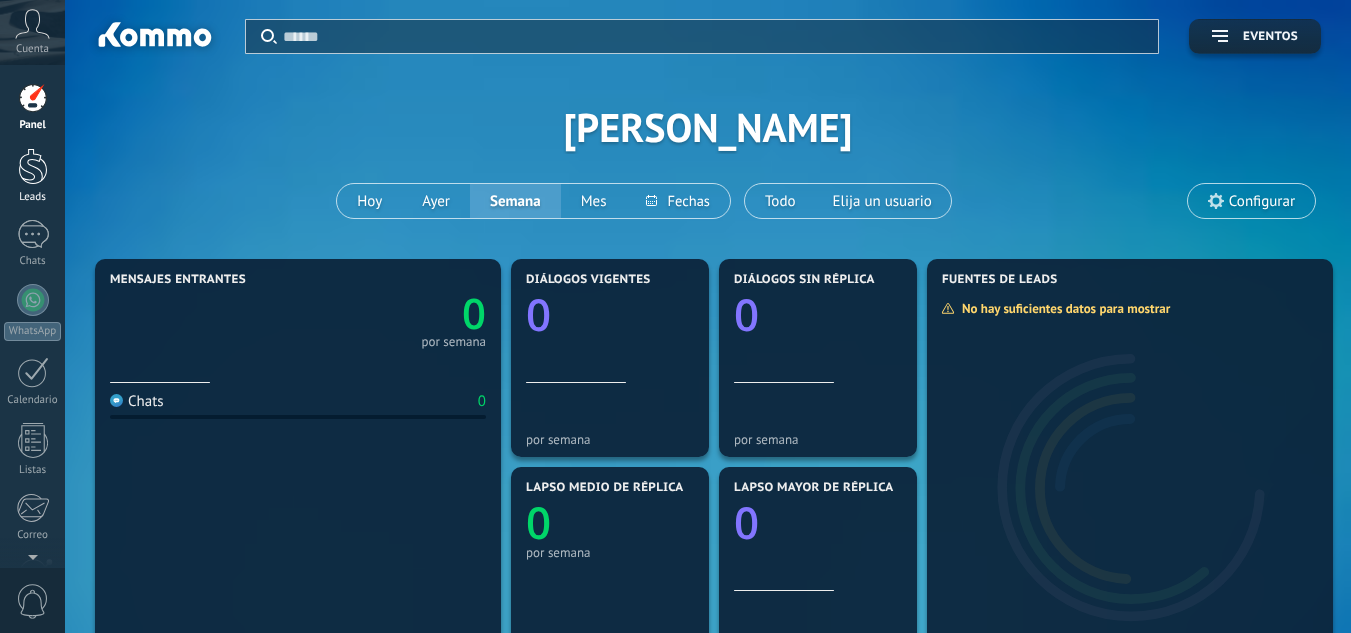 click on "Leads" at bounding box center [32, 176] 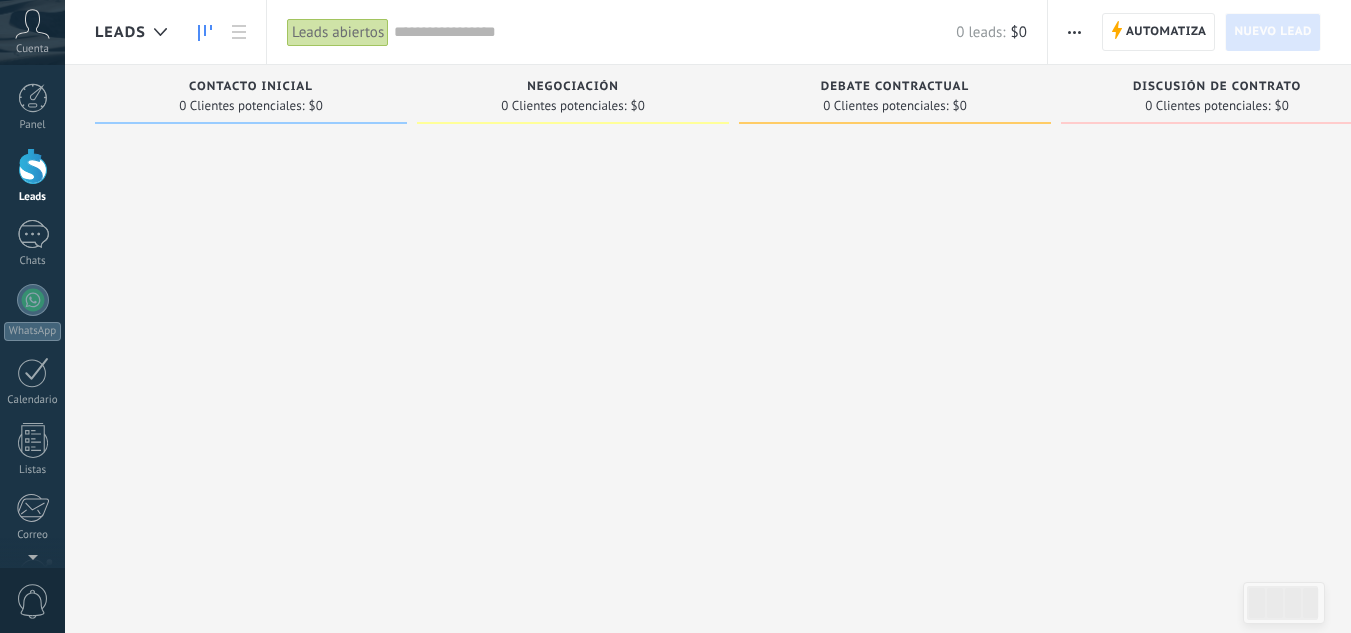click on "Cuenta" at bounding box center [32, 49] 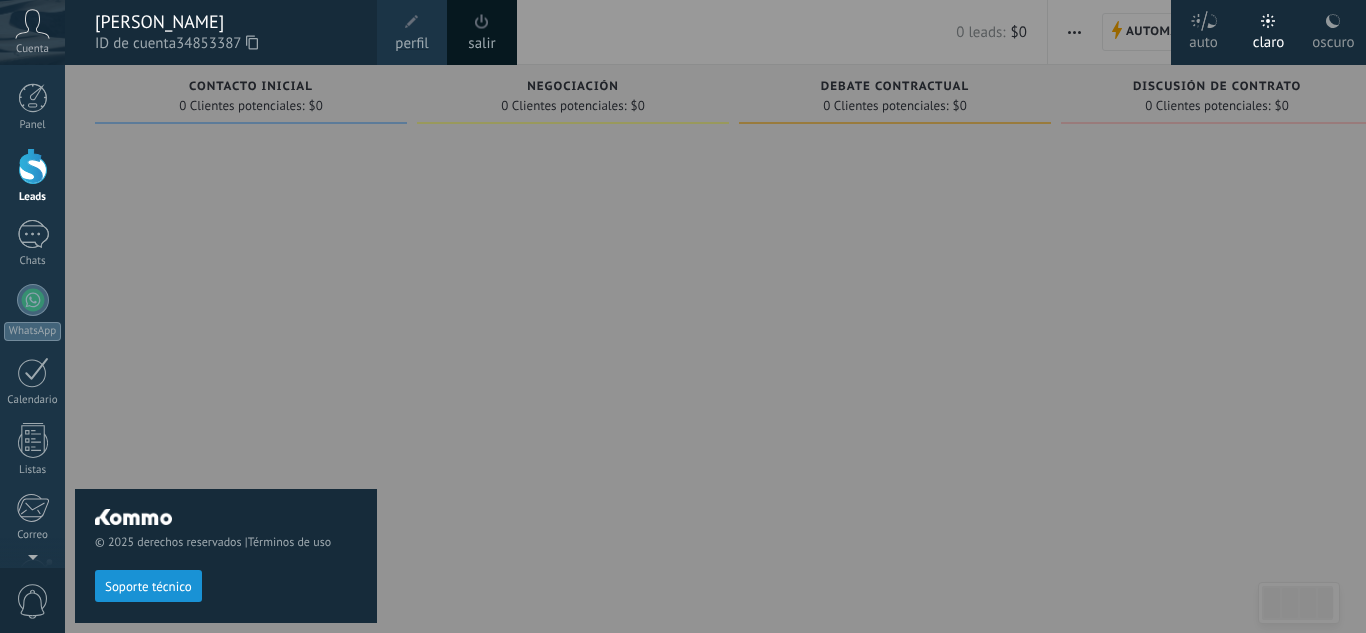 click on "salir" at bounding box center [481, 44] 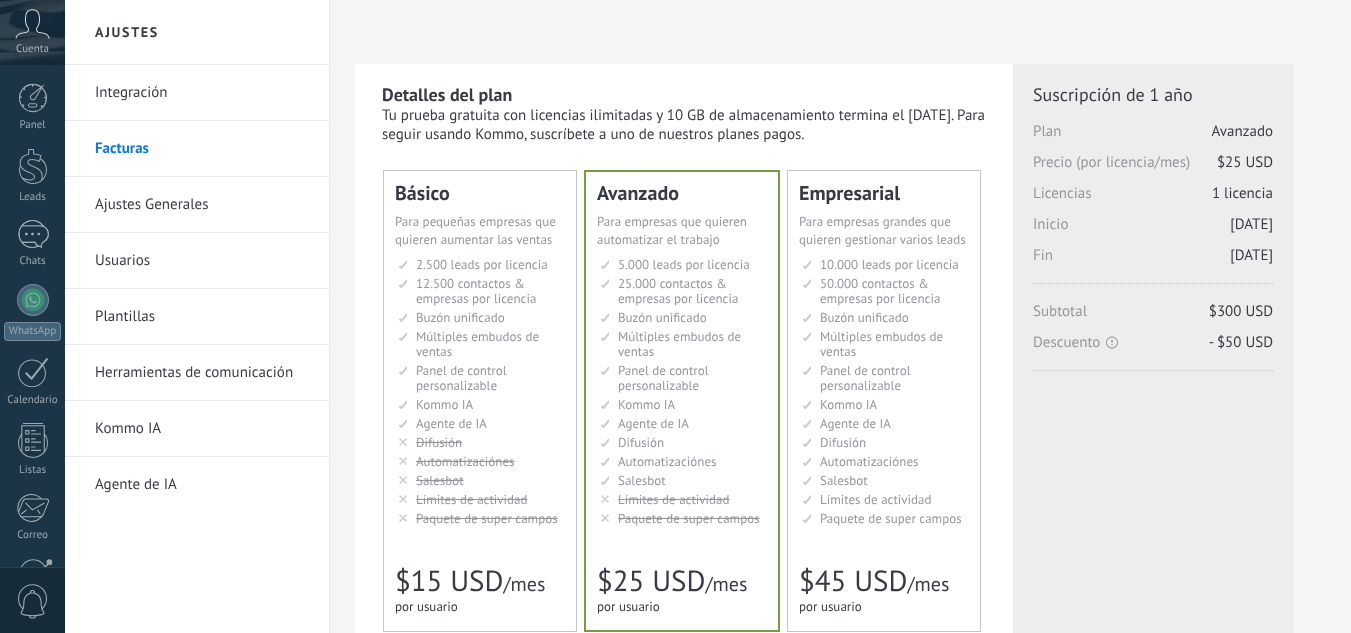 scroll, scrollTop: 0, scrollLeft: 0, axis: both 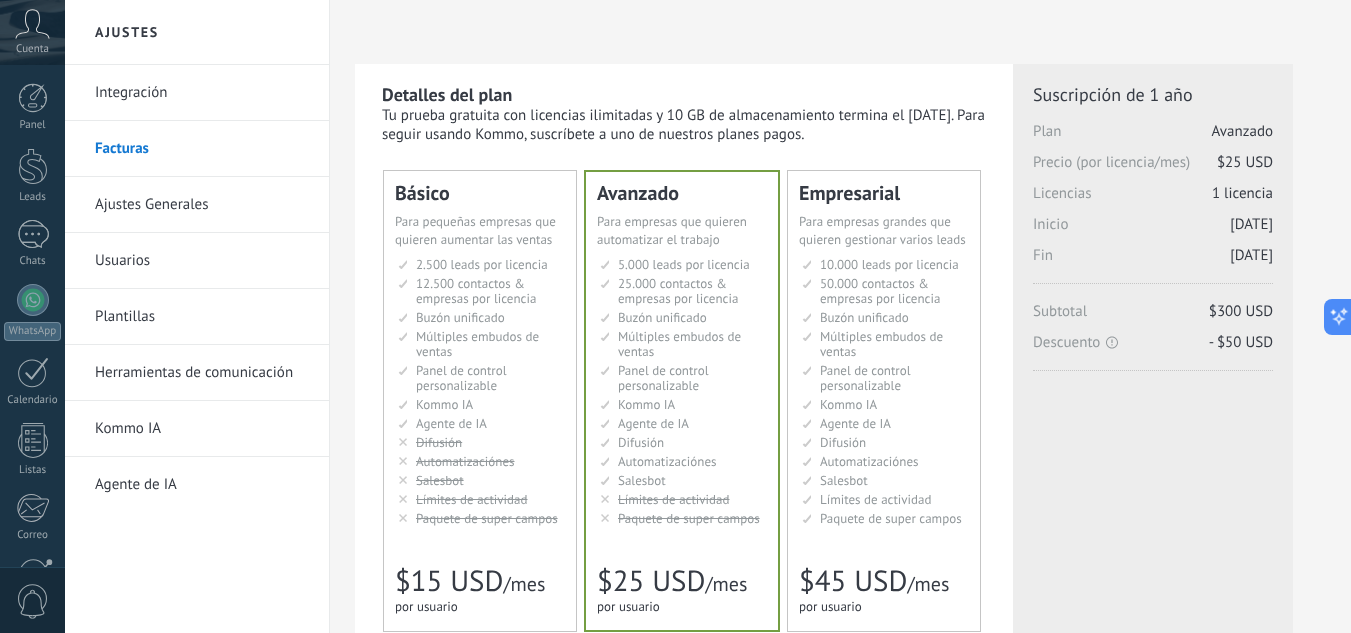 click on "Integración" at bounding box center (202, 93) 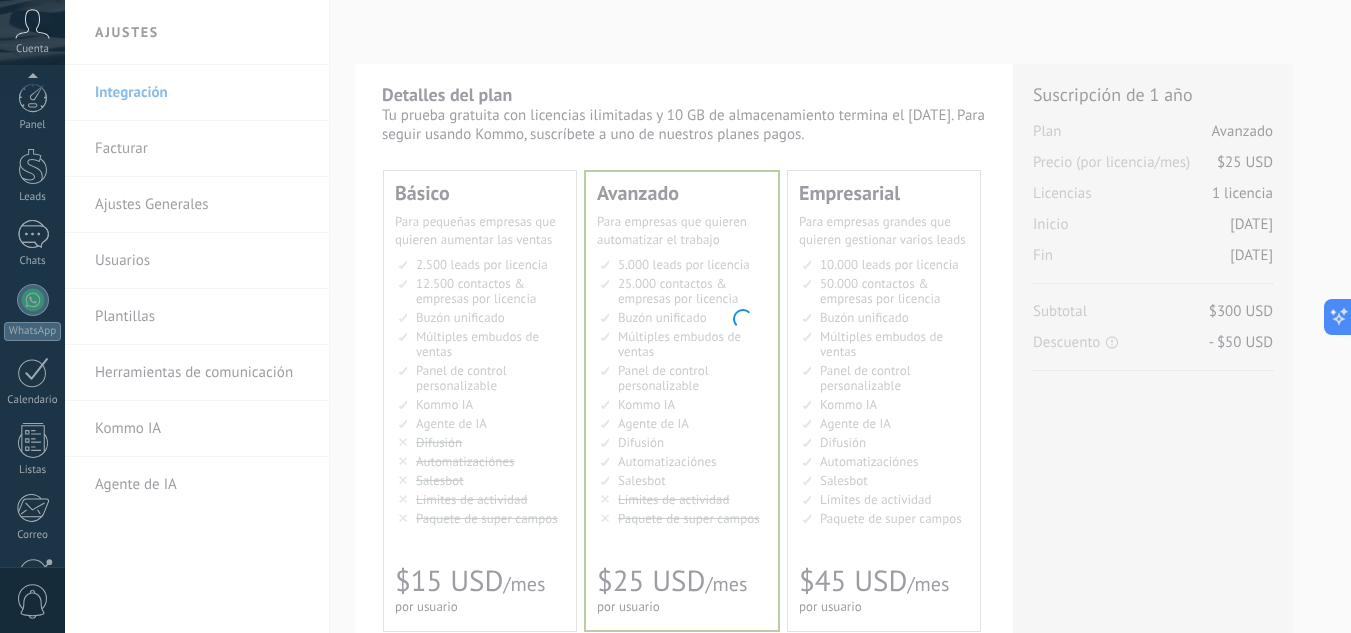 scroll, scrollTop: 199, scrollLeft: 0, axis: vertical 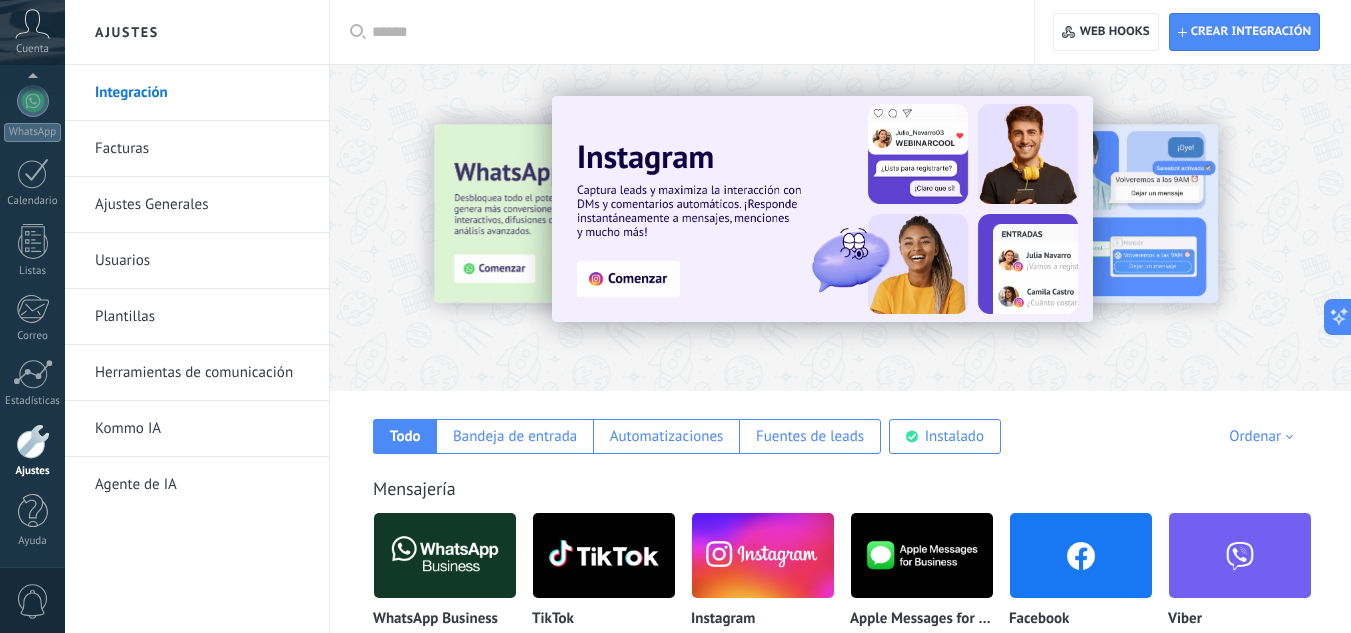click on "Herramientas de comunicación" at bounding box center [202, 373] 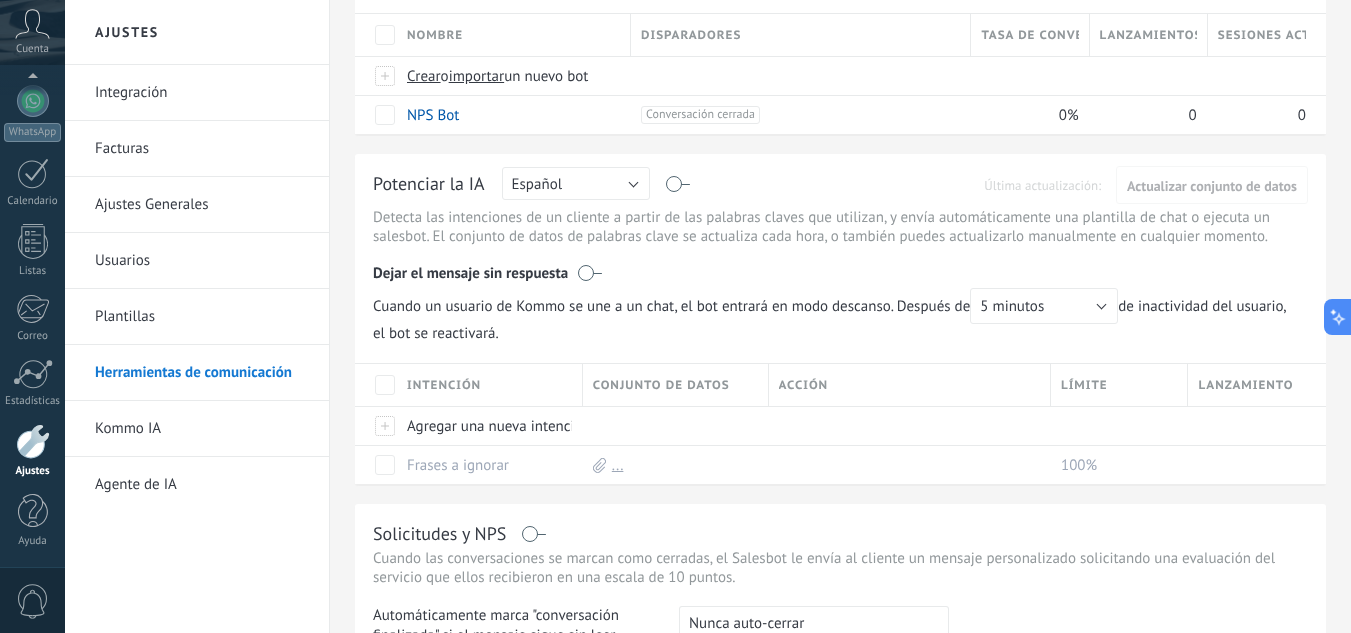 scroll, scrollTop: 0, scrollLeft: 0, axis: both 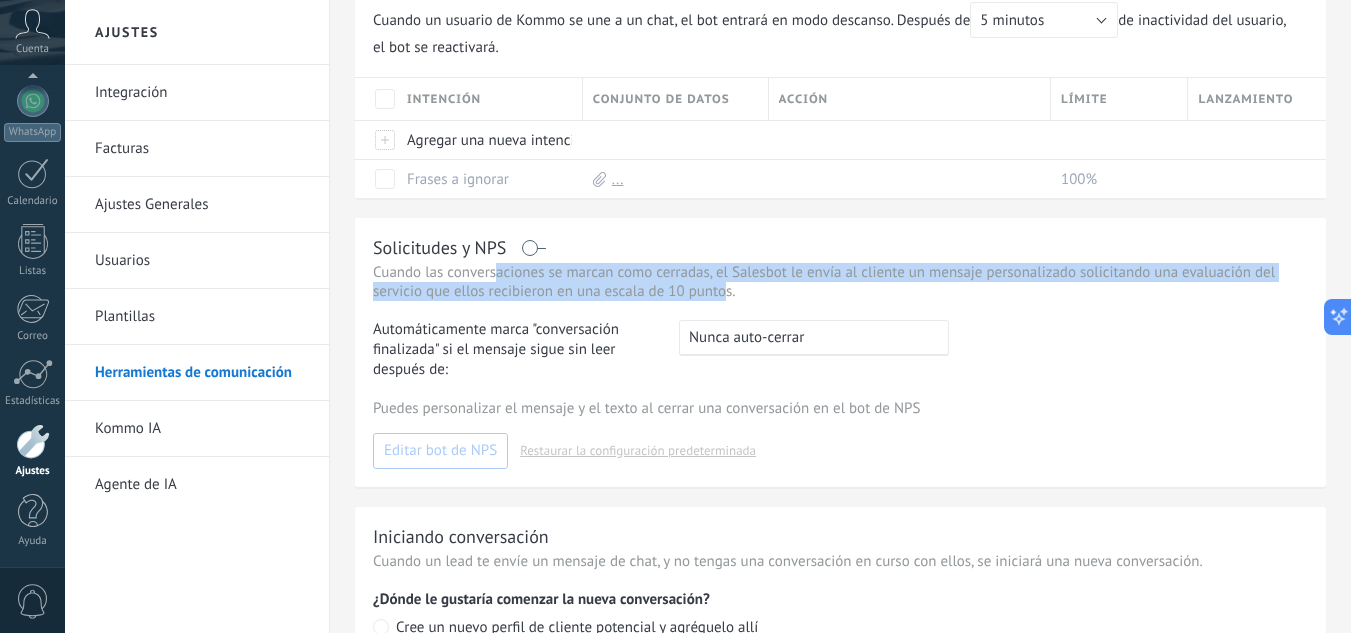 drag, startPoint x: 497, startPoint y: 279, endPoint x: 725, endPoint y: 288, distance: 228.17757 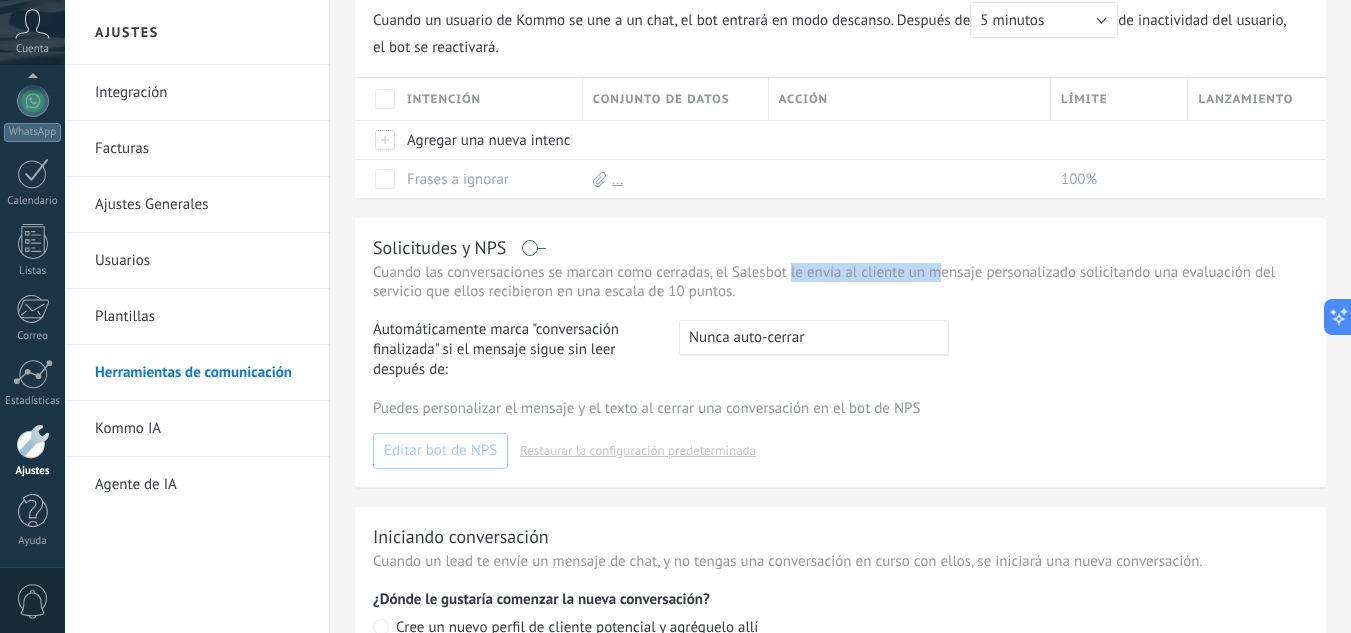 drag, startPoint x: 793, startPoint y: 266, endPoint x: 941, endPoint y: 271, distance: 148.08444 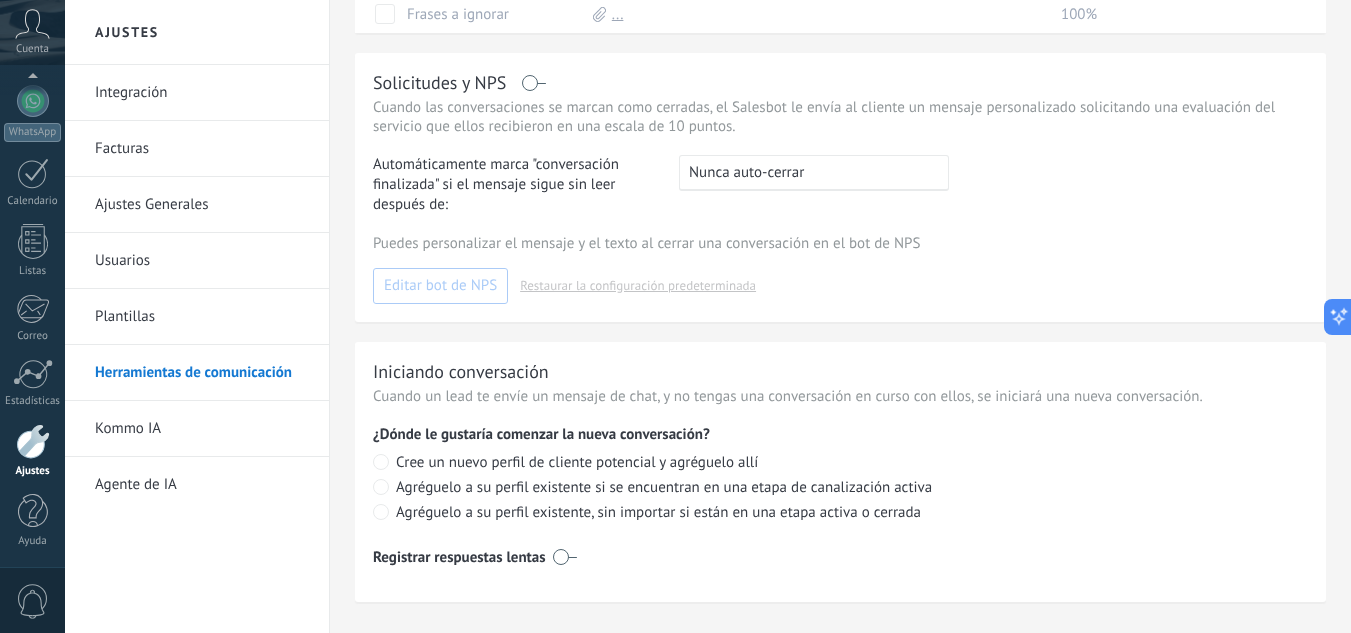 scroll, scrollTop: 686, scrollLeft: 0, axis: vertical 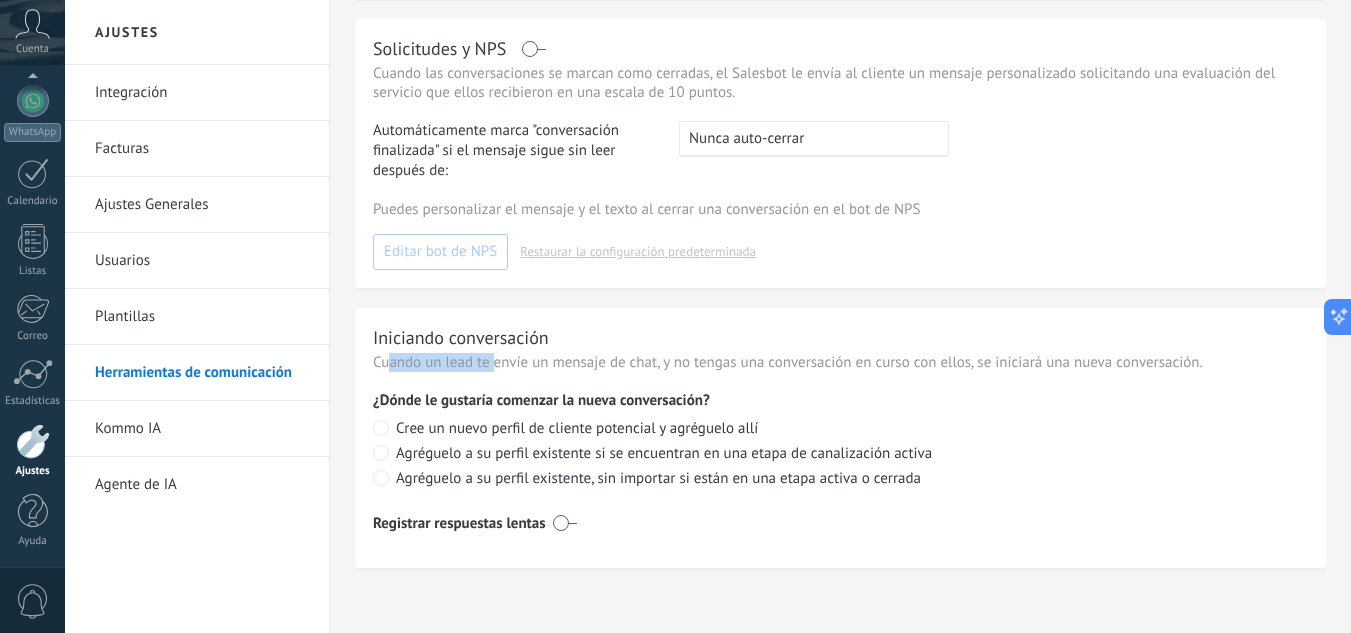 drag, startPoint x: 388, startPoint y: 360, endPoint x: 515, endPoint y: 363, distance: 127.03543 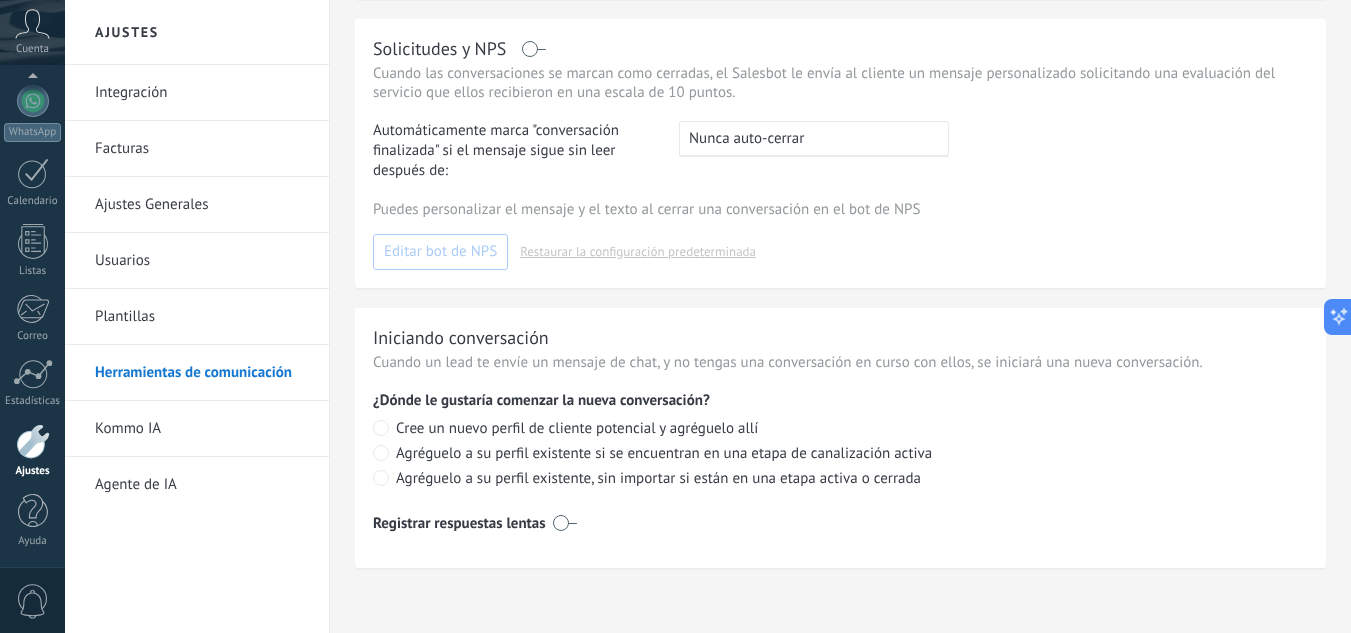 click on "Cuando un lead te envíe un mensaje de chat, y no tengas una conversación en curso con ellos, se iniciará una nueva conversación." at bounding box center [840, 362] 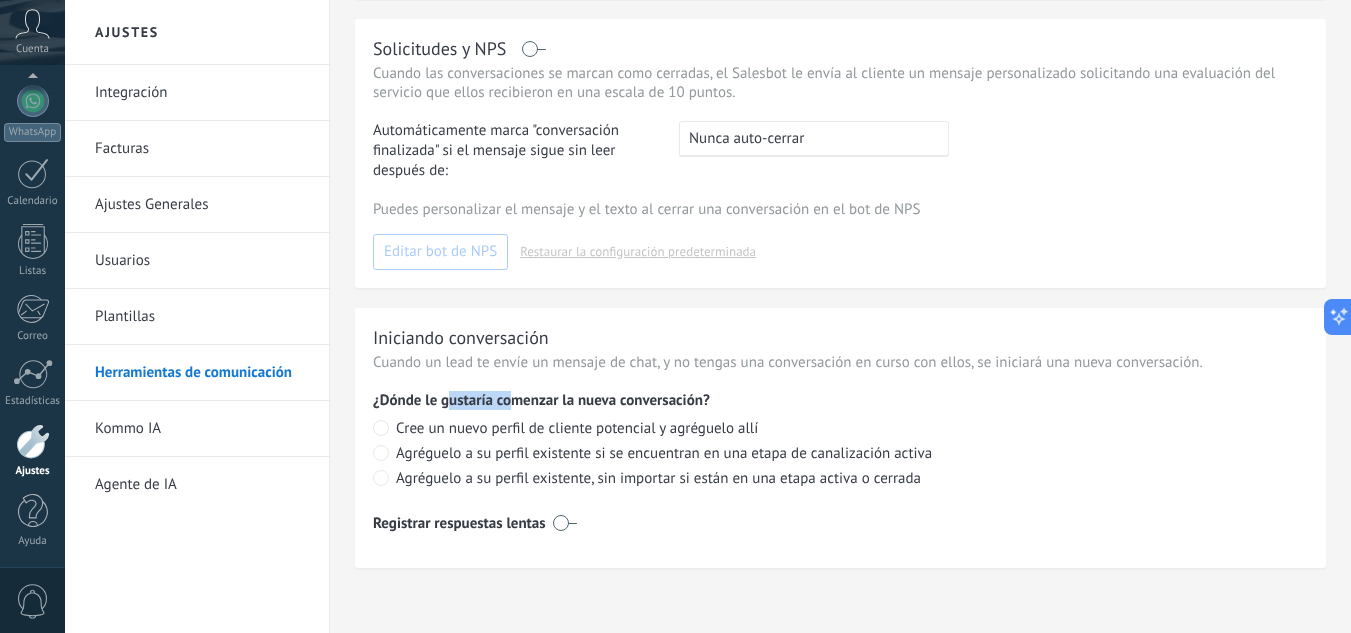 drag, startPoint x: 449, startPoint y: 398, endPoint x: 539, endPoint y: 395, distance: 90.04999 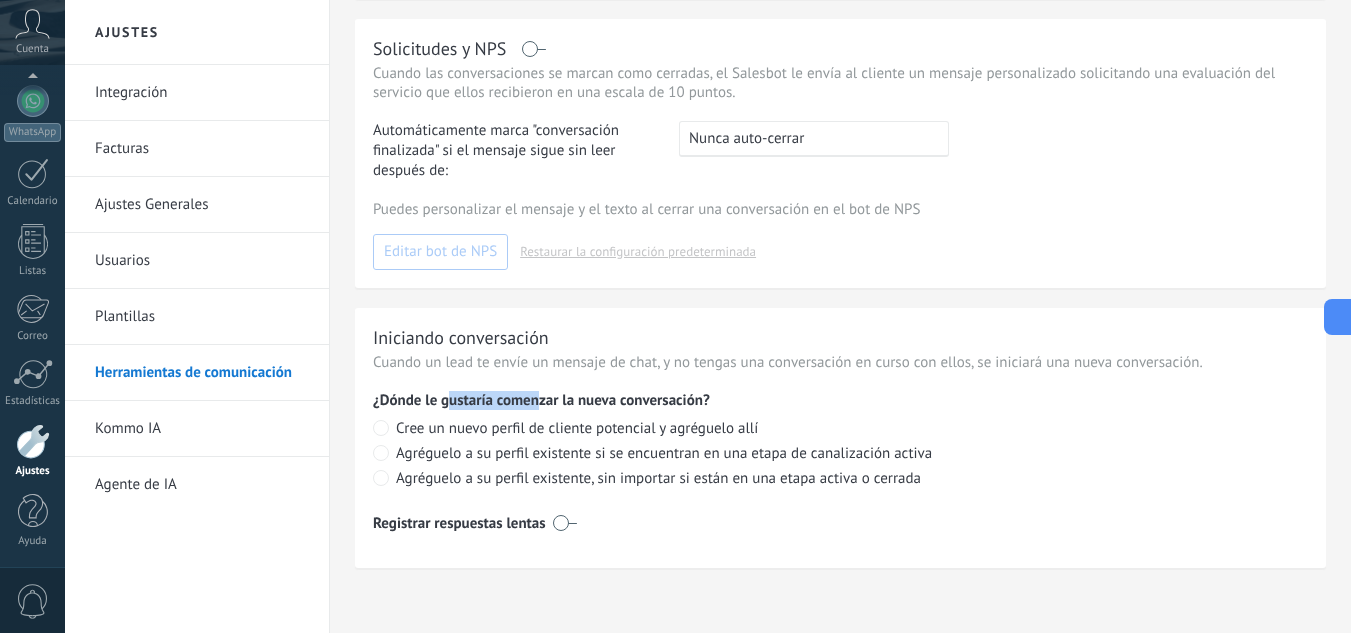 click on "¿Dónde le gustaría comenzar la nueva conversación?" at bounding box center (840, 400) 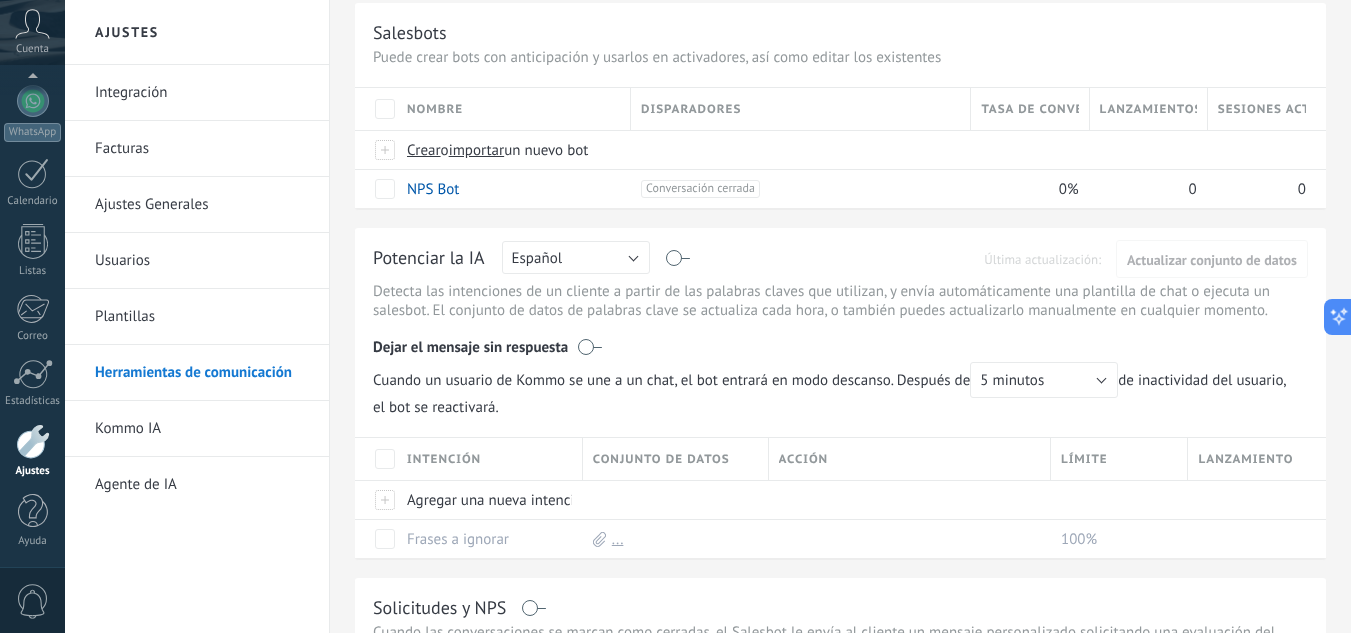 scroll, scrollTop: 0, scrollLeft: 0, axis: both 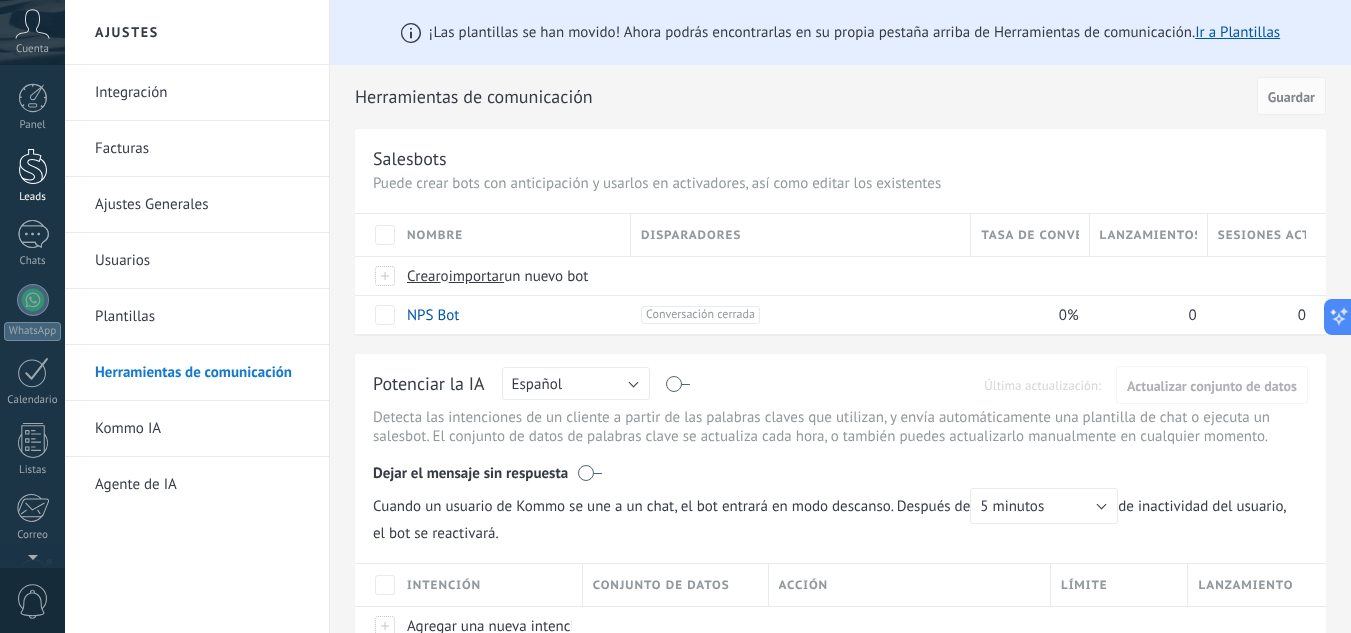 click at bounding box center [33, 166] 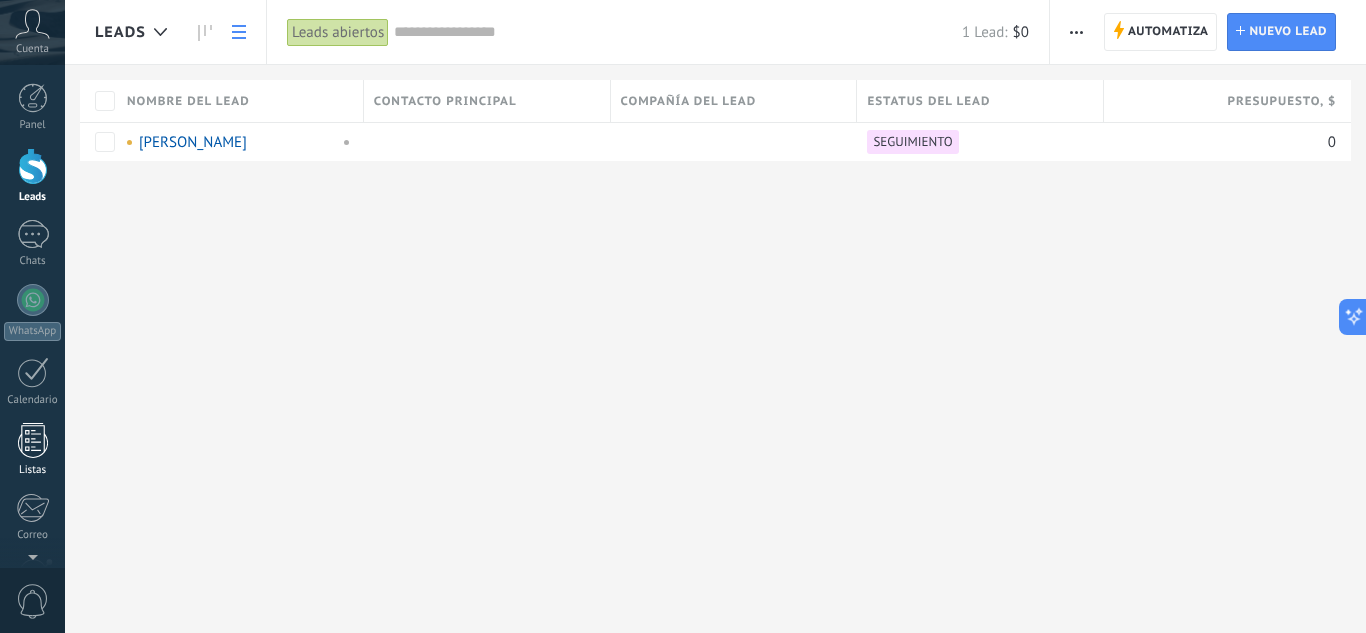 click at bounding box center (33, 440) 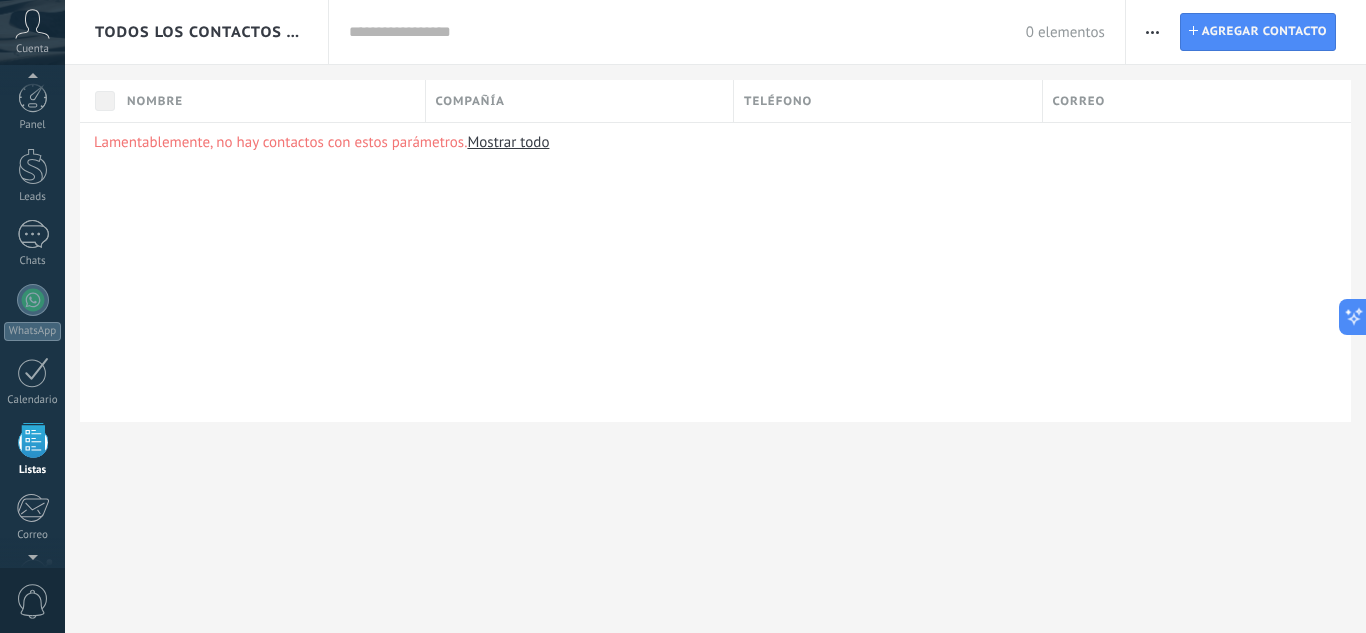 scroll, scrollTop: 124, scrollLeft: 0, axis: vertical 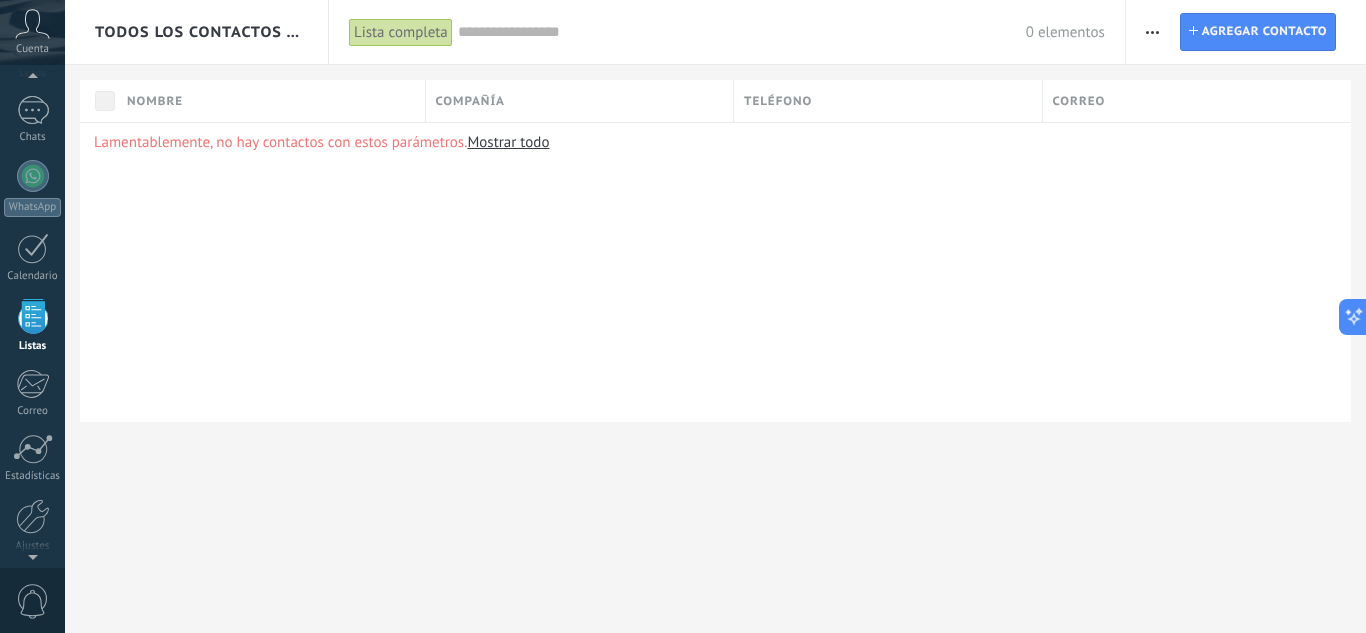 click at bounding box center (1152, 32) 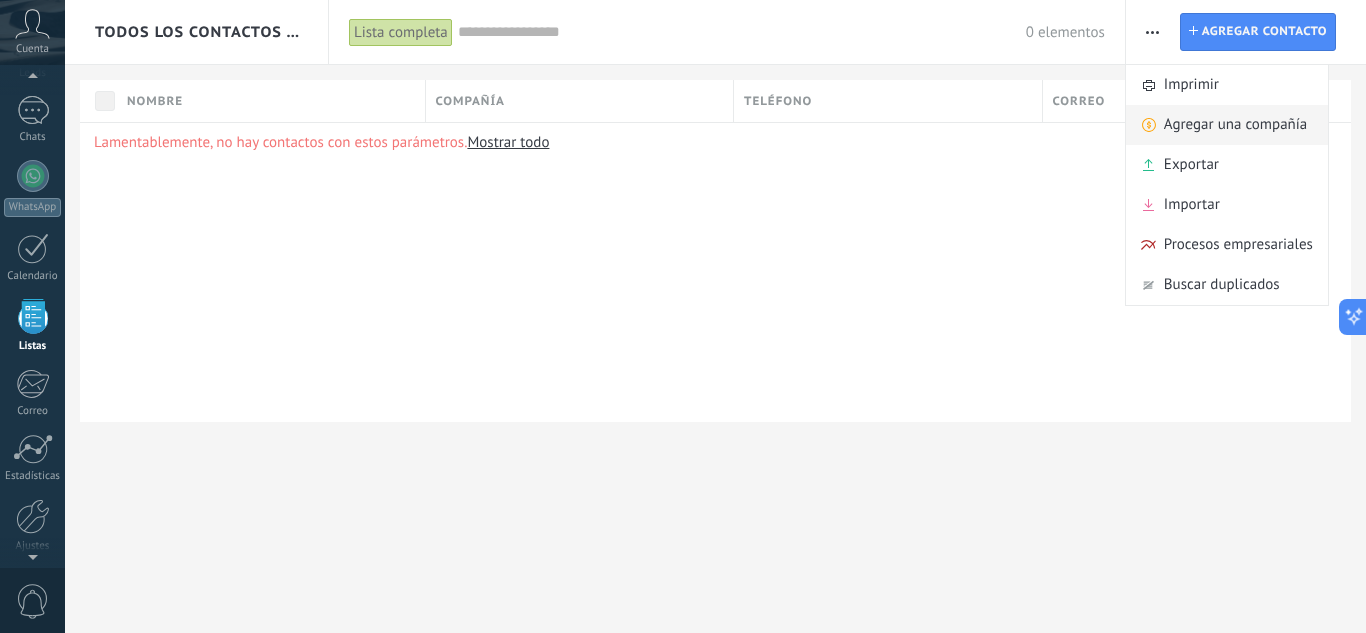 click on "Agregar una compañía" at bounding box center [1235, 125] 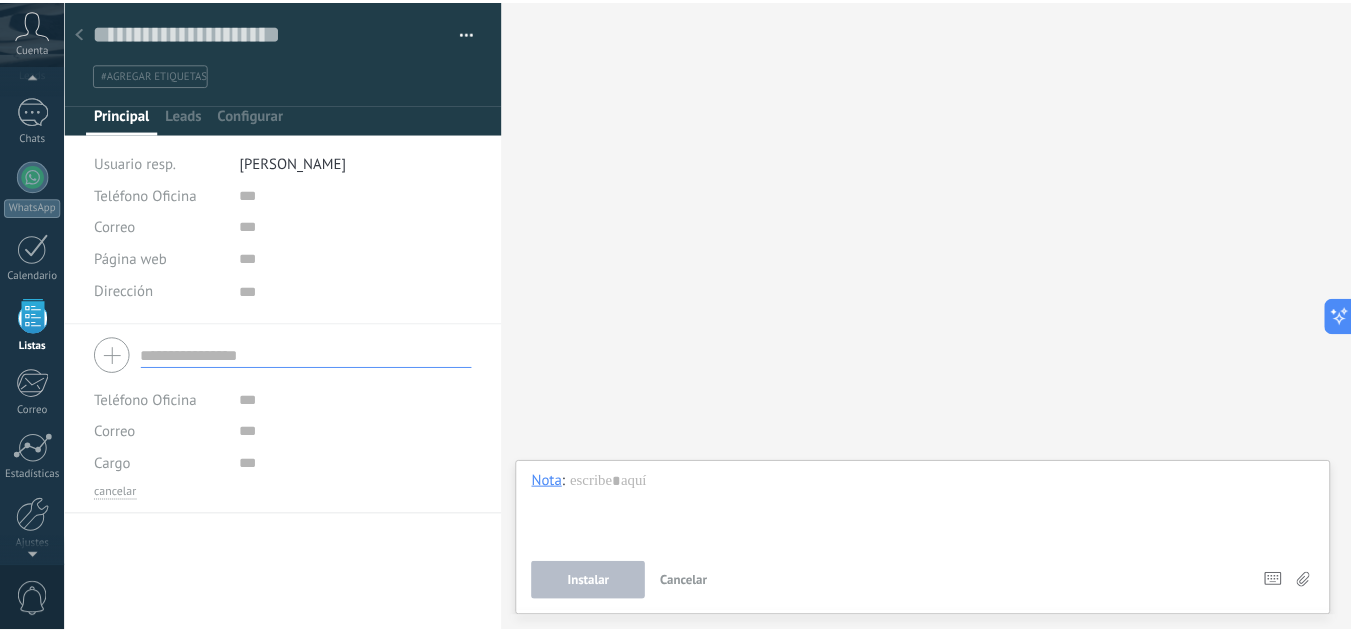 scroll, scrollTop: 20, scrollLeft: 0, axis: vertical 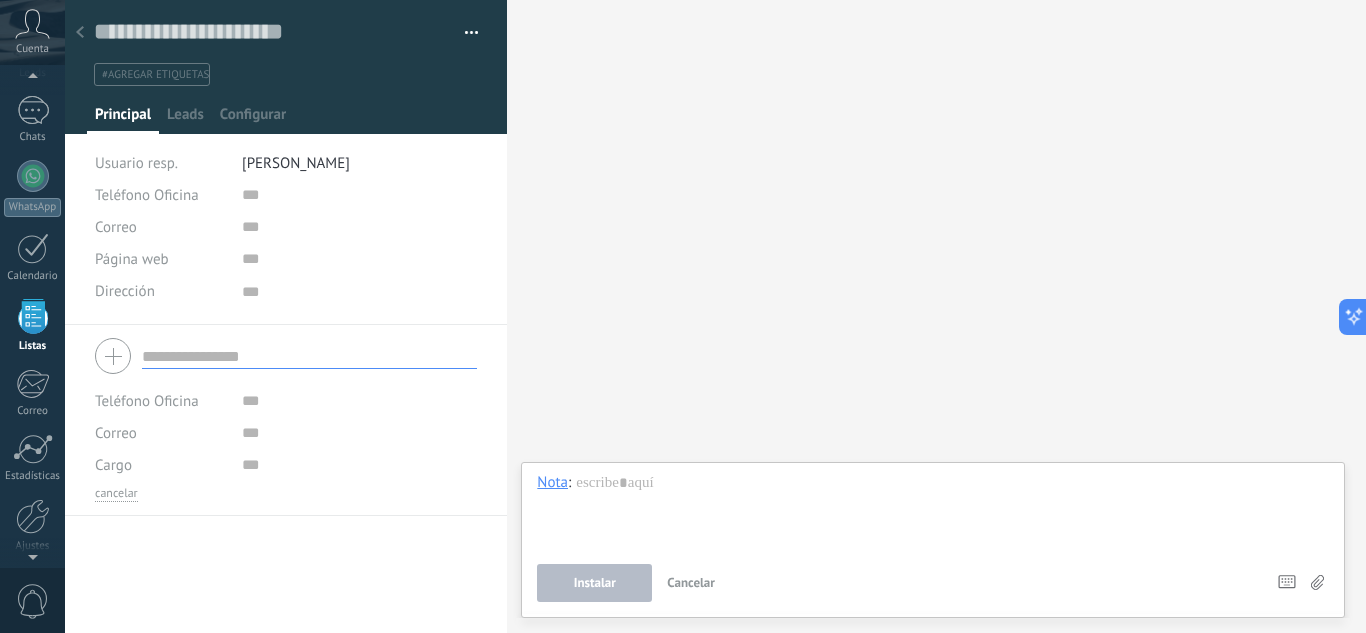 click on "Copie el nombre
Guardar y crear
Administrar etiquetas" at bounding box center [286, 43] 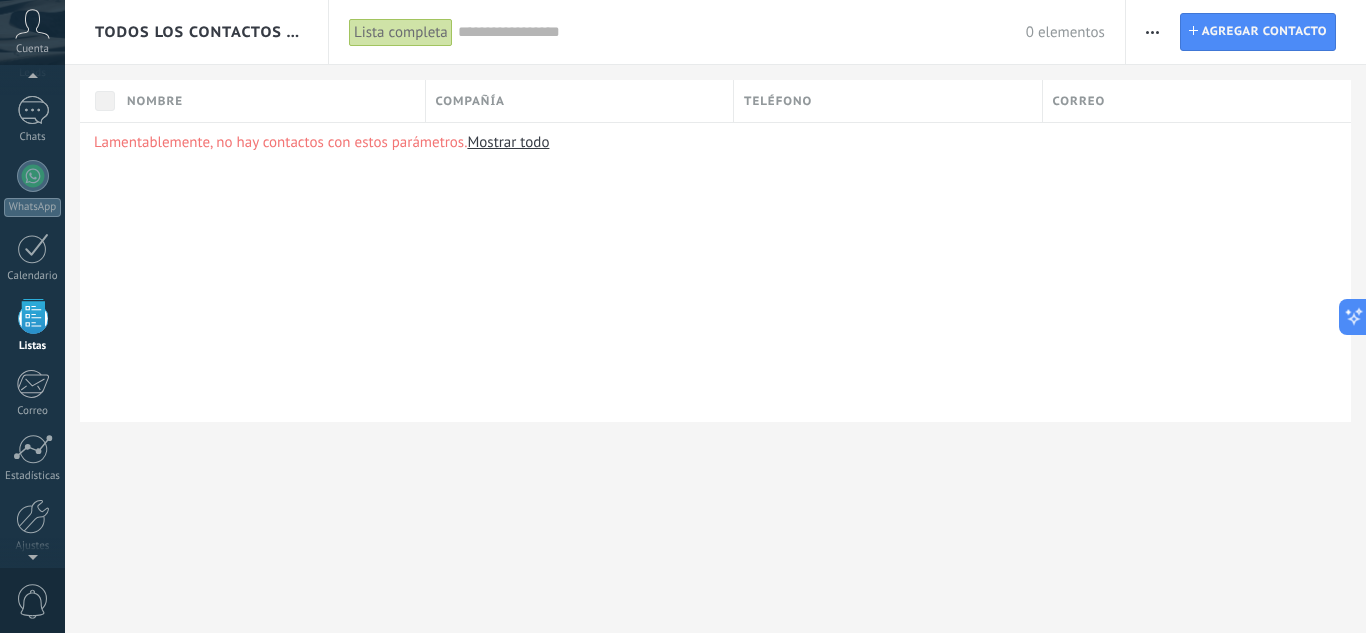 click at bounding box center (1152, 32) 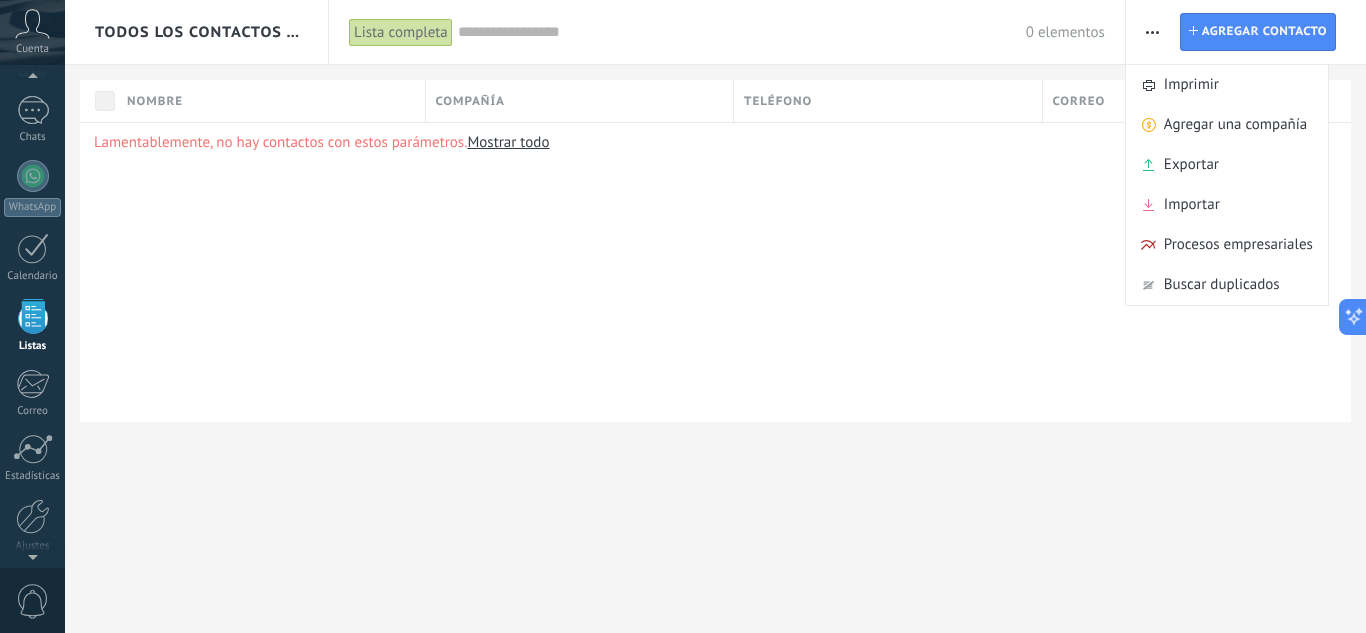 click on "Lamentablemente, no hay contactos con estos parámetros.  Mostrar todo" at bounding box center [715, 272] 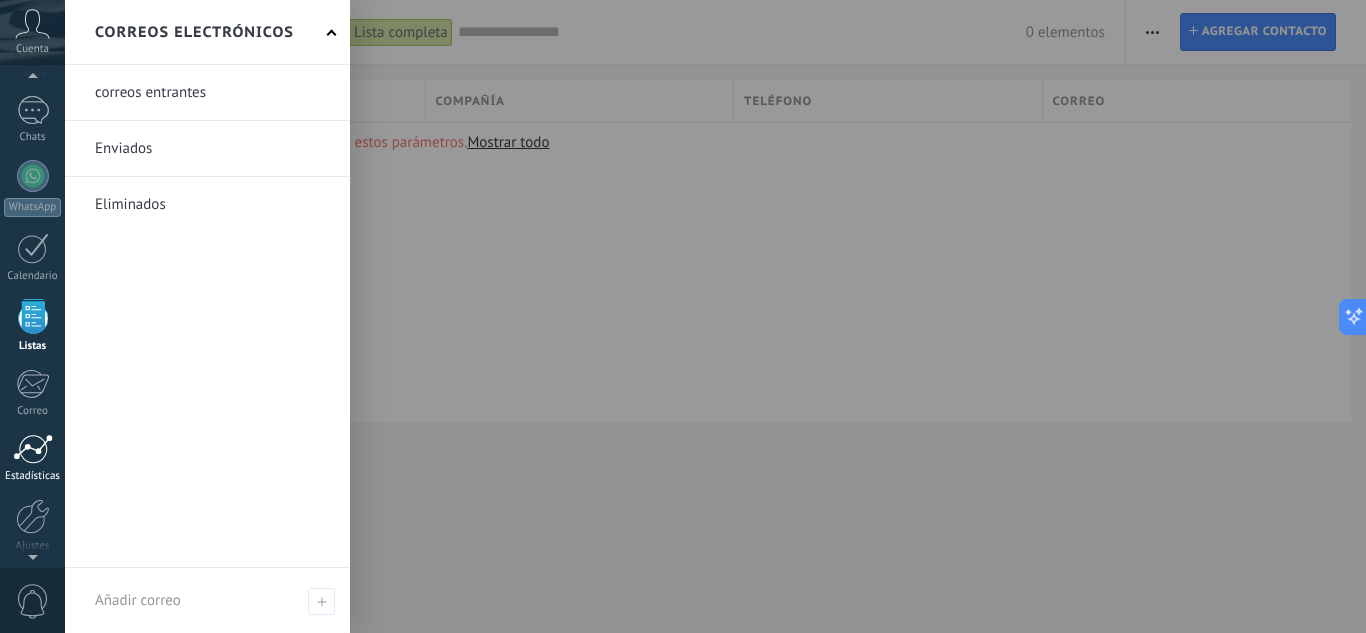 click at bounding box center [33, 449] 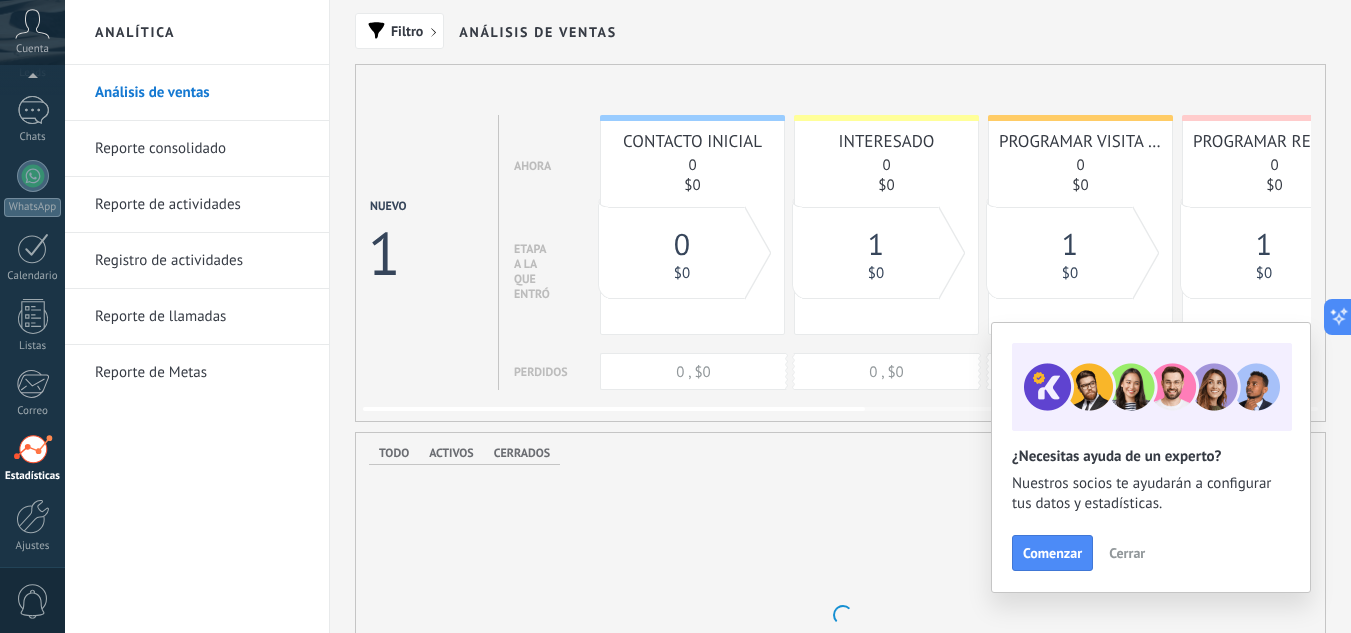 scroll, scrollTop: 199, scrollLeft: 0, axis: vertical 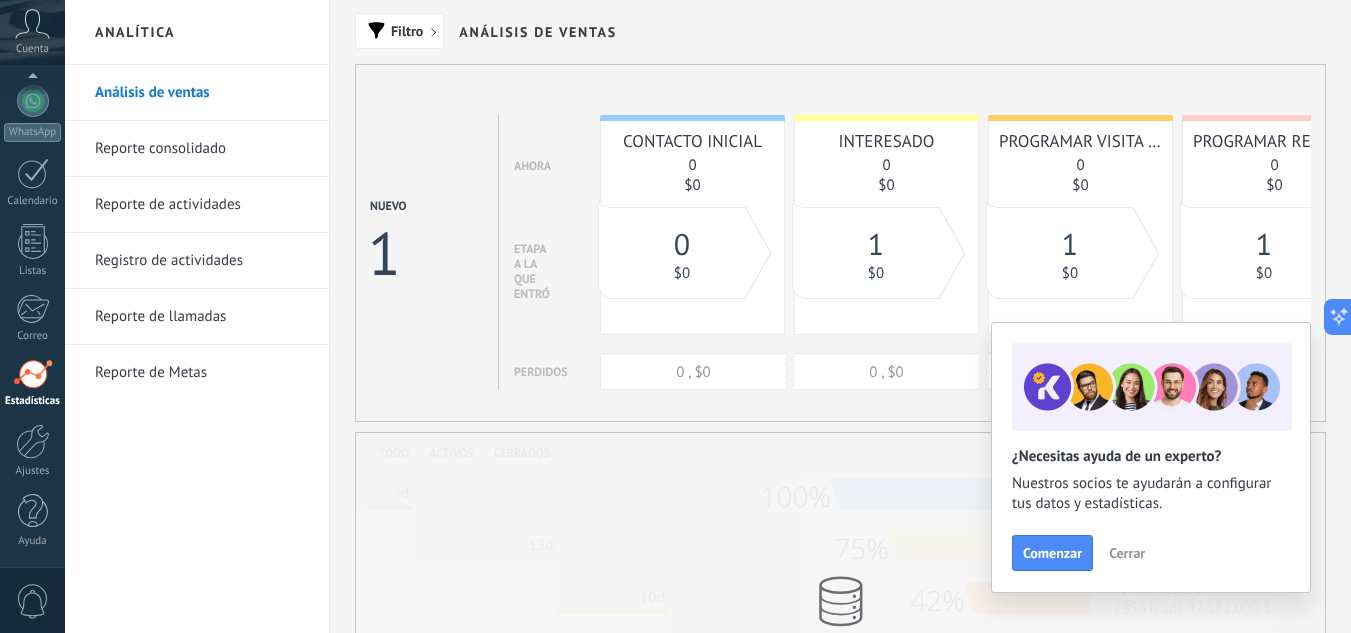click on "Cerrar" at bounding box center (1127, 553) 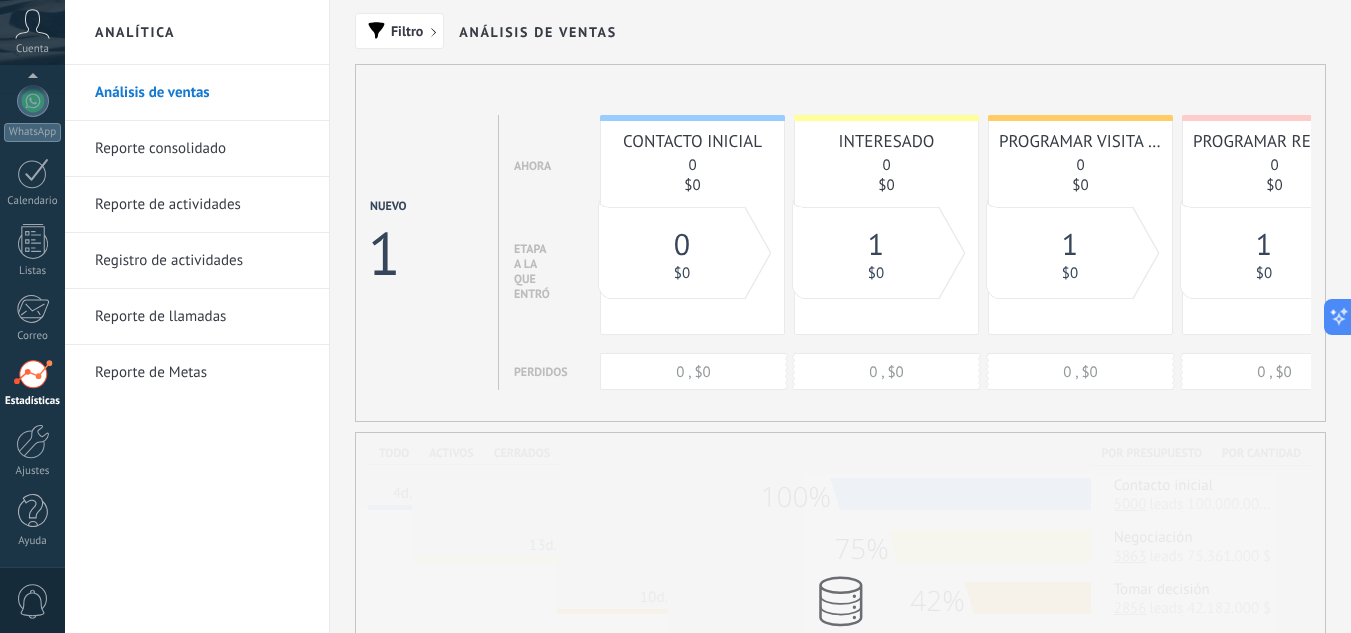 drag, startPoint x: 637, startPoint y: 629, endPoint x: 925, endPoint y: 553, distance: 297.85904 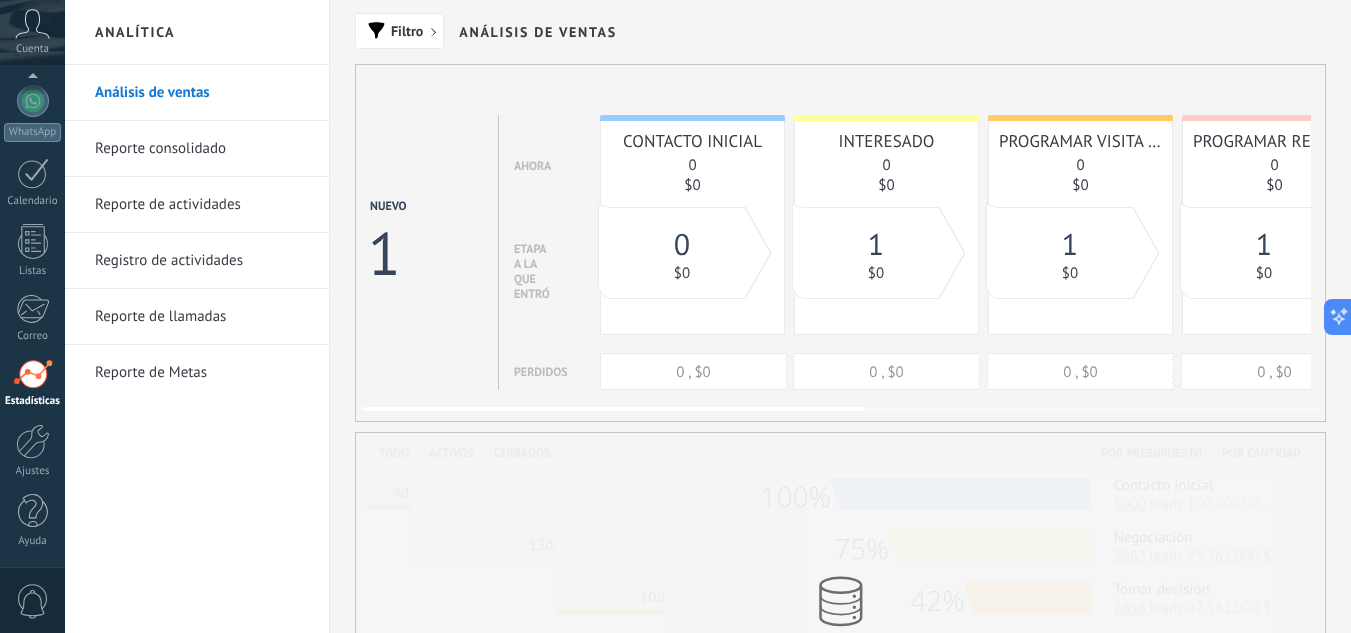 drag, startPoint x: 1028, startPoint y: 408, endPoint x: 936, endPoint y: 338, distance: 115.60277 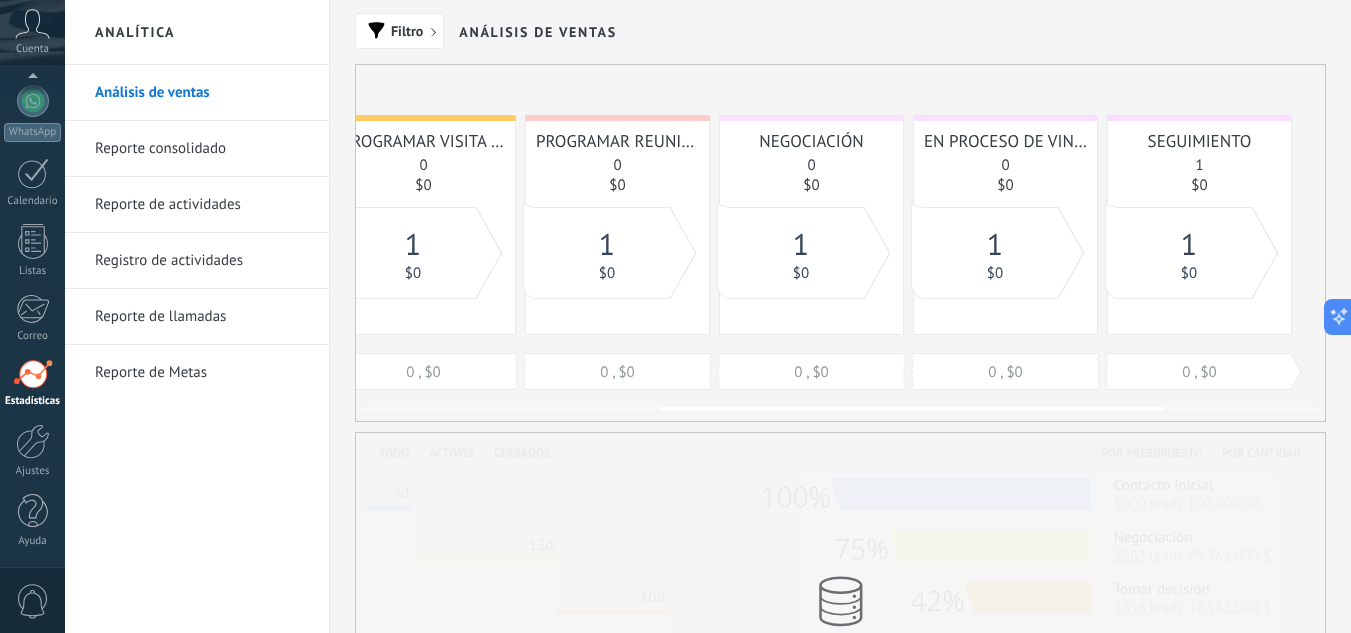 drag, startPoint x: 1058, startPoint y: 254, endPoint x: 400, endPoint y: 260, distance: 658.02734 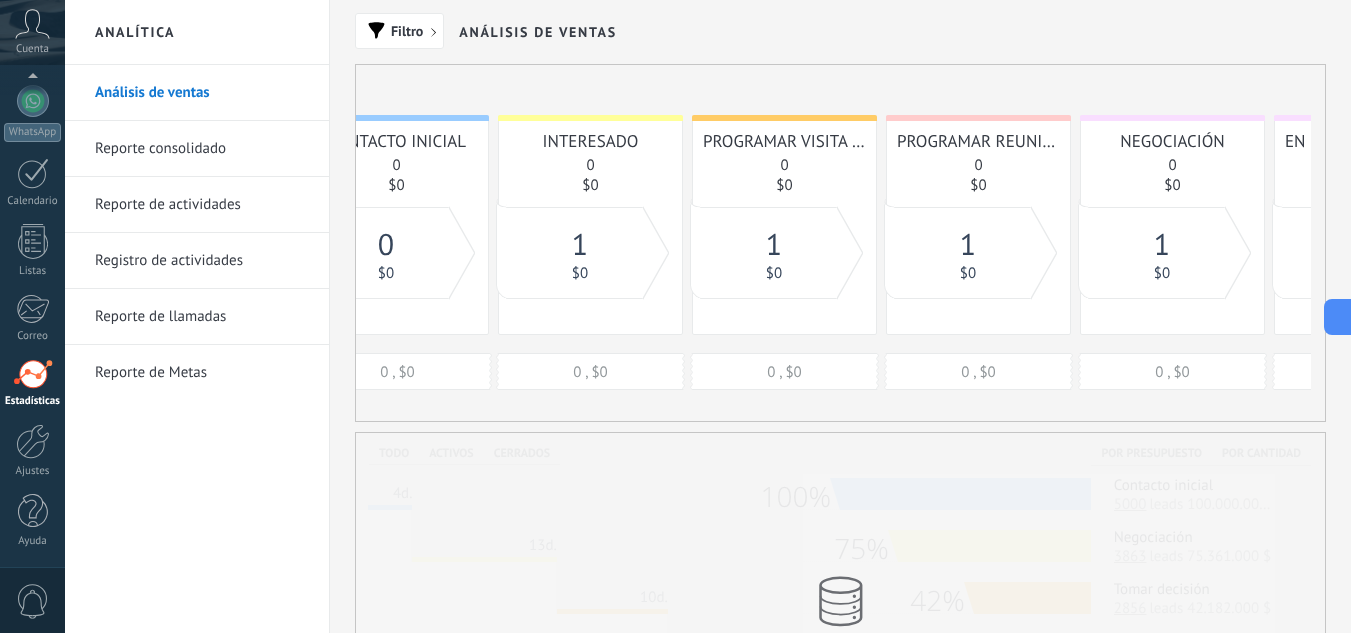 scroll, scrollTop: 0, scrollLeft: 196, axis: horizontal 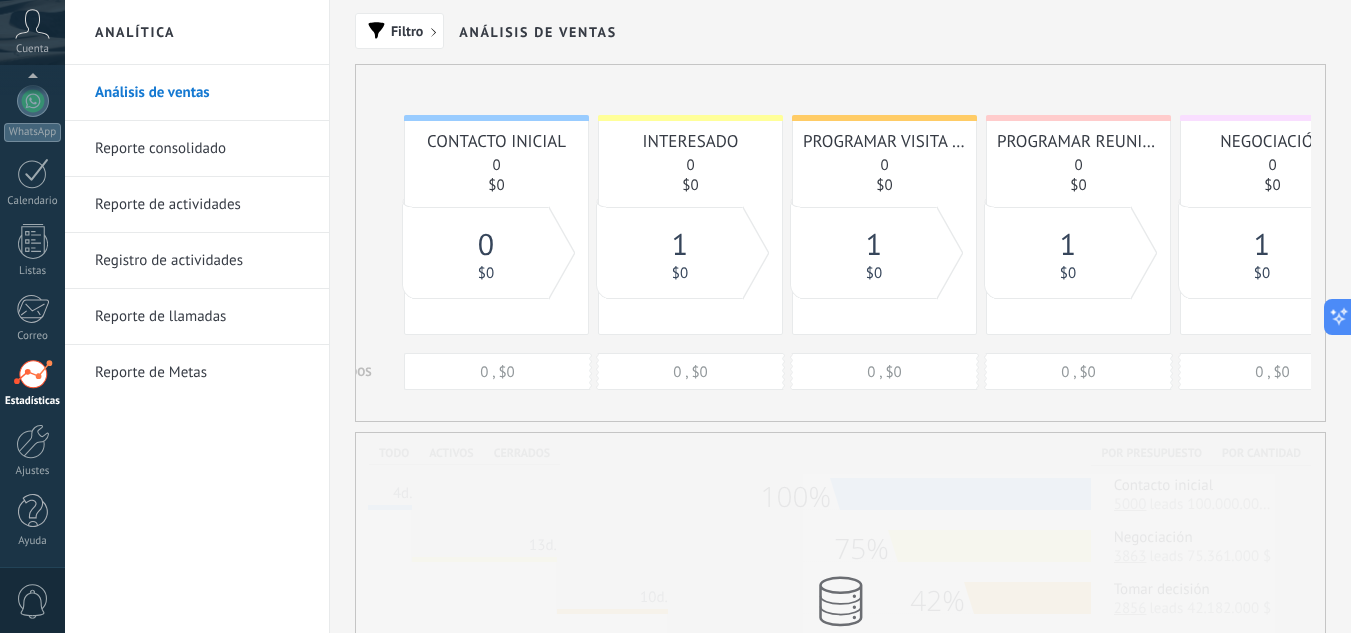 drag, startPoint x: 991, startPoint y: 213, endPoint x: 1349, endPoint y: 241, distance: 359.0933 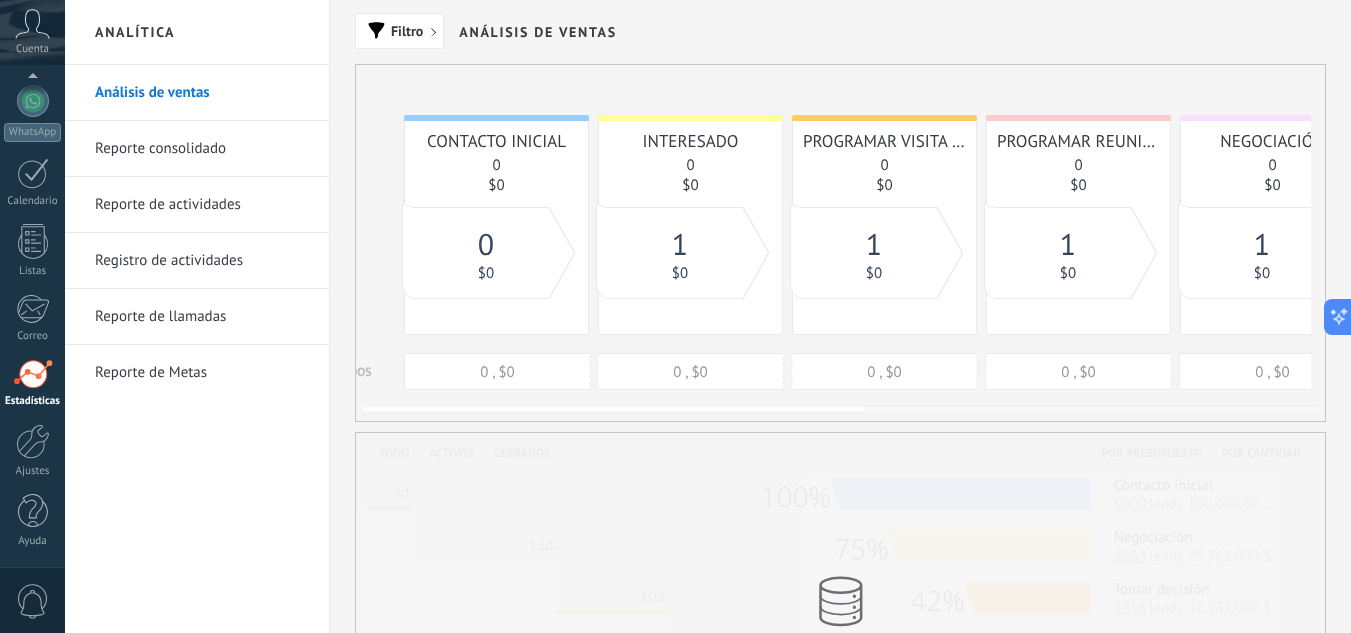 scroll, scrollTop: 0, scrollLeft: 0, axis: both 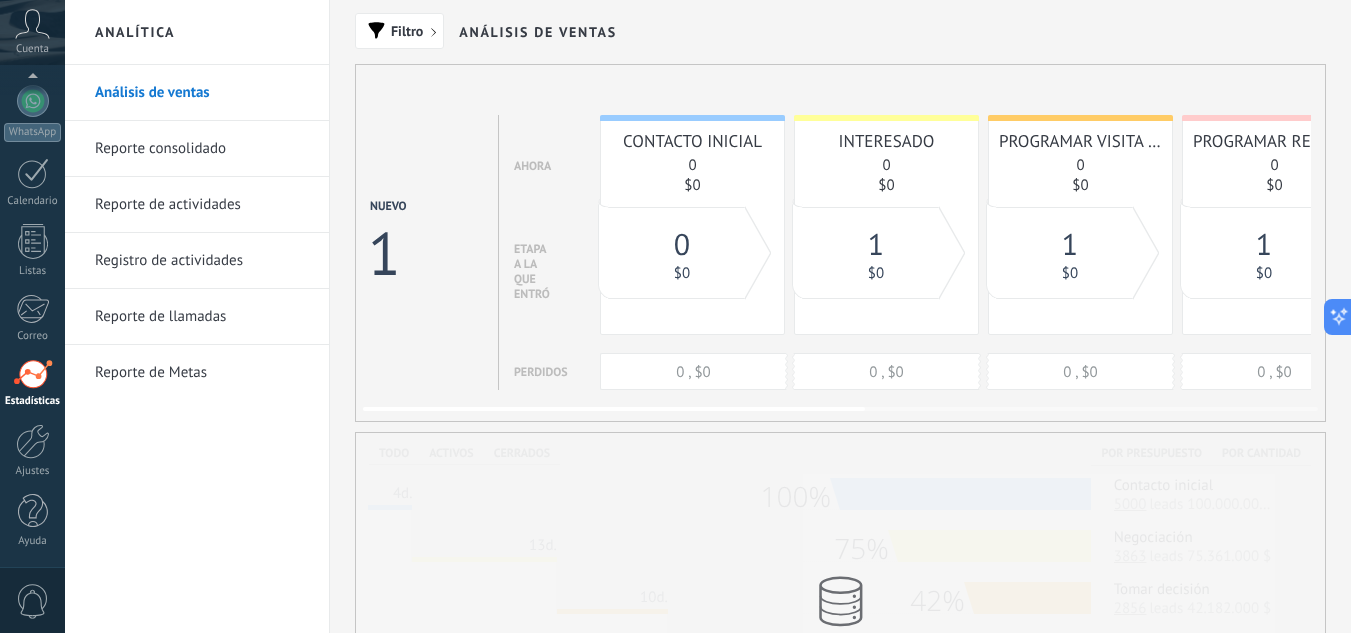 drag, startPoint x: 756, startPoint y: 239, endPoint x: 1201, endPoint y: 243, distance: 445.01797 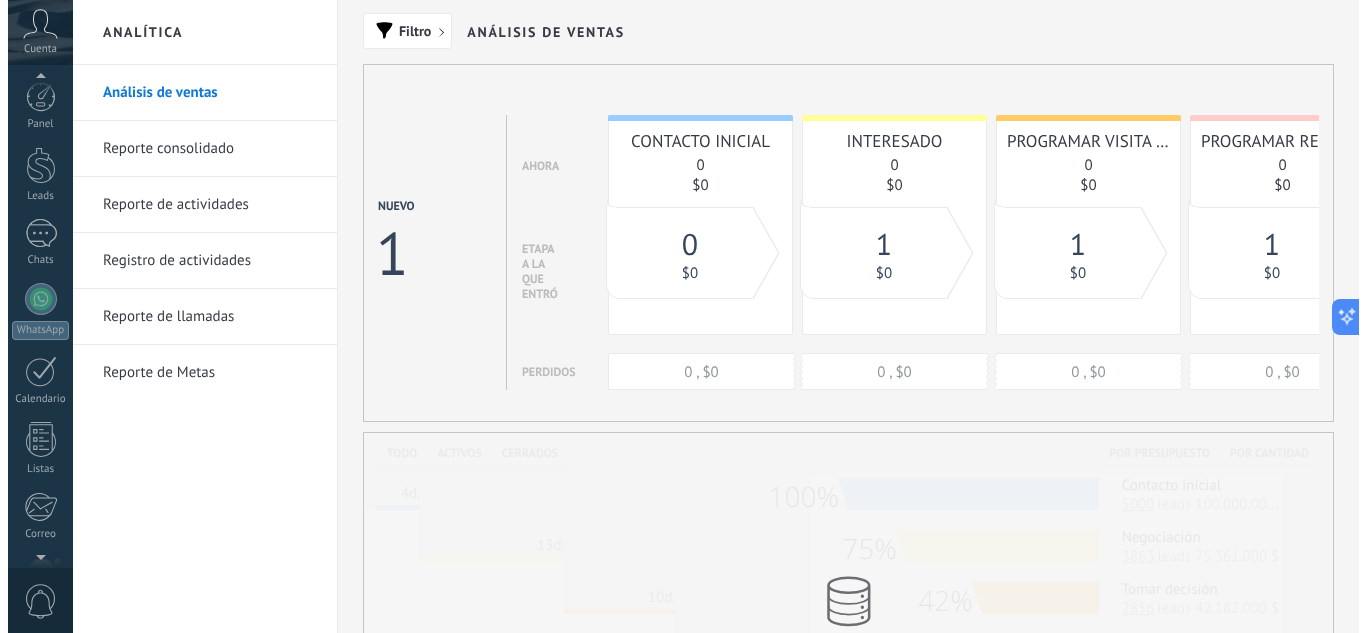 scroll, scrollTop: 0, scrollLeft: 0, axis: both 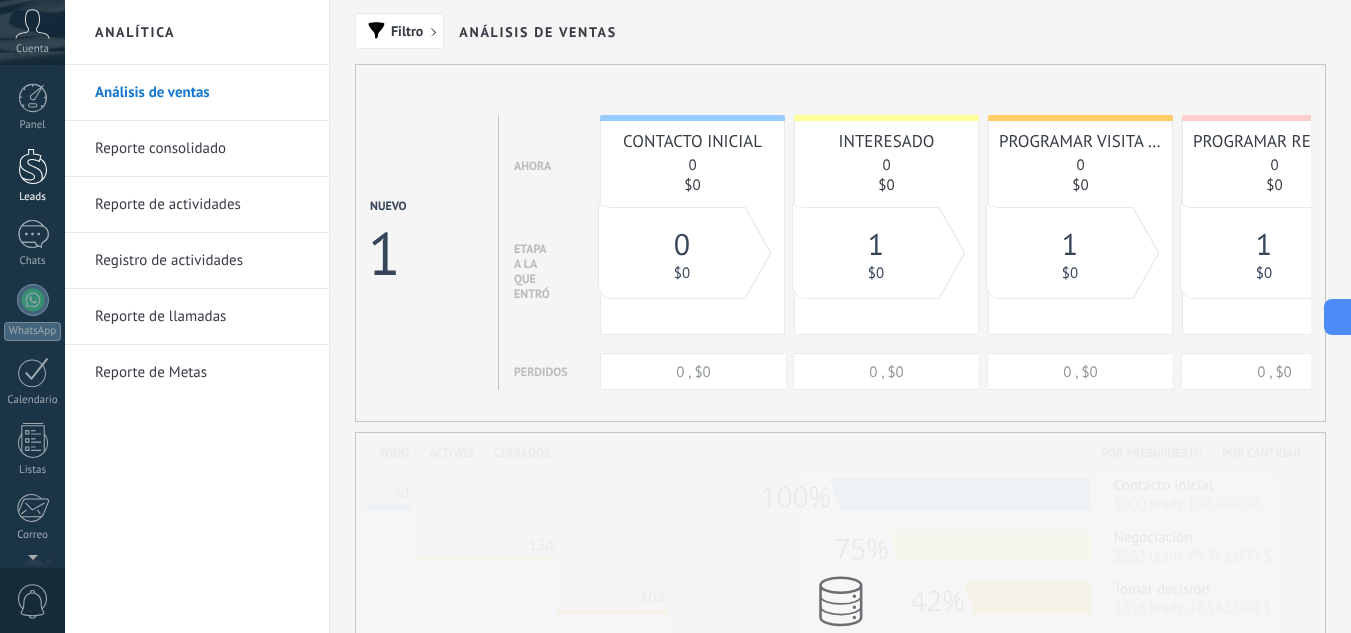 click on "Leads" at bounding box center [33, 197] 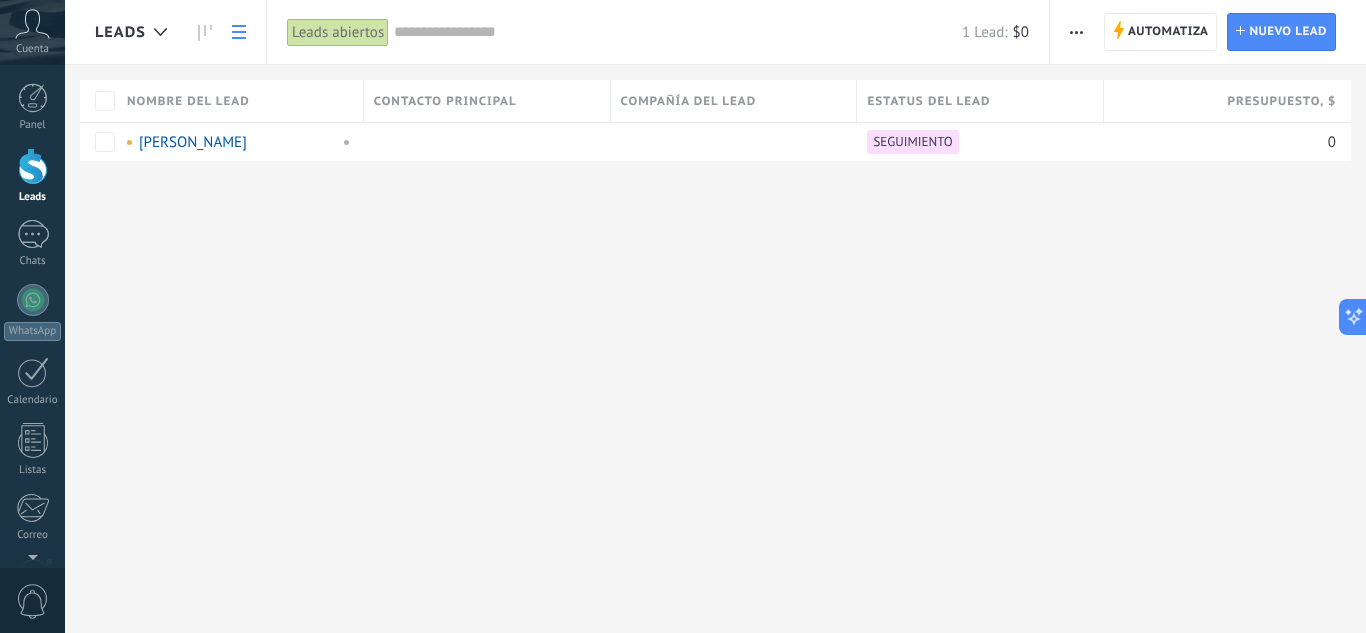 click 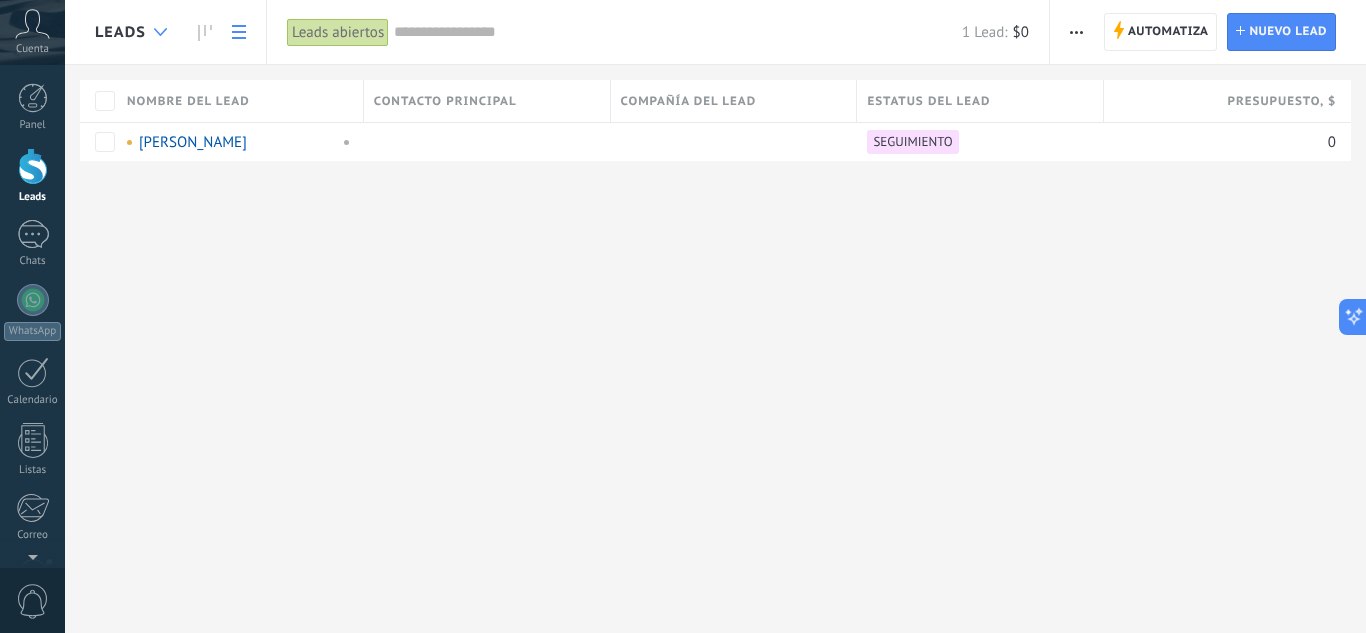 click 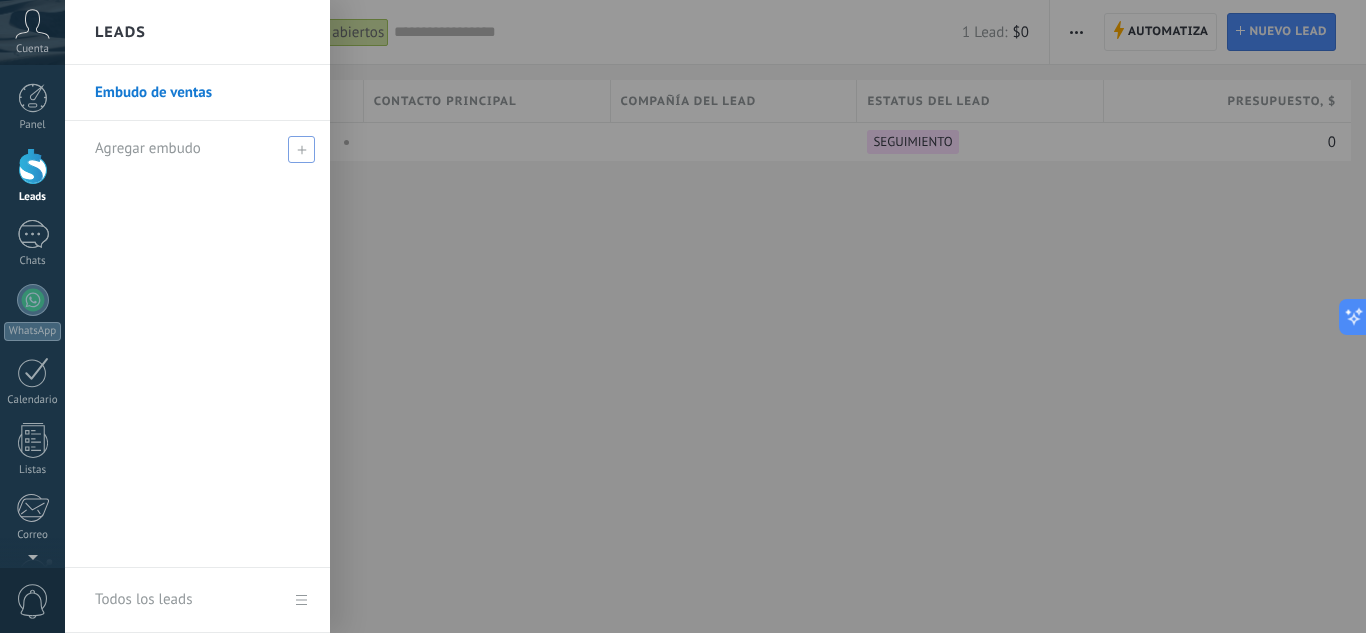 click on "Agregar embudo" at bounding box center [202, 148] 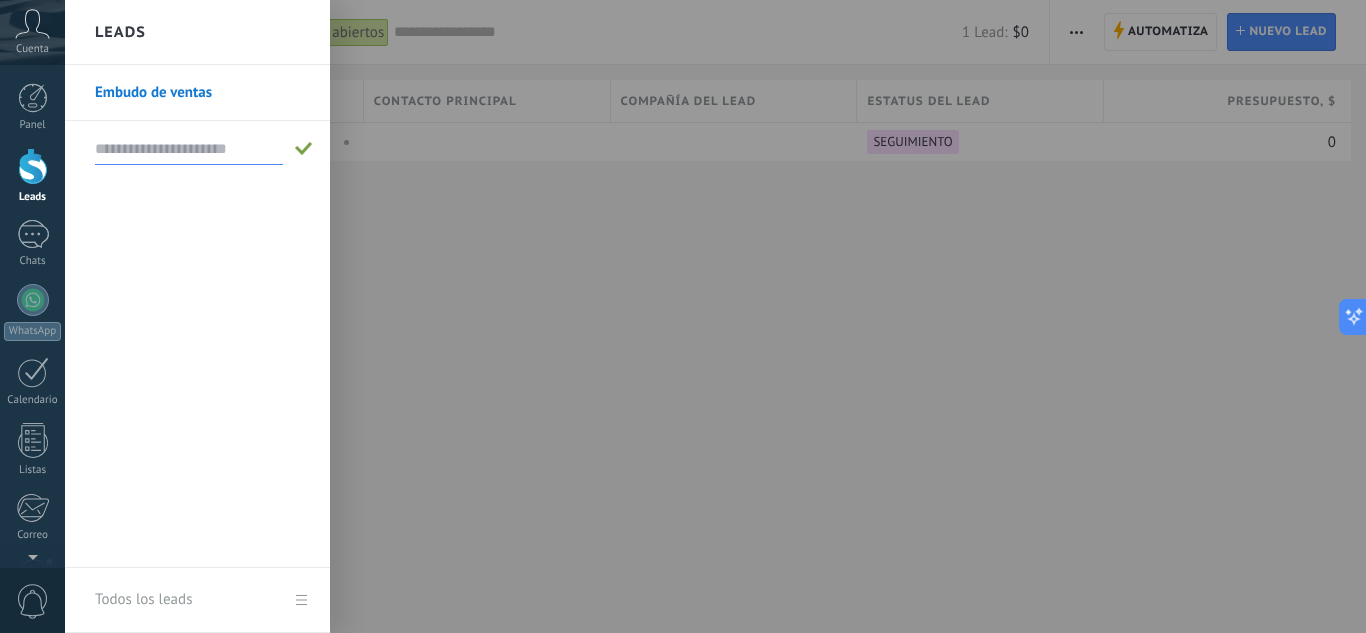 click on "Embudo de ventas" at bounding box center (202, 93) 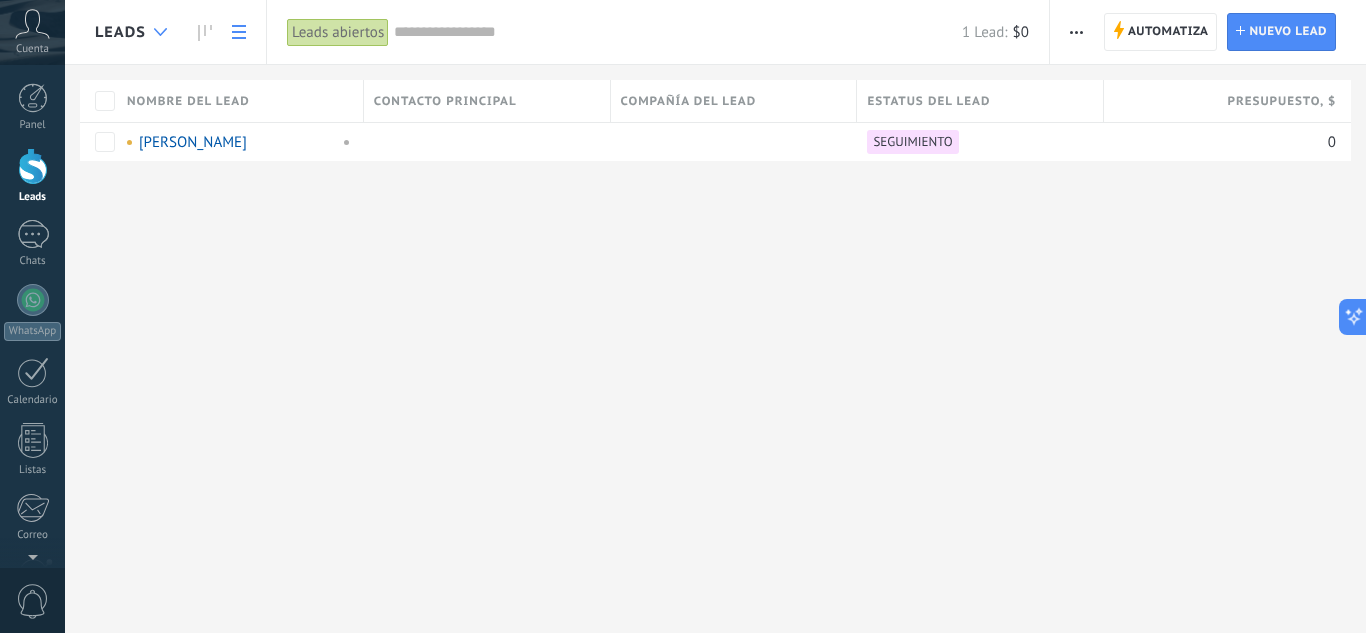 click 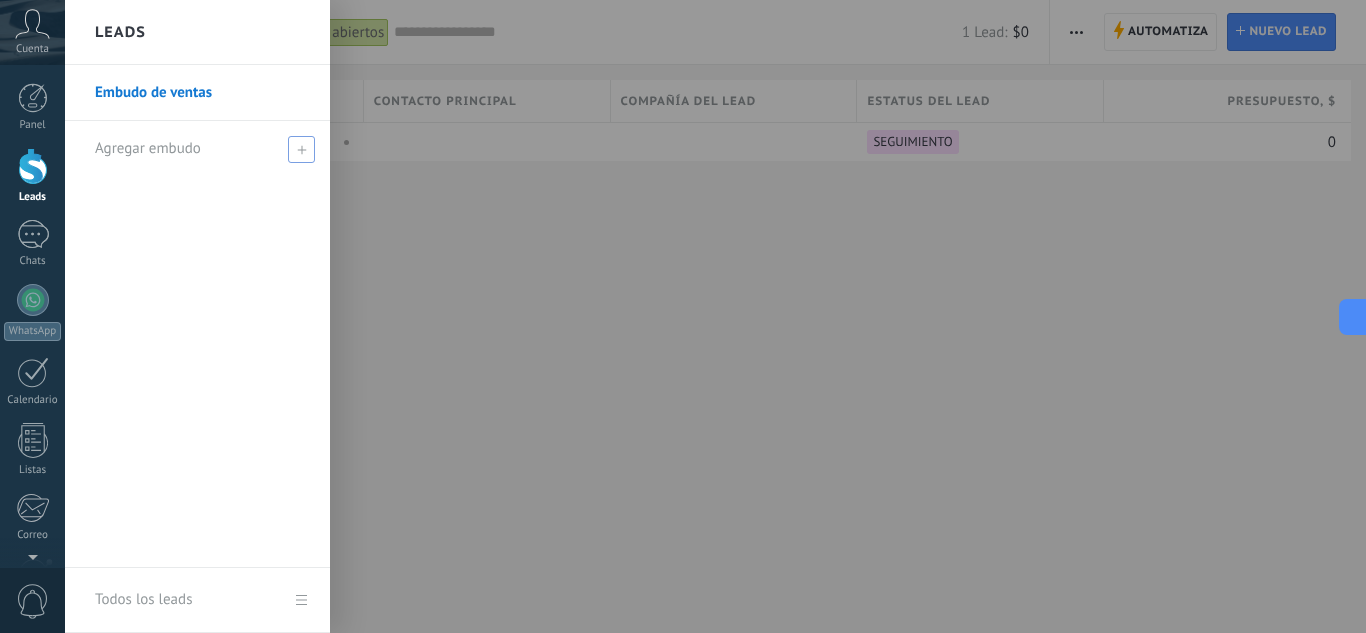 click 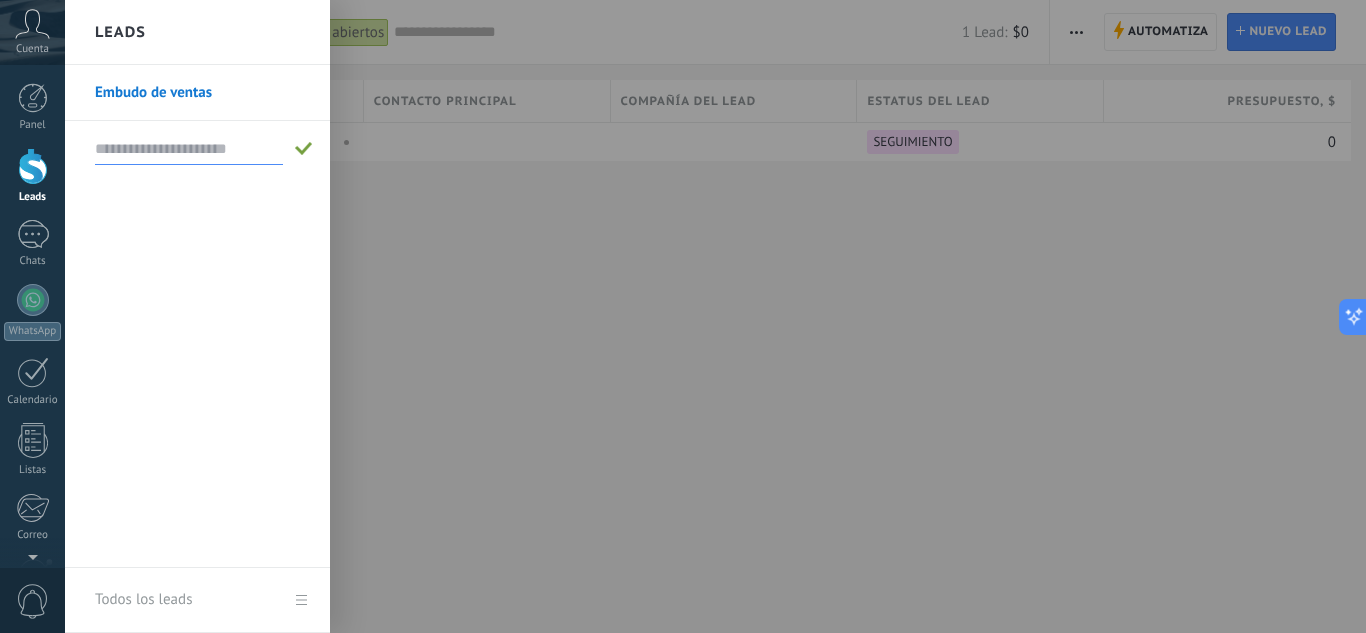 click at bounding box center (189, 149) 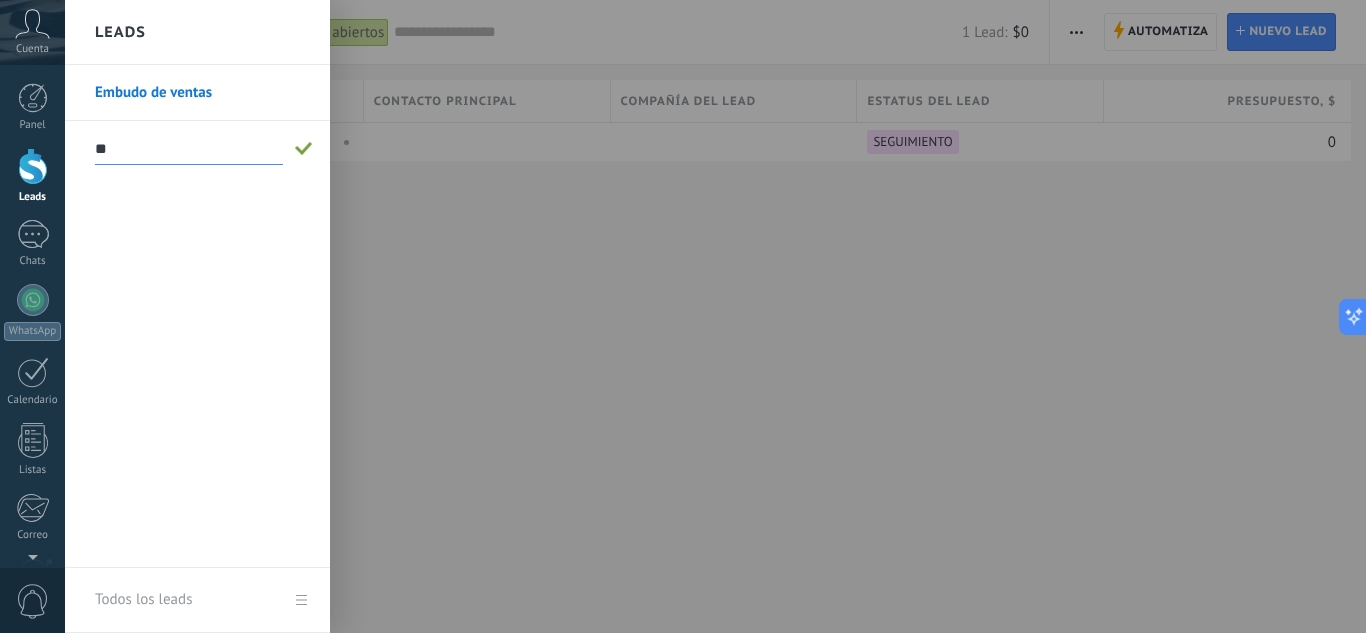 type on "*" 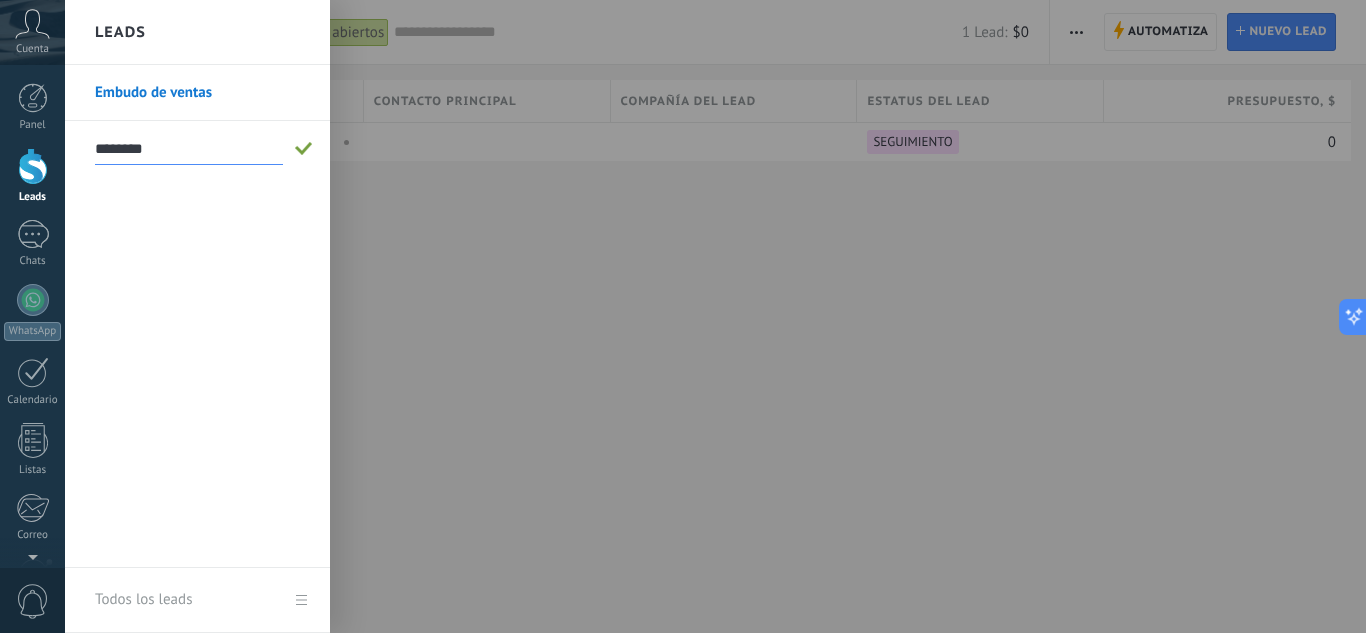 type on "********" 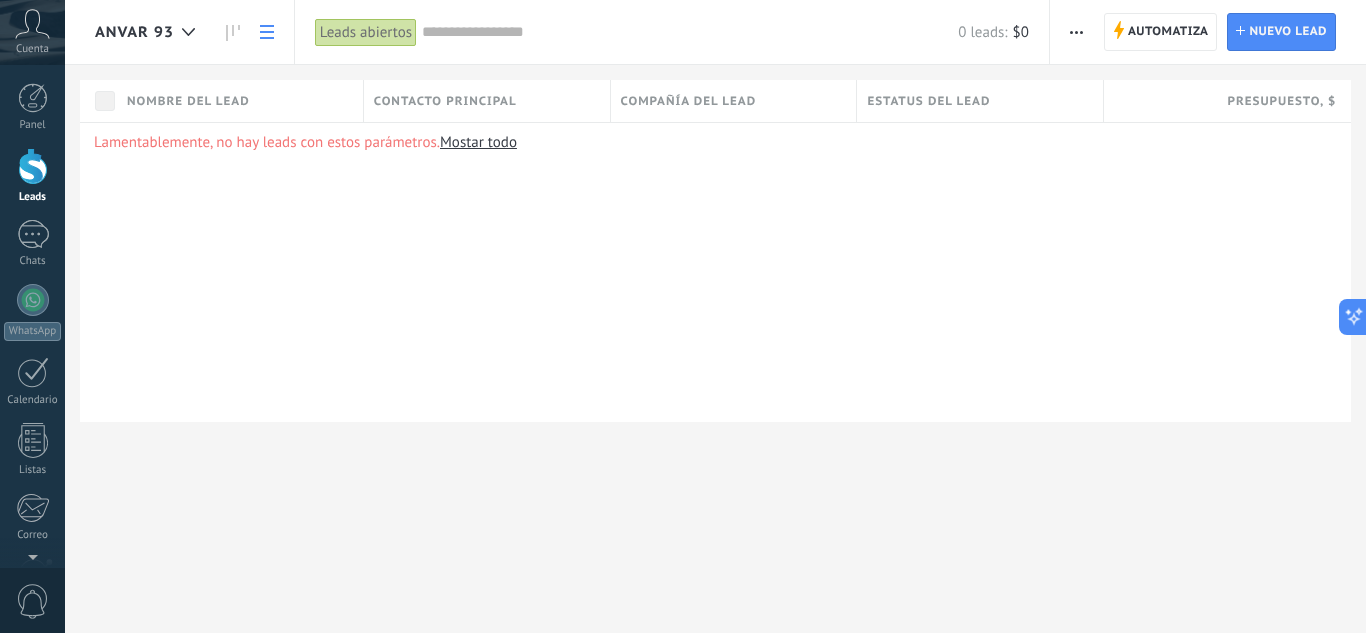 click on "Lamentablemente, no hay leads con estos parámetros.  Mostar todo" at bounding box center [715, 272] 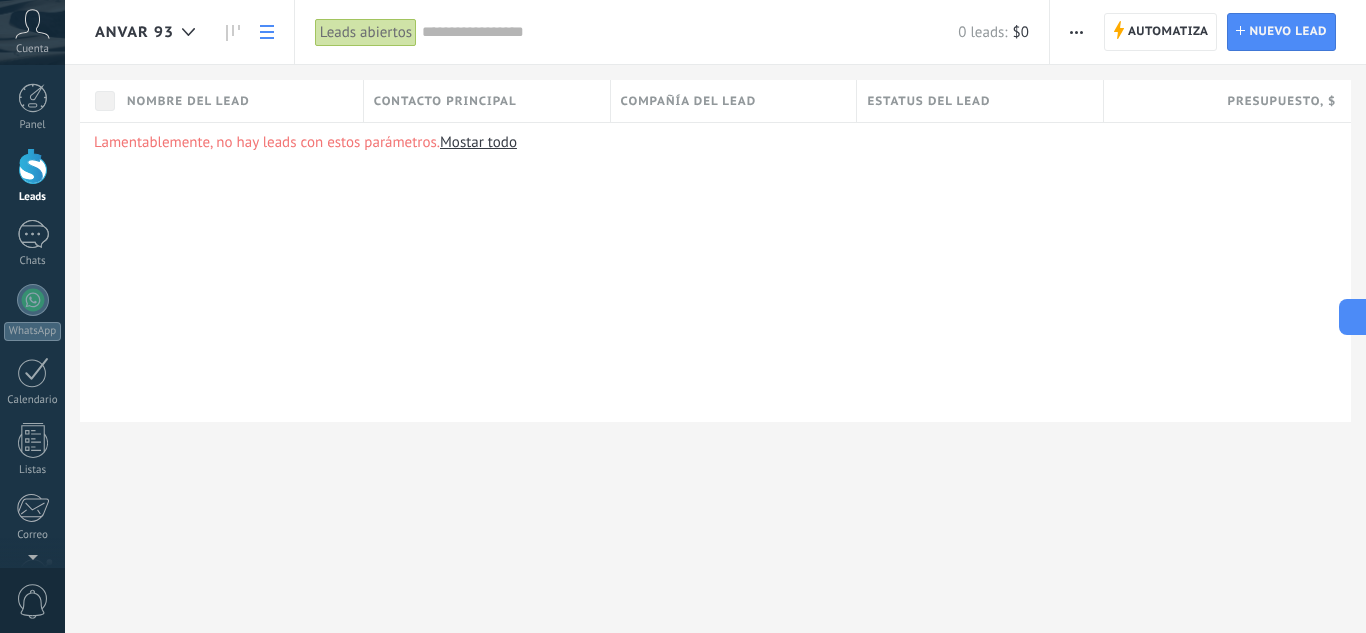 drag, startPoint x: 1037, startPoint y: 210, endPoint x: 653, endPoint y: 221, distance: 384.15753 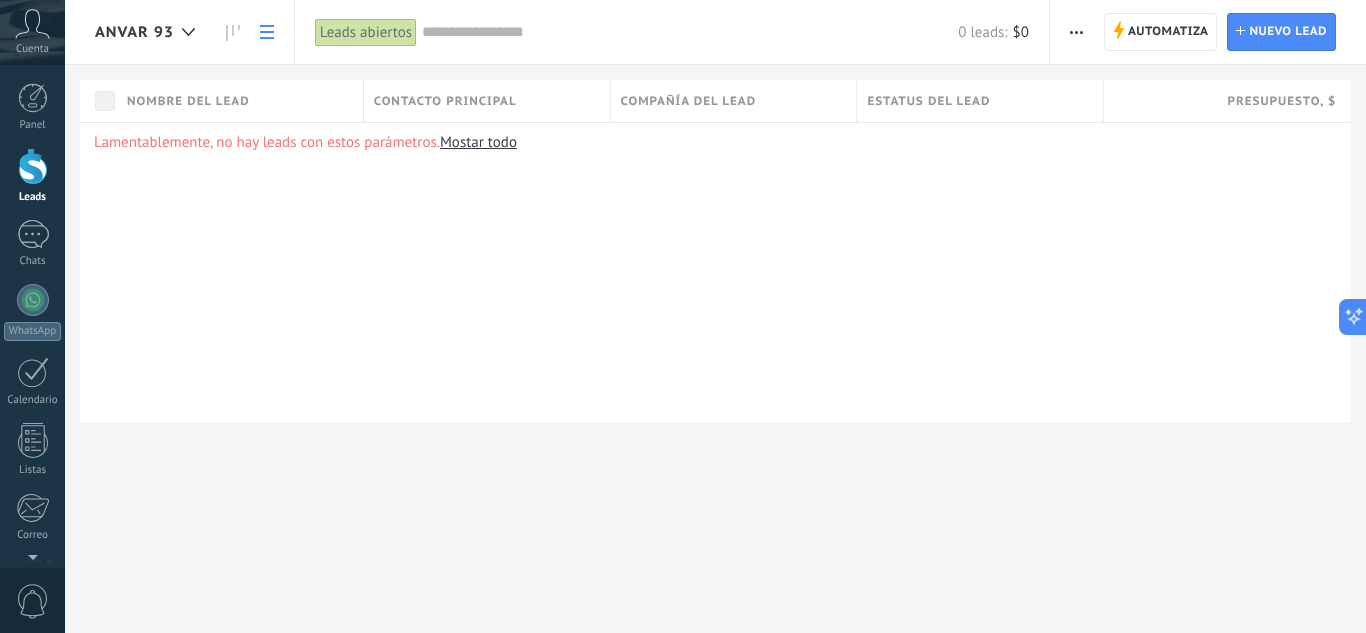drag, startPoint x: 834, startPoint y: 238, endPoint x: 797, endPoint y: 240, distance: 37.054016 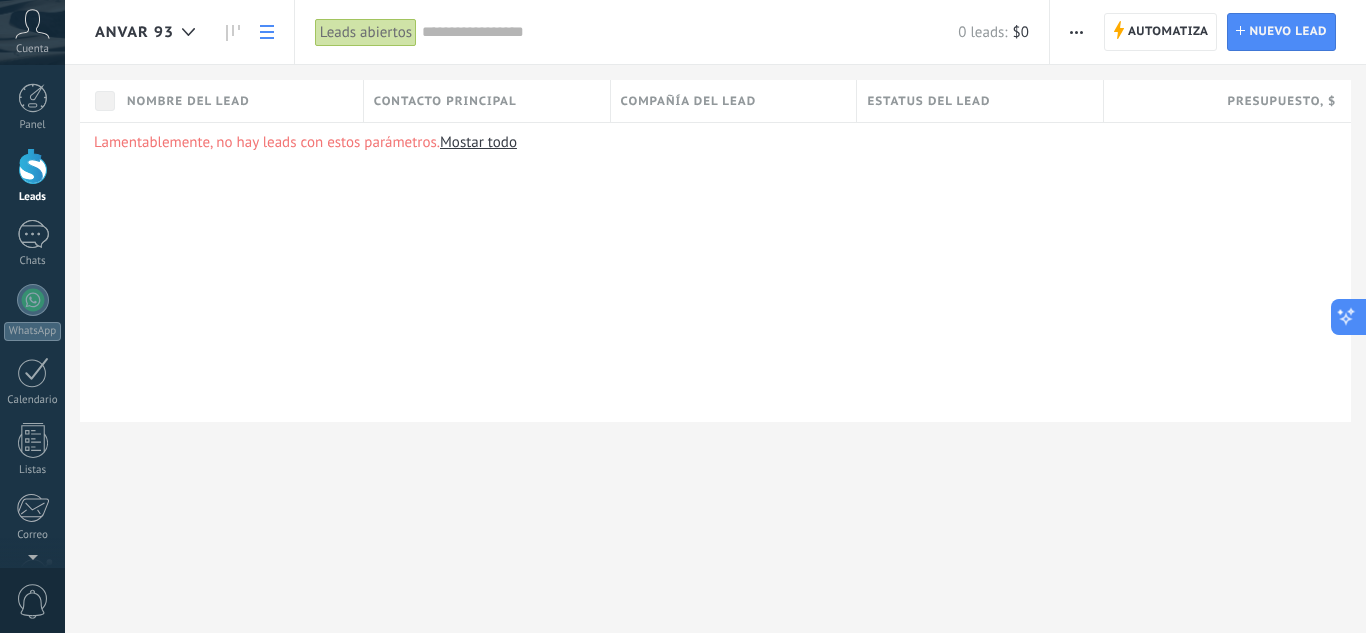 click 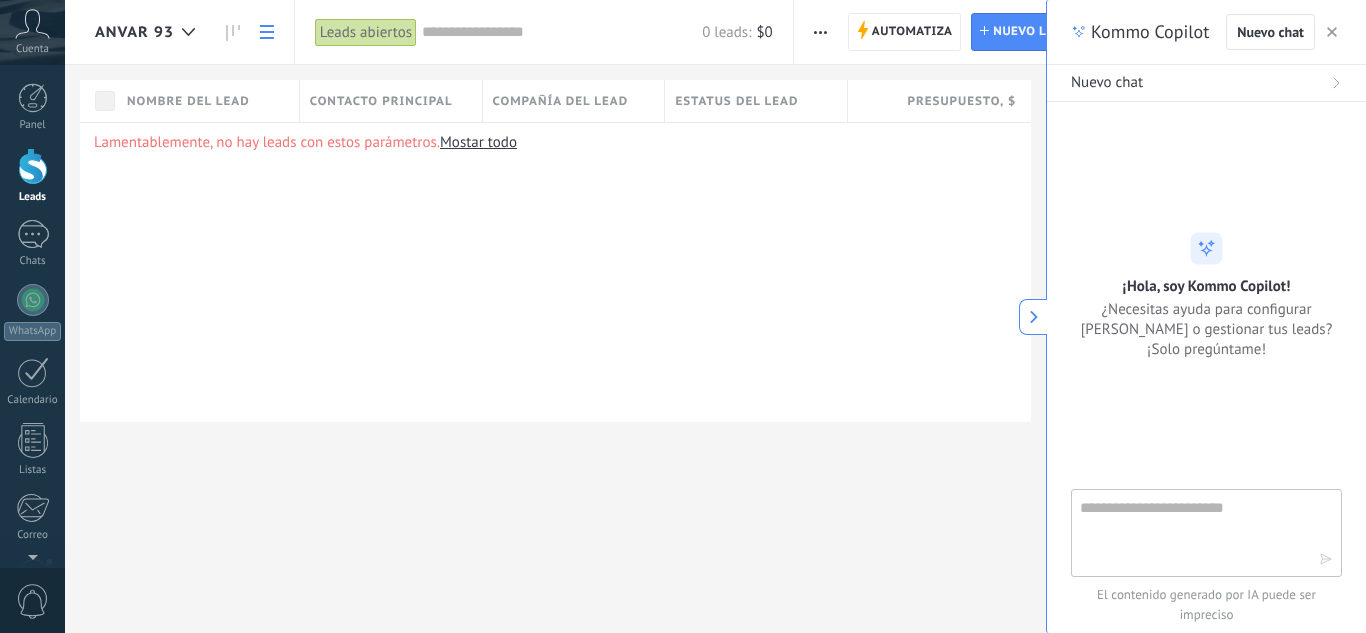 scroll, scrollTop: 20, scrollLeft: 0, axis: vertical 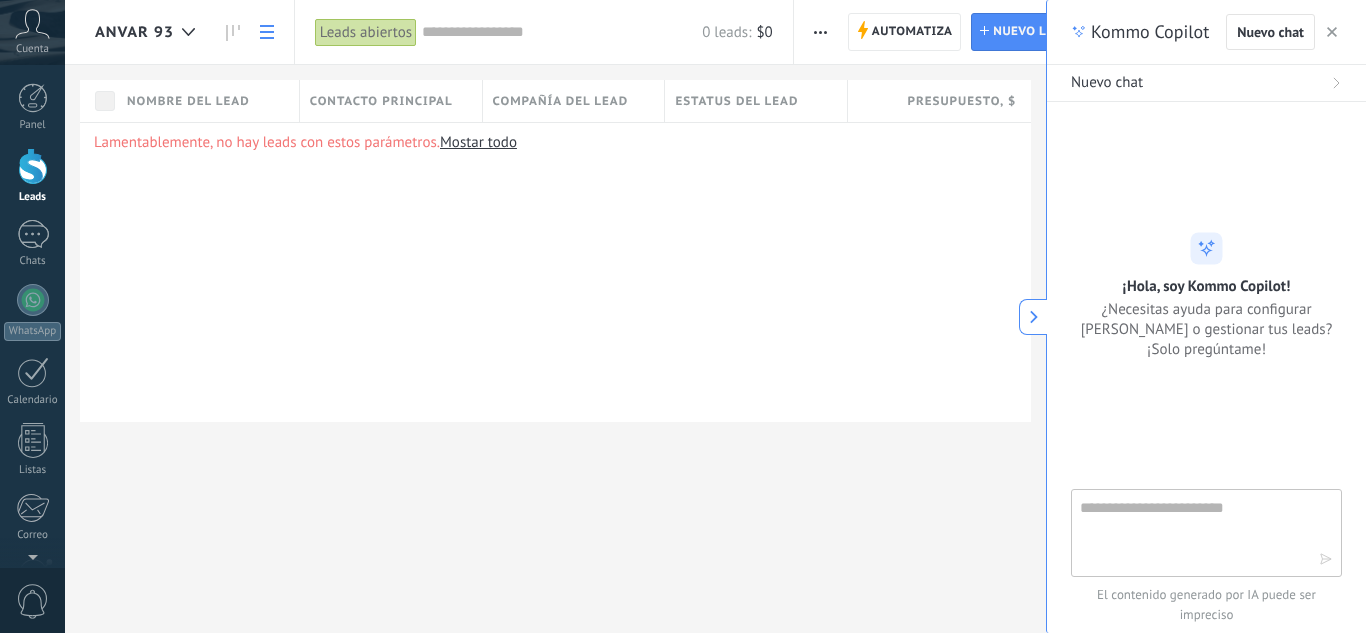 click at bounding box center (1192, 532) 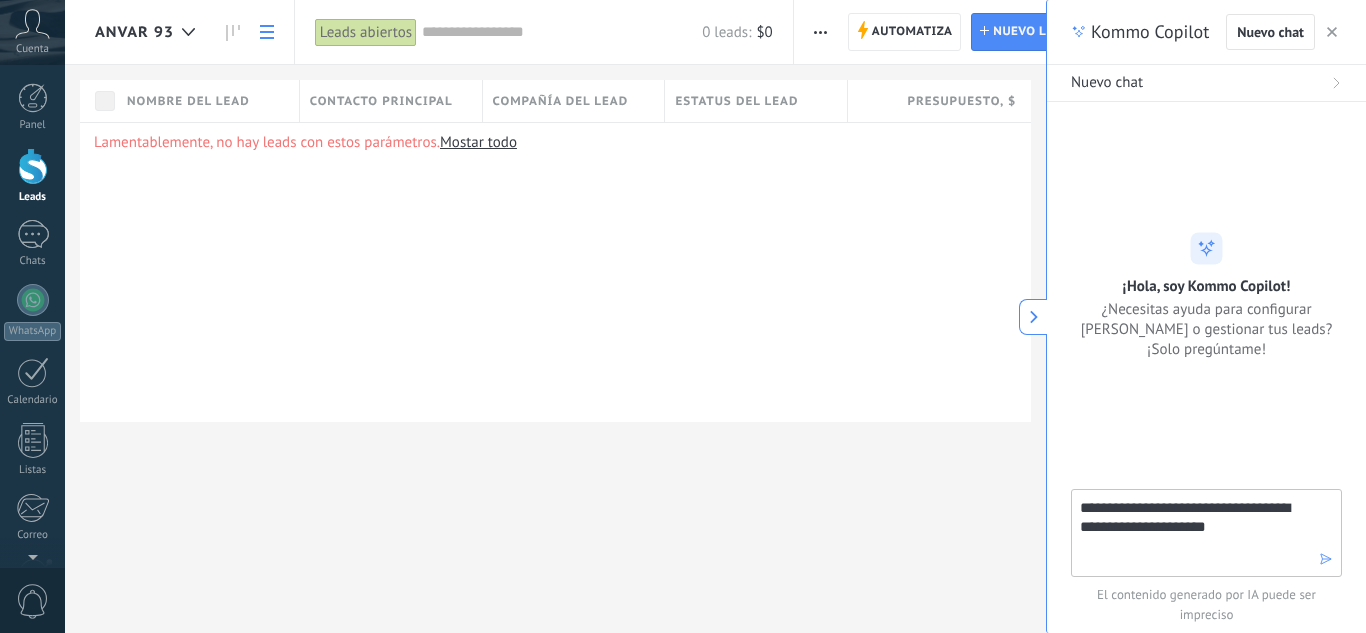 type on "**********" 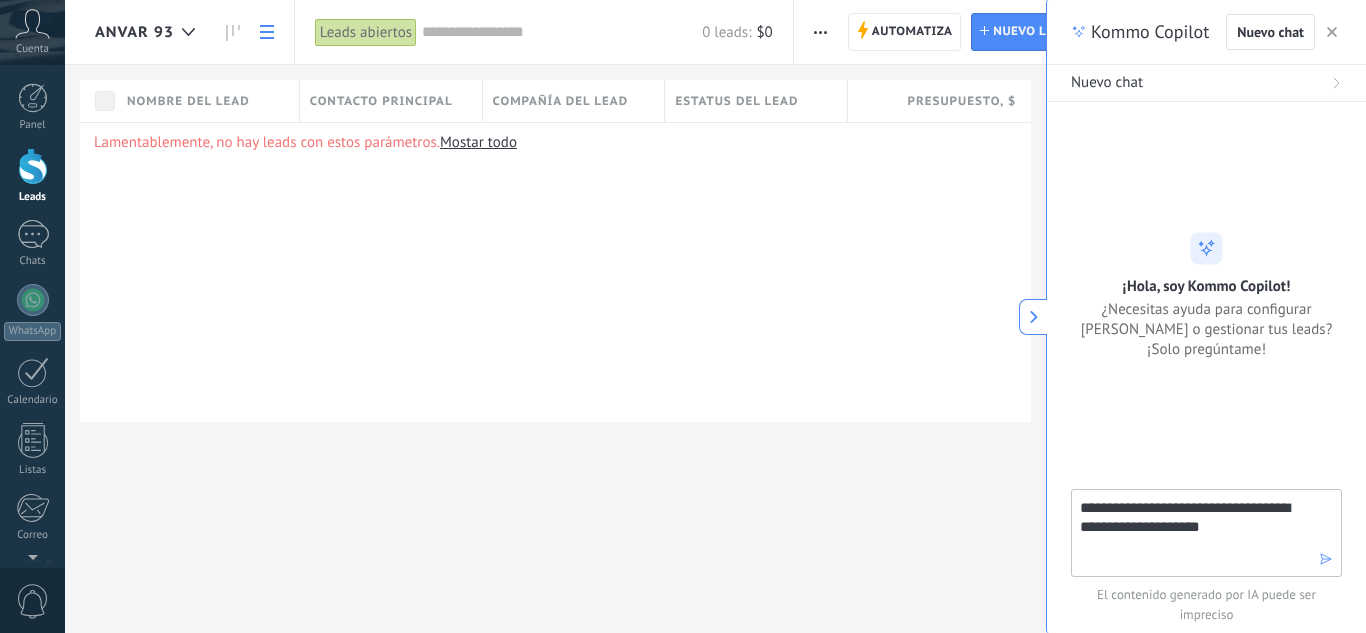 type 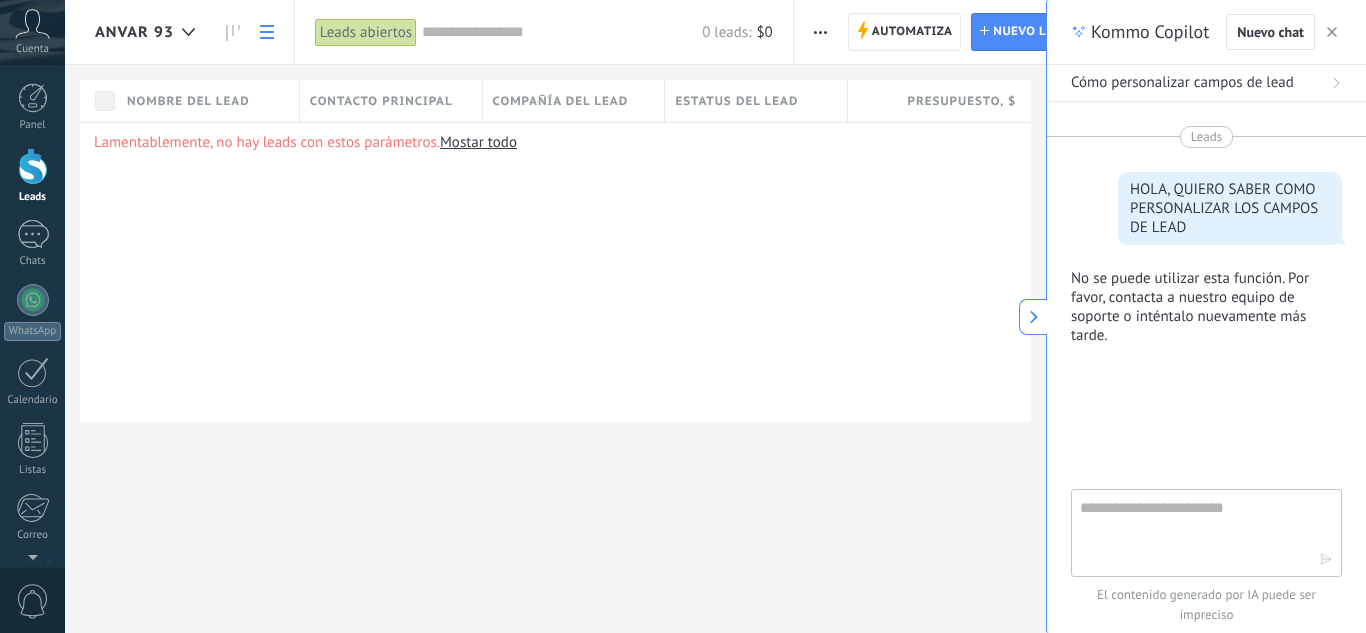 click on "Lamentablemente, no hay leads con estos parámetros.  Mostar todo" at bounding box center [555, 272] 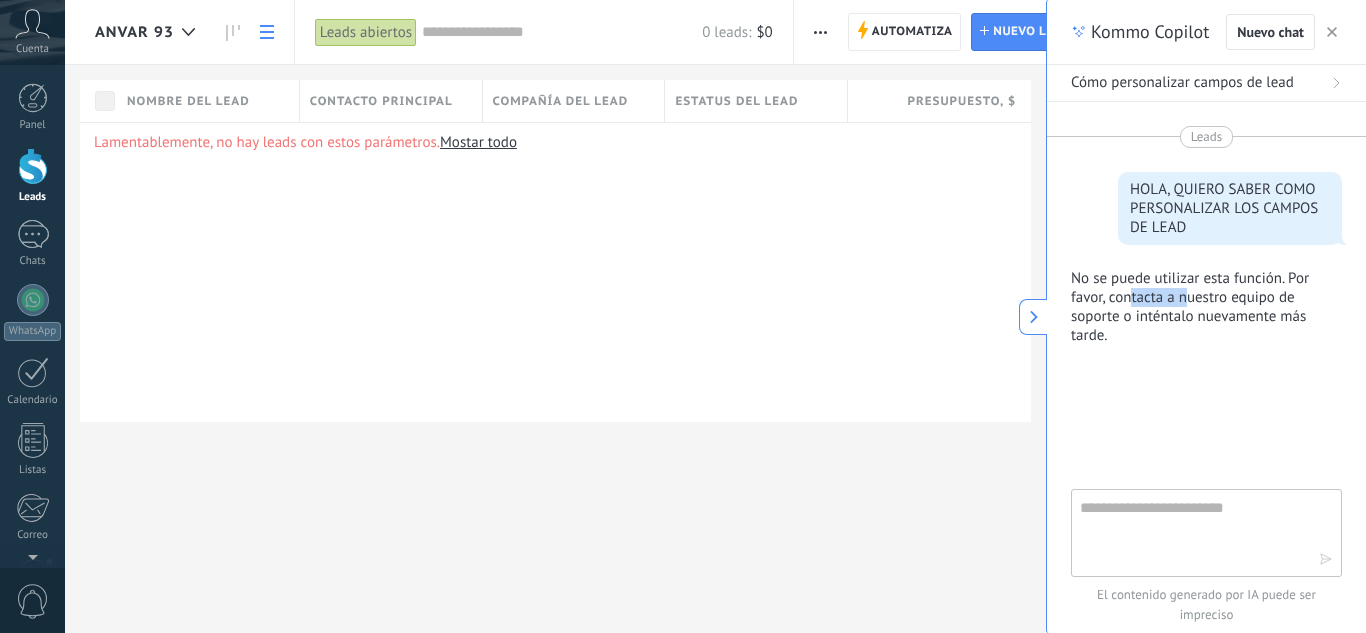 drag, startPoint x: 1132, startPoint y: 291, endPoint x: 1186, endPoint y: 298, distance: 54.451813 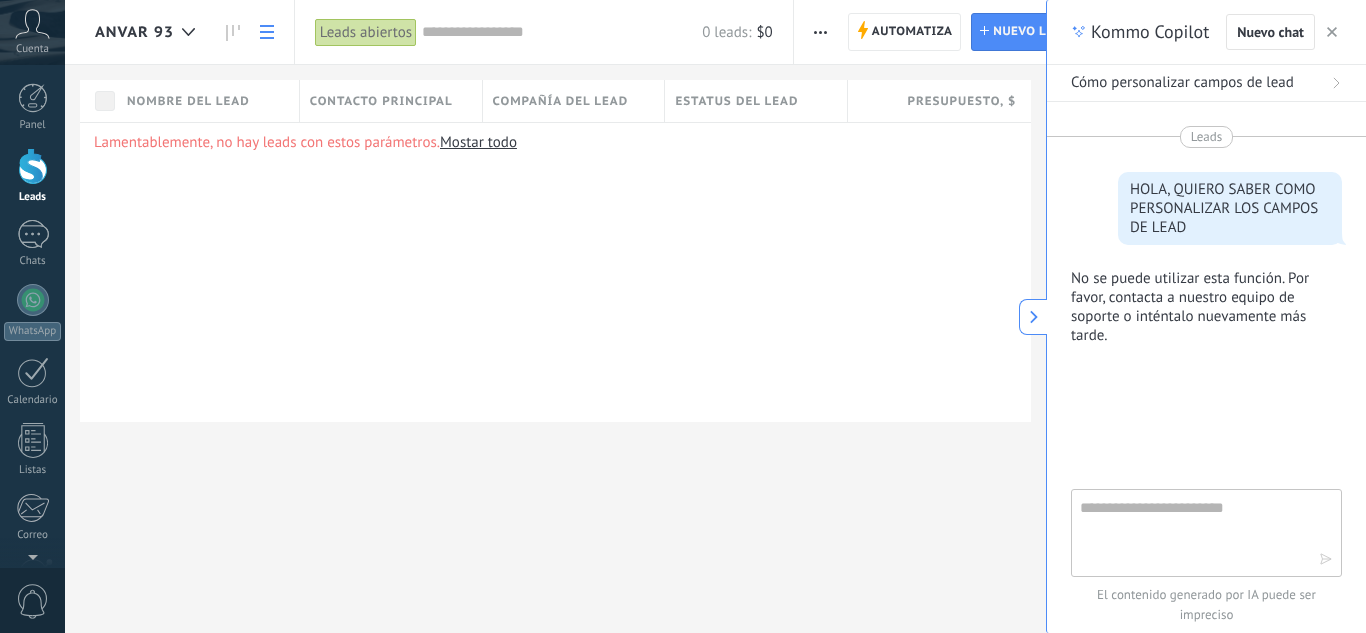 click on "Lamentablemente, no hay leads con estos parámetros.  Mostar todo" at bounding box center (555, 272) 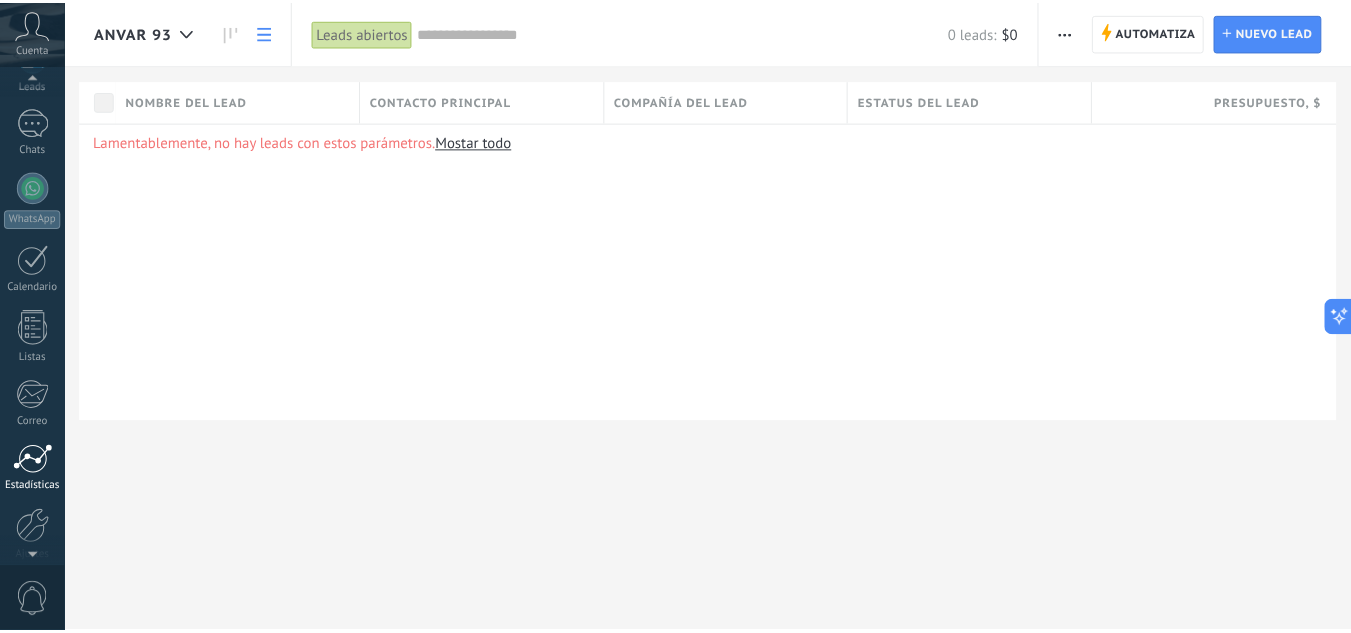 scroll, scrollTop: 199, scrollLeft: 0, axis: vertical 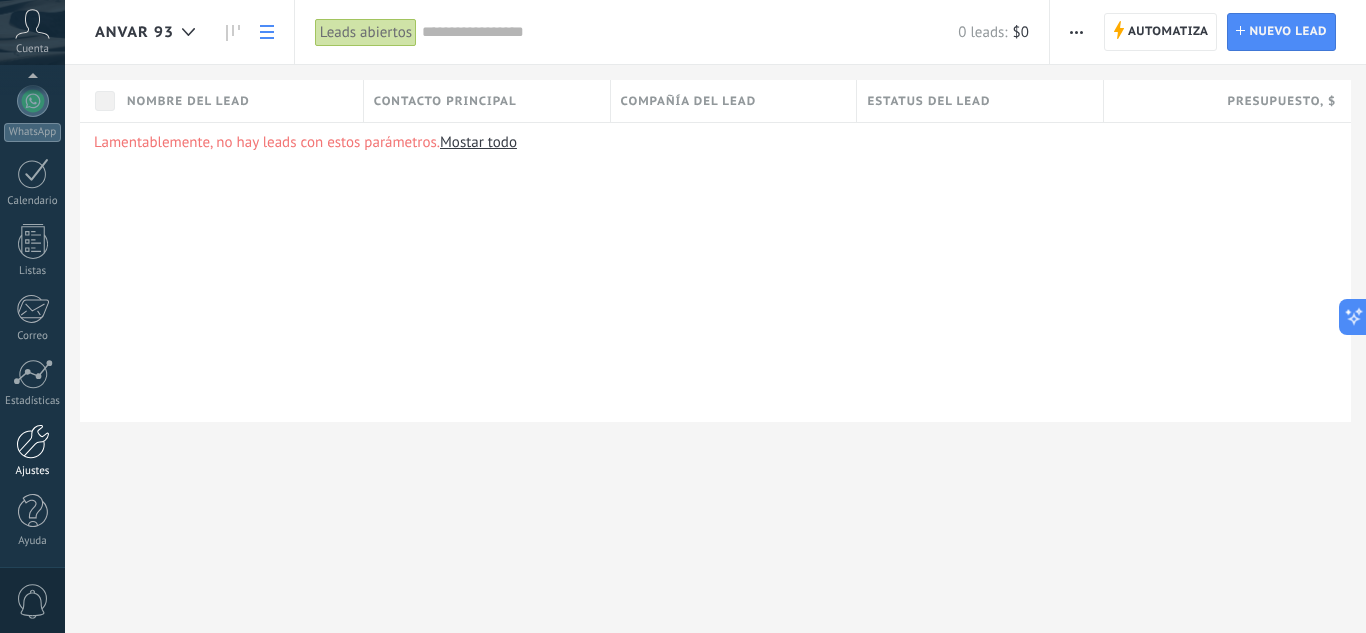 click on "Ajustes" at bounding box center [32, 451] 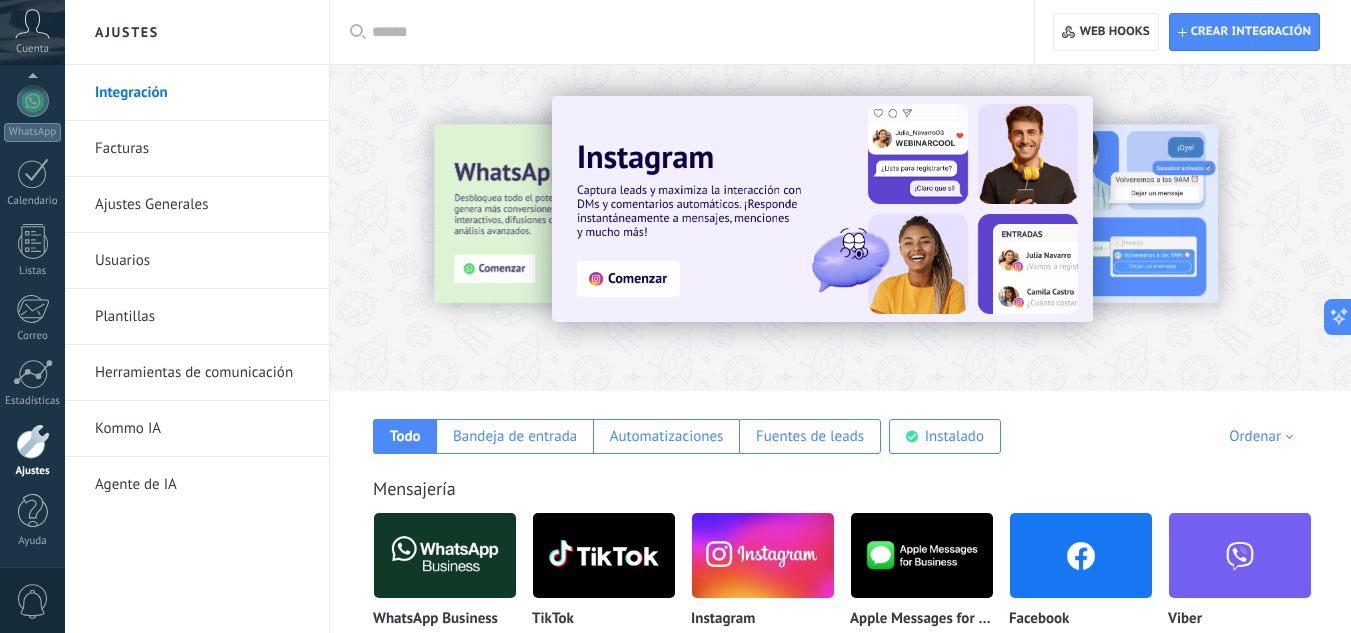 click on "Usuarios" at bounding box center [202, 261] 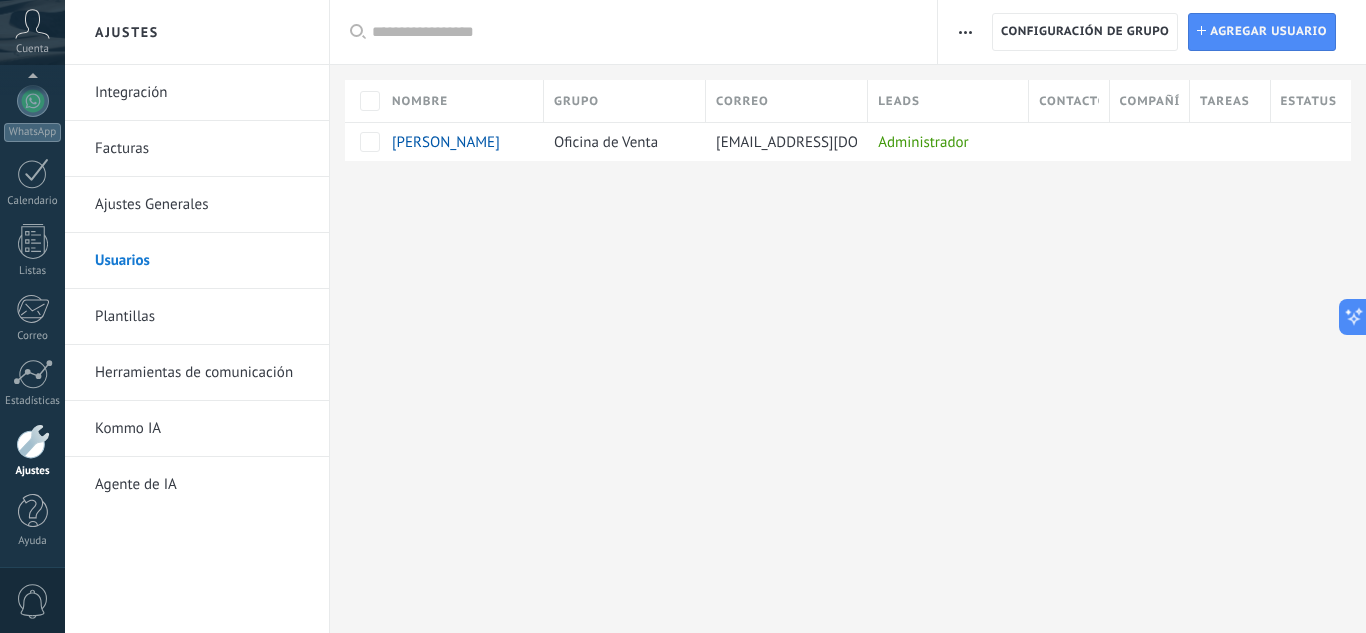 click on "Ajustes Generales" at bounding box center [202, 205] 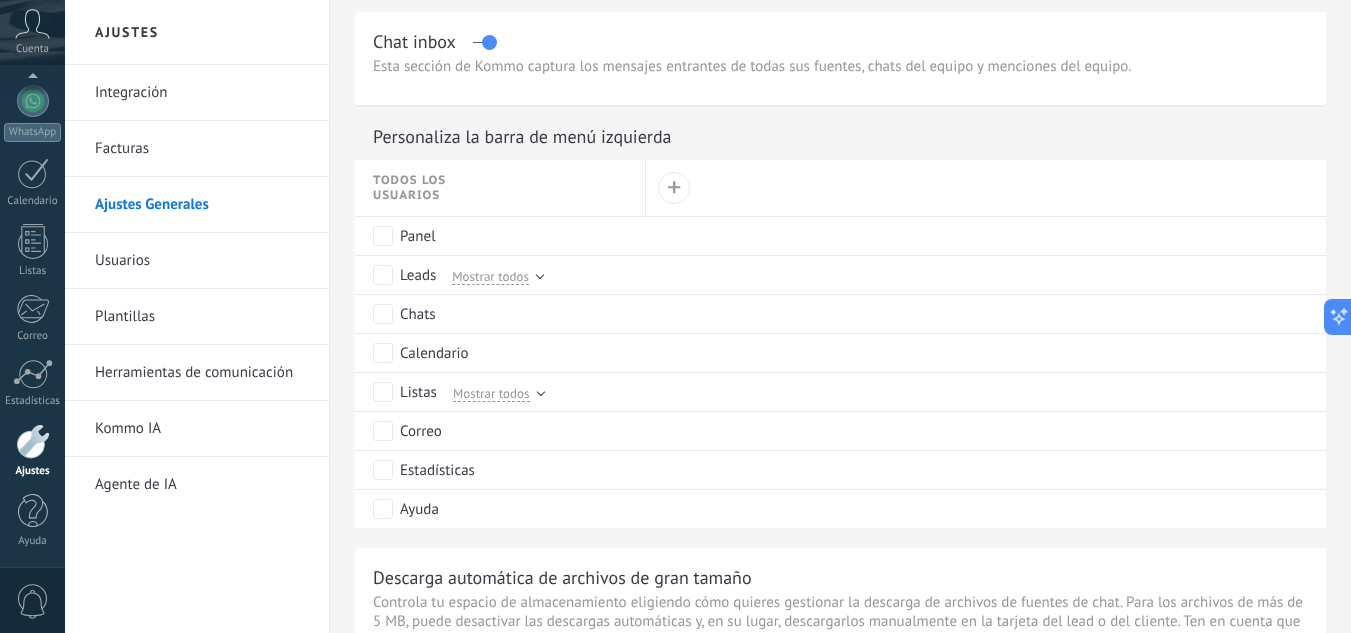 scroll, scrollTop: 900, scrollLeft: 0, axis: vertical 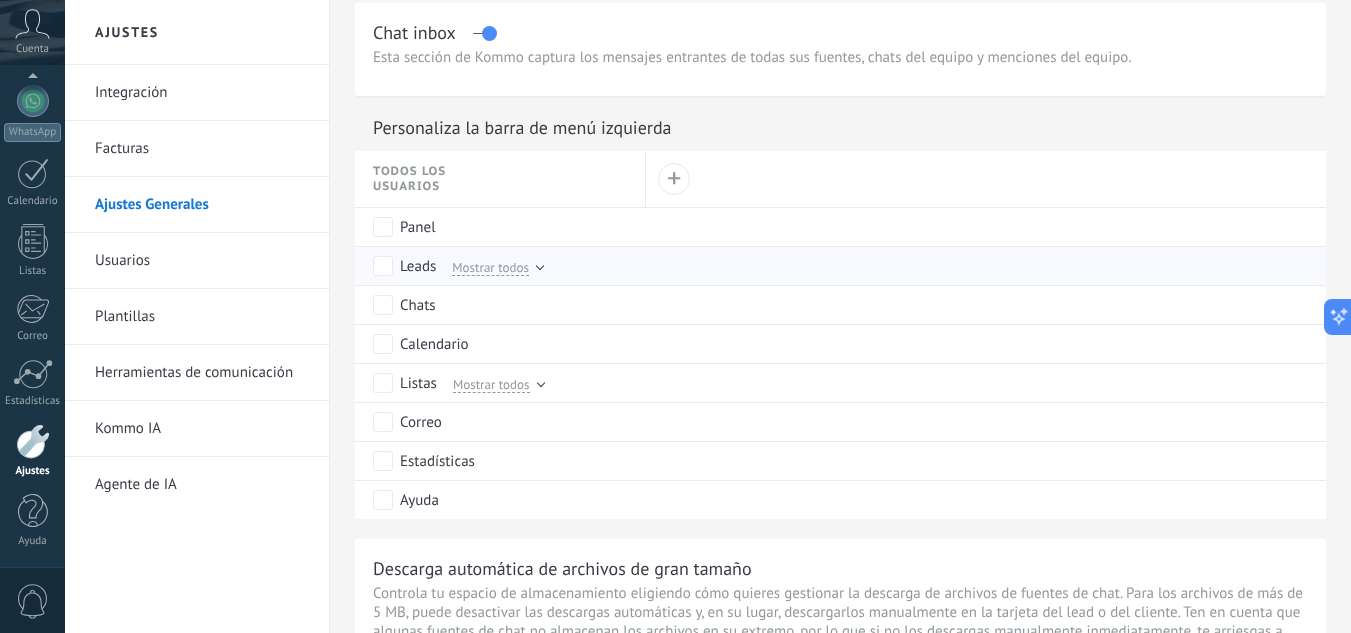 click on "Mostrar todos" at bounding box center (490, 267) 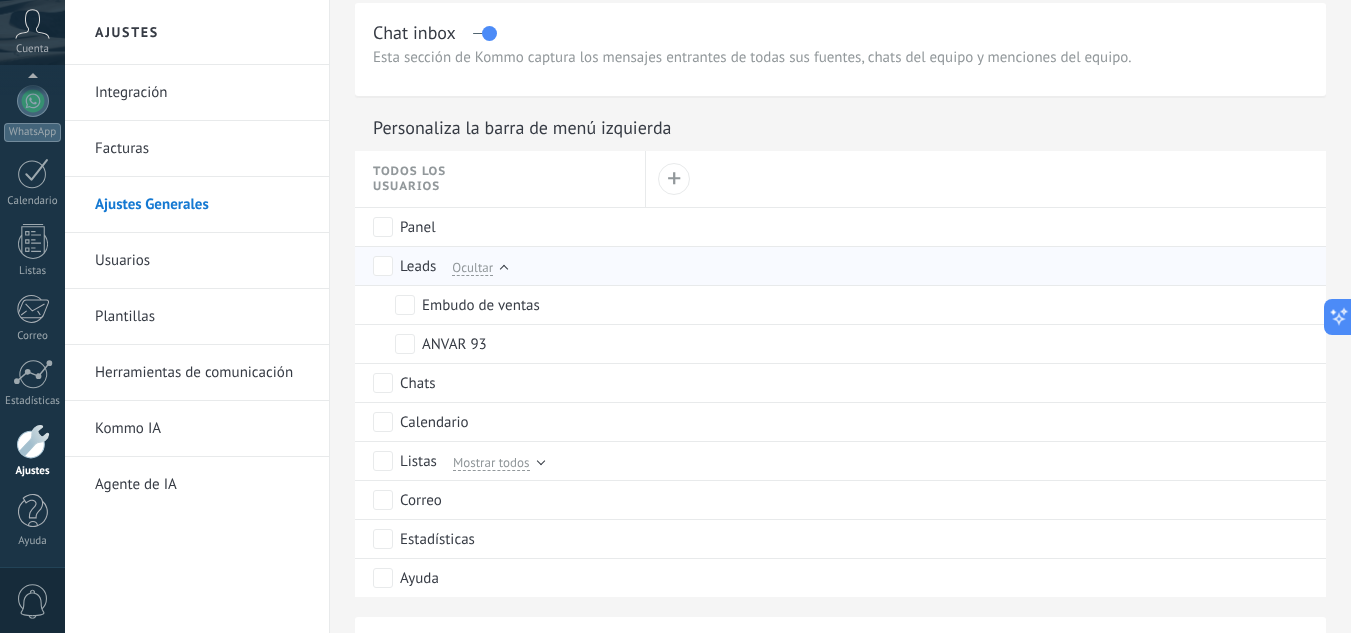 click at bounding box center [504, 269] 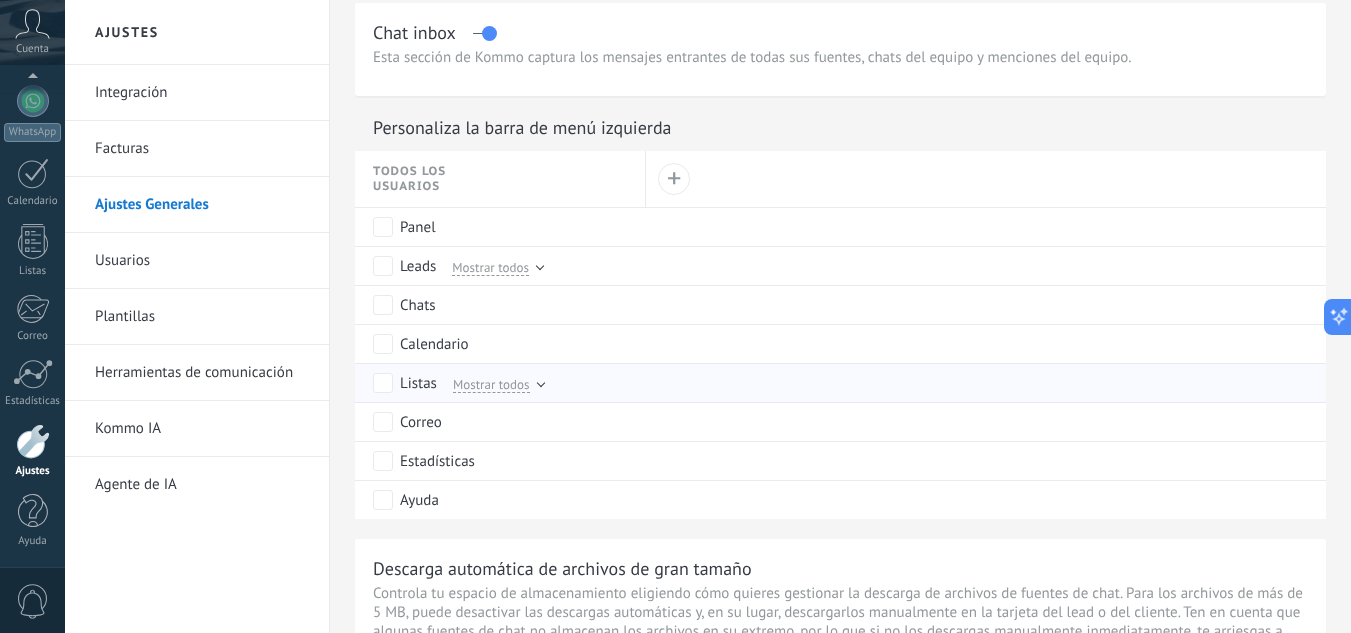 click on "Mostrar todos" at bounding box center [491, 384] 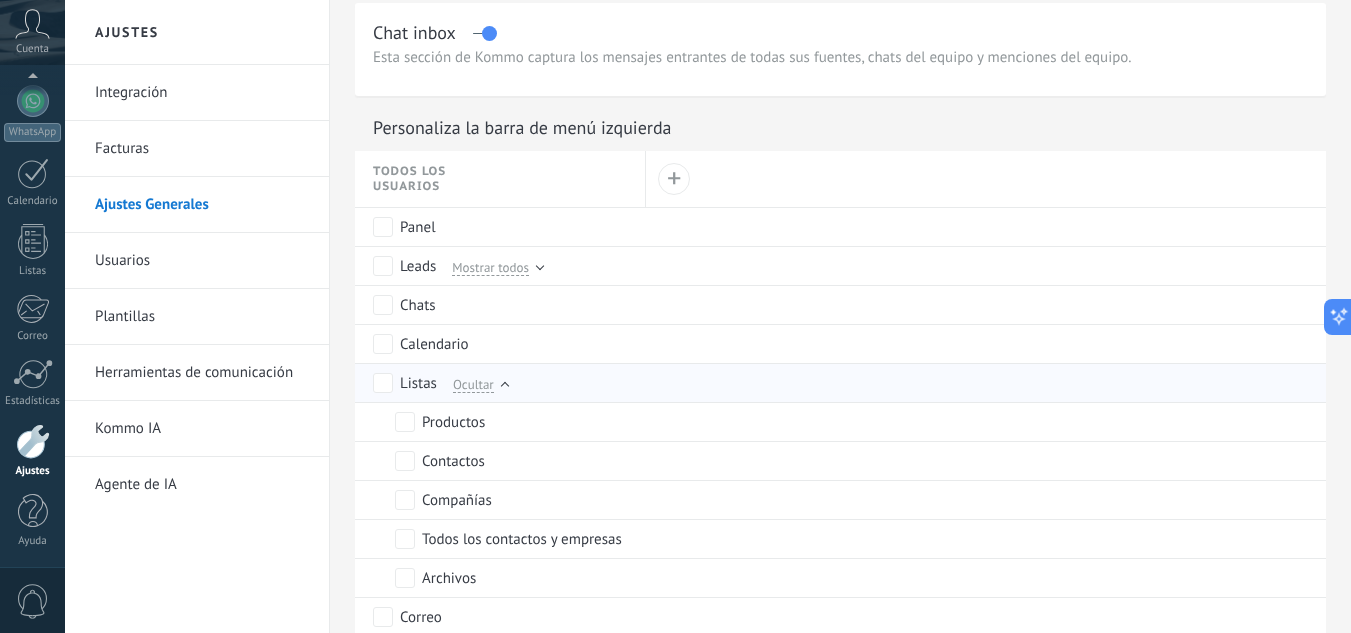 click on "Ocultar" at bounding box center [476, 383] 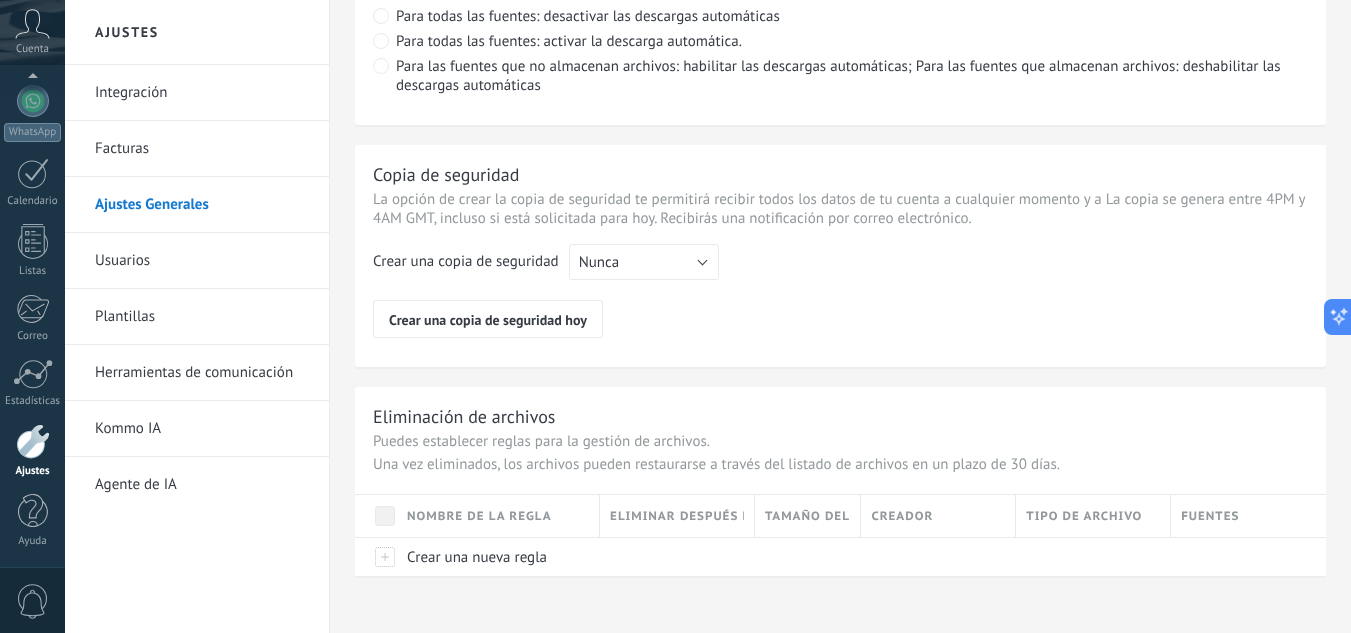 scroll, scrollTop: 1608, scrollLeft: 0, axis: vertical 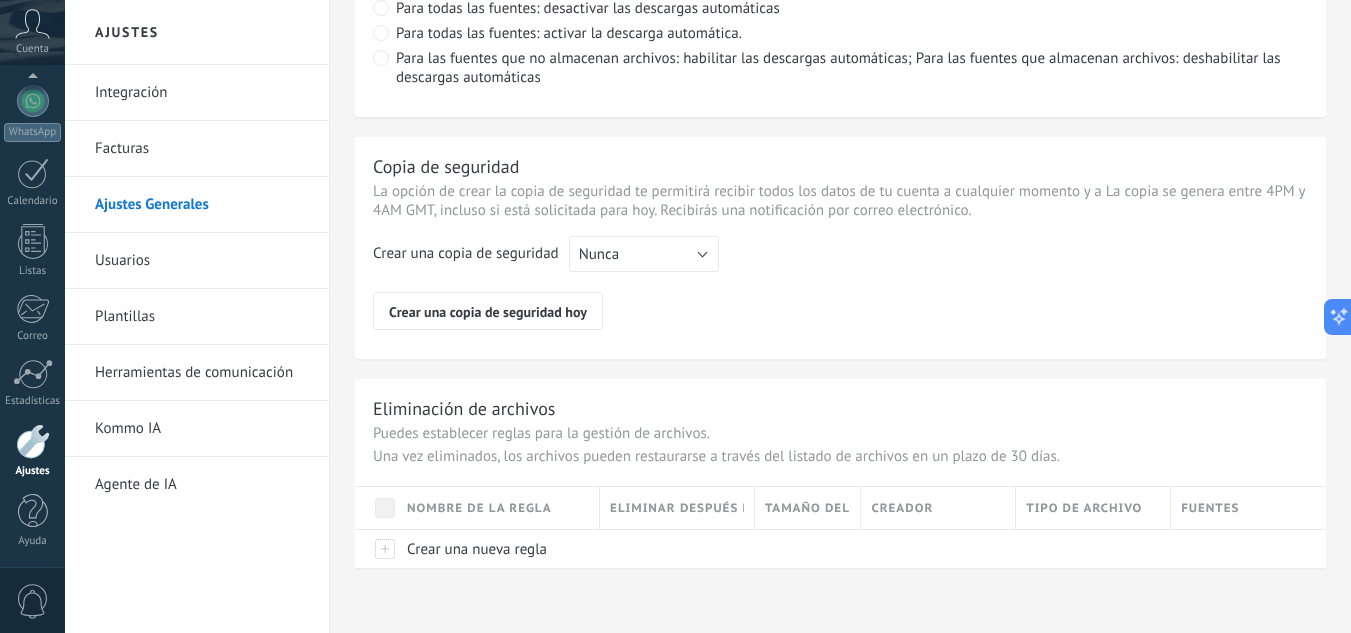 click on "Plantillas" at bounding box center [202, 317] 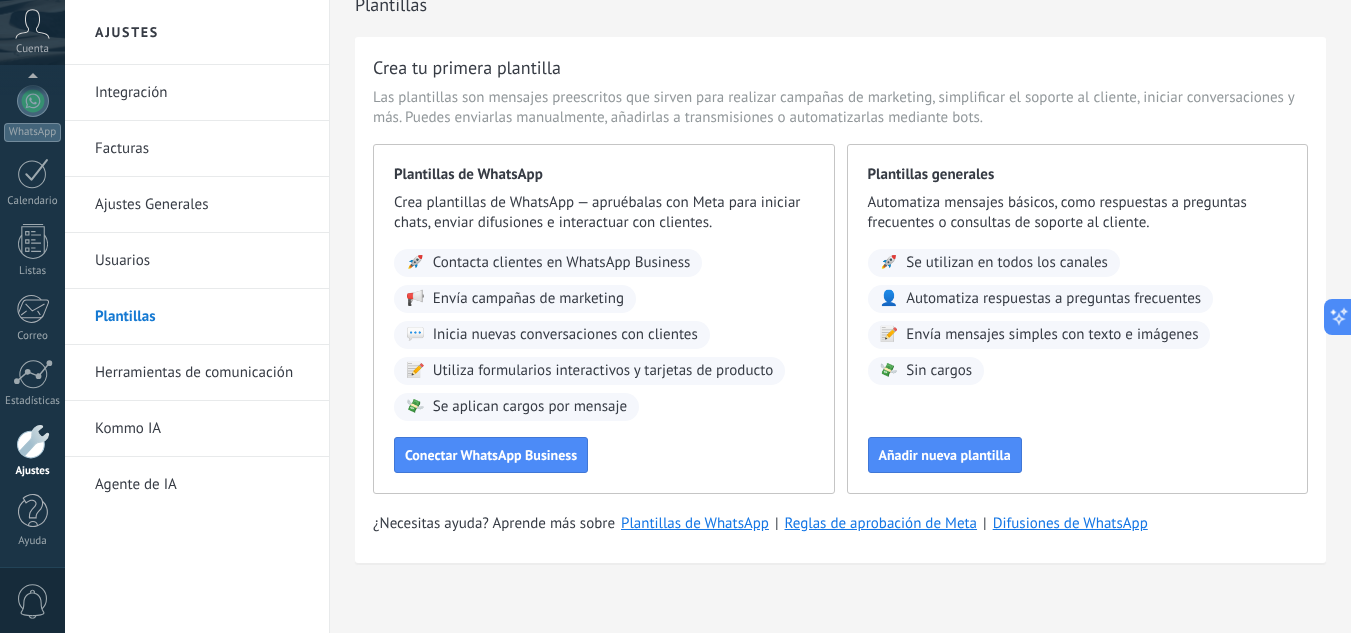 scroll, scrollTop: 42, scrollLeft: 0, axis: vertical 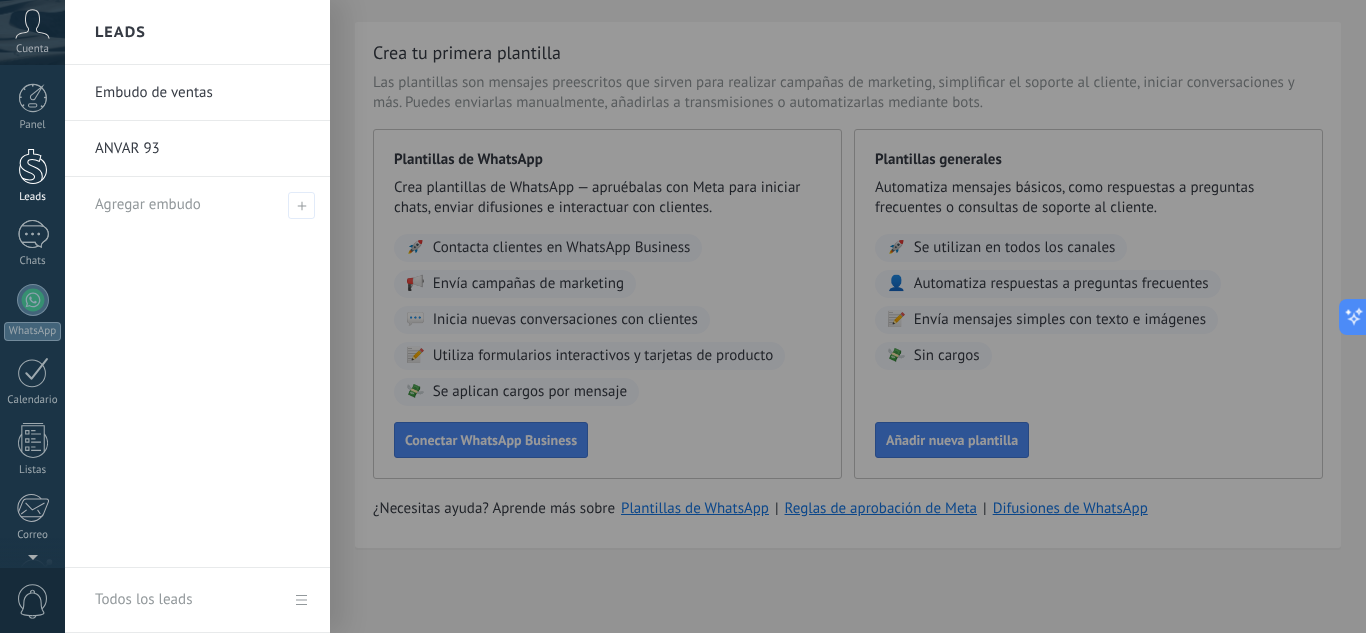 click at bounding box center [33, 166] 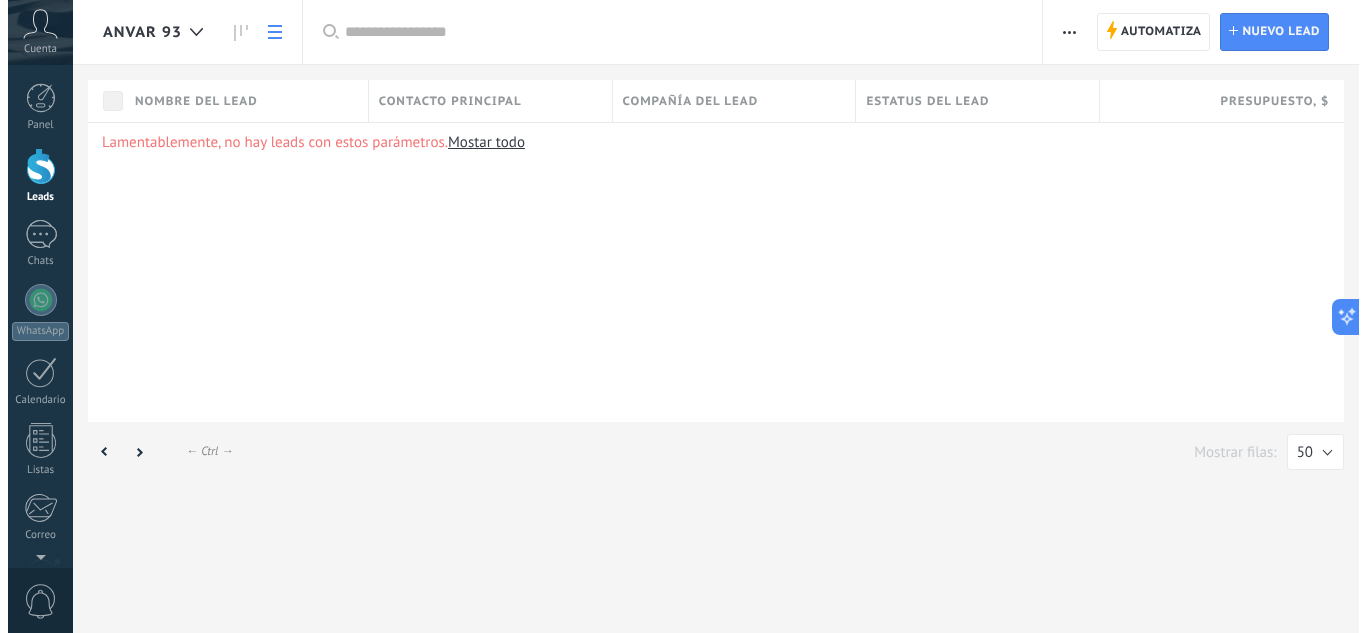 scroll, scrollTop: 0, scrollLeft: 0, axis: both 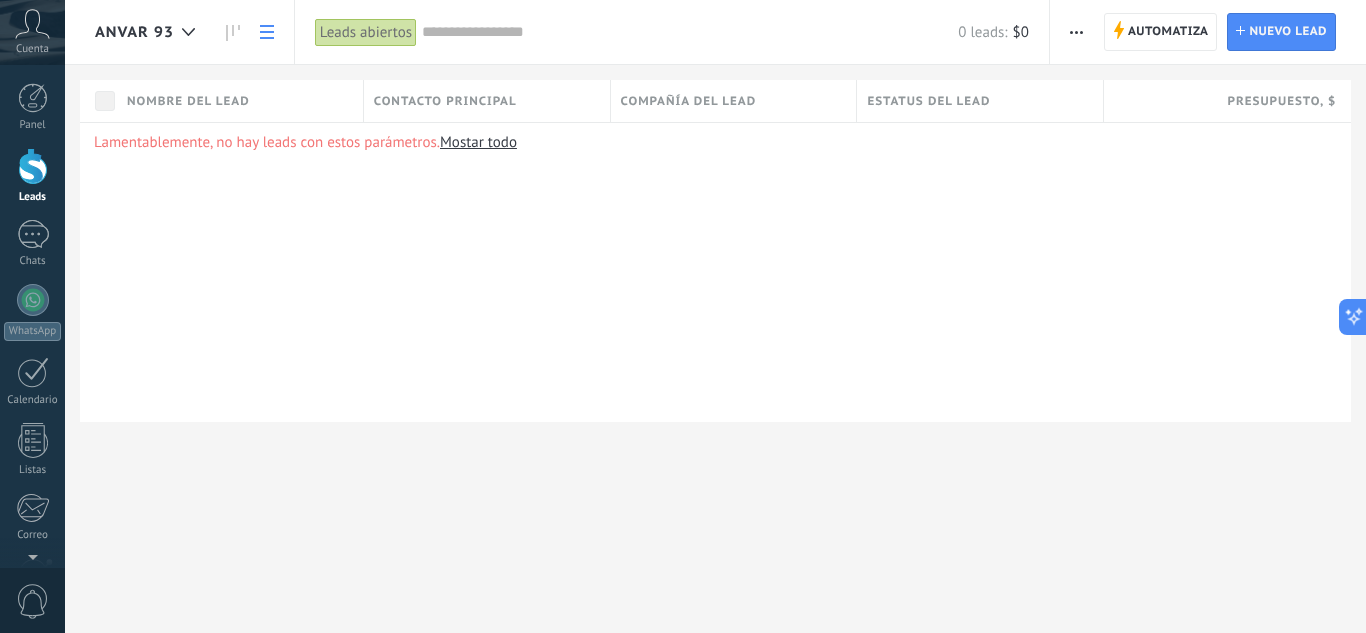 click on "Automatiza Nueva difusión Editar embudo Imprimir Importar Exportar Buscar duplicados Automatiza Automatiza Lead Nuevo lead" at bounding box center (1208, 32) 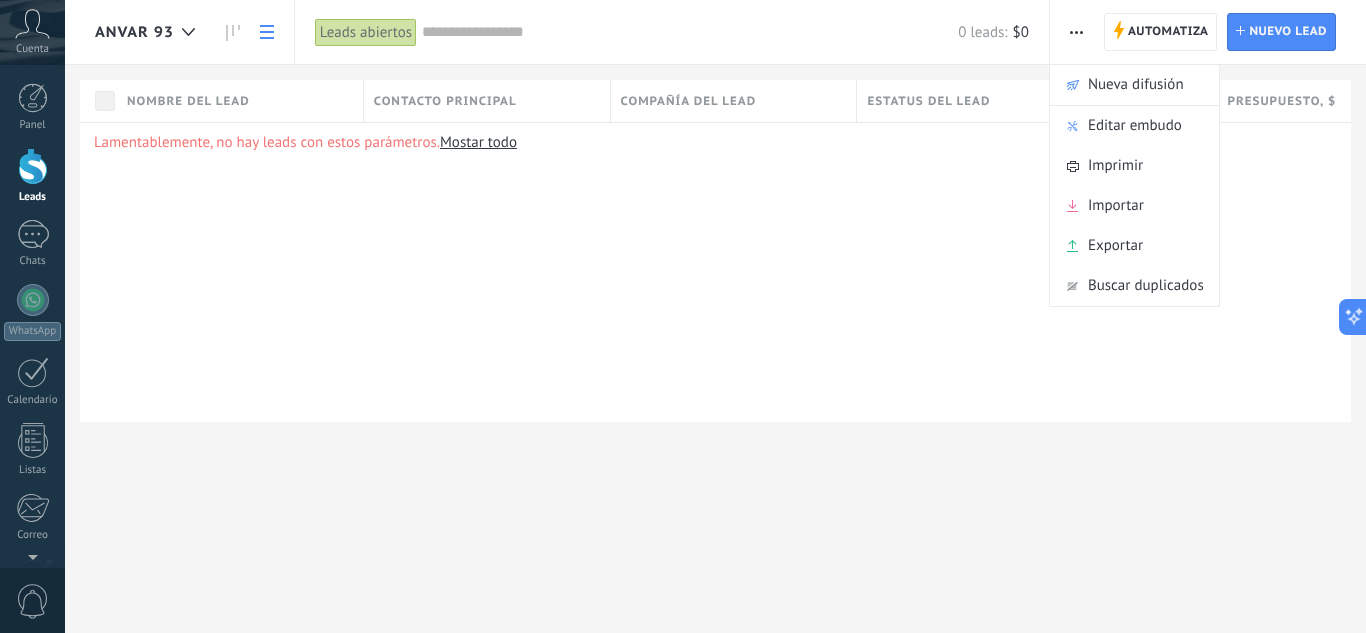 click on "Lamentablemente, no hay leads con estos parámetros.  Mostar todo" at bounding box center (715, 272) 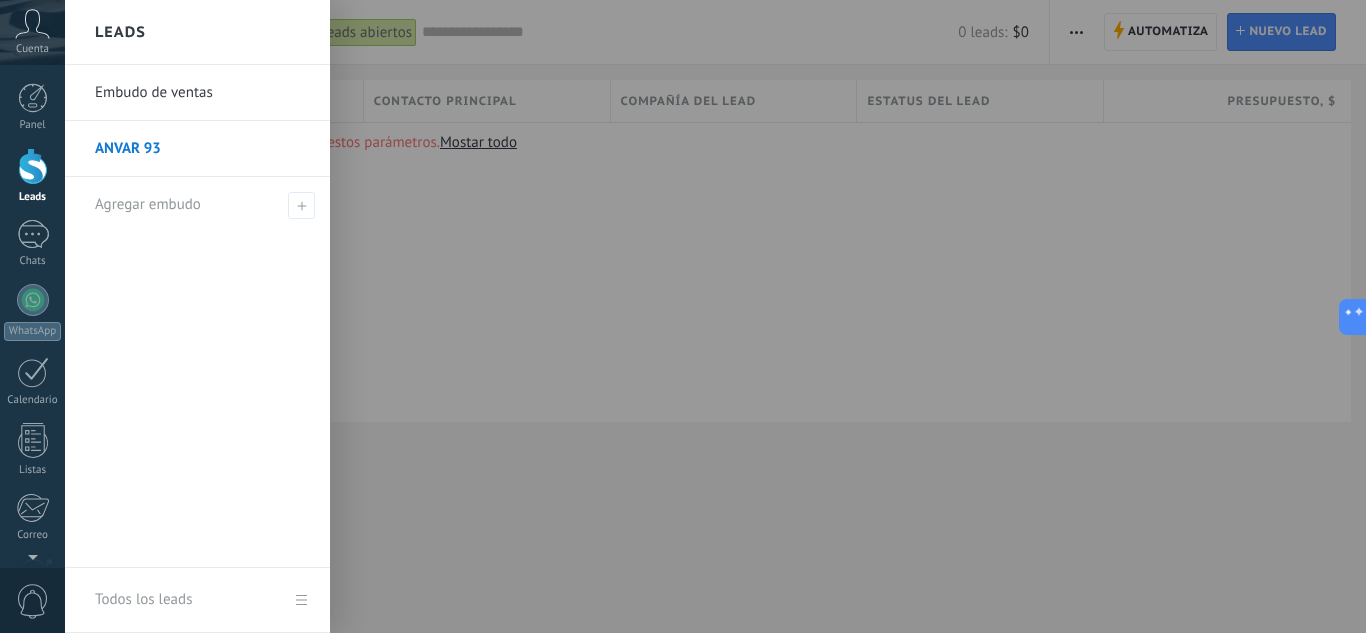 click on "Embudo de ventas" at bounding box center [202, 93] 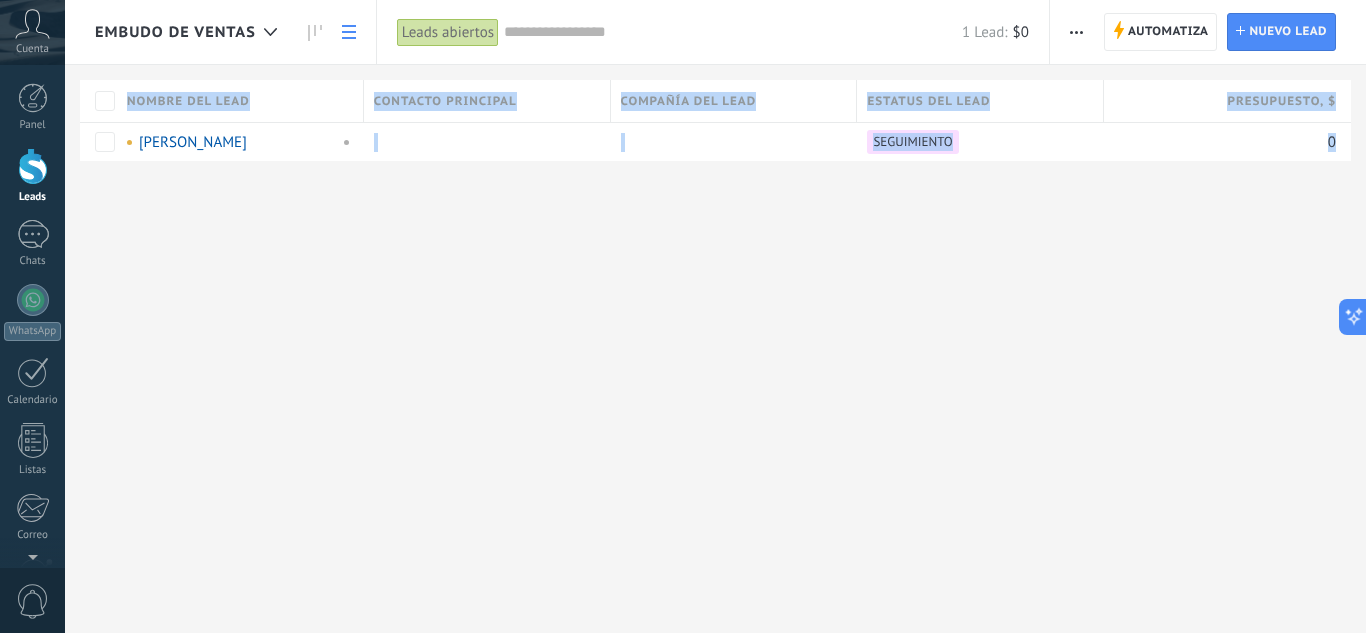 drag, startPoint x: 959, startPoint y: 255, endPoint x: 672, endPoint y: 256, distance: 287.00174 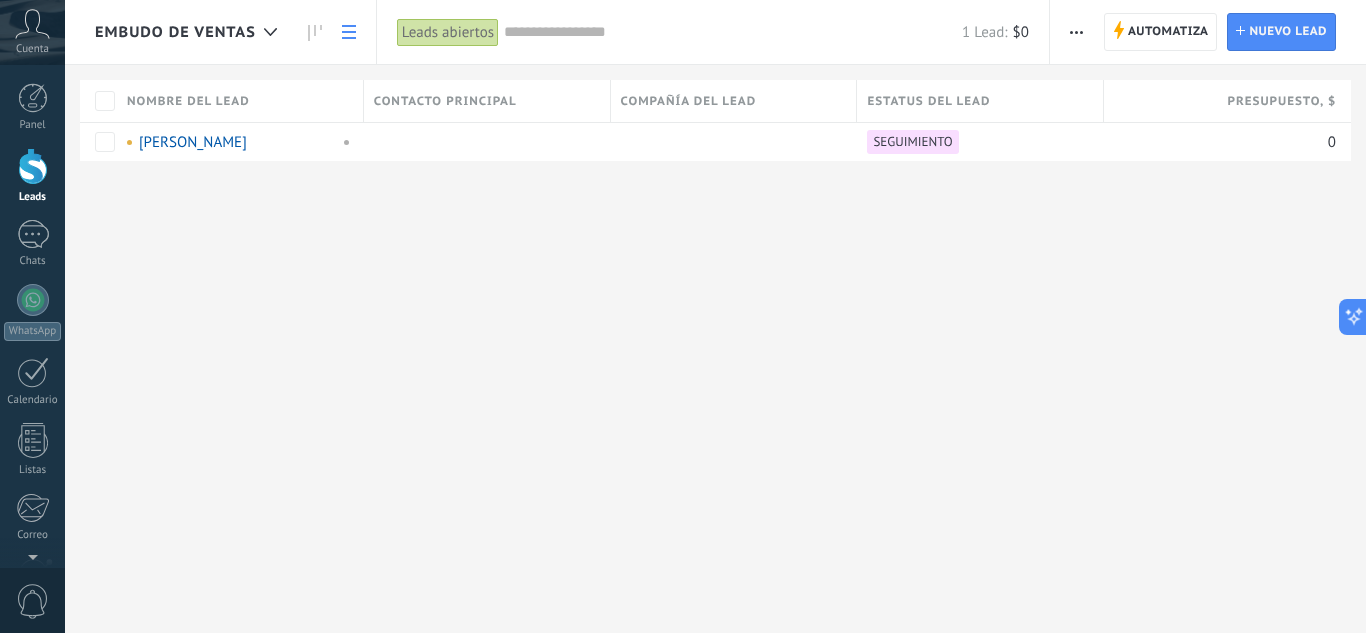 click on "Embudo de ventas Automatiza Nueva difusión Editar embudo Imprimir Ajustes de la lista Importar Exportar Buscar duplicados Automatiza Automatiza Lead Nuevo lead Leads abiertos Aplicar 1 Lead:  $0 Leads abiertos Mis leads Leads ganados Leads perdidos Leads sin tareas Leads atrasados Eliminados Guardar Propiedades de leads Todo el tiempo Todo el tiempo Hoy Ayer Últimos  ** 30  dias Esta semana La última semana Este mes El mes pasado Este trimestre Este año   Ninguno Leads Entrantes CONTACTO INICIAL INTERESADO PROGRAMAR VISITA SALA DE VENTAS PROGRAMAR REUNIÓN VIRTUAL NEGOCIACIÓN EN PROCESO DE VINCULACIÓN SEGUIMIENTO VENTA LOGRADA VENTA PERDIDA Etapas activas Seleccionar todo Presupuesto insuficiente No hay necesidad para el producto No satisfecho con las condiciones Comprado del competidor Razón no definida Razones de pérdidas Seleccionar todo Tel. Correo Formulario Chat Todo valores Seleccionar todo Hoy Mañana Esta semana Este mes Este trimestre No hay tareas atrasadas Todo valores - Estadísticas Leer" at bounding box center [715, 316] 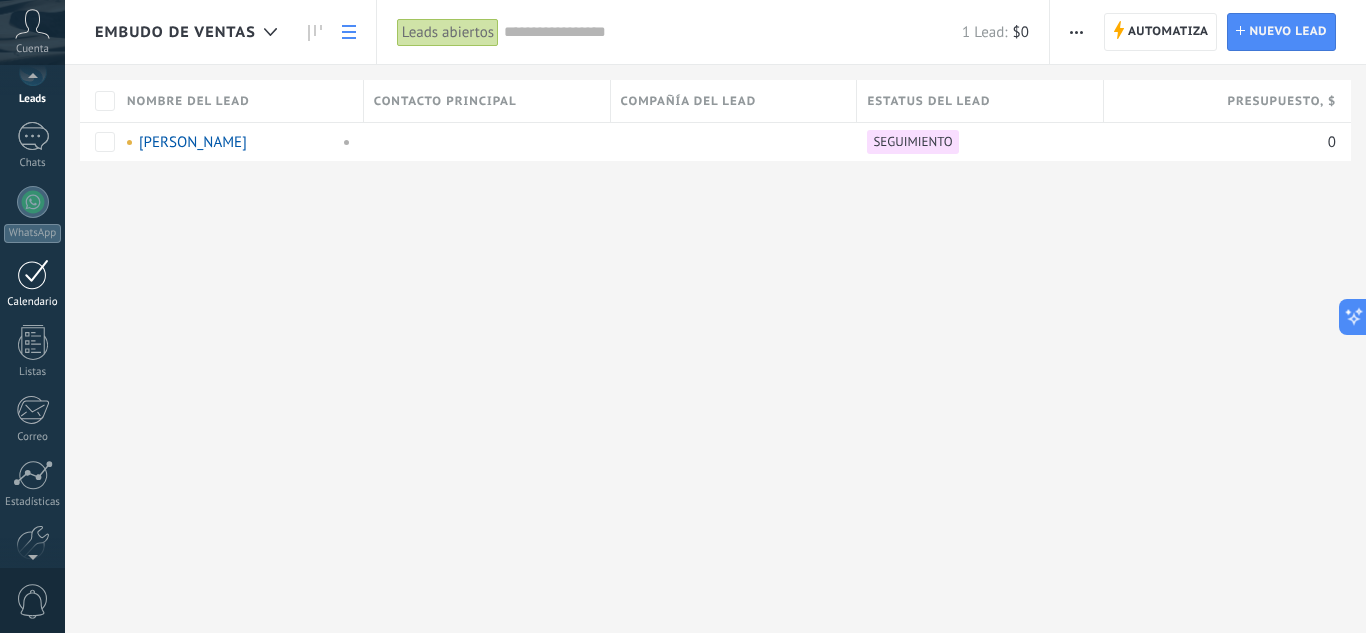 scroll, scrollTop: 0, scrollLeft: 0, axis: both 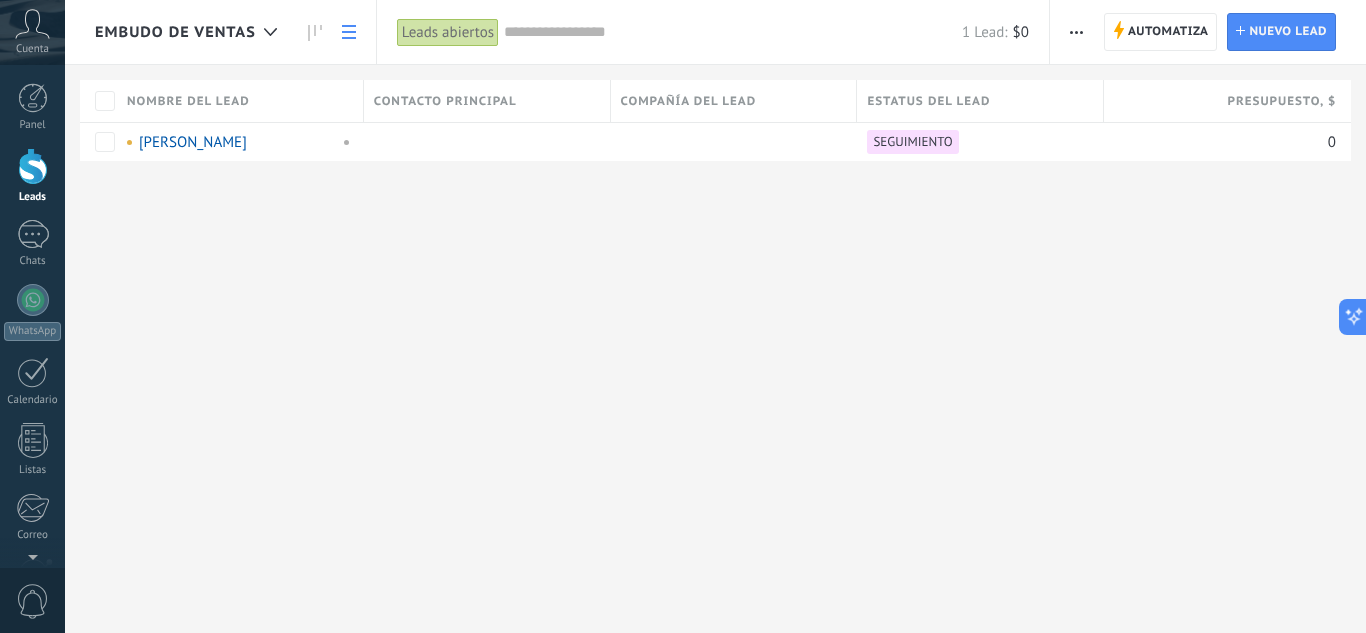 drag, startPoint x: 463, startPoint y: 107, endPoint x: 440, endPoint y: 106, distance: 23.021729 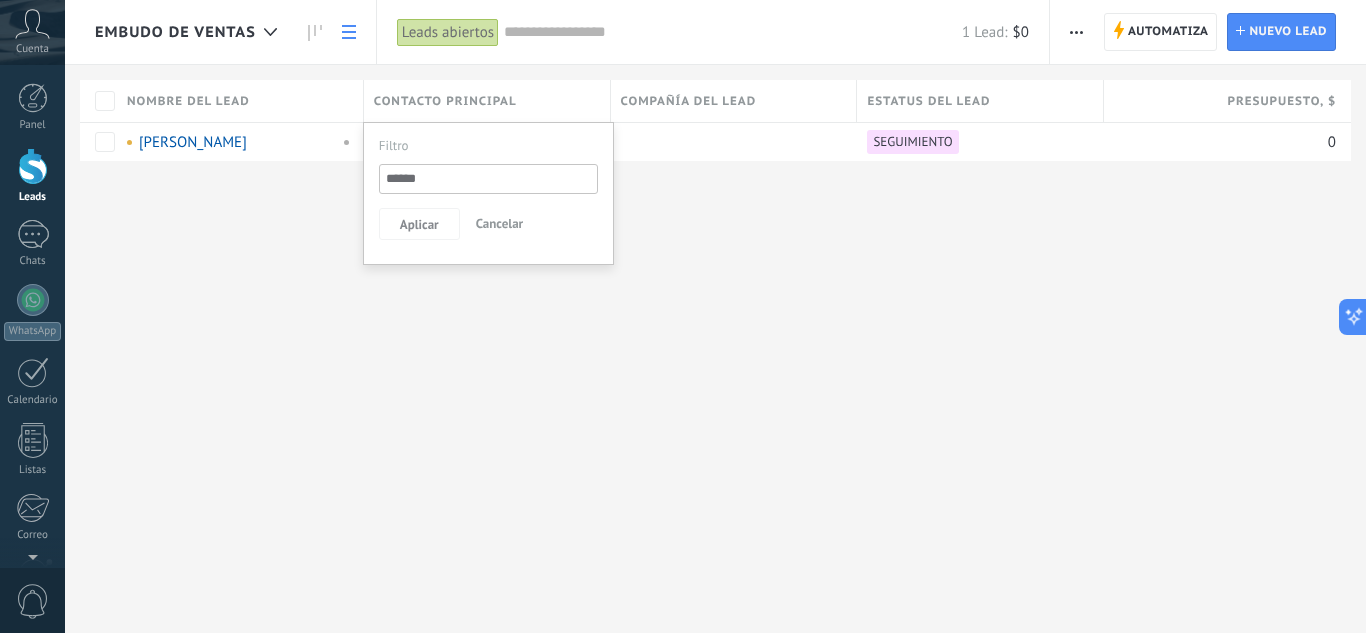 click on "Contacto principal" at bounding box center (445, 101) 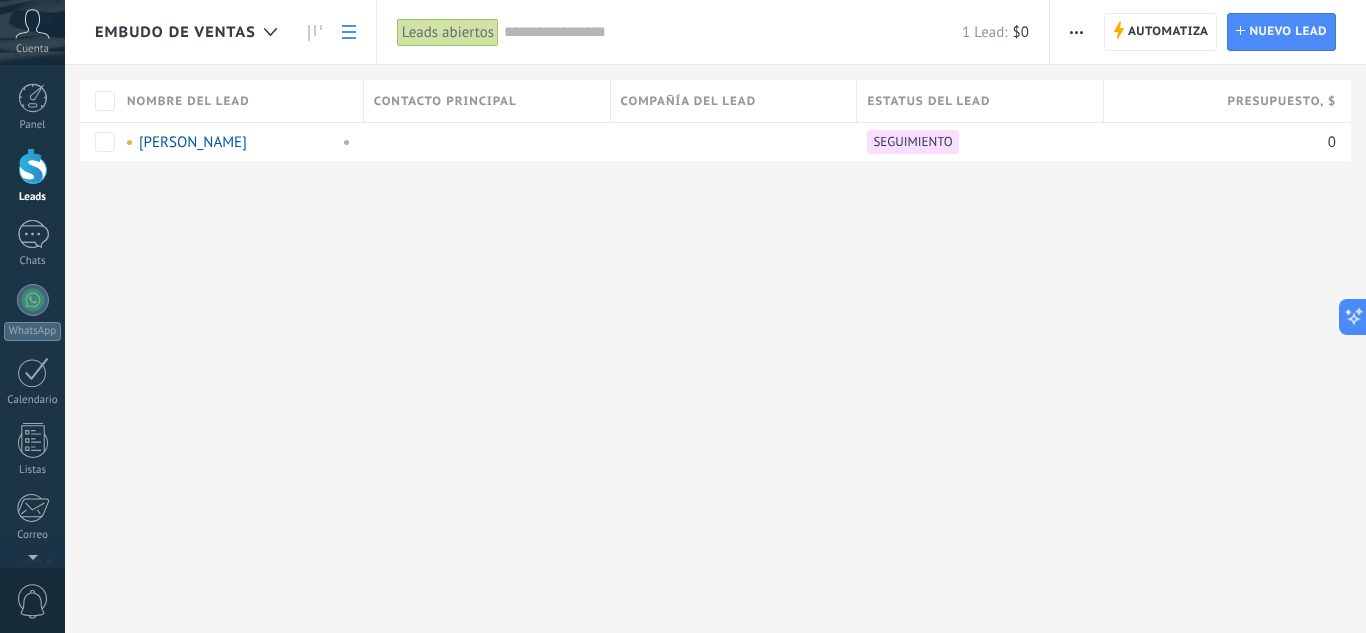 click on "Compañía del lead" at bounding box center [734, 101] 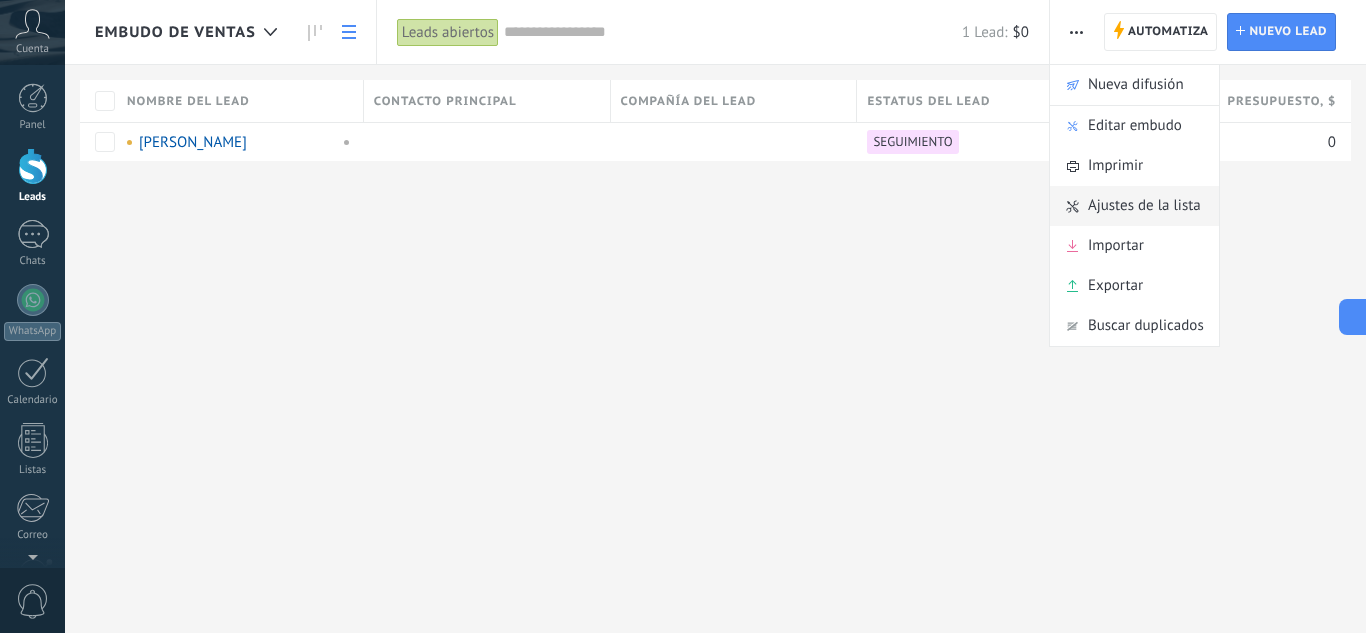 click on "Ajustes de la lista" at bounding box center (1144, 206) 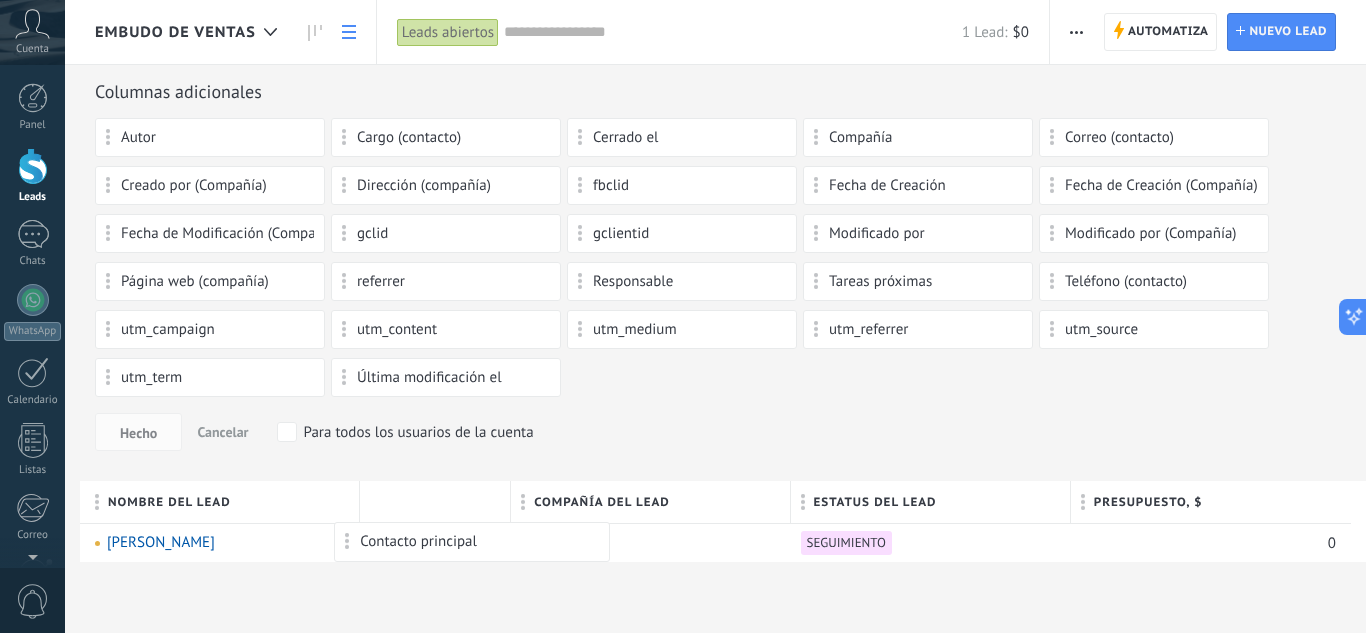 drag, startPoint x: 452, startPoint y: 505, endPoint x: 452, endPoint y: 570, distance: 65 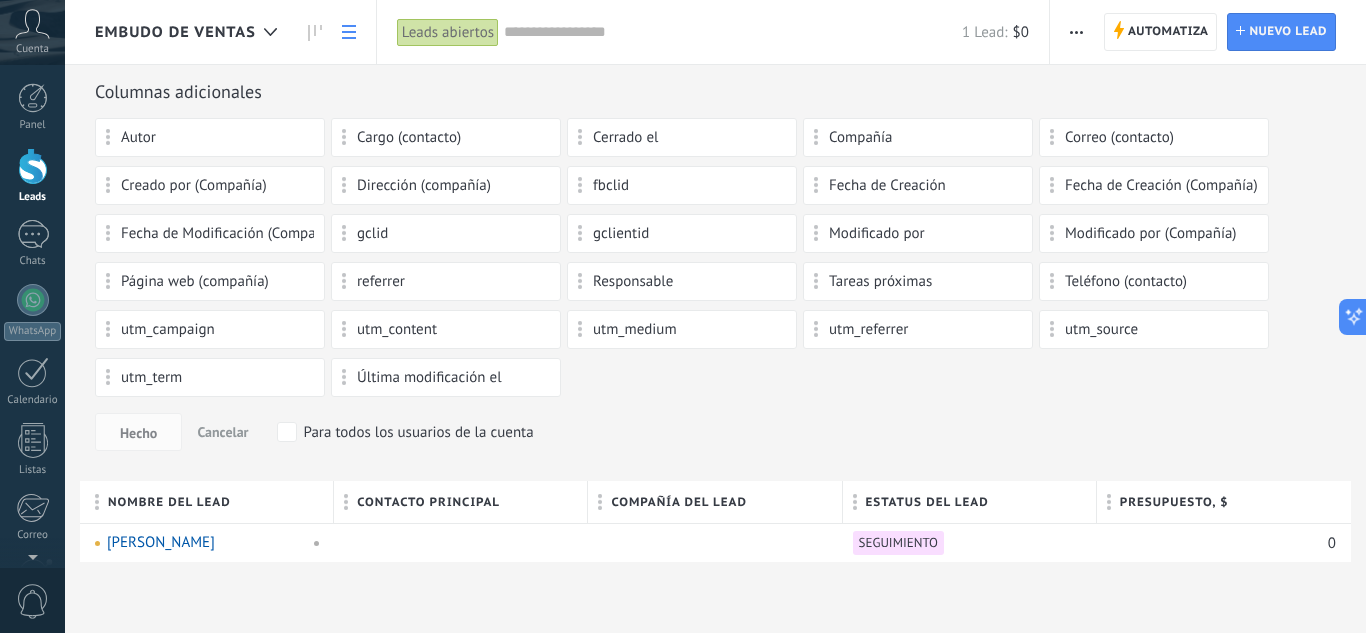 drag, startPoint x: 1071, startPoint y: 456, endPoint x: 942, endPoint y: 446, distance: 129.38702 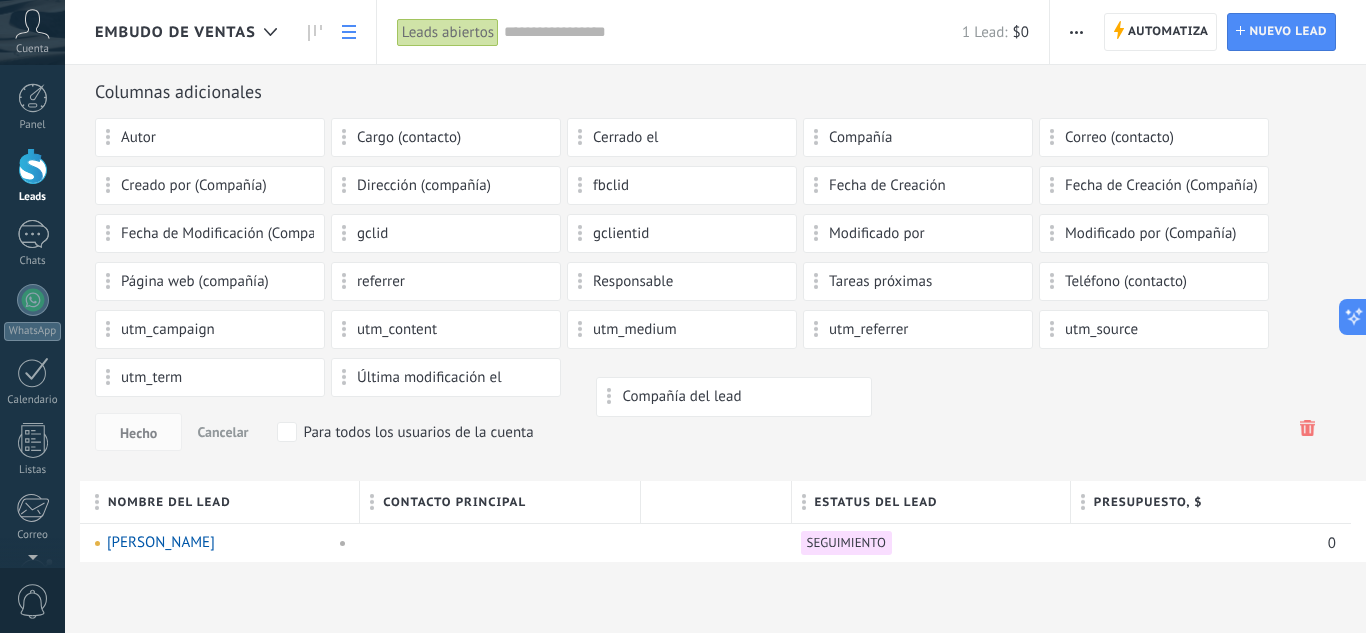 drag, startPoint x: 619, startPoint y: 507, endPoint x: 627, endPoint y: 393, distance: 114.28036 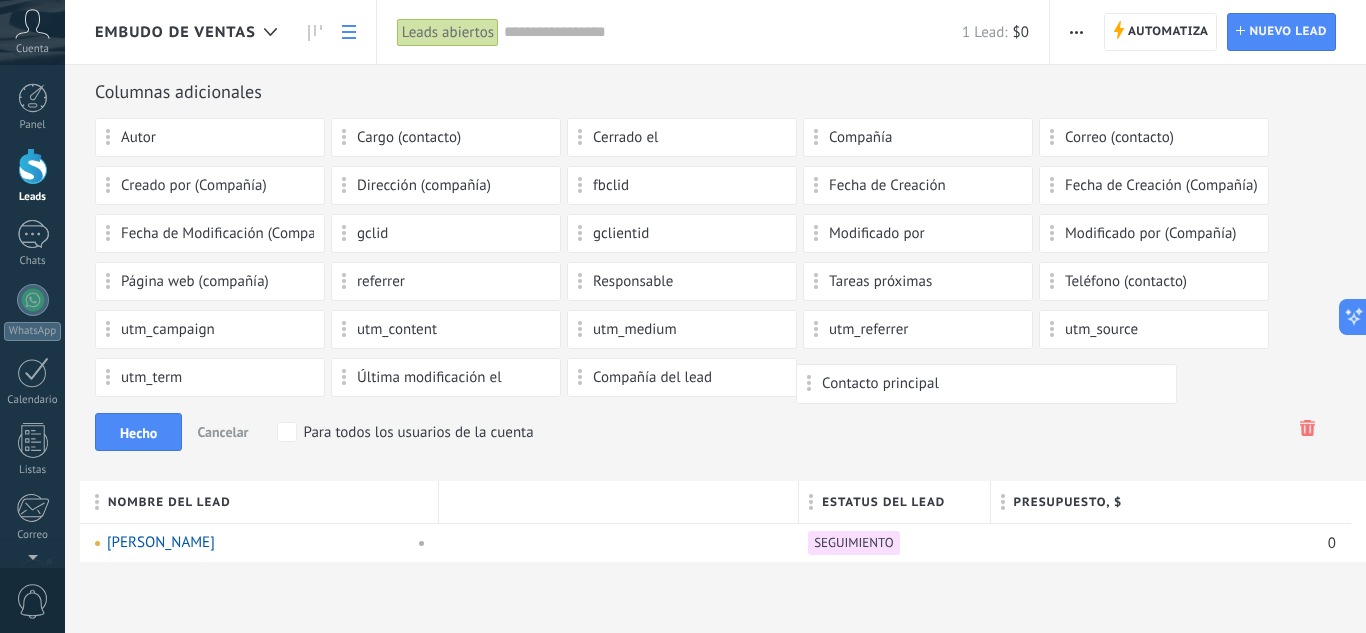 drag, startPoint x: 570, startPoint y: 501, endPoint x: 930, endPoint y: 382, distance: 379.15826 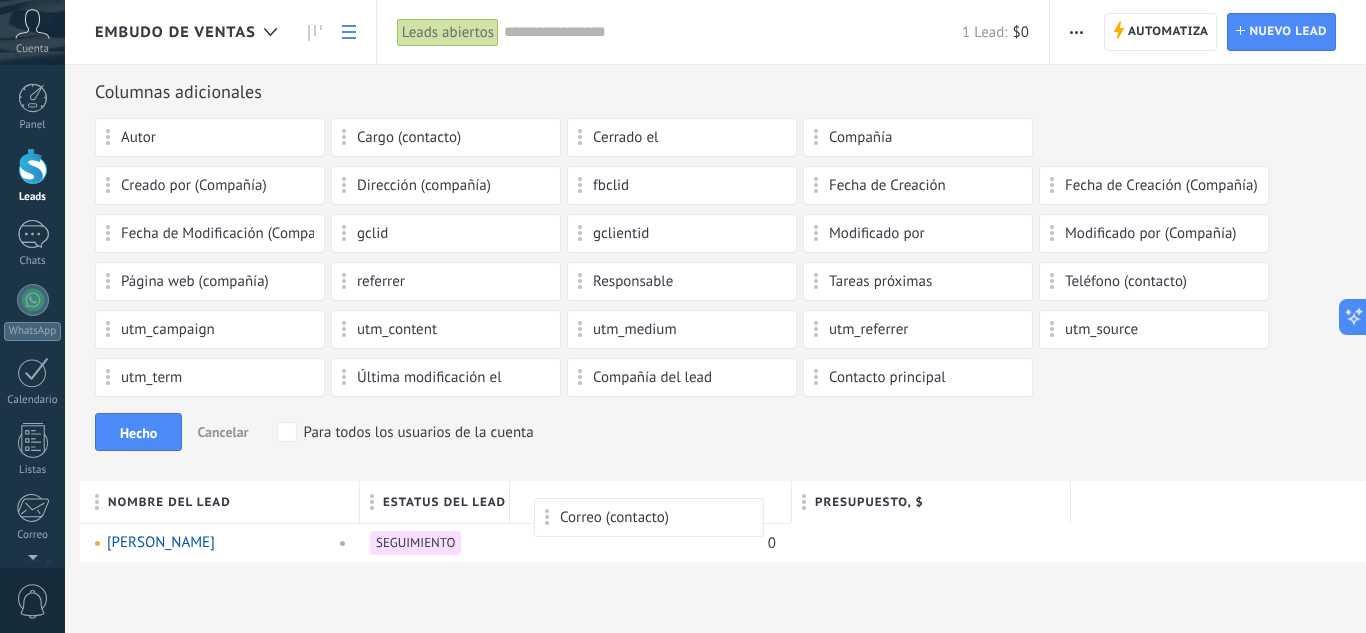 drag, startPoint x: 1101, startPoint y: 139, endPoint x: 596, endPoint y: 508, distance: 625.44867 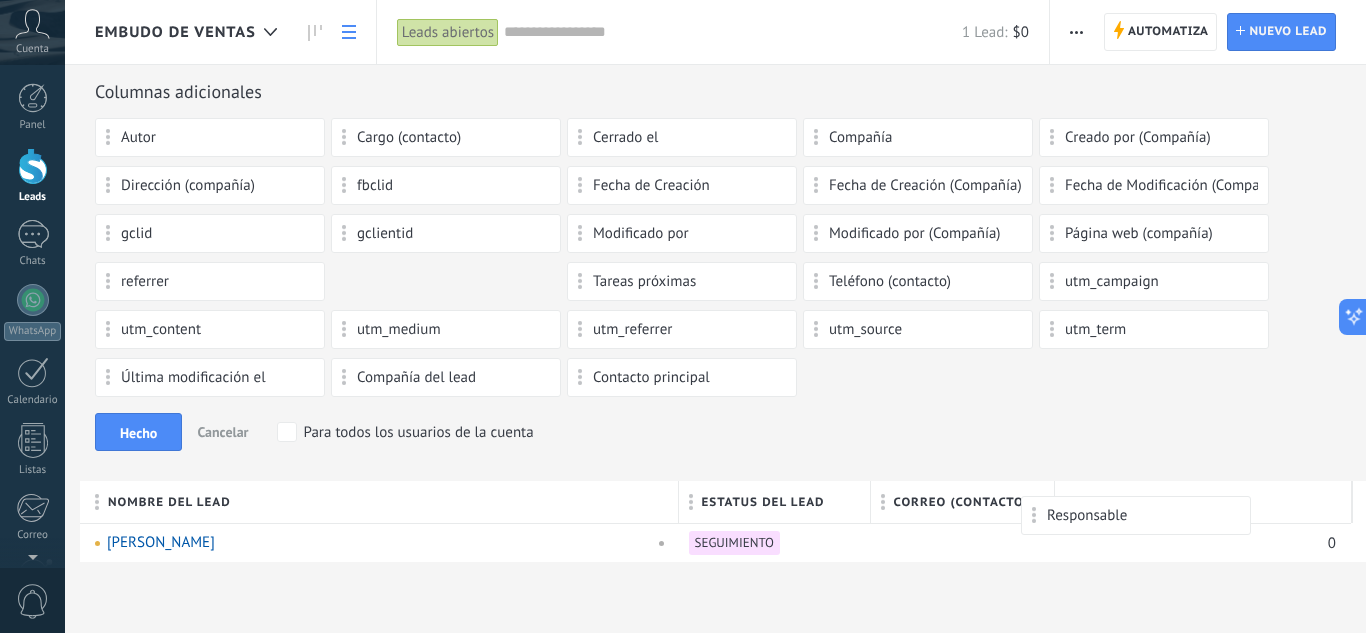 drag, startPoint x: 420, startPoint y: 294, endPoint x: 1110, endPoint y: 506, distance: 721.8338 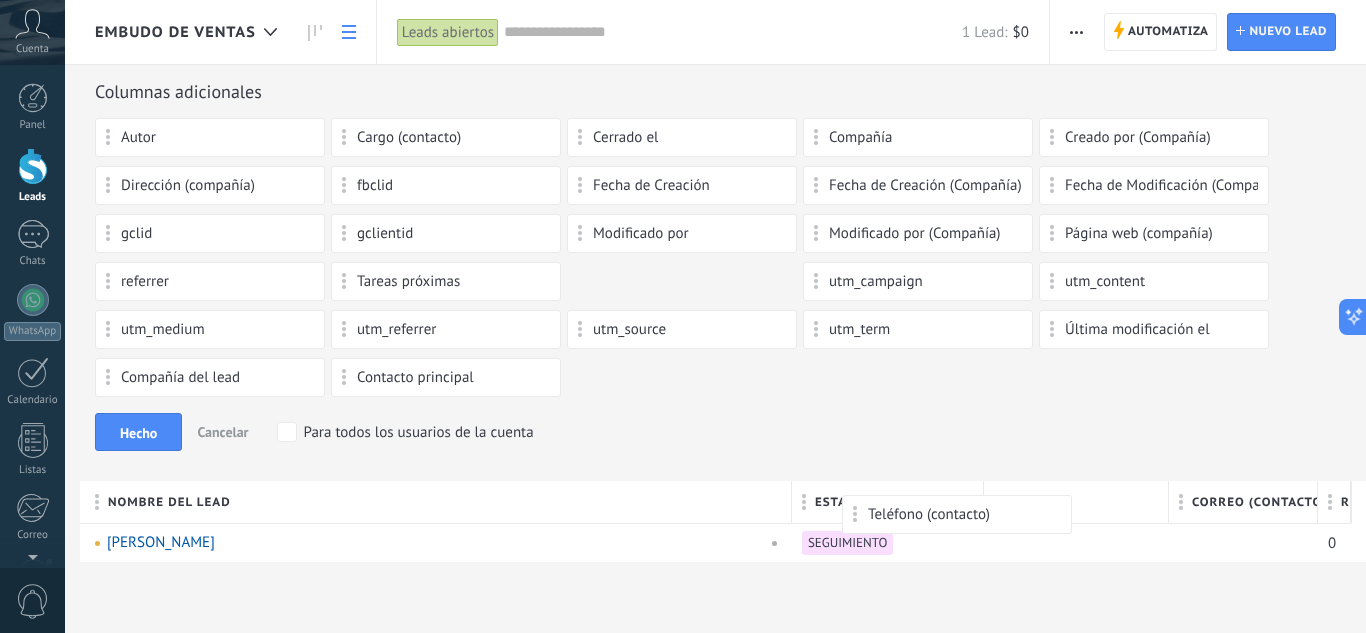 drag, startPoint x: 722, startPoint y: 288, endPoint x: 997, endPoint y: 505, distance: 350.30557 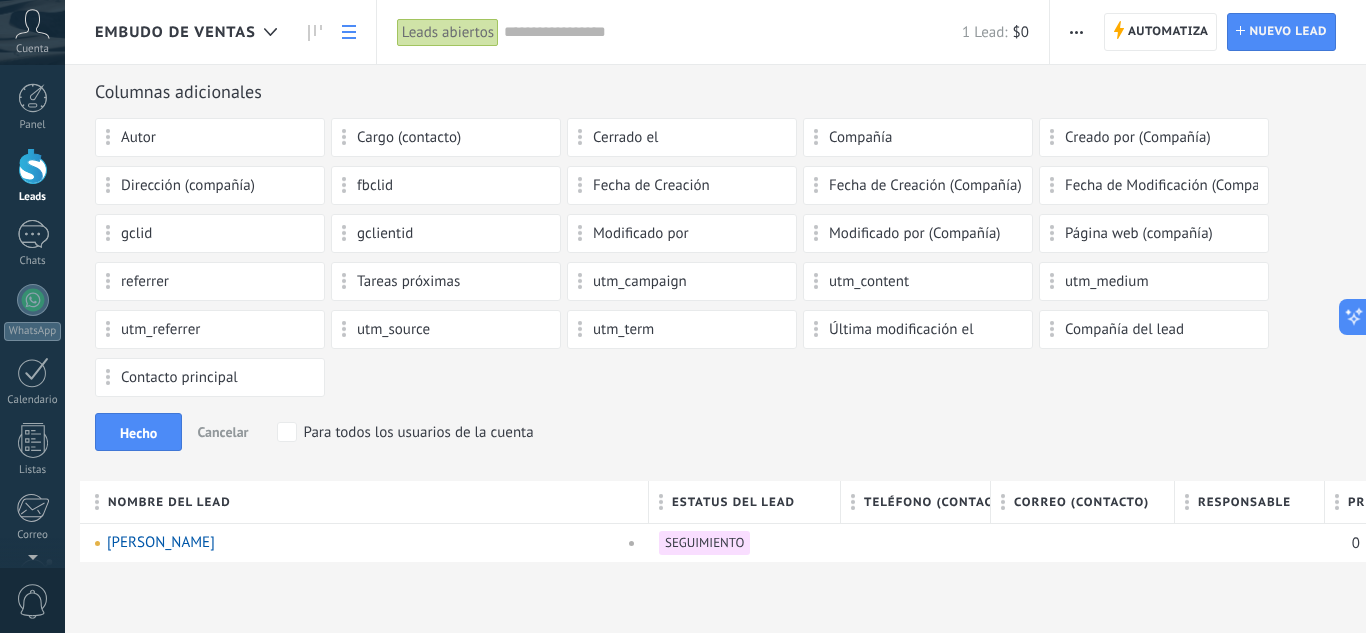 click on "Hecho Cancelar Para todos los usuarios de la cuenta" at bounding box center (715, 432) 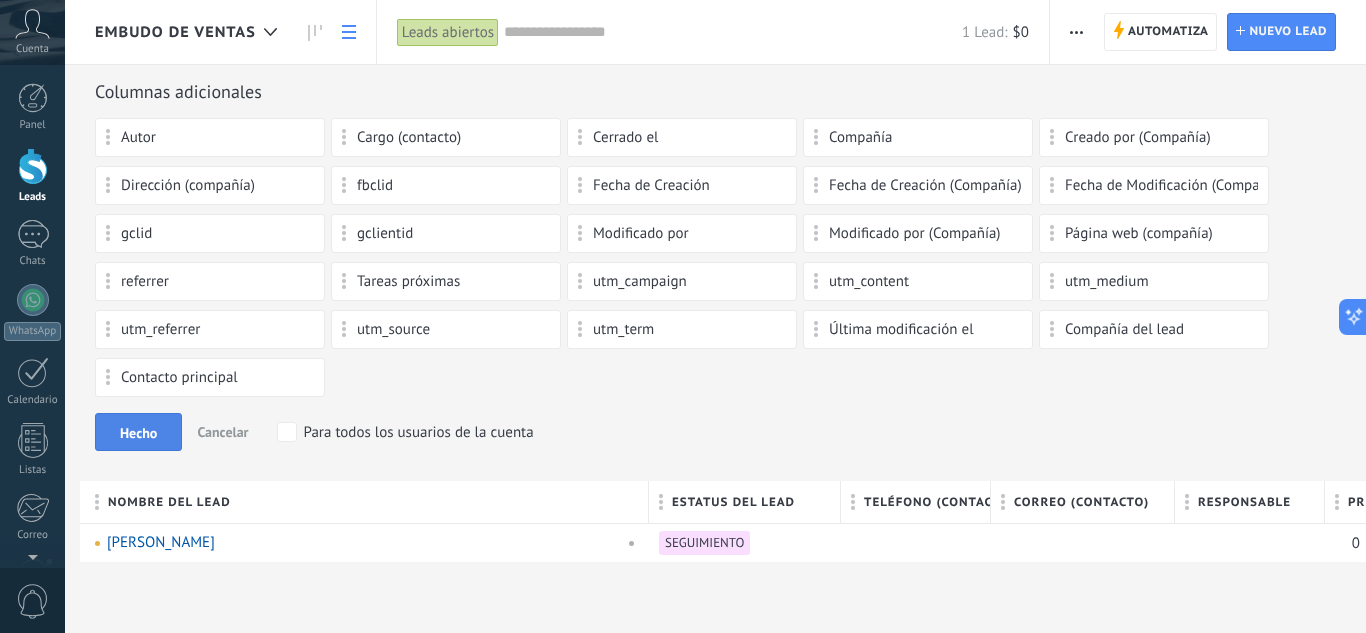 click on "Hecho" at bounding box center (138, 433) 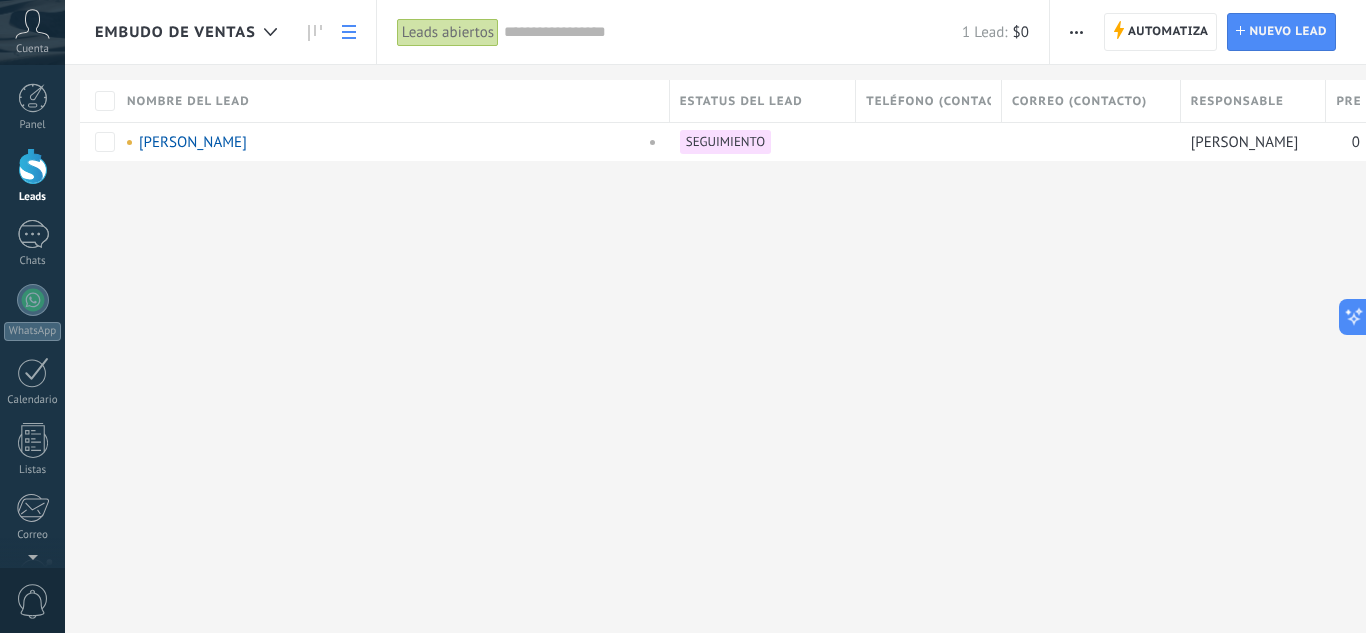 drag, startPoint x: 970, startPoint y: 224, endPoint x: 774, endPoint y: 214, distance: 196.25494 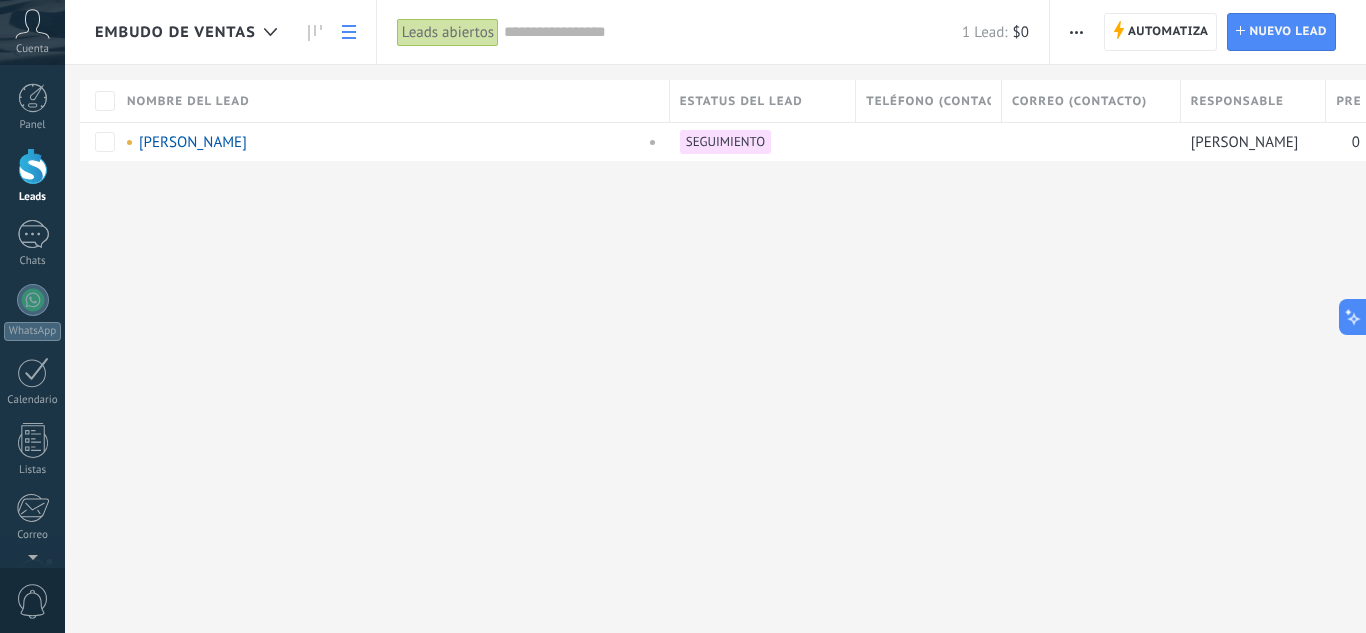 click on "Embudo de ventas Automatiza Nueva difusión Editar embudo Imprimir Ajustes de la lista Importar Exportar Buscar duplicados Automatiza Automatiza Lead Nuevo lead Leads abiertos Aplicar 1 Lead:  $0 Leads abiertos Mis leads Leads ganados Leads perdidos Leads sin tareas Leads atrasados Eliminados Guardar Propiedades de leads Todo el tiempo Todo el tiempo Hoy Ayer Últimos  ** 30  dias Esta semana La última semana Este mes El mes pasado Este trimestre Este año   Ninguno Leads Entrantes CONTACTO INICIAL INTERESADO PROGRAMAR VISITA SALA DE VENTAS PROGRAMAR REUNIÓN VIRTUAL NEGOCIACIÓN EN PROCESO DE VINCULACIÓN SEGUIMIENTO VENTA LOGRADA VENTA PERDIDA Etapas activas Seleccionar todo Presupuesto insuficiente No hay necesidad para el producto No satisfecho con las condiciones Comprado del competidor Razón no definida Razones de pérdidas Seleccionar todo Tel. Correo Formulario Chat Todo valores Seleccionar todo Hoy Mañana Esta semana Este mes Este trimestre No hay tareas atrasadas Todo valores - Estadísticas Leer" at bounding box center [715, 113] 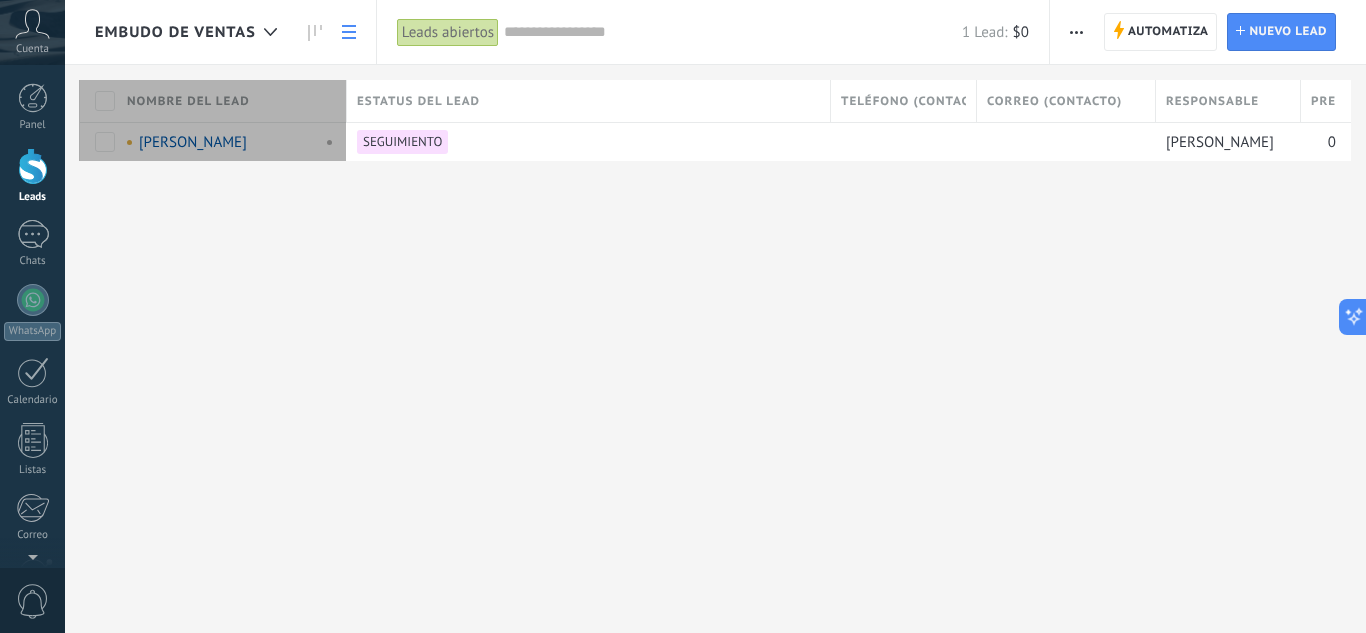 drag, startPoint x: 673, startPoint y: 109, endPoint x: 350, endPoint y: 119, distance: 323.15475 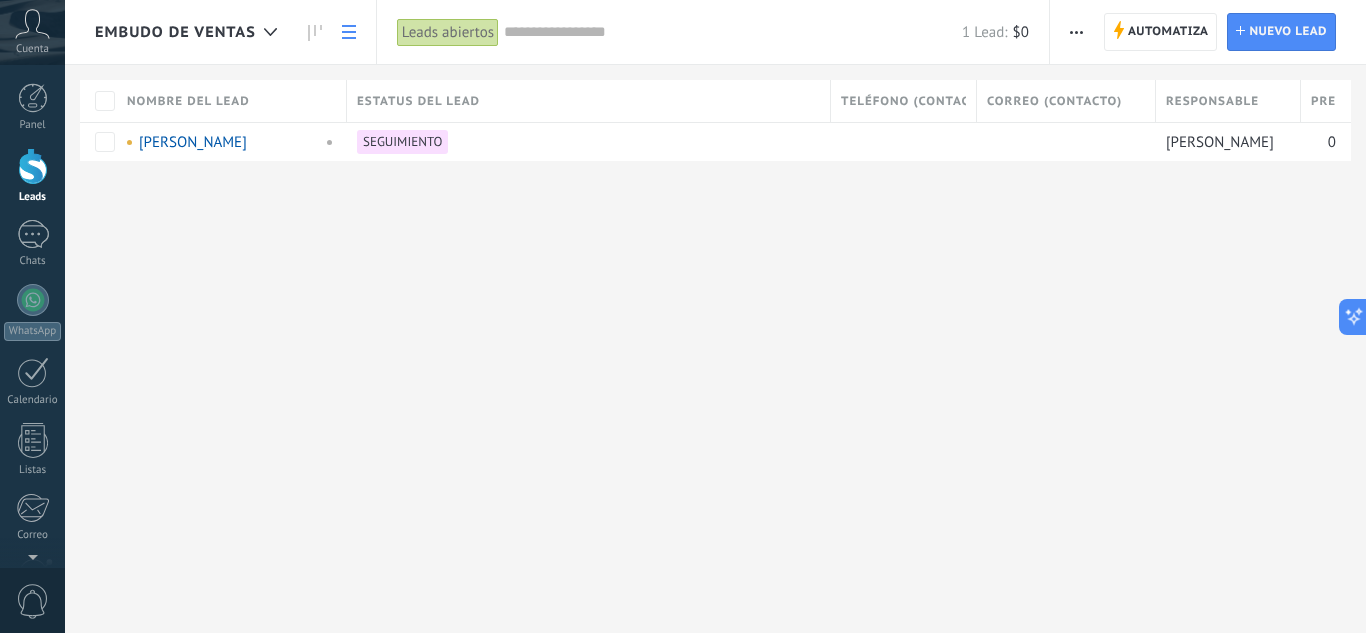 click on "Embudo de ventas Automatiza Nueva difusión Editar embudo Imprimir Ajustes de la lista Importar Exportar Buscar duplicados Automatiza Automatiza Lead Nuevo lead Leads abiertos Aplicar 1 Lead:  $0 Leads abiertos Mis leads Leads ganados Leads perdidos Leads sin tareas Leads atrasados Eliminados Guardar Propiedades de leads Todo el tiempo Todo el tiempo Hoy Ayer Últimos  ** 30  dias Esta semana La última semana Este mes El mes pasado Este trimestre Este año   Ninguno Leads Entrantes CONTACTO INICIAL INTERESADO PROGRAMAR VISITA SALA DE VENTAS PROGRAMAR REUNIÓN VIRTUAL NEGOCIACIÓN EN PROCESO DE VINCULACIÓN SEGUIMIENTO VENTA LOGRADA VENTA PERDIDA Etapas activas Seleccionar todo Presupuesto insuficiente No hay necesidad para el producto No satisfecho con las condiciones Comprado del competidor Razón no definida Razones de pérdidas Seleccionar todo Tel. Correo Formulario Chat Todo valores Seleccionar todo Hoy Mañana Esta semana Este mes Este trimestre No hay tareas atrasadas Todo valores - Estadísticas Leer" at bounding box center [715, 316] 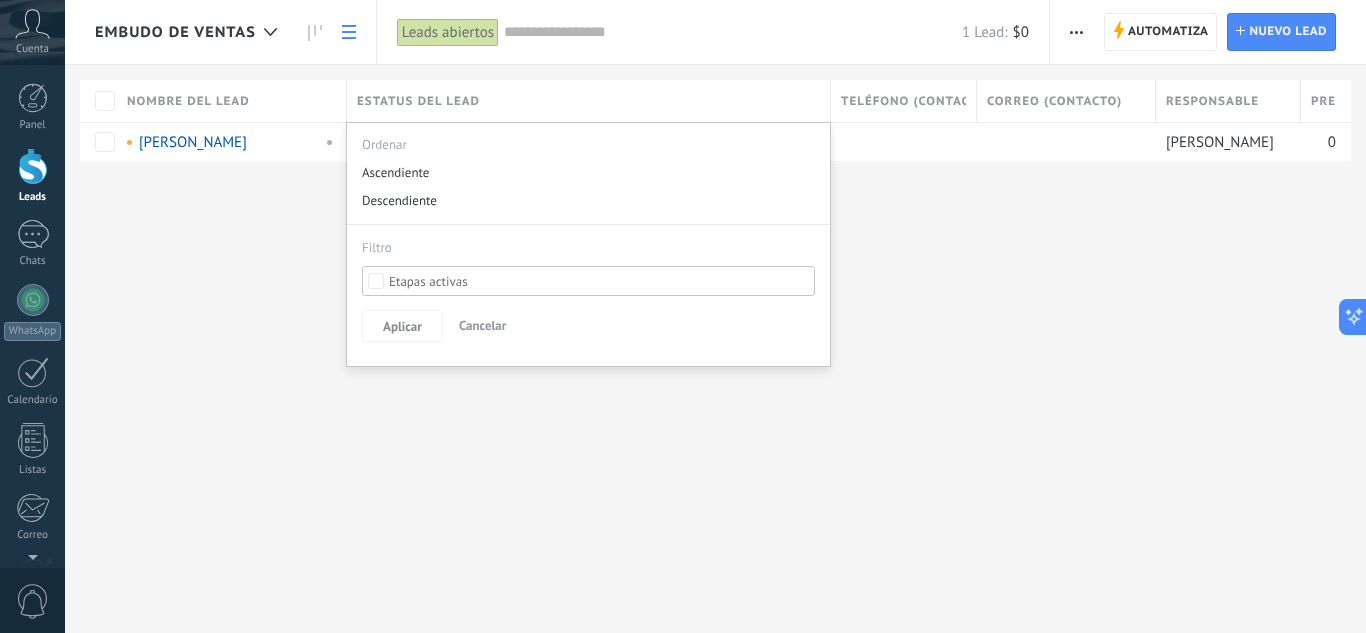 click at bounding box center [831, 103] 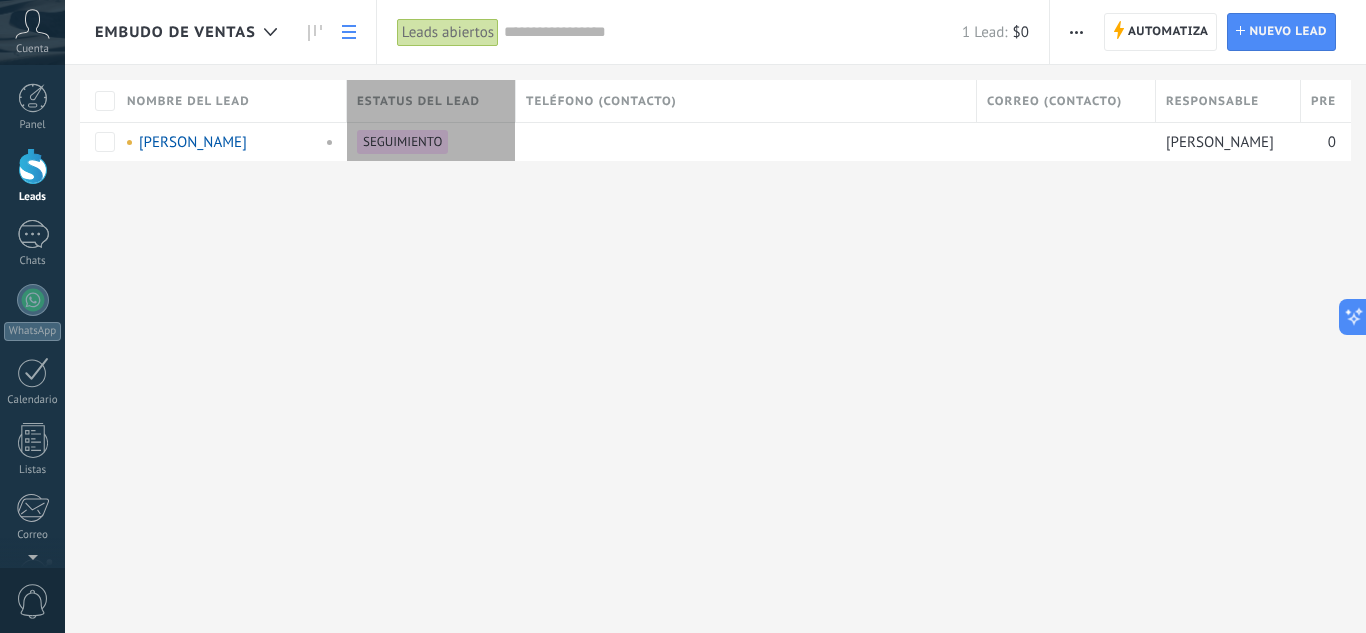 drag, startPoint x: 832, startPoint y: 104, endPoint x: 517, endPoint y: 114, distance: 315.1587 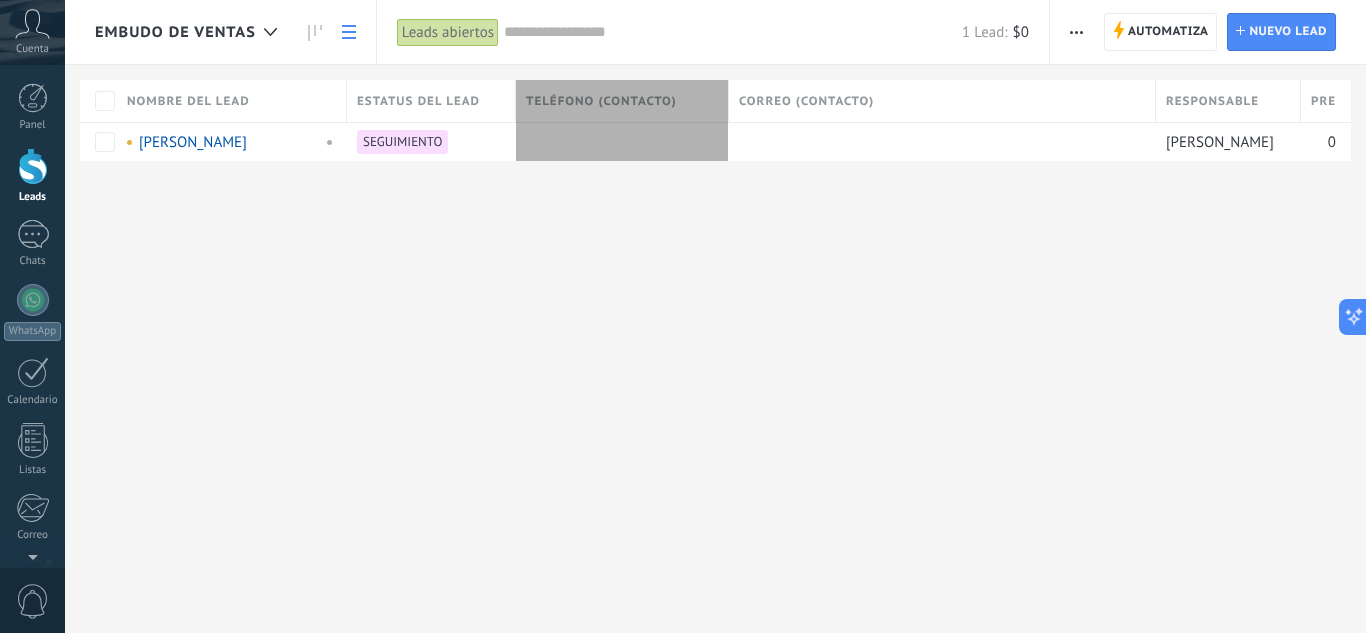 drag, startPoint x: 977, startPoint y: 101, endPoint x: 729, endPoint y: 116, distance: 248.45322 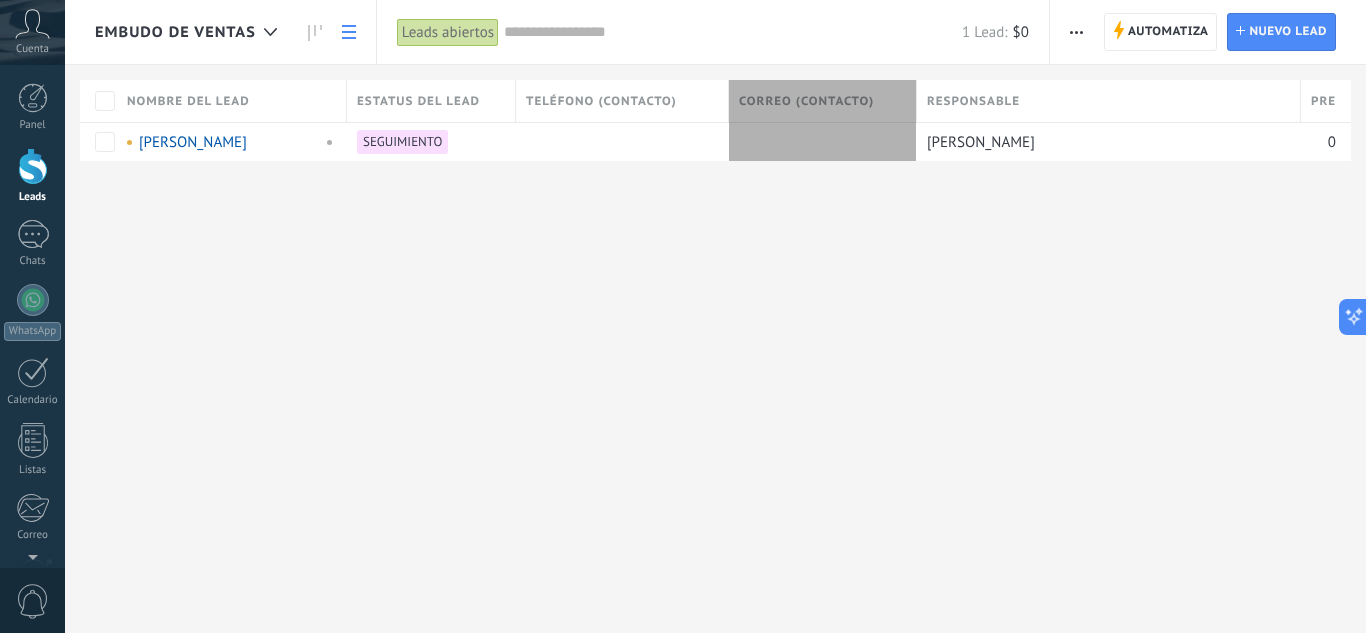 drag, startPoint x: 1157, startPoint y: 102, endPoint x: 918, endPoint y: 108, distance: 239.0753 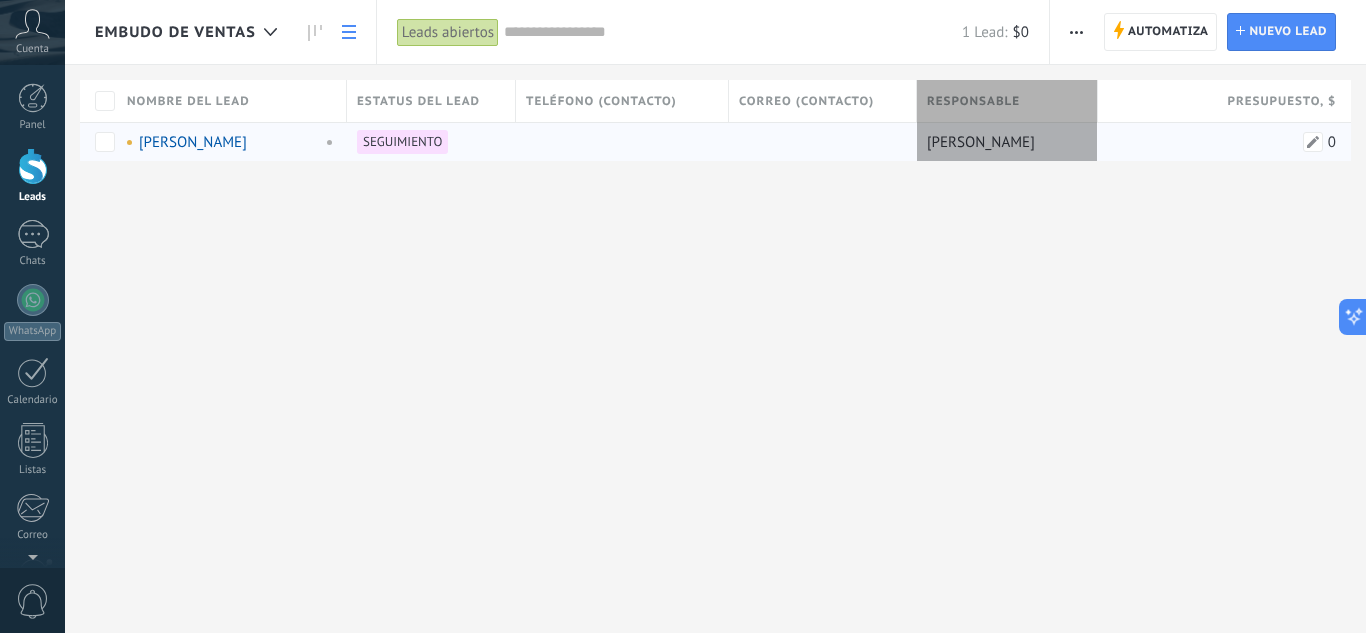 drag, startPoint x: 1303, startPoint y: 104, endPoint x: 1095, endPoint y: 124, distance: 208.95932 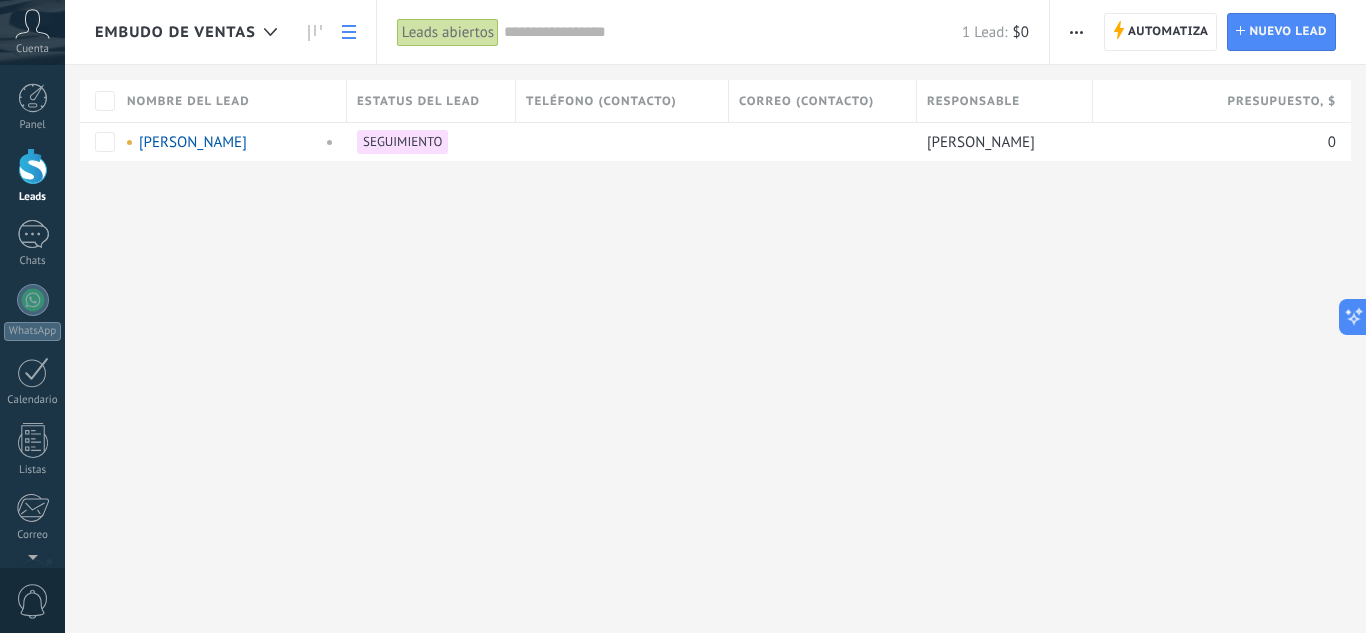click on "Embudo de ventas Automatiza Nueva difusión Editar embudo Imprimir Ajustes de la lista Importar Exportar Buscar duplicados Automatiza Automatiza Lead Nuevo lead Leads abiertos Aplicar 1 Lead:  $0 Leads abiertos Mis leads Leads ganados Leads perdidos Leads sin tareas Leads atrasados Eliminados Guardar Propiedades de leads Todo el tiempo Todo el tiempo Hoy Ayer Últimos  ** 30  dias Esta semana La última semana Este mes El mes pasado Este trimestre Este año   Ninguno Leads Entrantes CONTACTO INICIAL INTERESADO PROGRAMAR VISITA SALA DE VENTAS PROGRAMAR REUNIÓN VIRTUAL NEGOCIACIÓN EN PROCESO DE VINCULACIÓN SEGUIMIENTO VENTA LOGRADA VENTA PERDIDA Etapas activas Seleccionar todo Presupuesto insuficiente No hay necesidad para el producto No satisfecho con las condiciones Comprado del competidor Razón no definida Razones de pérdidas Seleccionar todo Tel. Correo Formulario Chat Todo valores Seleccionar todo Hoy Mañana Esta semana Este mes Este trimestre No hay tareas atrasadas Todo valores - Estadísticas Leer" at bounding box center [715, 316] 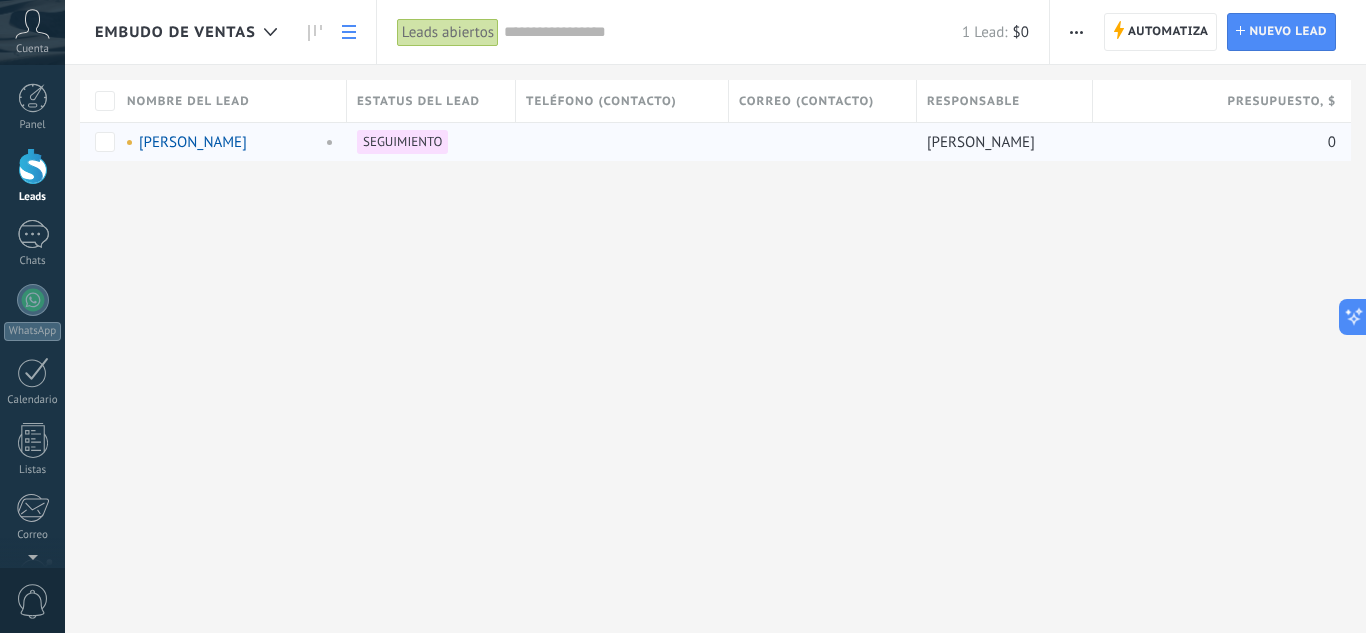 click at bounding box center (617, 142) 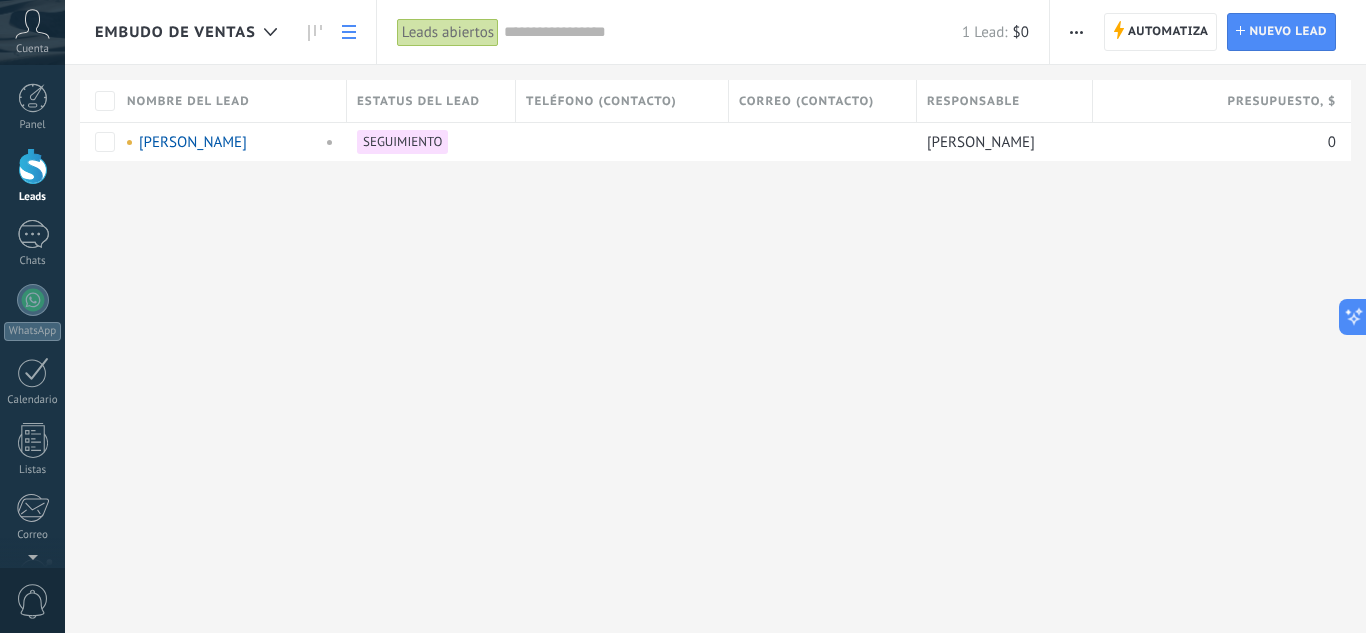 click at bounding box center [1076, 32] 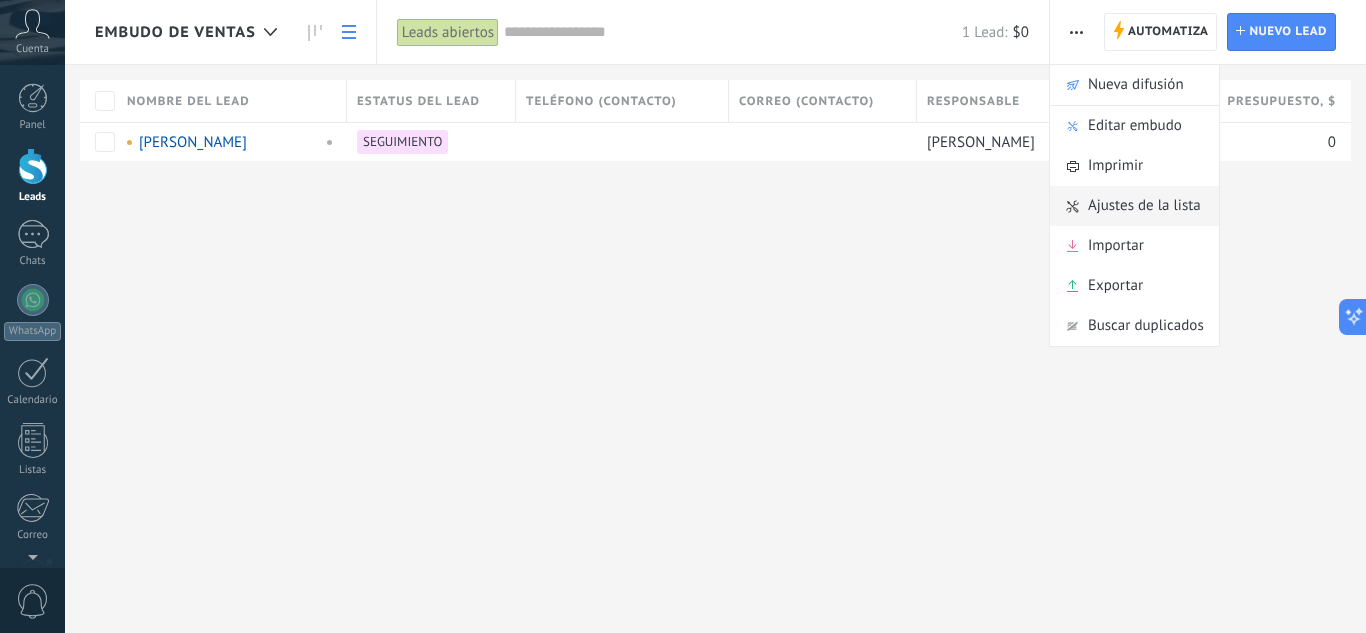 click on "Ajustes de la lista" at bounding box center [1134, 206] 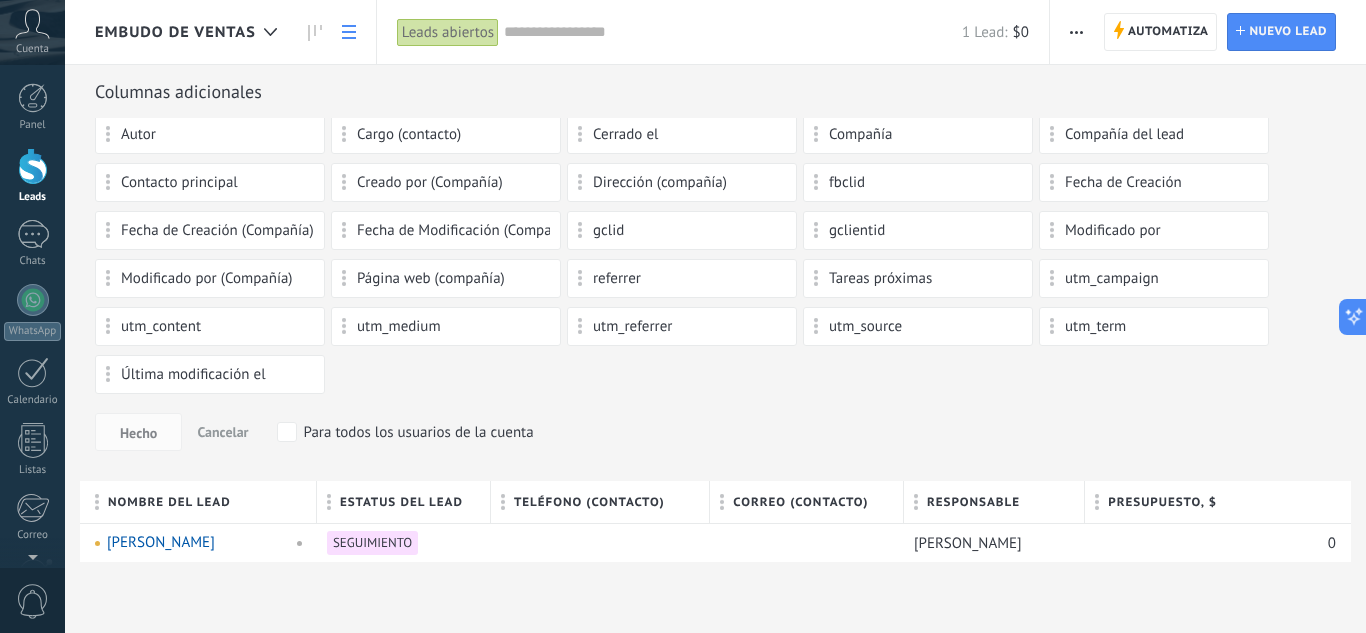 scroll, scrollTop: 0, scrollLeft: 0, axis: both 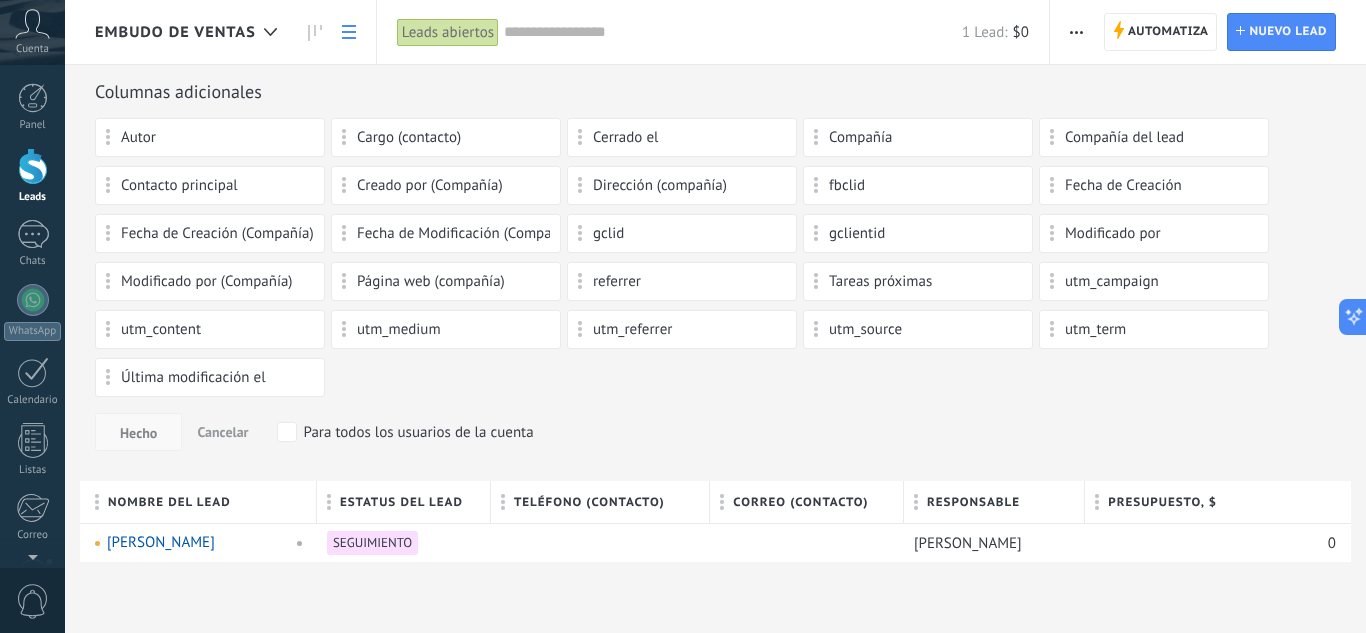 click on "Hecho" at bounding box center [138, 433] 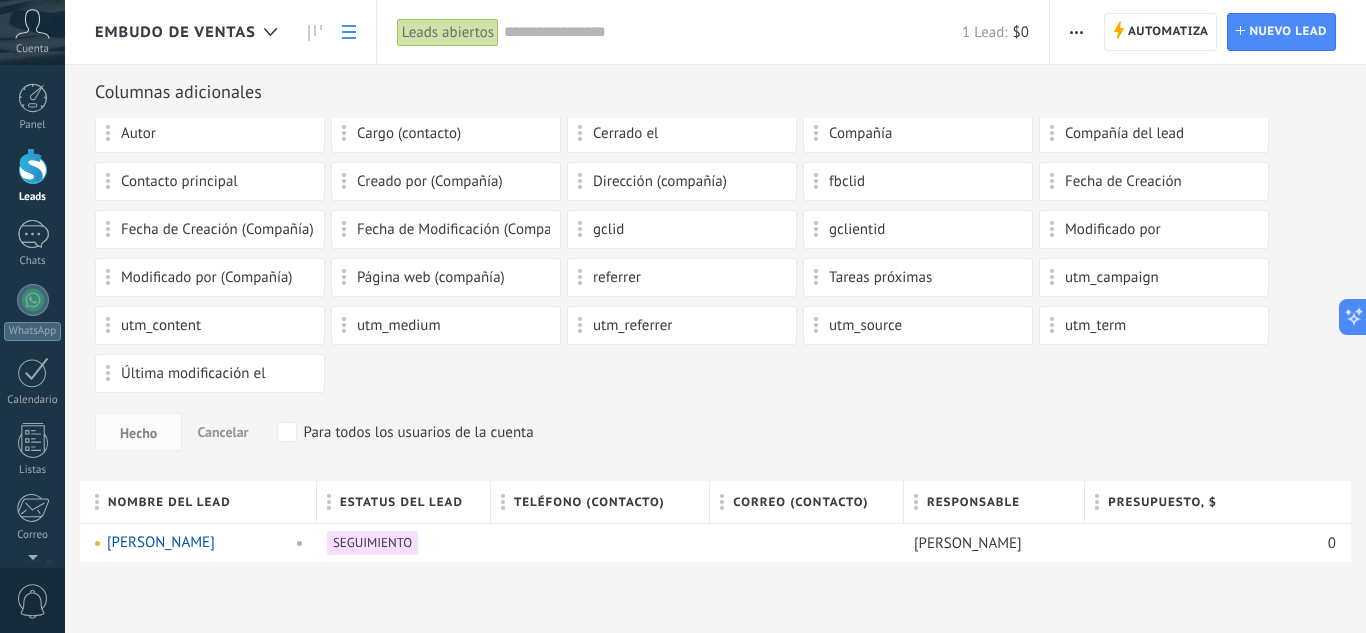 scroll, scrollTop: 8, scrollLeft: 0, axis: vertical 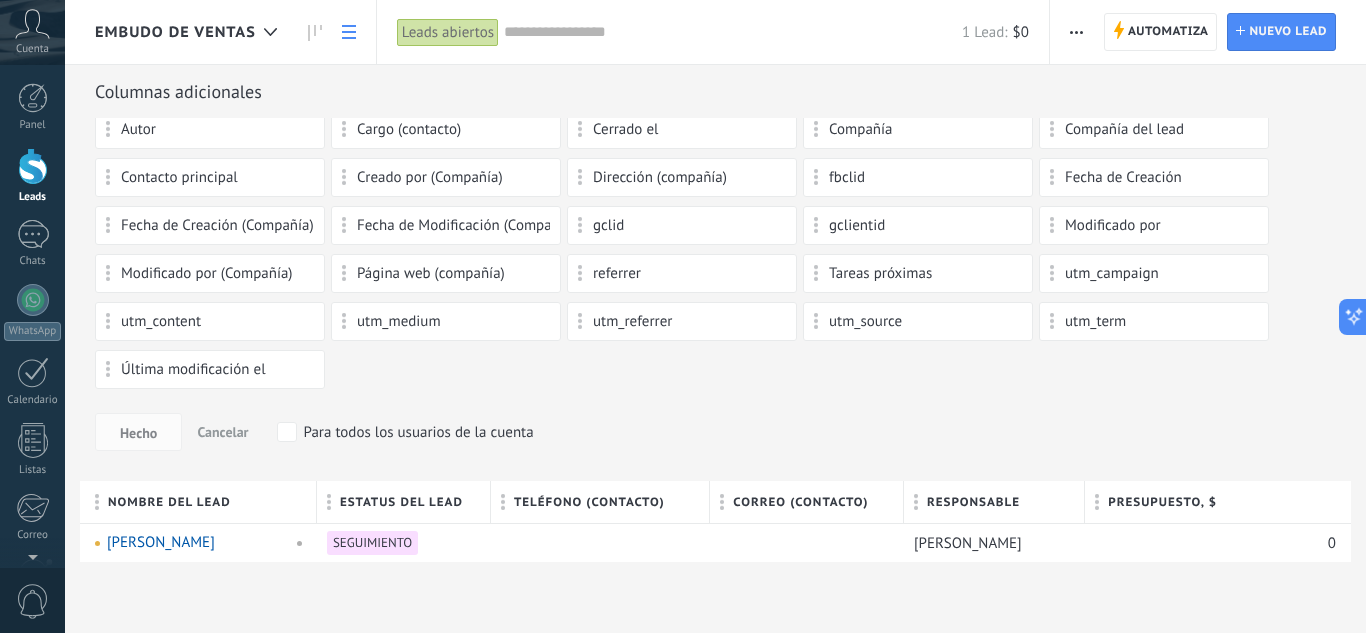 click at bounding box center [349, 32] 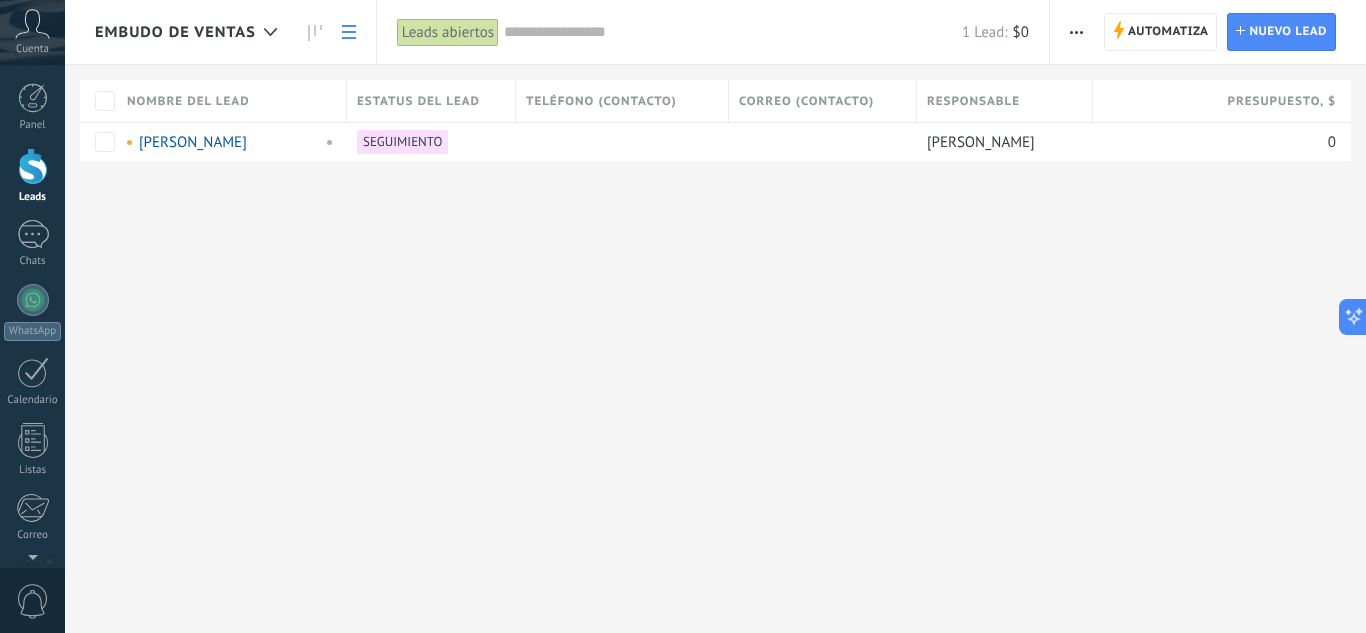 click on "Embudo de ventas Automatiza Nueva difusión Editar embudo Imprimir Ajustes de la lista Importar Exportar Buscar duplicados Automatiza Automatiza Lead Nuevo lead Leads abiertos Aplicar 1 Lead:  $0 Leads abiertos Mis leads Leads ganados Leads perdidos Leads sin tareas Leads atrasados Eliminados Guardar Propiedades de leads Todo el tiempo Todo el tiempo Hoy Ayer Últimos  ** 30  dias Esta semana La última semana Este mes El mes pasado Este trimestre Este año   Ninguno Leads Entrantes CONTACTO INICIAL INTERESADO PROGRAMAR VISITA SALA DE VENTAS PROGRAMAR REUNIÓN VIRTUAL NEGOCIACIÓN EN PROCESO DE VINCULACIÓN SEGUIMIENTO VENTA LOGRADA VENTA PERDIDA Etapas activas Seleccionar todo Presupuesto insuficiente No hay necesidad para el producto No satisfecho con las condiciones Comprado del competidor Razón no definida Razones de pérdidas Seleccionar todo Tel. Correo Formulario Chat Todo valores Seleccionar todo Hoy Mañana Esta semana Este mes Este trimestre No hay tareas atrasadas Todo valores - Estadísticas Leer" at bounding box center [715, 316] 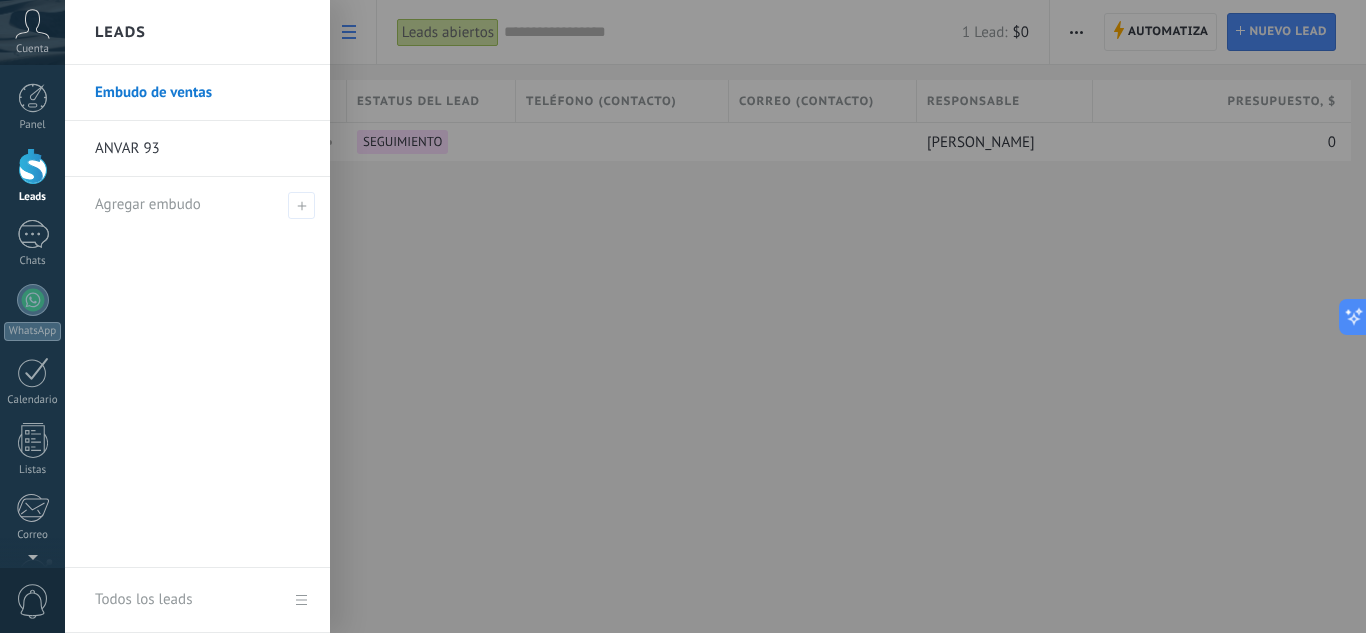 click on "ANVAR 93" at bounding box center (202, 149) 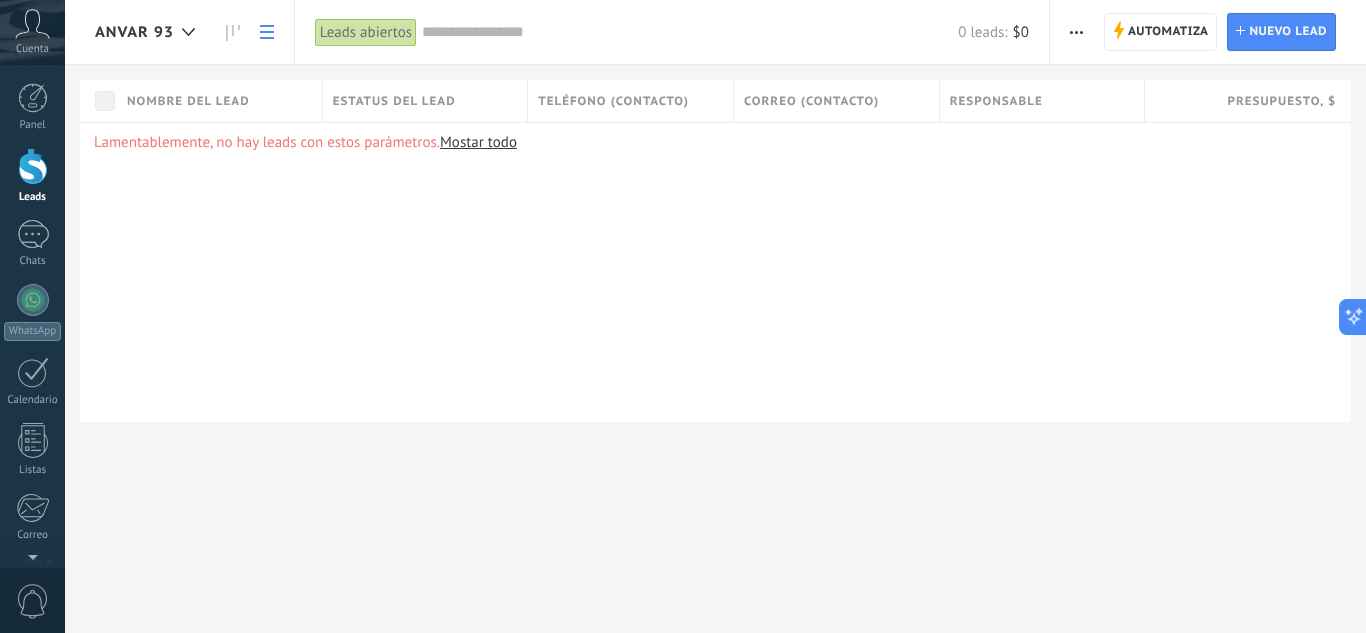 click at bounding box center (267, 32) 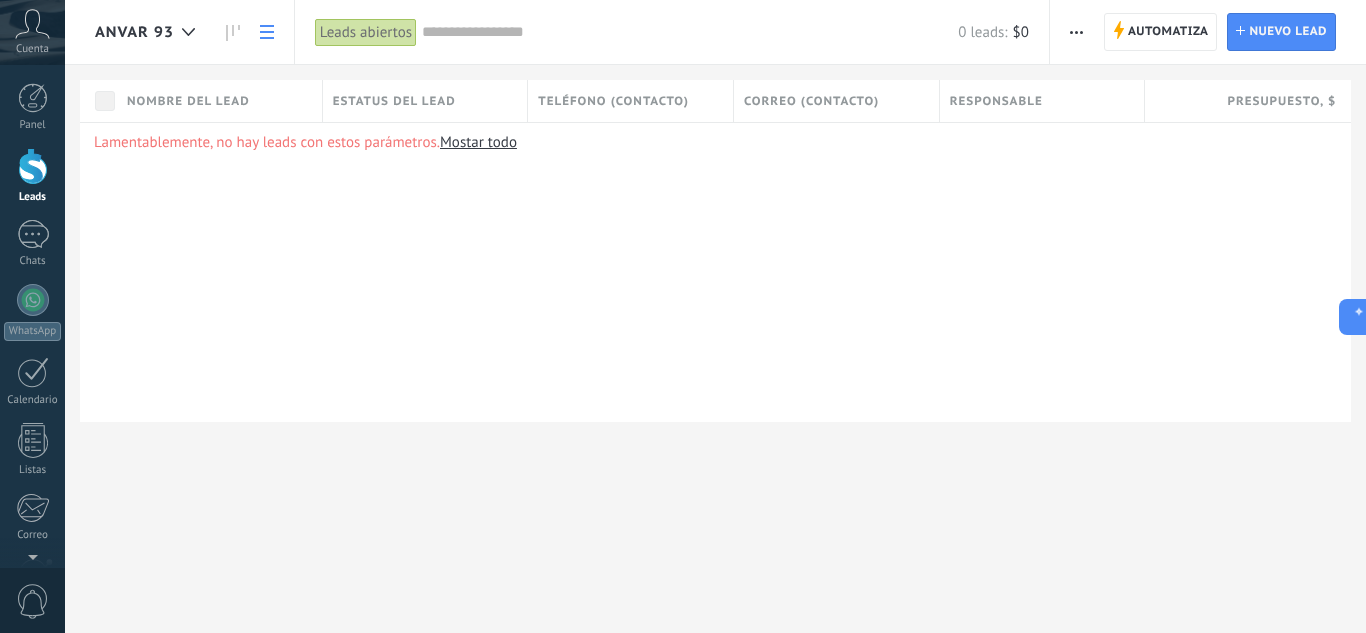 click 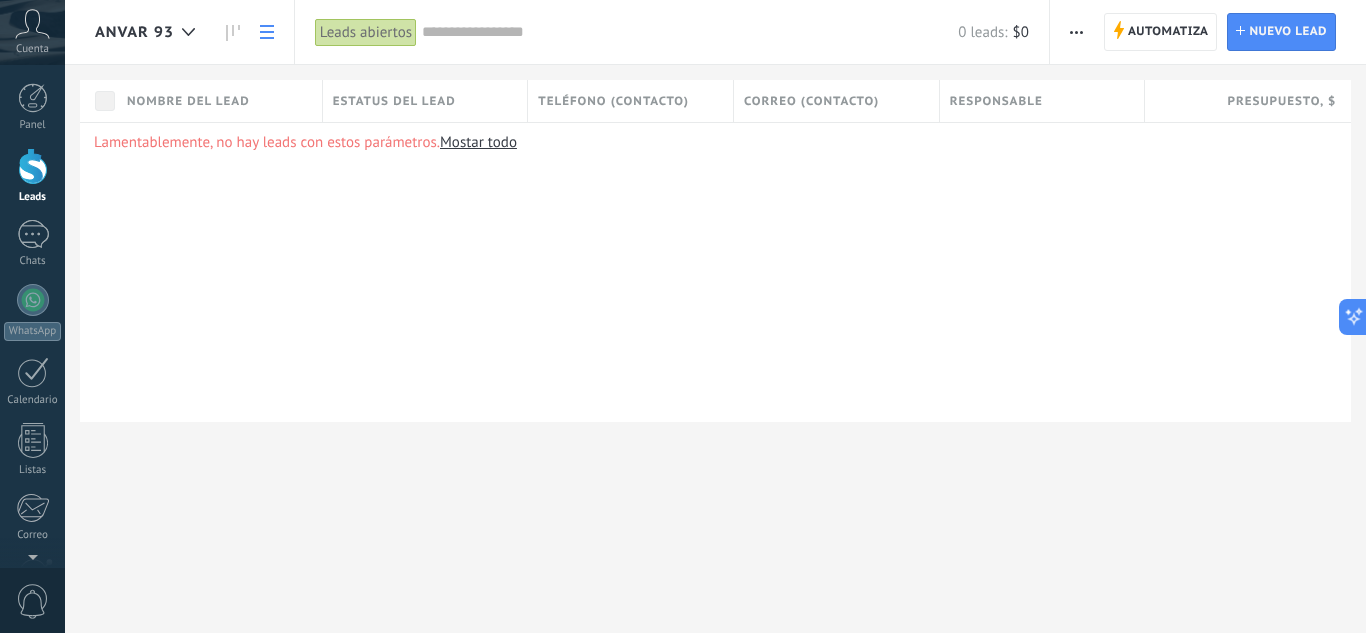 click on "ANVAR 93" at bounding box center [134, 32] 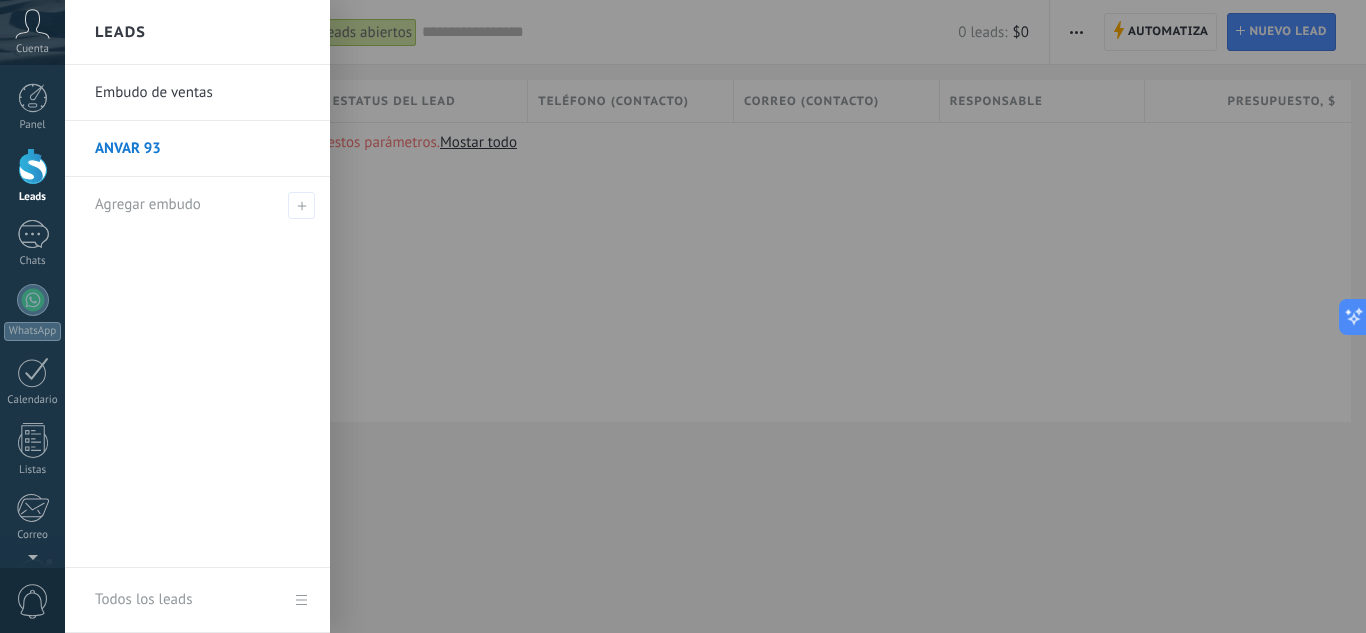drag, startPoint x: 168, startPoint y: 154, endPoint x: 188, endPoint y: 149, distance: 20.615528 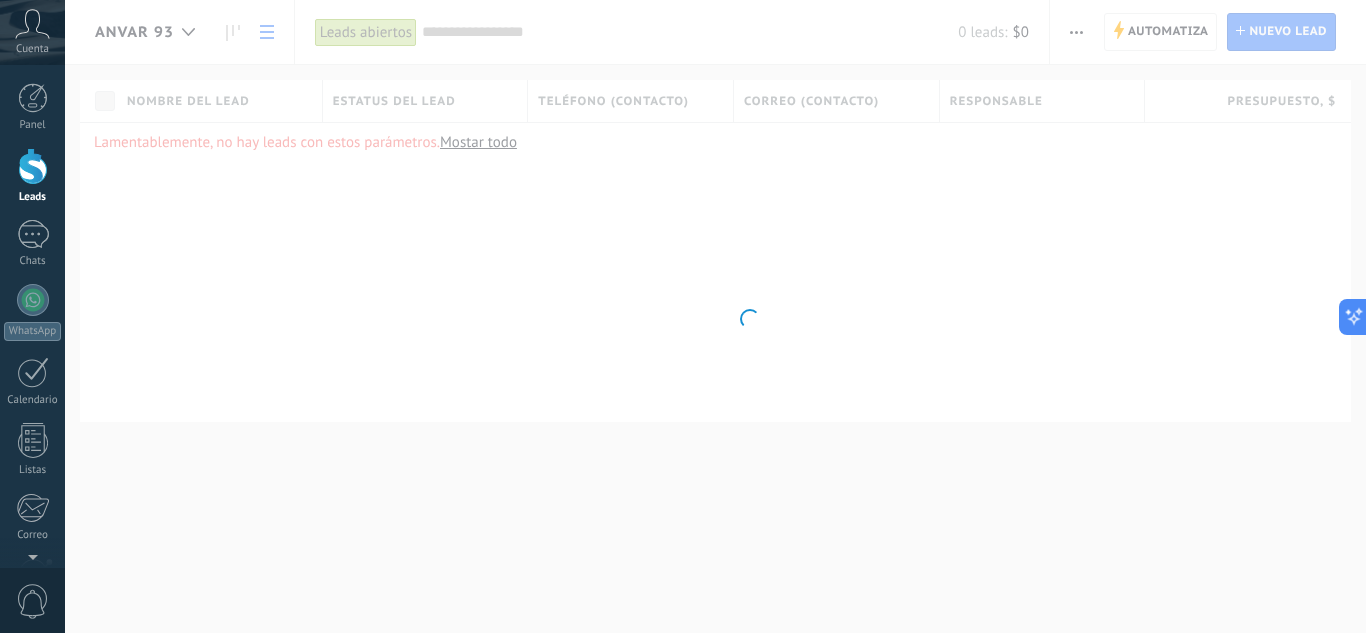 click on ".abccls-1,.abccls-2{fill-rule:evenodd}.abccls-2{fill:#fff} .abfcls-1{fill:none}.abfcls-2{fill:#fff} .abncls-1{isolation:isolate}.abncls-2{opacity:.06}.abncls-2,.abncls-3,.abncls-6{mix-blend-mode:multiply}.abncls-3{opacity:.15}.abncls-4,.abncls-8{fill:#fff}.abncls-5{fill:url(#abnlinear-gradient)}.abncls-6{opacity:.04}.abncls-7{fill:url(#abnlinear-gradient-2)}.abncls-8{fill-rule:evenodd} .abqst0{fill:#ffa200} .abwcls-1{fill:#252525} .cls-1{isolation:isolate} .acicls-1{fill:none} .aclcls-1{fill:#232323} .acnst0{display:none} .addcls-1,.addcls-2{fill:none;stroke-miterlimit:10}.addcls-1{stroke:#dfe0e5}.addcls-2{stroke:#a1a7ab} .adecls-1,.adecls-2{fill:none;stroke-miterlimit:10}.adecls-1{stroke:#dfe0e5}.adecls-2{stroke:#a1a7ab} .adqcls-1{fill:#8591a5;fill-rule:evenodd} .aeccls-1{fill:#5c9f37} .aeecls-1{fill:#f86161} .aejcls-1{fill:#8591a5;fill-rule:evenodd} .aekcls-1{fill-rule:evenodd} .aelcls-1{fill-rule:evenodd;fill:currentColor} .aemcls-1{fill-rule:evenodd;fill:currentColor} .aencls-2{fill:#f86161;opacity:.3}" at bounding box center (683, 316) 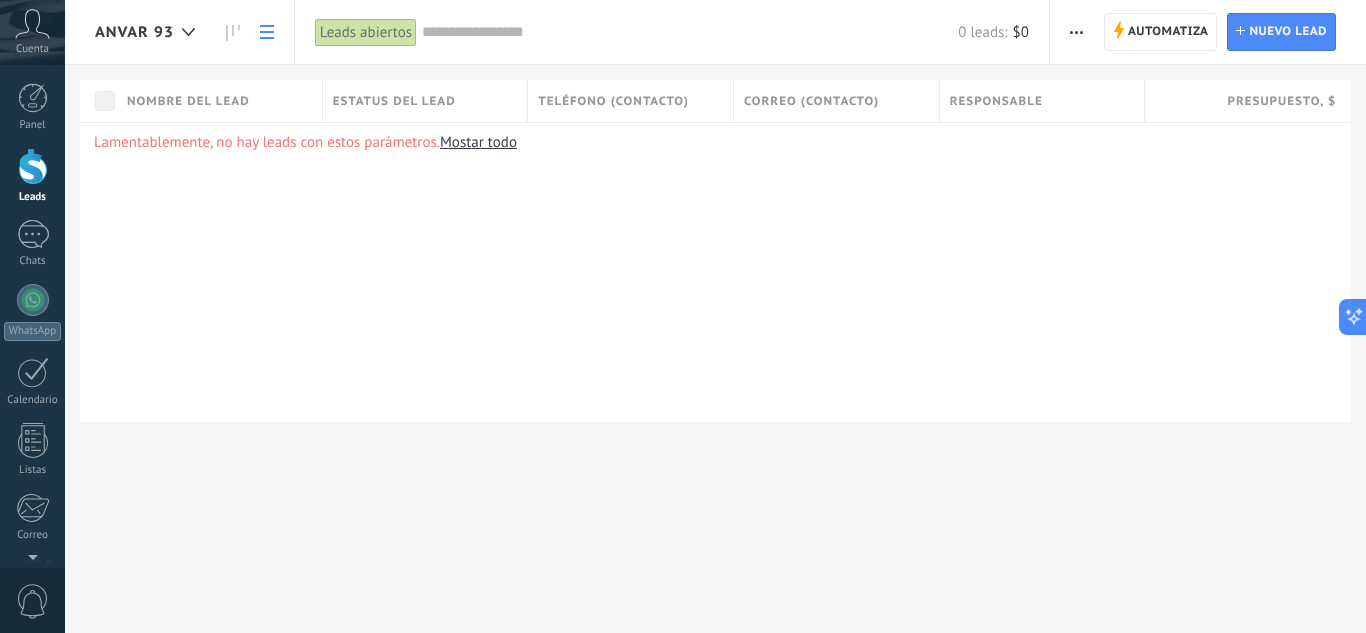 click at bounding box center [1076, 32] 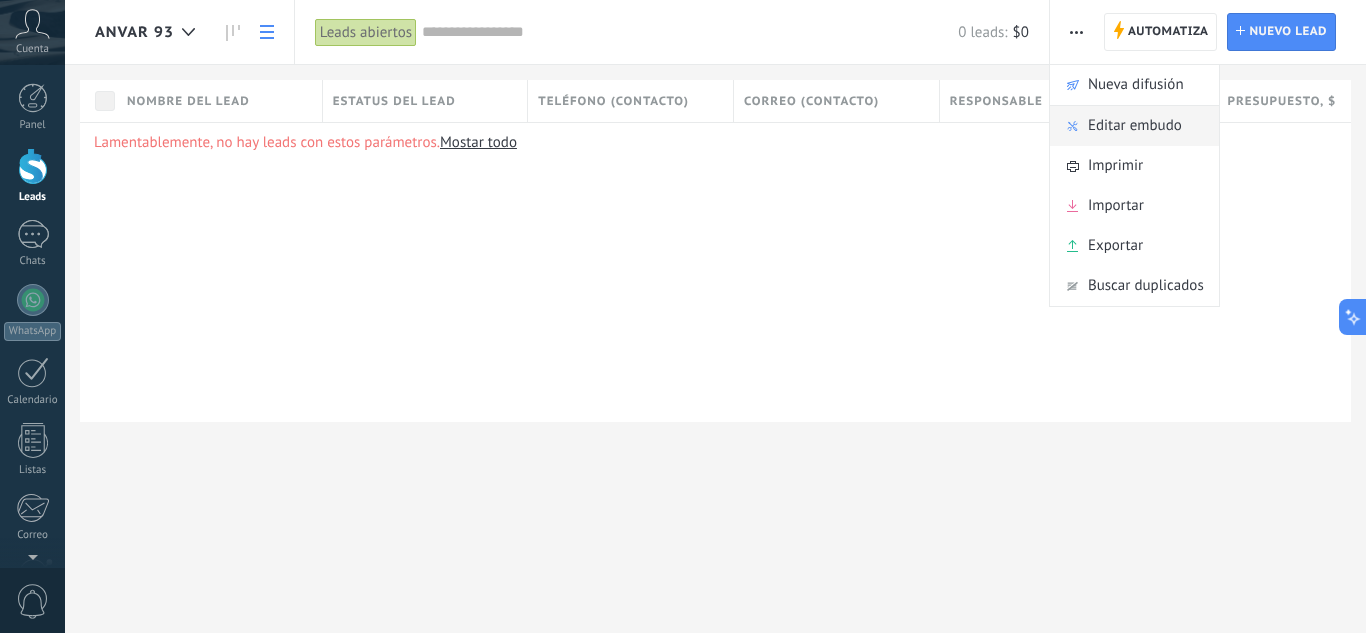 click on "Editar embudo" at bounding box center [1135, 126] 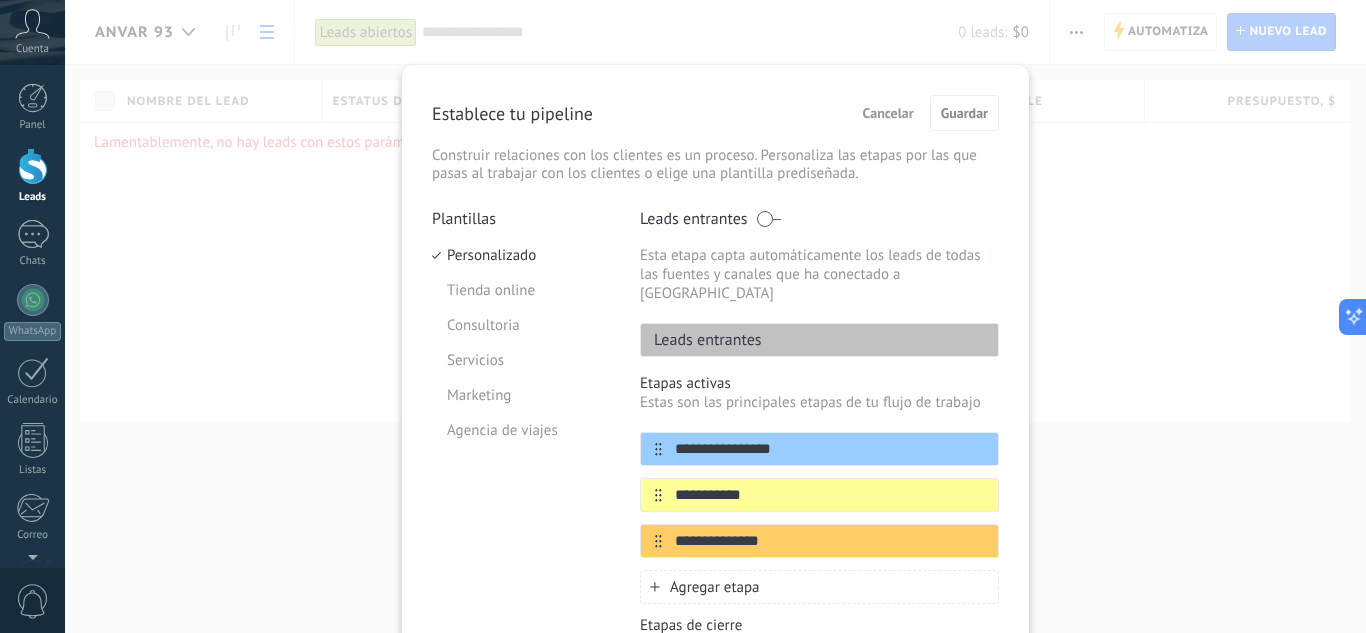 click on "Cancelar" at bounding box center [888, 113] 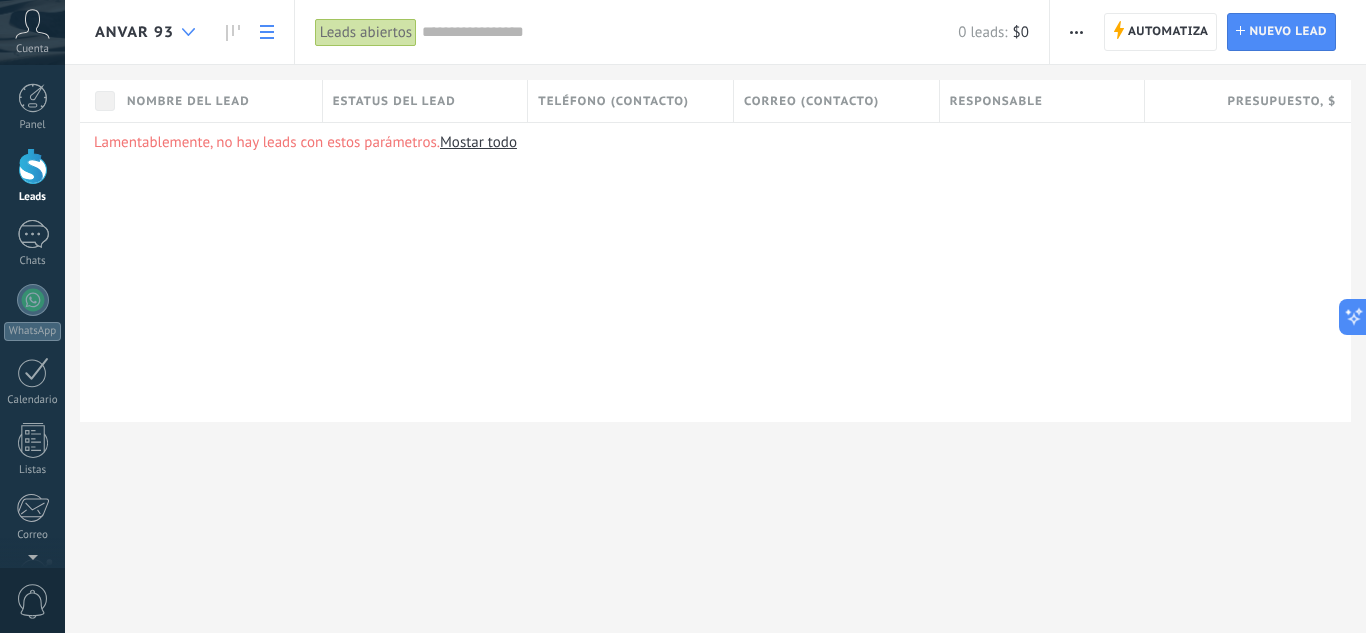 click at bounding box center (188, 32) 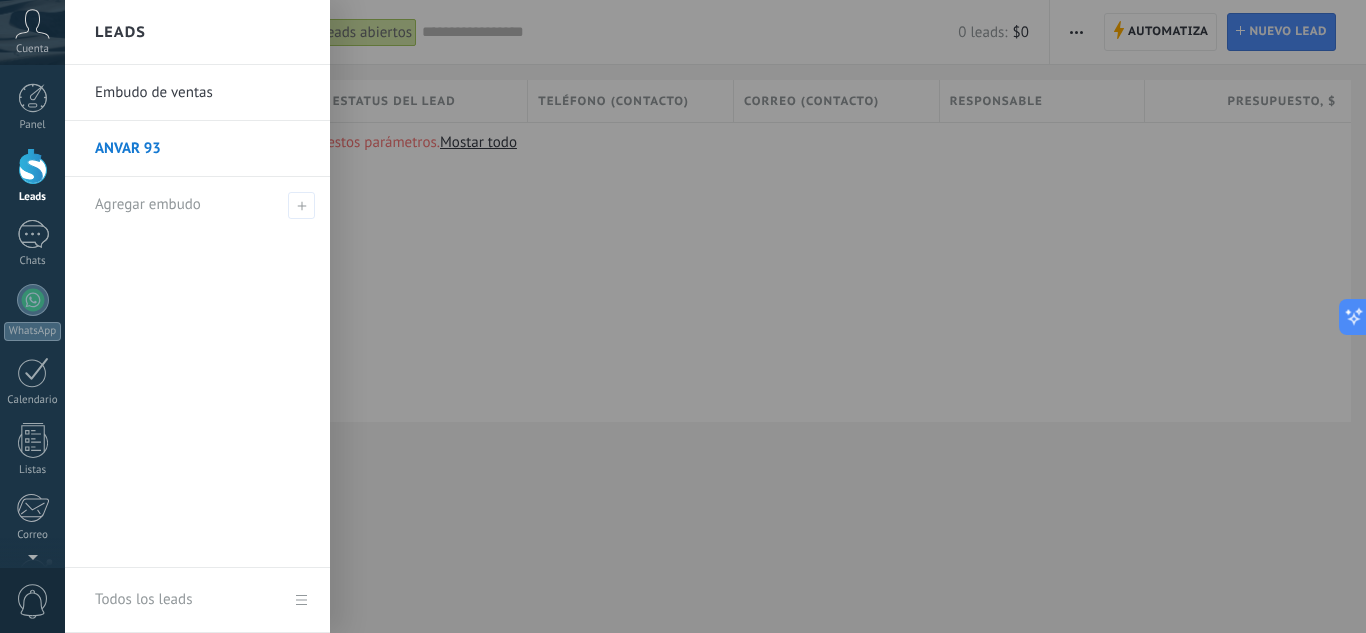 click on "Embudo de ventas" at bounding box center (202, 93) 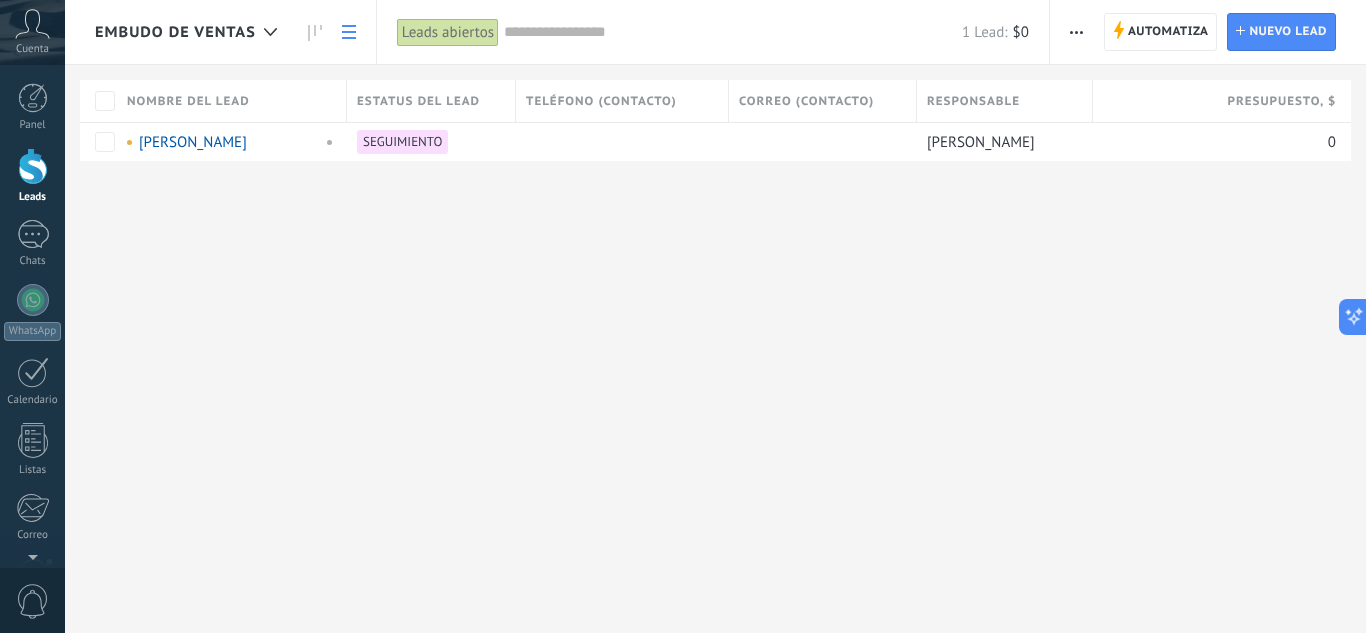 click on "Embudo de ventas Automatiza Nueva difusión Editar embudo Imprimir Ajustes de la lista Importar Exportar Buscar duplicados Automatiza Automatiza Lead Nuevo lead Leads abiertos Aplicar 1 Lead:  $0 Leads abiertos Mis leads Leads ganados Leads perdidos Leads sin tareas Leads atrasados Eliminados Guardar Propiedades de leads Todo el tiempo Todo el tiempo Hoy Ayer Últimos  ** 30  dias Esta semana La última semana Este mes El mes pasado Este trimestre Este año   Ninguno Leads Entrantes CONTACTO INICIAL INTERESADO PROGRAMAR VISITA SALA DE VENTAS PROGRAMAR REUNIÓN VIRTUAL NEGOCIACIÓN EN PROCESO DE VINCULACIÓN SEGUIMIENTO VENTA LOGRADA VENTA PERDIDA Etapas activas Seleccionar todo Presupuesto insuficiente No hay necesidad para el producto No satisfecho con las condiciones Comprado del competidor Razón no definida Razones de pérdidas Seleccionar todo Tel. Correo Formulario Chat Todo valores Seleccionar todo Hoy Mañana Esta semana Este mes Este trimestre No hay tareas atrasadas Todo valores - Estadísticas Leer" at bounding box center [715, 113] 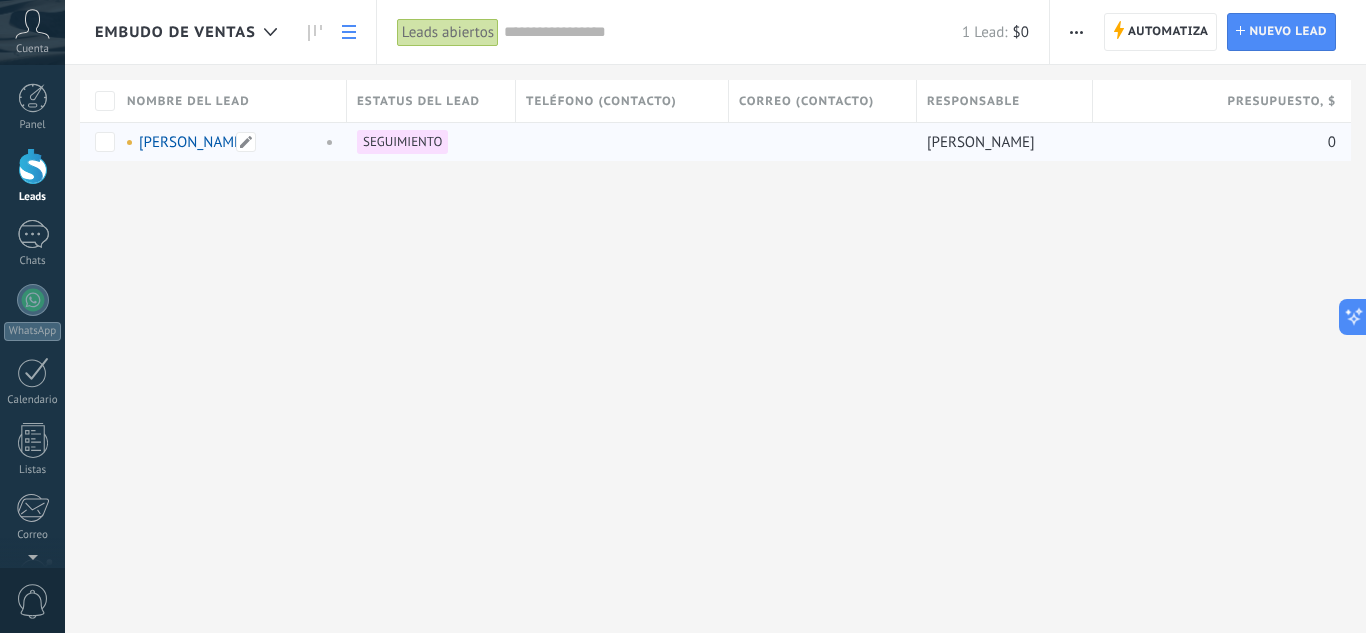 click on "JUAN OROZCO" at bounding box center [193, 142] 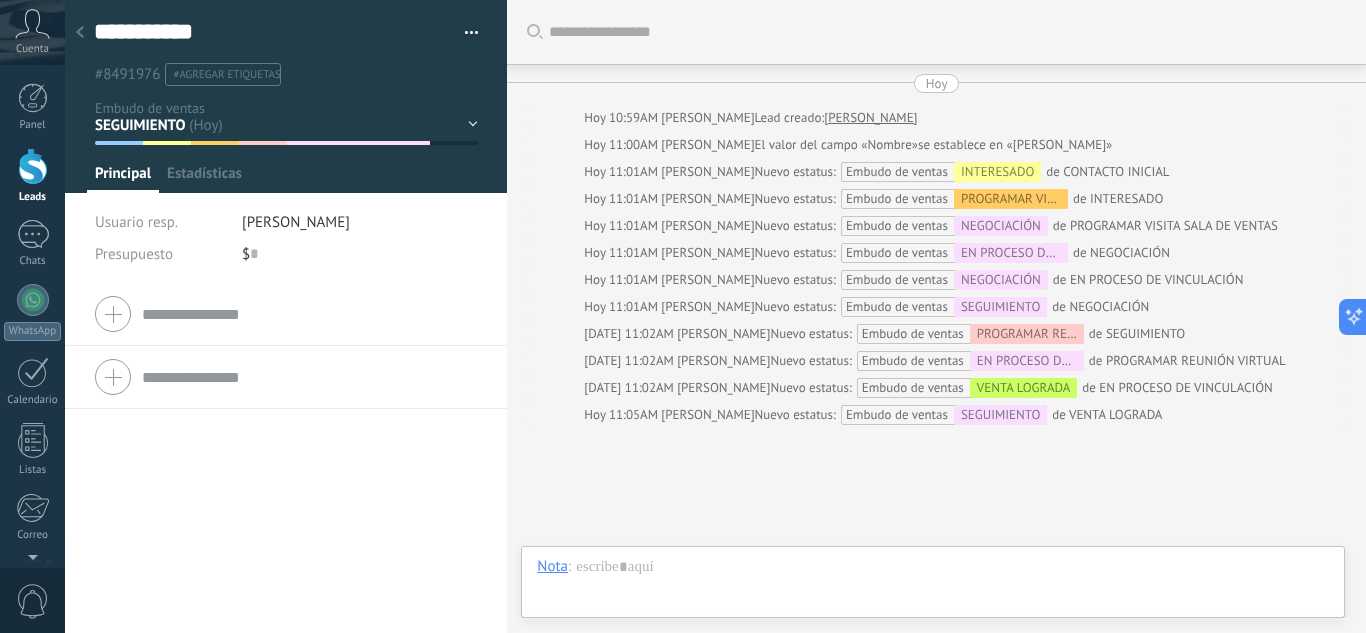 scroll, scrollTop: 141, scrollLeft: 0, axis: vertical 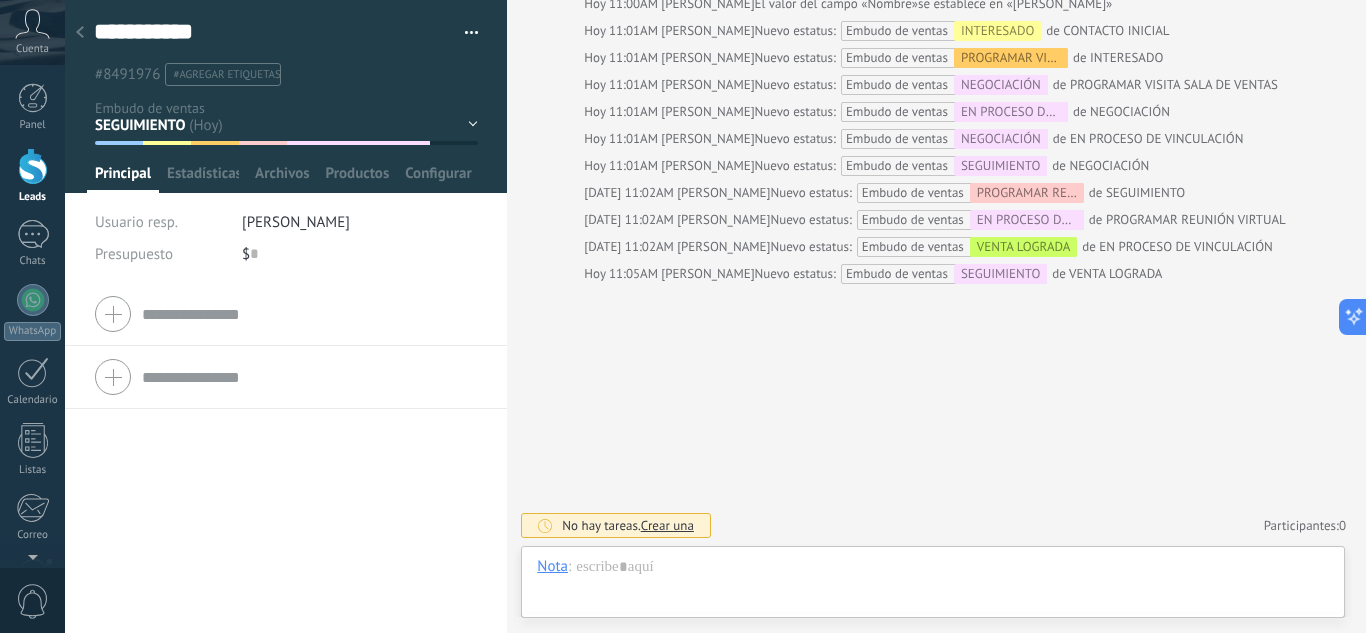 click at bounding box center [80, 33] 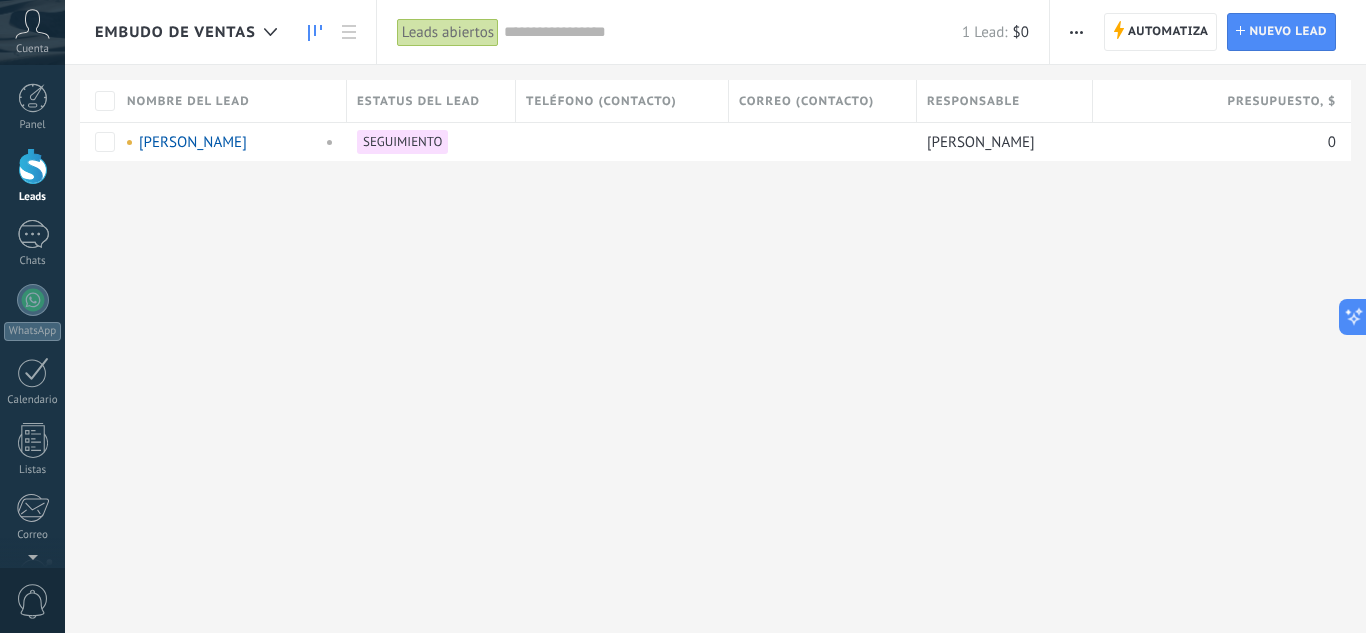 click 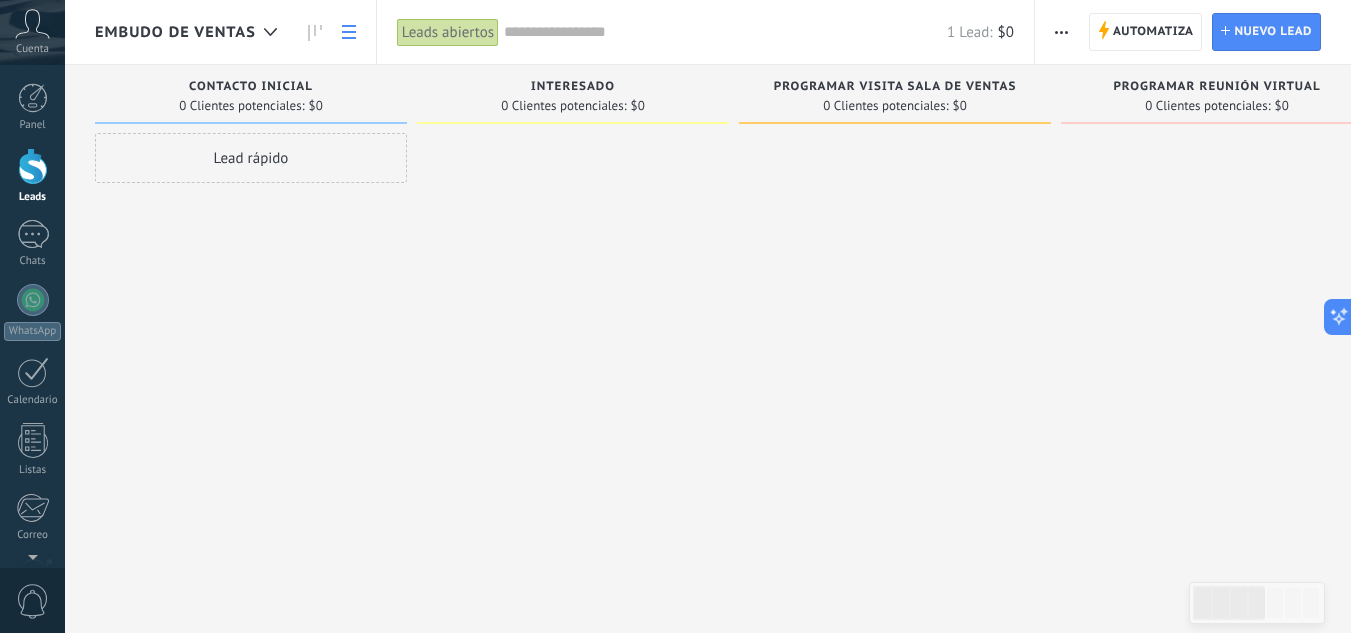 click 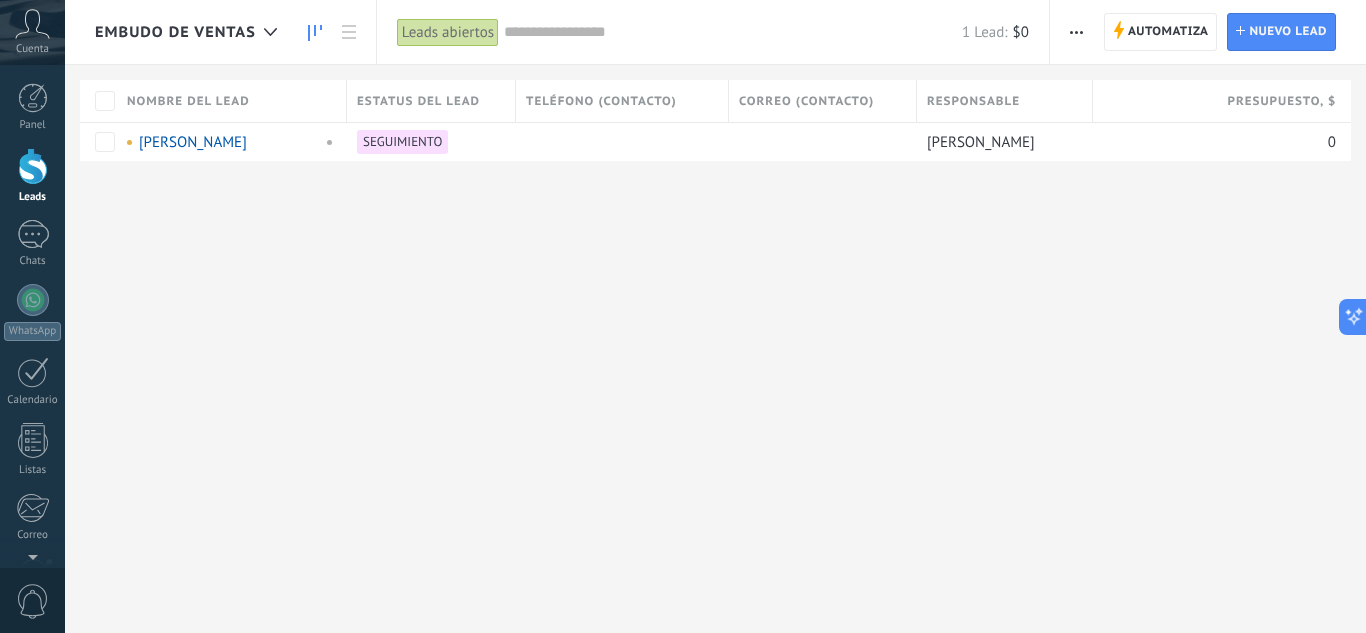 click 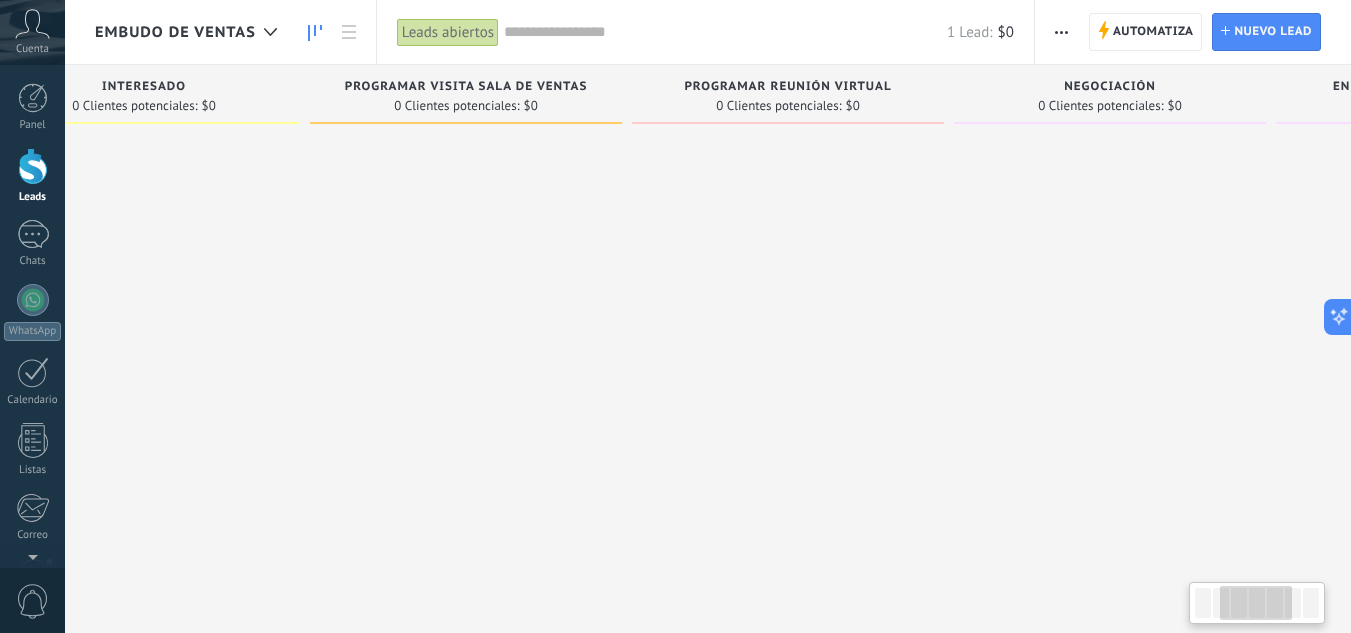 drag, startPoint x: 1134, startPoint y: 290, endPoint x: 643, endPoint y: 278, distance: 491.1466 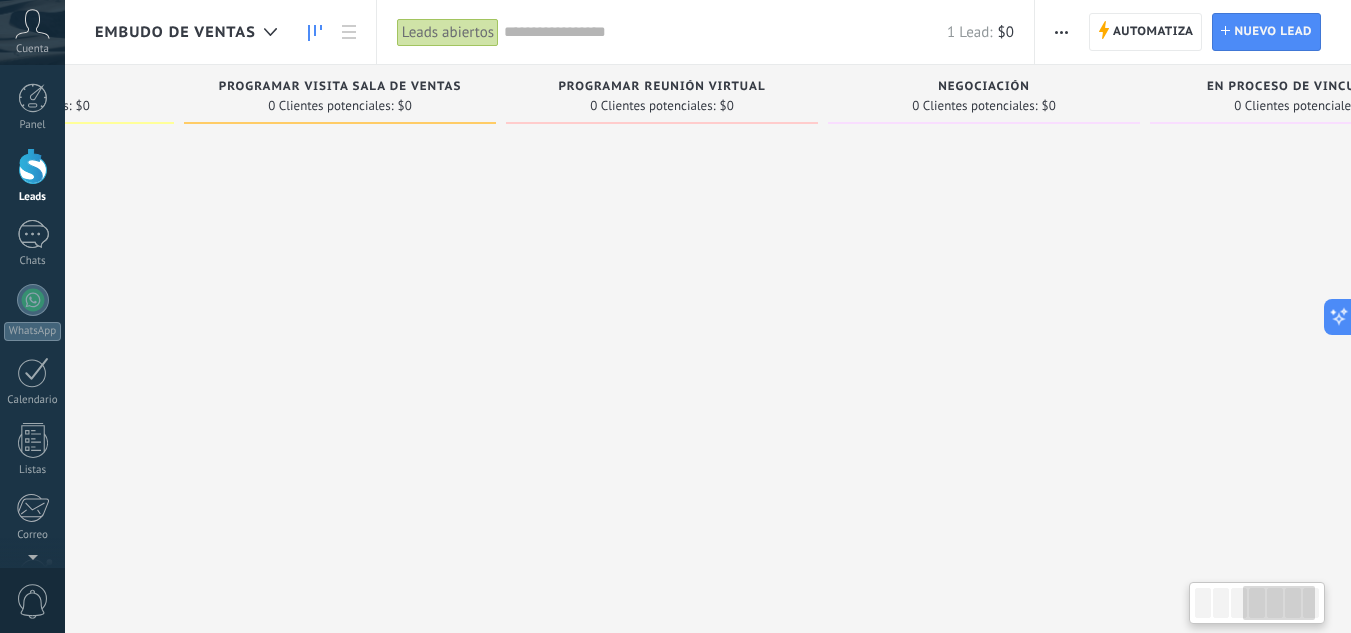 scroll, scrollTop: 0, scrollLeft: 1018, axis: horizontal 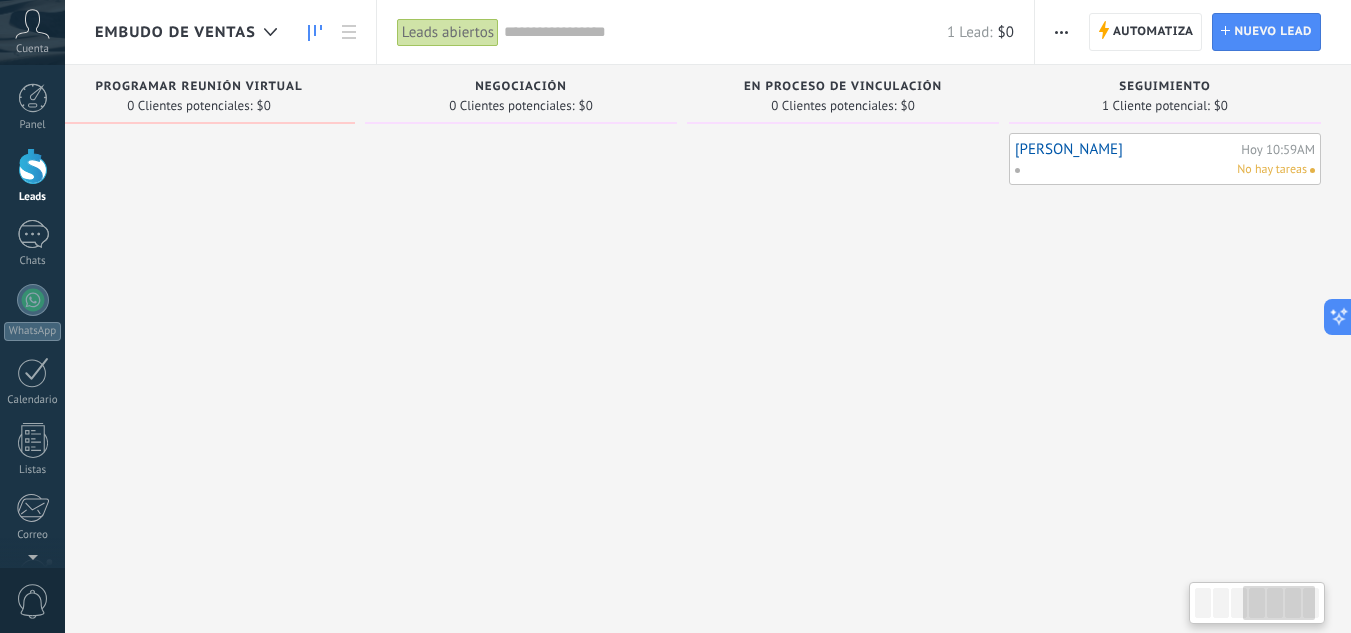 drag, startPoint x: 1134, startPoint y: 263, endPoint x: 633, endPoint y: 256, distance: 501.0489 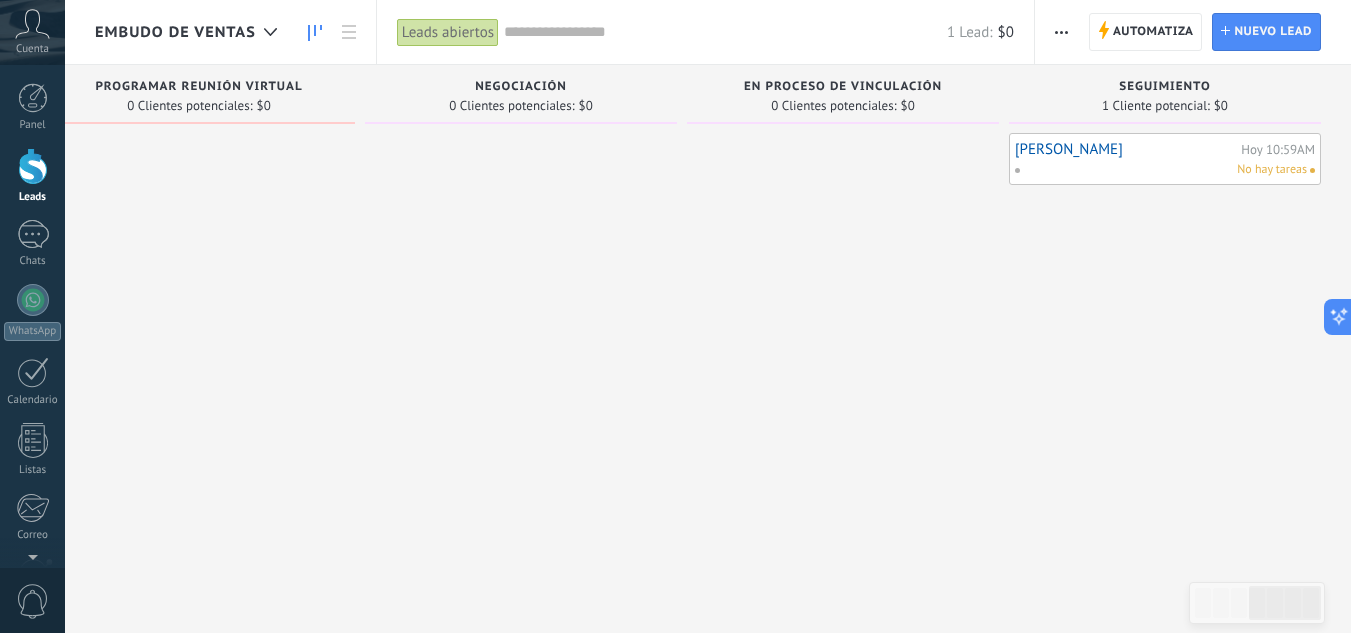 drag, startPoint x: 872, startPoint y: 257, endPoint x: 656, endPoint y: 265, distance: 216.1481 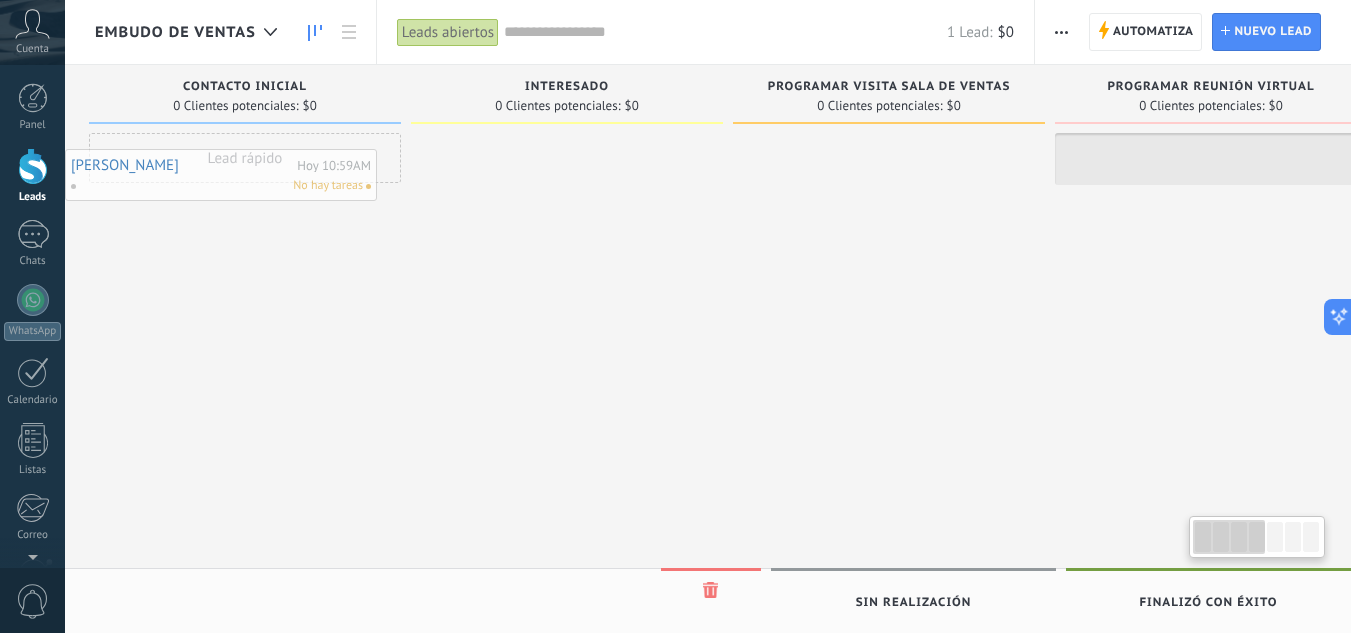scroll, scrollTop: 0, scrollLeft: 0, axis: both 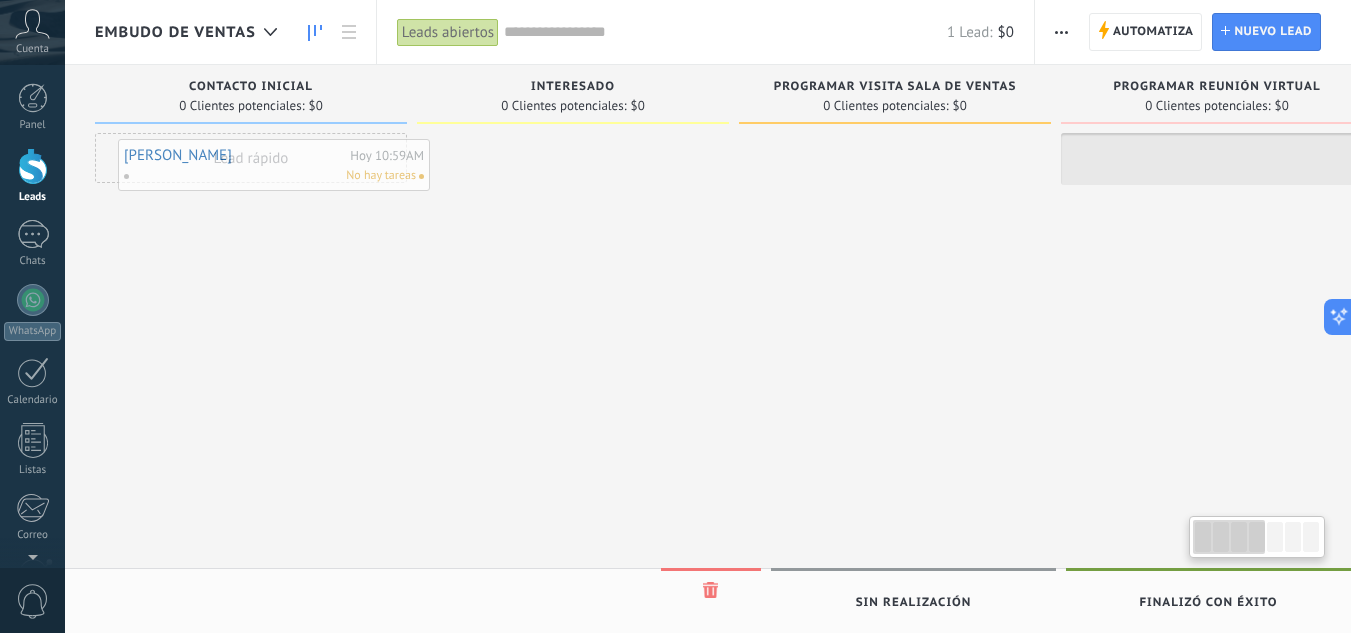 drag, startPoint x: 1185, startPoint y: 158, endPoint x: 294, endPoint y: 164, distance: 891.0202 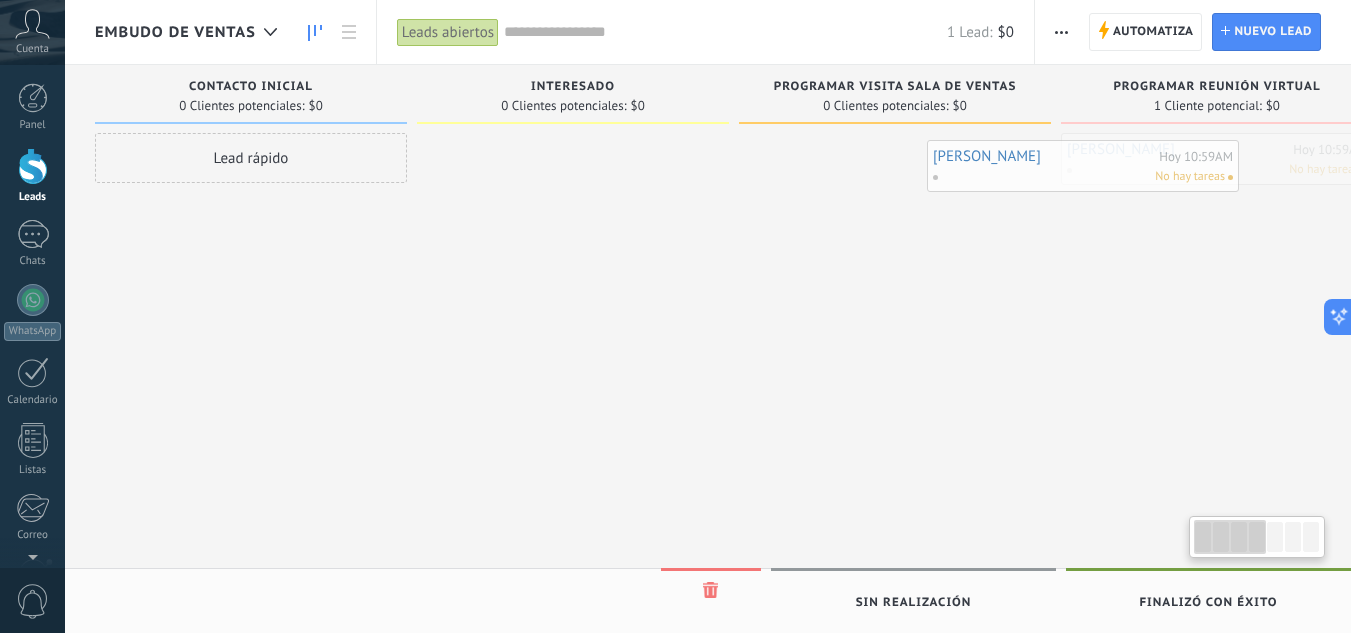 scroll, scrollTop: 0, scrollLeft: 33, axis: horizontal 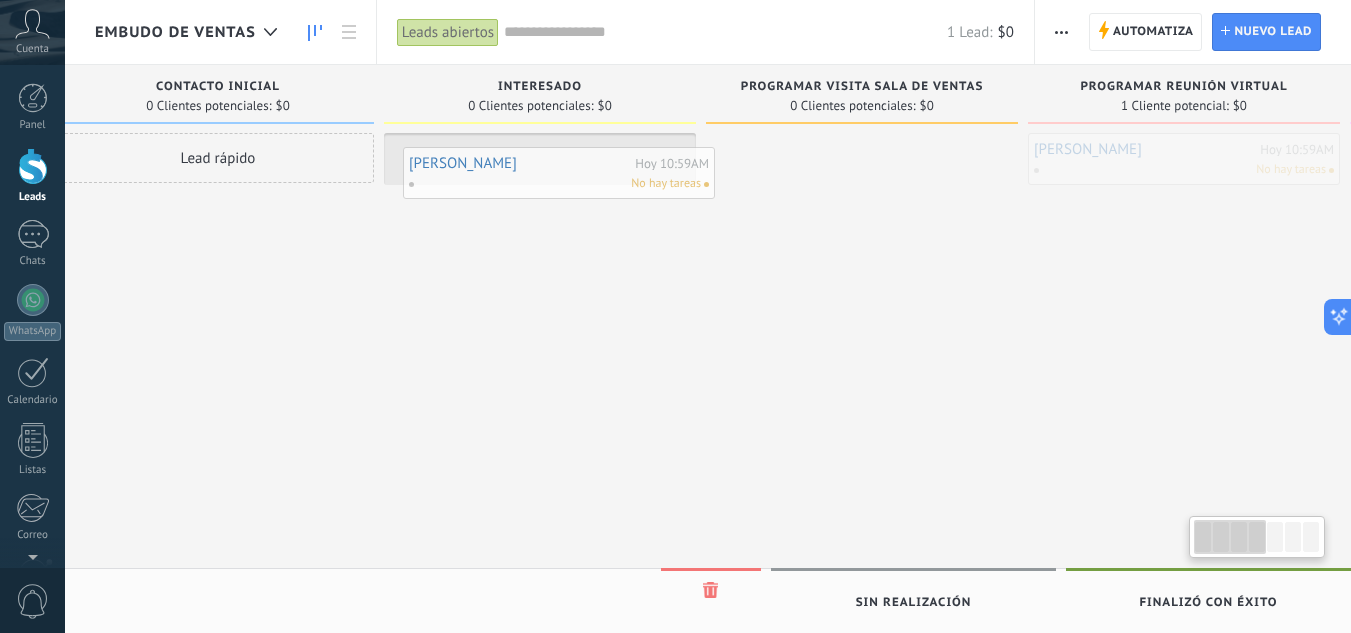 drag, startPoint x: 1195, startPoint y: 171, endPoint x: 542, endPoint y: 174, distance: 653.0069 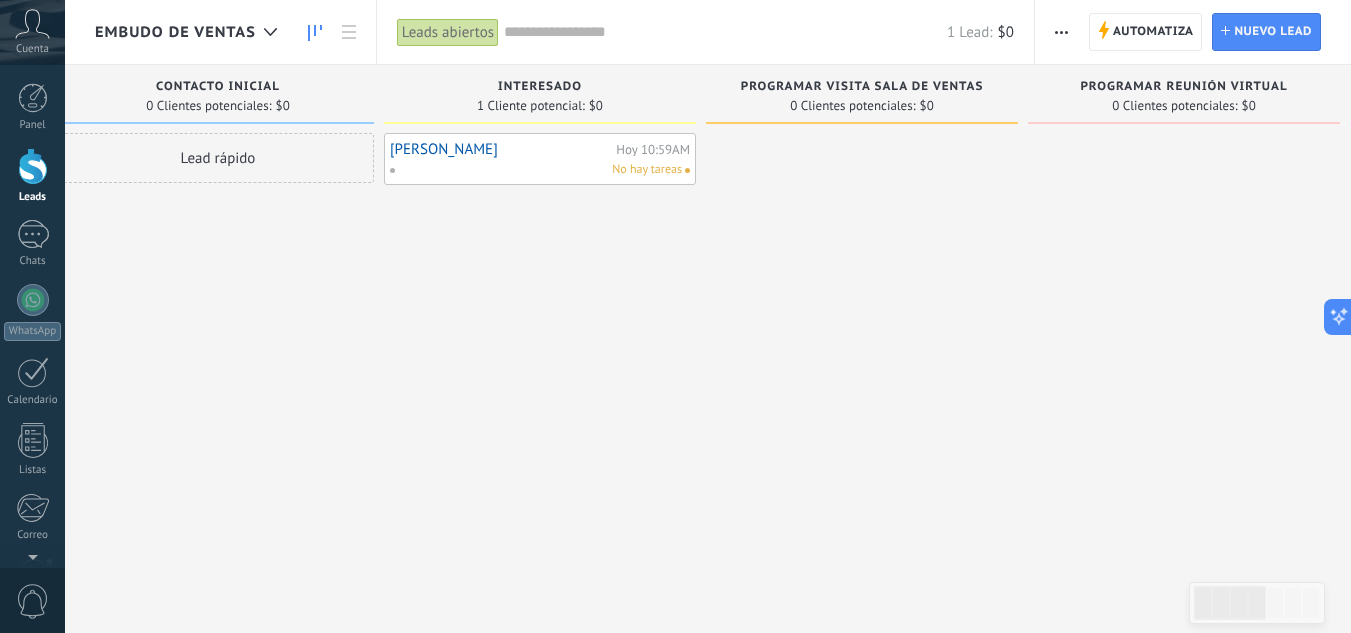 click on "Lead rápido" at bounding box center [218, 158] 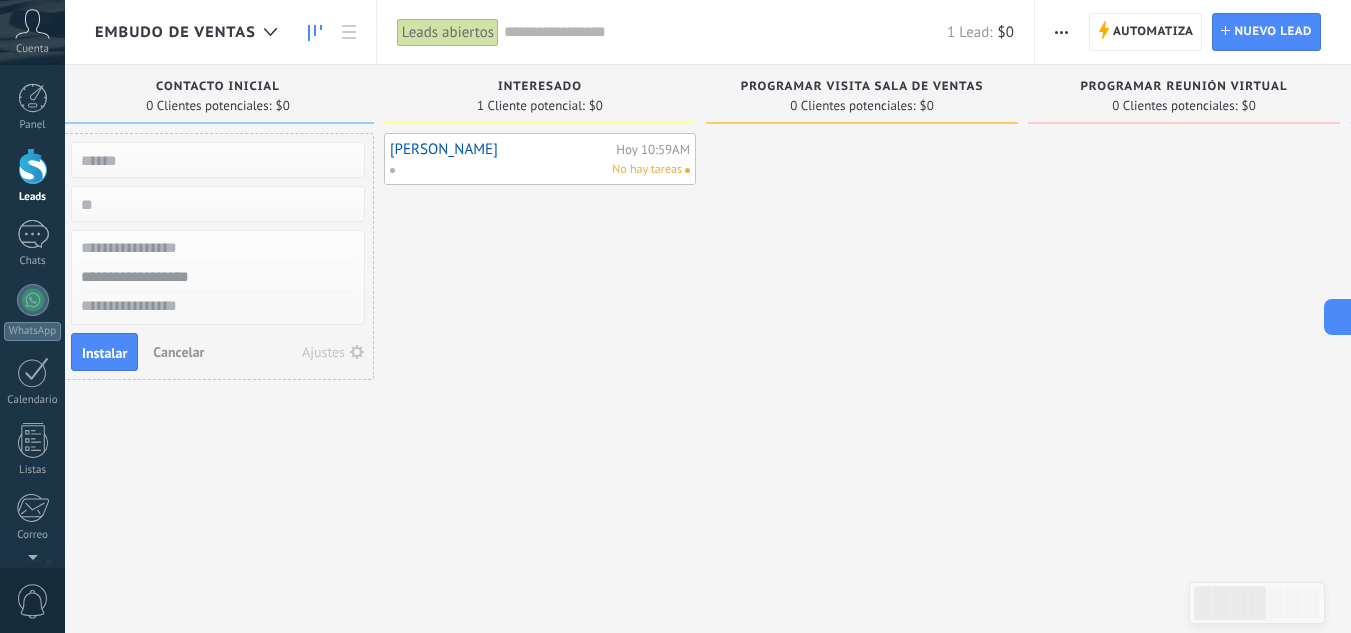 click 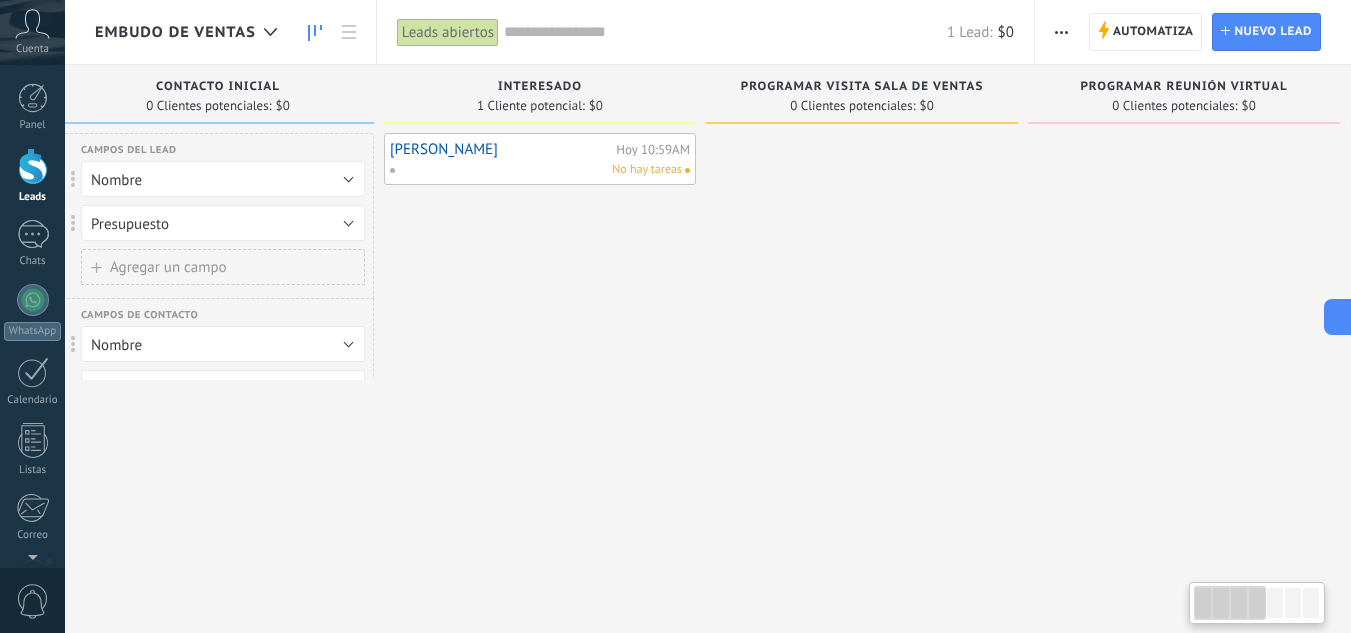 scroll, scrollTop: 0, scrollLeft: 32, axis: horizontal 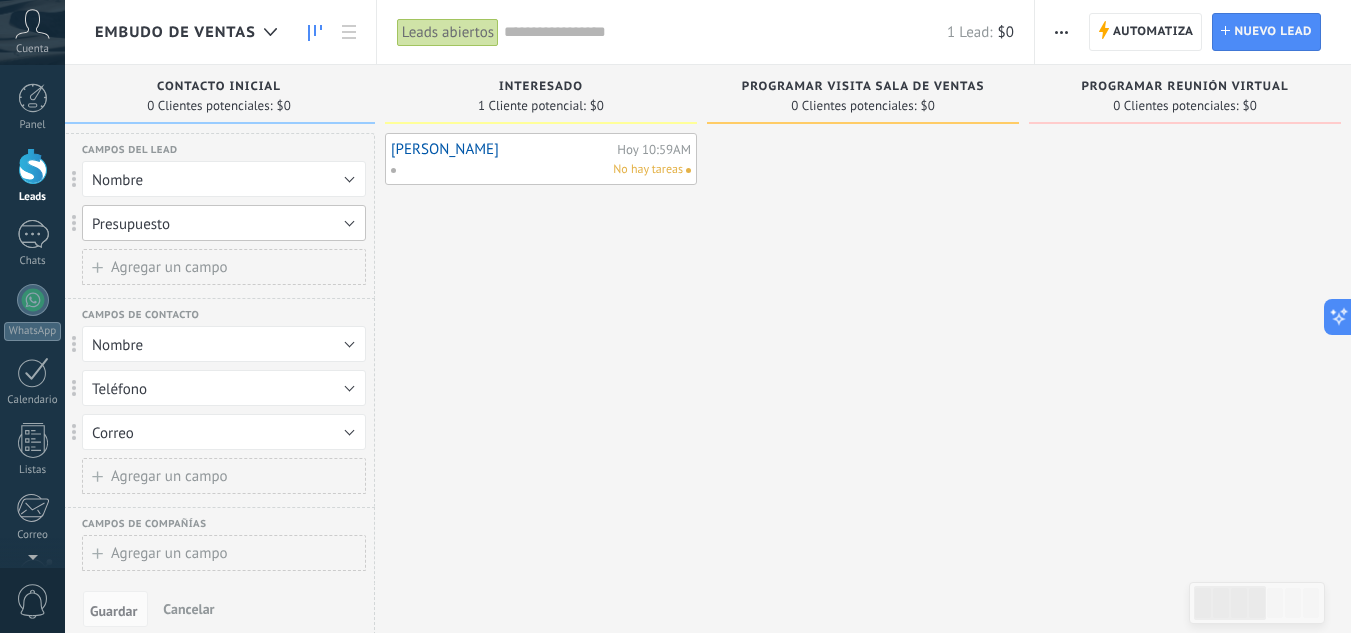 click on "Presupuesto" at bounding box center (224, 223) 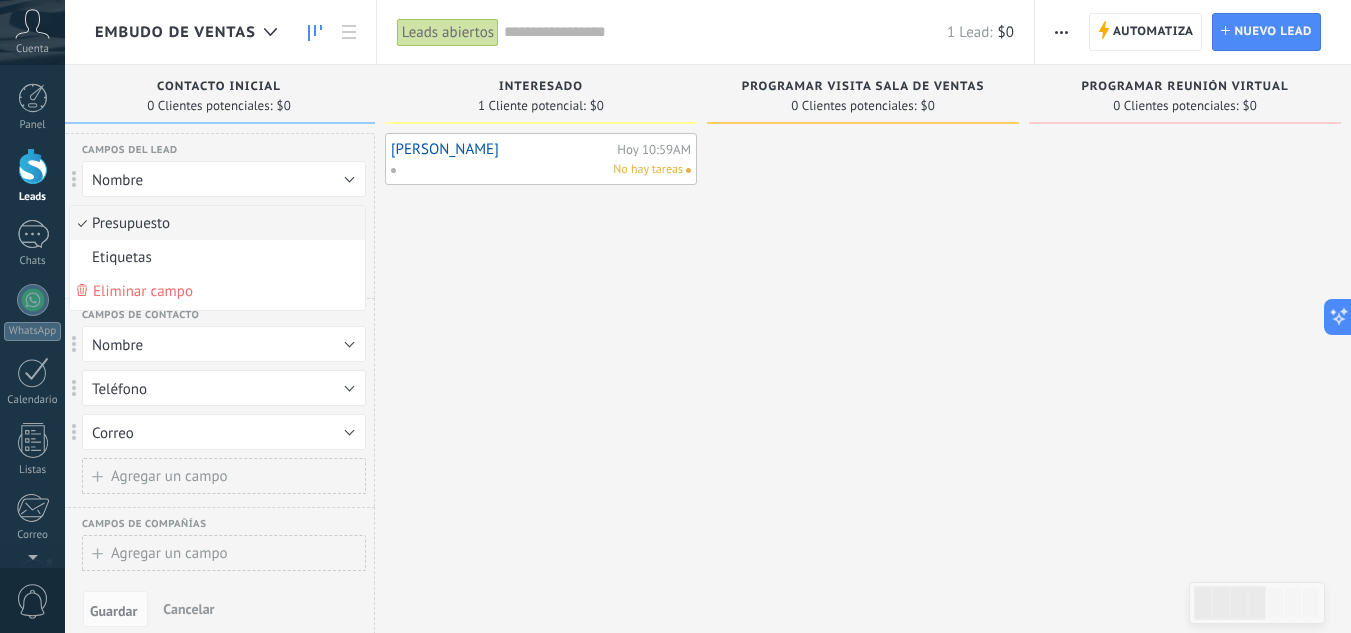 click on "Presupuesto" at bounding box center [214, 223] 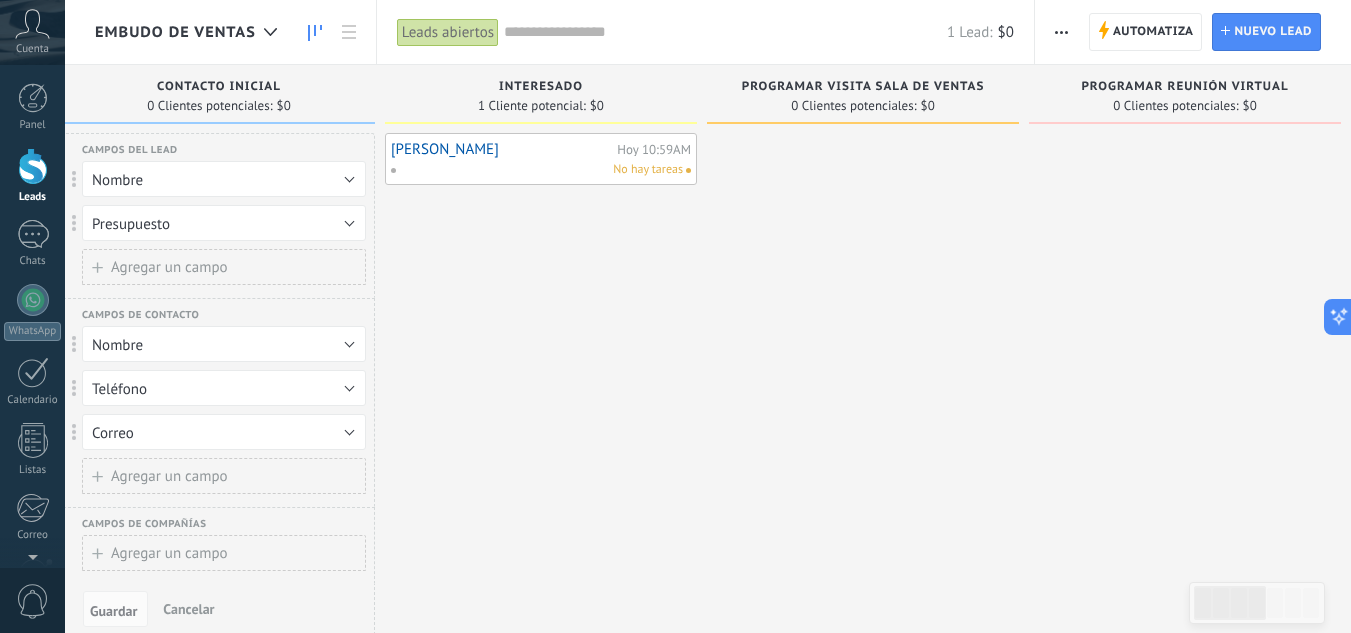 click on "Agregar un campo" at bounding box center (169, 267) 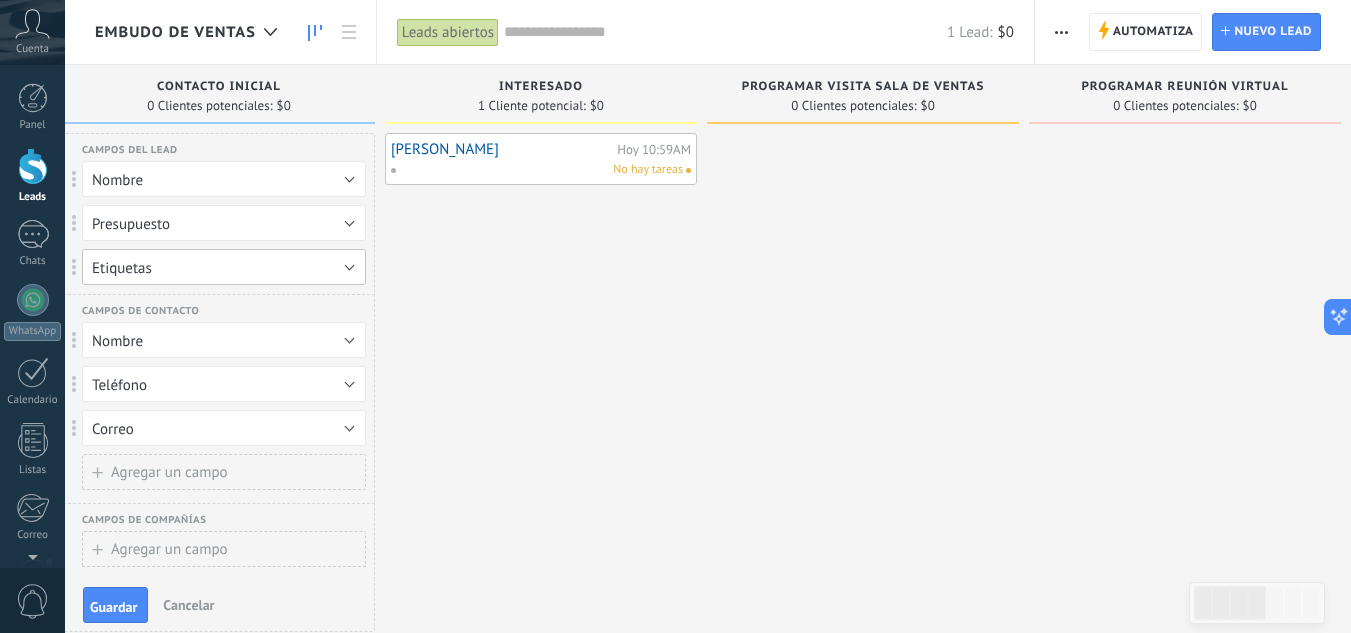 click on "Etiquetas" at bounding box center (224, 267) 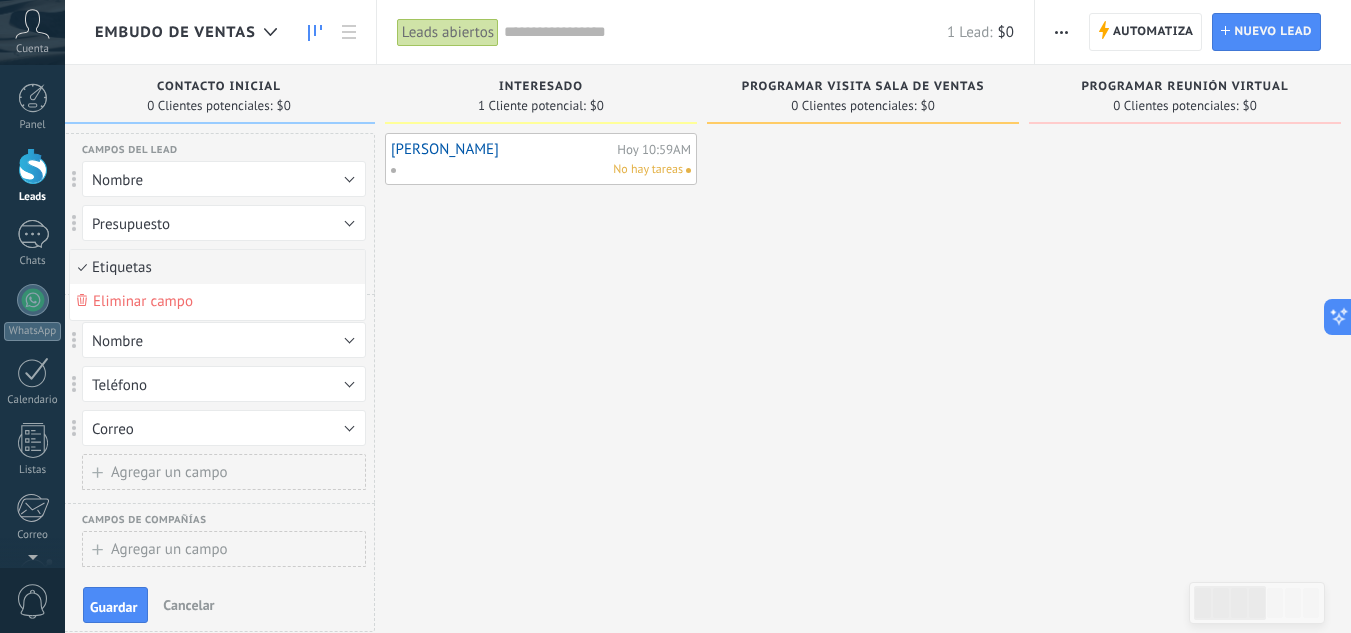 click on "Etiquetas" at bounding box center [214, 267] 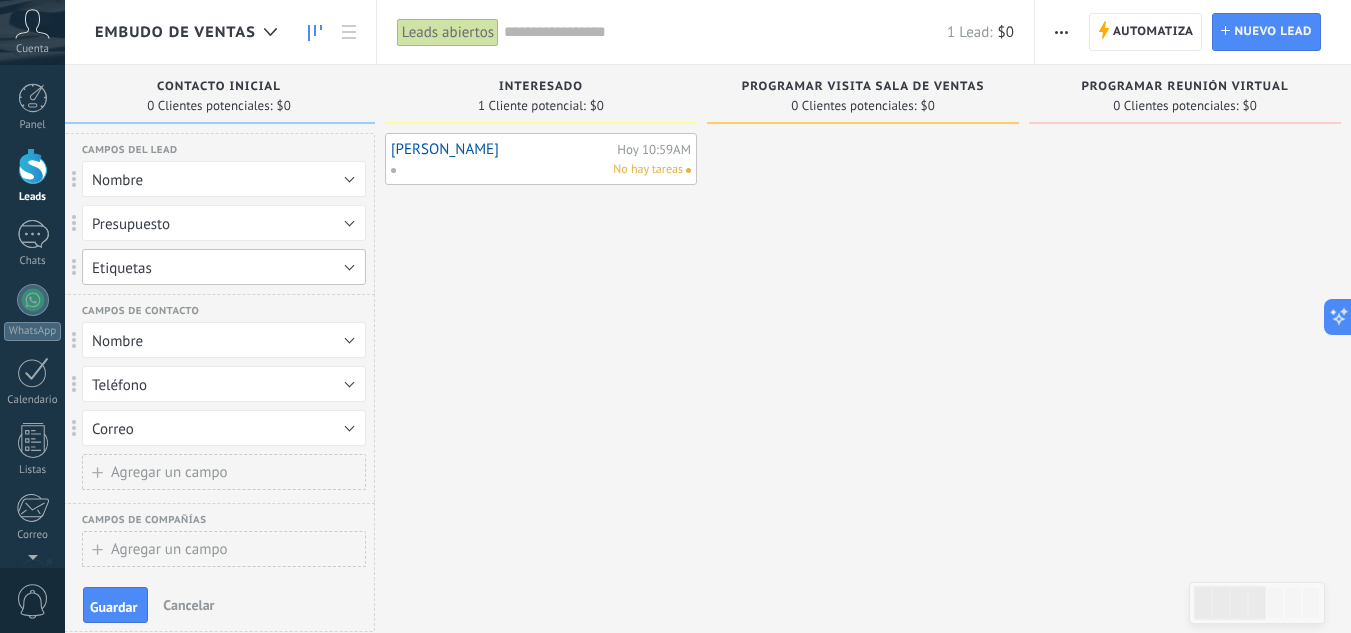 click on "Etiquetas" at bounding box center (224, 267) 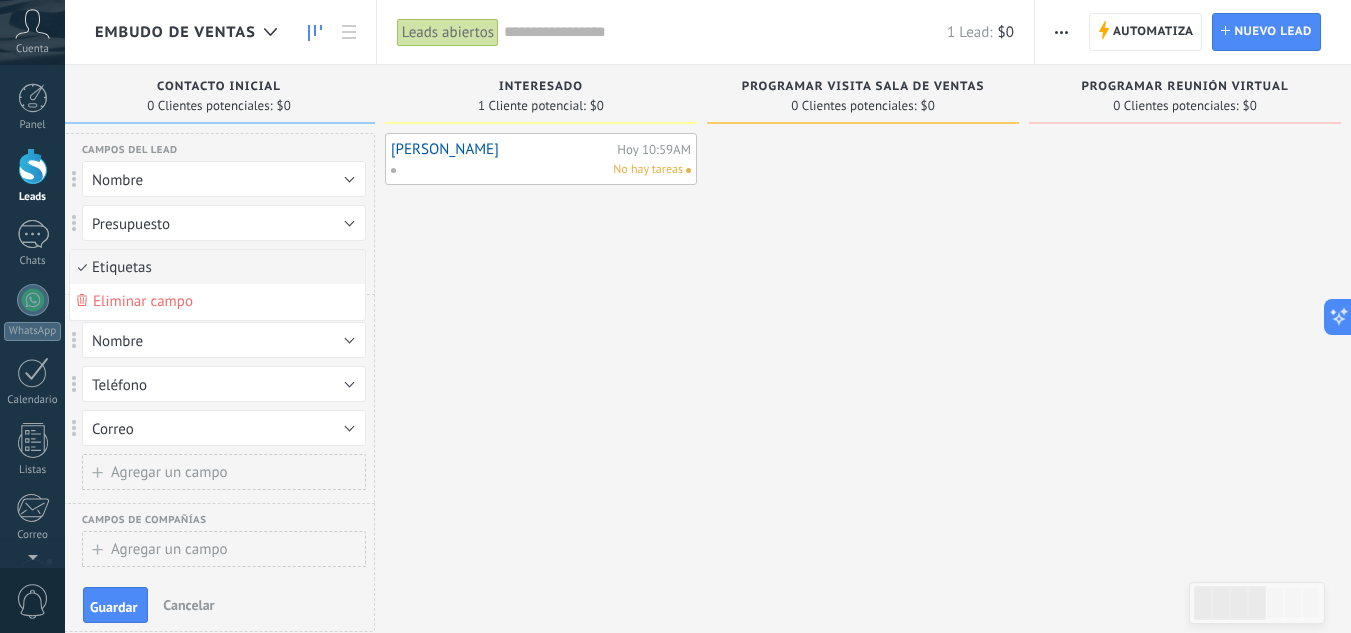 click on "Etiquetas" at bounding box center (214, 267) 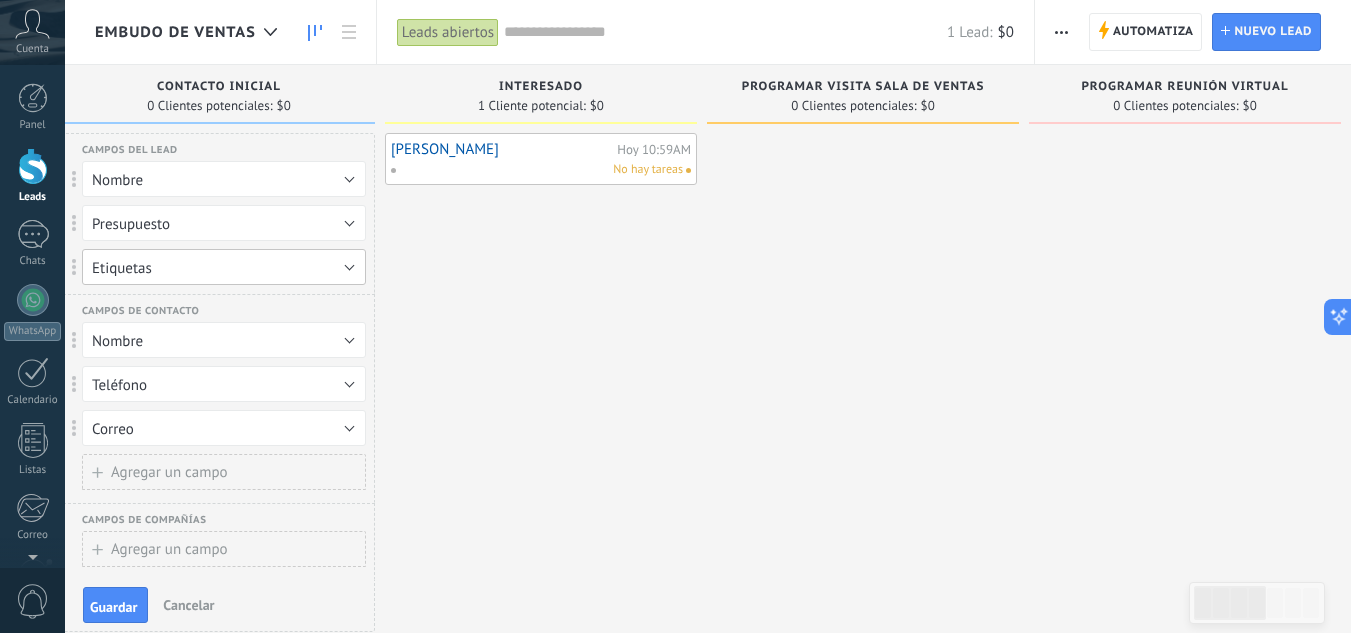 click on "Etiquetas" at bounding box center (224, 267) 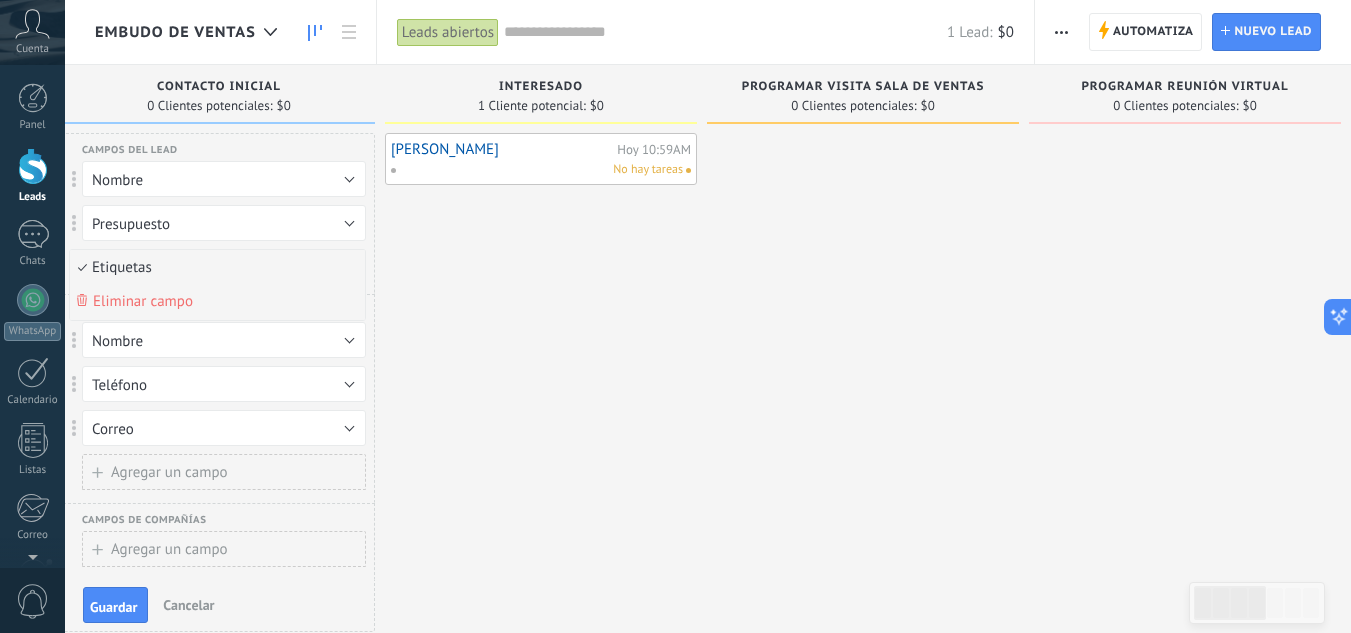 click on "Eliminar campo" at bounding box center [143, 301] 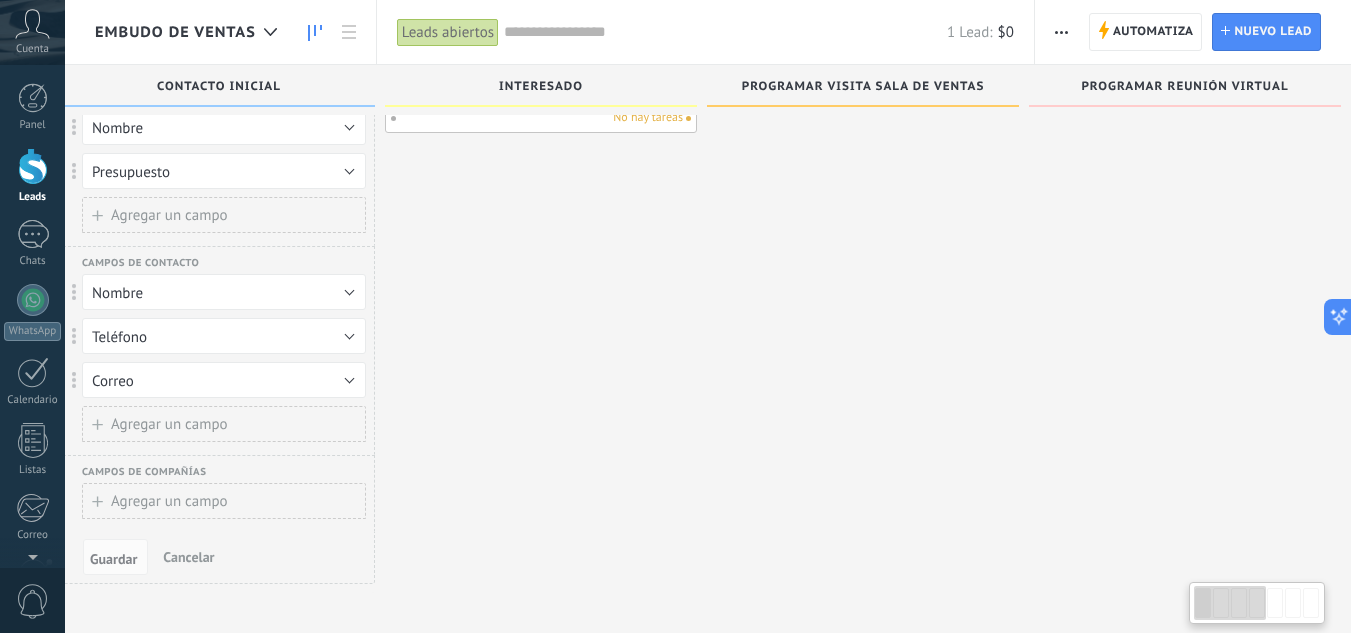 scroll, scrollTop: 66, scrollLeft: 0, axis: vertical 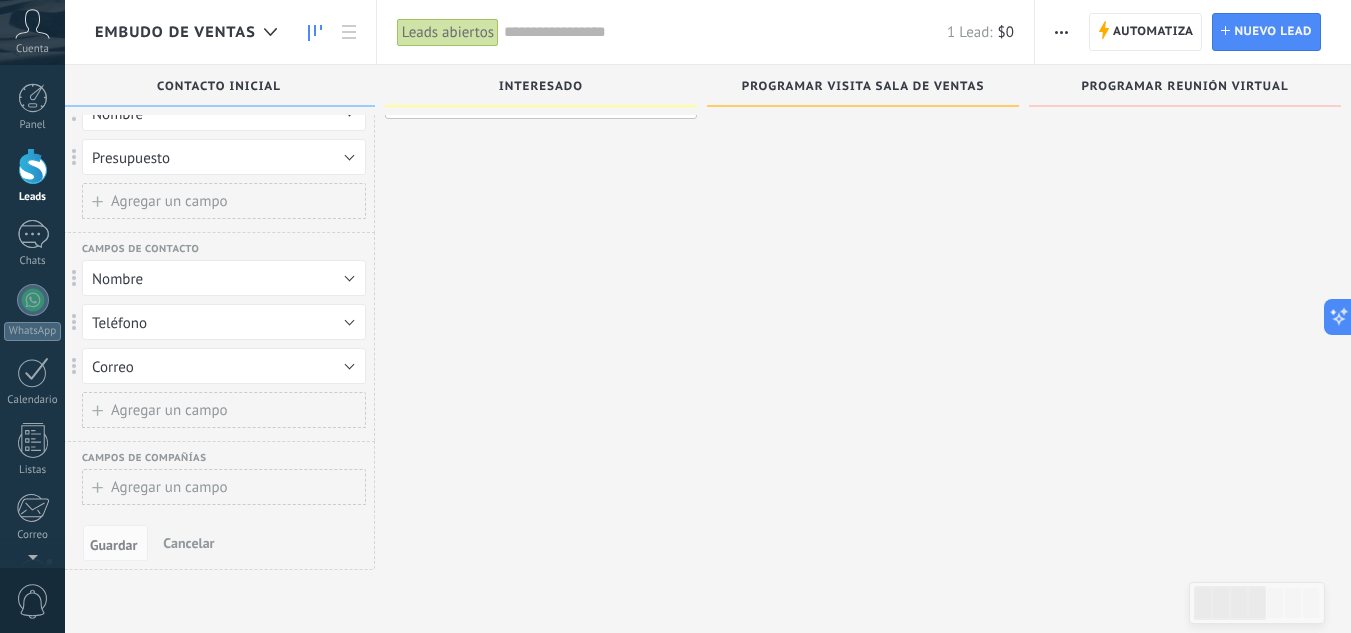 click on "Agregar un campo" at bounding box center [169, 410] 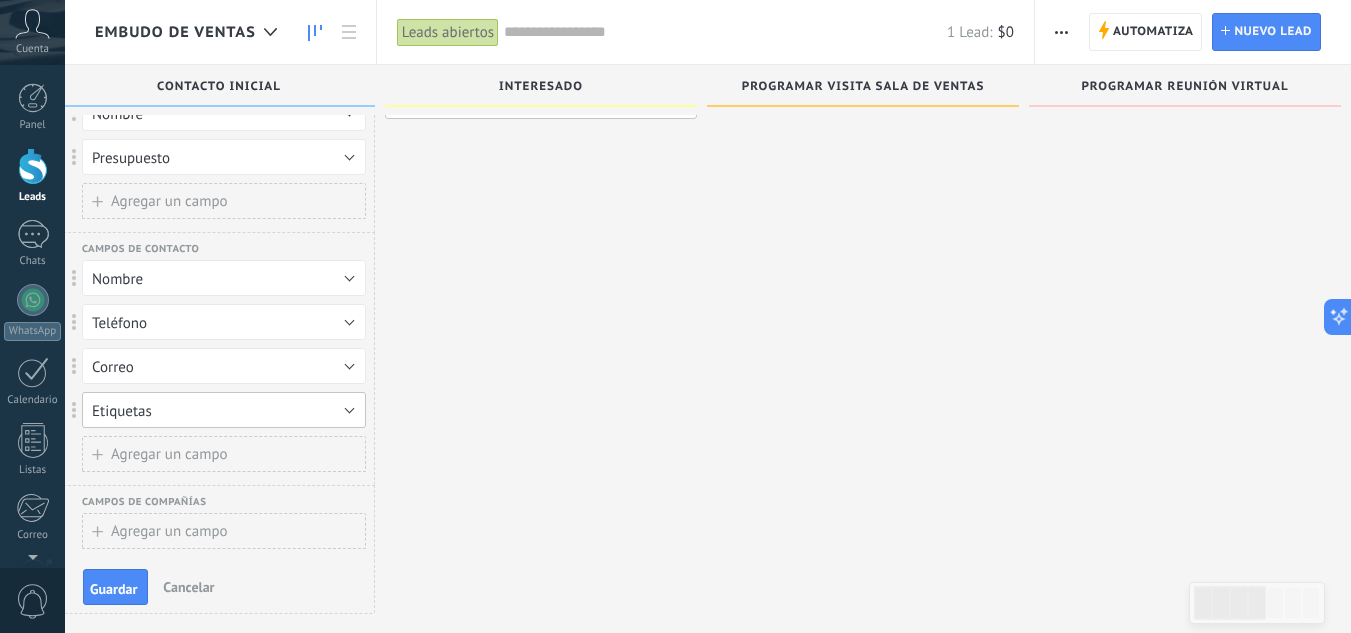 click on "Etiquetas" at bounding box center (224, 410) 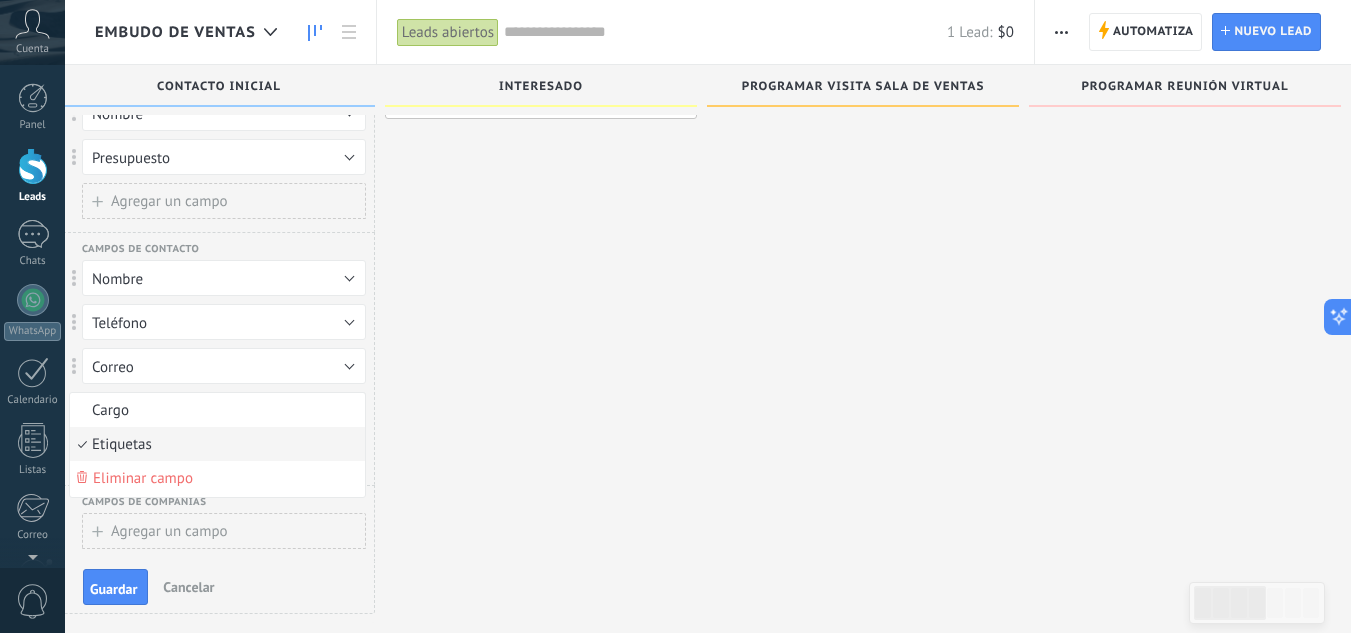 click on "Etiquetas" at bounding box center (217, 444) 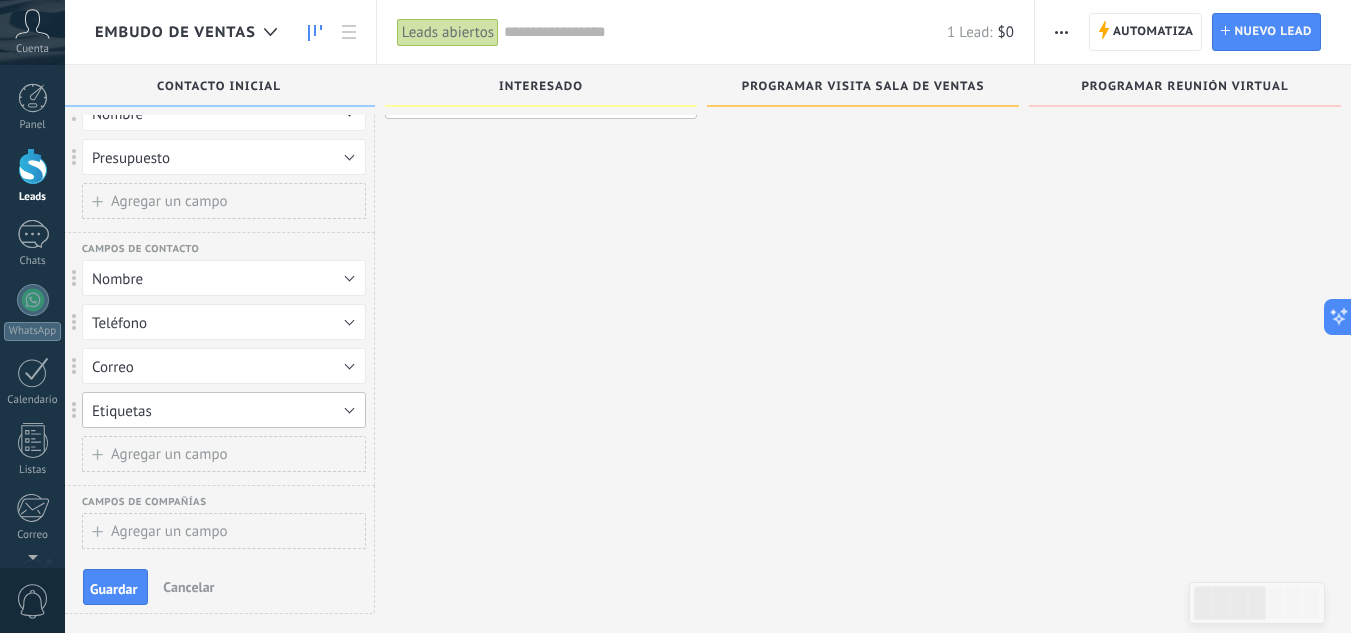 click on "Etiquetas" at bounding box center [224, 410] 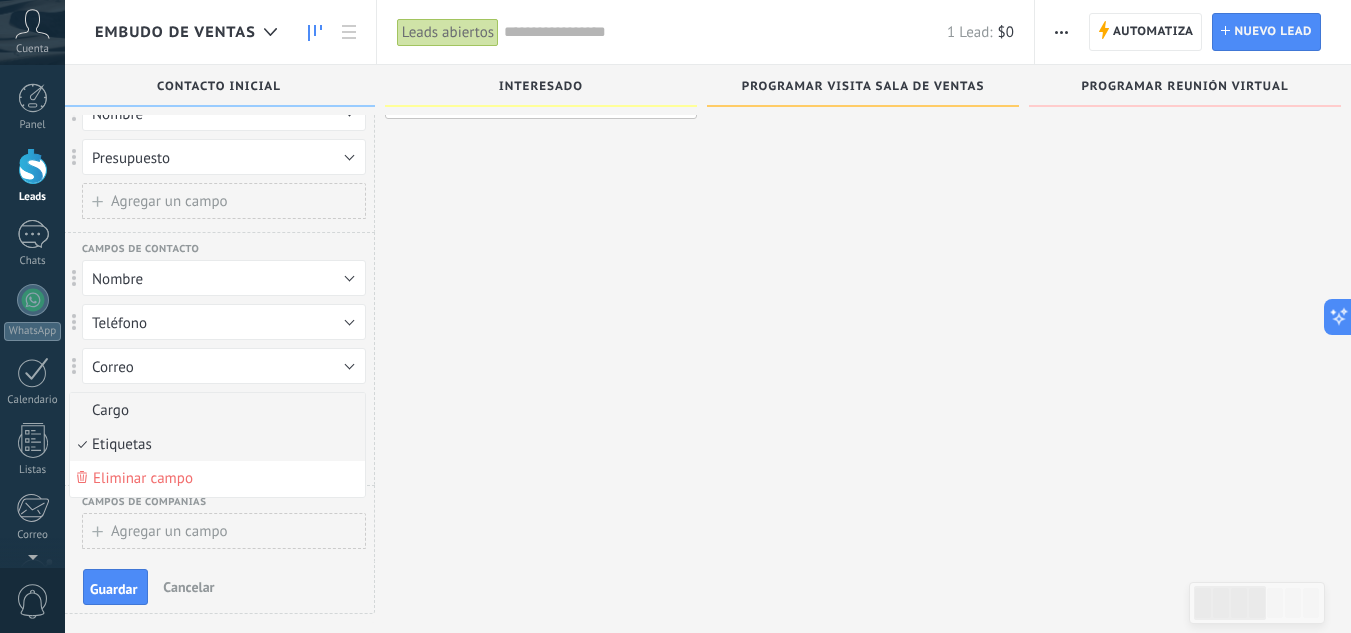 click on "Cargo" at bounding box center [214, 410] 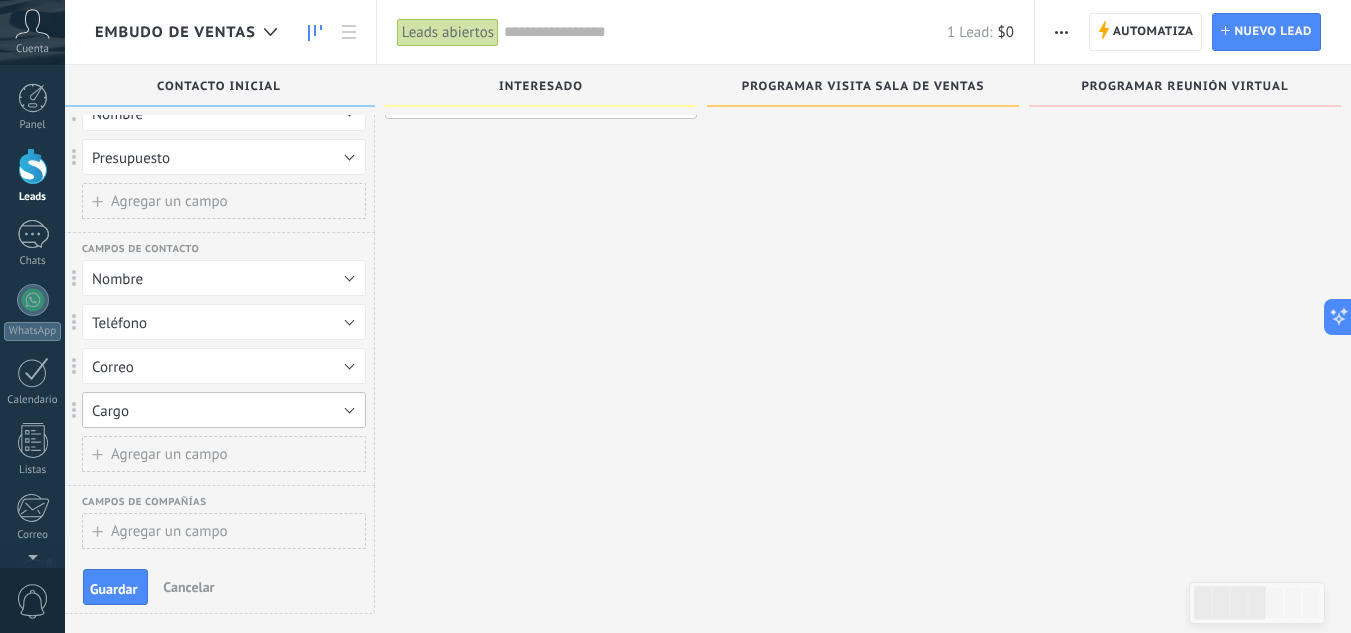 click on "Cargo" at bounding box center (224, 410) 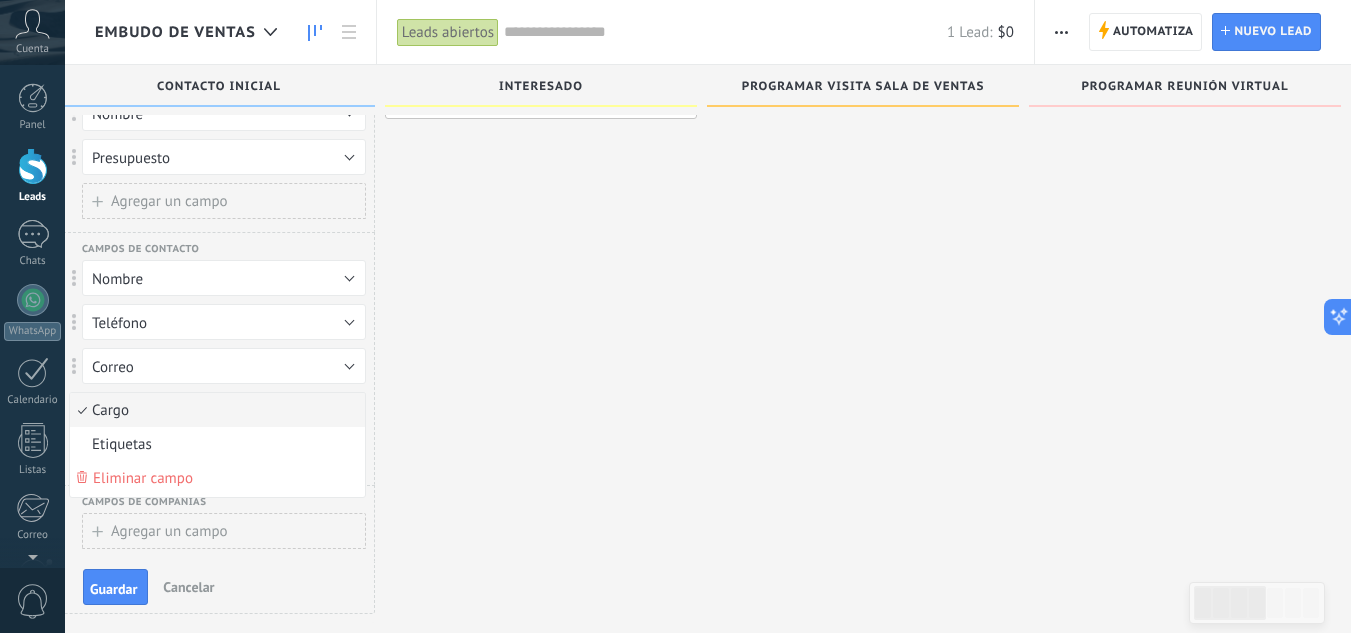 click on "Etiquetas" at bounding box center [217, 444] 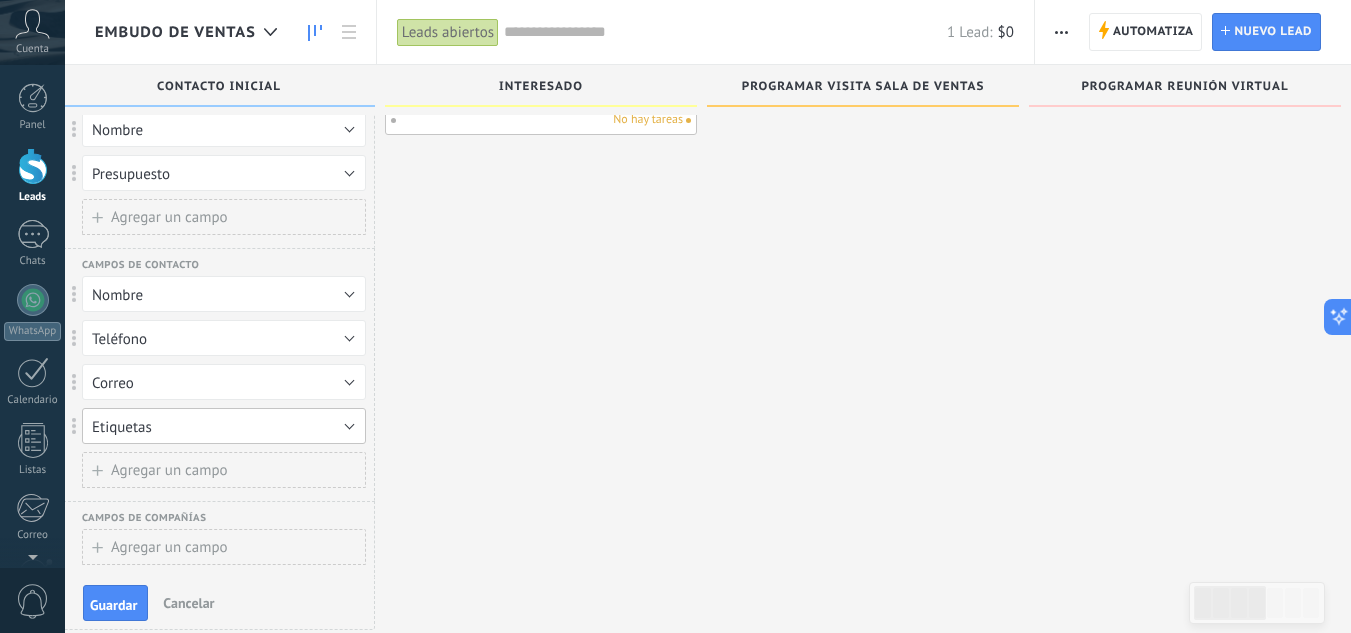 scroll, scrollTop: 0, scrollLeft: 0, axis: both 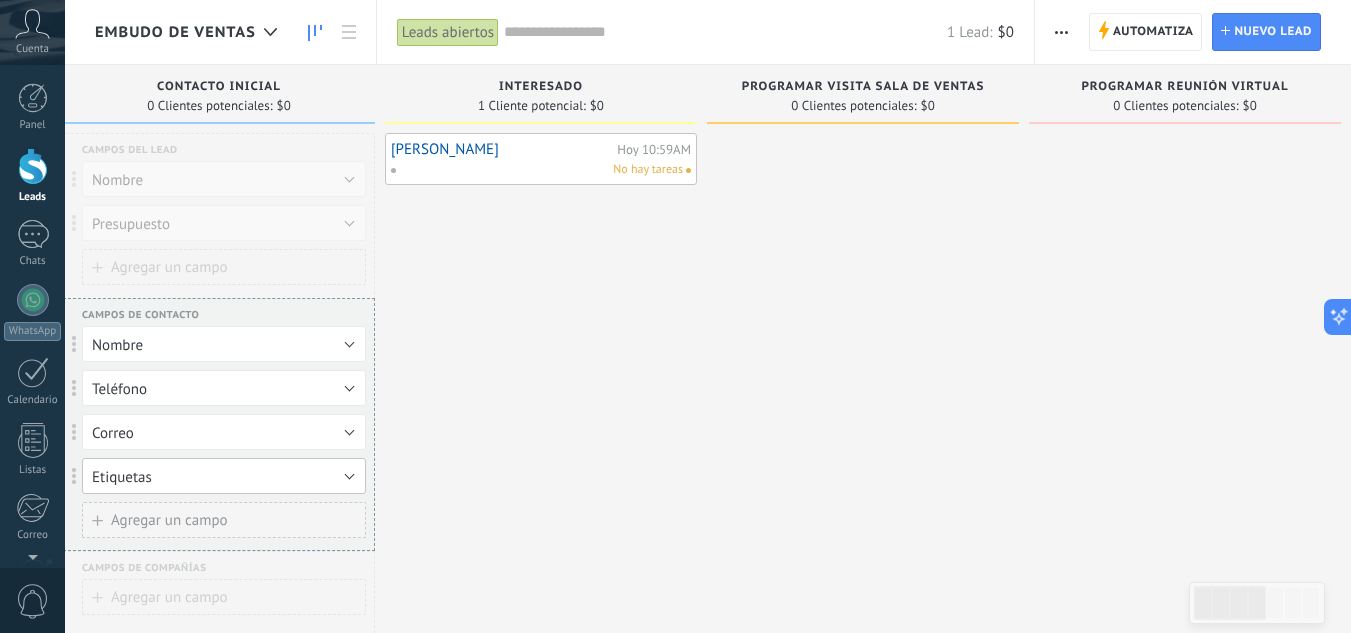 click at bounding box center [74, 476] 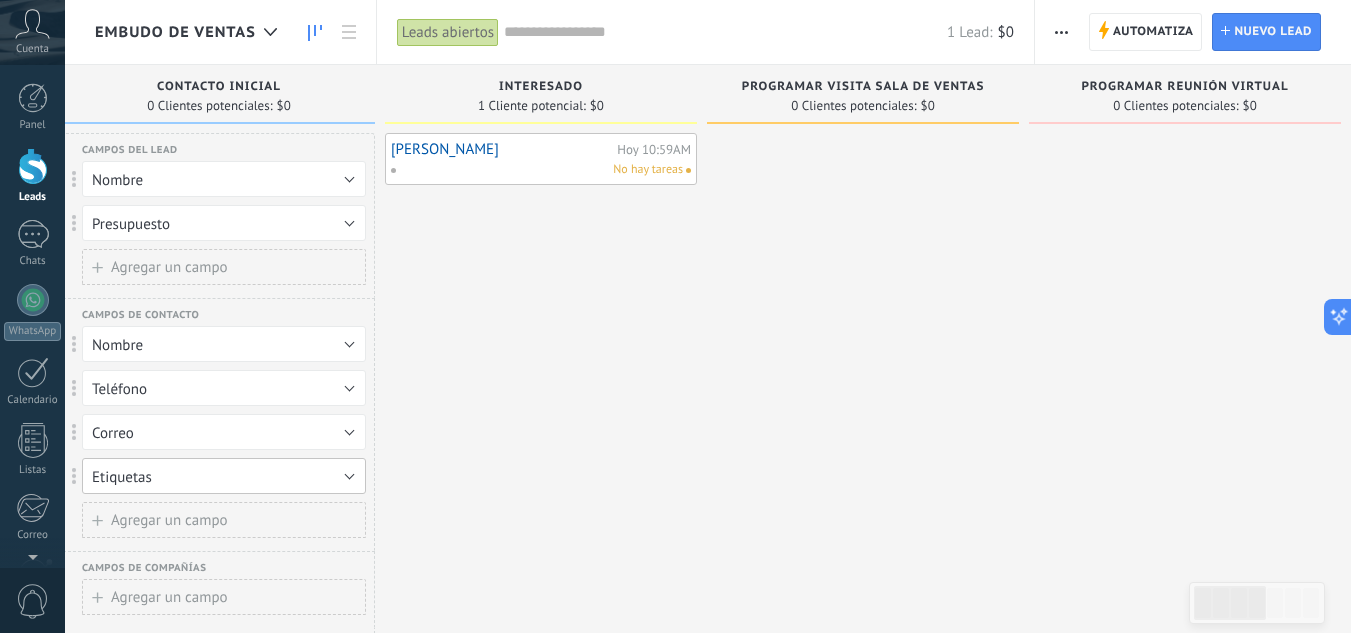 click on "Etiquetas" at bounding box center (224, 476) 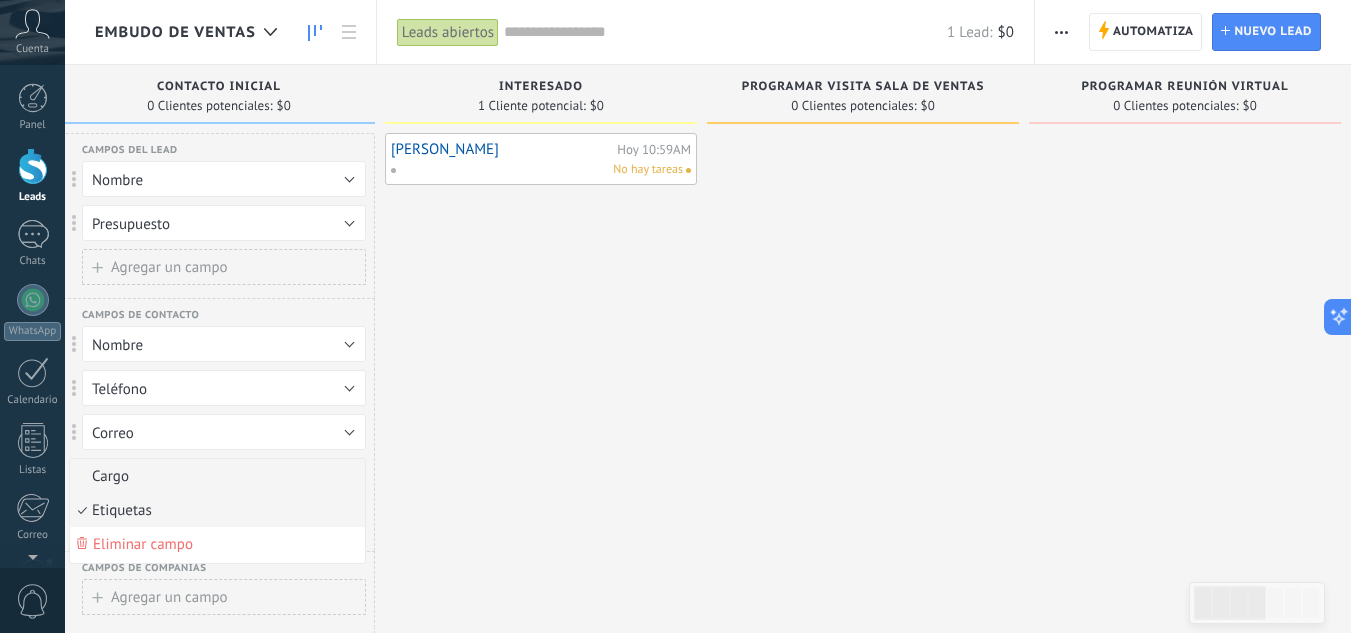 click on "Cargo" at bounding box center [214, 476] 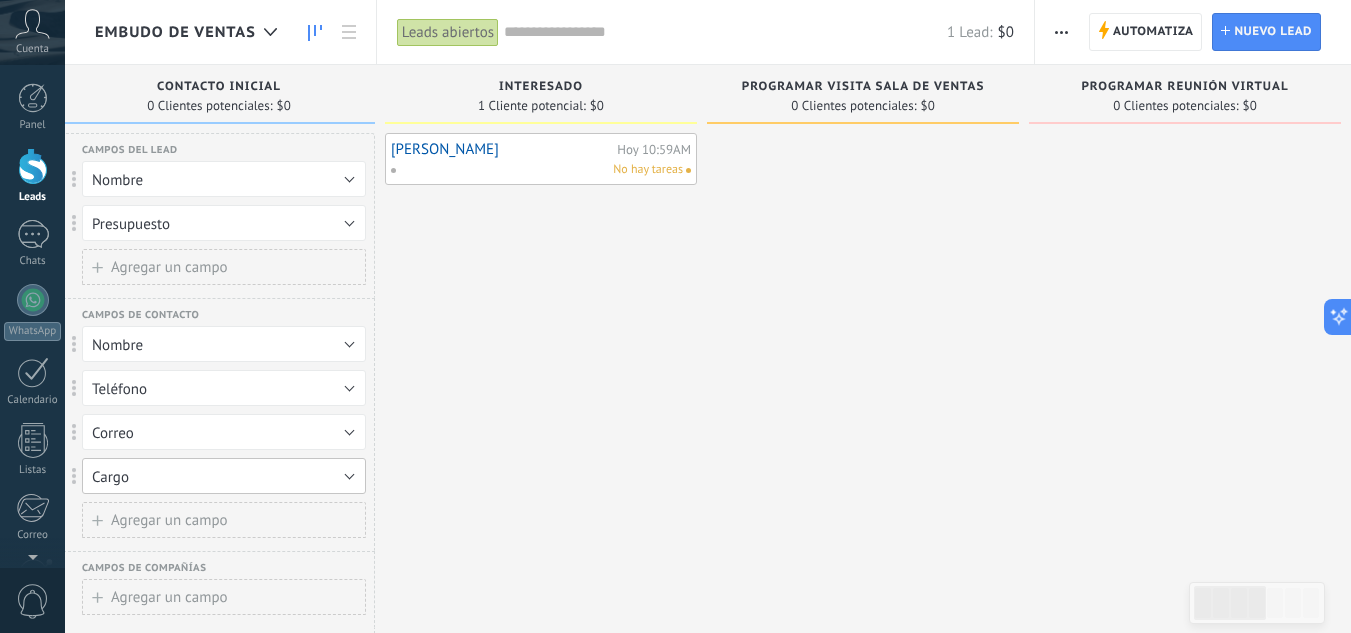 click on "Cargo" at bounding box center (224, 476) 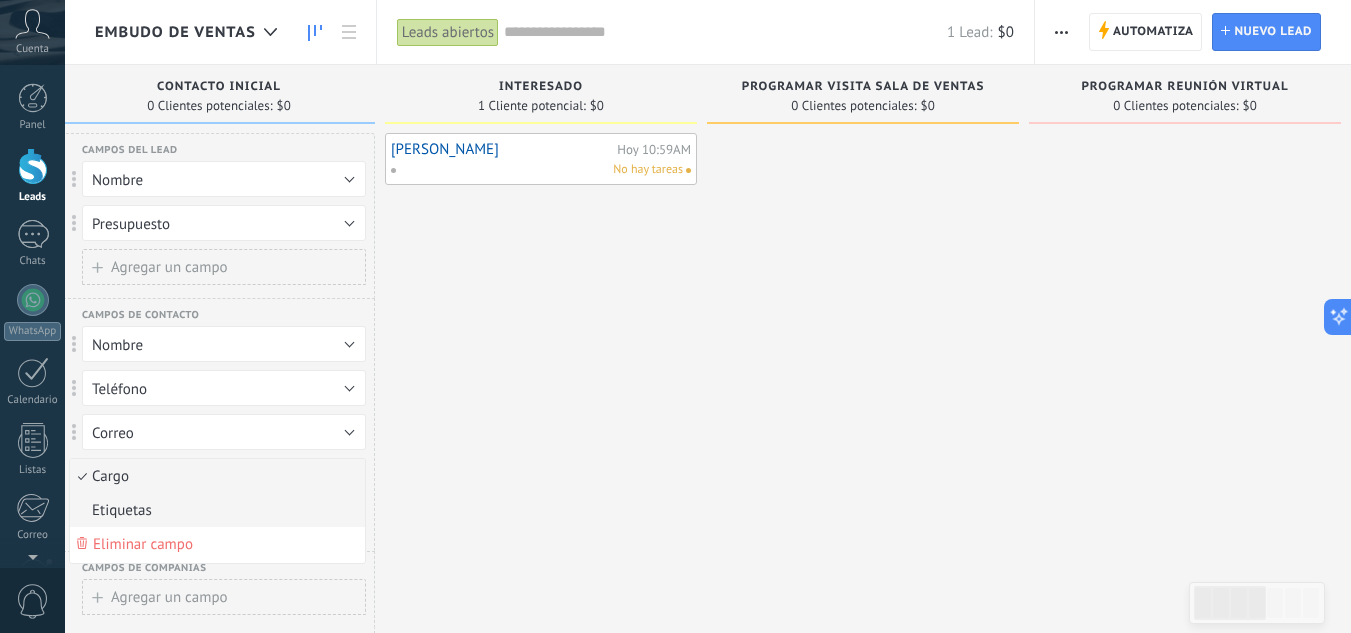 click on "Etiquetas" at bounding box center (214, 510) 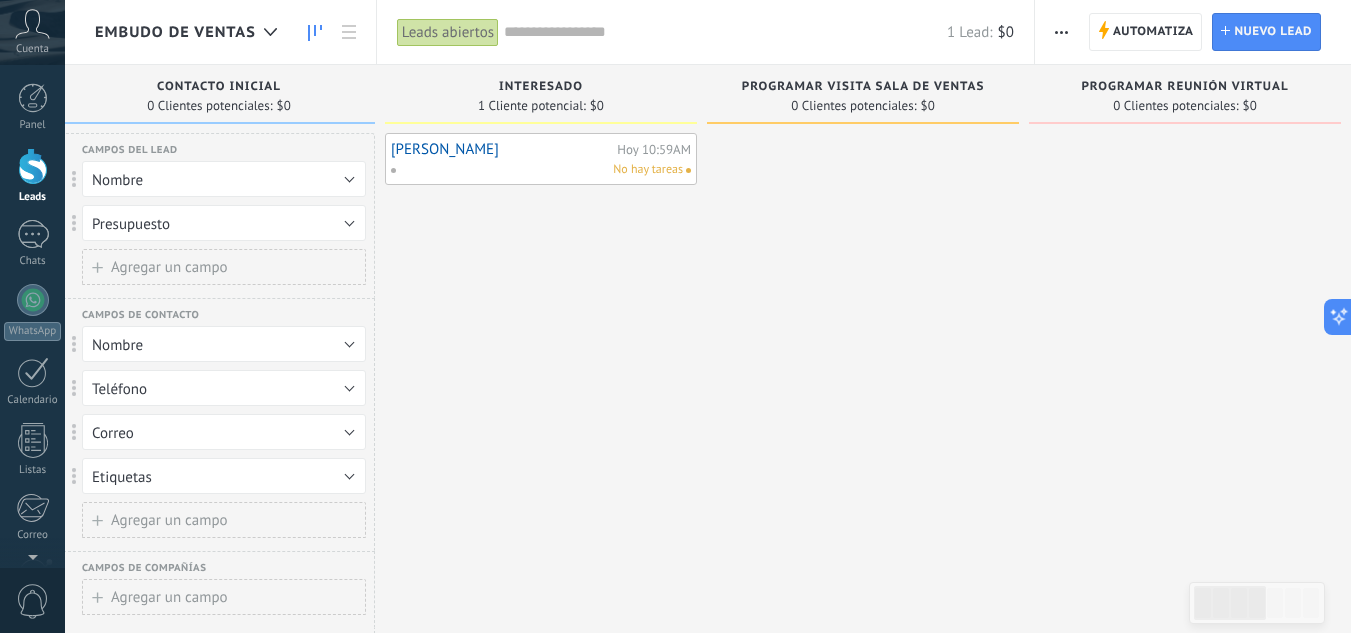 click on "JUAN OROZCO Hoy 10:59AM No hay tareas" at bounding box center [541, 413] 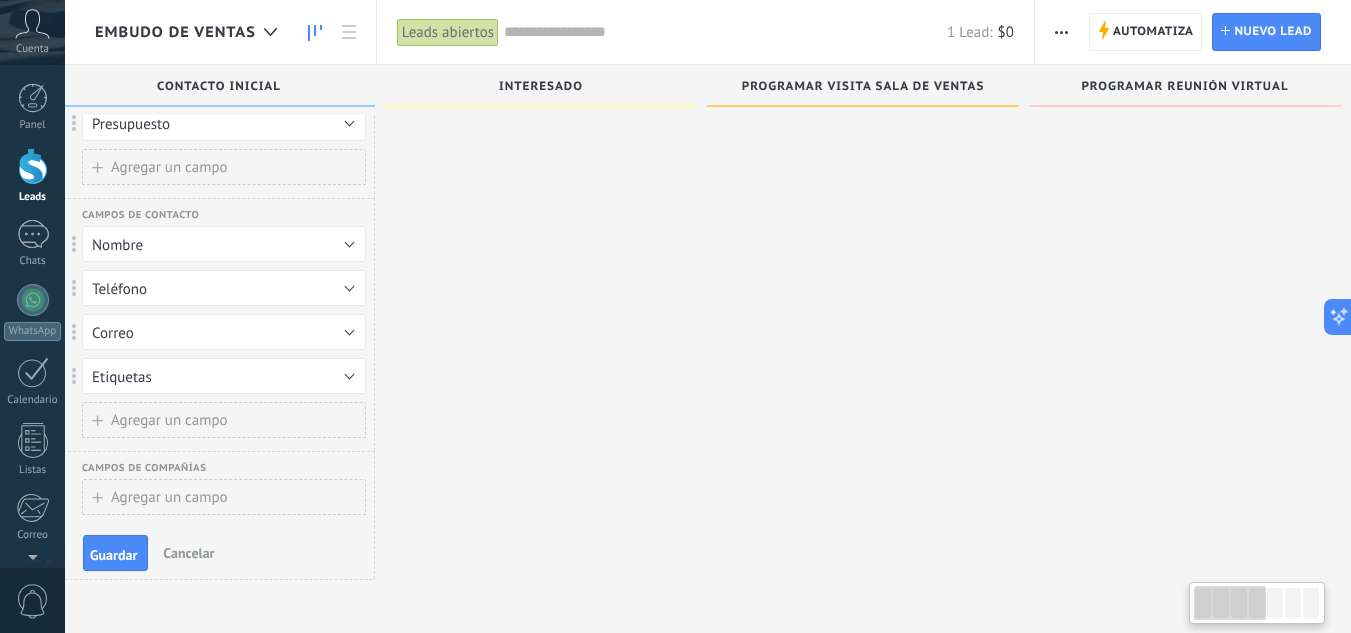 scroll, scrollTop: 20, scrollLeft: 0, axis: vertical 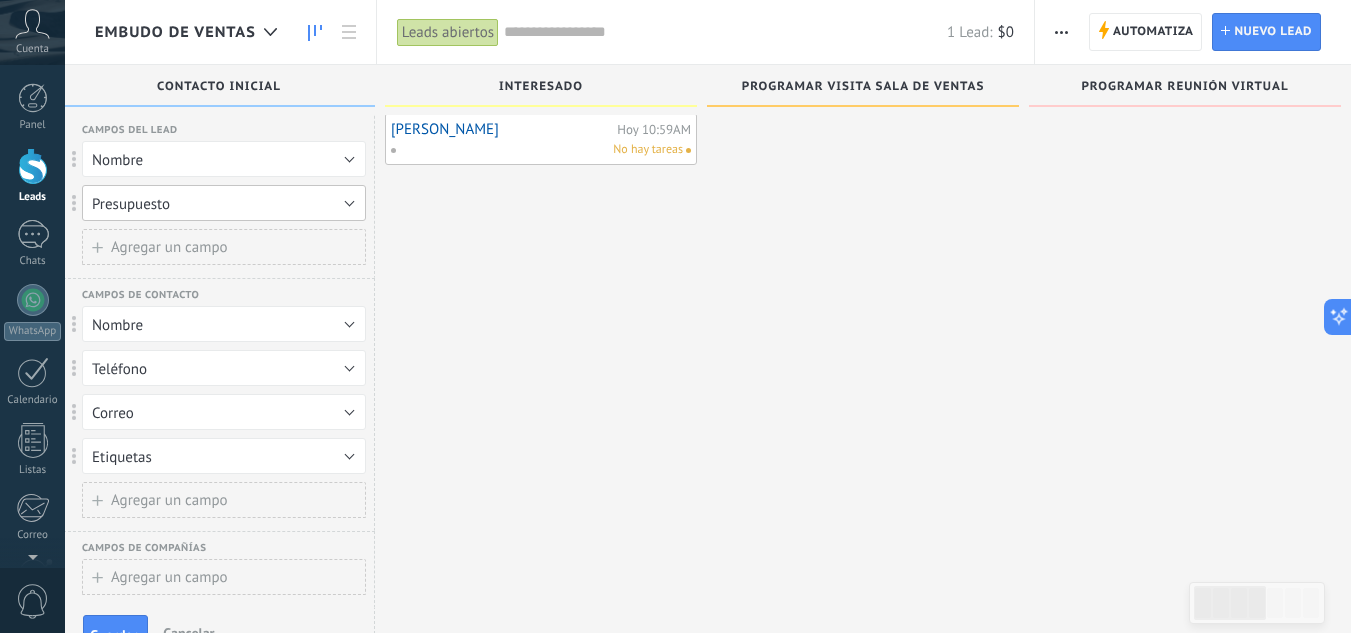 drag, startPoint x: 288, startPoint y: 194, endPoint x: 254, endPoint y: 322, distance: 132.43866 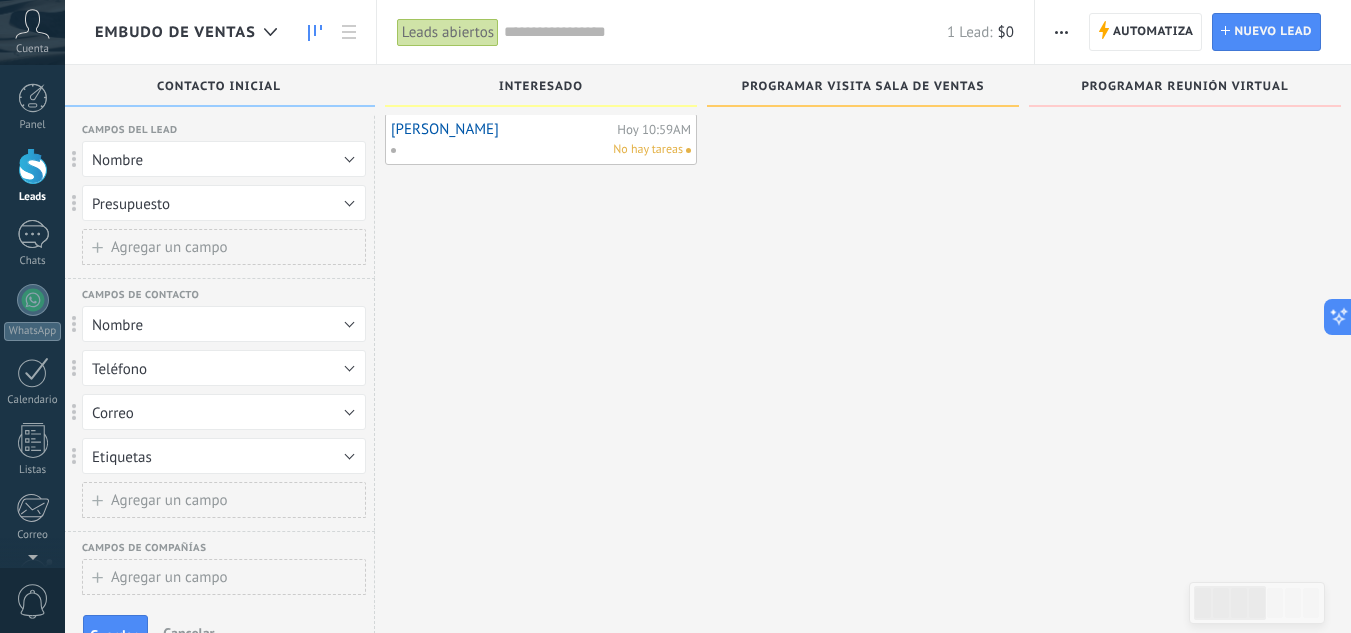 click on "Agregar un campo" at bounding box center [169, 247] 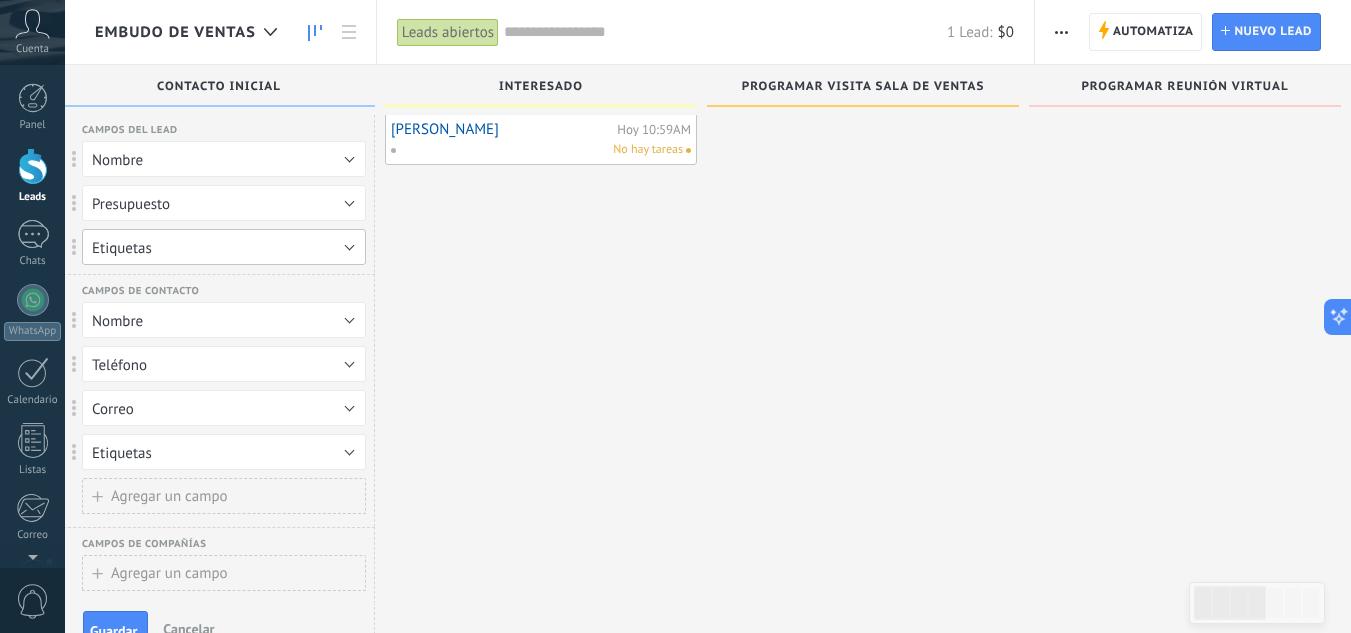 click on "Etiquetas" at bounding box center (224, 247) 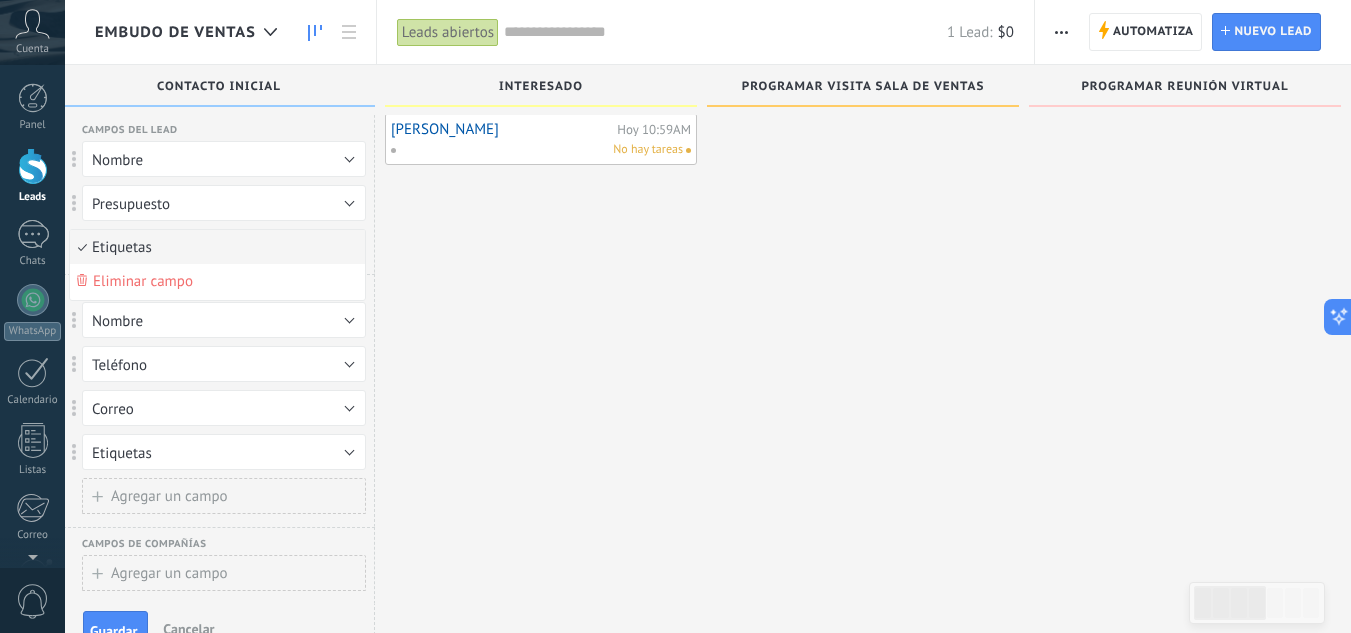 click on "Etiquetas" at bounding box center (214, 247) 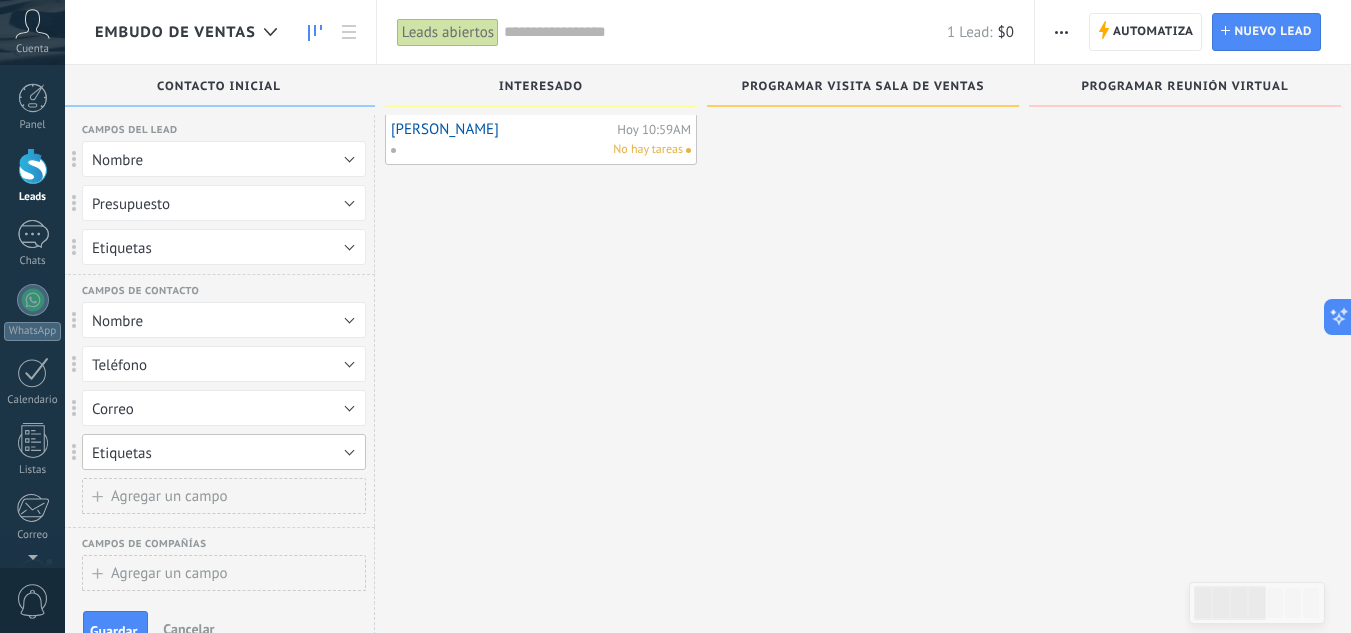 click on "Etiquetas" at bounding box center [224, 452] 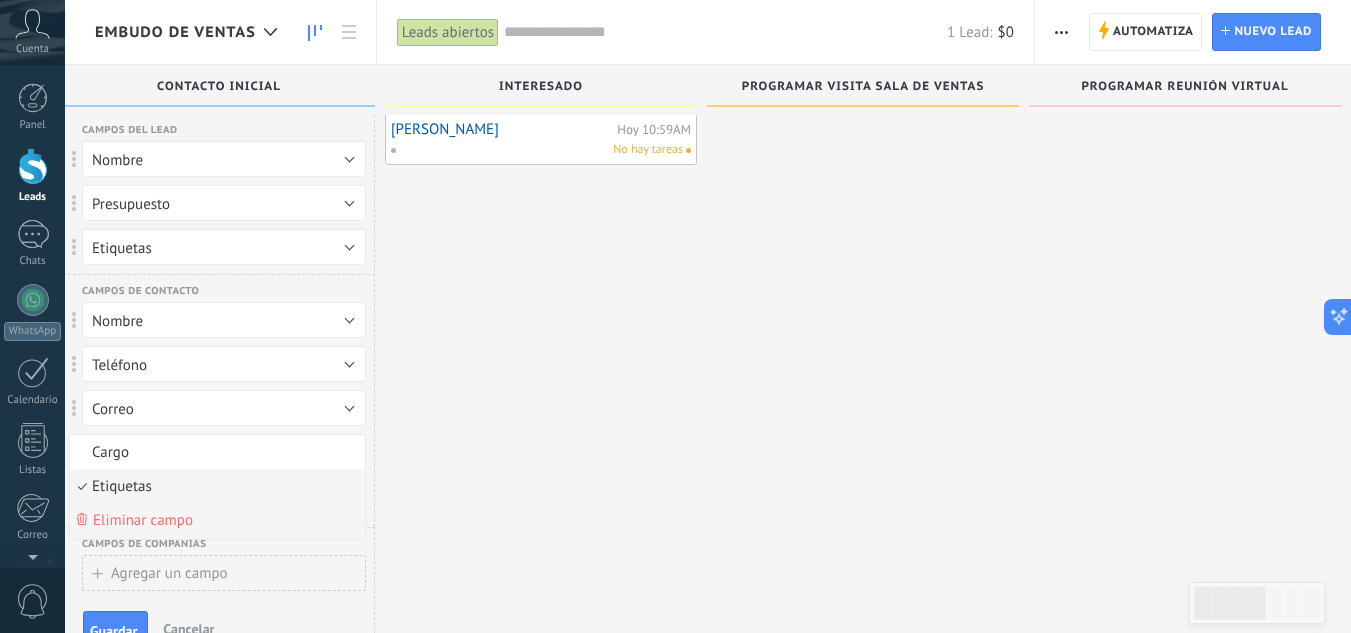 click on "Eliminar campo" at bounding box center (143, 520) 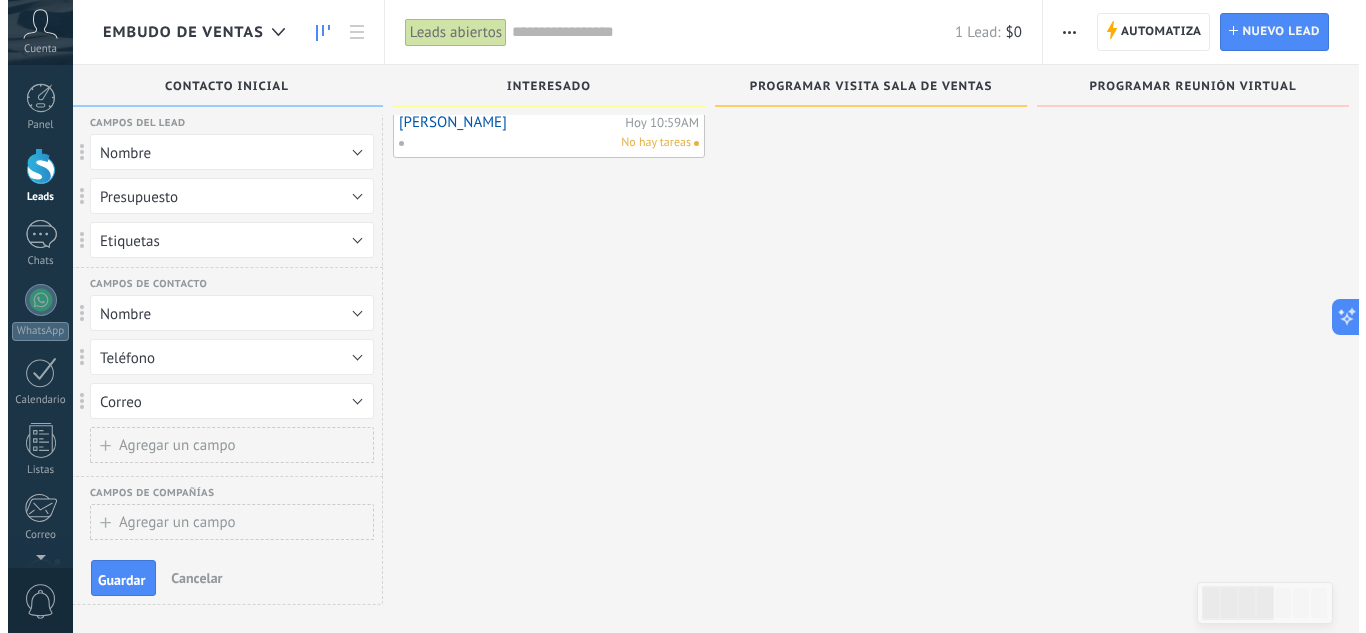 scroll, scrollTop: 0, scrollLeft: 0, axis: both 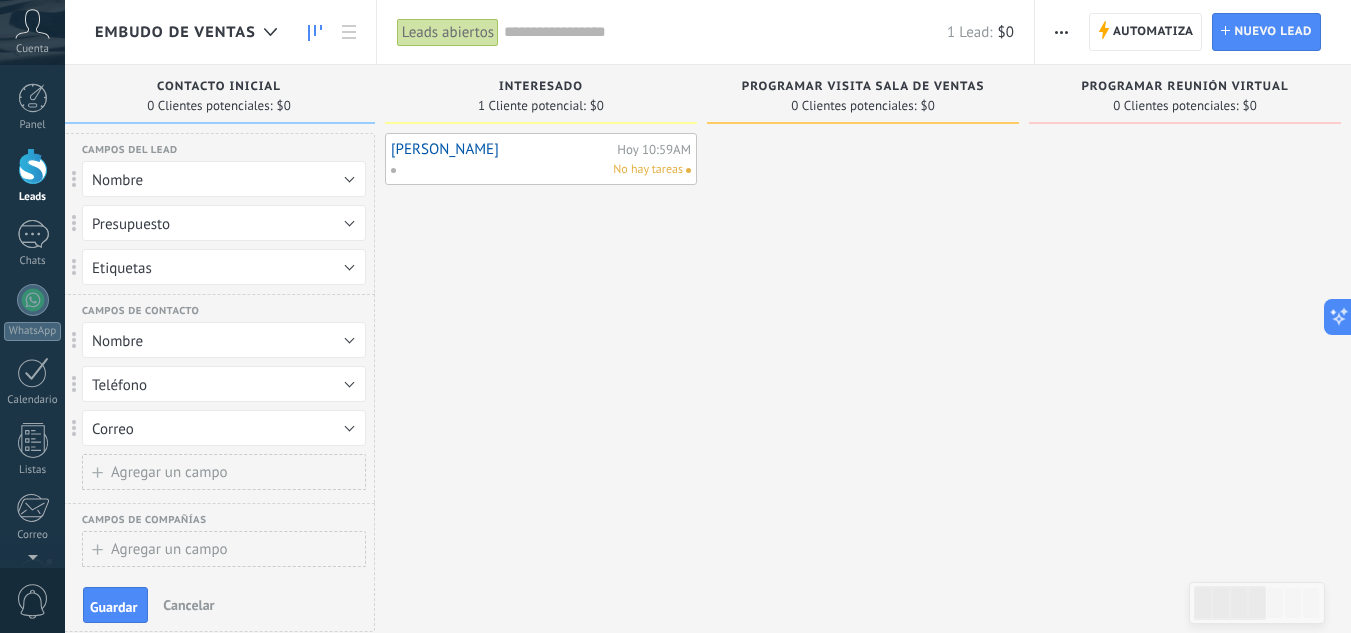 click on "JUAN OROZCO Hoy 10:59AM No hay tareas" at bounding box center (541, 389) 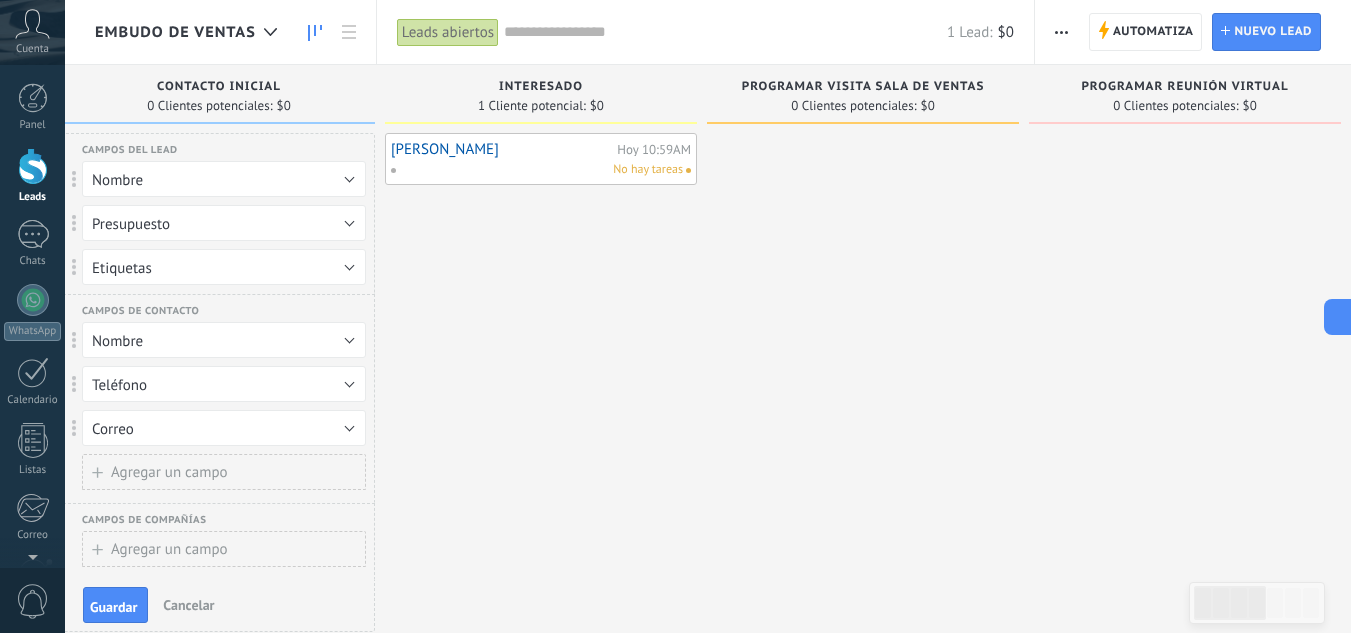 click on "JUAN OROZCO Hoy 10:59AM No hay tareas" at bounding box center [541, 389] 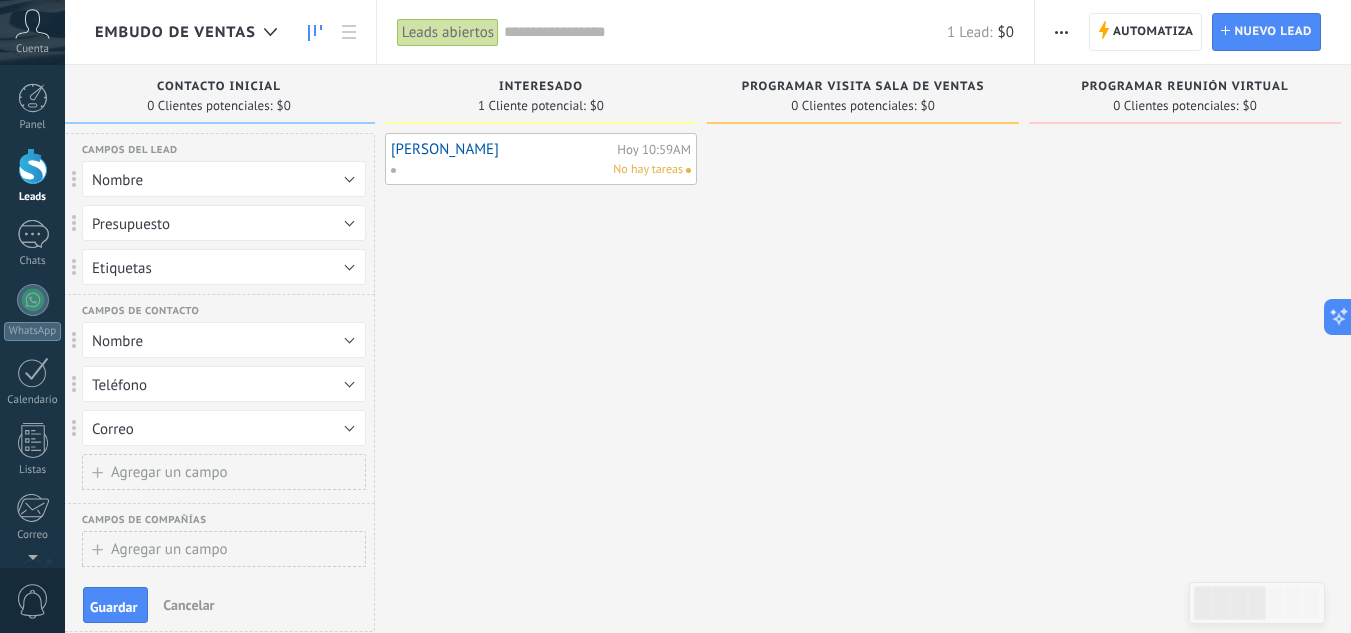 click on "No hay tareas" at bounding box center [536, 170] 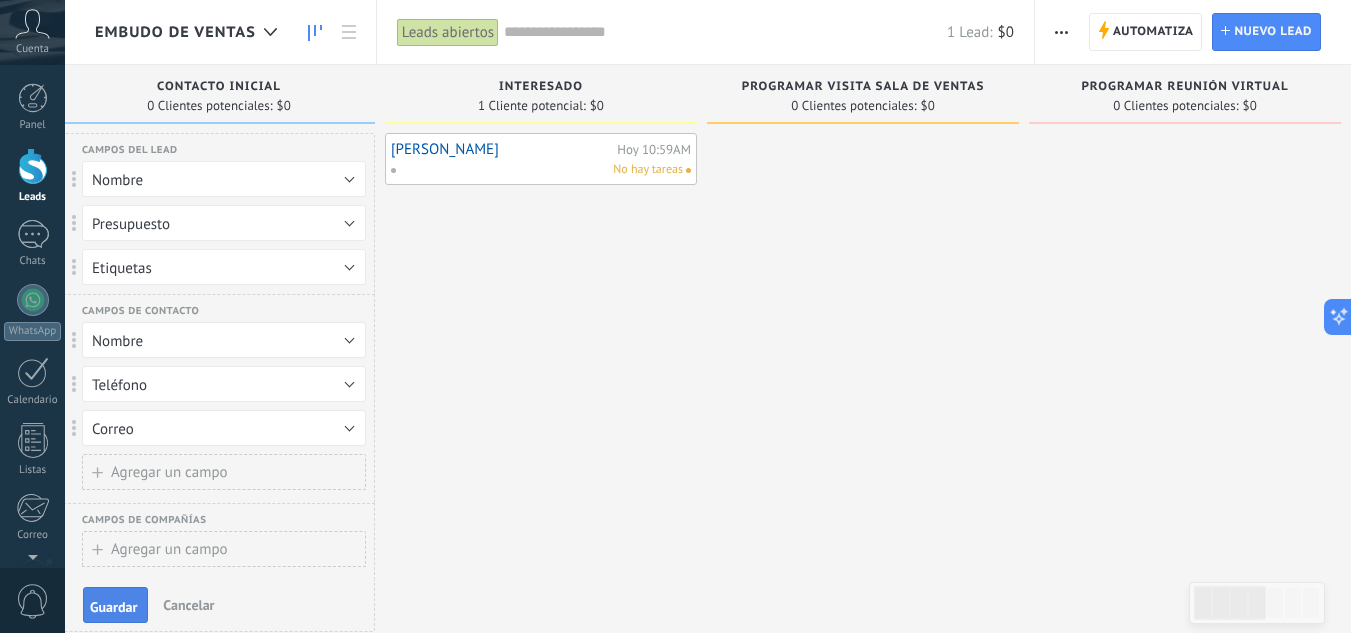 click on "Guardar" at bounding box center [115, 605] 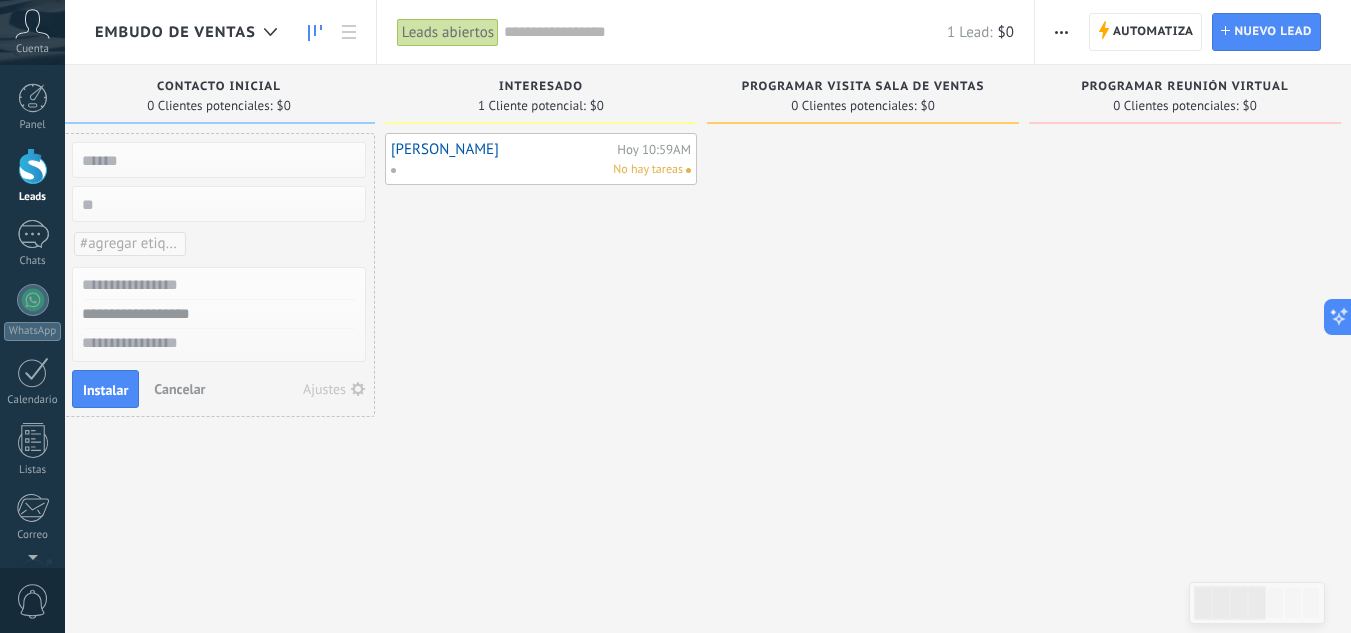 click on "No hay tareas" at bounding box center [536, 170] 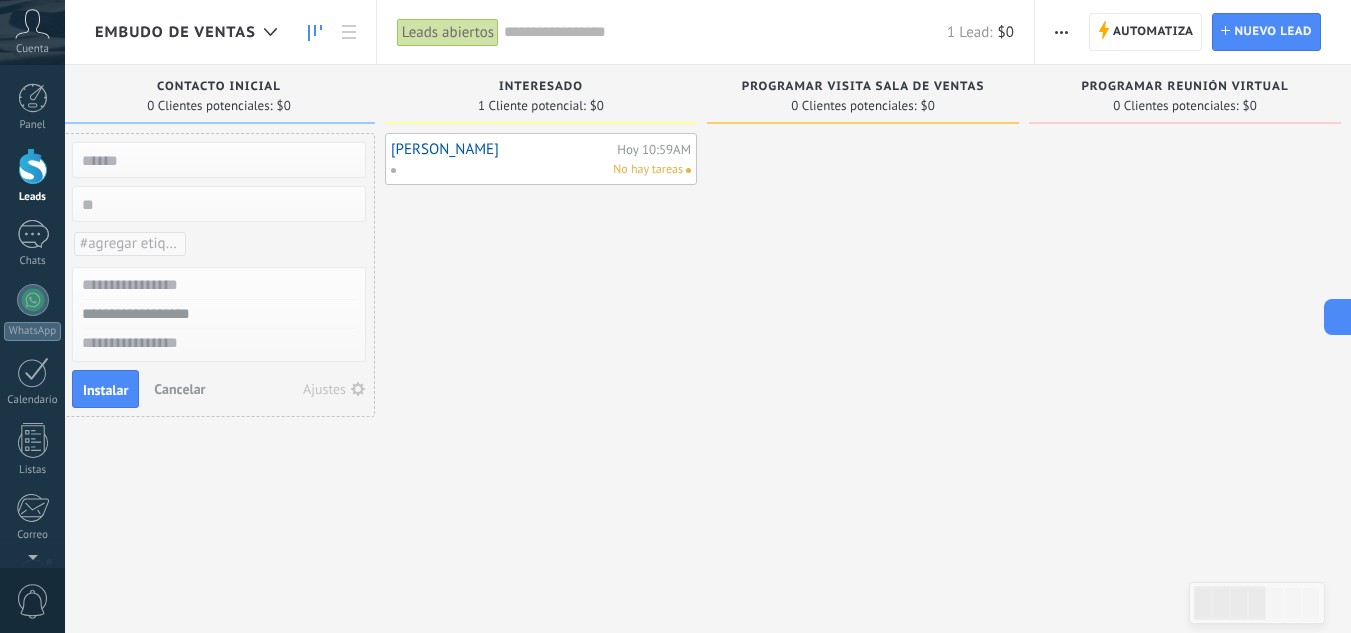 click on "Cancelar" at bounding box center [179, 389] 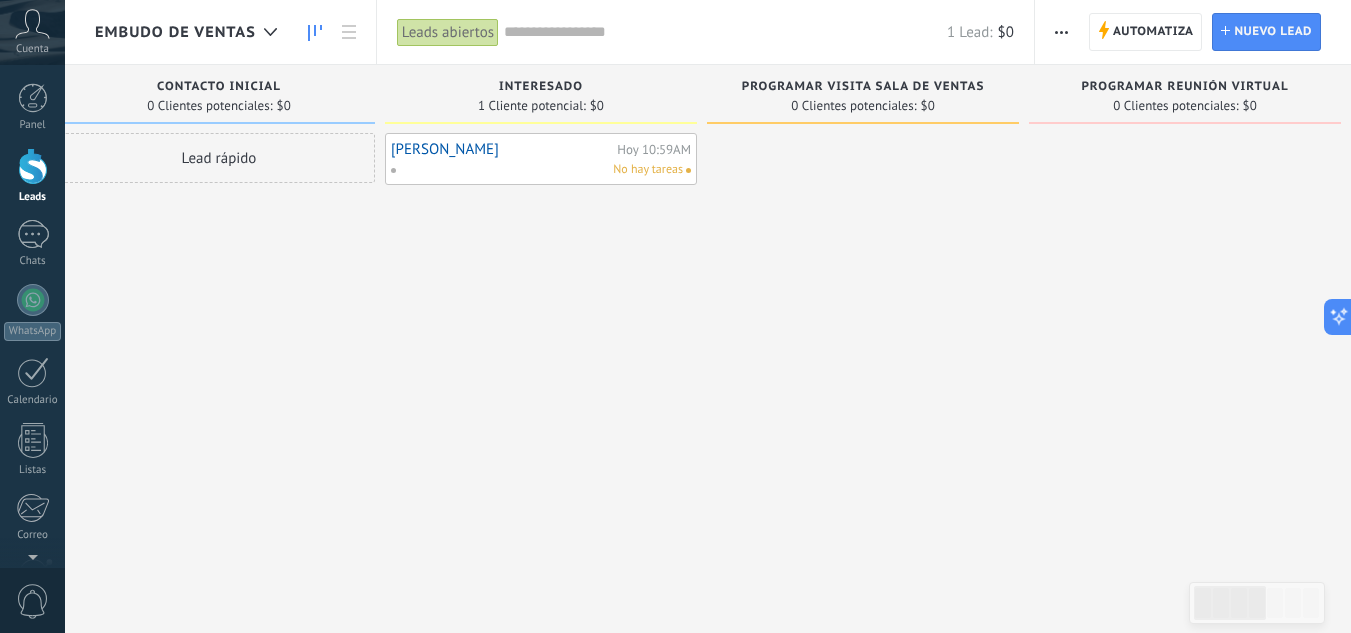 click on "JUAN OROZCO Hoy 10:59AM No hay tareas" at bounding box center (541, 159) 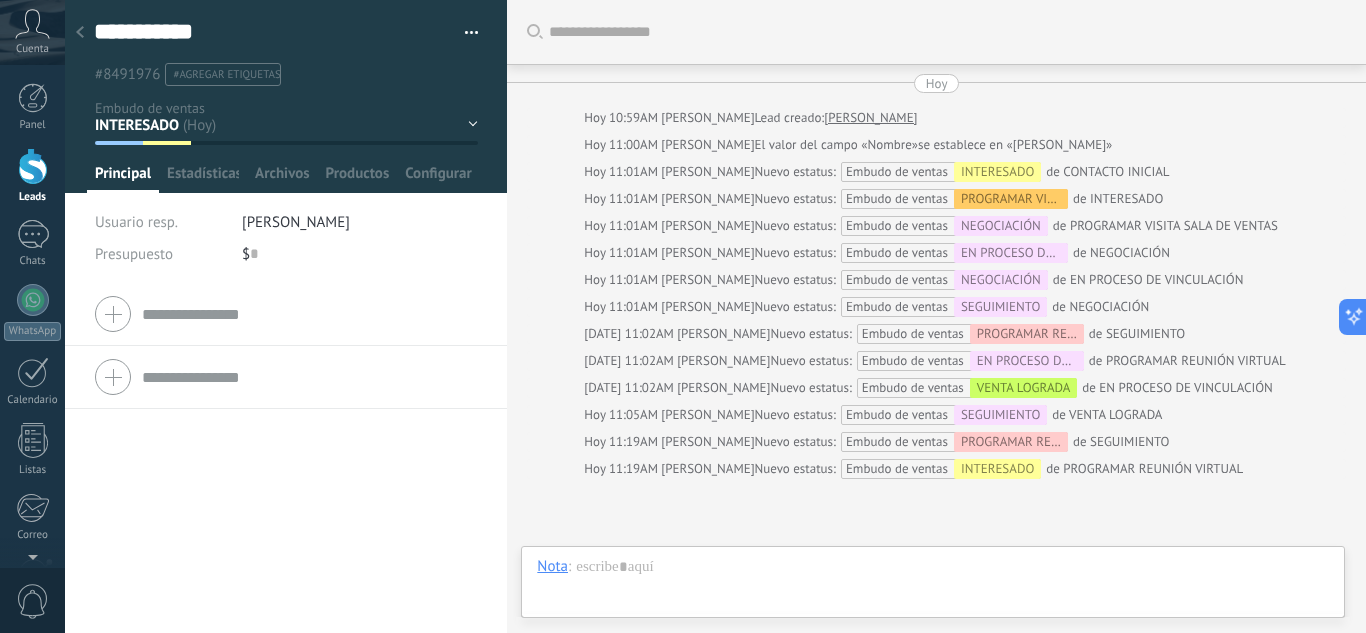 scroll, scrollTop: 30, scrollLeft: 0, axis: vertical 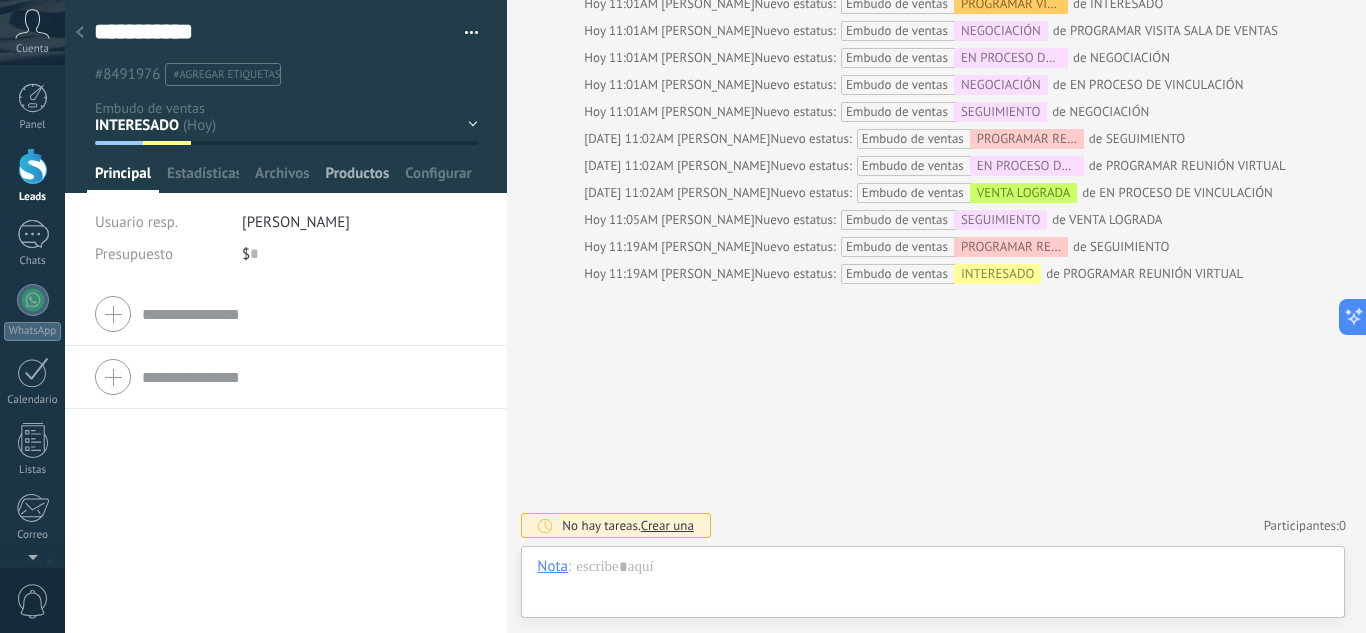 click on "Productos" at bounding box center [358, 178] 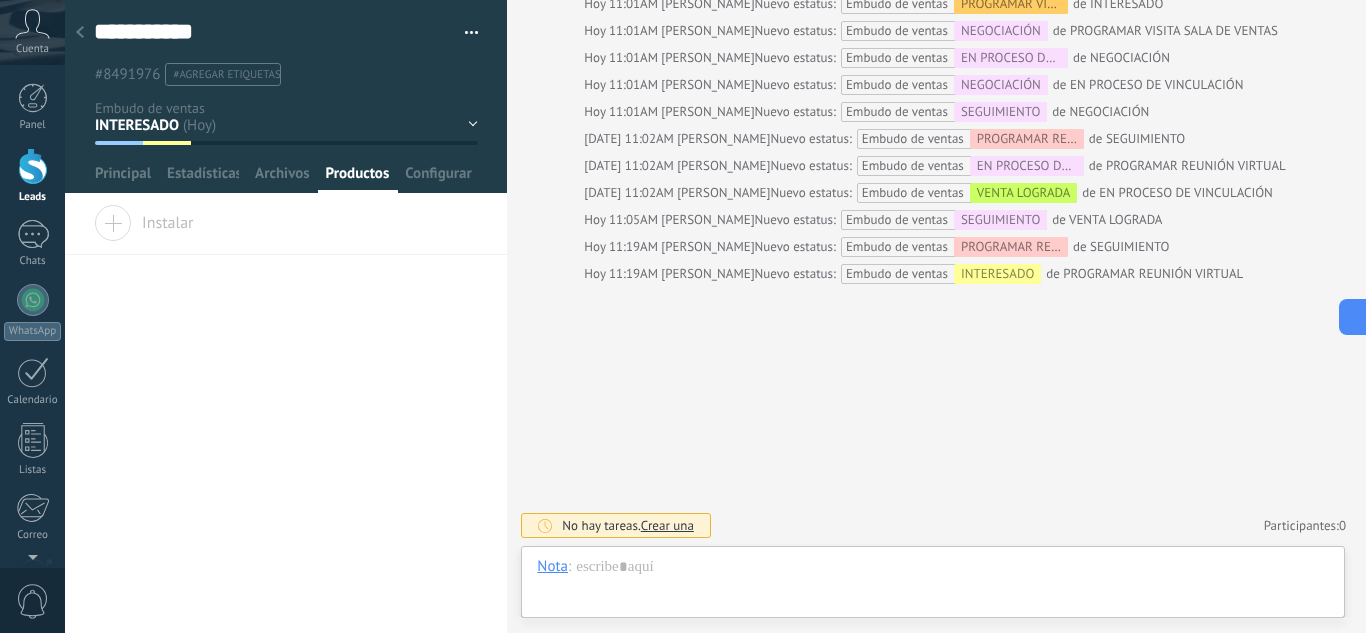 click on "Instalar" at bounding box center (144, 219) 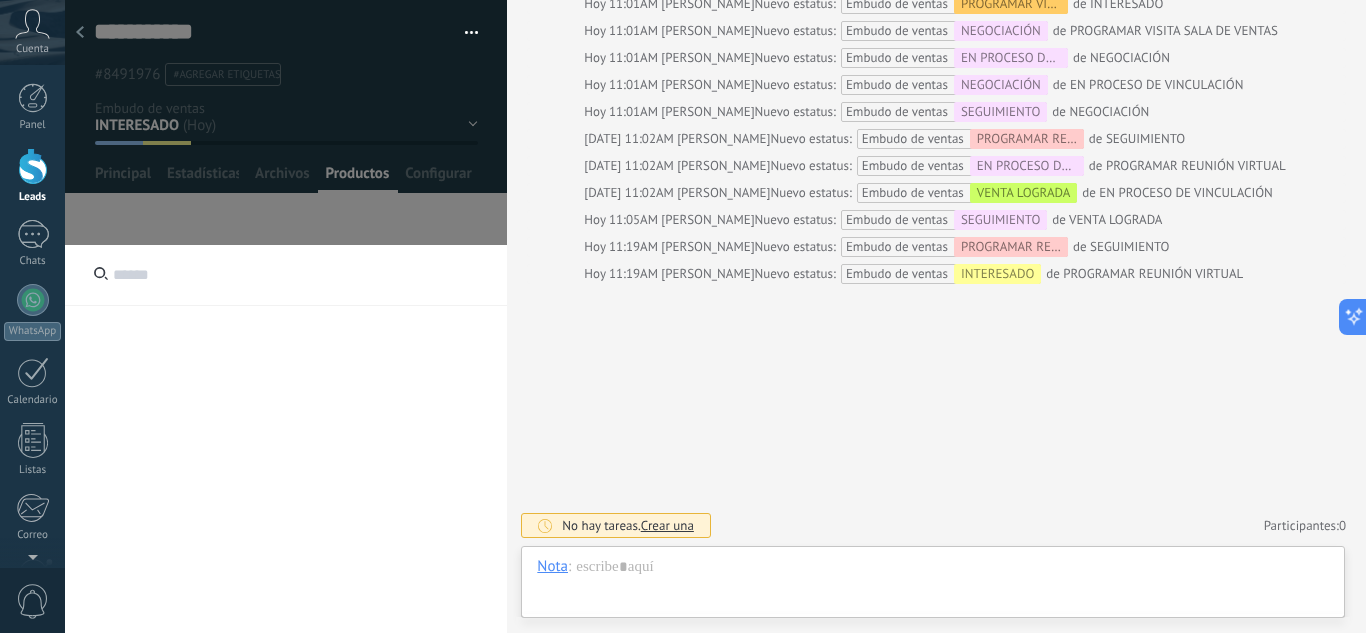 click at bounding box center (286, 275) 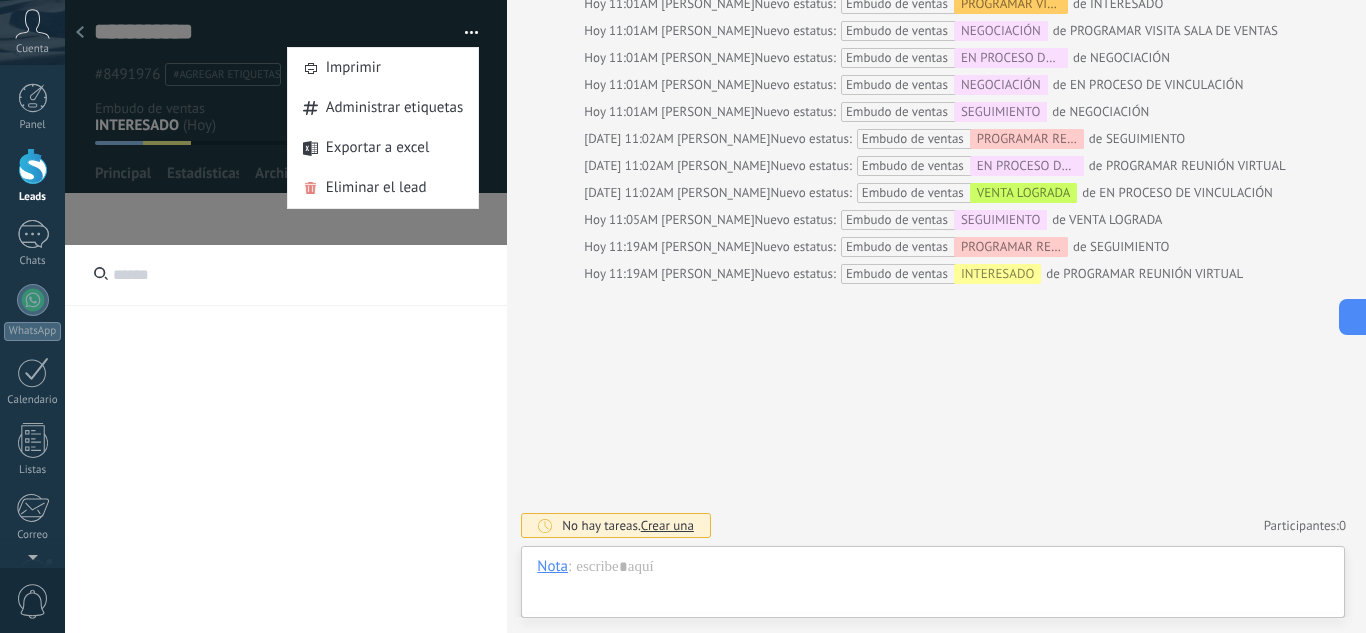 click at bounding box center [286, -4696] 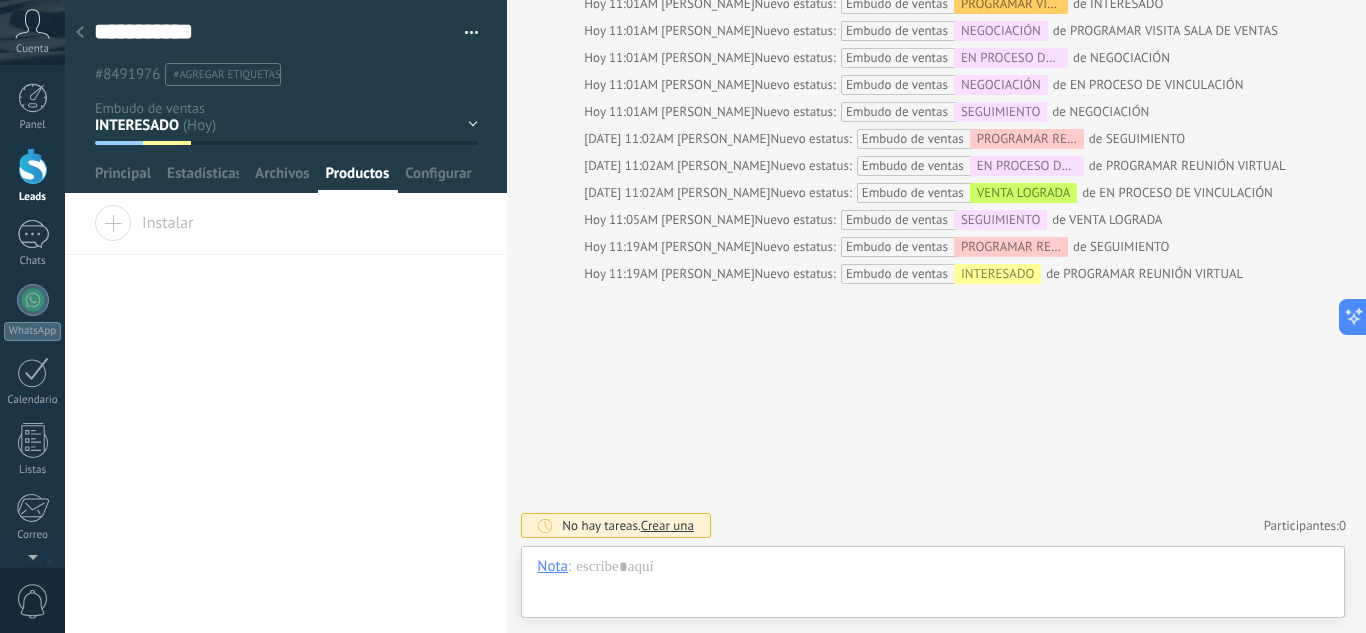 click 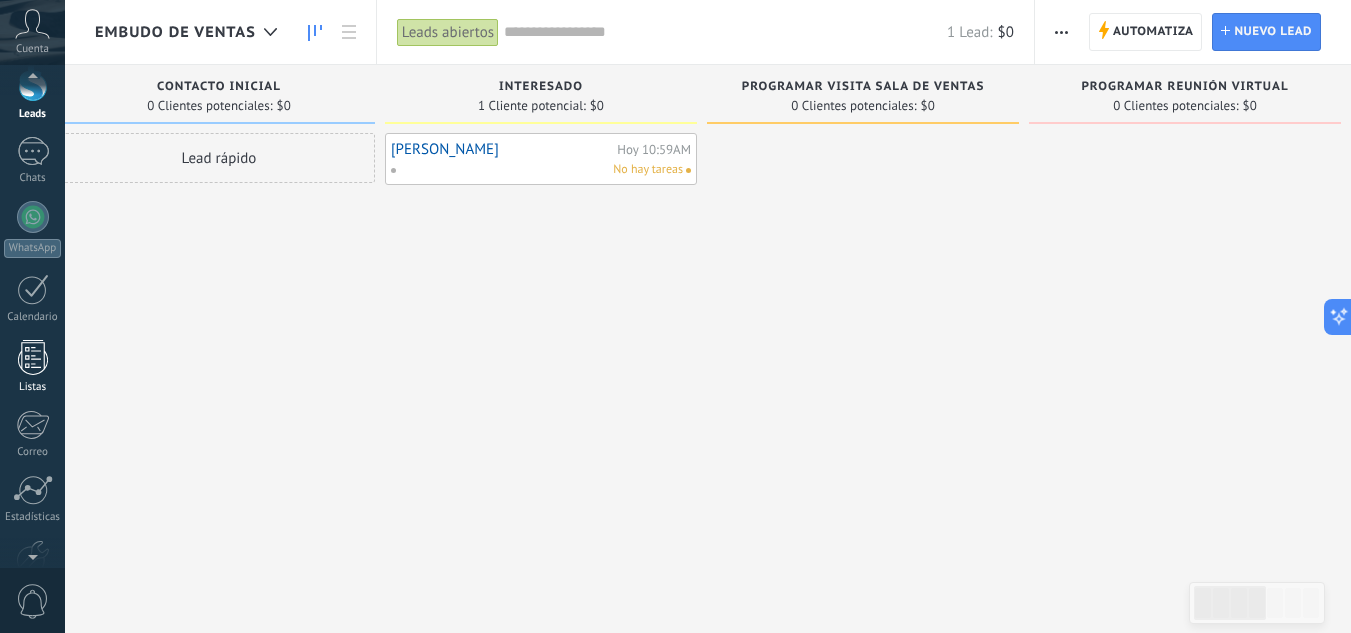 scroll, scrollTop: 199, scrollLeft: 0, axis: vertical 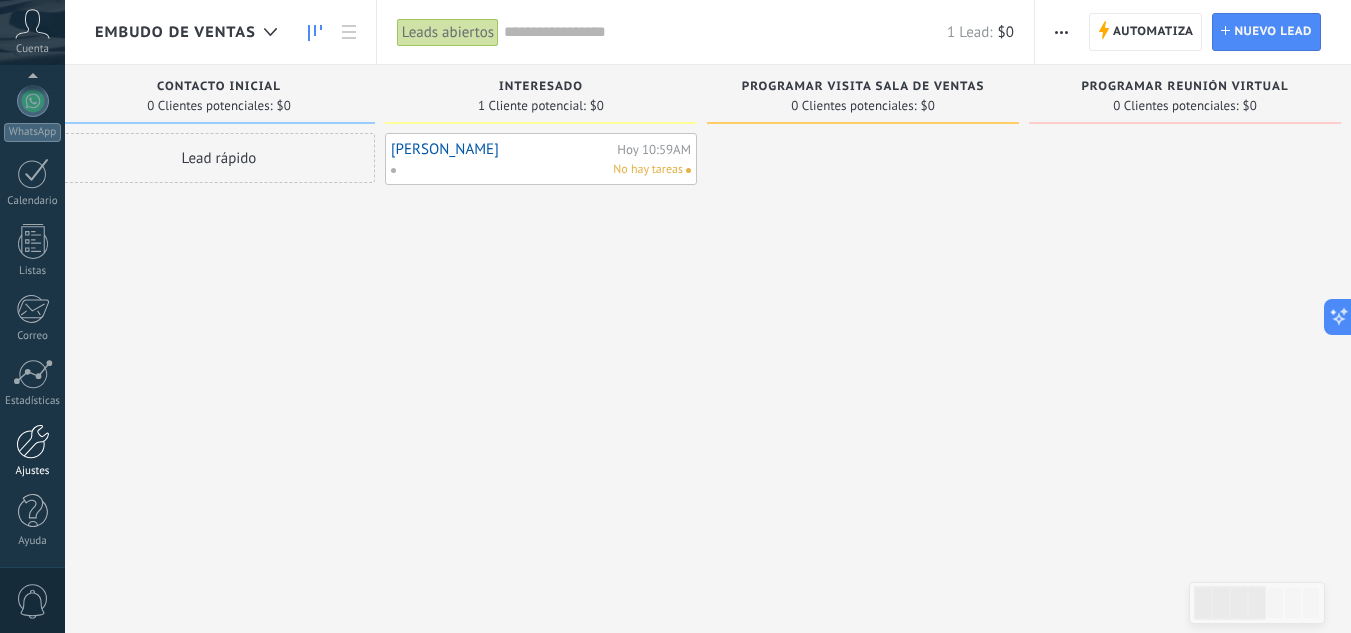 click at bounding box center (33, 441) 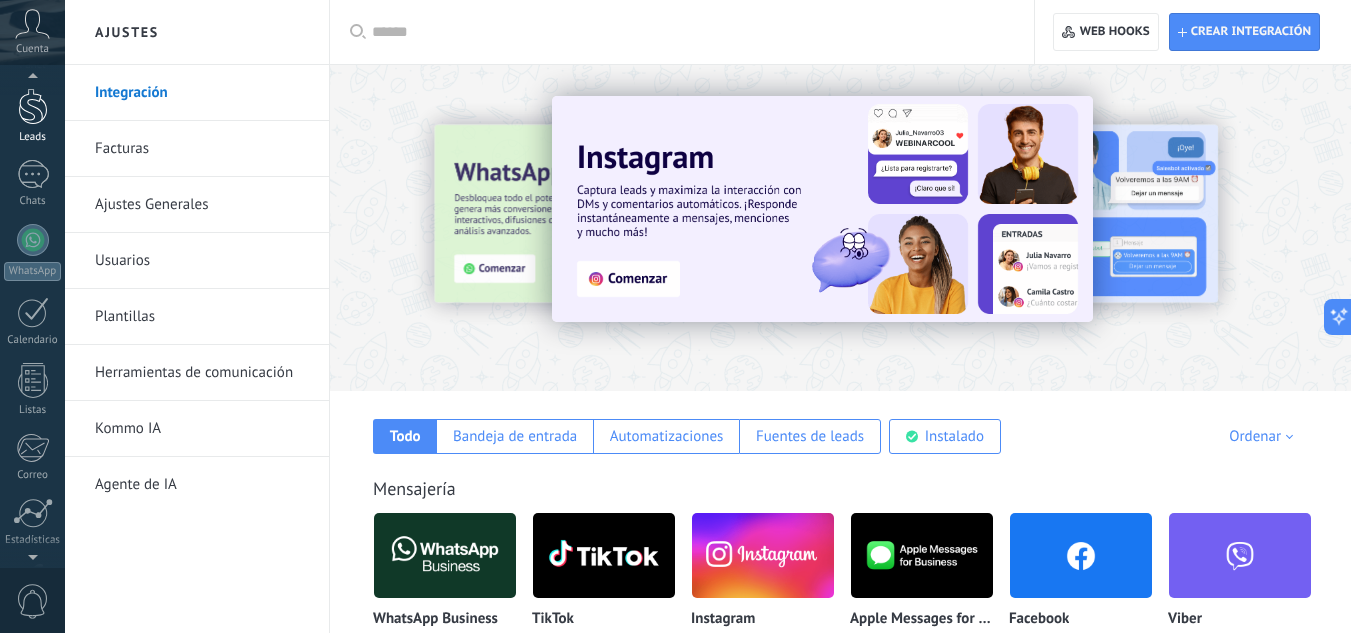 scroll, scrollTop: 0, scrollLeft: 0, axis: both 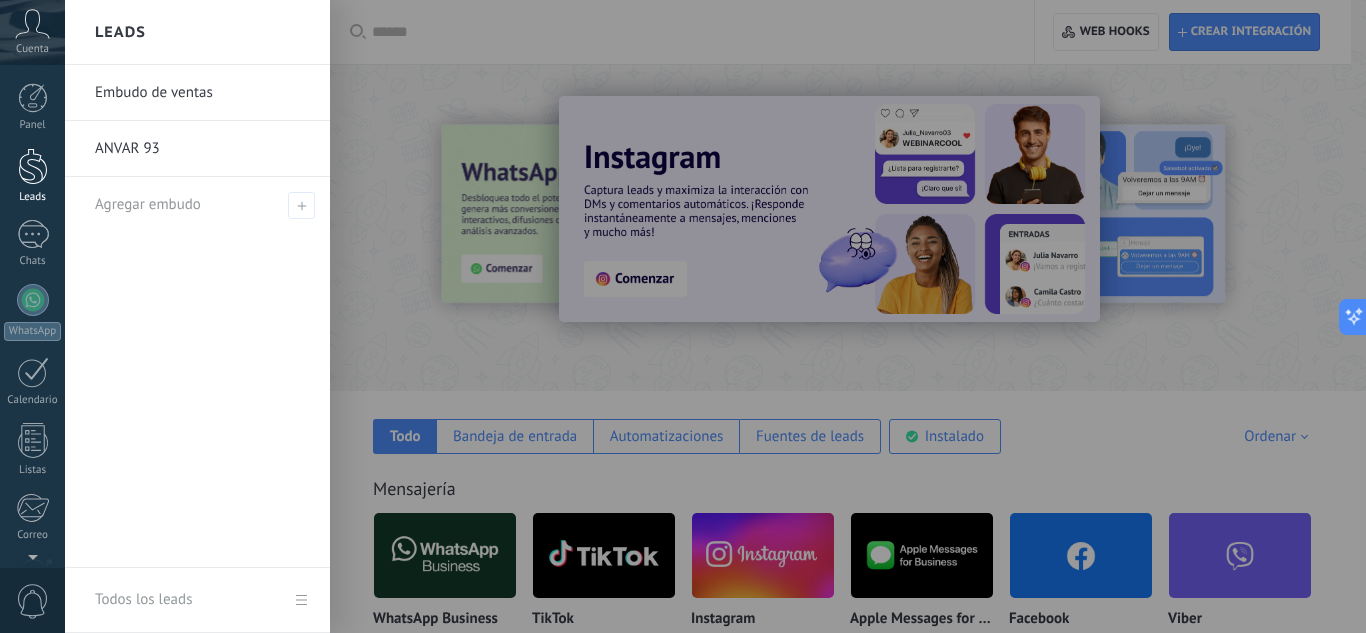 click at bounding box center (33, 166) 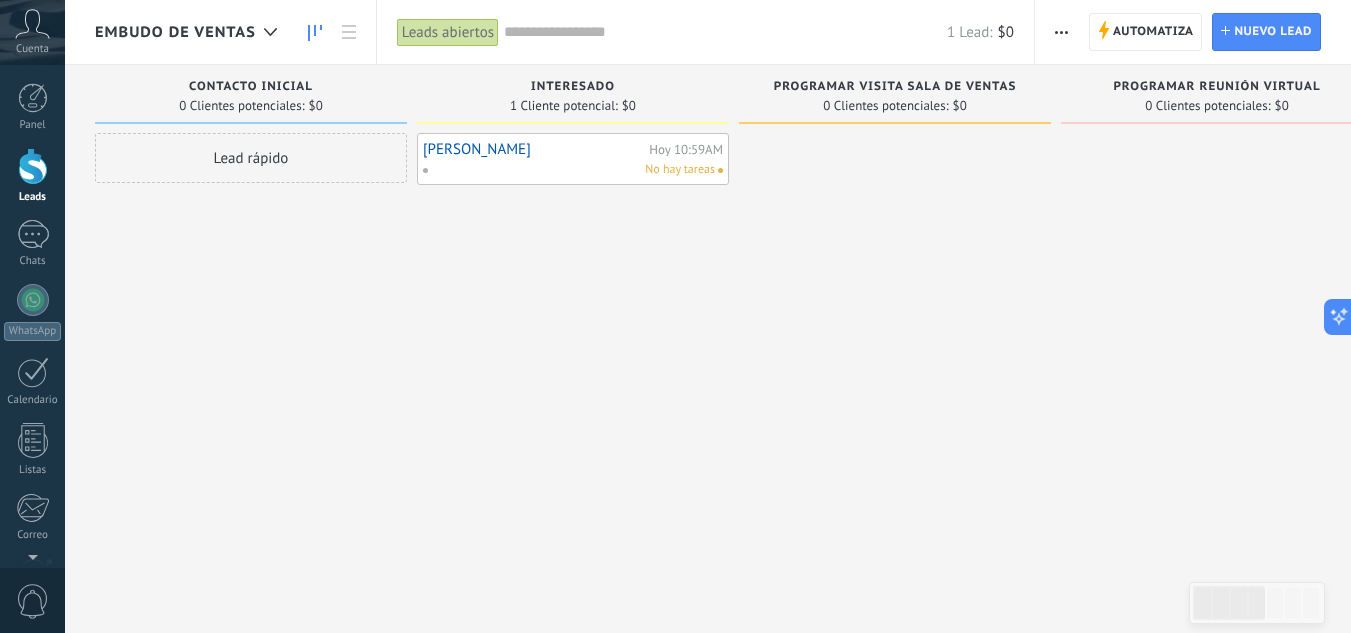 click at bounding box center [1061, 32] 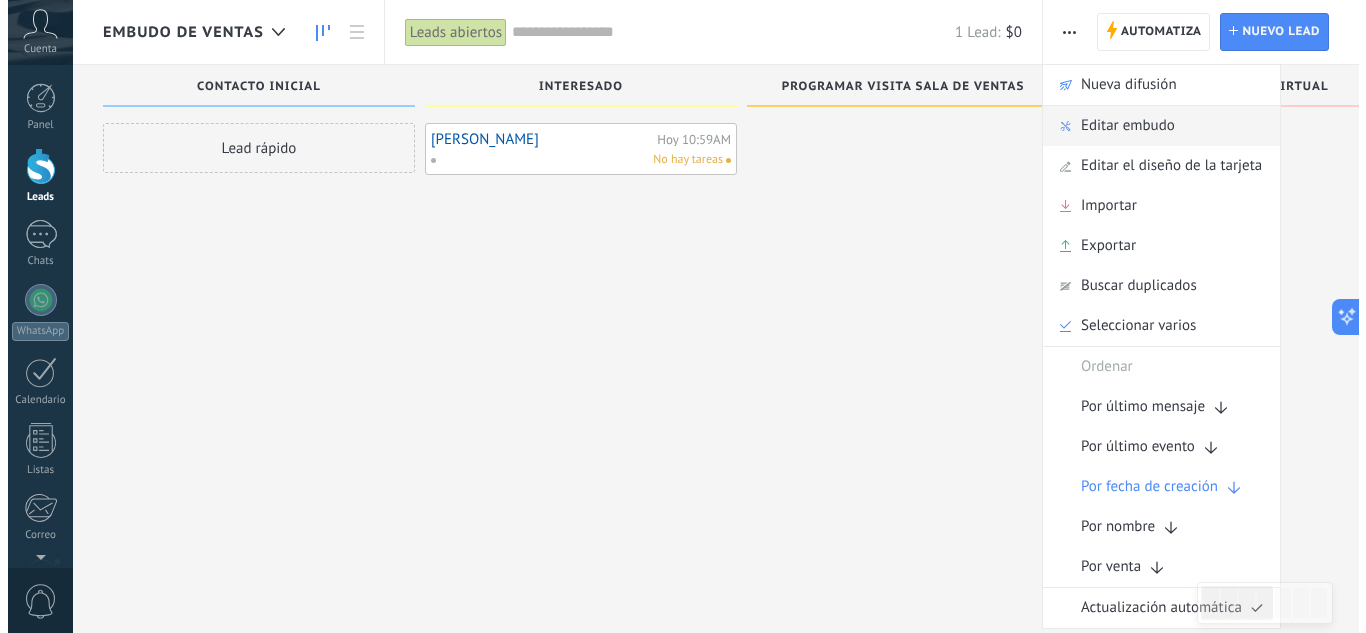scroll, scrollTop: 0, scrollLeft: 0, axis: both 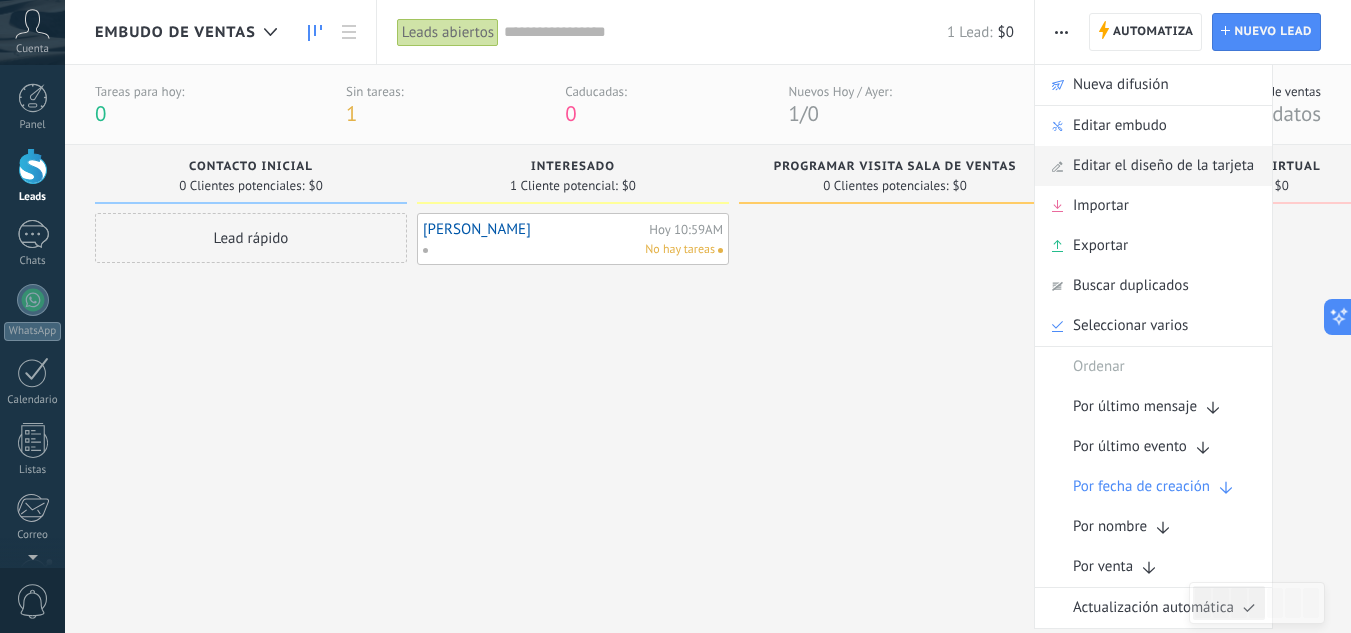 click on "Editar el diseño de la tarjeta" at bounding box center [1163, 166] 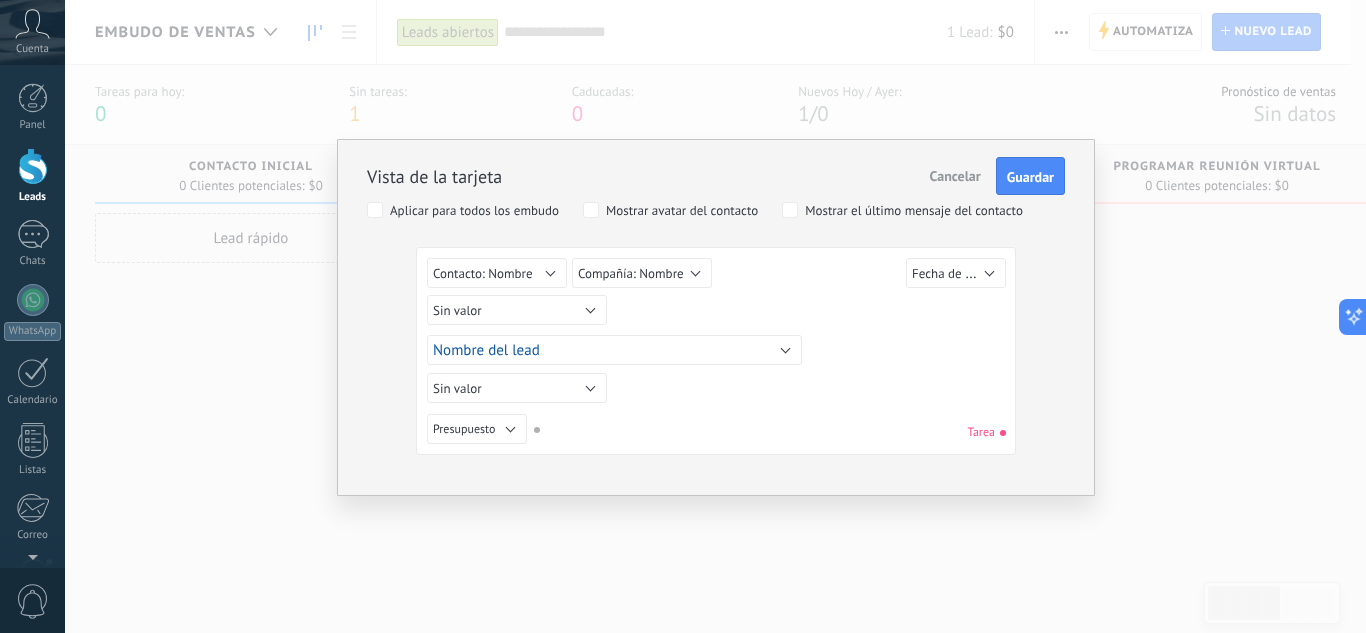 click on "Aplicar para todos los embudo" at bounding box center [474, 211] 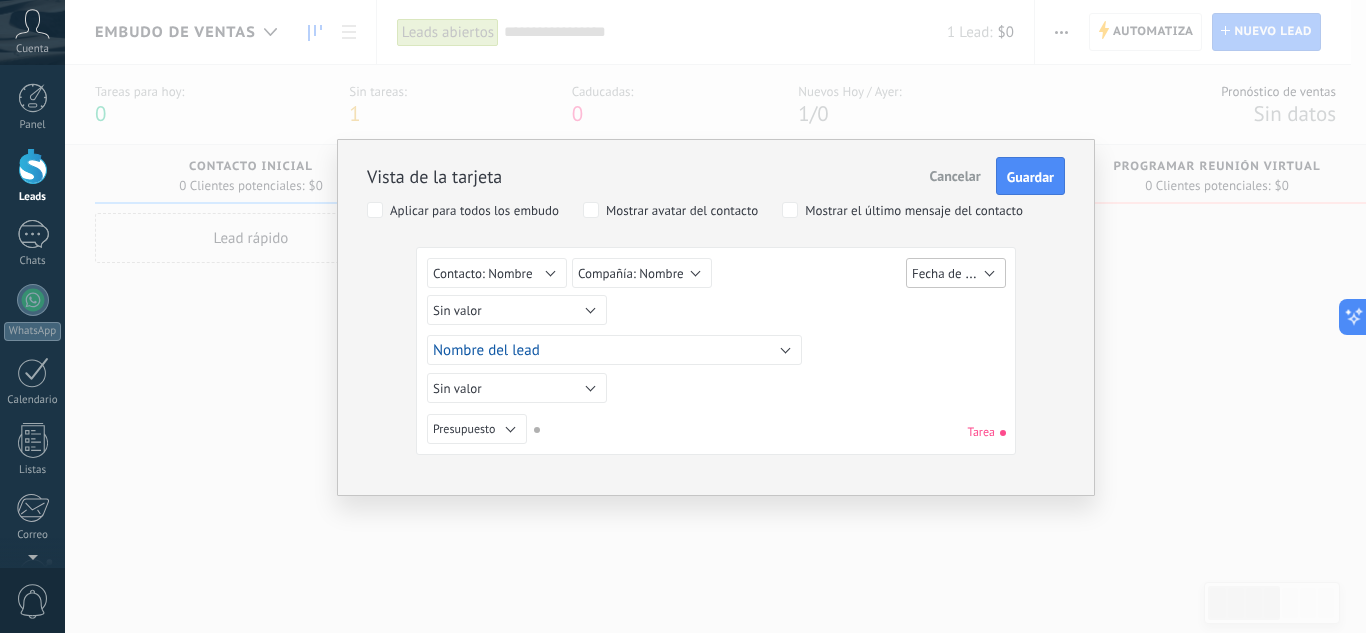 click on "Fecha de Creación" at bounding box center (962, 273) 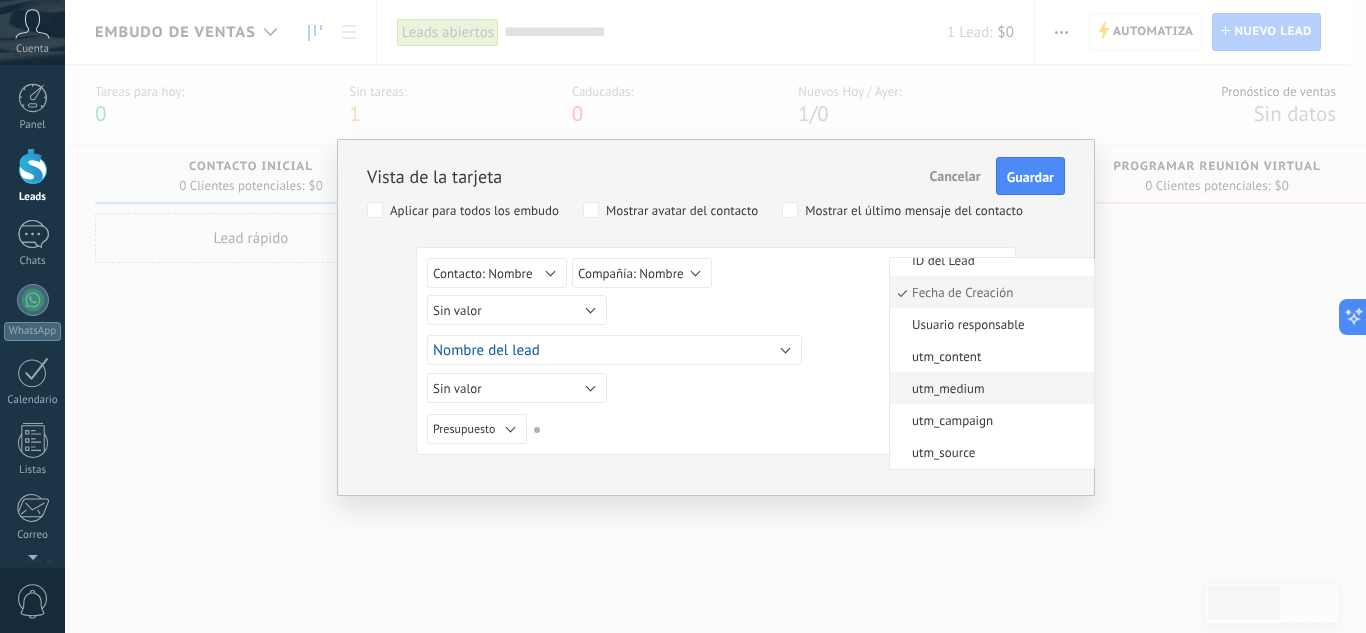 scroll, scrollTop: 0, scrollLeft: 0, axis: both 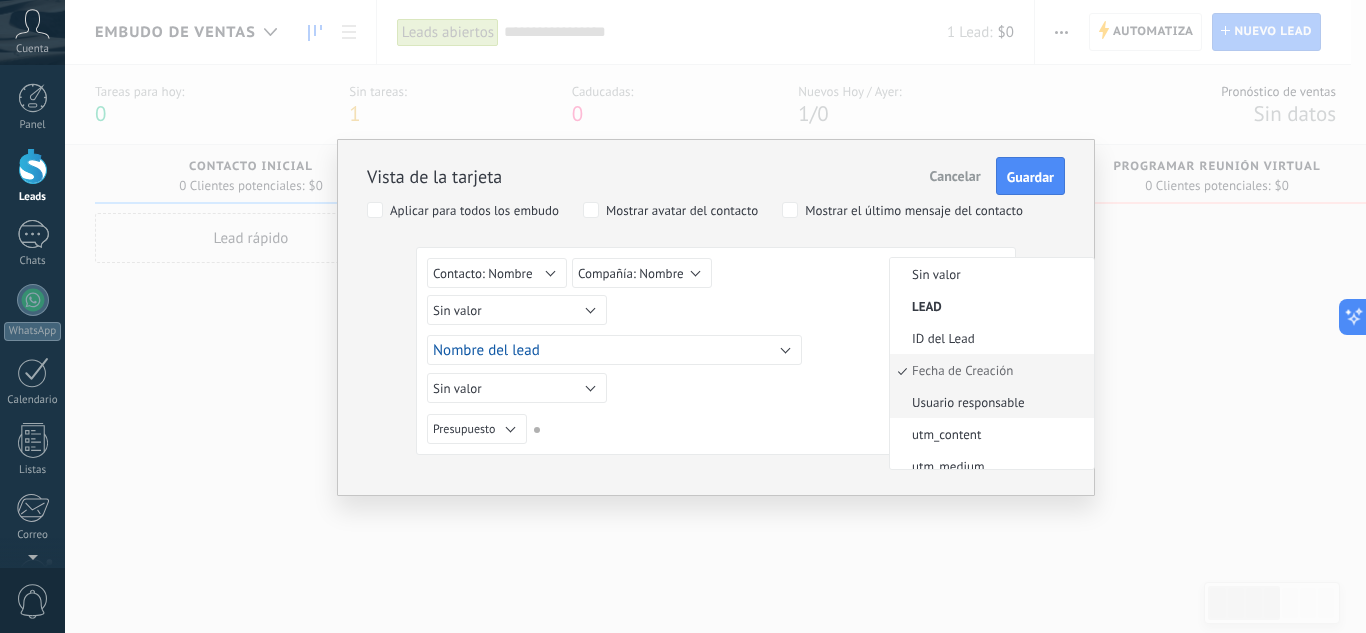 click on "Usuario responsable" at bounding box center (989, 402) 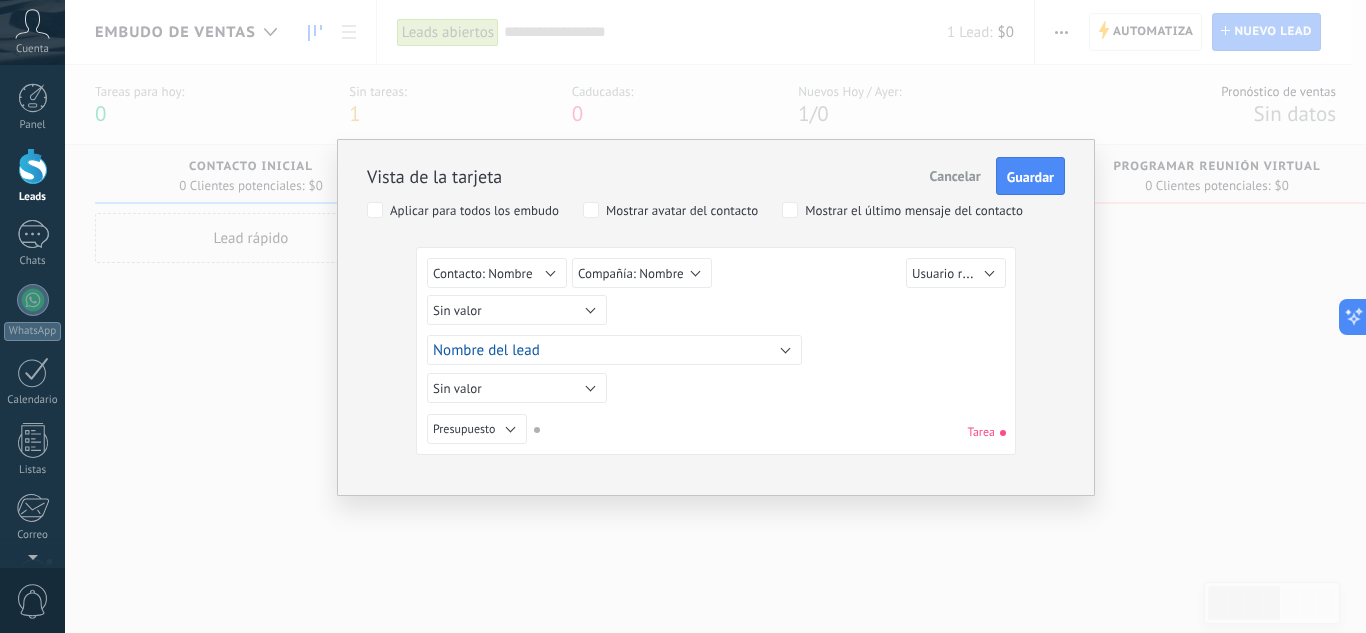 click on "Lead ID del Lead Nombre del lead Fecha de Creación Presupuesto Usuario responsable utm_content utm_medium utm_campaign utm_source utm_term utm_referrer referrer gclientid gclid fbclid Contacto principal Contacto: Nombre Contacto: Teléfono Contacto: Correo Contacto: Cargo Compañía Compañía: Nombre Compañía: Teléfono Compañía: Correo Compañía: Página web Compañía: Dirección Nombre del lead" at bounding box center [719, 350] 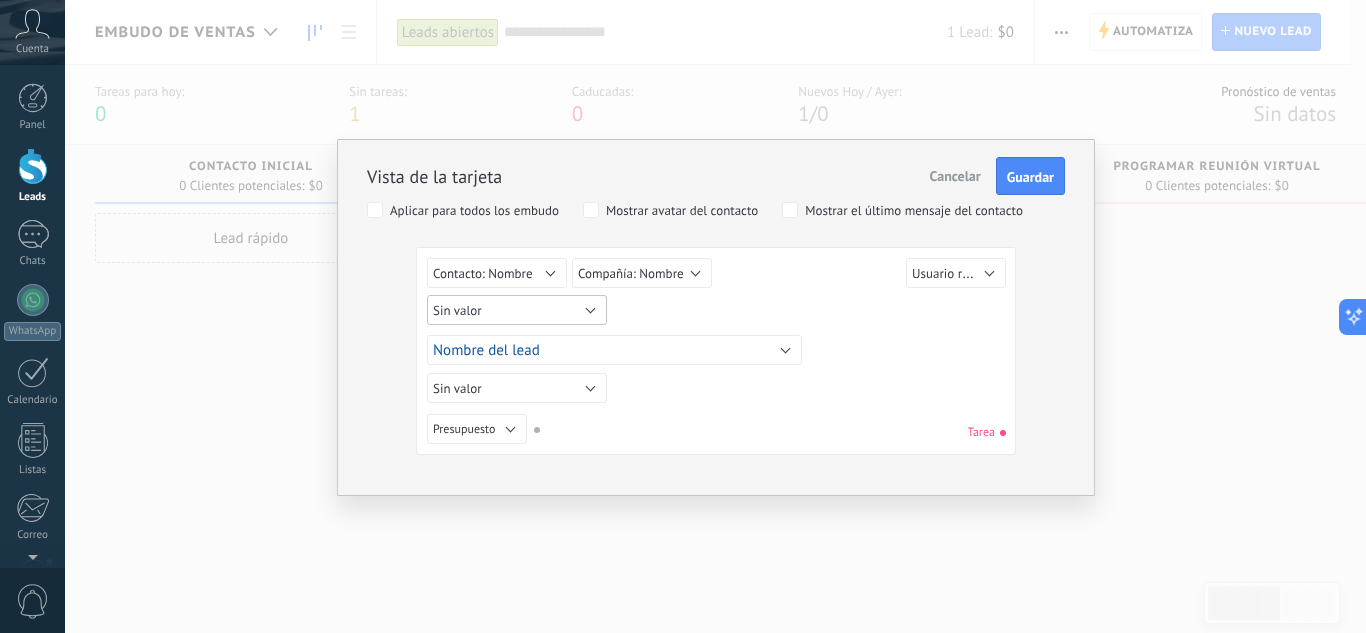 click on "Sin valor" at bounding box center [517, 310] 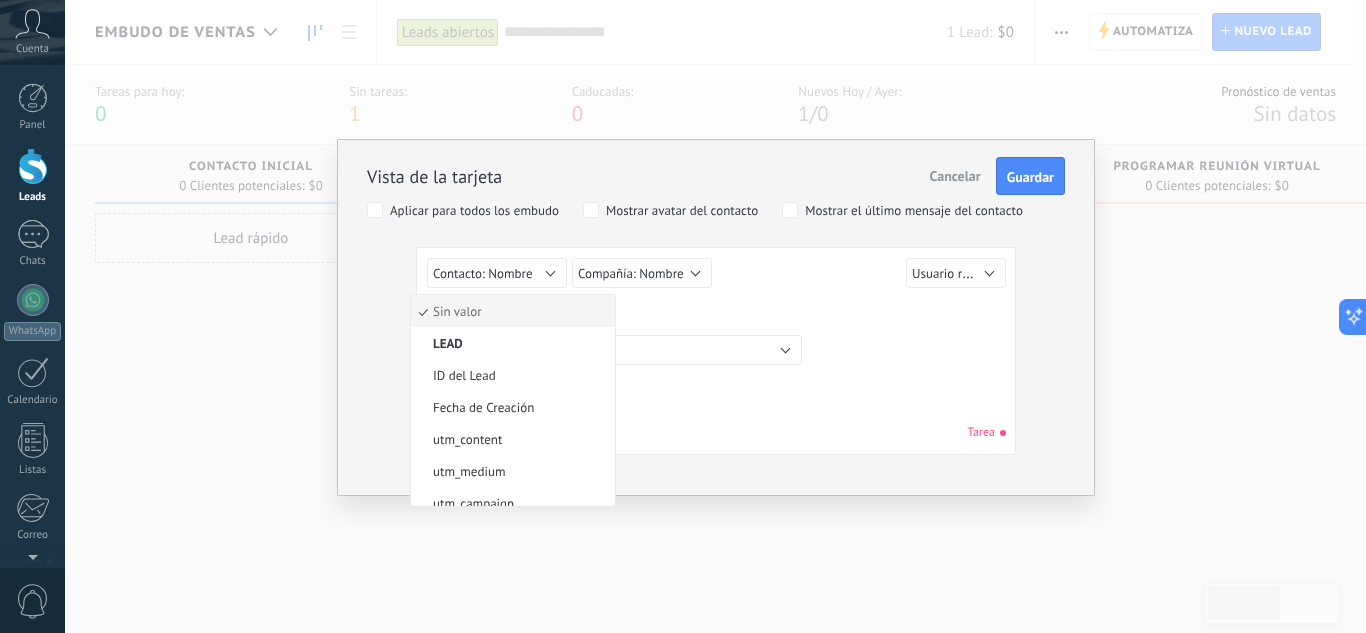 click on "Sin valor" at bounding box center [510, 311] 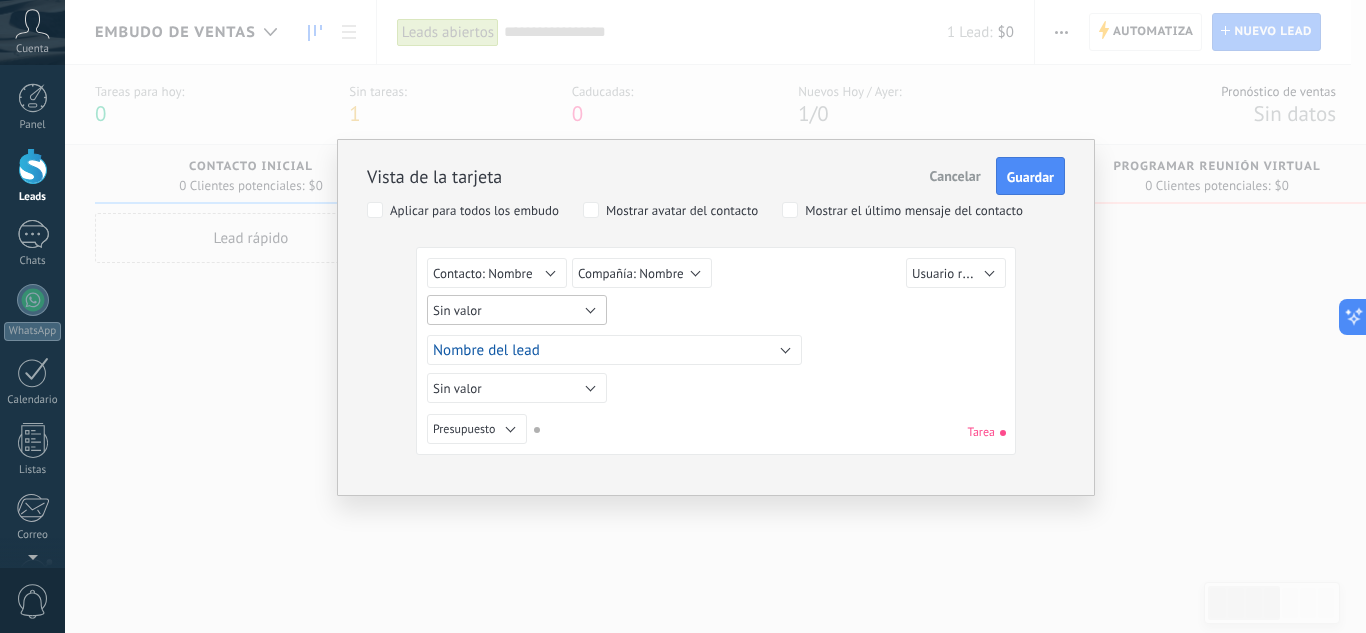 click on "Sin valor" at bounding box center (517, 310) 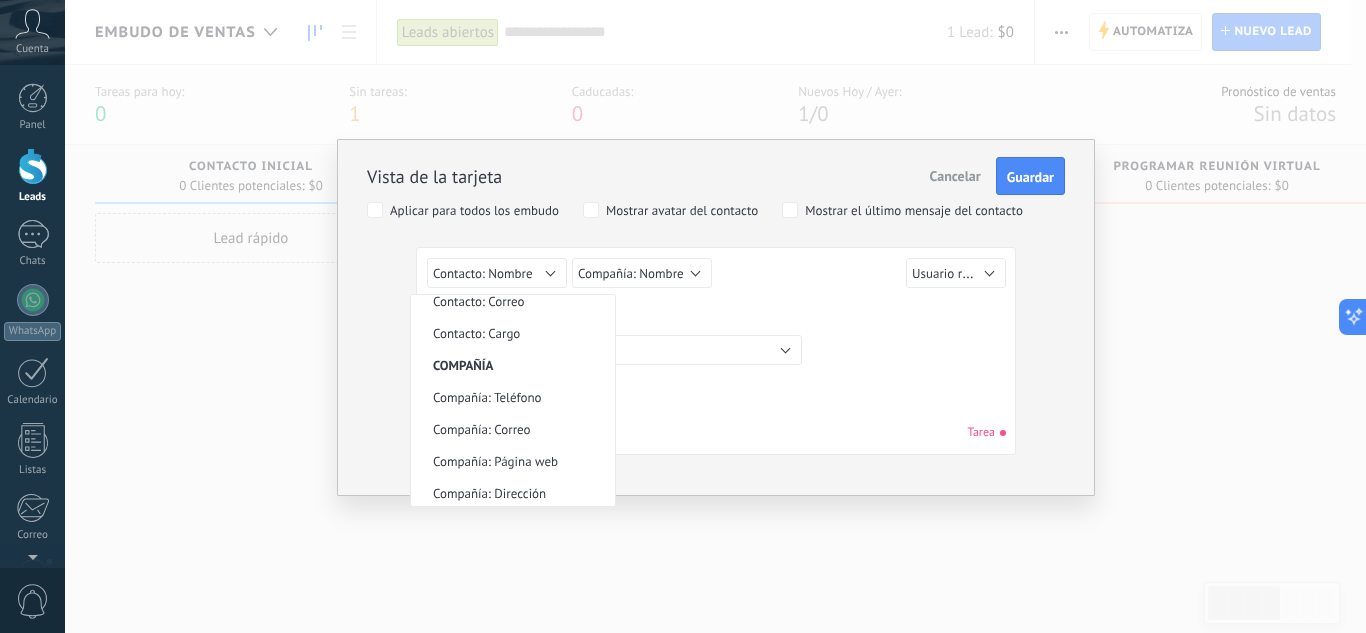scroll, scrollTop: 525, scrollLeft: 0, axis: vertical 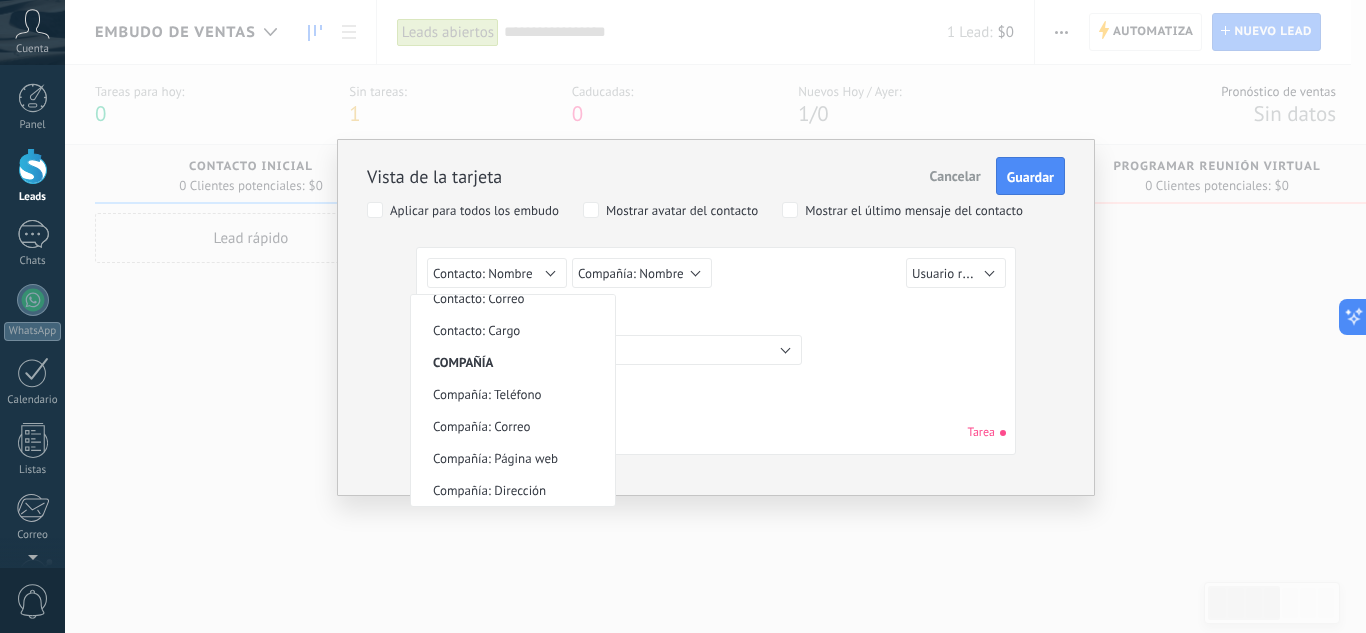 click on "Sin valor Lead ID del Lead Nombre del lead Fecha de Creación Presupuesto Usuario responsable utm_content utm_medium utm_campaign utm_source utm_term utm_referrer referrer gclientid gclid fbclid Contacto principal Contacto: Nombre Contacto: Teléfono Contacto: Correo Contacto: Cargo Compañía Compañía: Nombre Compañía: Teléfono Compañía: Correo Compañía: Página web Compañía: Dirección Contacto: Nombre Sin valor Lead ID del Lead Nombre del lead Fecha de Creación Presupuesto Usuario responsable utm_content utm_medium utm_campaign utm_source utm_term utm_referrer referrer gclientid gclid fbclid Contacto principal Contacto: Nombre Contacto: Teléfono Contacto: Correo Contacto: Cargo Compañía Compañía: Nombre Compañía: Teléfono Compañía: Correo Compañía: Página web Compañía: Dirección Compañía: Nombre Sin valor Lead ID del Lead Nombre del lead Fecha de Creación Presupuesto Usuario responsable utm_content utm_medium utm_campaign utm_source utm_term utm_referrer referrer gclientid" at bounding box center [716, 354] 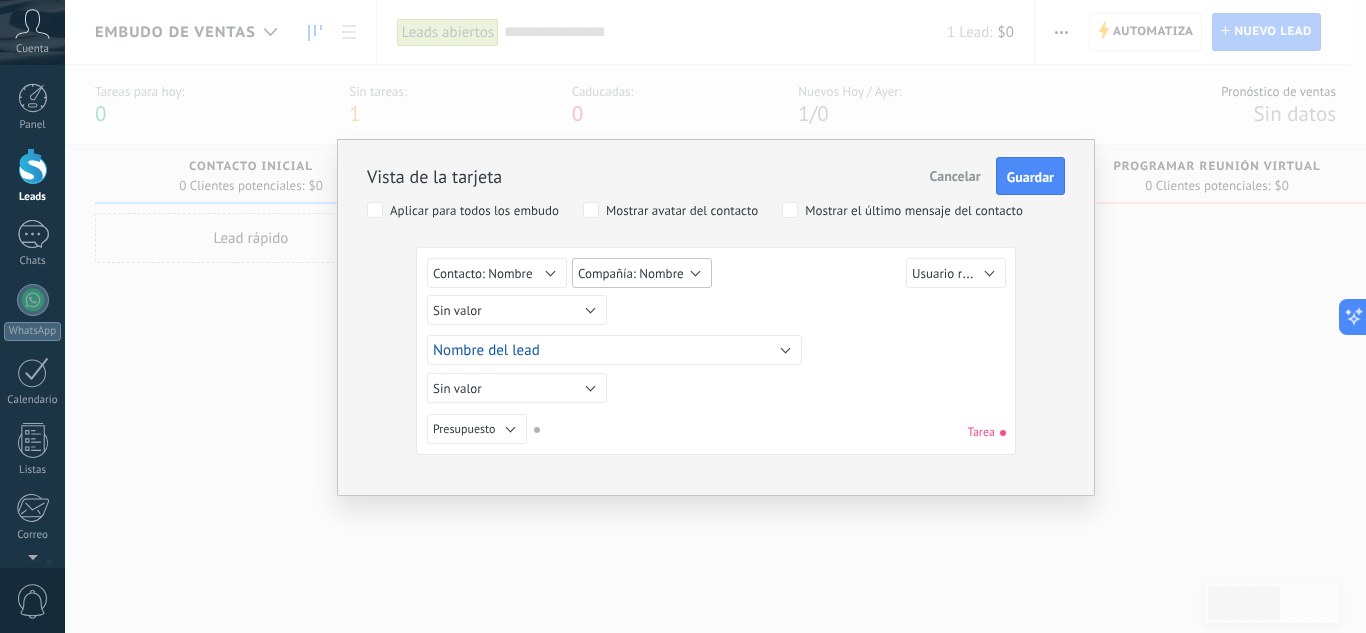 click on "Compañía: Nombre" at bounding box center (642, 273) 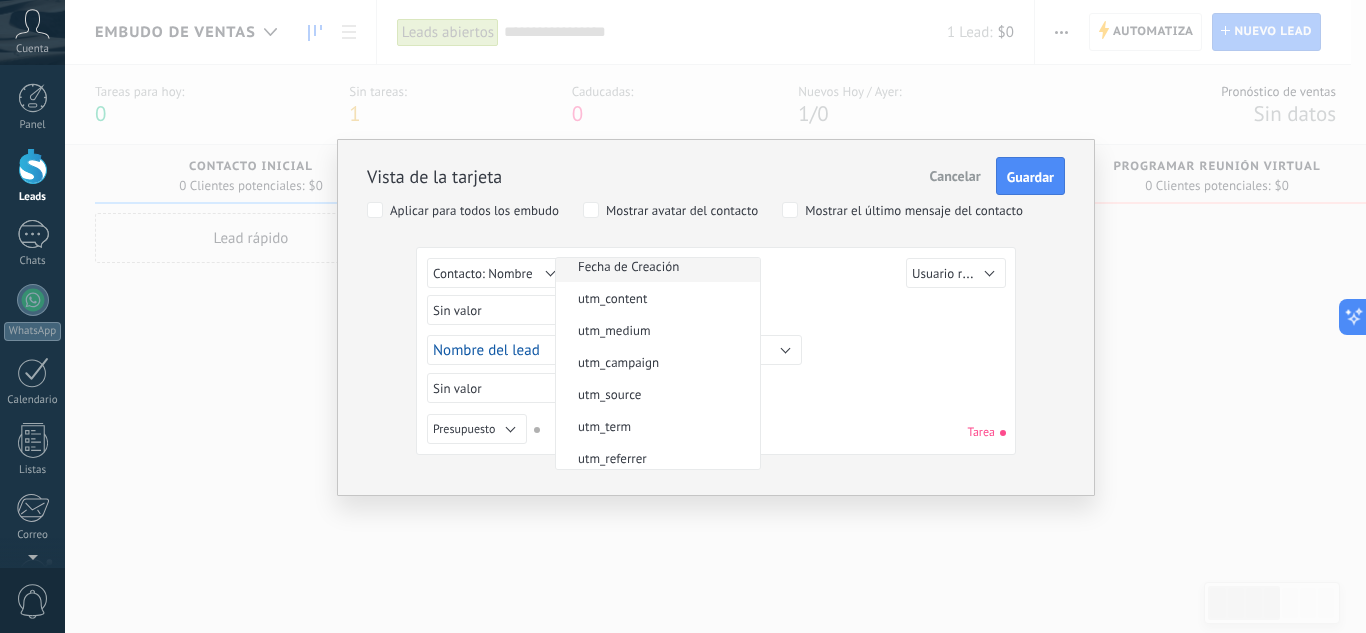 scroll, scrollTop: 0, scrollLeft: 0, axis: both 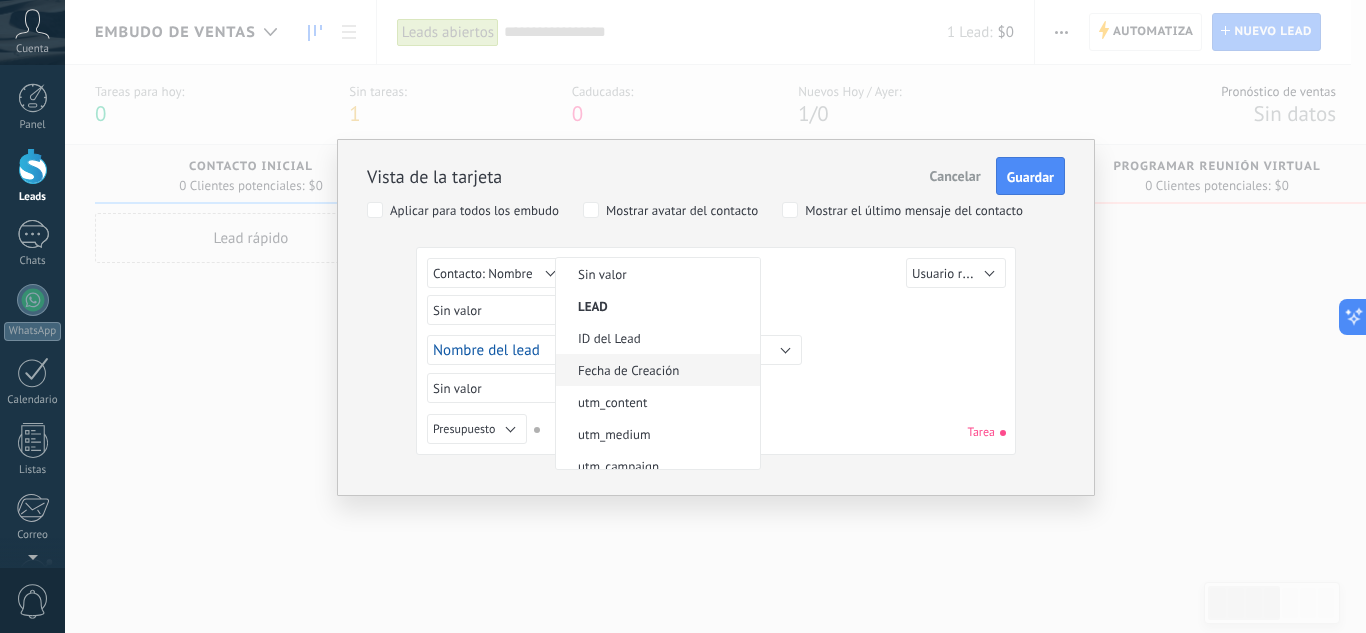 click on "Fecha de Creación" at bounding box center (655, 370) 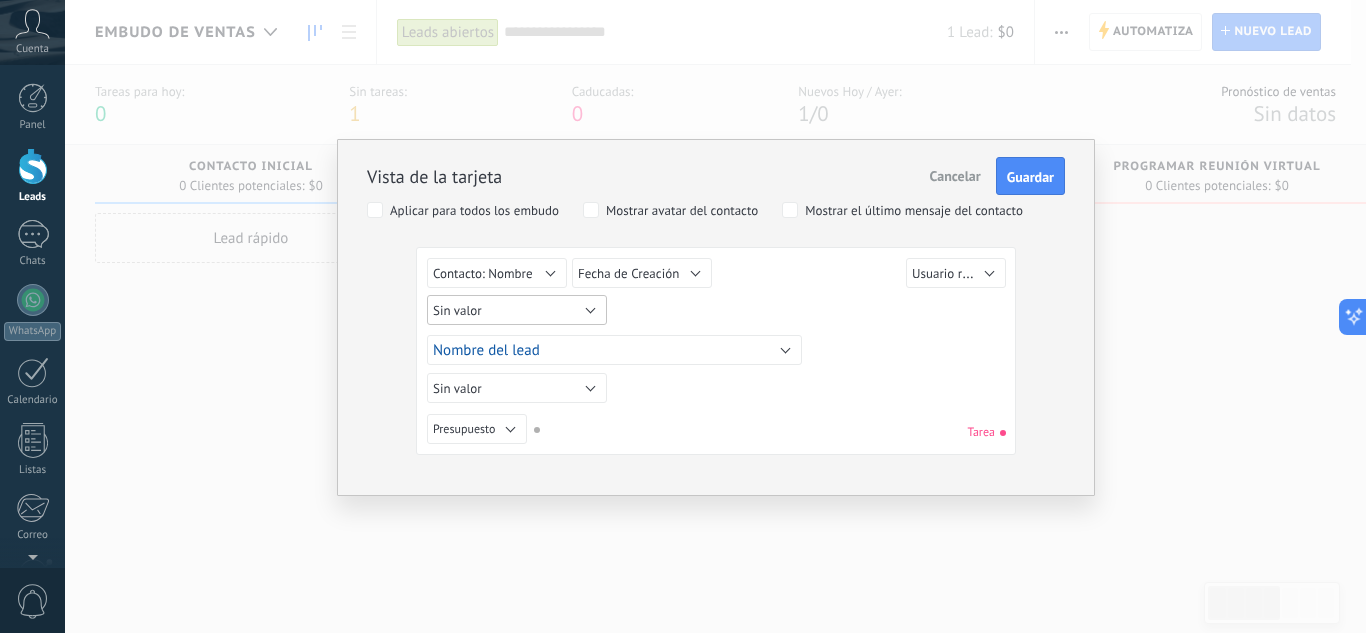 click on "Sin valor" at bounding box center (517, 310) 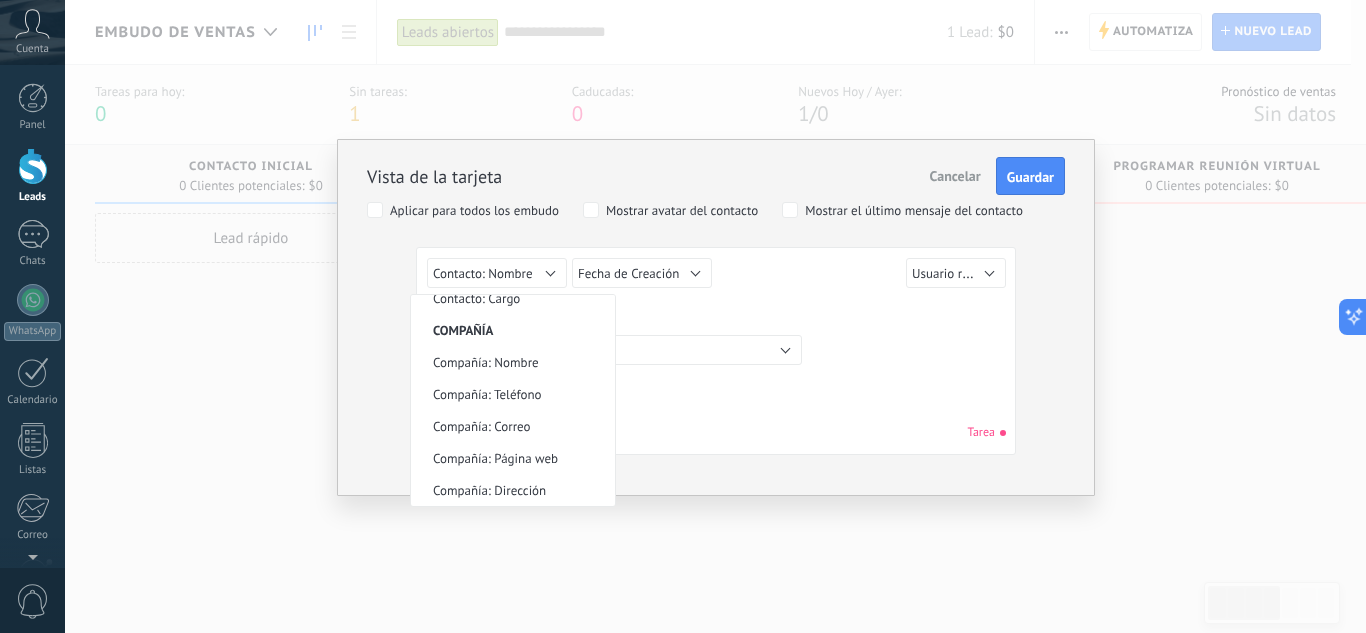 scroll, scrollTop: 0, scrollLeft: 0, axis: both 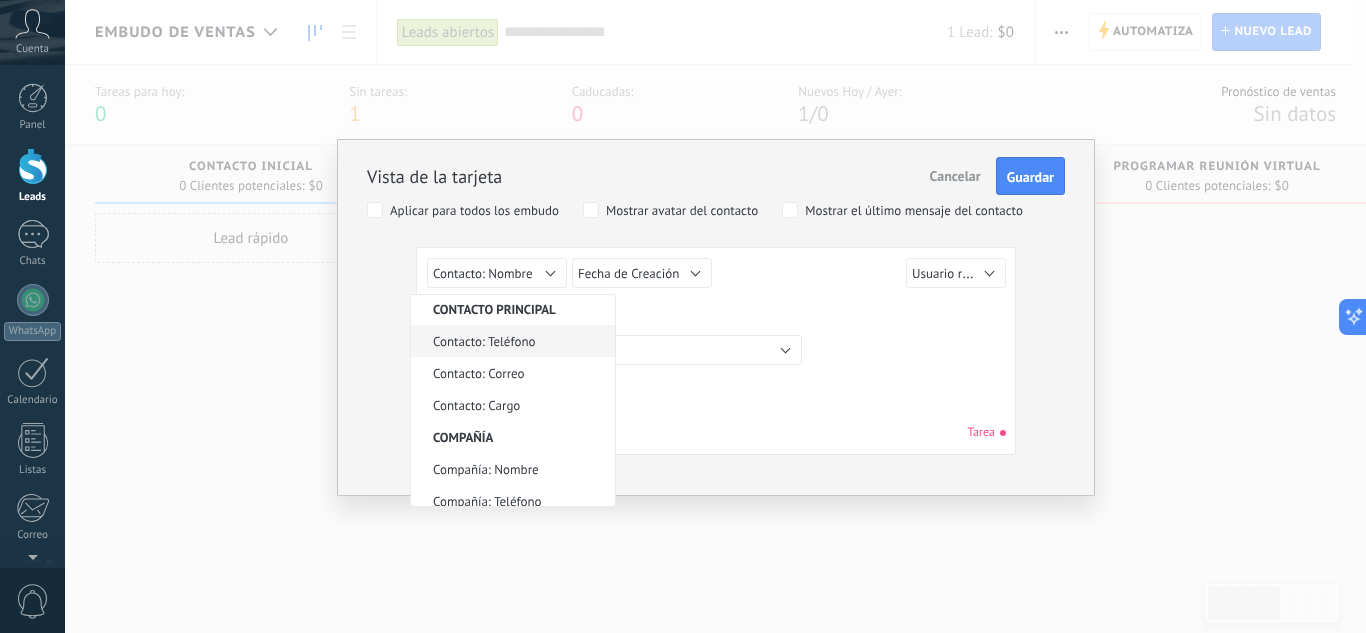 click on "Contacto: Teléfono" at bounding box center (510, 341) 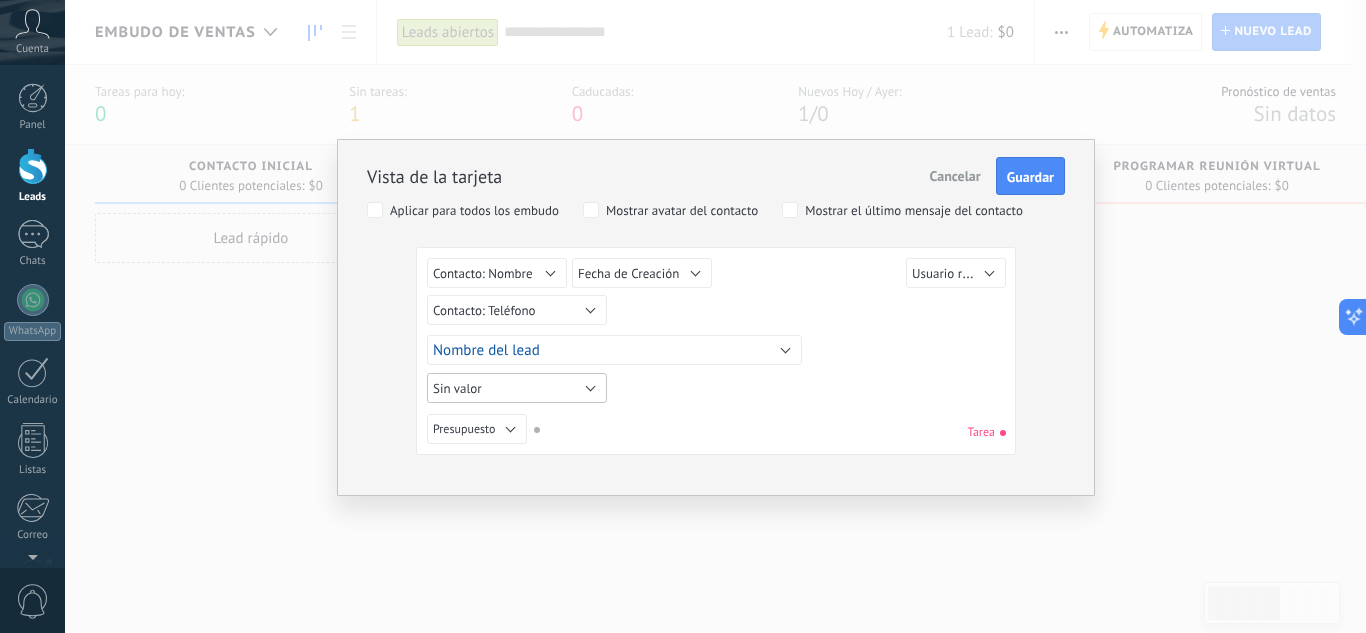 click on "Sin valor" at bounding box center [517, 388] 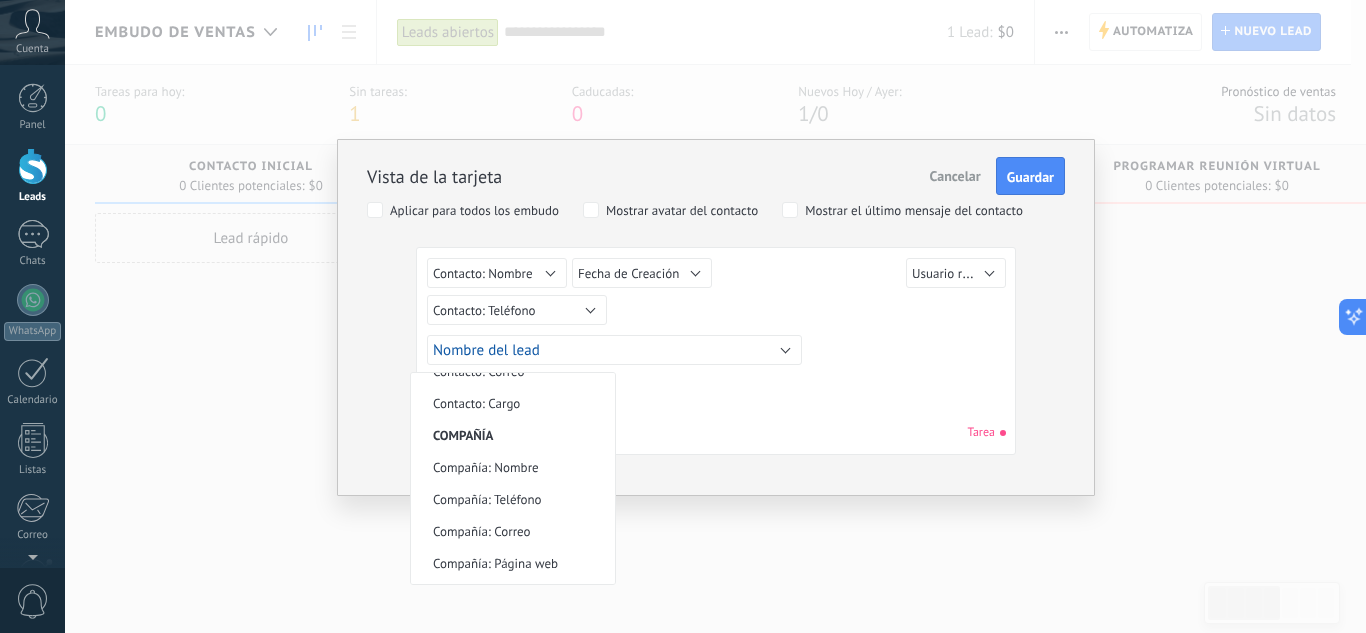 scroll, scrollTop: 470, scrollLeft: 0, axis: vertical 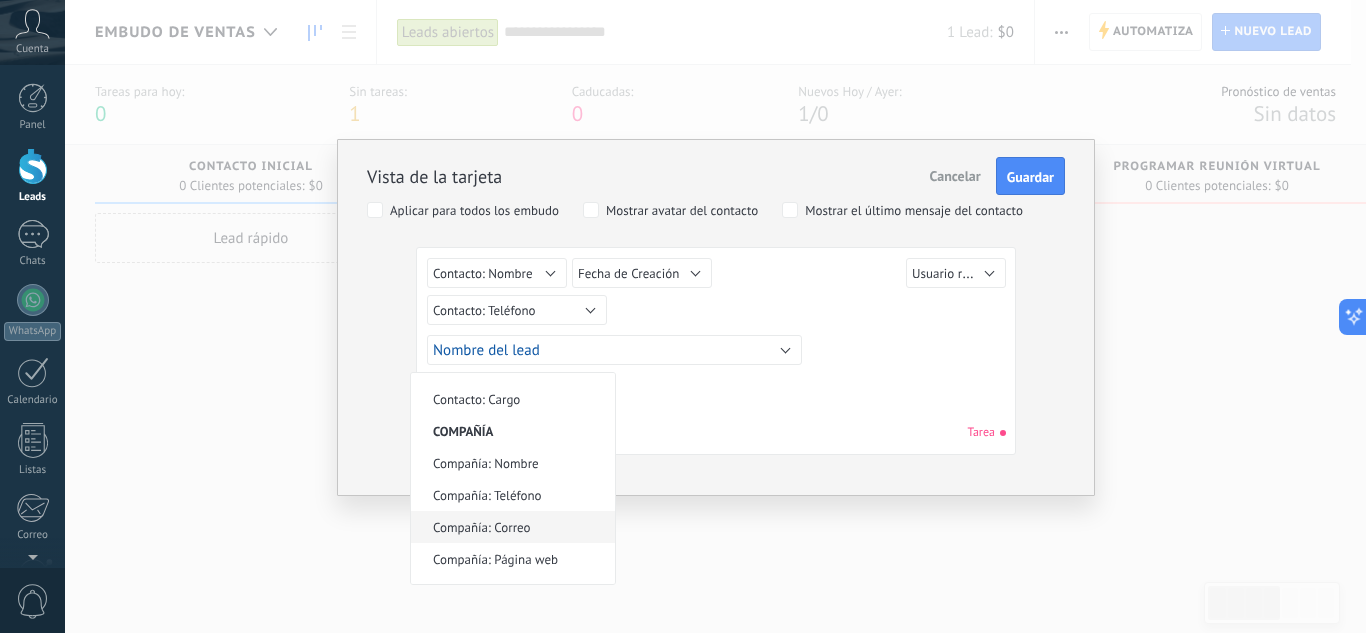 click on "Compañía: Correo" at bounding box center (510, 527) 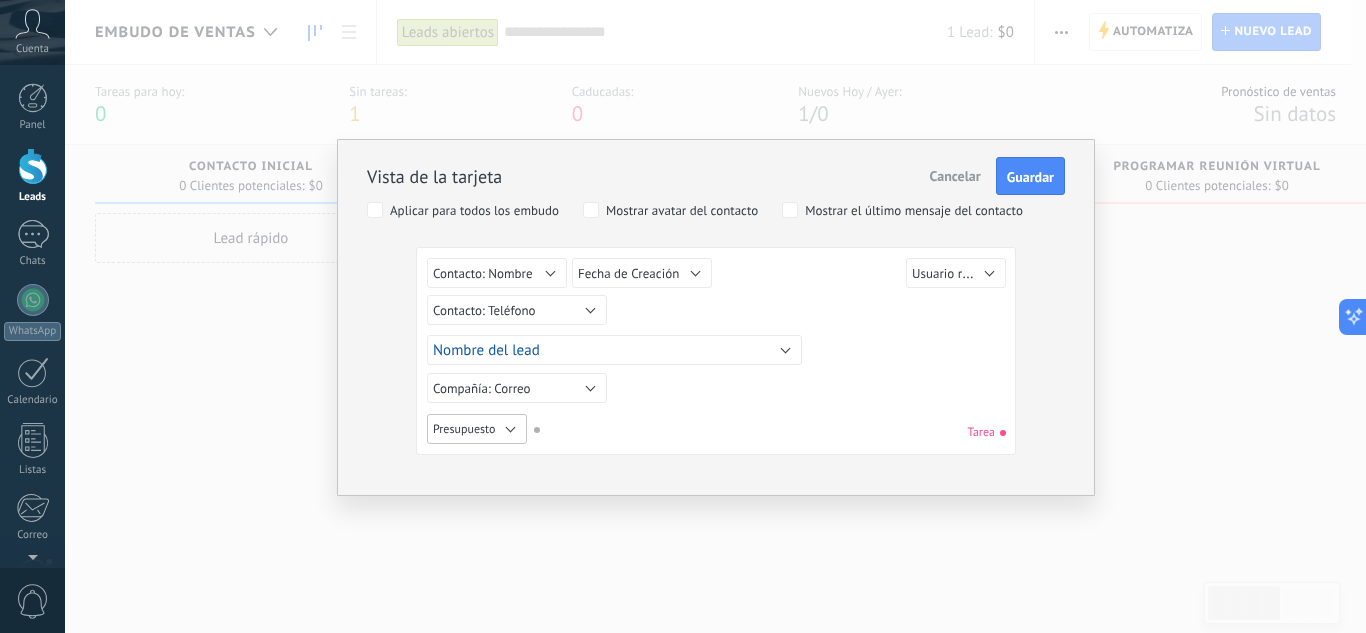 click on "Presupuesto" at bounding box center (464, 429) 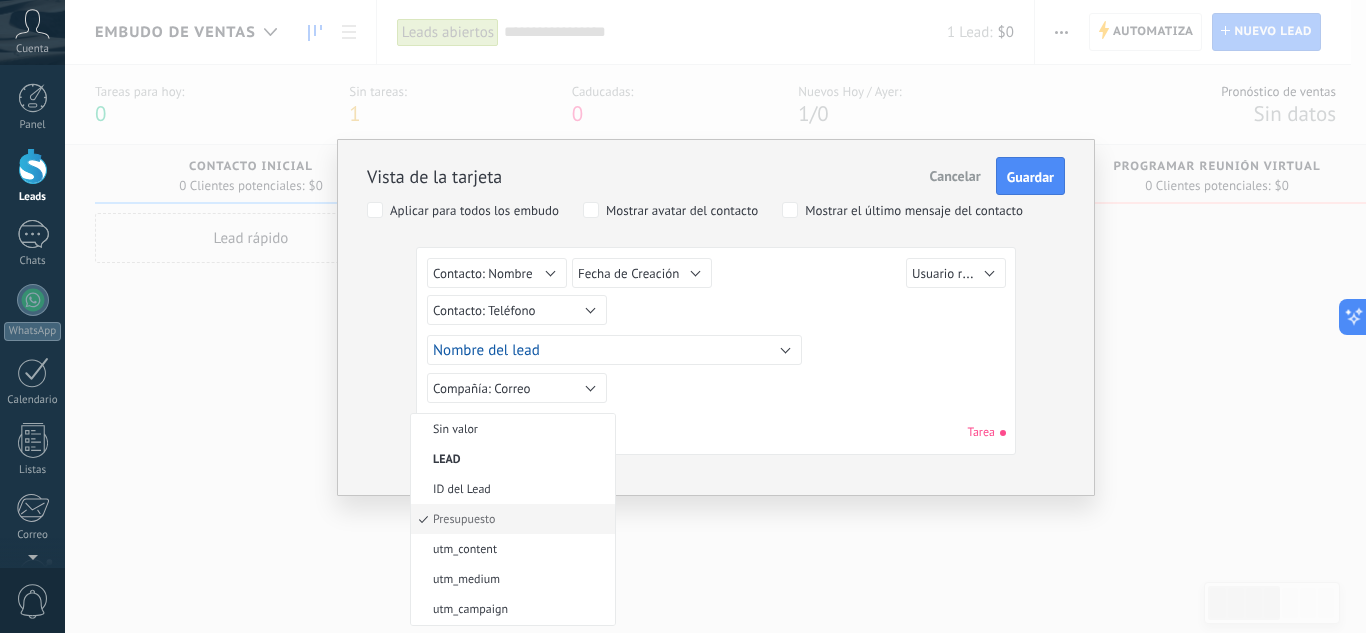 click on "Vista de la tarjeta Cancelar Guardar Aplicar para todos los embudo Mostrar avatar del contacto Mostrar el último mensaje del contacto Sin valor Lead ID del Lead Nombre del lead Fecha de Creación Presupuesto Usuario responsable utm_content utm_medium utm_campaign utm_source utm_term utm_referrer referrer gclientid gclid fbclid Contacto principal Contacto: Nombre Contacto: Teléfono Contacto: Correo Contacto: Cargo Compañía Compañía: Nombre Compañía: Teléfono Compañía: Correo Compañía: Página web Compañía: Dirección Contacto: Nombre Sin valor Lead ID del Lead Nombre del lead Fecha de Creación Presupuesto Usuario responsable utm_content utm_medium utm_campaign utm_source utm_term utm_referrer referrer gclientid gclid fbclid Contacto principal Contacto: Nombre Contacto: Teléfono Contacto: Correo Contacto: Cargo Compañía Compañía: Nombre Compañía: Teléfono Compañía: Correo Compañía: Página web Compañía: Dirección Fecha de Creación Sin valor Lead ID del Lead Nombre del lead gclid" at bounding box center (716, 317) 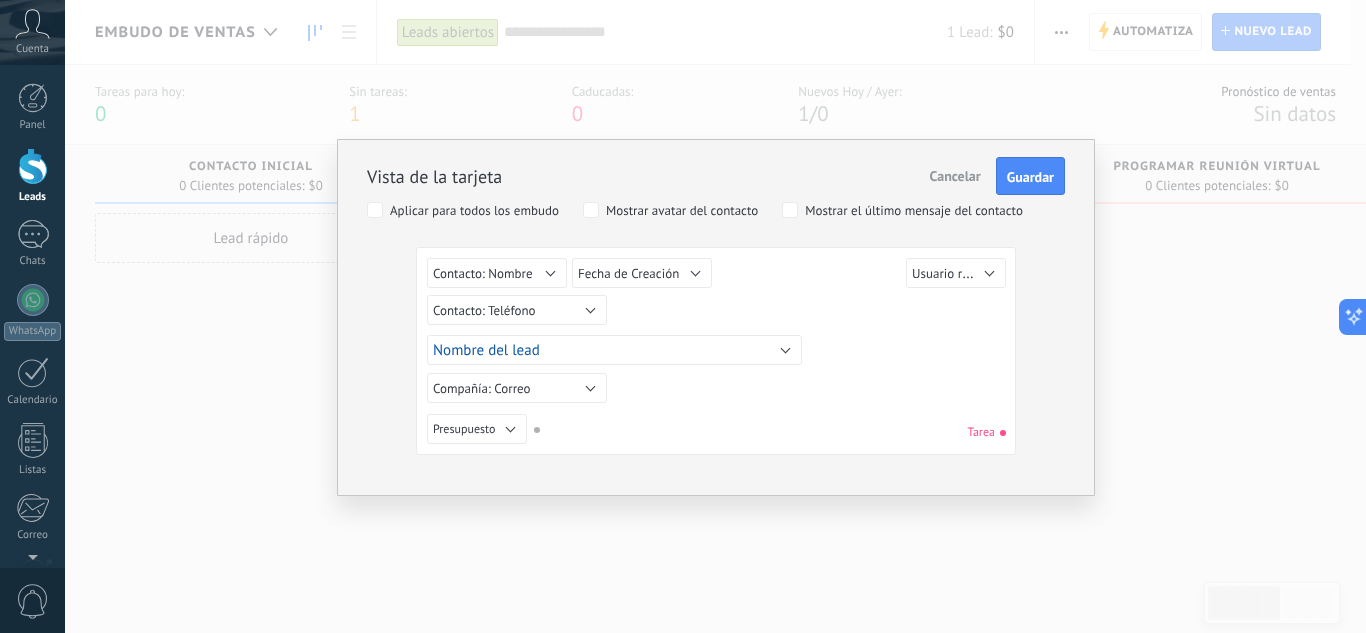 click on "Sin valor Lead ID del Lead Nombre del lead Fecha de Creación Presupuesto Usuario responsable utm_content utm_medium utm_campaign utm_source utm_term utm_referrer referrer gclientid gclid fbclid Contacto principal Contacto: Nombre Contacto: Teléfono Contacto: Correo Contacto: Cargo Compañía Compañía: Nombre Compañía: Teléfono Compañía: Correo Compañía: Página web Compañía: Dirección Presupuesto Tarea" at bounding box center [716, 432] 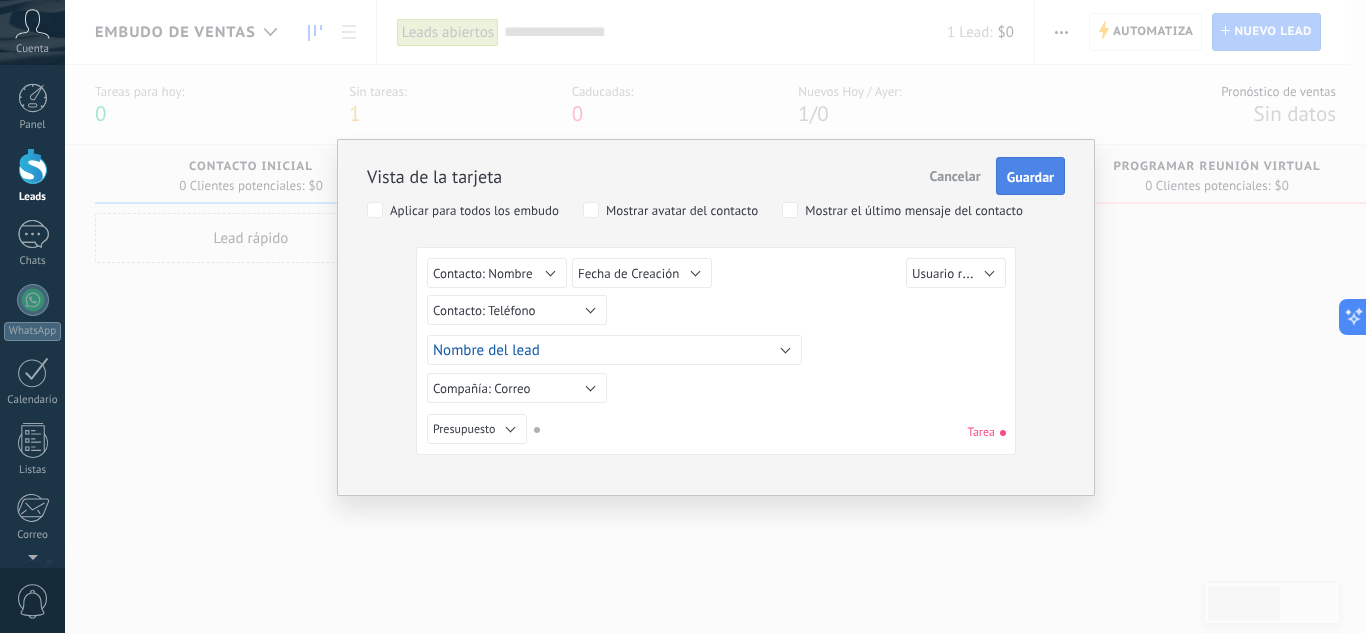 click on "Guardar" at bounding box center [1030, 177] 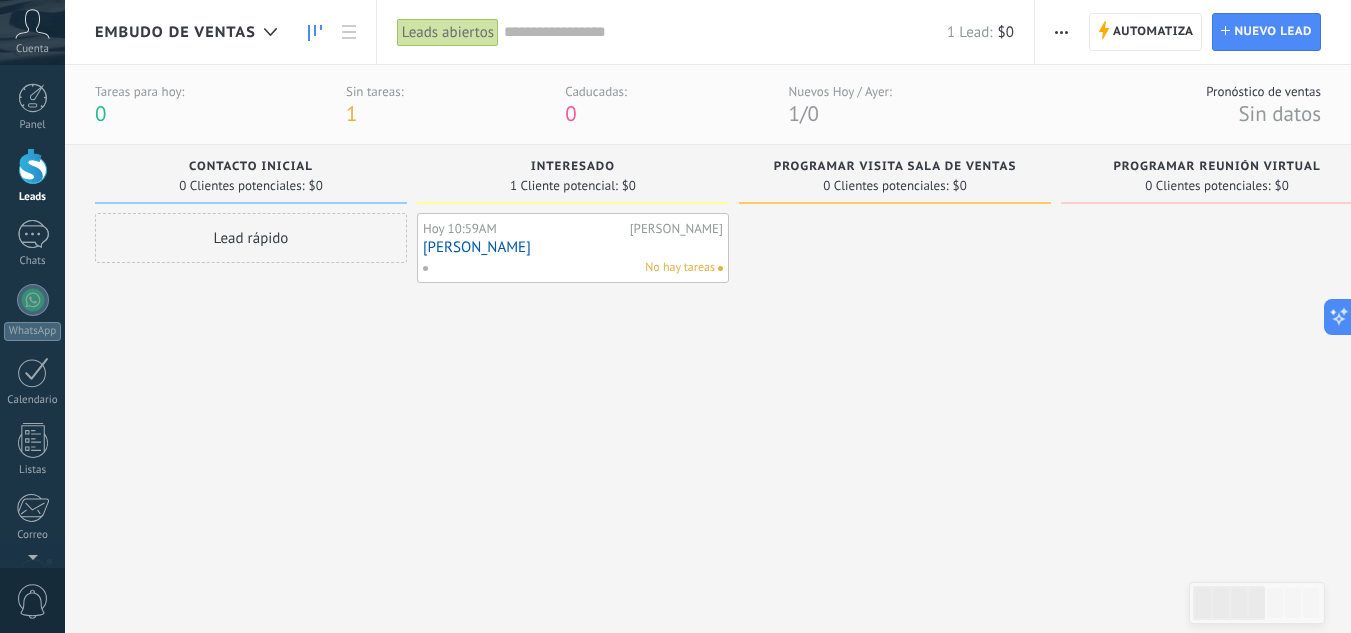 click on "JUAN OROZCO" at bounding box center [573, 247] 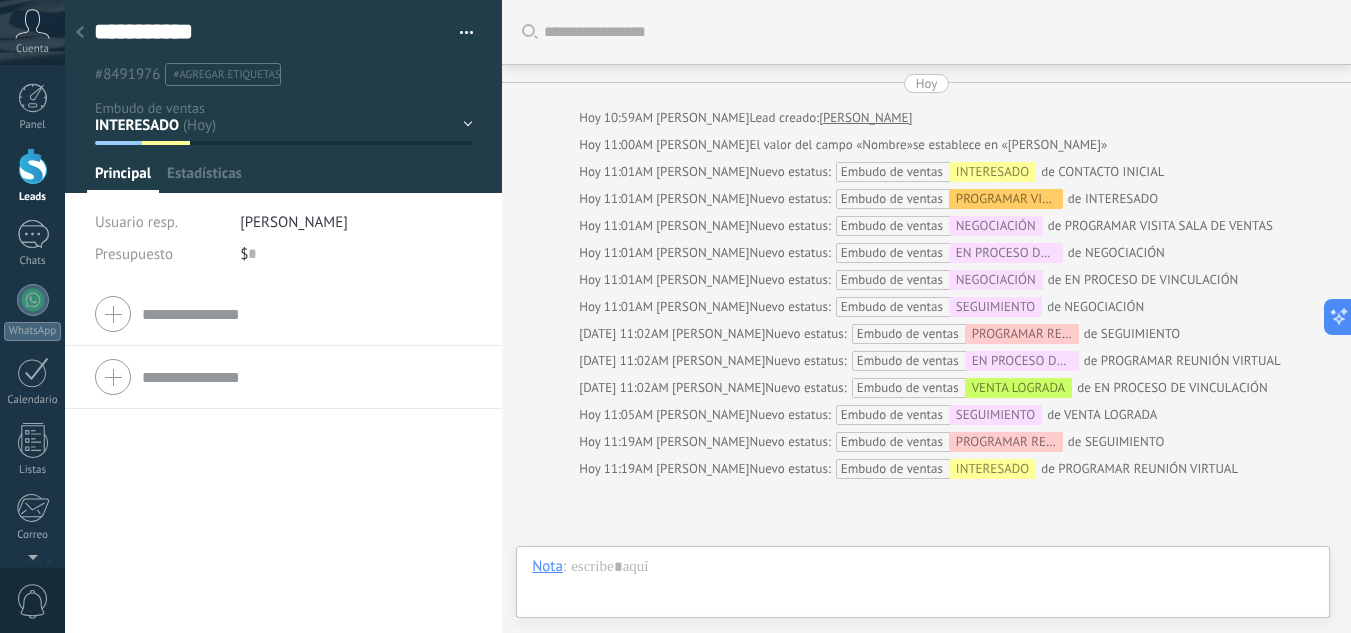 type on "**********" 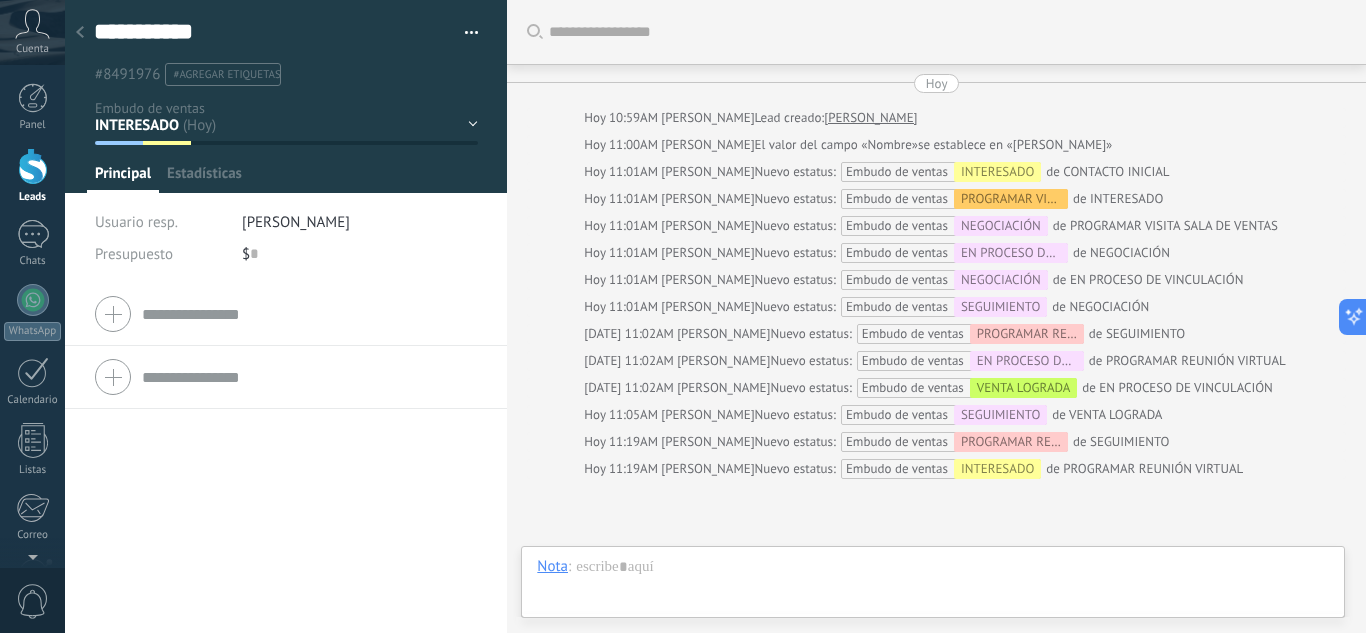 scroll, scrollTop: 30, scrollLeft: 0, axis: vertical 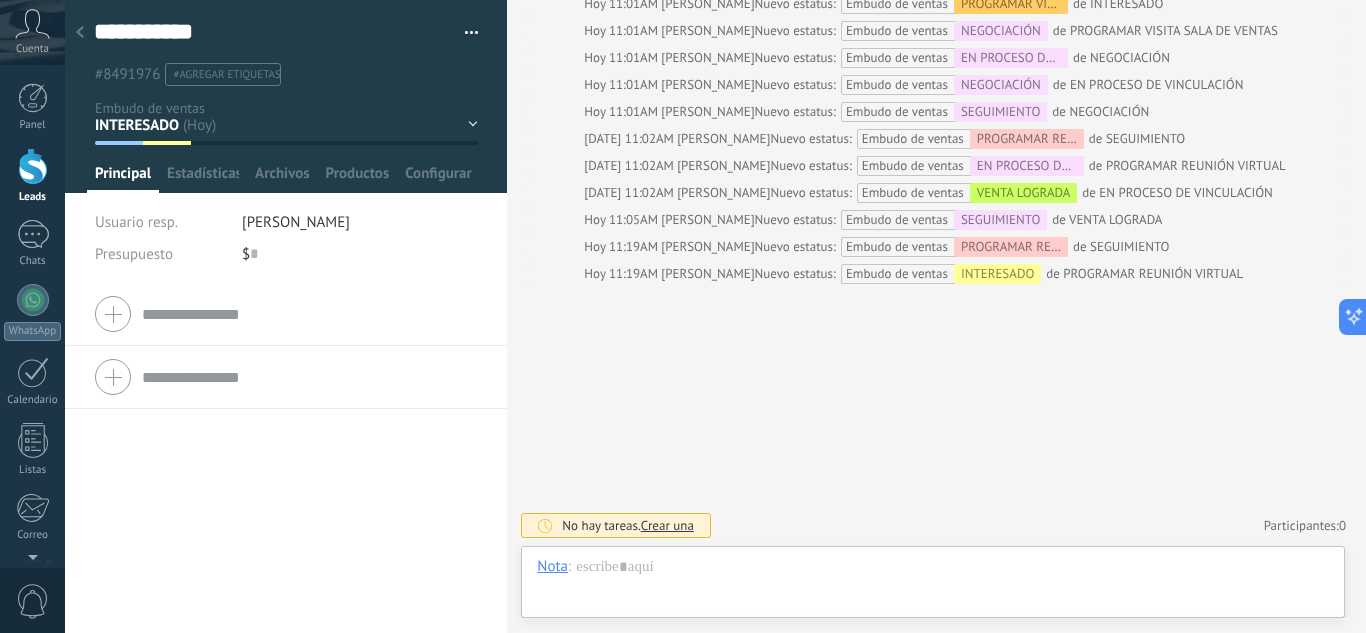 click at bounding box center [286, 314] 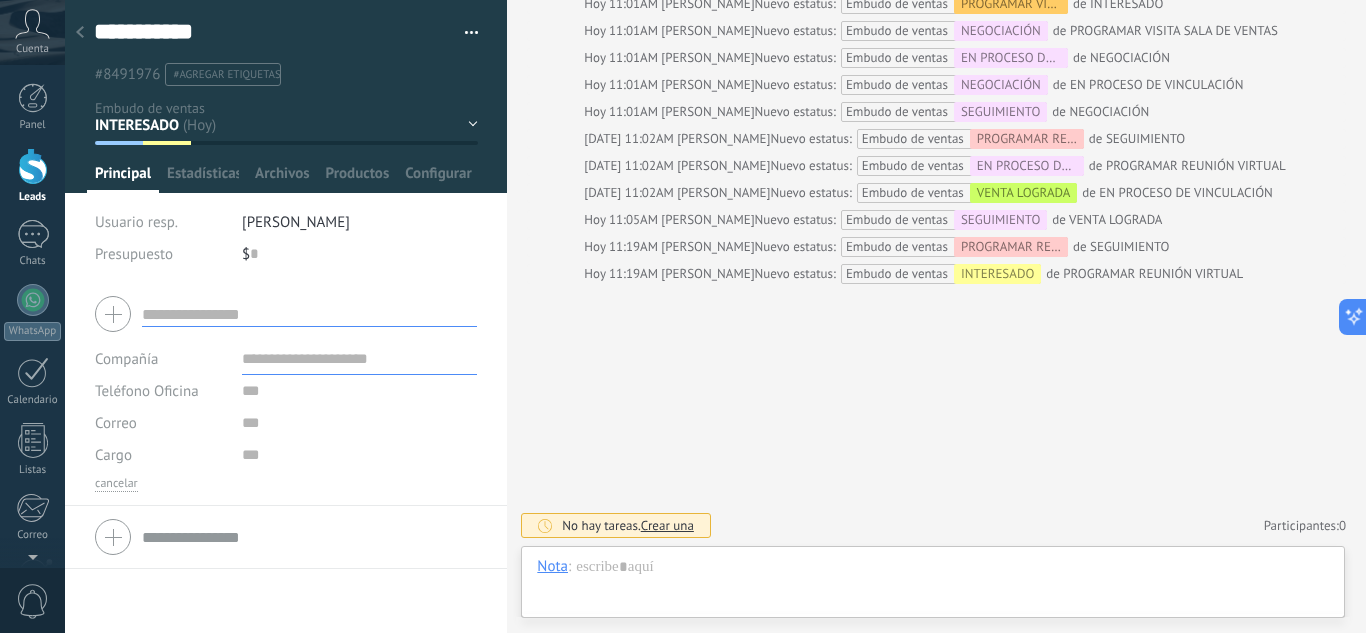 click at bounding box center (286, 314) 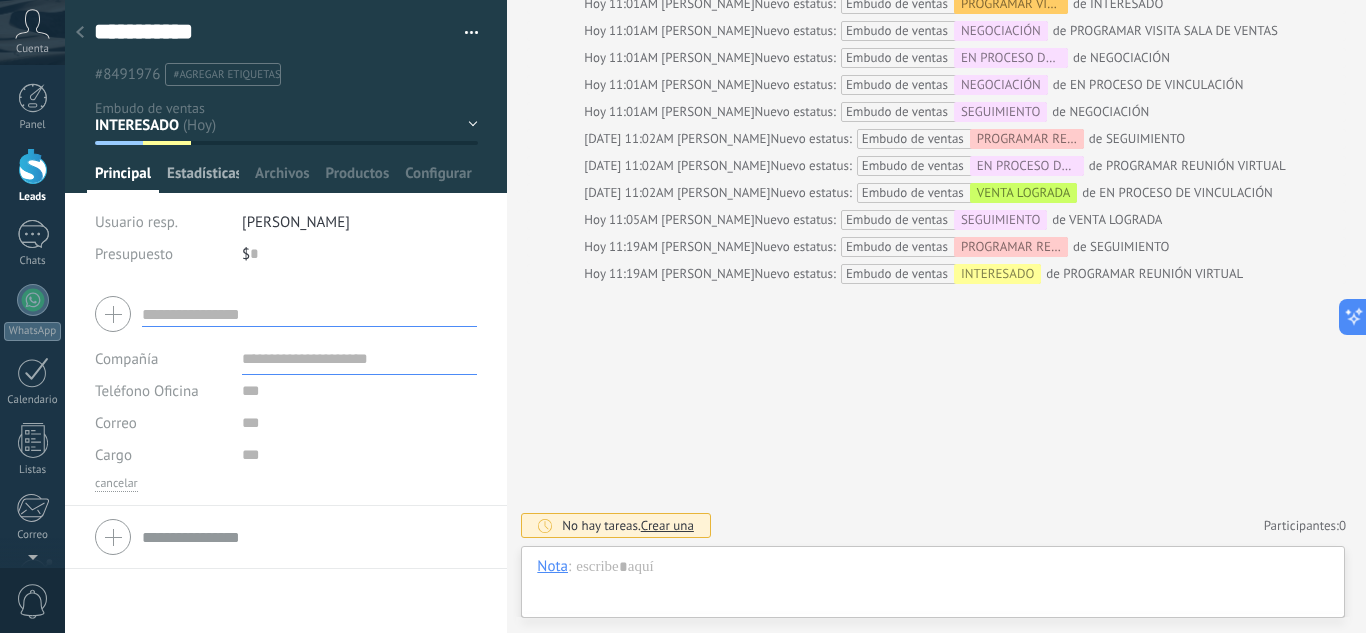 click on "Estadísticas" at bounding box center [203, 178] 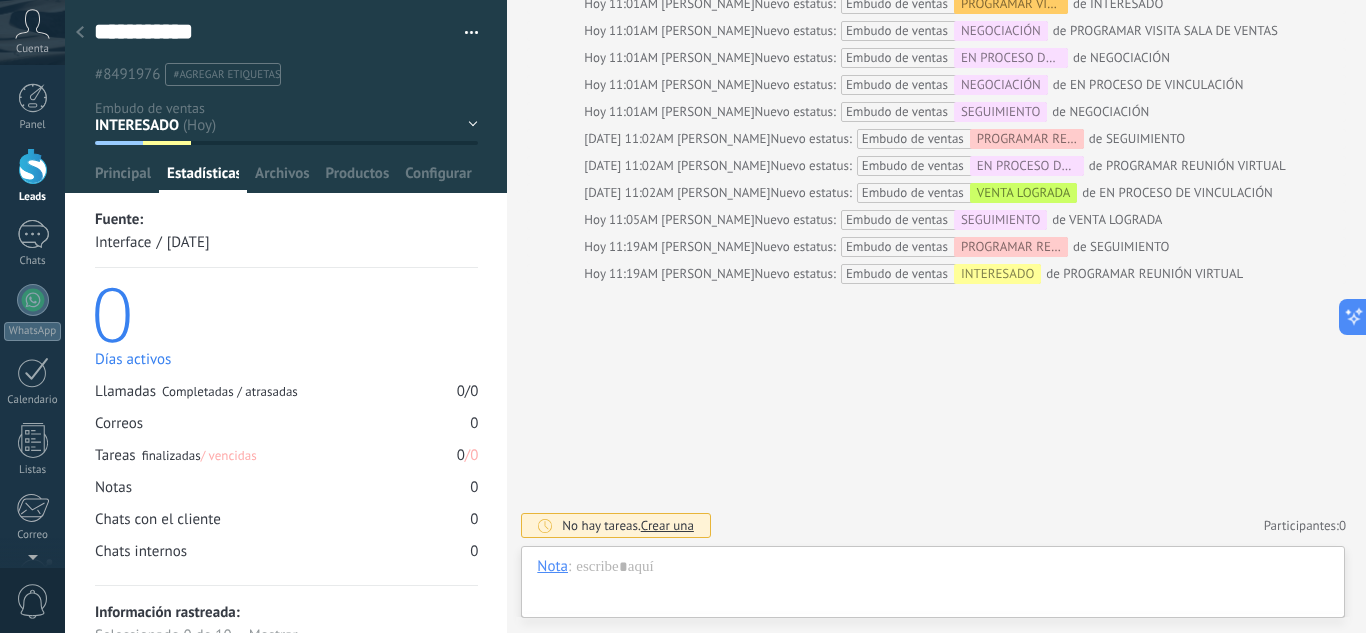 click at bounding box center [464, 33] 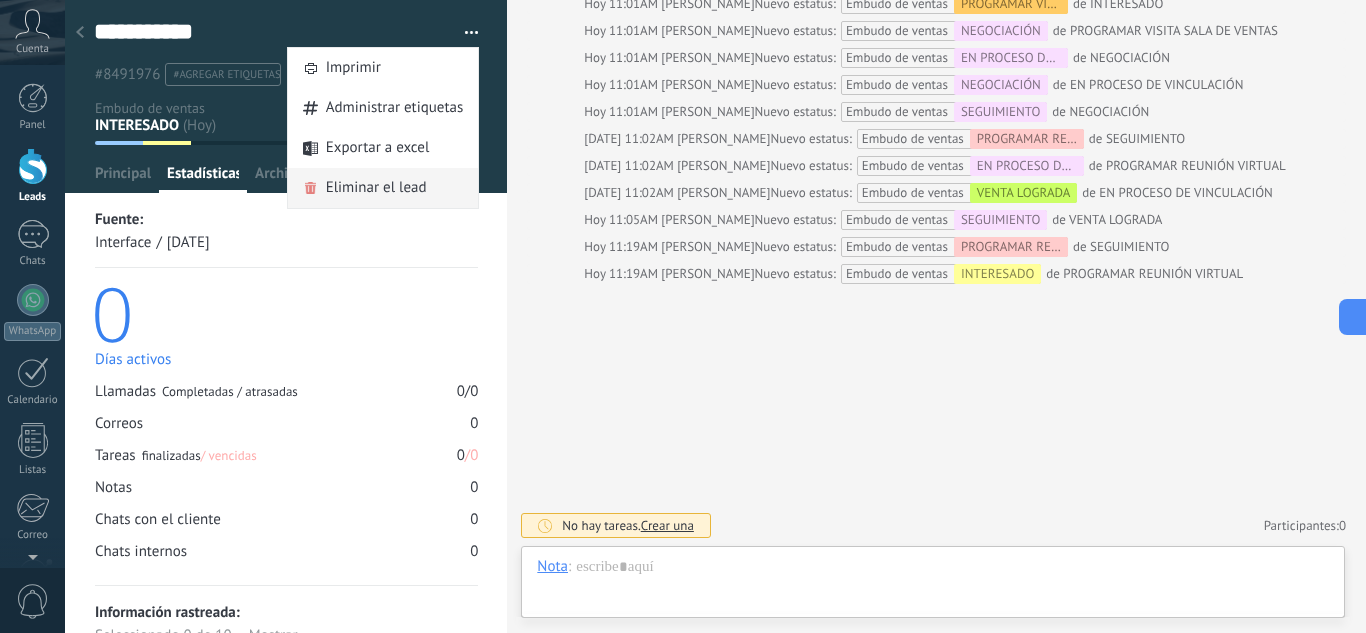click on "Eliminar el lead" at bounding box center (376, 188) 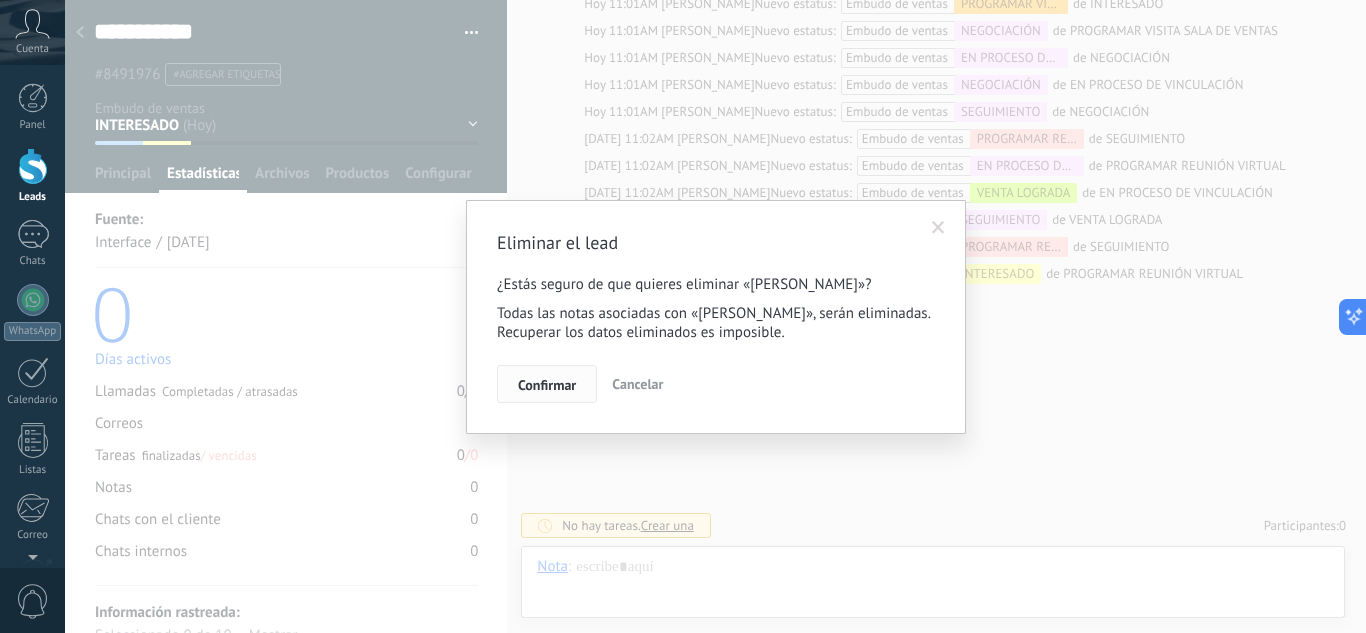 click on "Confirmar" at bounding box center (547, 385) 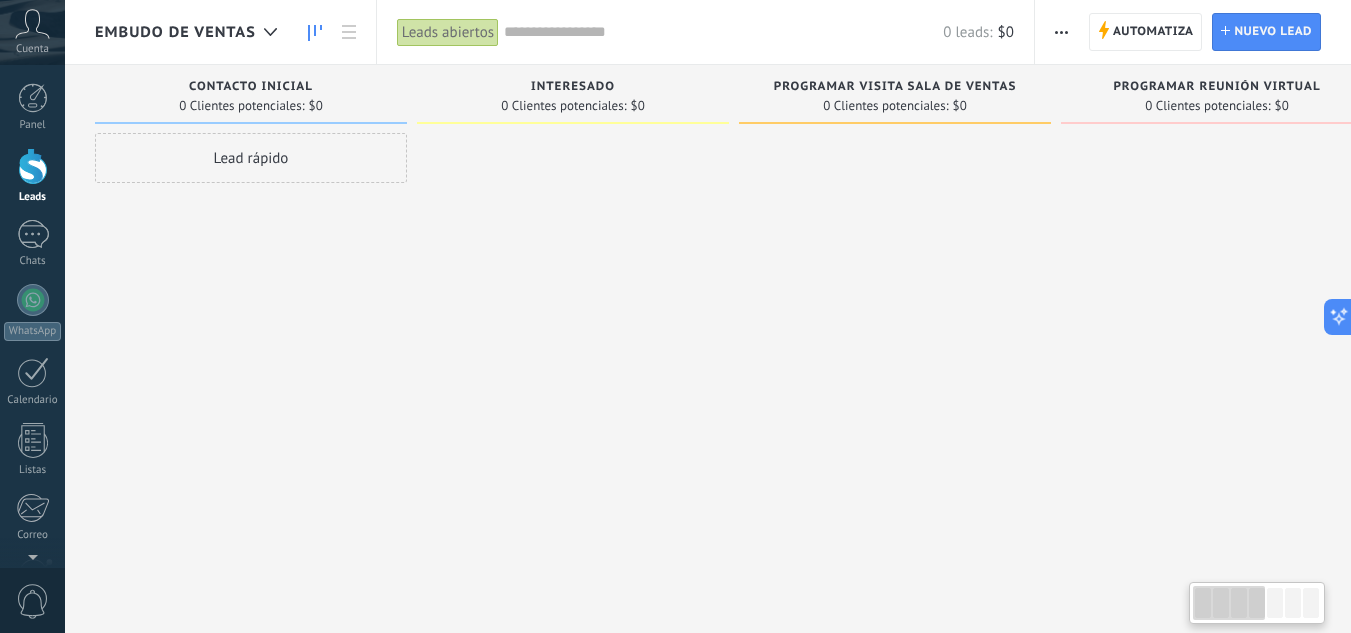 click on "Lead rápido" at bounding box center [251, 158] 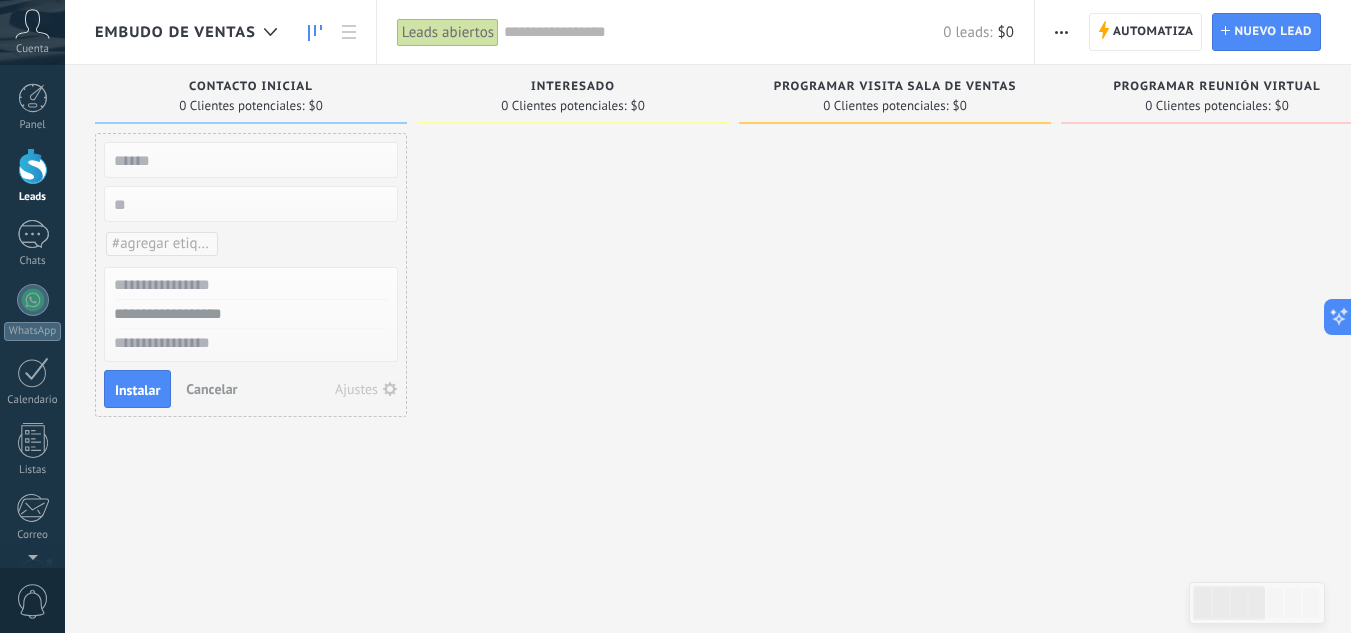click at bounding box center [249, 160] 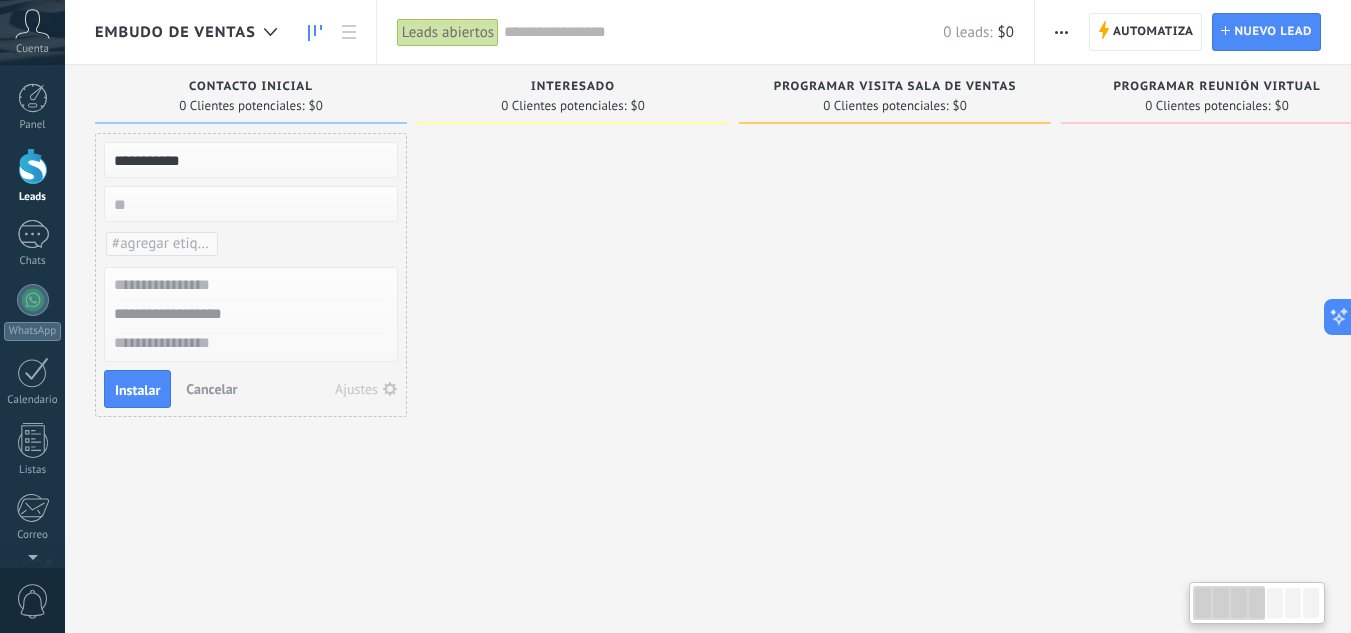 type on "**********" 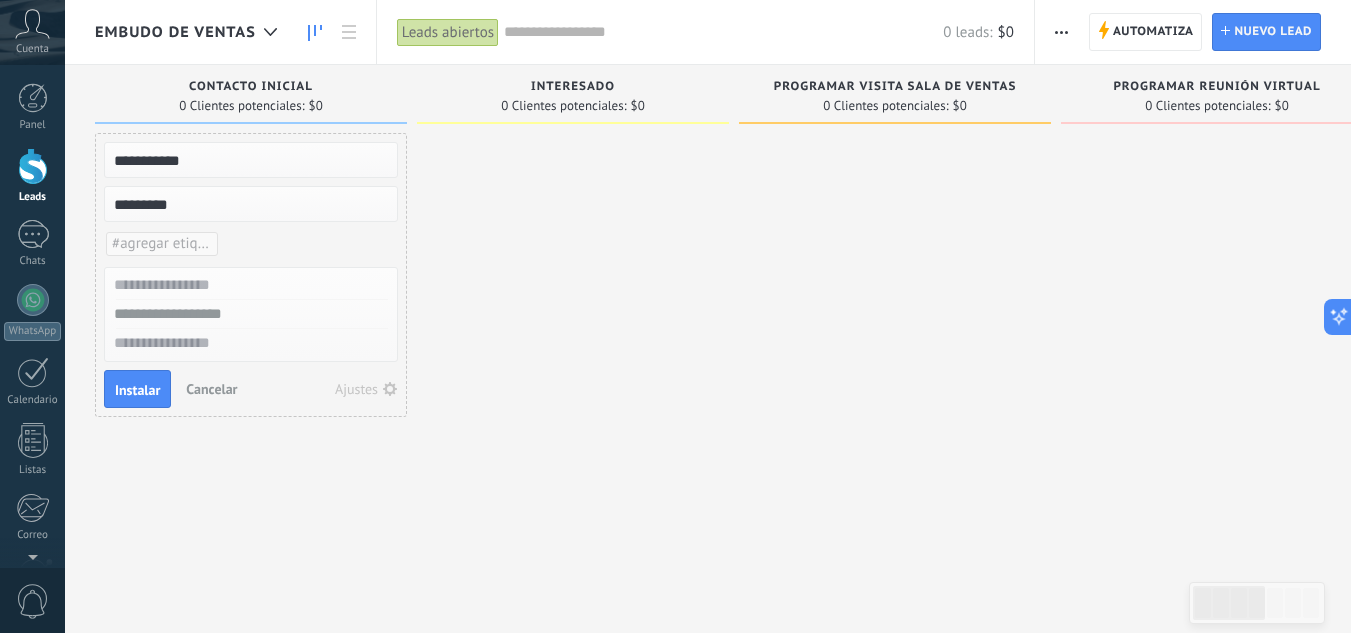 type on "*********" 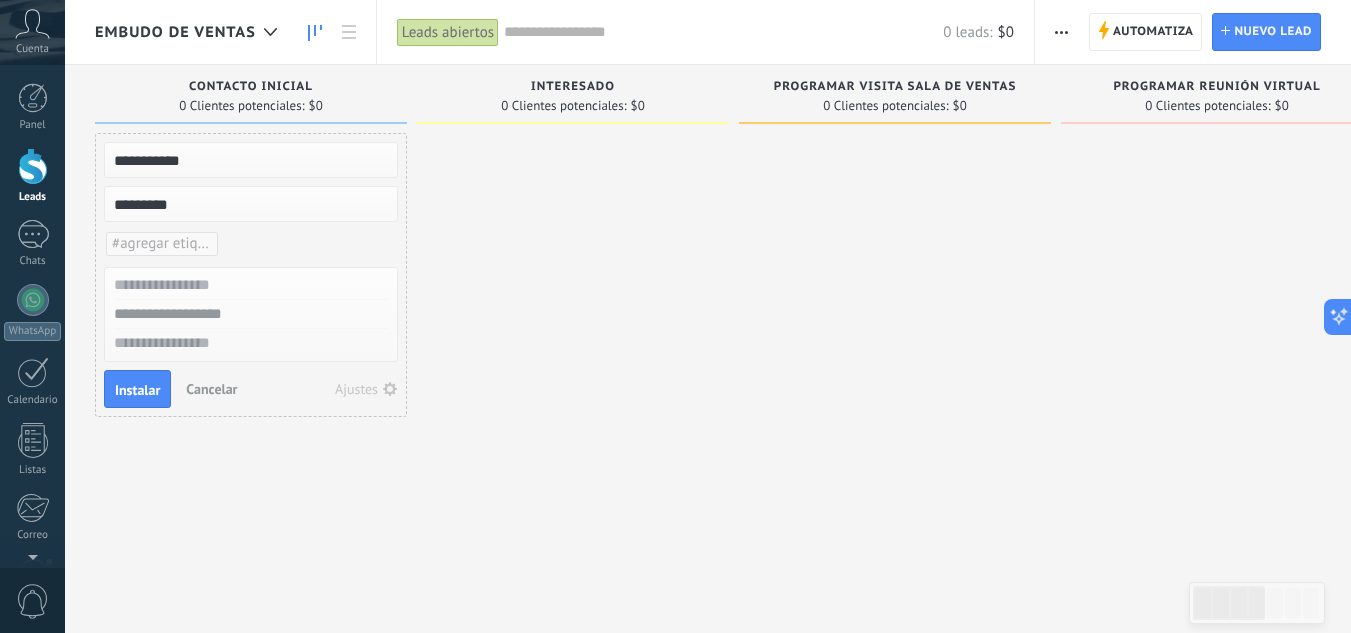click on "#agregar etiquetas" at bounding box center (251, 244) 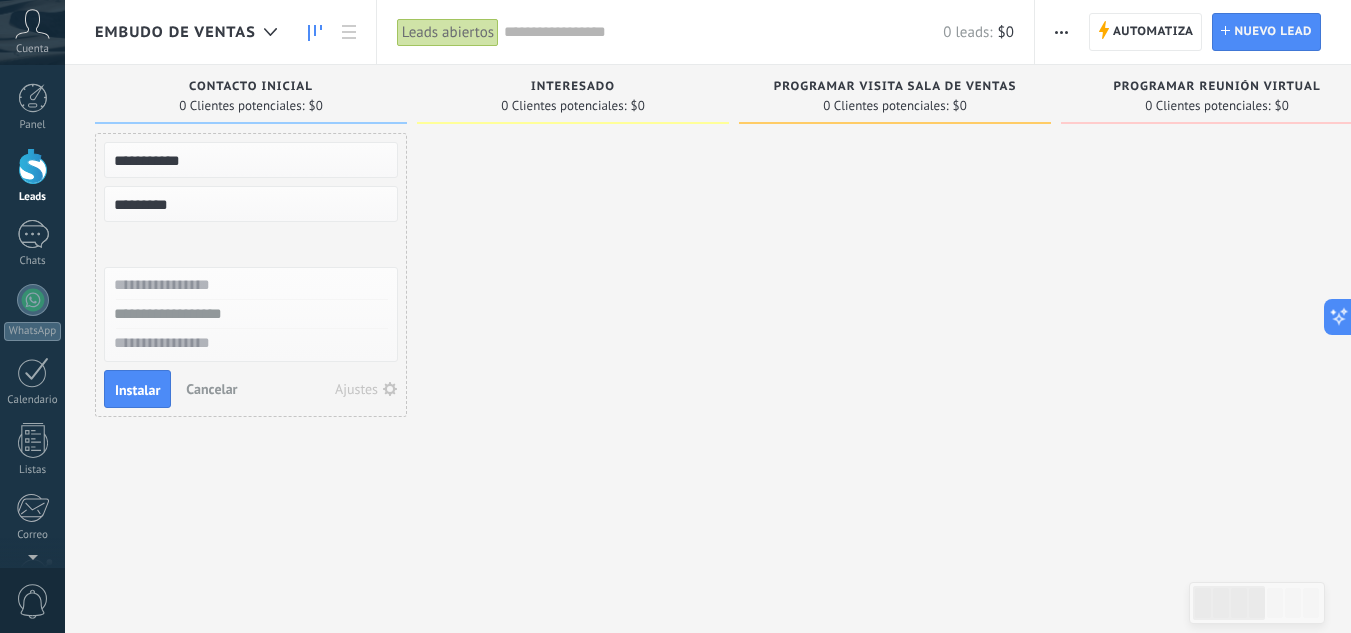 click at bounding box center [249, 285] 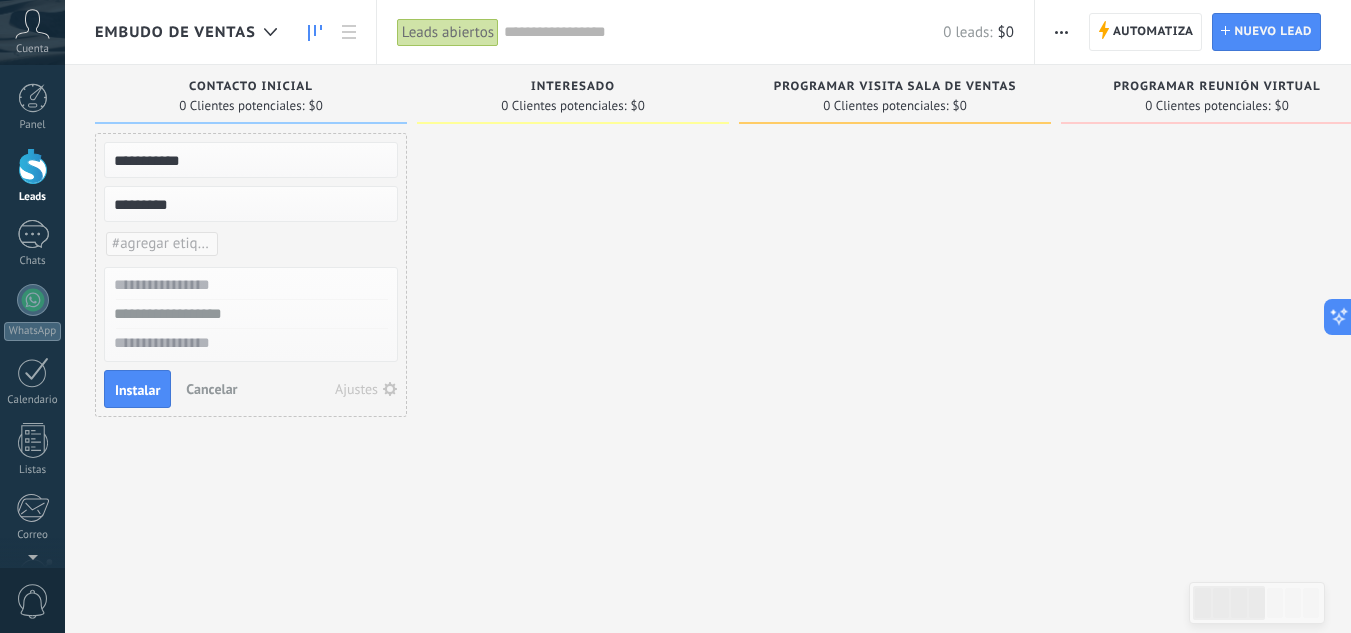 type on "**********" 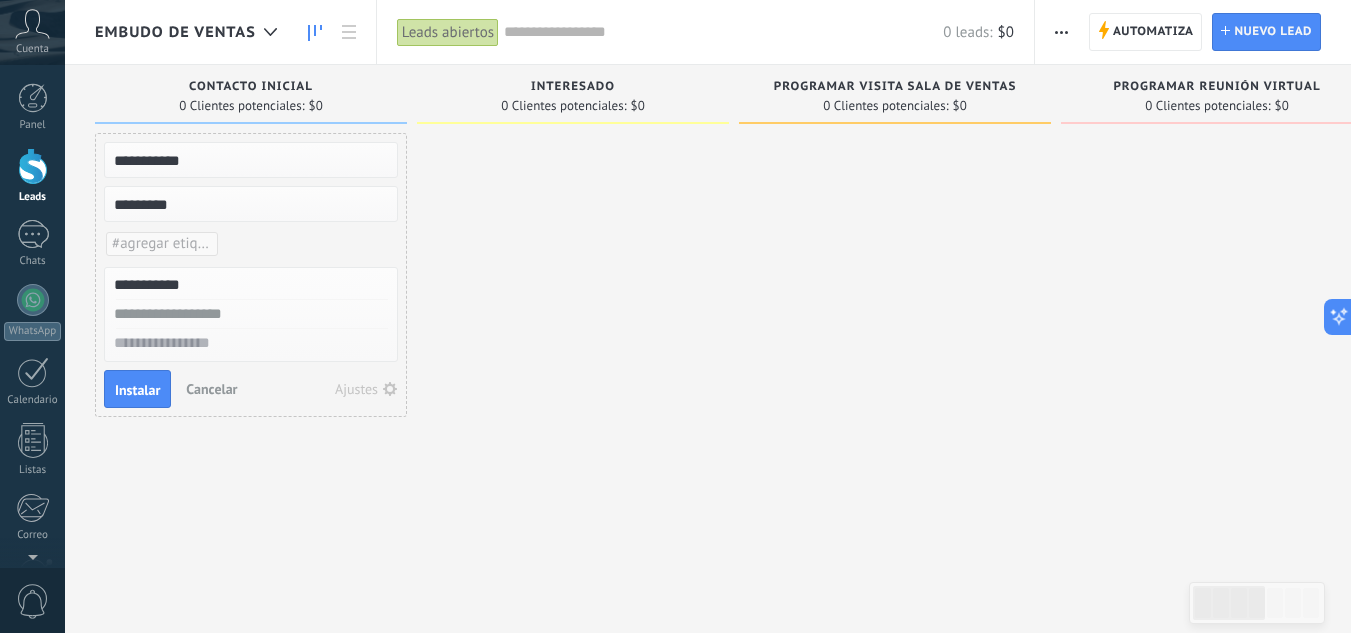 click at bounding box center (249, 314) 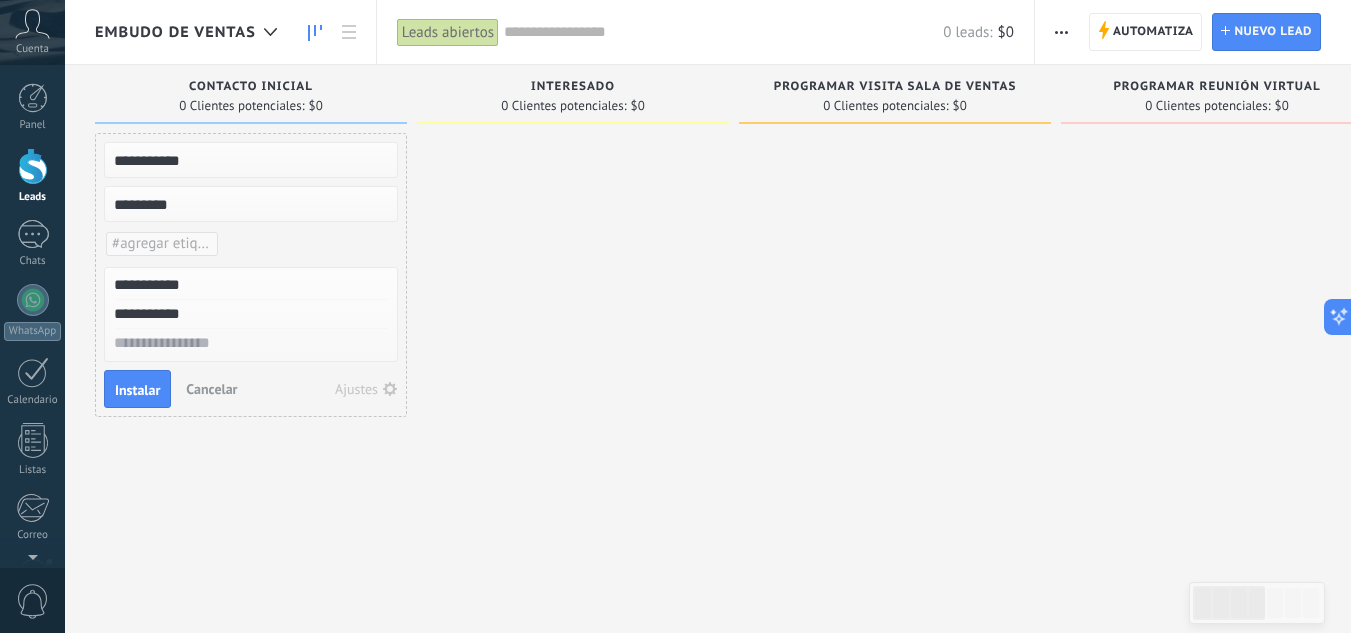 type on "**********" 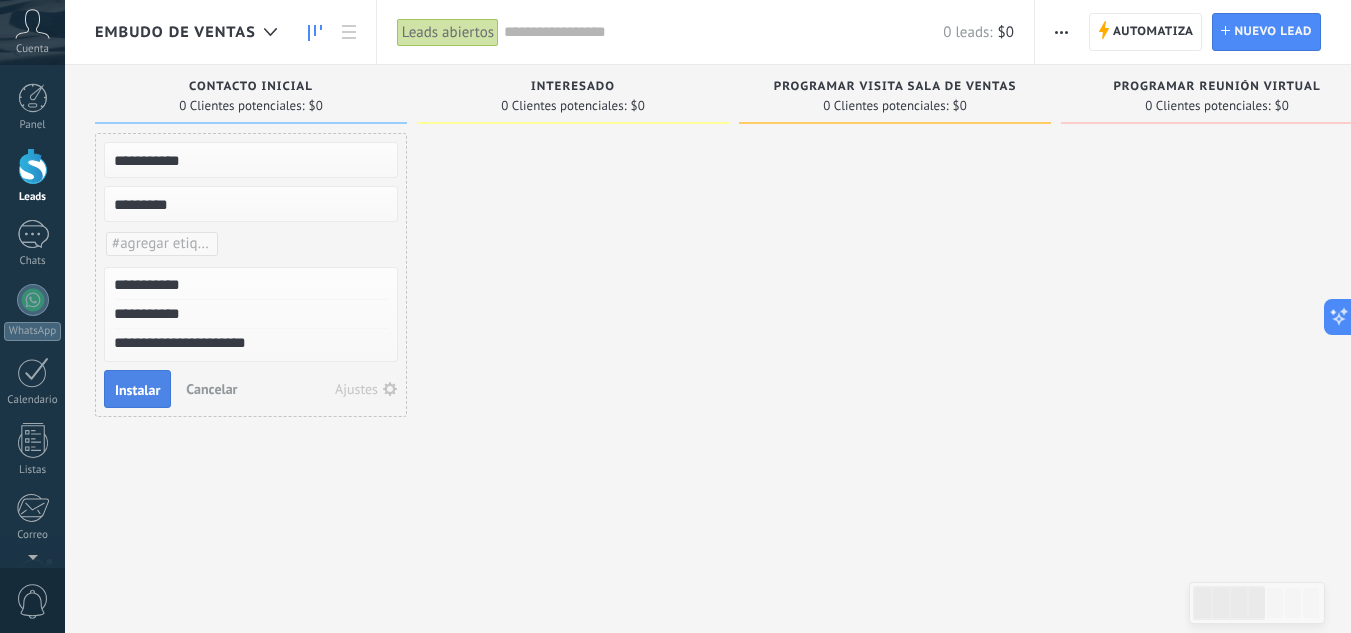 type on "**********" 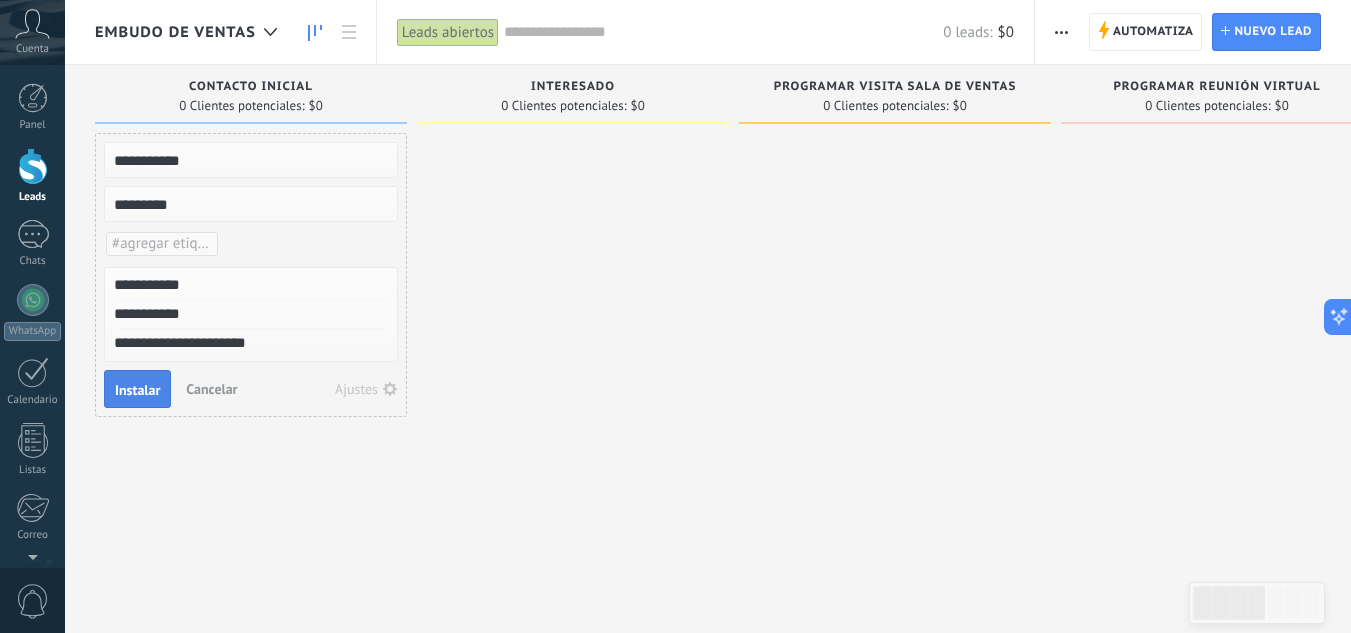 click on "Instalar" at bounding box center (137, 390) 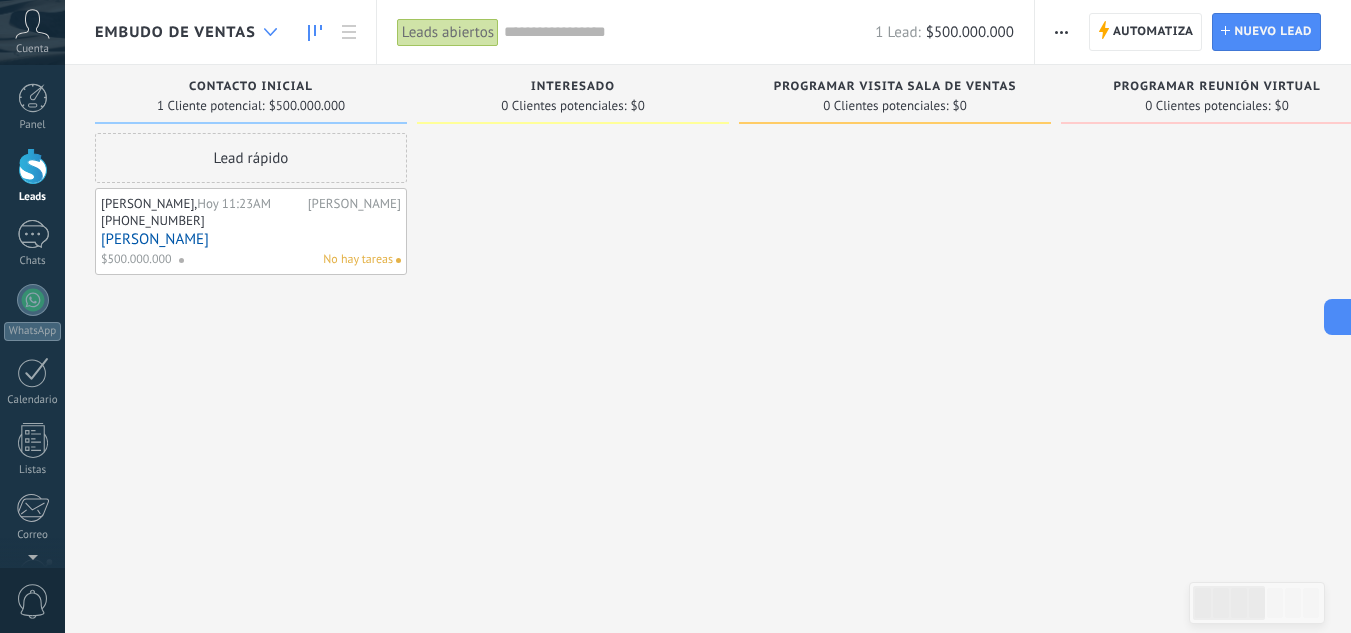 click 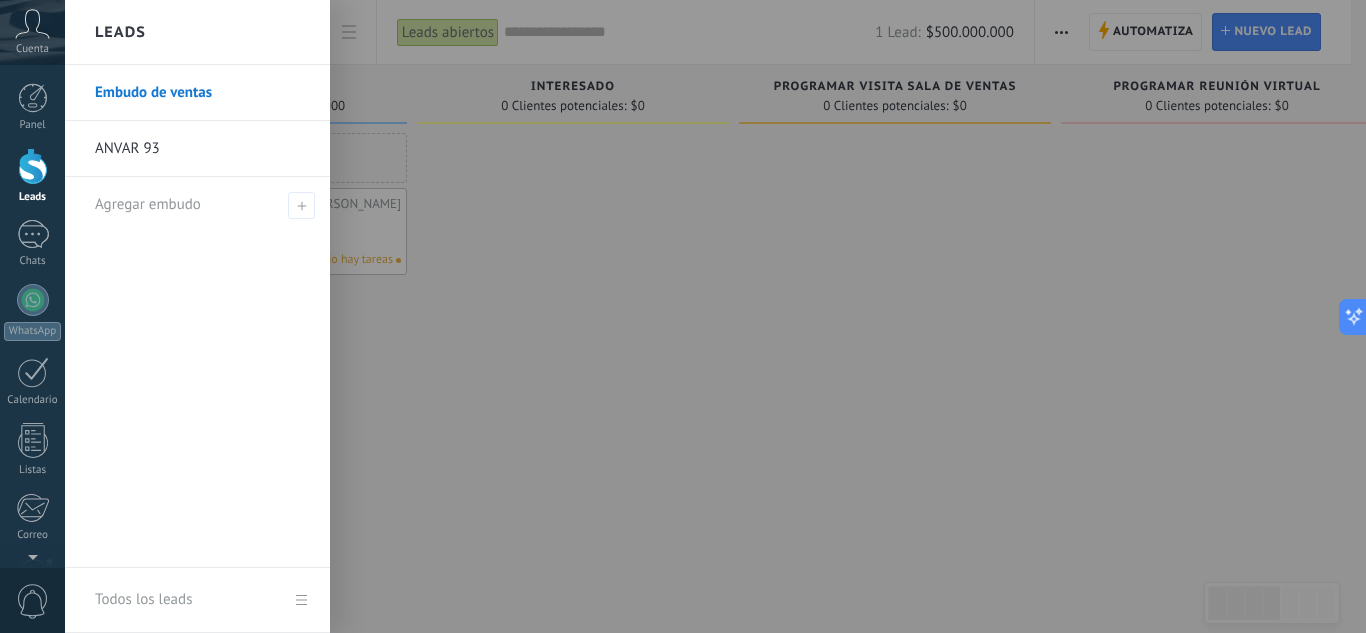 drag, startPoint x: 194, startPoint y: 151, endPoint x: 173, endPoint y: 281, distance: 131.68523 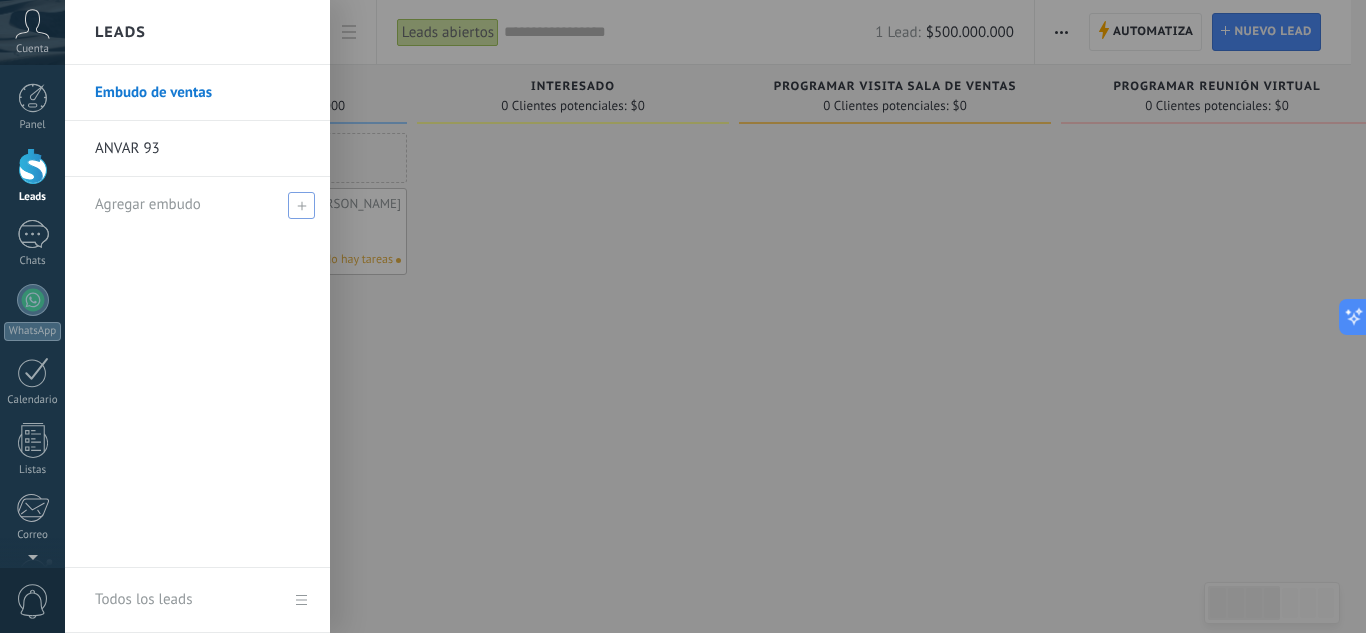 click on "Agregar embudo" at bounding box center (202, 204) 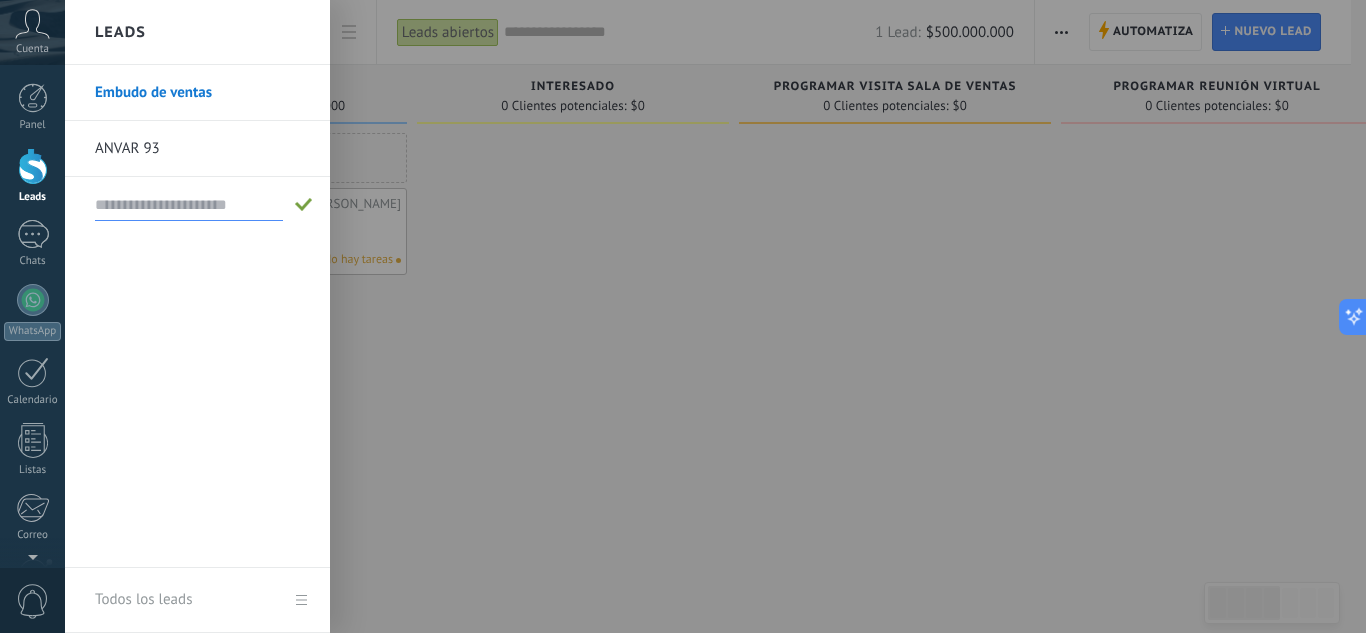 click on "Embudo de ventas ANVAR 93" at bounding box center [197, 316] 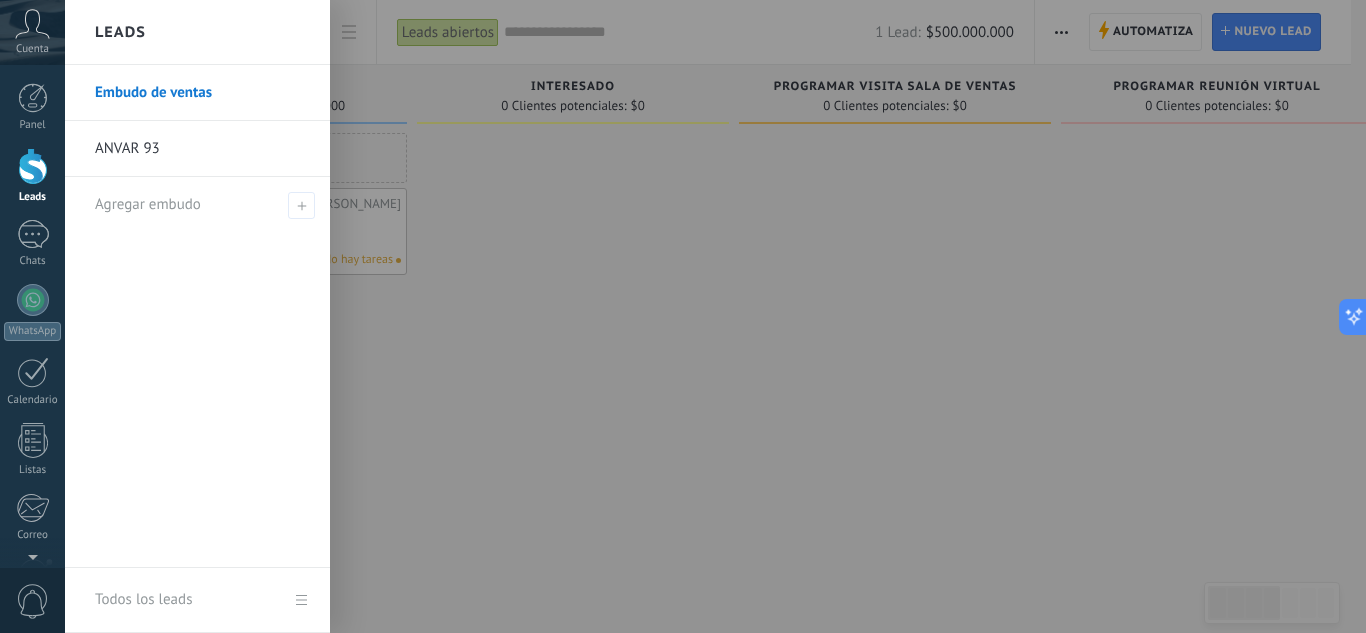 drag, startPoint x: 149, startPoint y: 155, endPoint x: 116, endPoint y: 152, distance: 33.13608 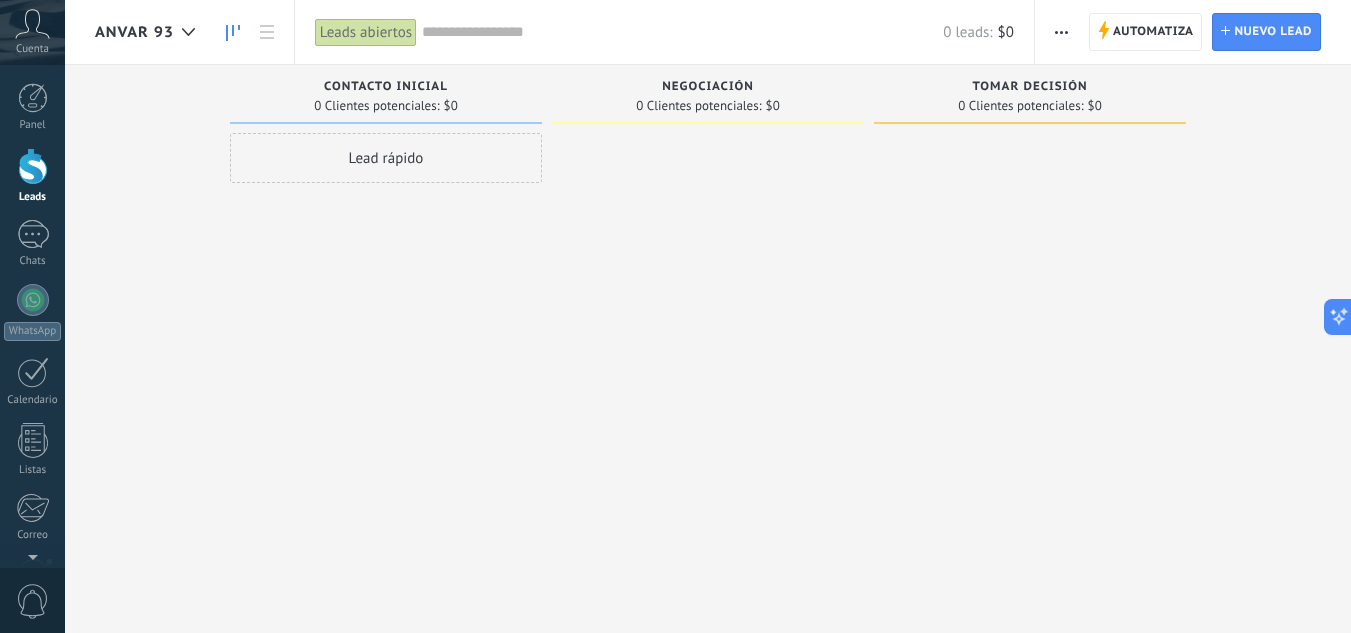 click at bounding box center (1061, 32) 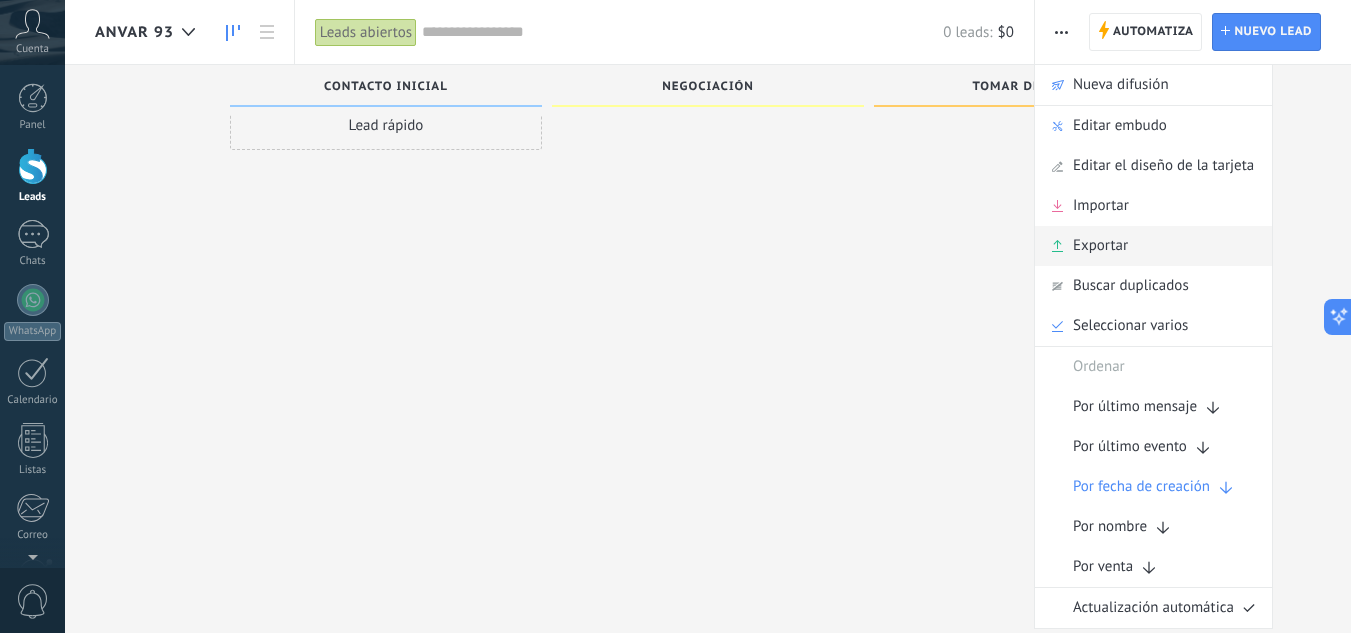 scroll, scrollTop: 34, scrollLeft: 0, axis: vertical 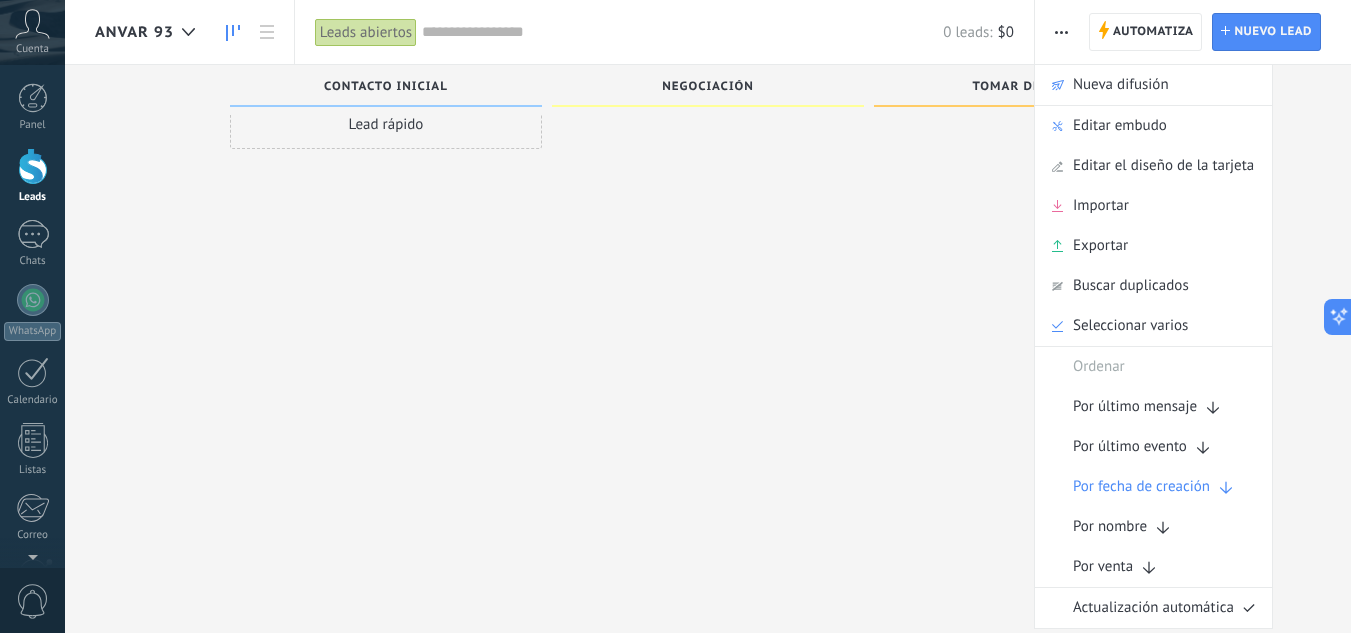 click at bounding box center (708, 285) 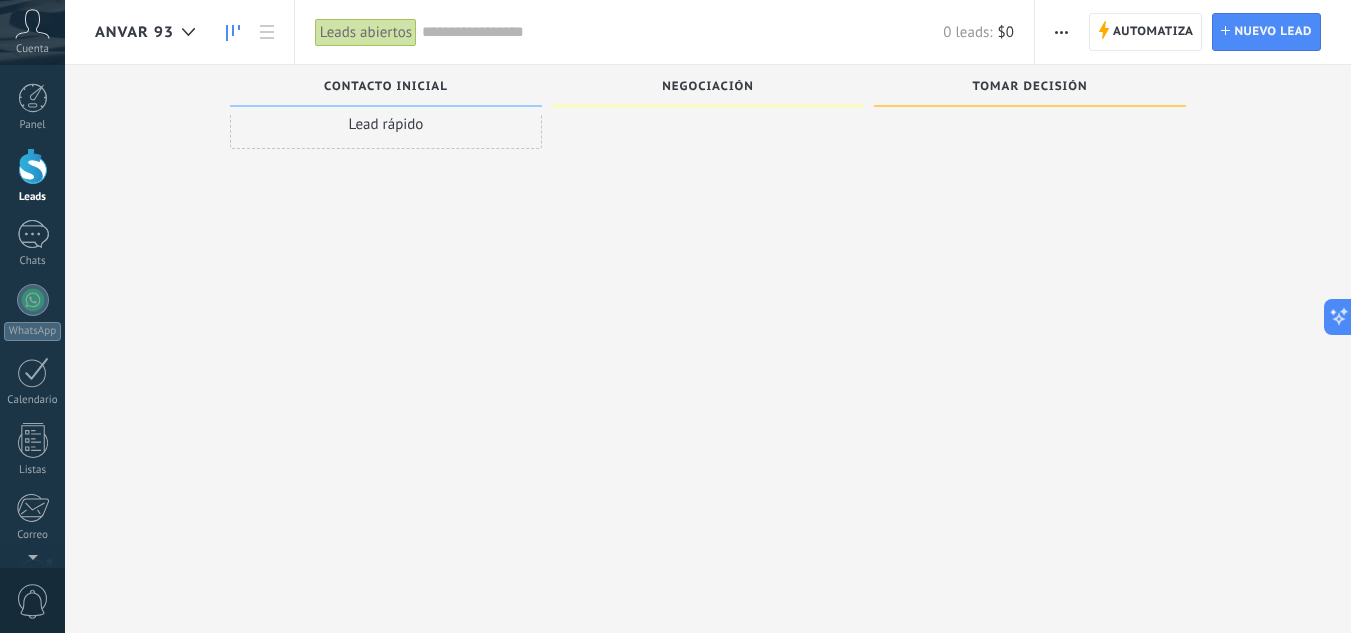click on "ANVAR 93" at bounding box center (134, 32) 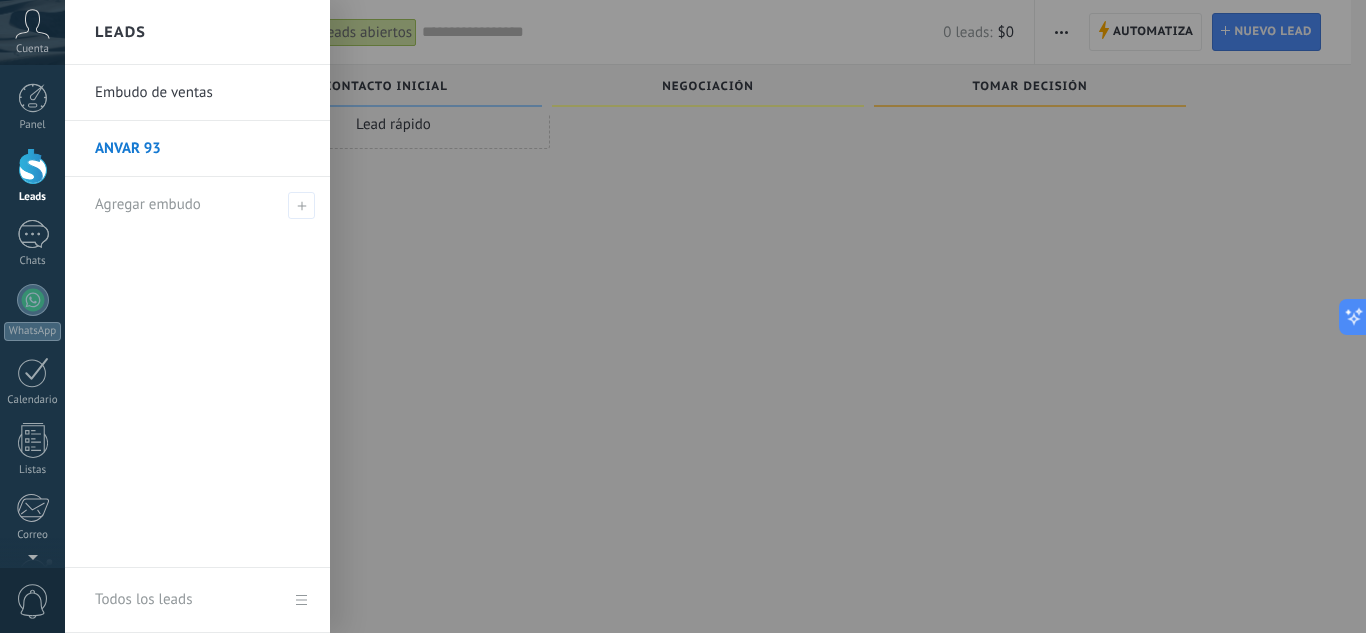 click on "Embudo de ventas" at bounding box center (202, 93) 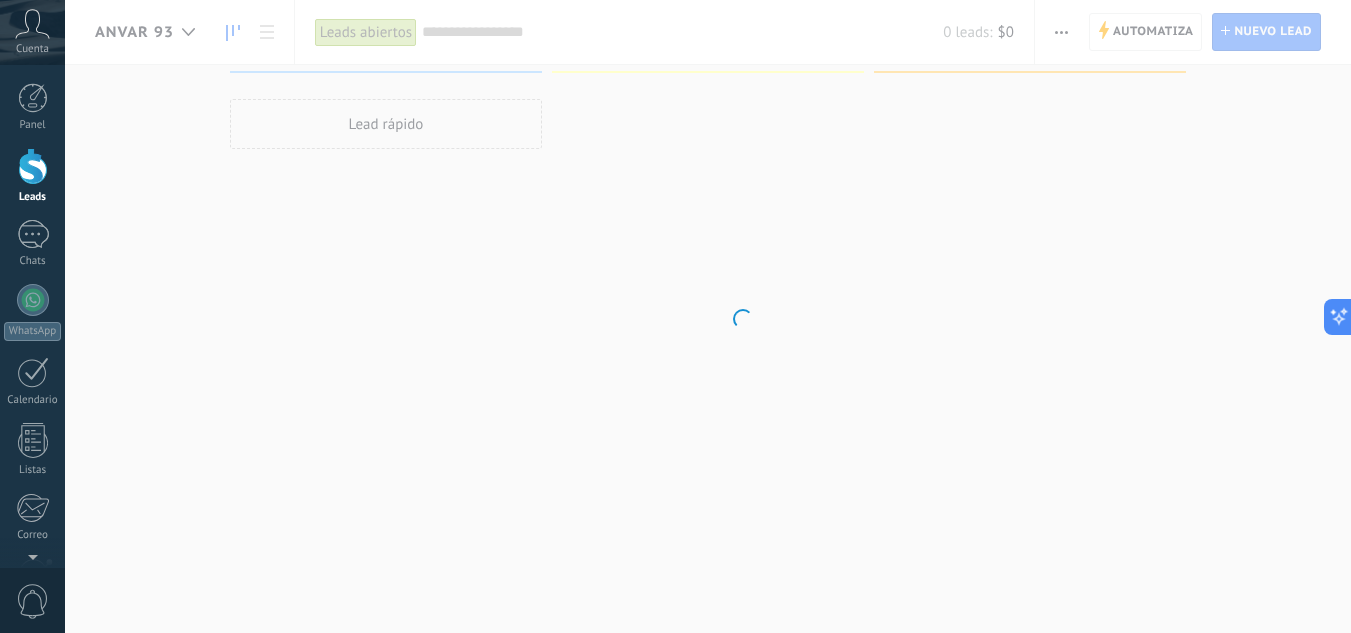scroll, scrollTop: 0, scrollLeft: 0, axis: both 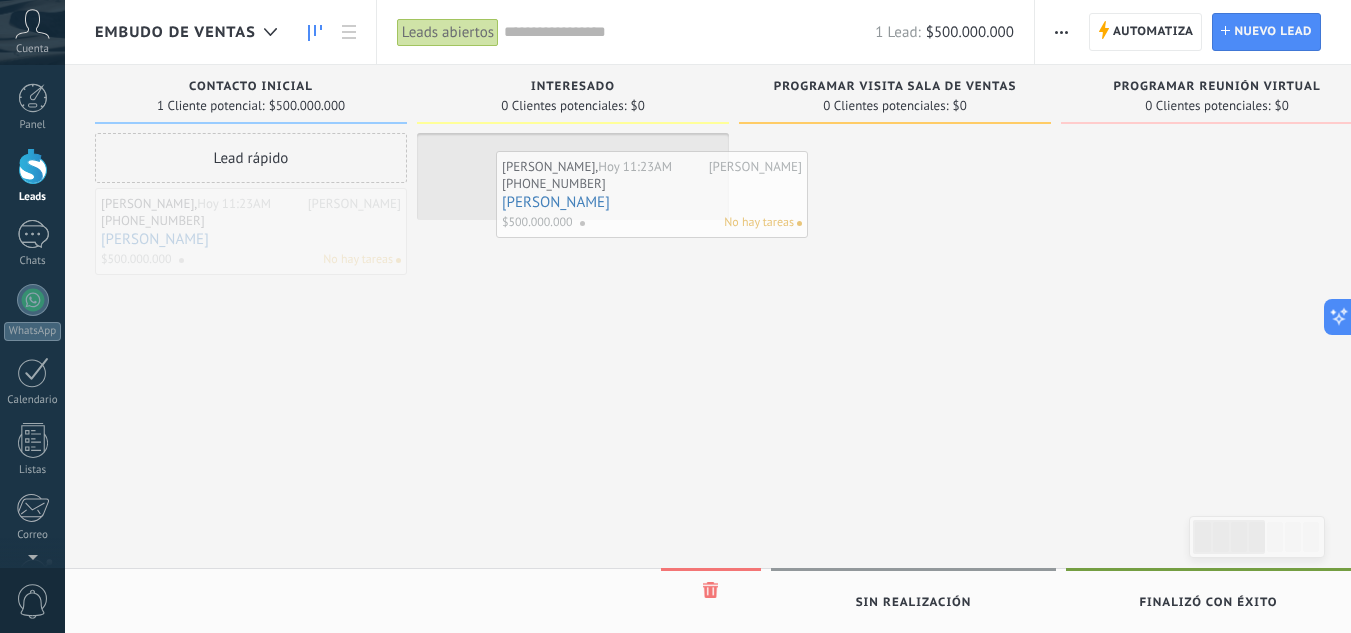 drag, startPoint x: 236, startPoint y: 221, endPoint x: 637, endPoint y: 184, distance: 402.70337 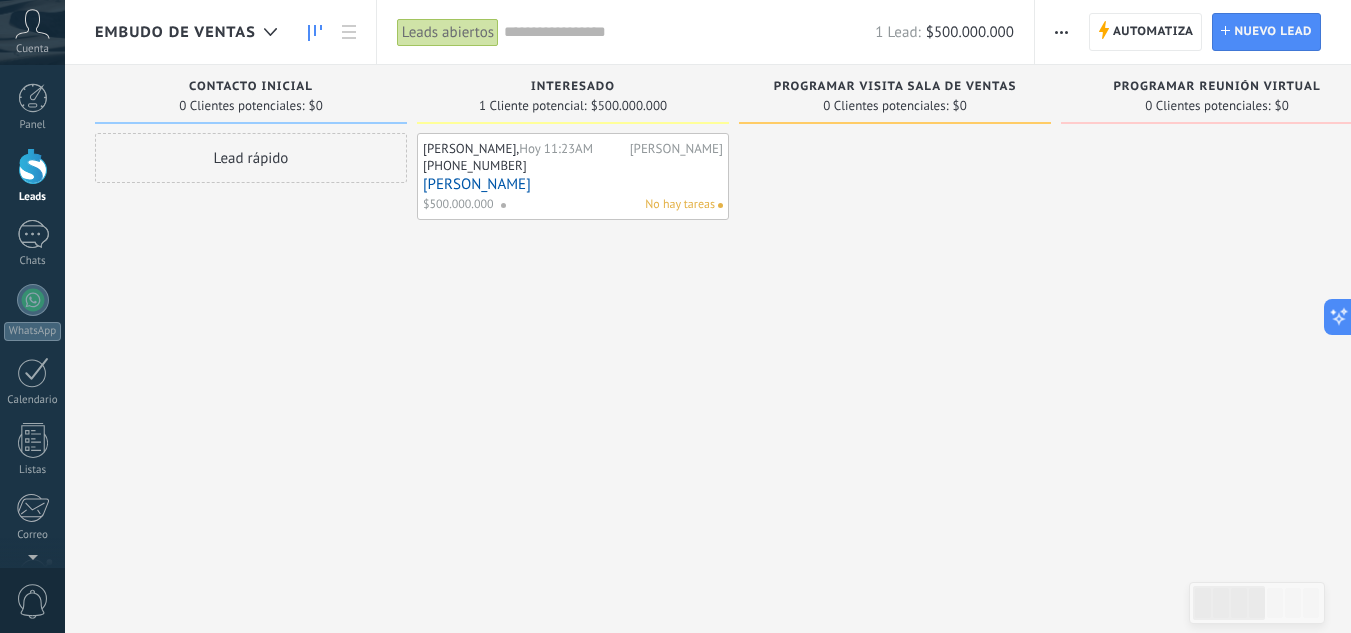 click on "$500.000.000" at bounding box center [629, 106] 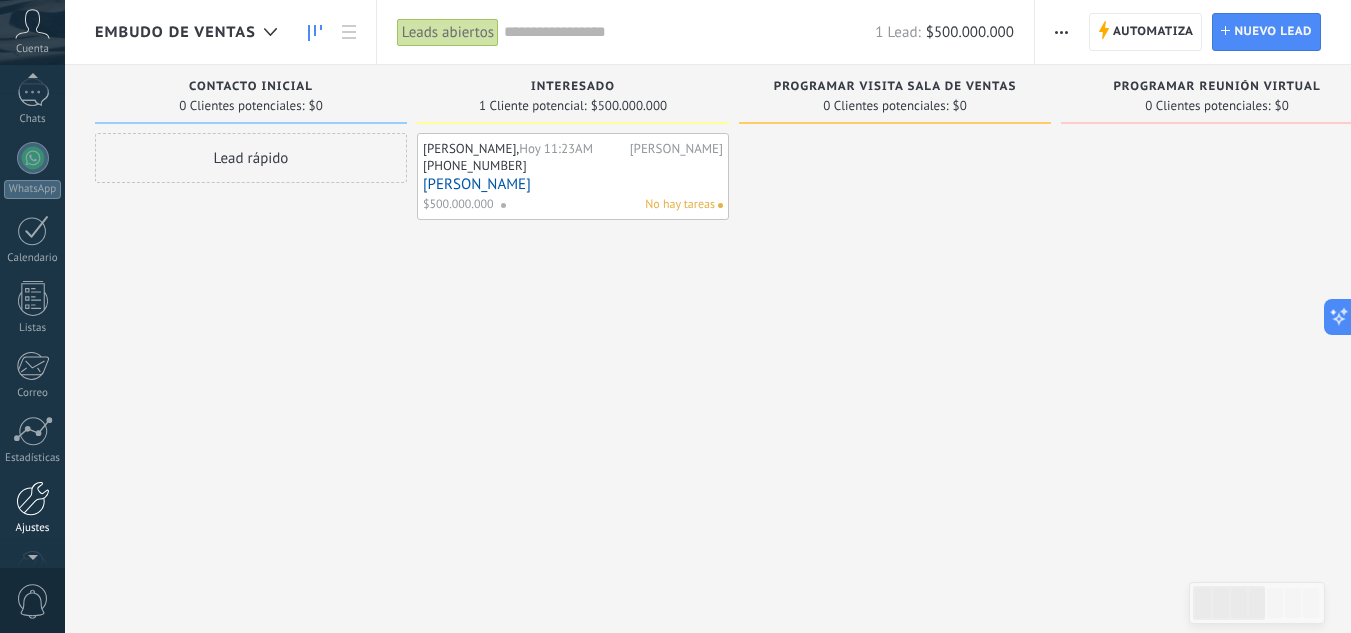 scroll, scrollTop: 199, scrollLeft: 0, axis: vertical 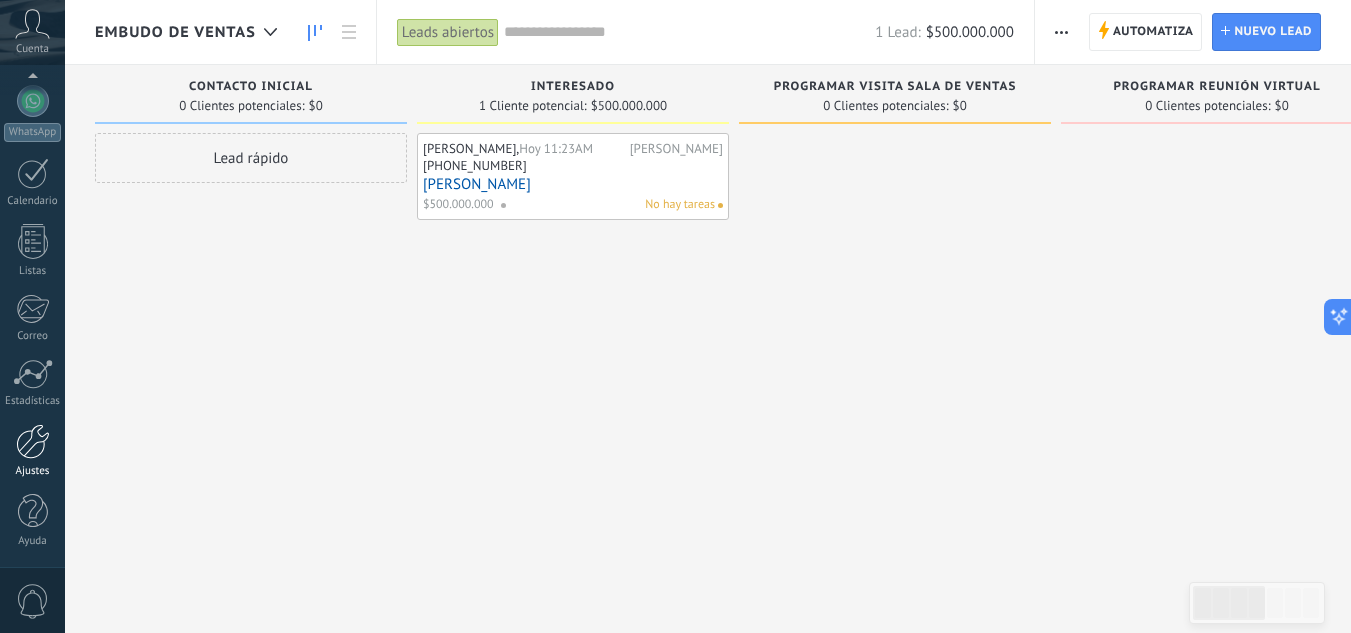 click at bounding box center (33, 441) 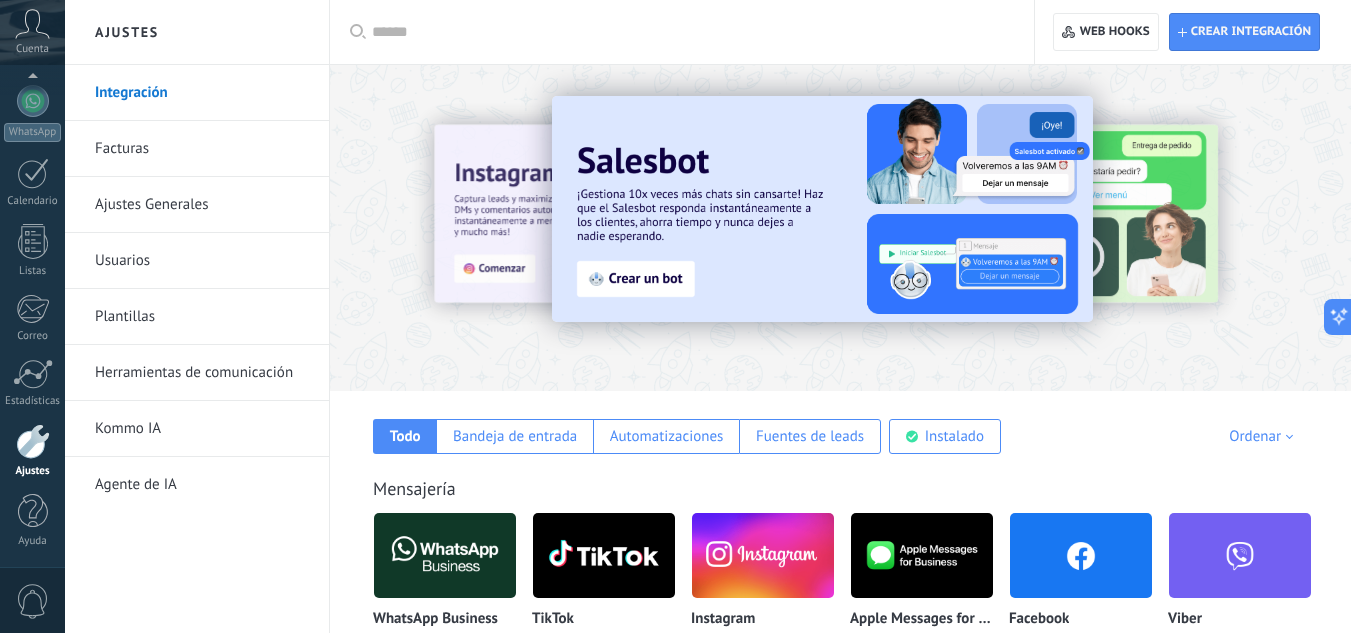 click on "Ajustes Generales" at bounding box center (202, 205) 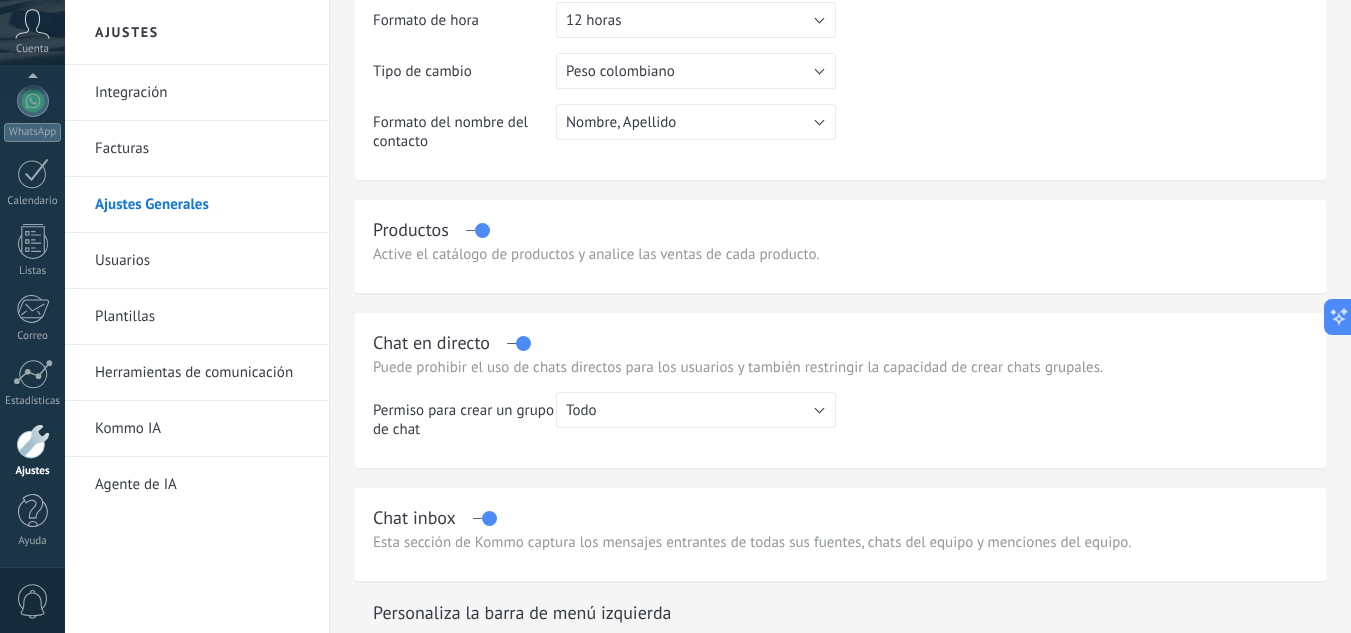 scroll, scrollTop: 500, scrollLeft: 0, axis: vertical 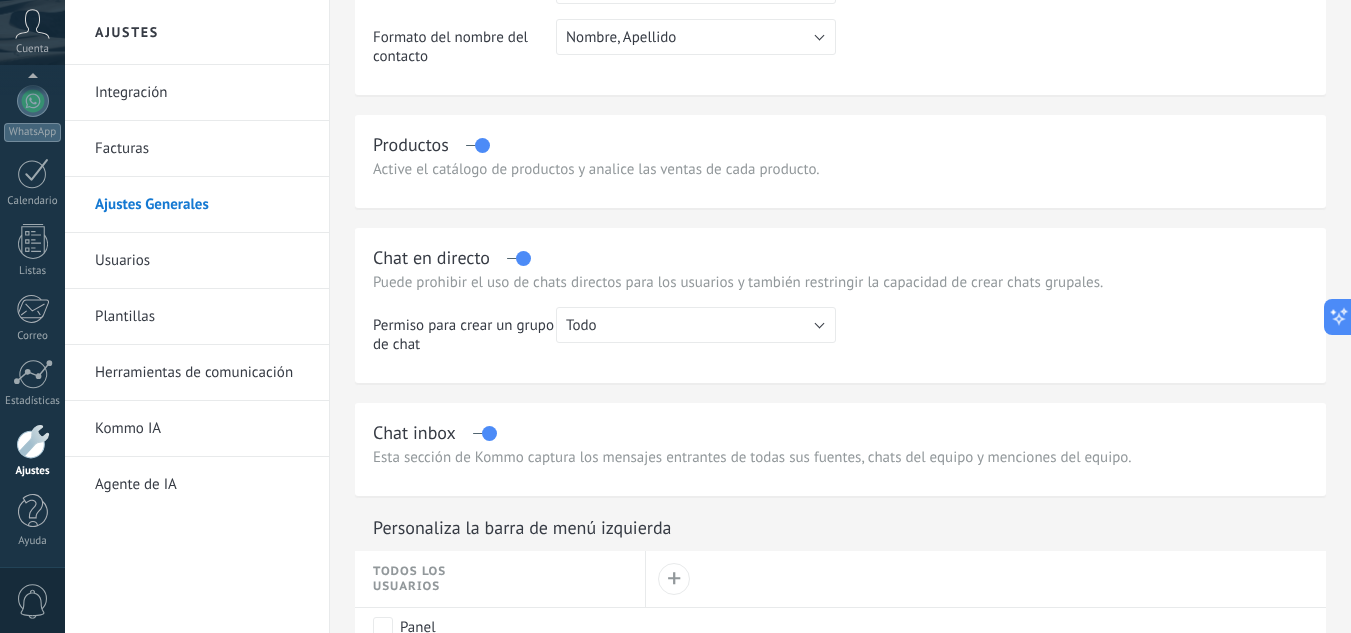 click on "Active el catálogo de productos y analice las ventas de cada producto." at bounding box center [840, 169] 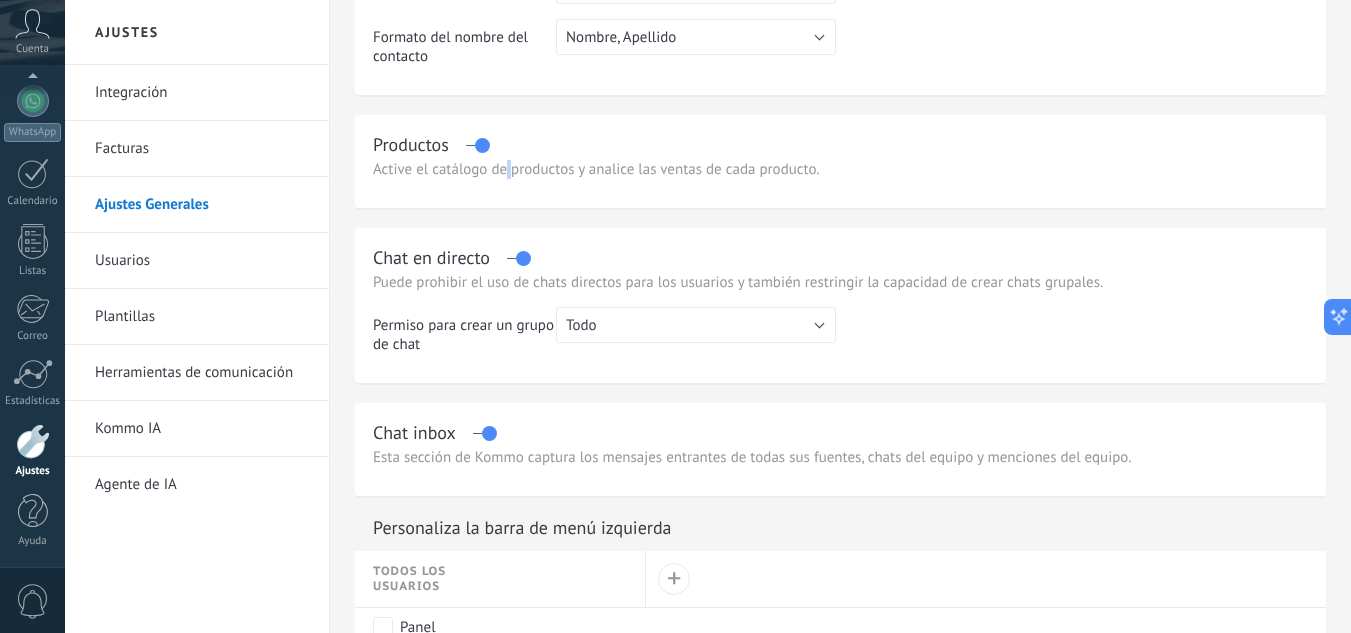click on "Active el catálogo de productos y analice las ventas de cada producto." at bounding box center (840, 169) 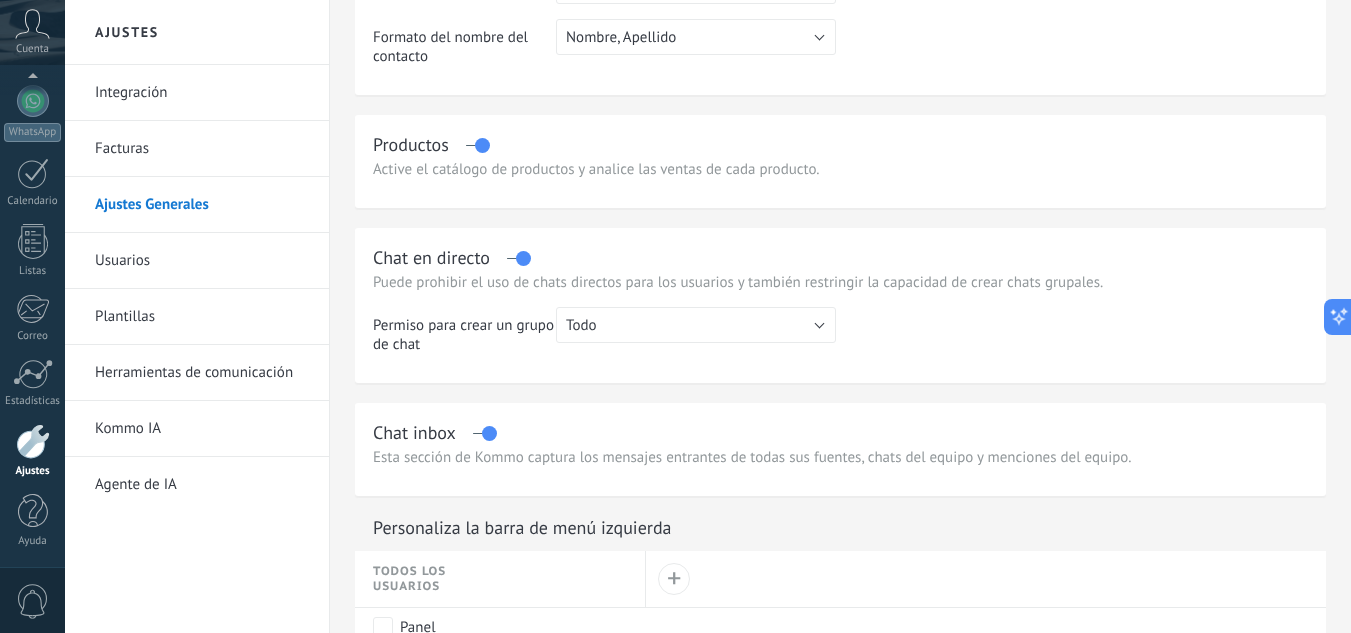 click on "Active el catálogo de productos y analice las ventas de cada producto." at bounding box center (840, 169) 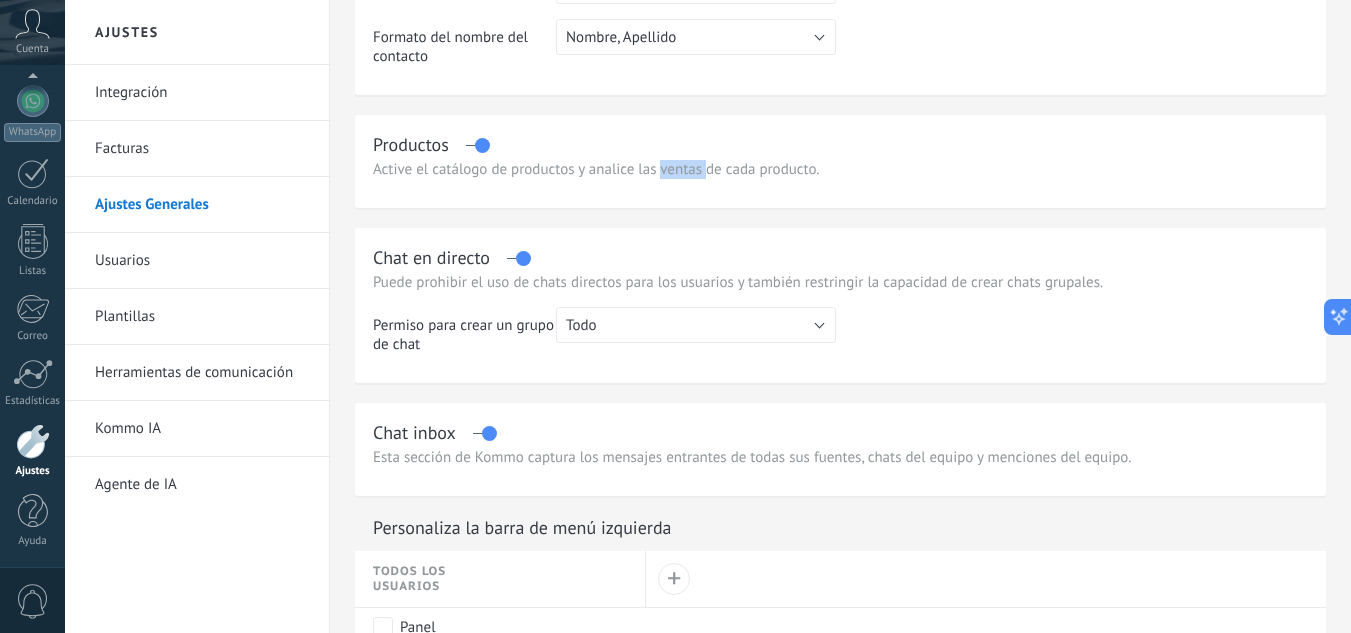 click on "Active el catálogo de productos y analice las ventas de cada producto." at bounding box center [840, 169] 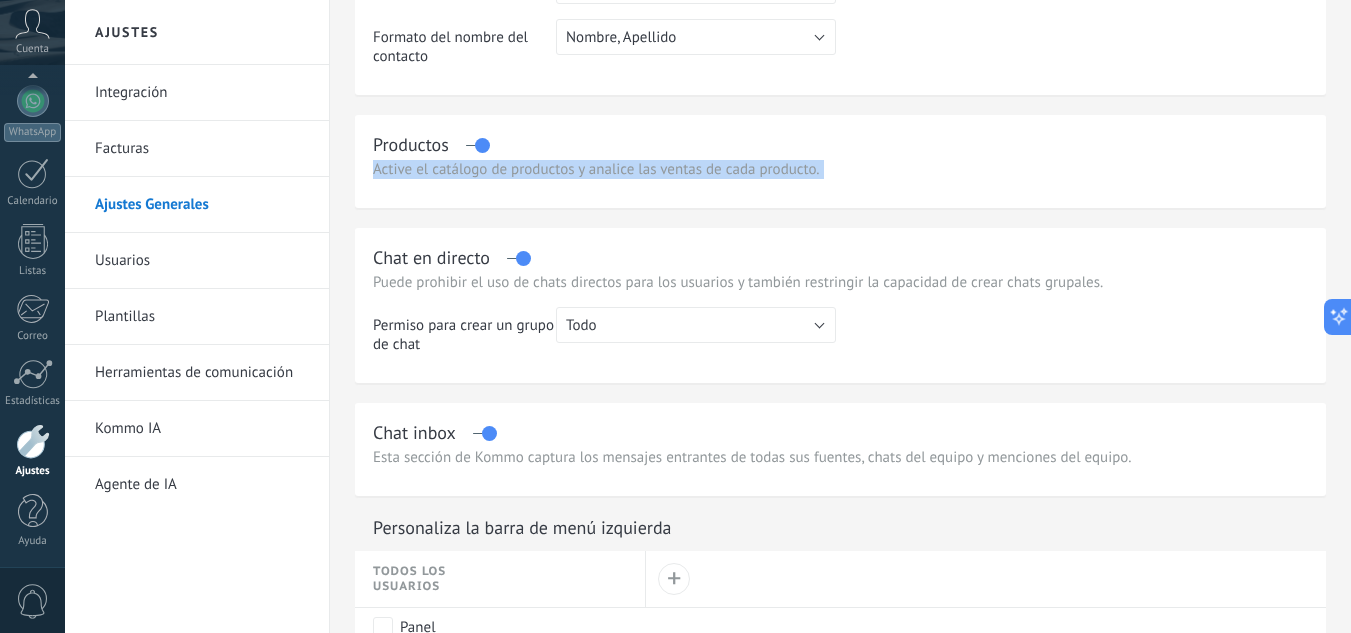 click on "Active el catálogo de productos y analice las ventas de cada producto." at bounding box center (840, 169) 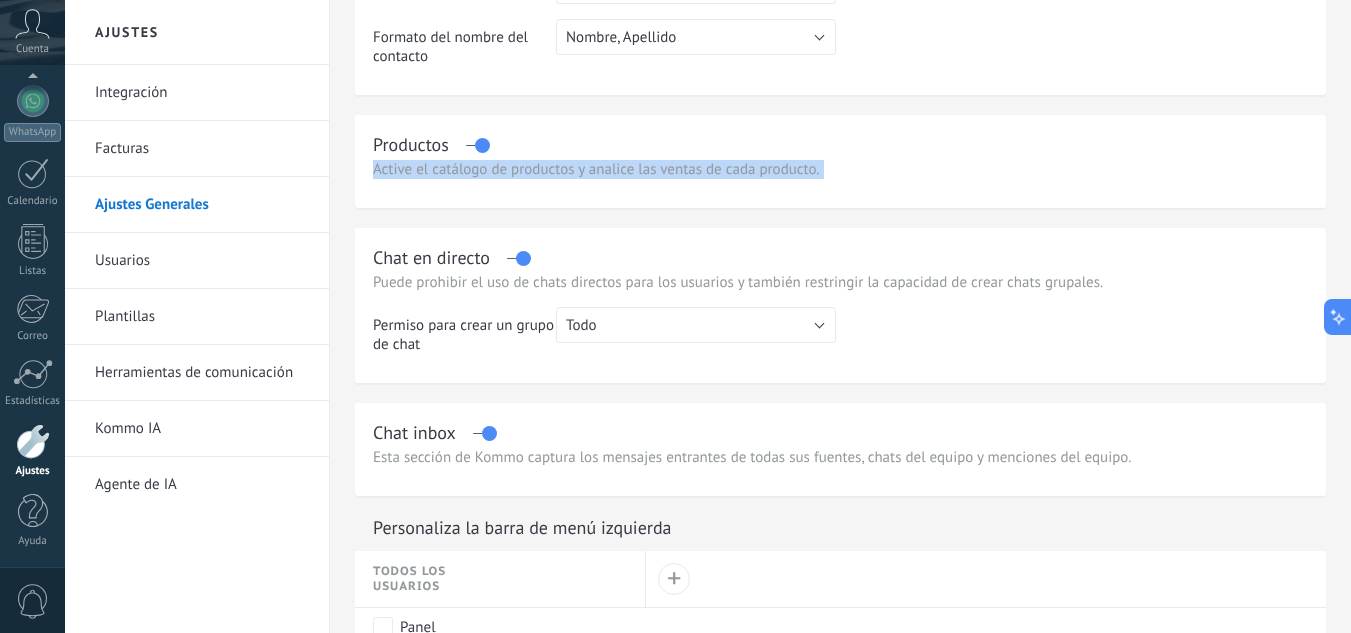 click on "Active el catálogo de productos y analice las ventas de cada producto." at bounding box center (840, 169) 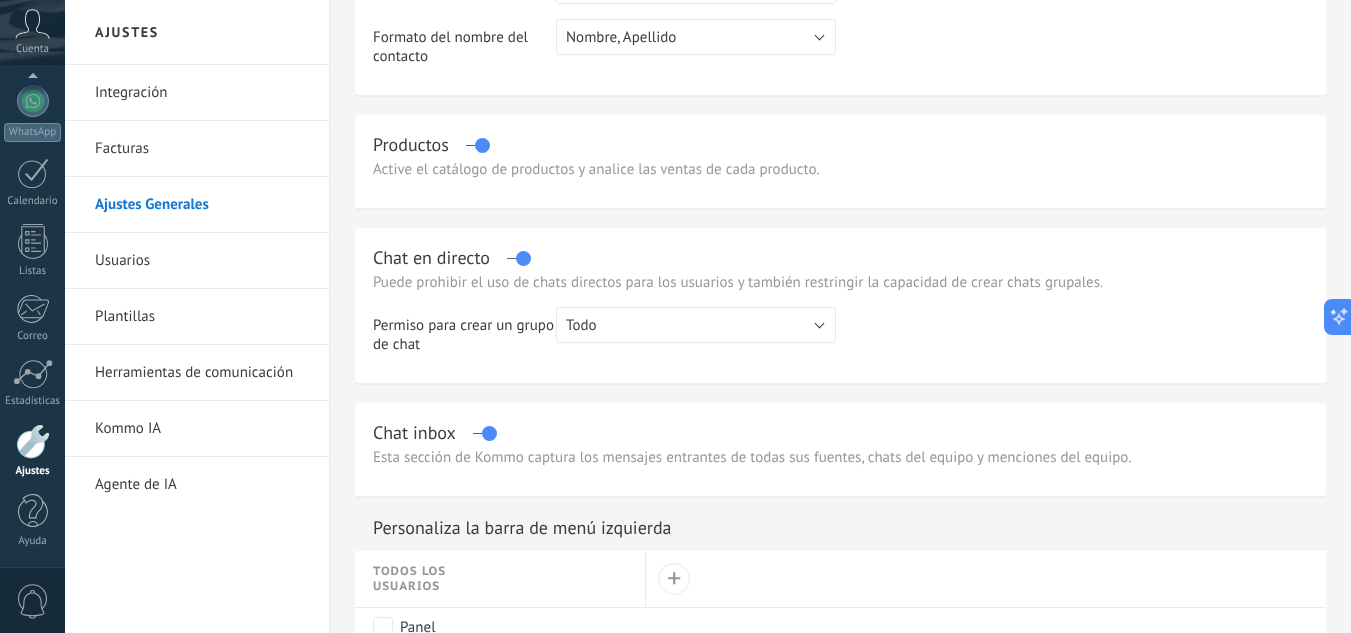 click on "Productos" at bounding box center (411, 144) 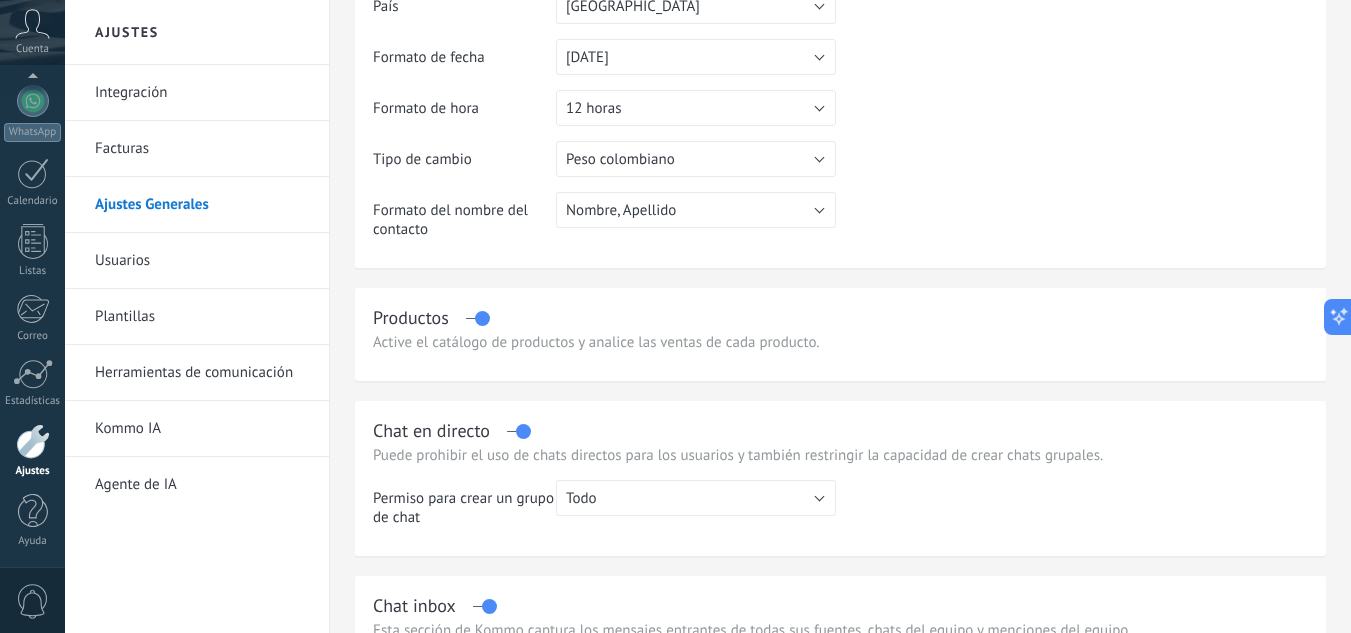 scroll, scrollTop: 0, scrollLeft: 0, axis: both 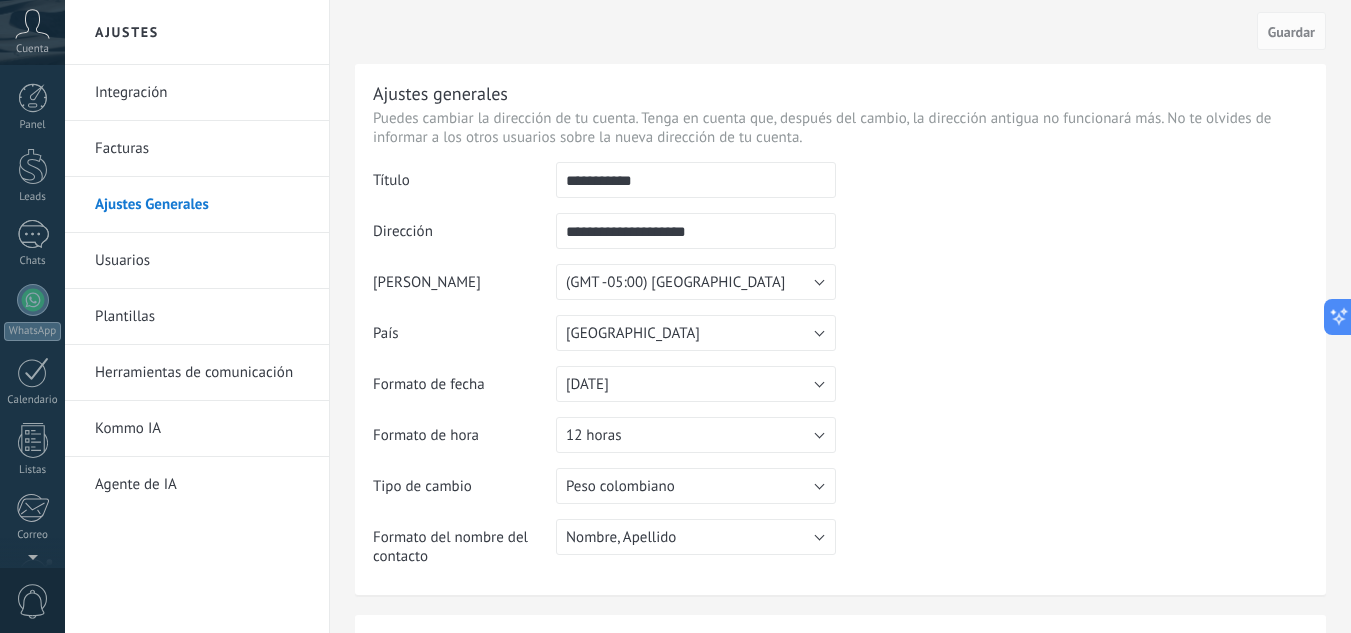 click 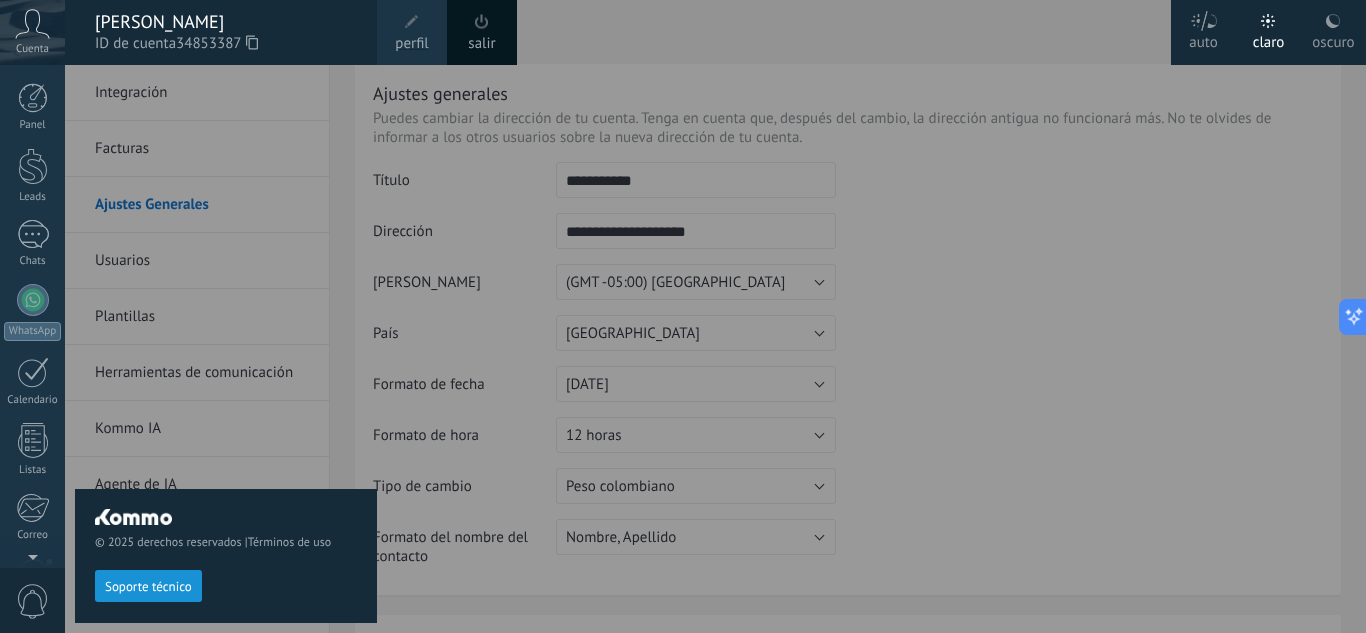 click 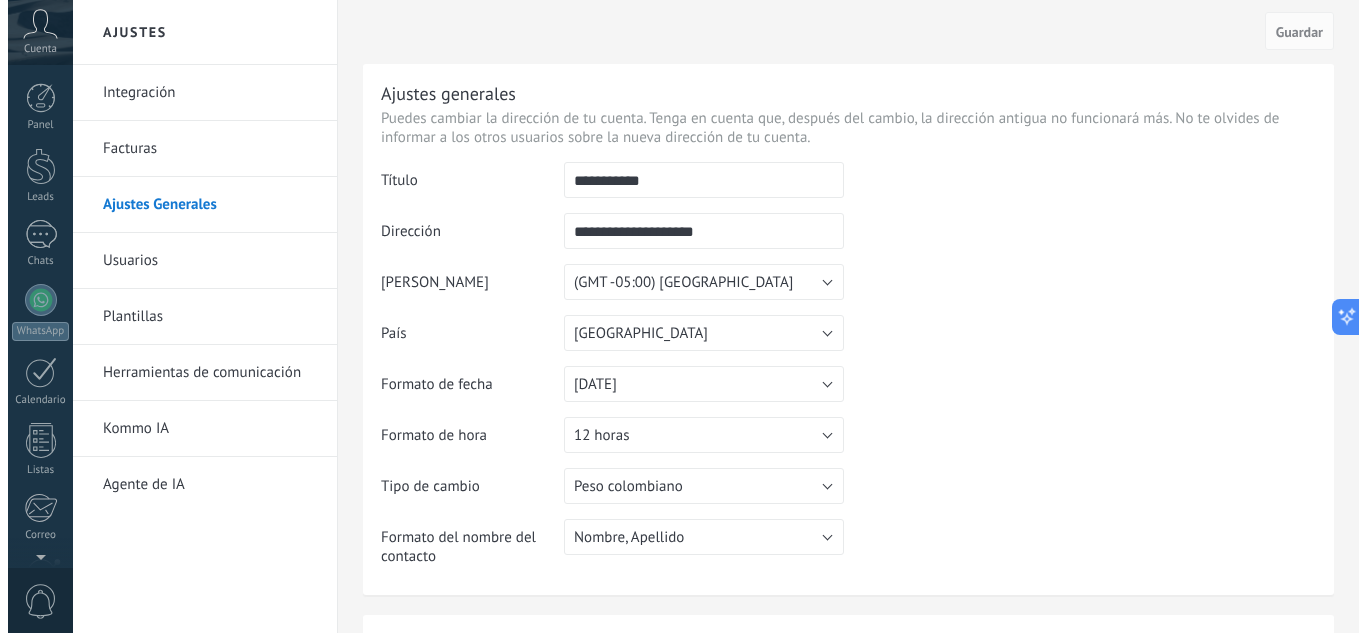 scroll, scrollTop: 199, scrollLeft: 0, axis: vertical 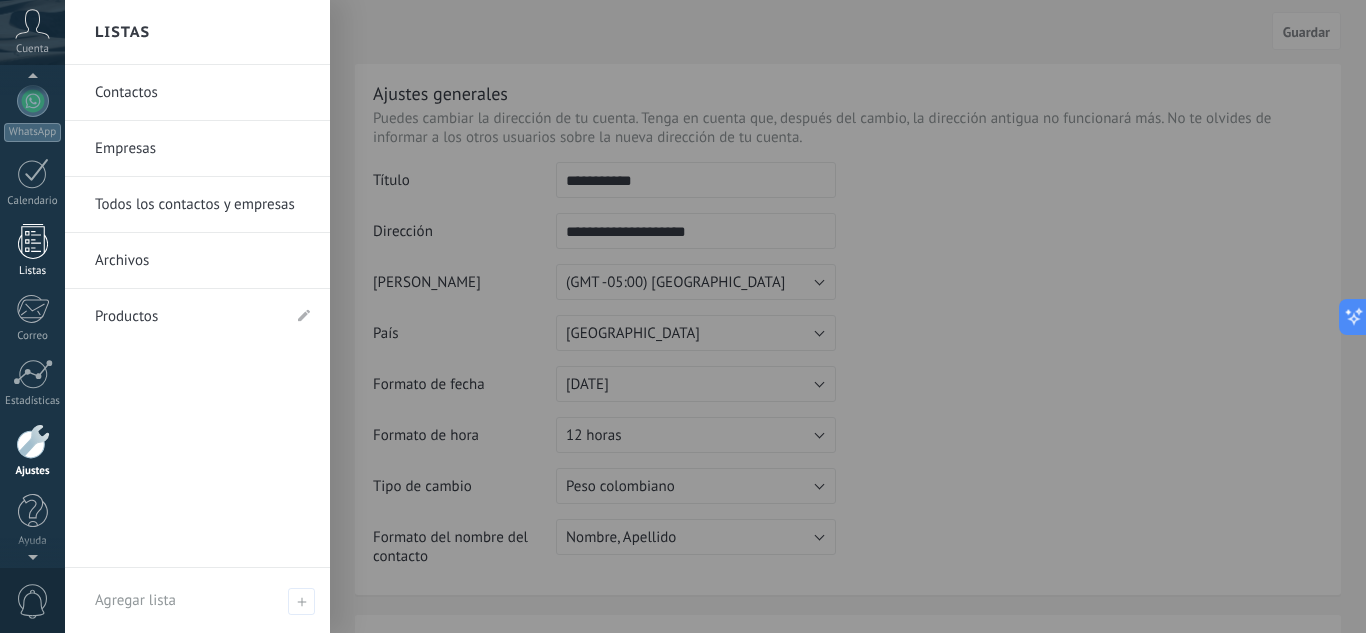 click at bounding box center (33, 241) 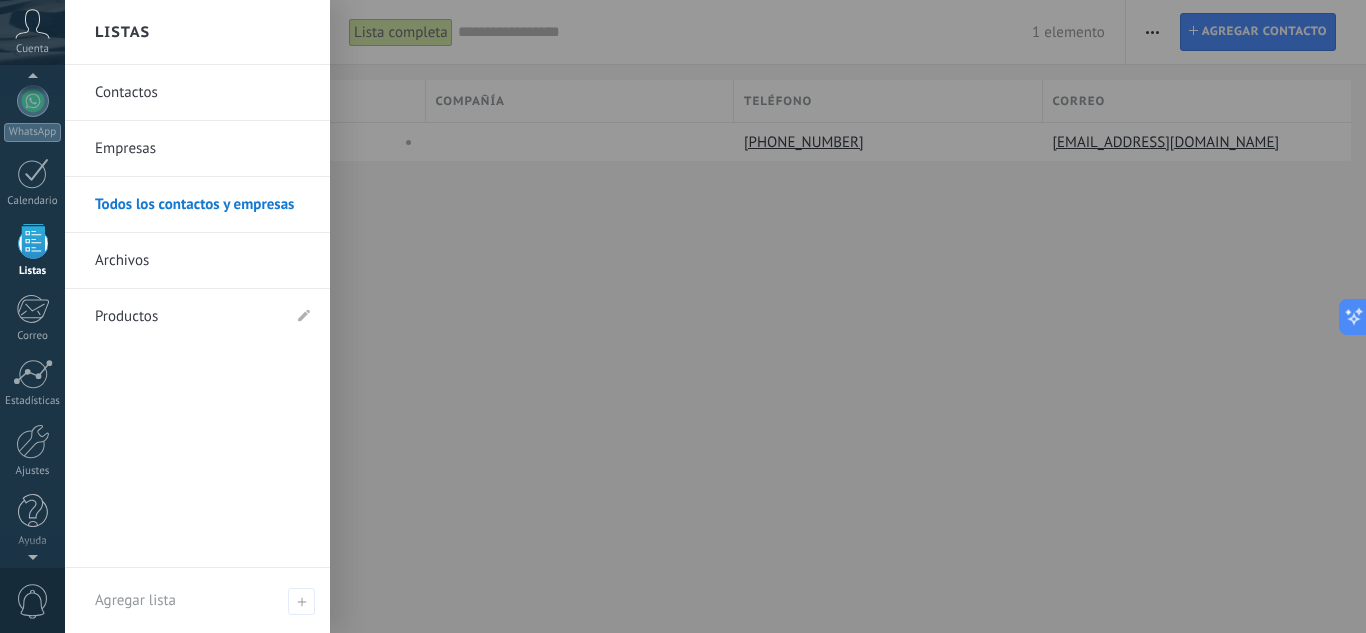 click on "Productos" at bounding box center (187, 317) 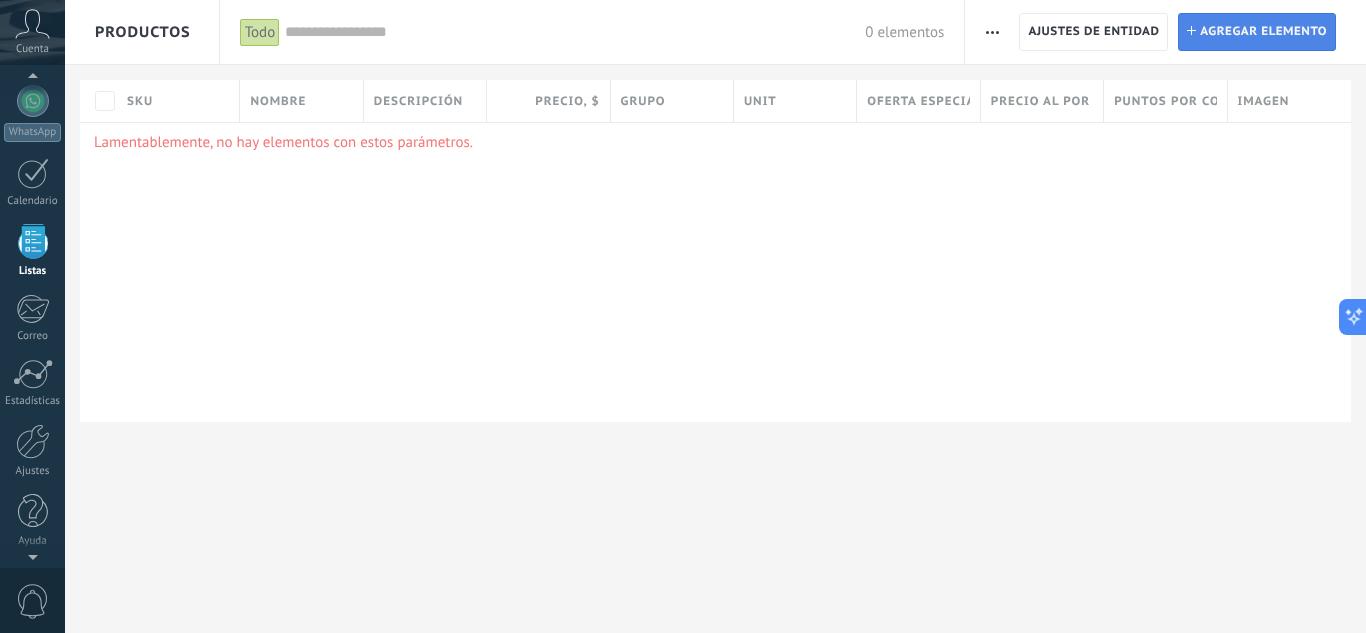 click on "Agregar elemento" at bounding box center (1263, 32) 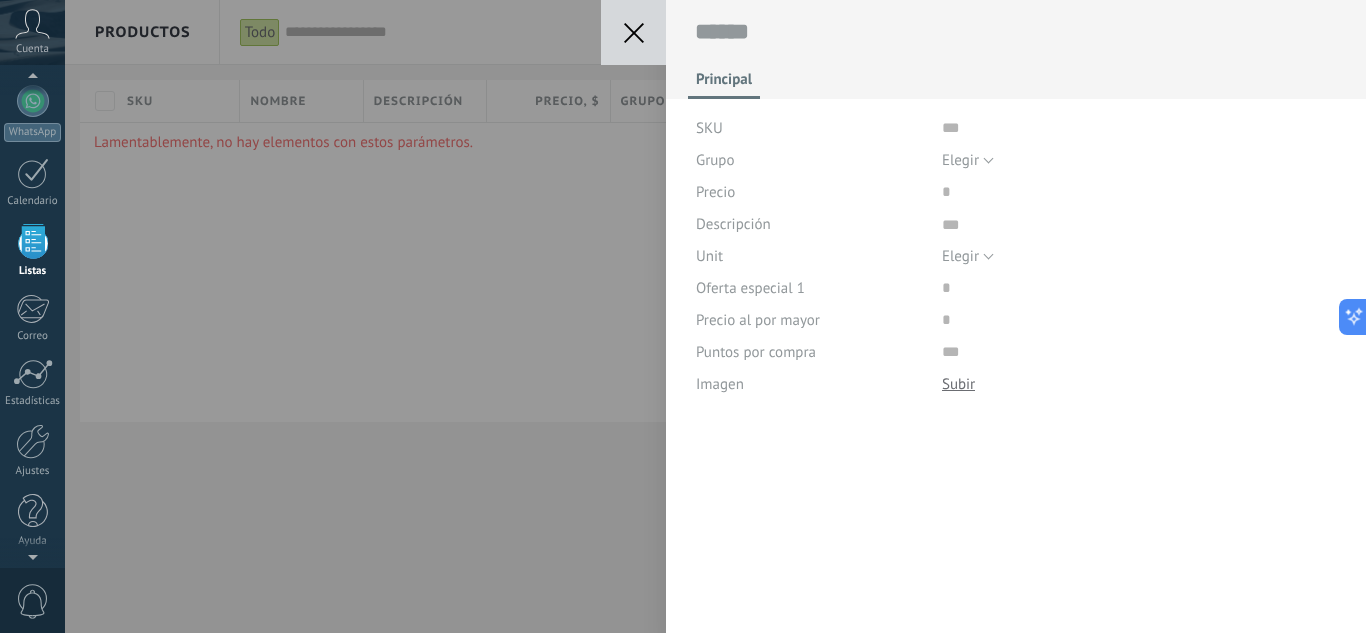 scroll, scrollTop: 20, scrollLeft: 0, axis: vertical 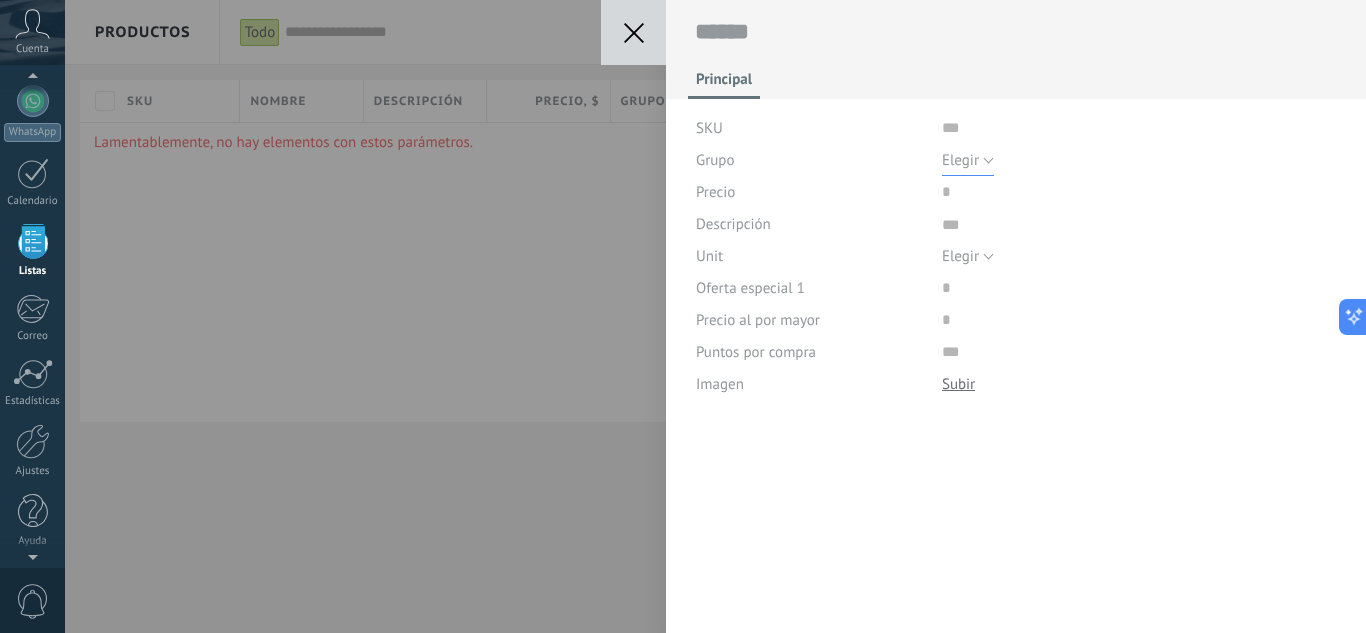 drag, startPoint x: 979, startPoint y: 162, endPoint x: 961, endPoint y: 129, distance: 37.589893 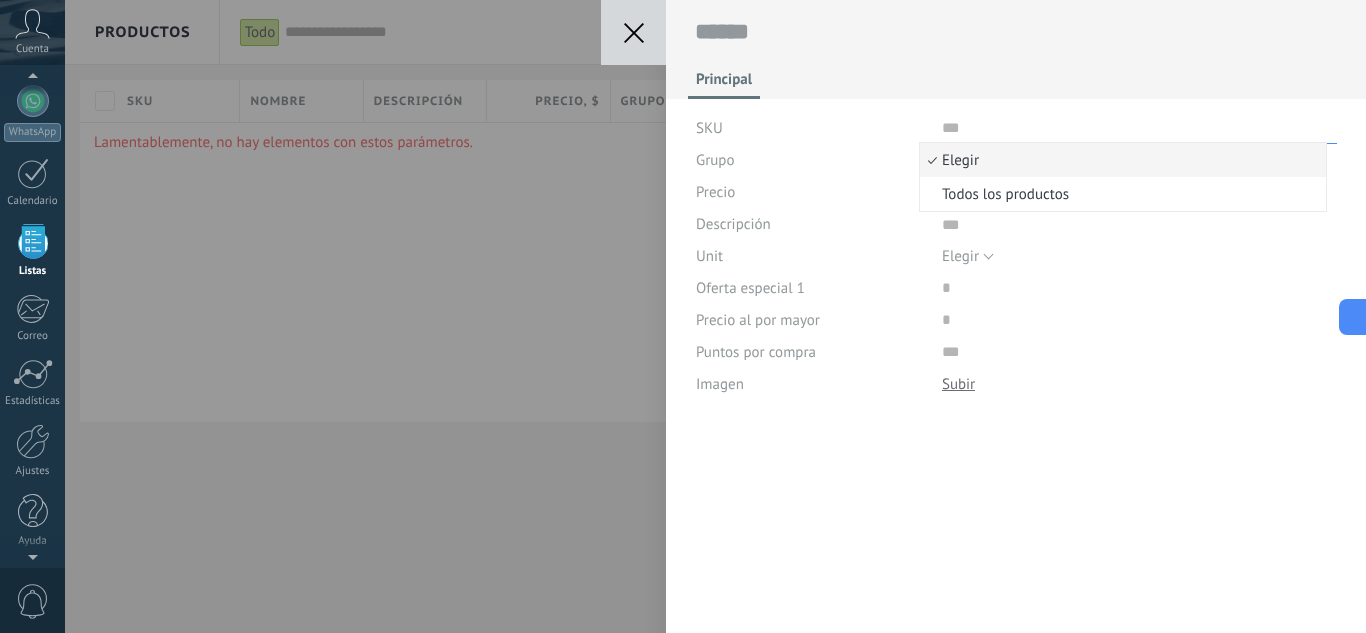 click at bounding box center [1139, 128] 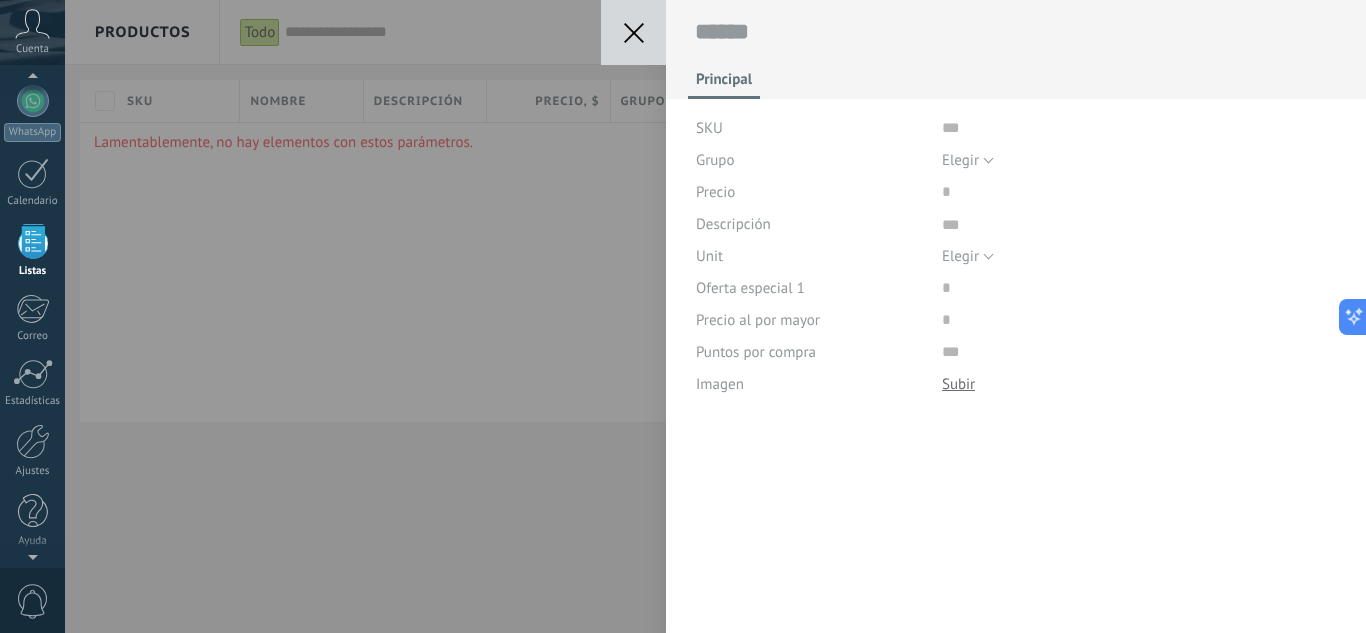 click on "SKU" at bounding box center (811, 128) 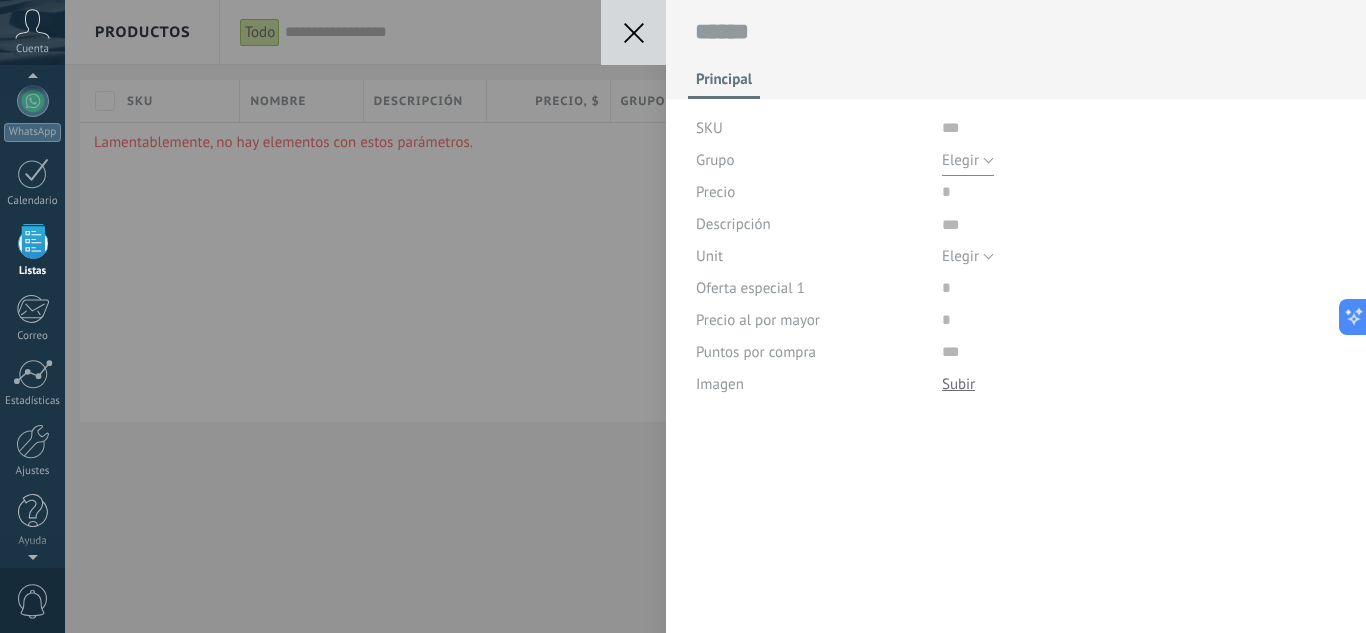 click on "Elegir" at bounding box center [960, 160] 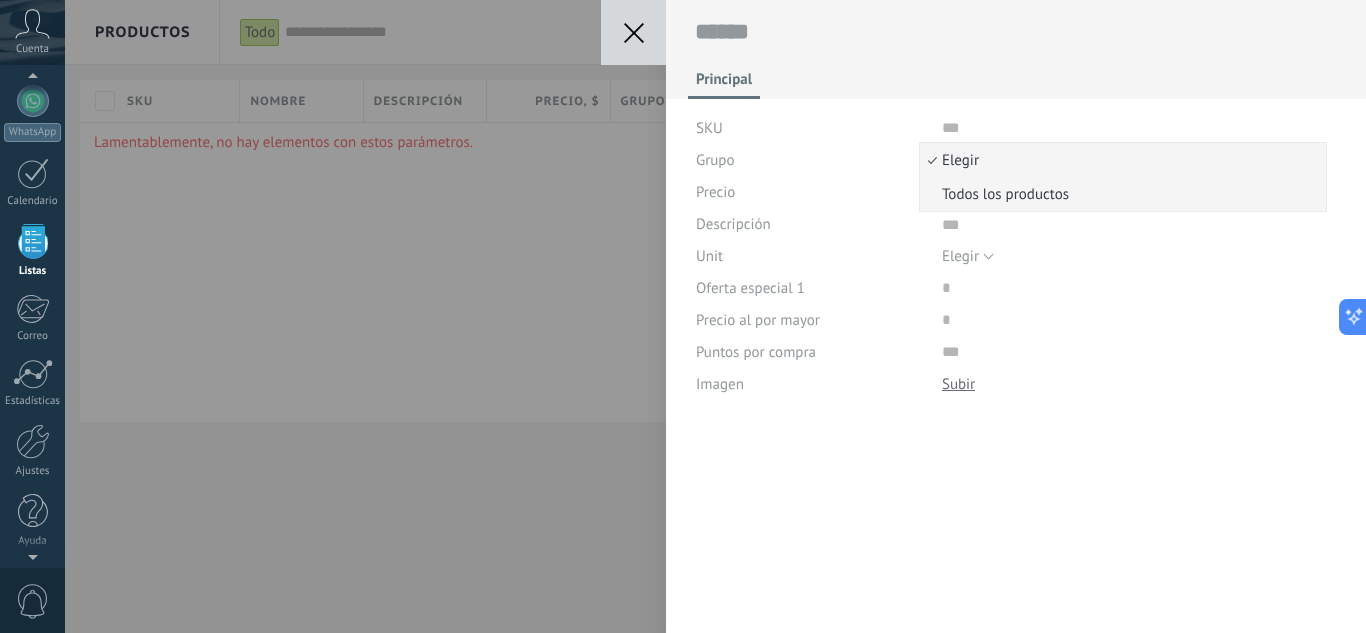 click on "Todos los productos" at bounding box center (1120, 194) 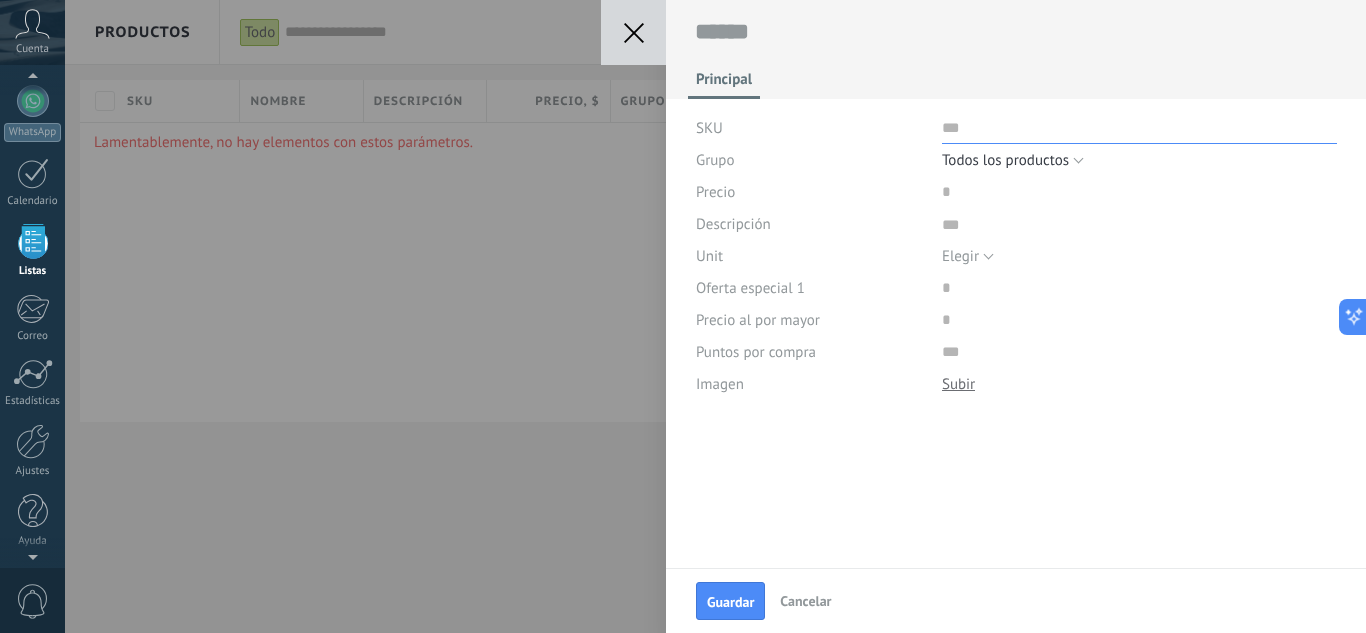 click at bounding box center (1139, 128) 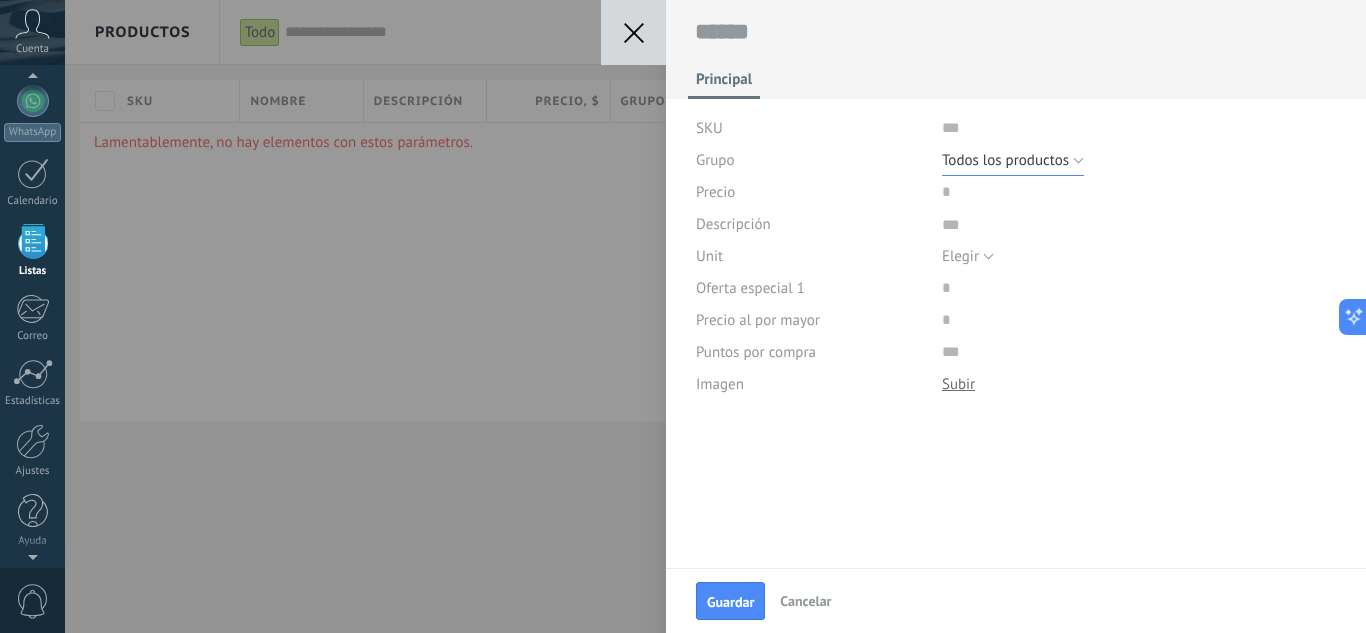 click on "Todos los productos" at bounding box center (1013, 160) 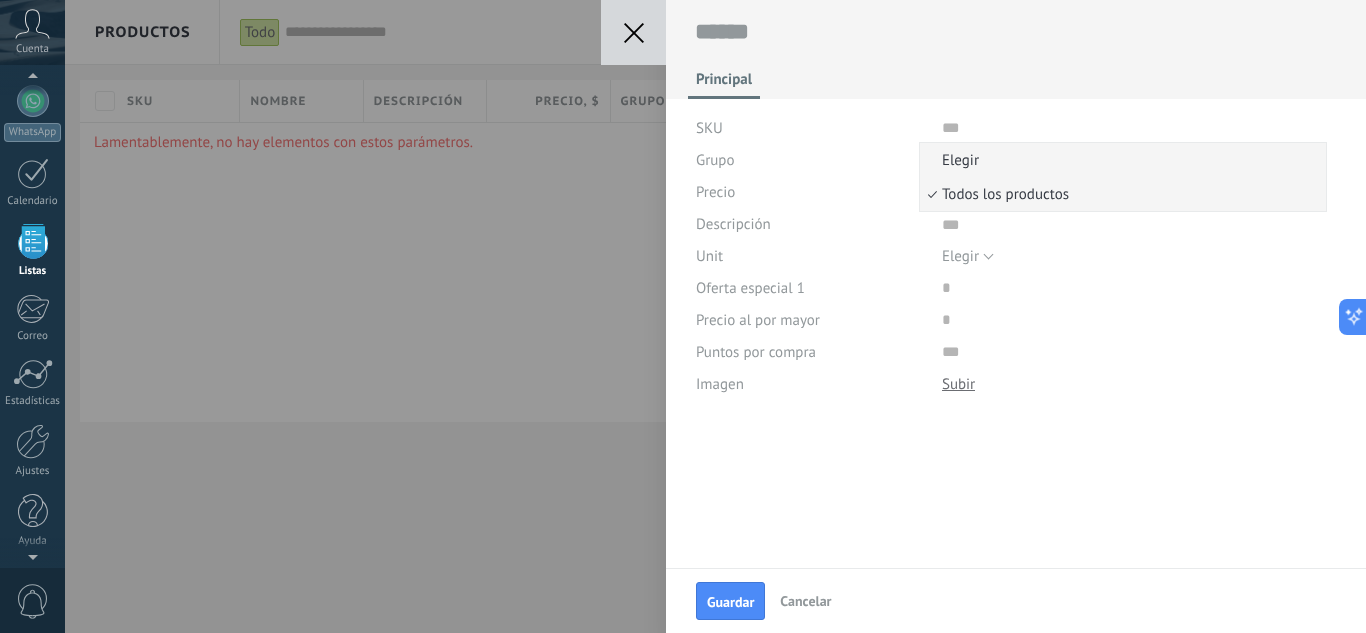 click on "Elegir" at bounding box center [1120, 160] 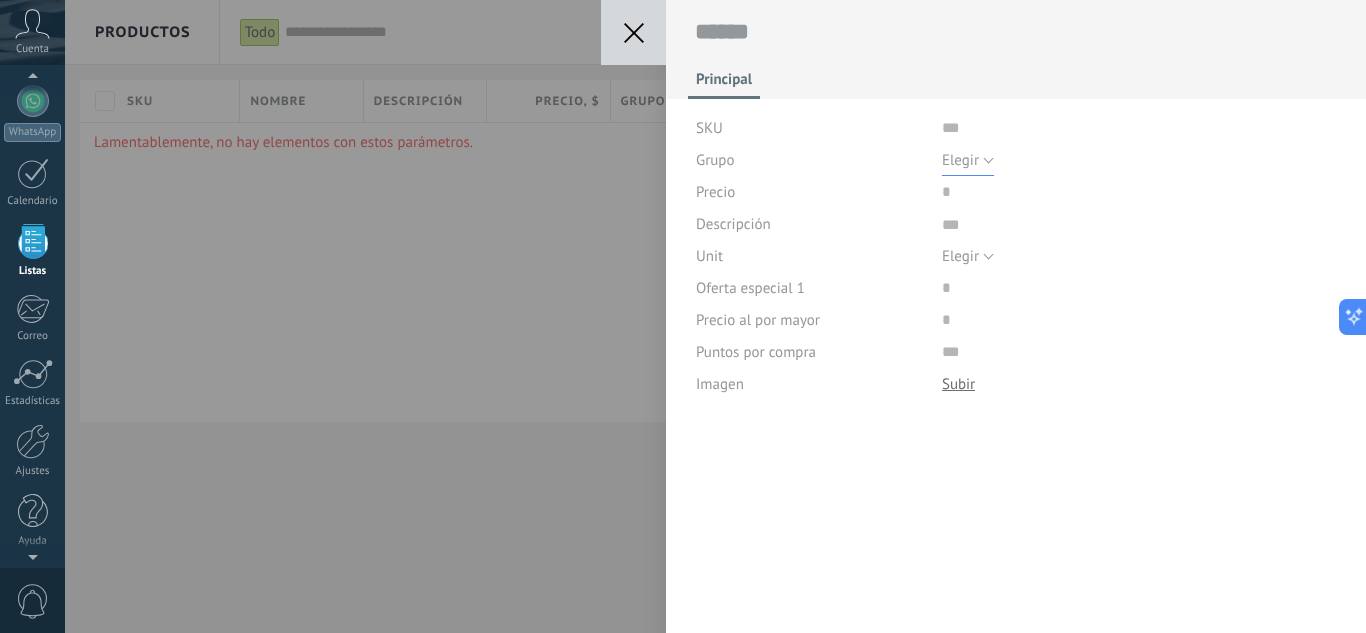 click on "Elegir" at bounding box center (960, 160) 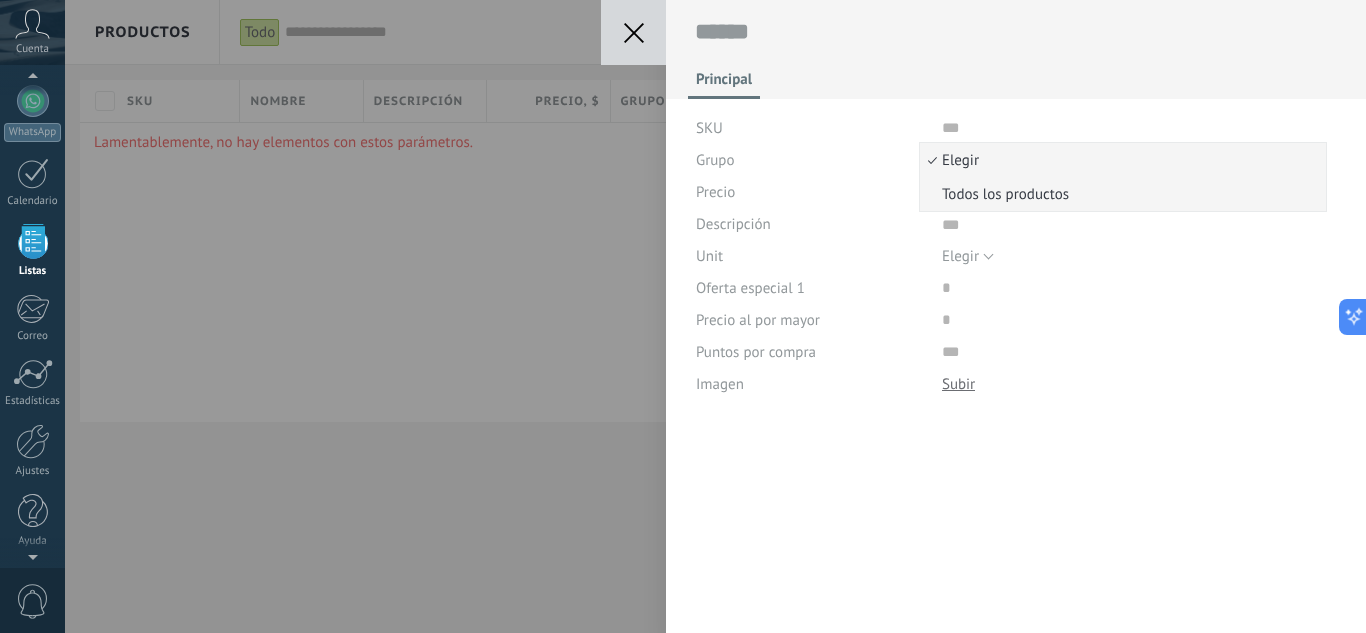 click on "Todos los productos" at bounding box center [1120, 194] 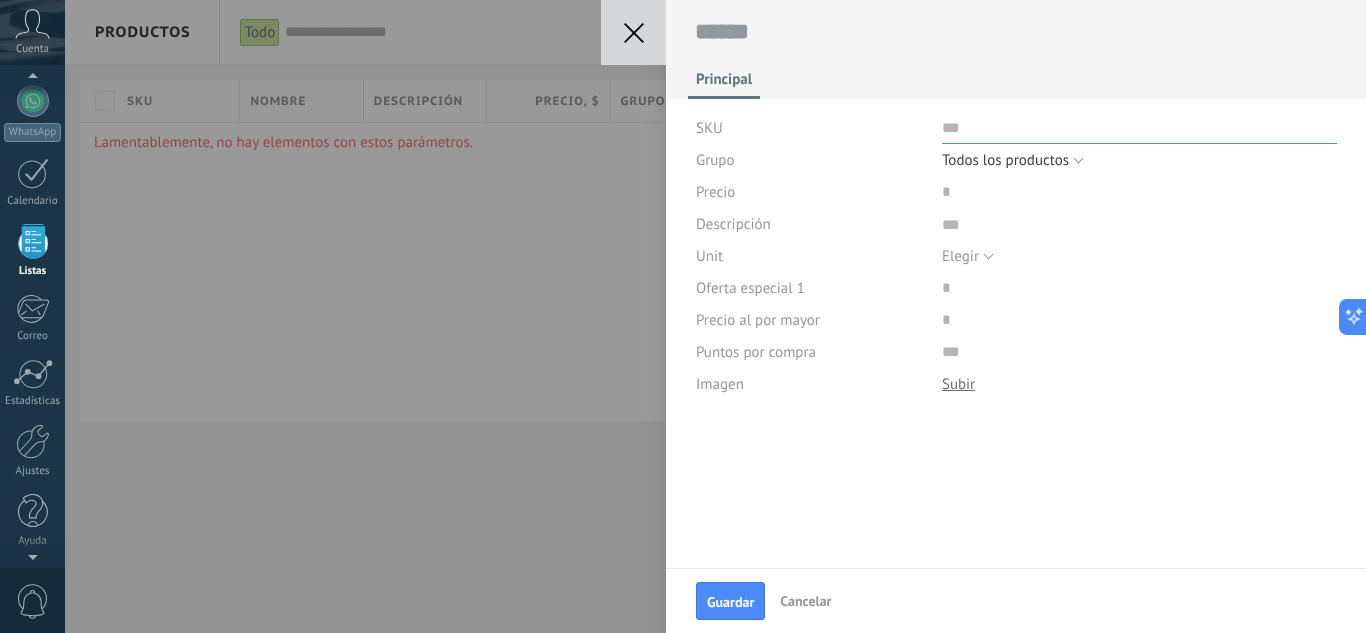 click at bounding box center (1139, 128) 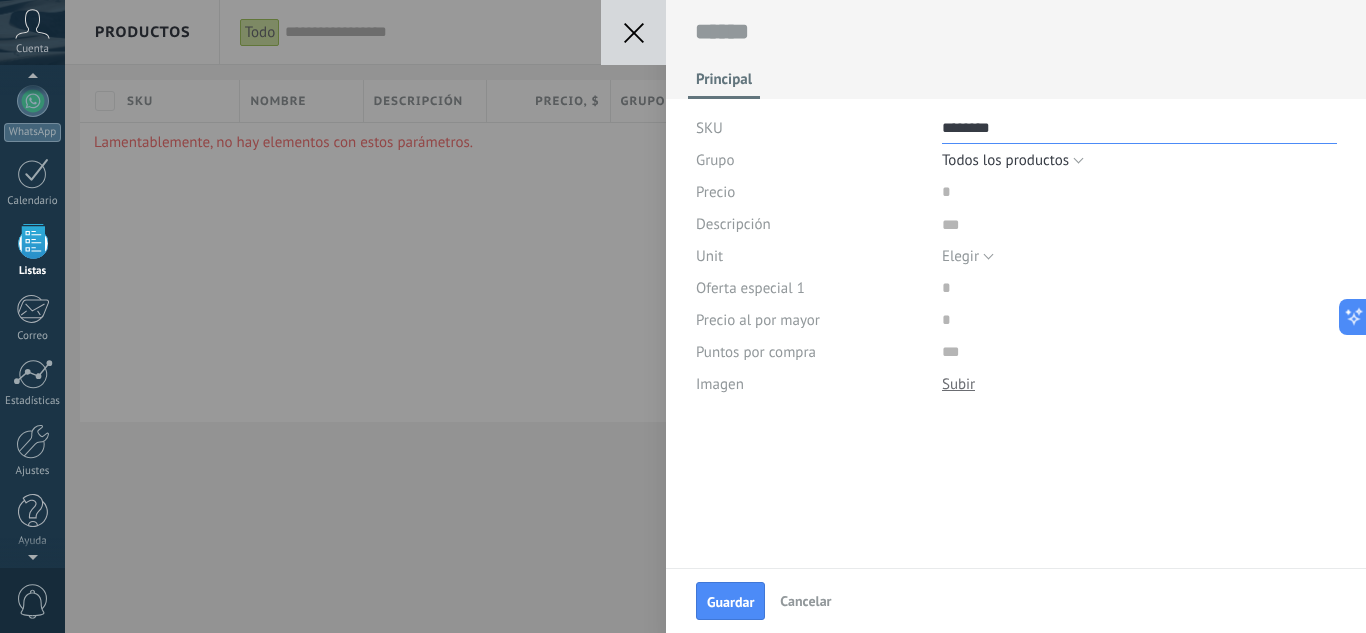 type on "********" 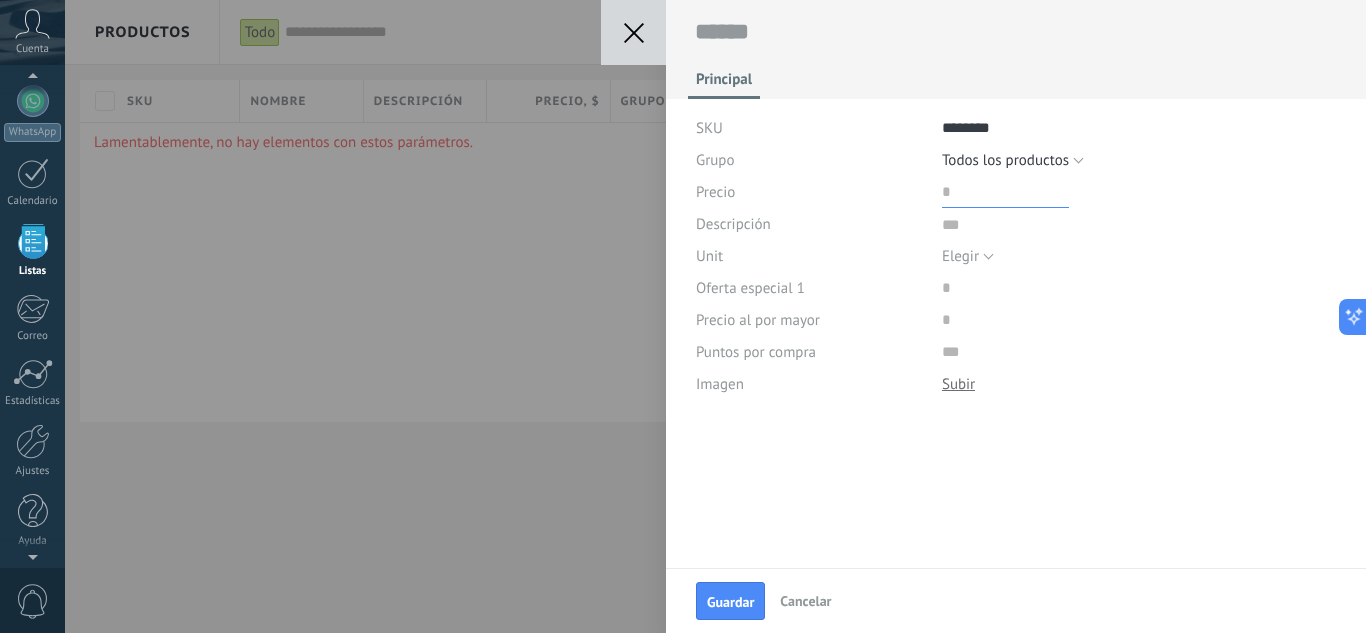 click at bounding box center (1005, 192) 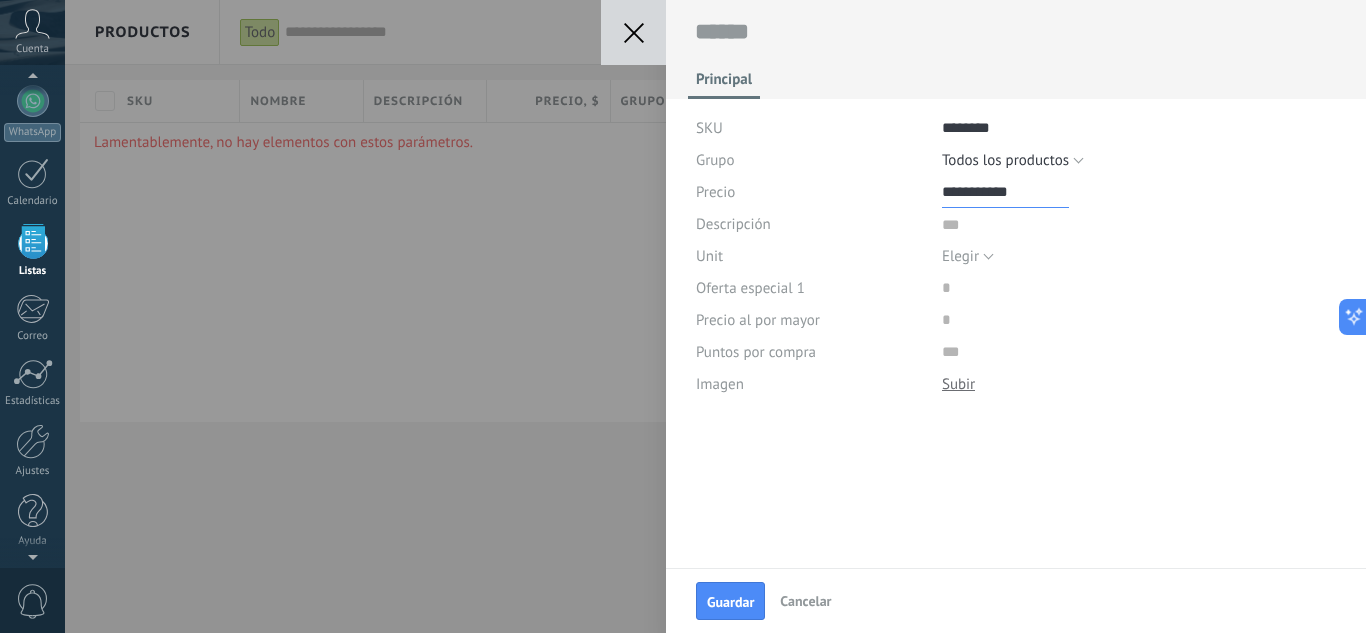 type on "**********" 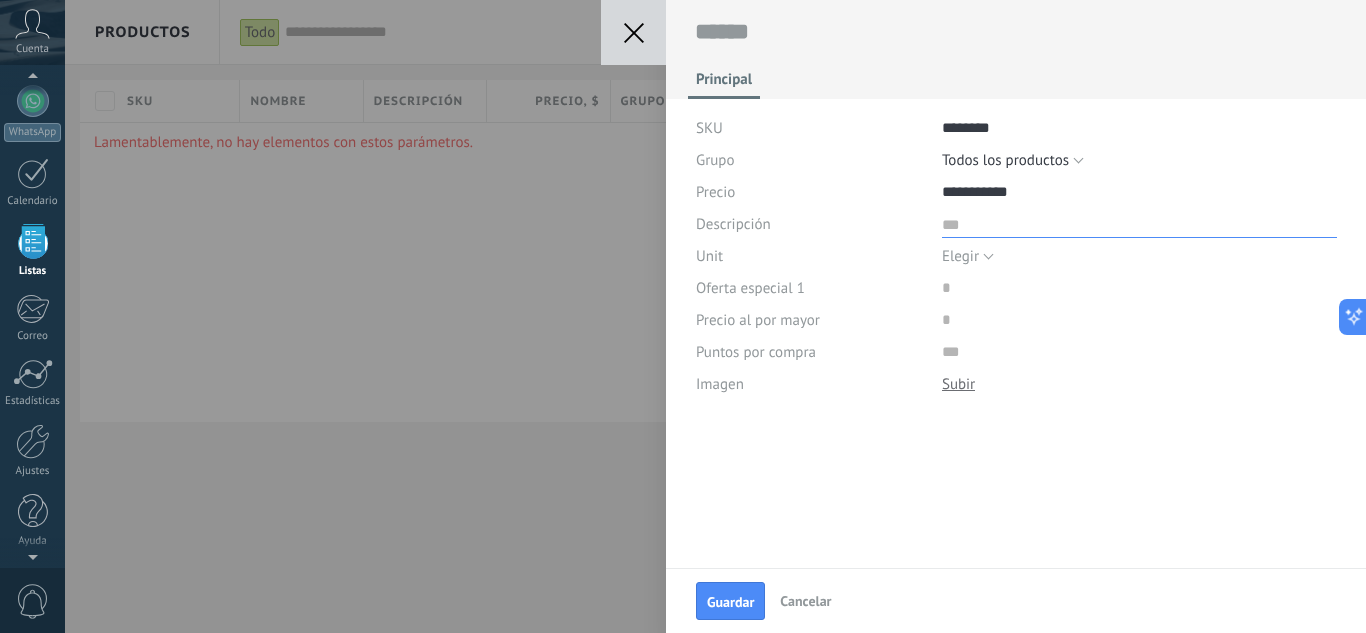 click at bounding box center [1139, 223] 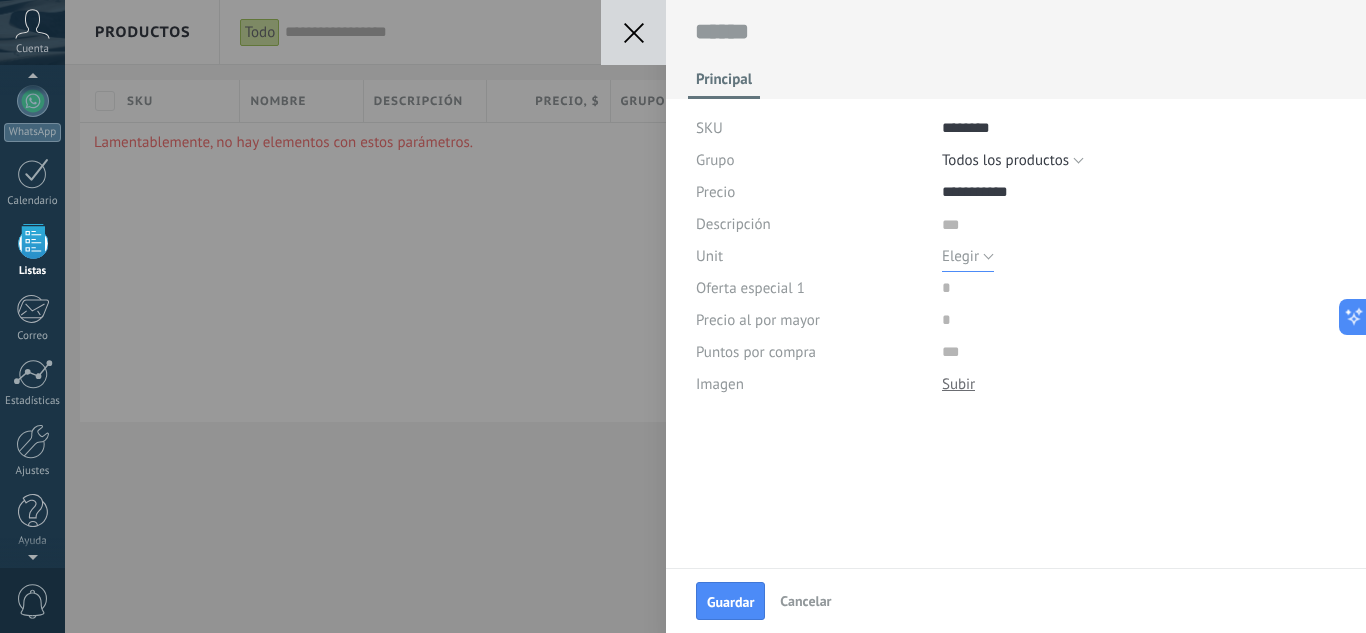 click on "Elegir" at bounding box center [960, 256] 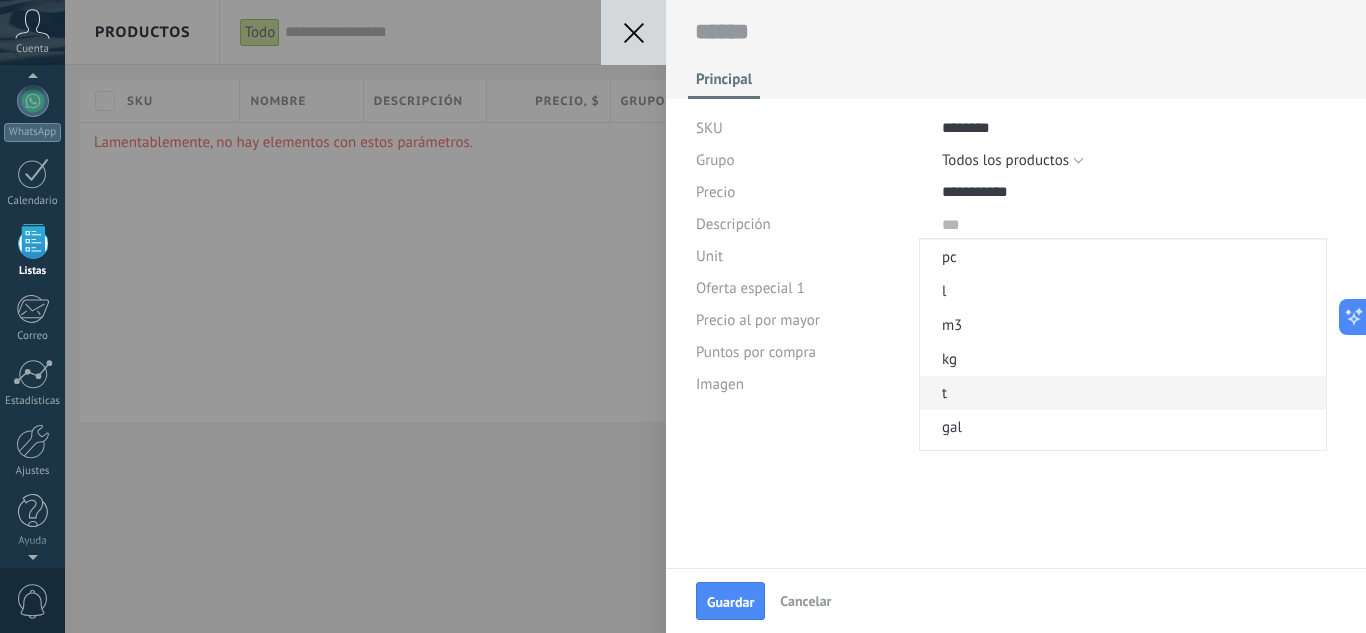 scroll, scrollTop: 0, scrollLeft: 0, axis: both 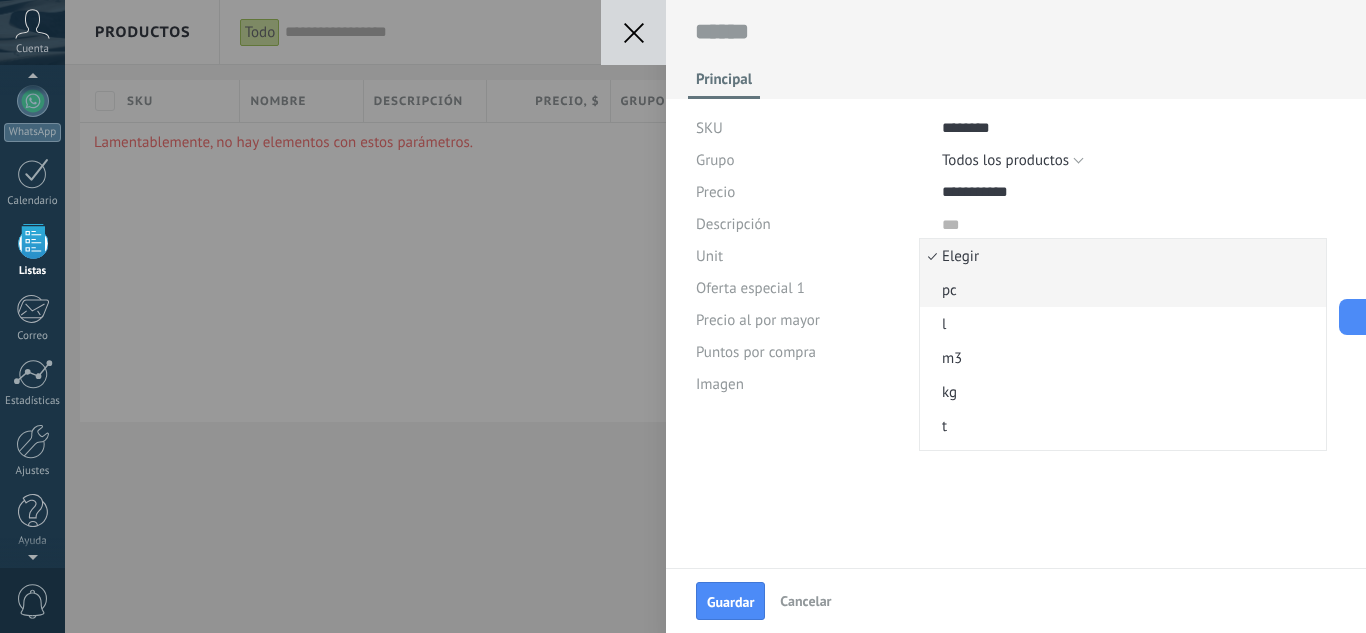 click on "pc" at bounding box center (1120, 290) 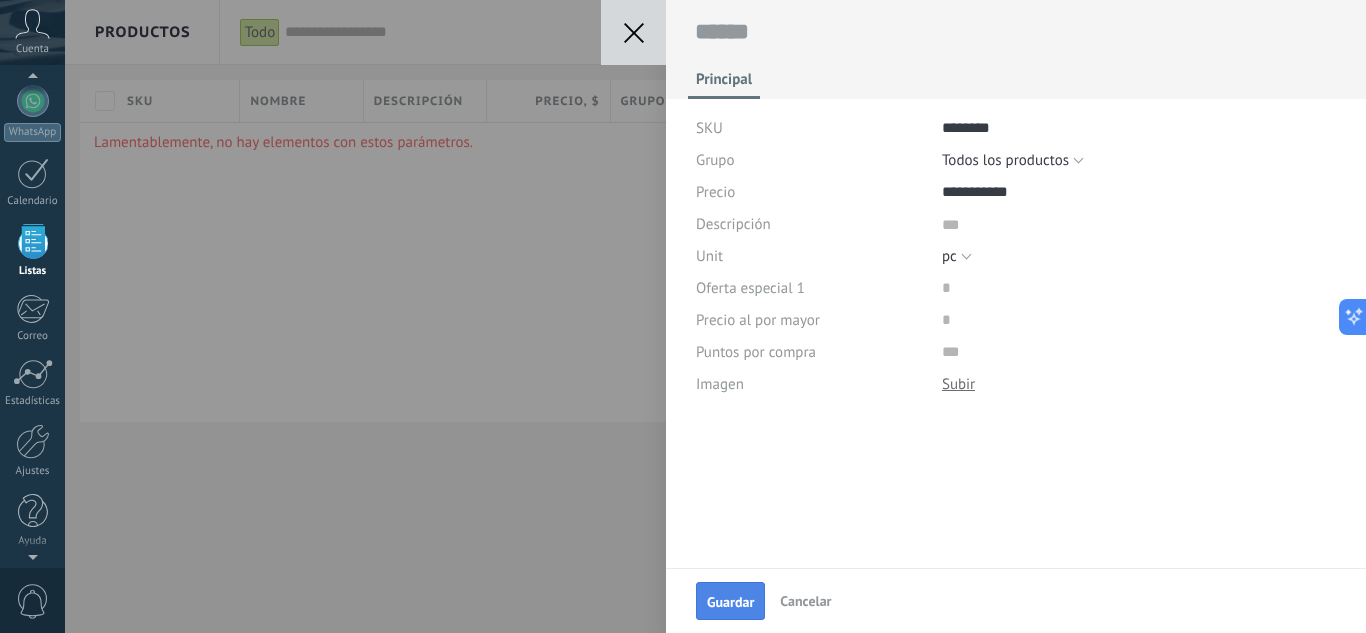 click on "Guardar" at bounding box center [730, 601] 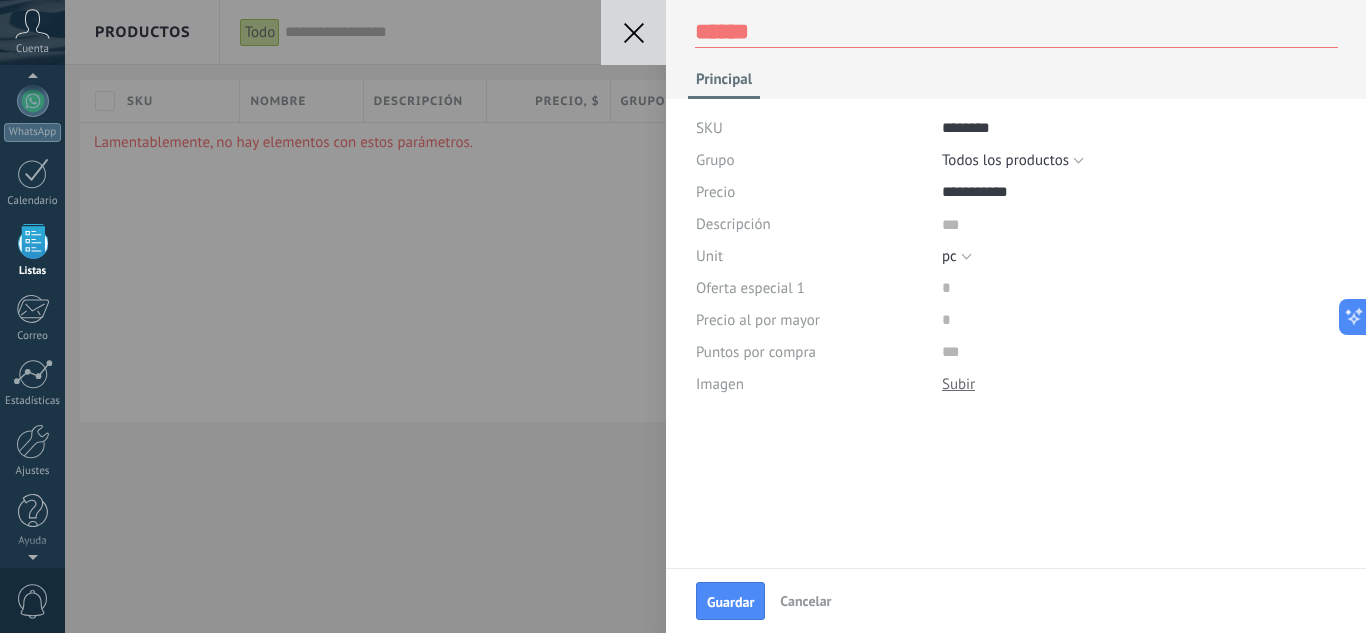 click at bounding box center [1016, 32] 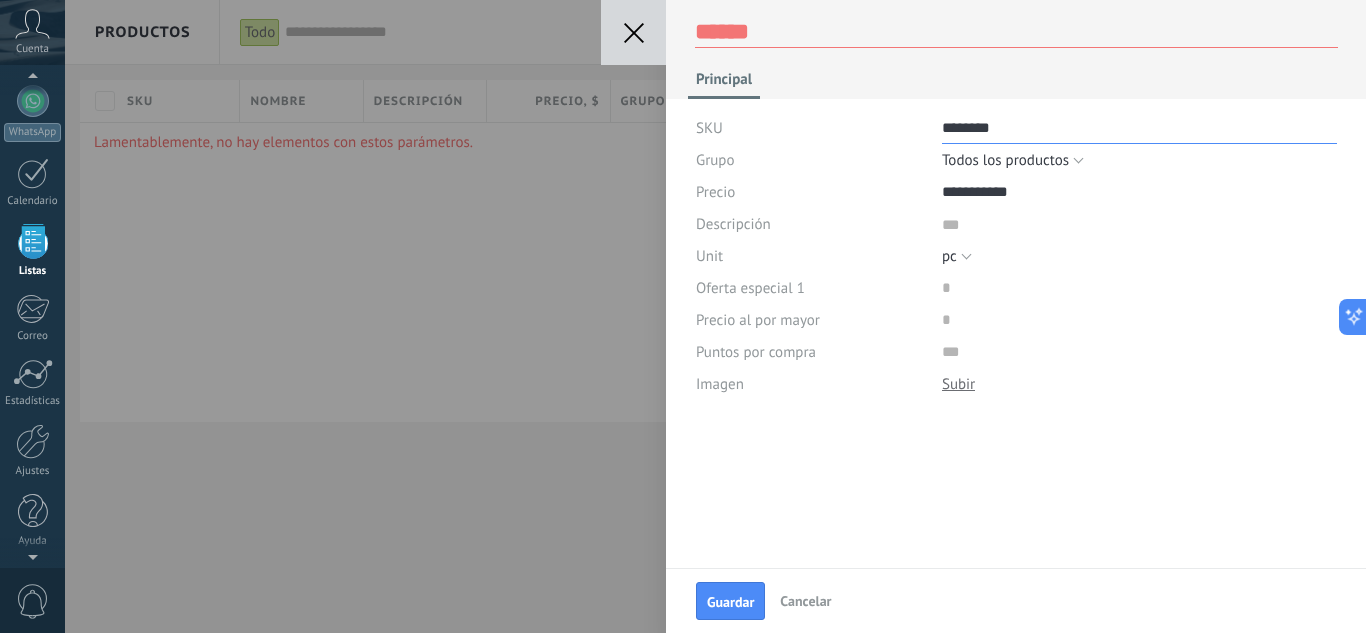 click on "********" at bounding box center [1139, 128] 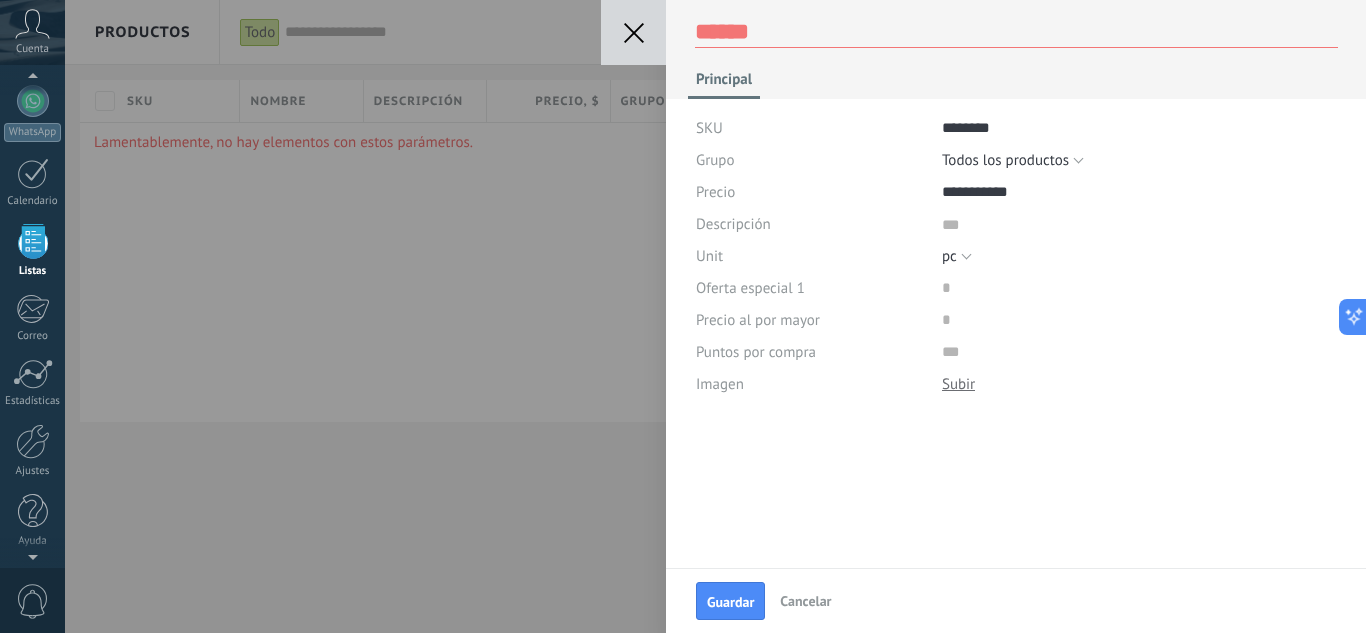 click at bounding box center (1016, 32) 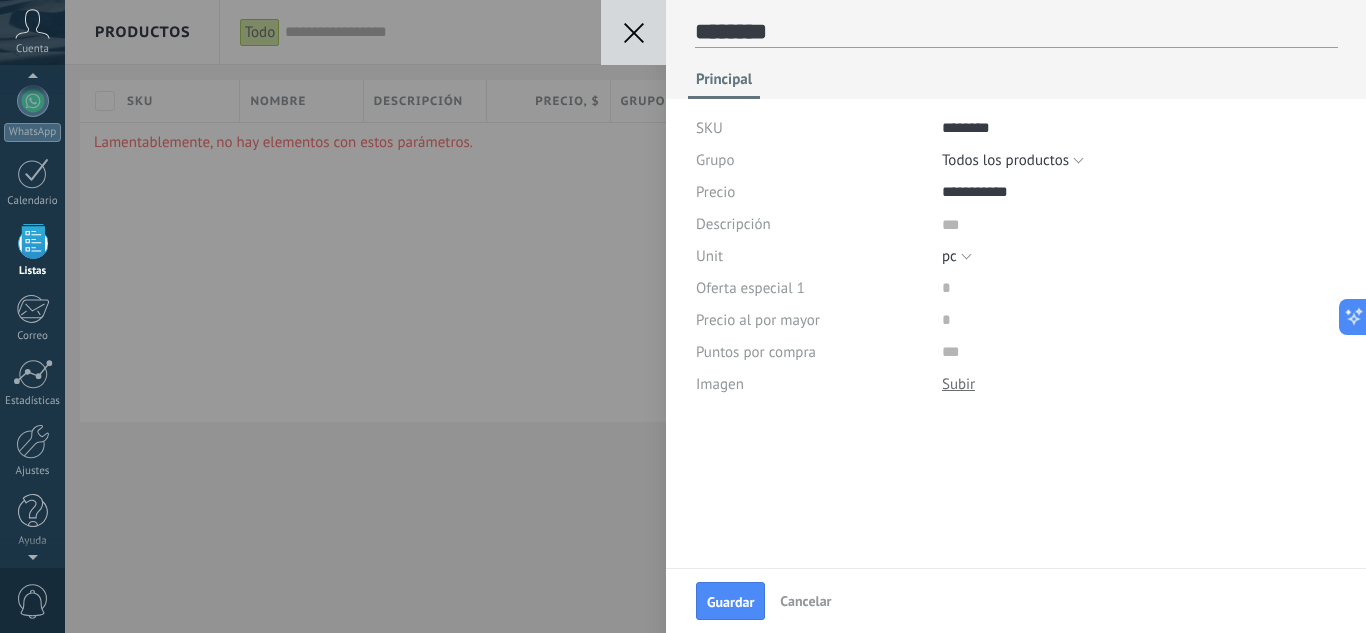 scroll, scrollTop: 30, scrollLeft: 0, axis: vertical 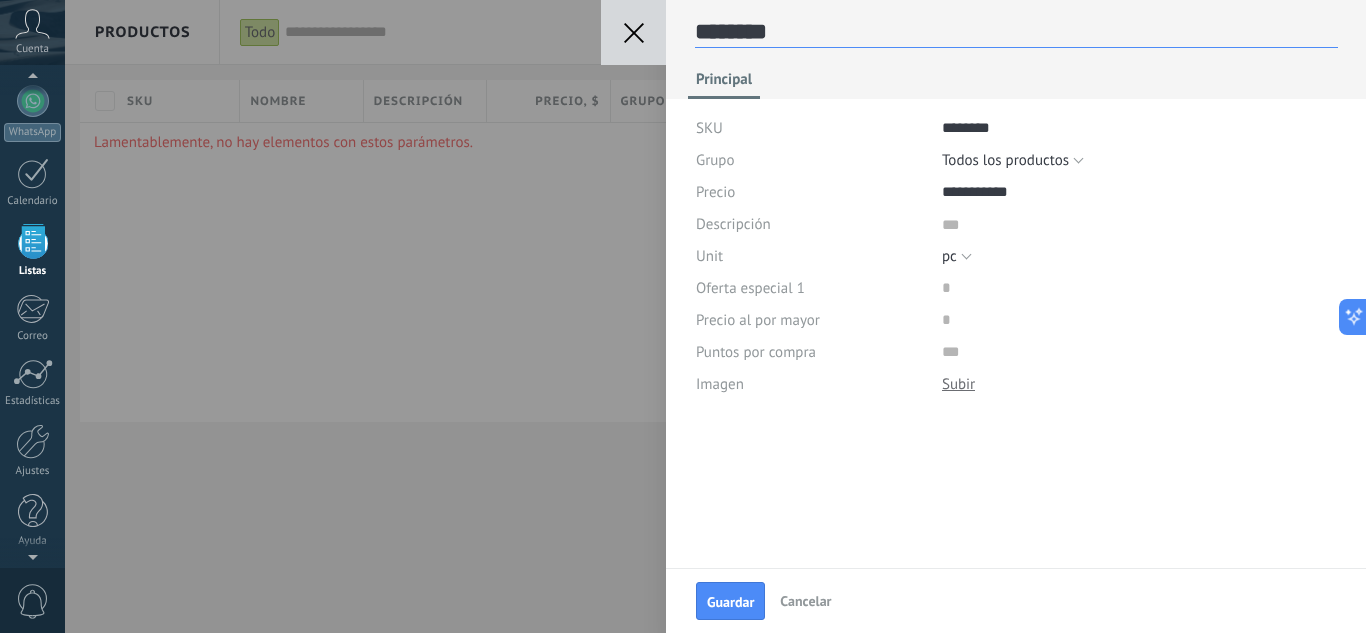type on "********" 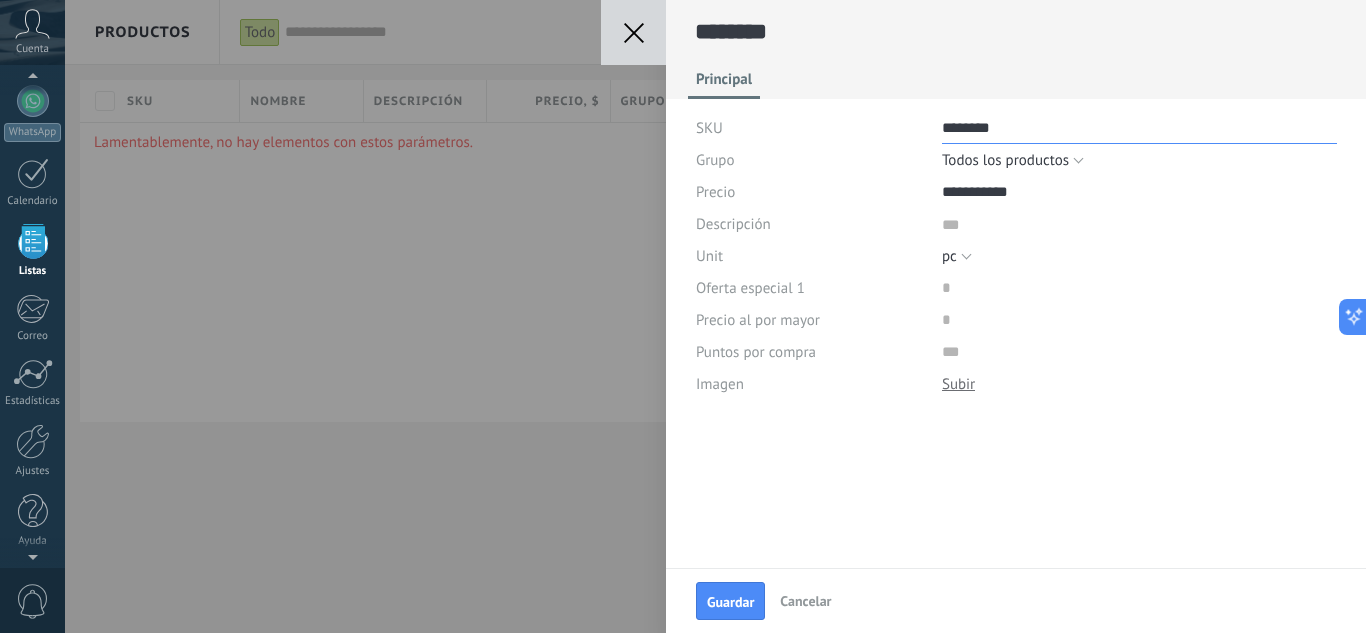 drag, startPoint x: 1031, startPoint y: 134, endPoint x: 818, endPoint y: 112, distance: 214.13313 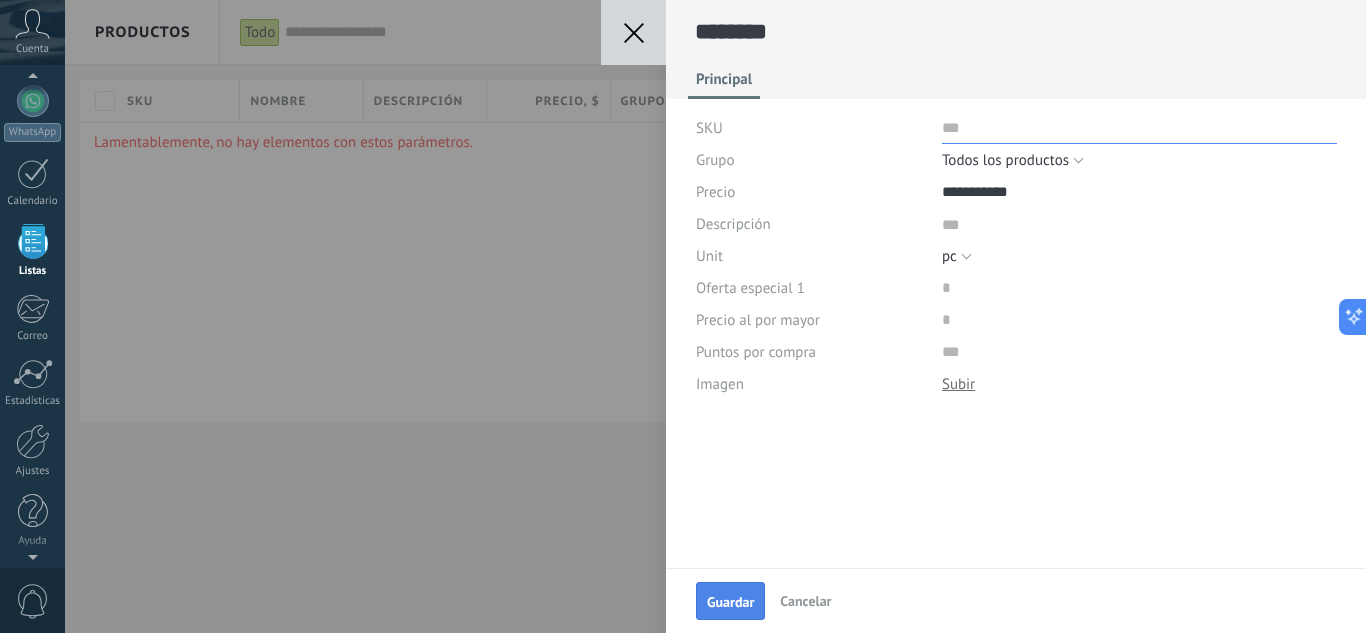 type 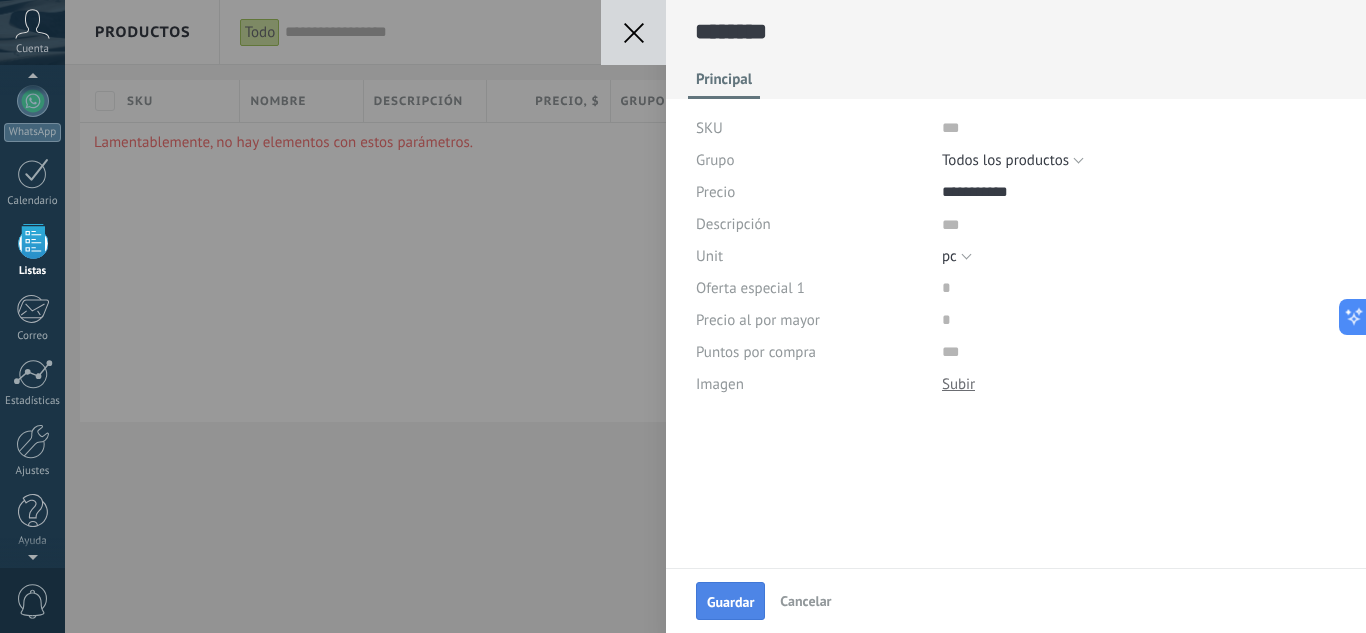 click on "Guardar" at bounding box center [730, 601] 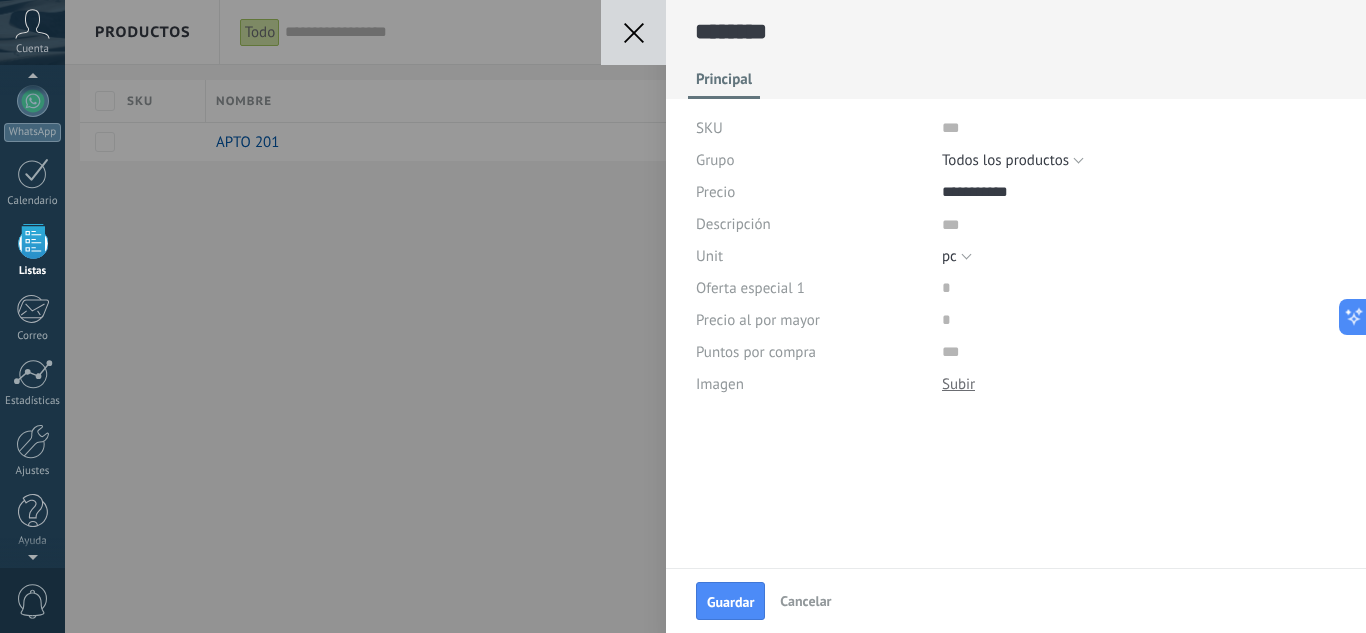click on "Guardar Cancelar ******** Principal SKU Grupo Elegir Todos los productos Todos los productos Precio Descripción Unit Elegir pc l m3 kg t gal cu ft lb pc Oferta especial 1 Precio al por mayor Puntos por compra Imagen Descargar   Reemplazar Descargar Versiones Eliminar" at bounding box center [715, 316] 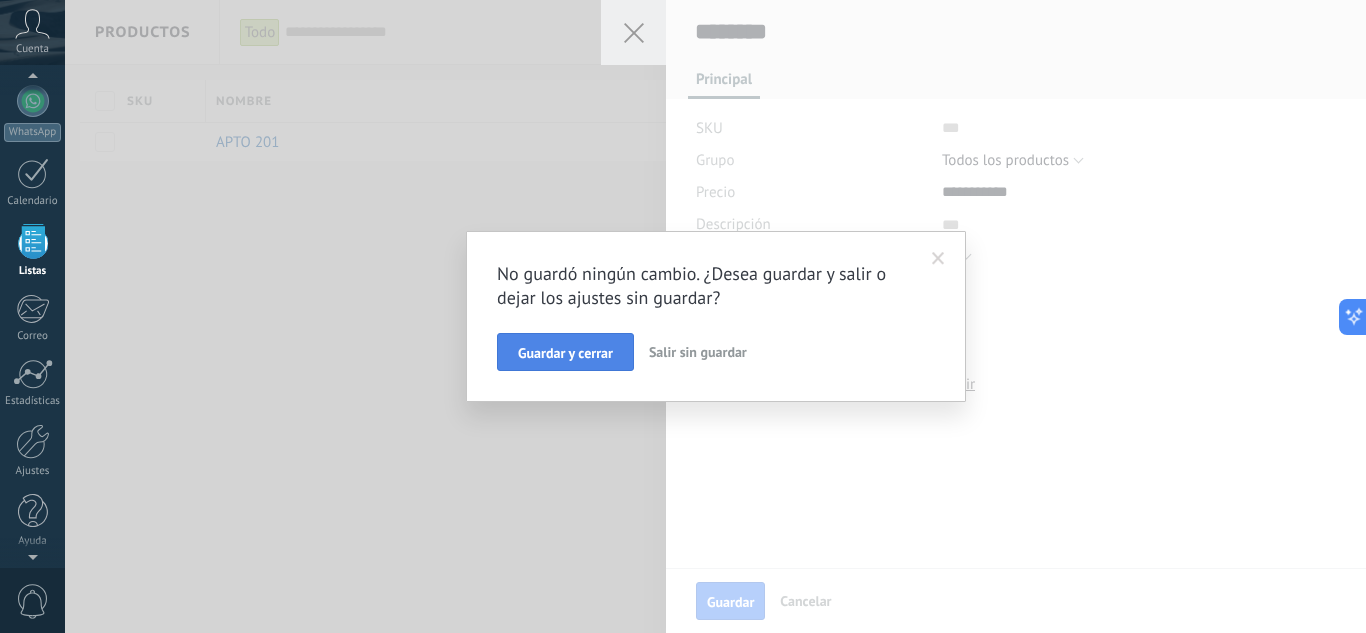 click on "Guardar y cerrar" at bounding box center (565, 353) 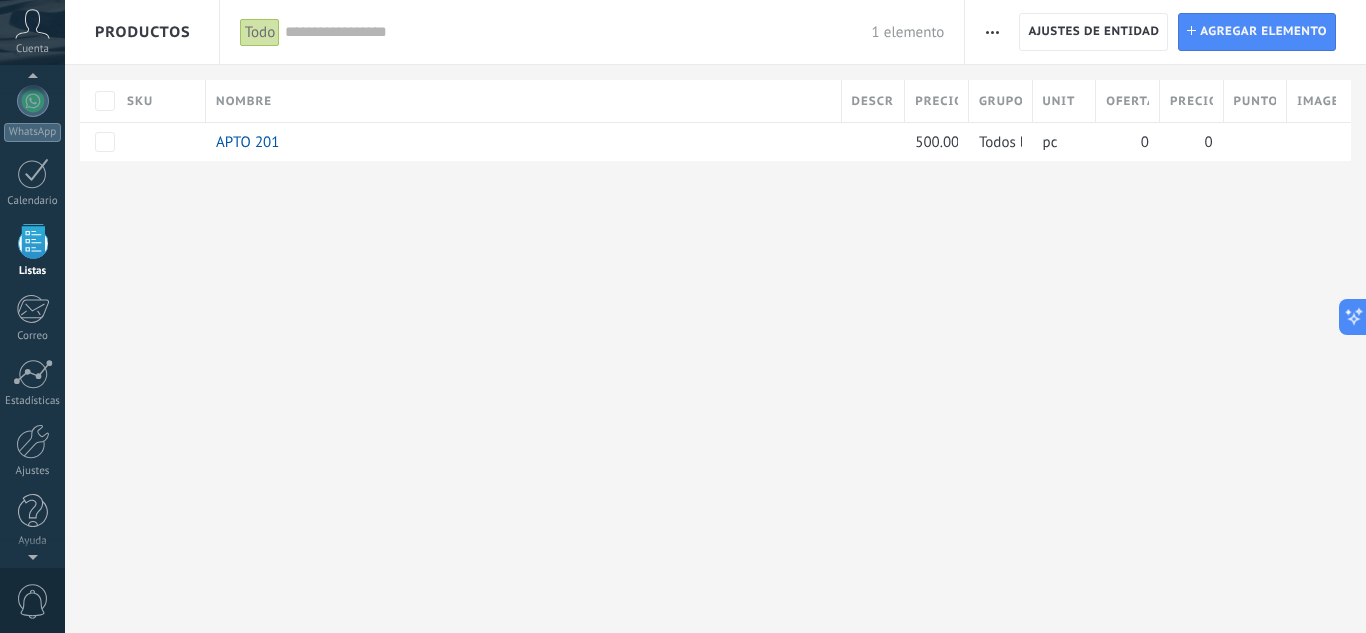 click on "**********" at bounding box center [715, 316] 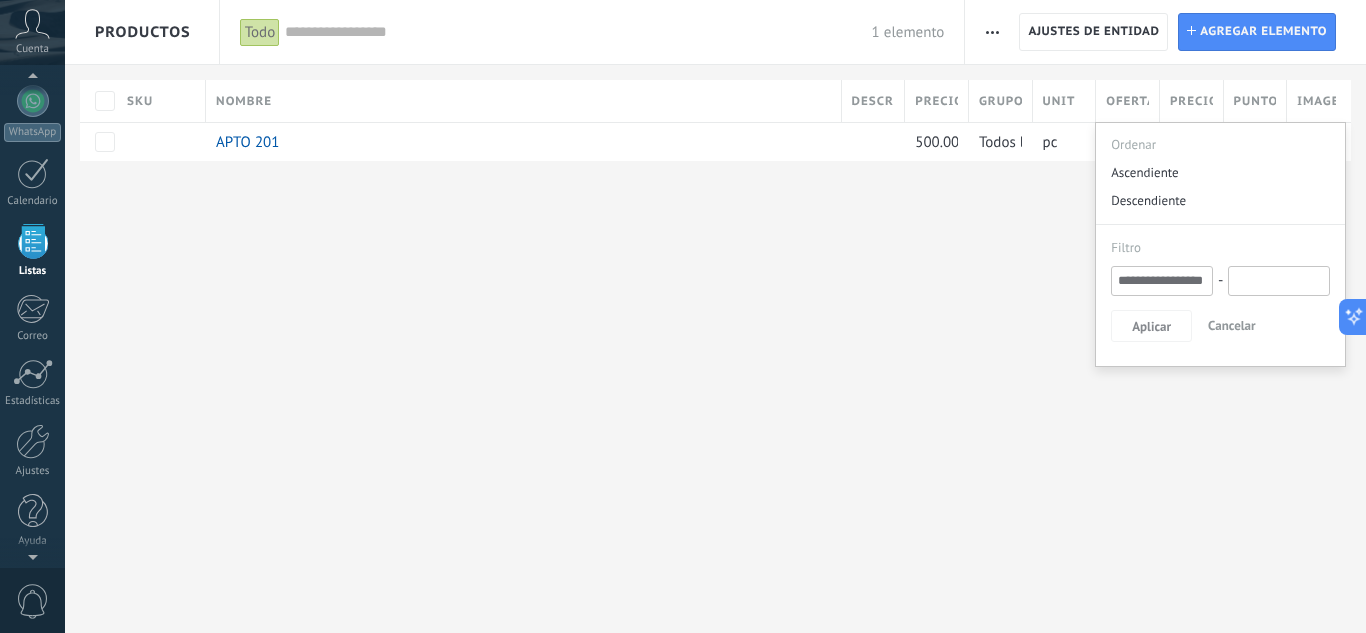 click on "Oferta especial 1 , $" at bounding box center (1127, 101) 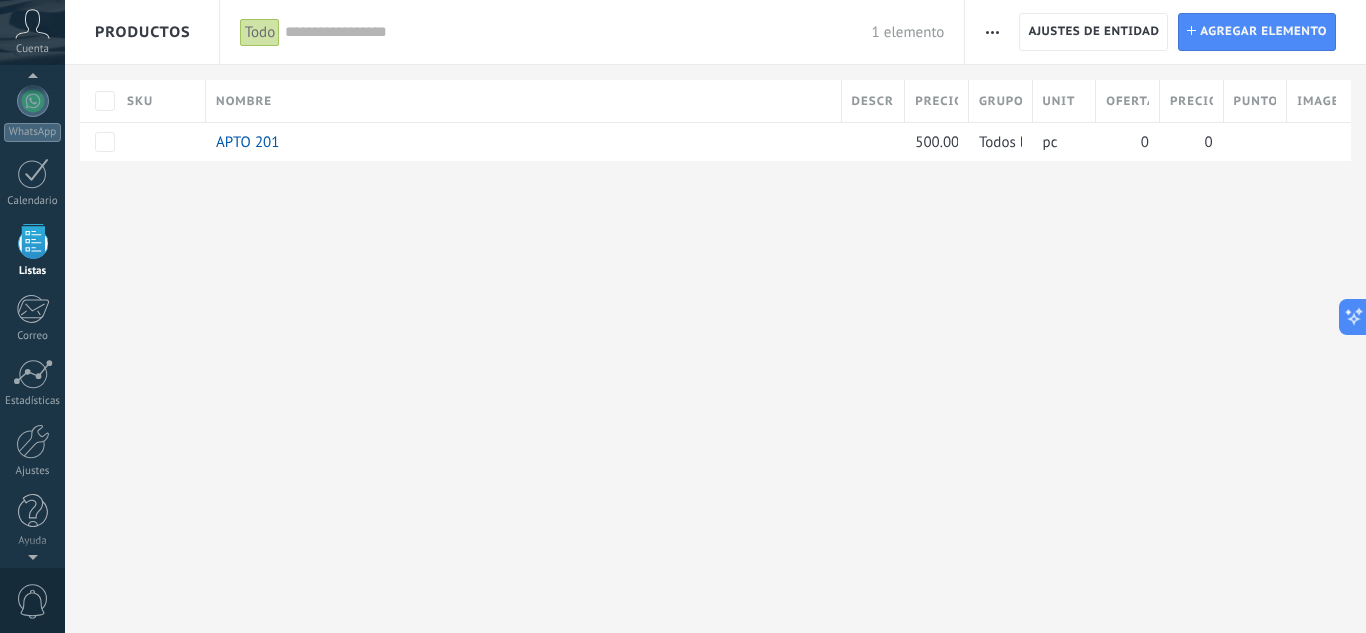 click on "Oferta especial 1 , $" at bounding box center (1127, 101) 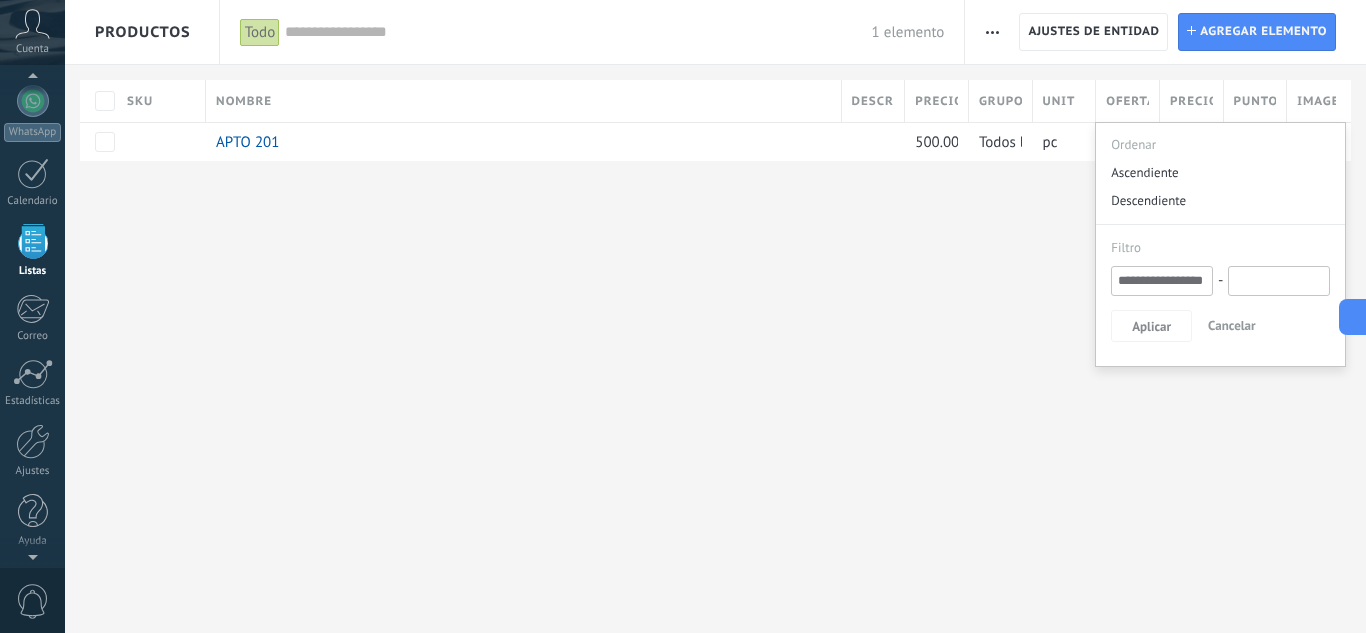 click on "Cancelar" at bounding box center [1232, 326] 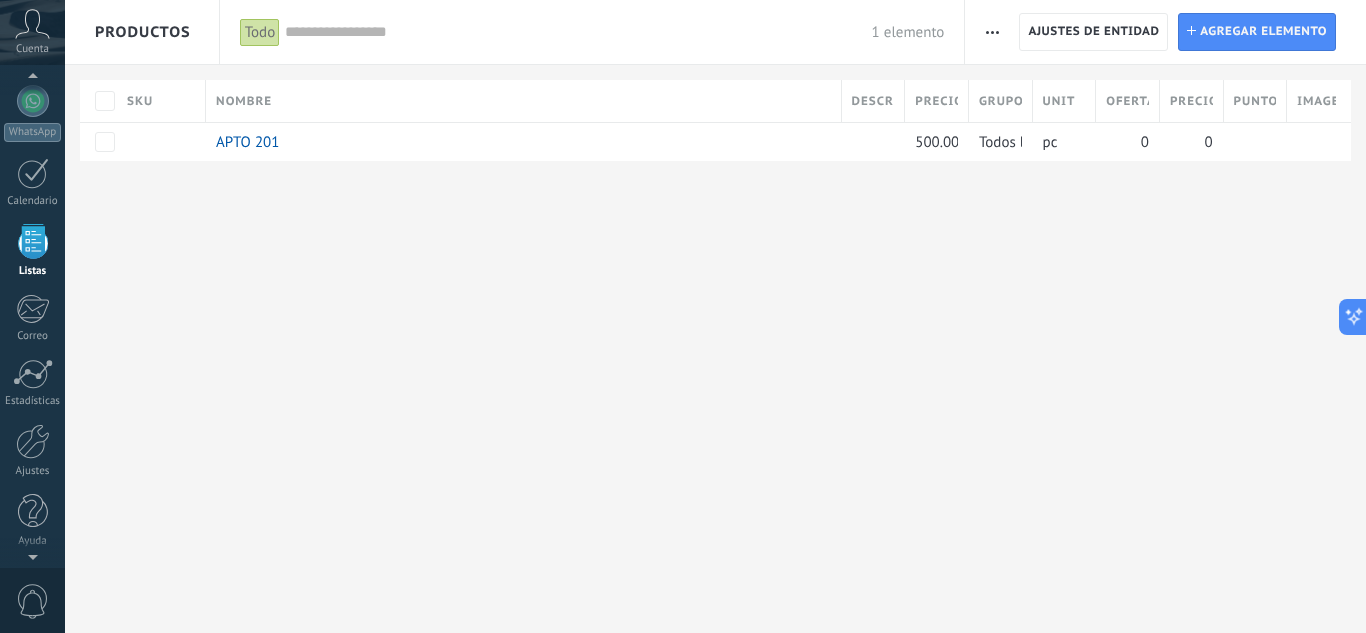 click at bounding box center [992, 32] 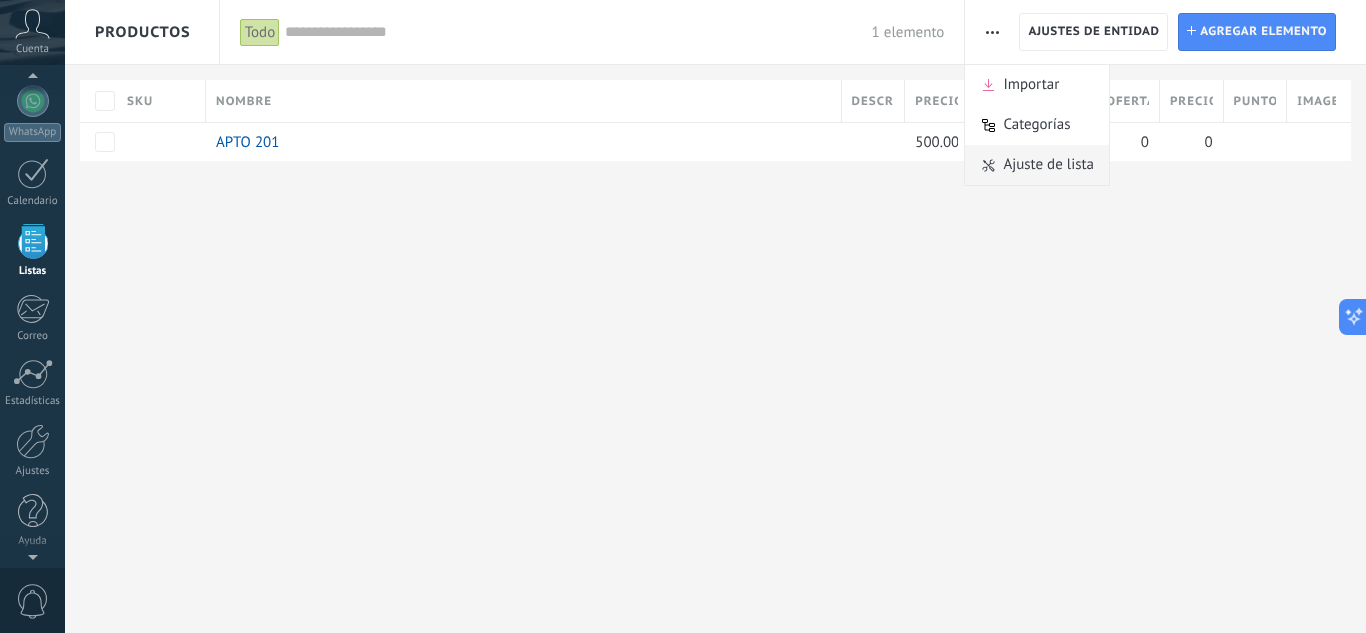 click on "Ajuste de lista" at bounding box center (1048, 165) 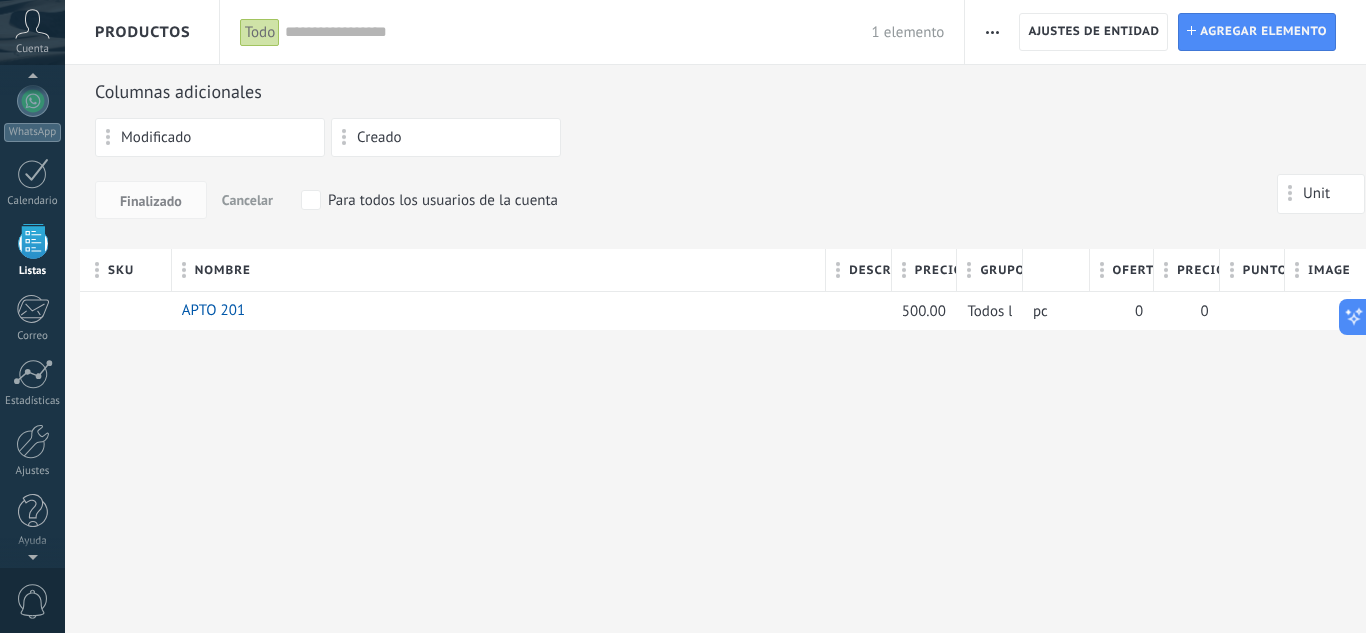 drag, startPoint x: 1057, startPoint y: 272, endPoint x: 1311, endPoint y: 194, distance: 265.7066 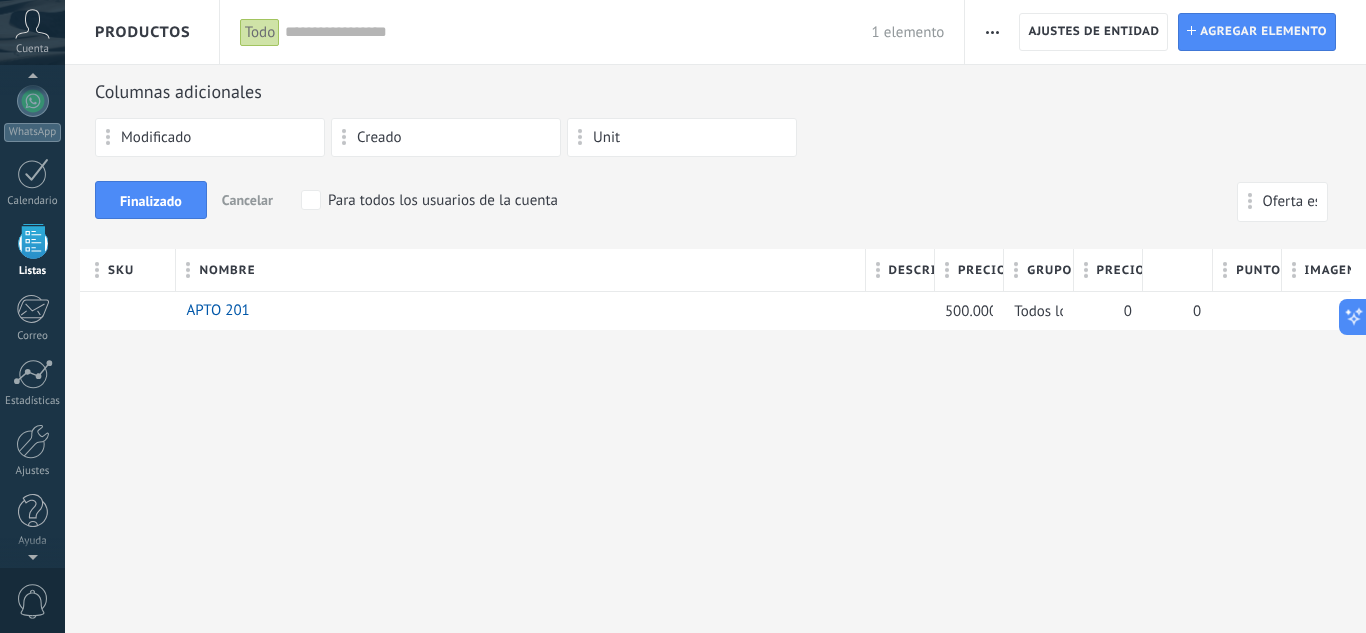 drag, startPoint x: 1123, startPoint y: 277, endPoint x: 1286, endPoint y: 202, distance: 179.42686 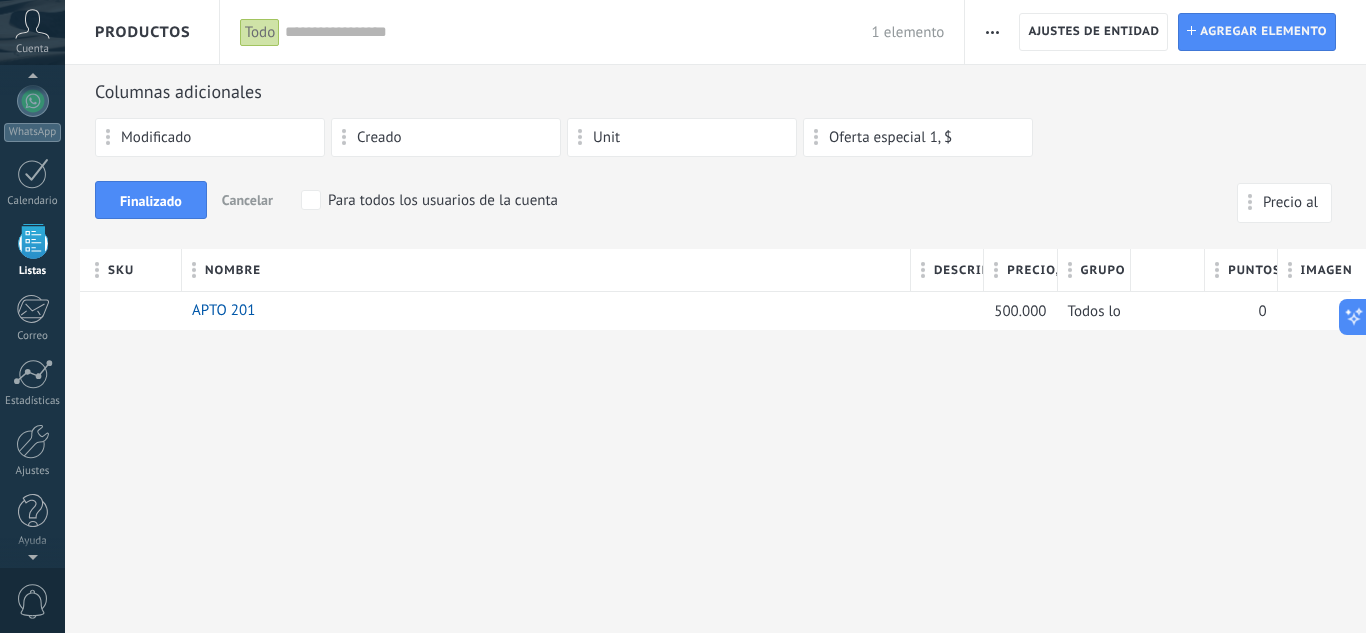 drag, startPoint x: 1178, startPoint y: 275, endPoint x: 1284, endPoint y: 203, distance: 128.14055 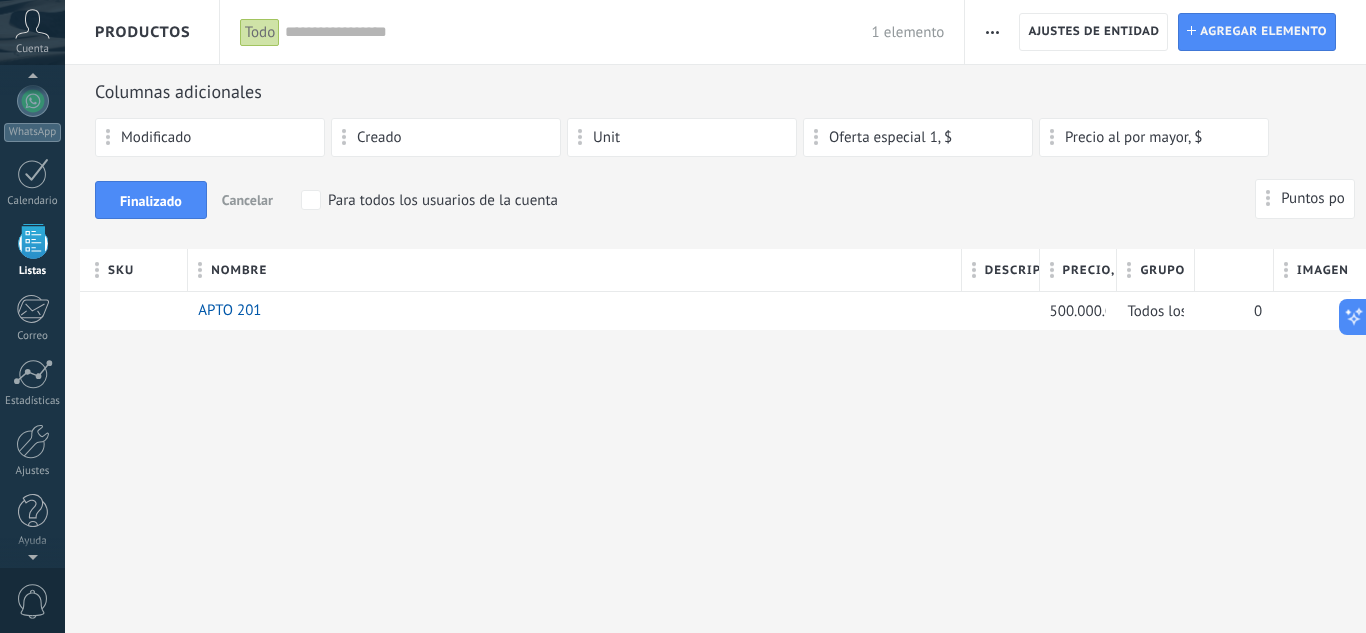 drag, startPoint x: 1239, startPoint y: 269, endPoint x: 1299, endPoint y: 199, distance: 92.19544 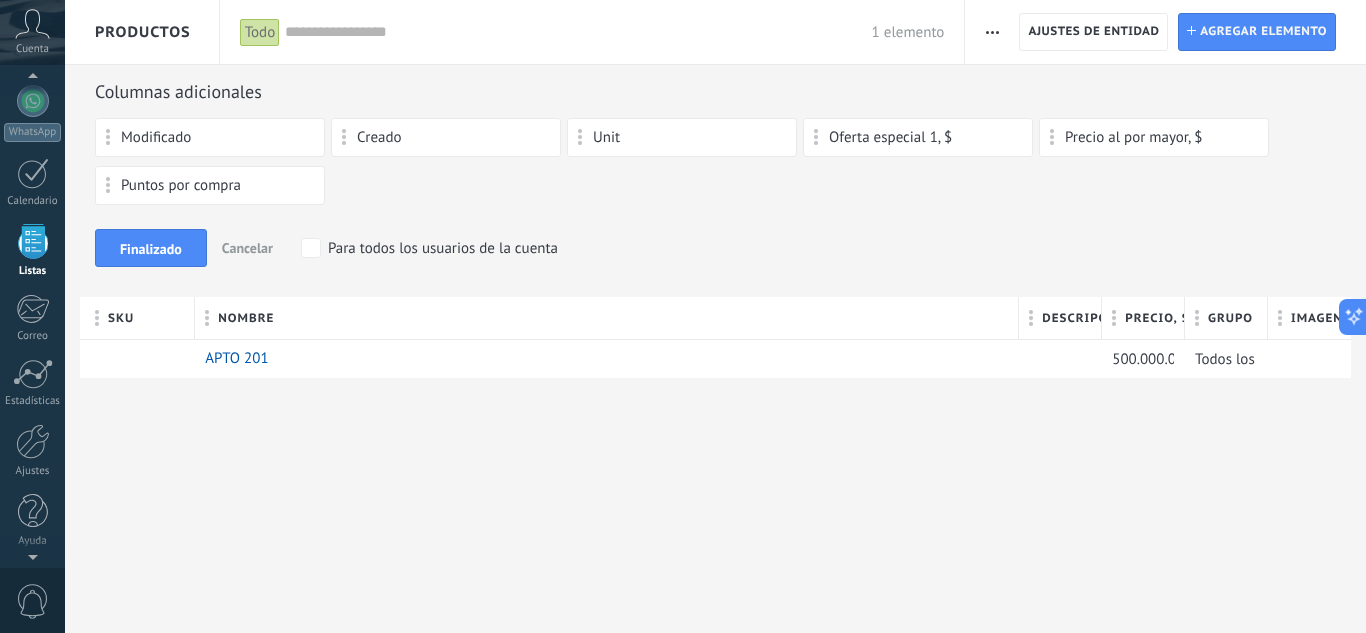 click on "Columnas adicionales Modificado Creado Unit Oferta especial 1, $ Precio al por mayor, $ Puntos por compra Finalizado Cancelar Para todos los usuarios de la cuenta" at bounding box center (715, 188) 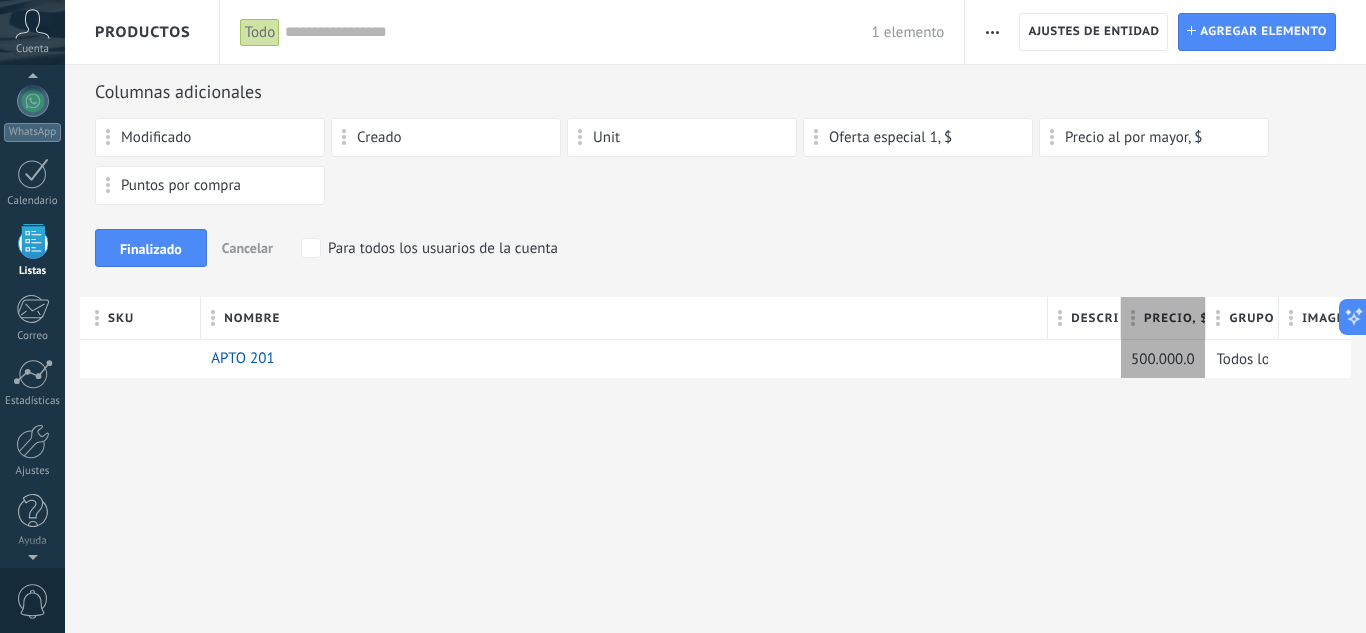 type on "***" 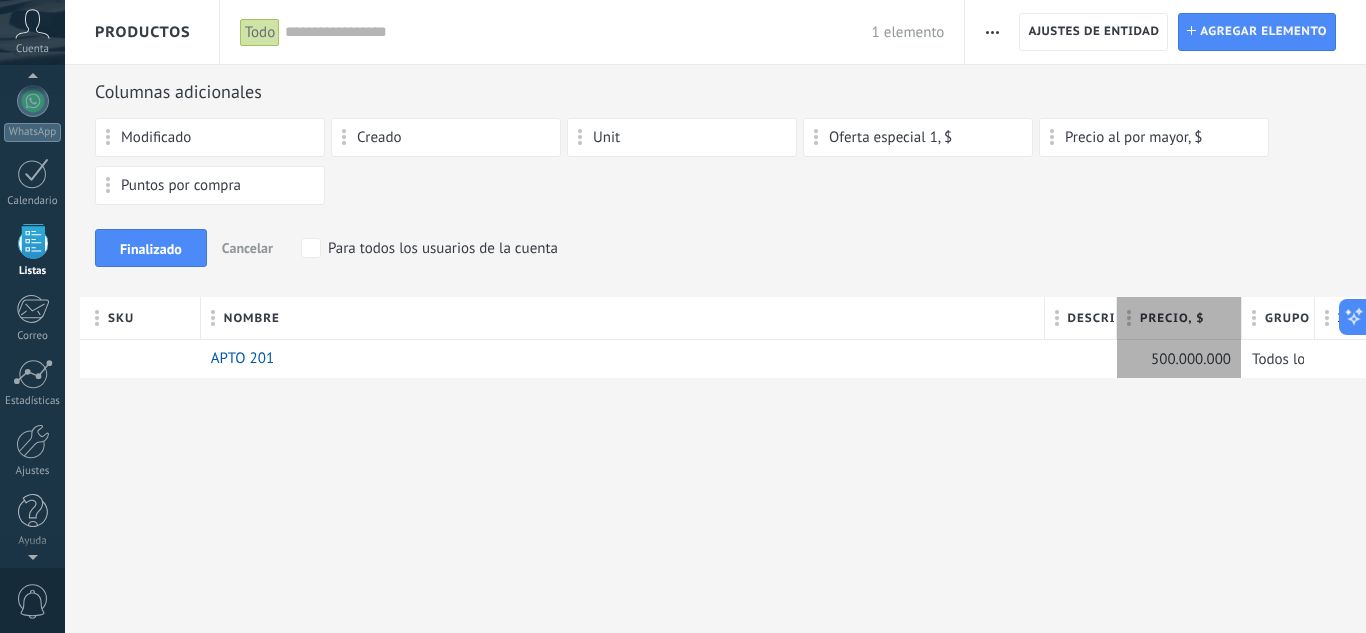 scroll, scrollTop: 19, scrollLeft: 0, axis: vertical 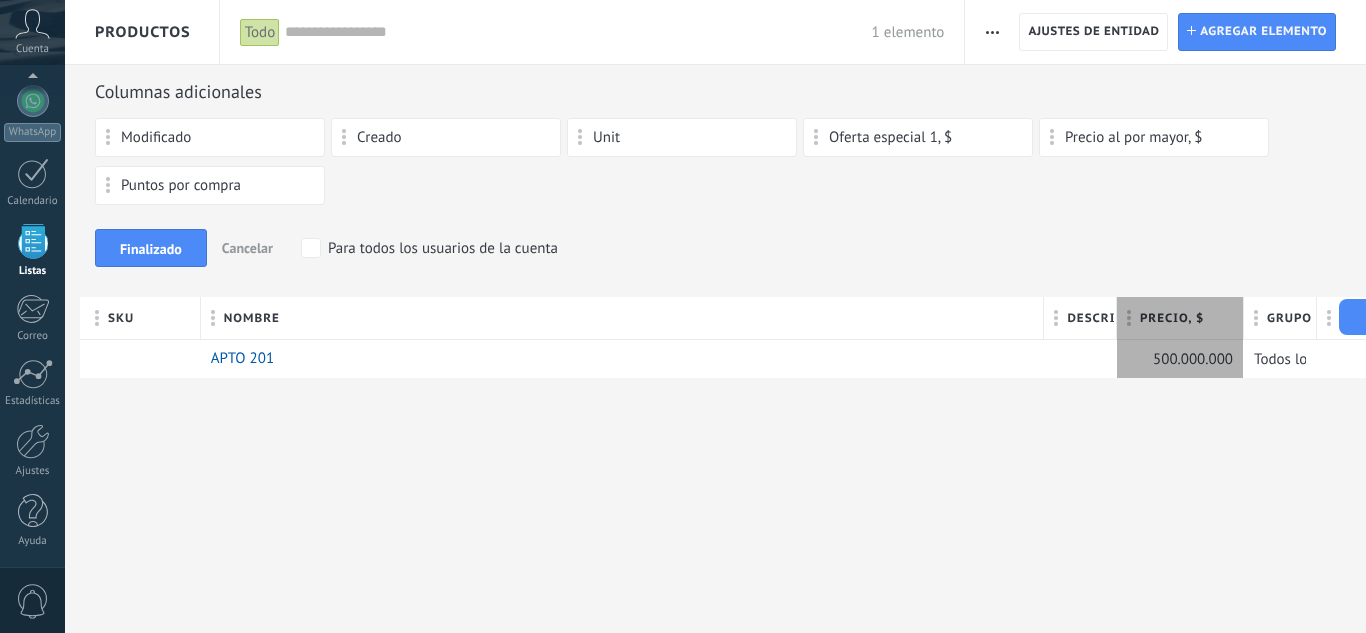 drag, startPoint x: 1189, startPoint y: 319, endPoint x: 1241, endPoint y: 318, distance: 52.009613 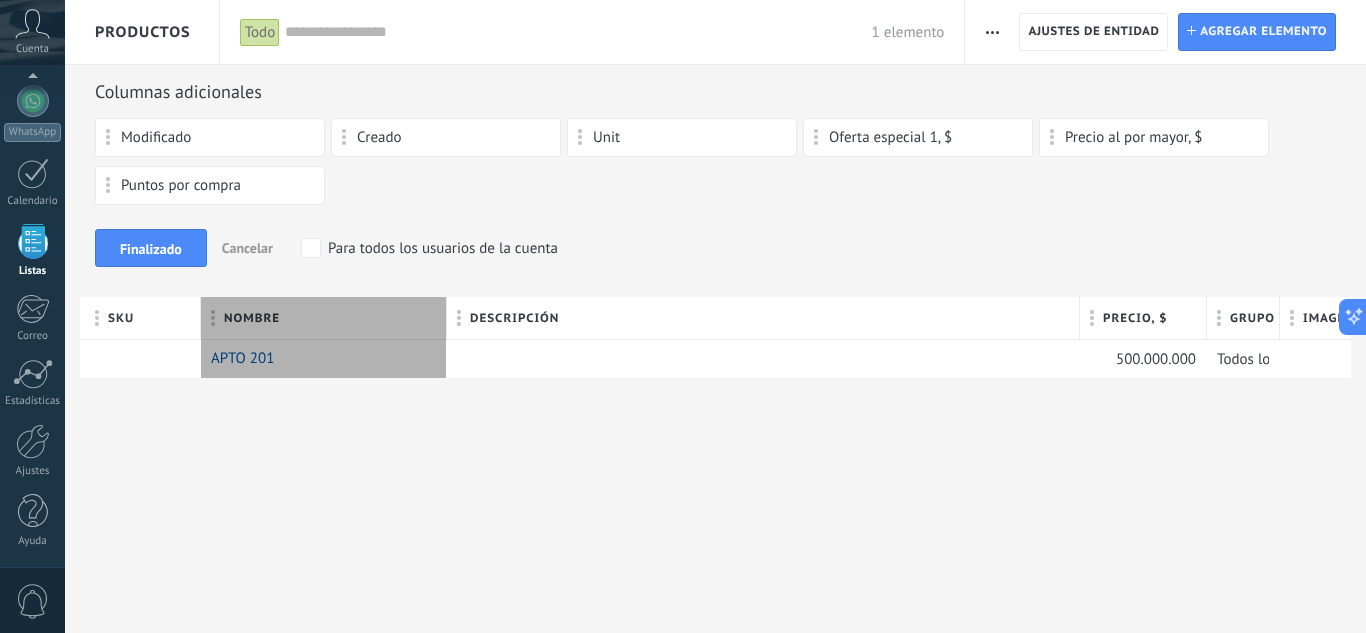 drag, startPoint x: 1043, startPoint y: 324, endPoint x: 445, endPoint y: 325, distance: 598.00085 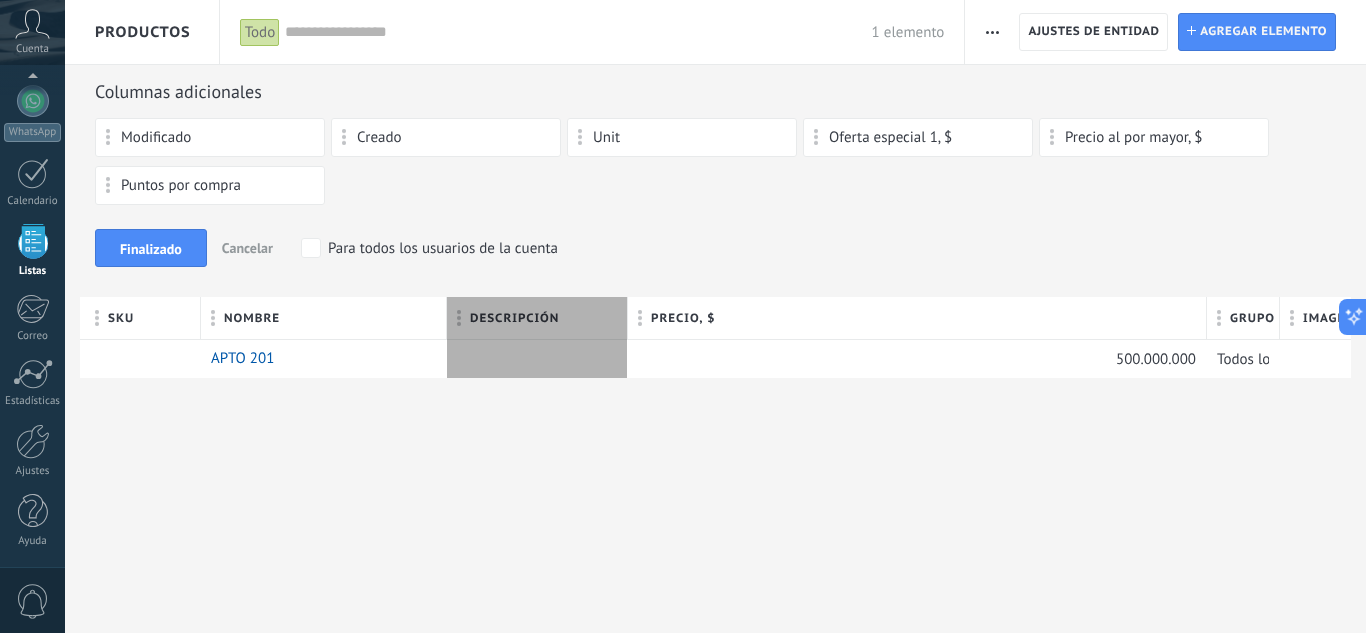 drag, startPoint x: 1079, startPoint y: 317, endPoint x: 629, endPoint y: 338, distance: 450.48975 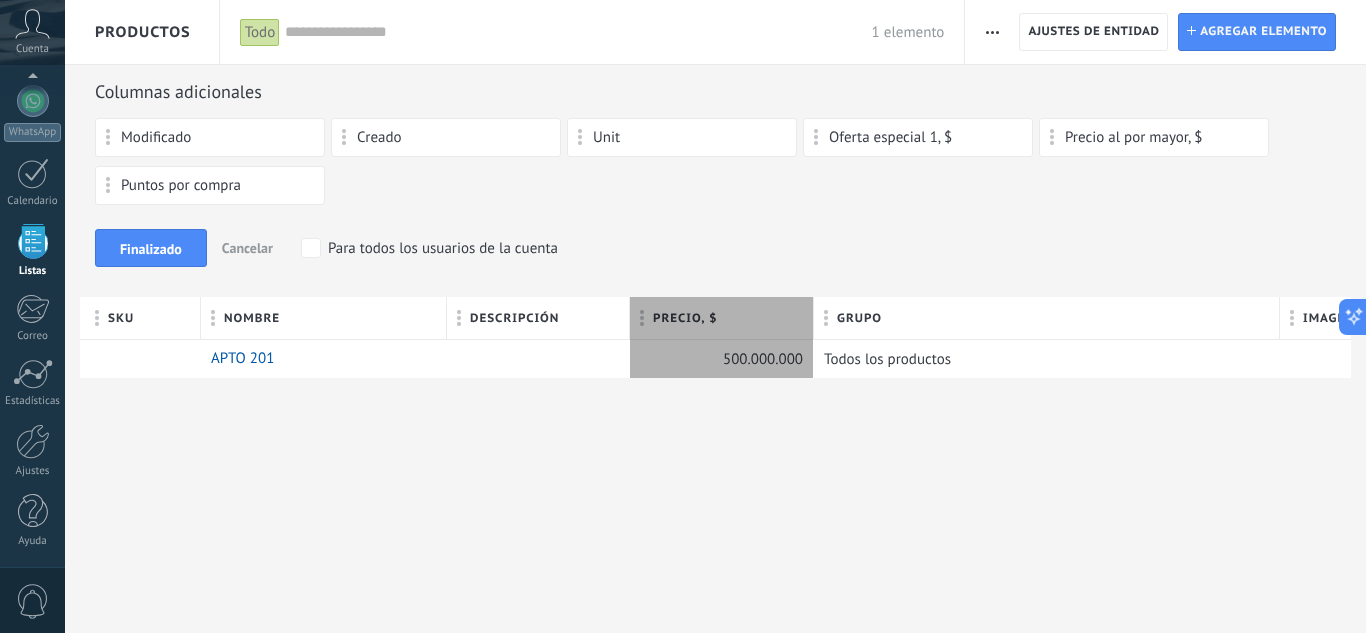 drag, startPoint x: 1204, startPoint y: 325, endPoint x: 811, endPoint y: 328, distance: 393.01144 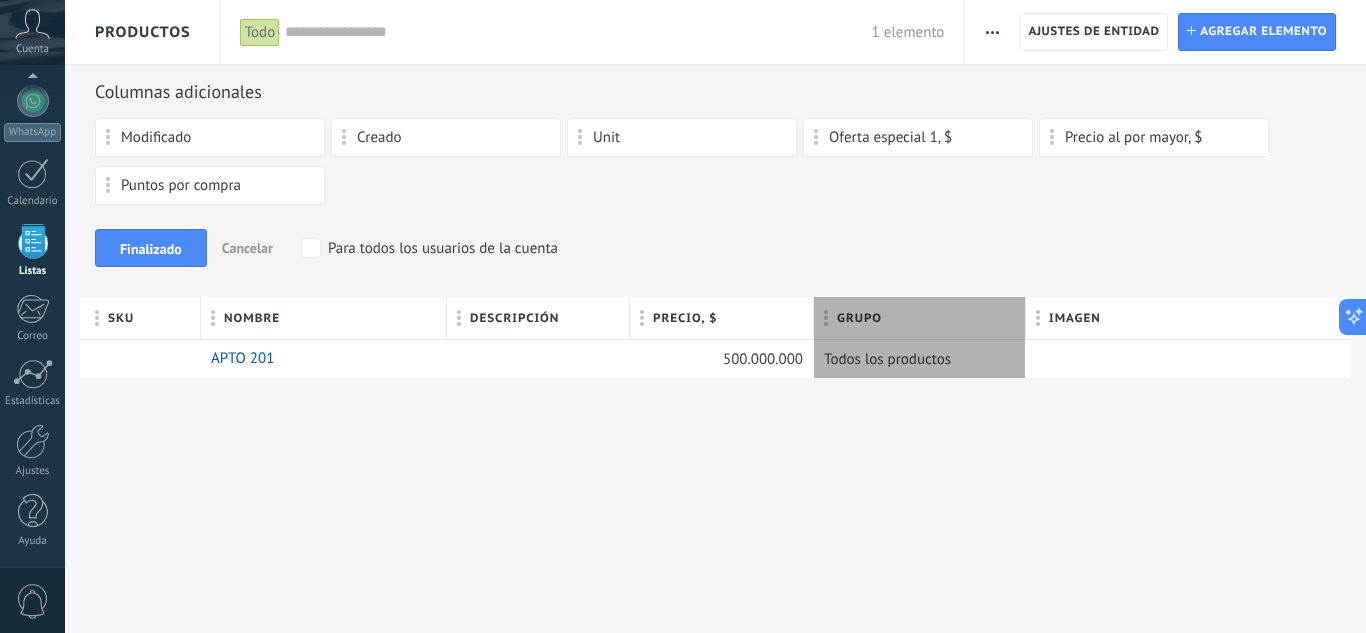 drag, startPoint x: 1277, startPoint y: 328, endPoint x: 1023, endPoint y: 327, distance: 254.00197 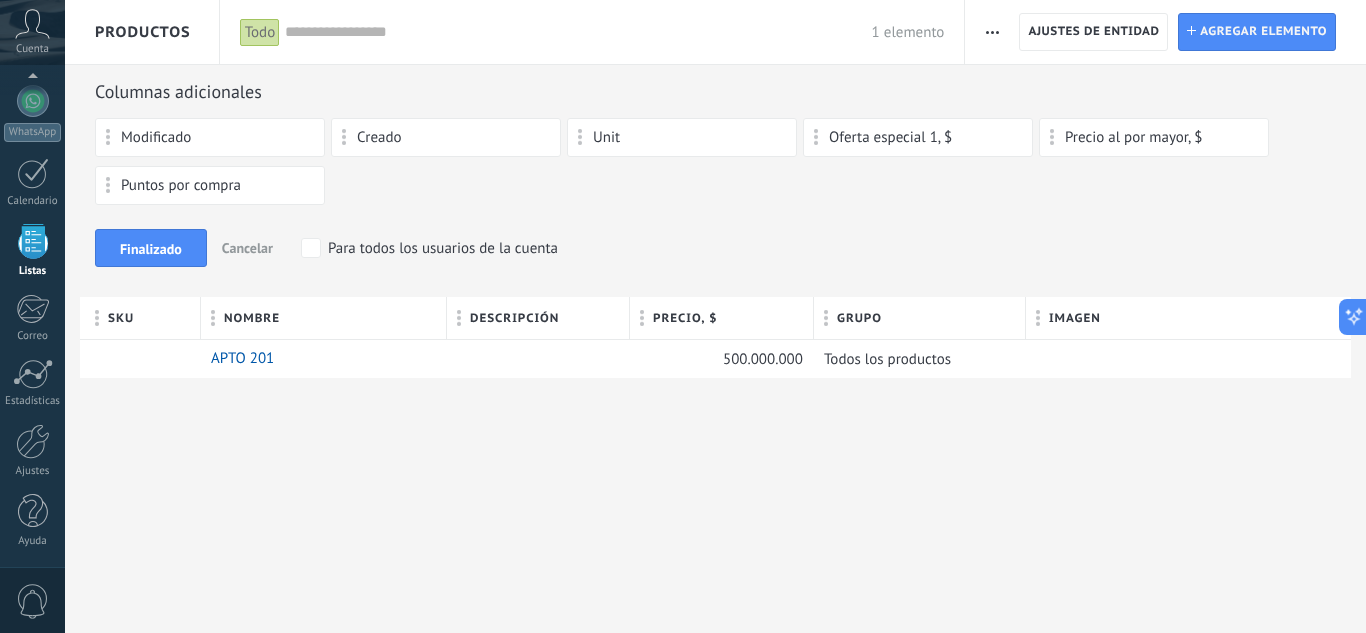 click on "**********" at bounding box center [715, 221] 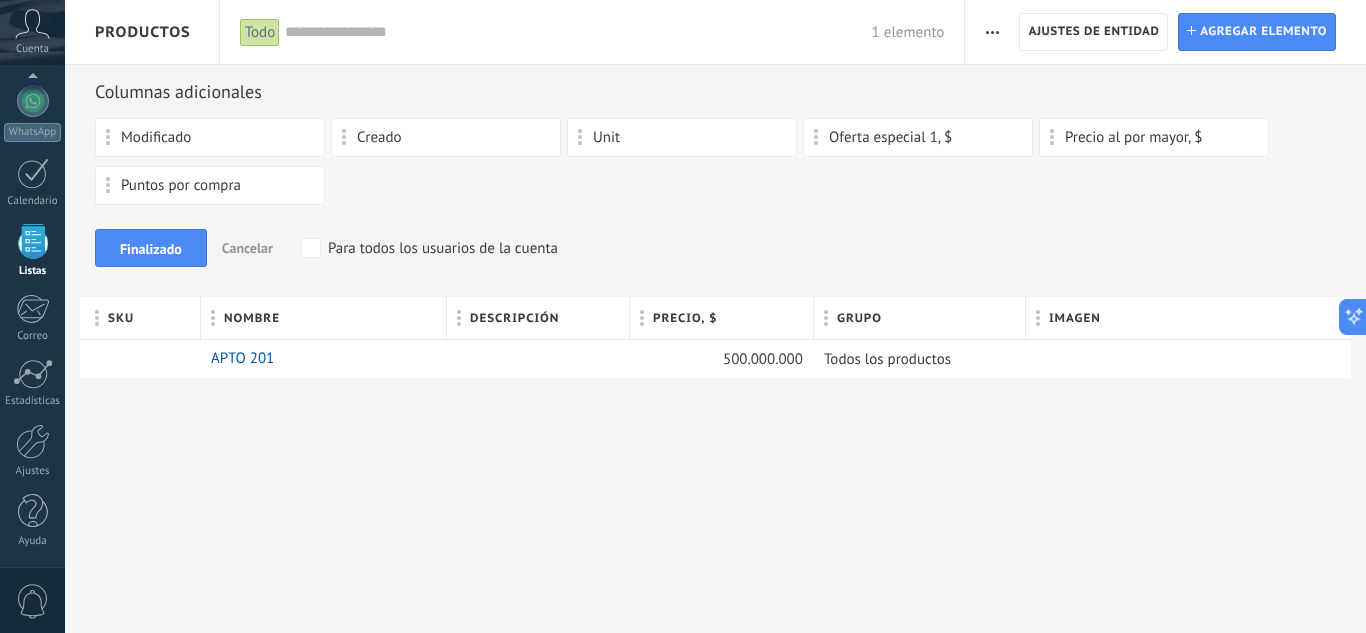click on "Modificado Creado Unit Oferta especial 1, $ Precio al por mayor, $ Puntos por compra" at bounding box center [715, 166] 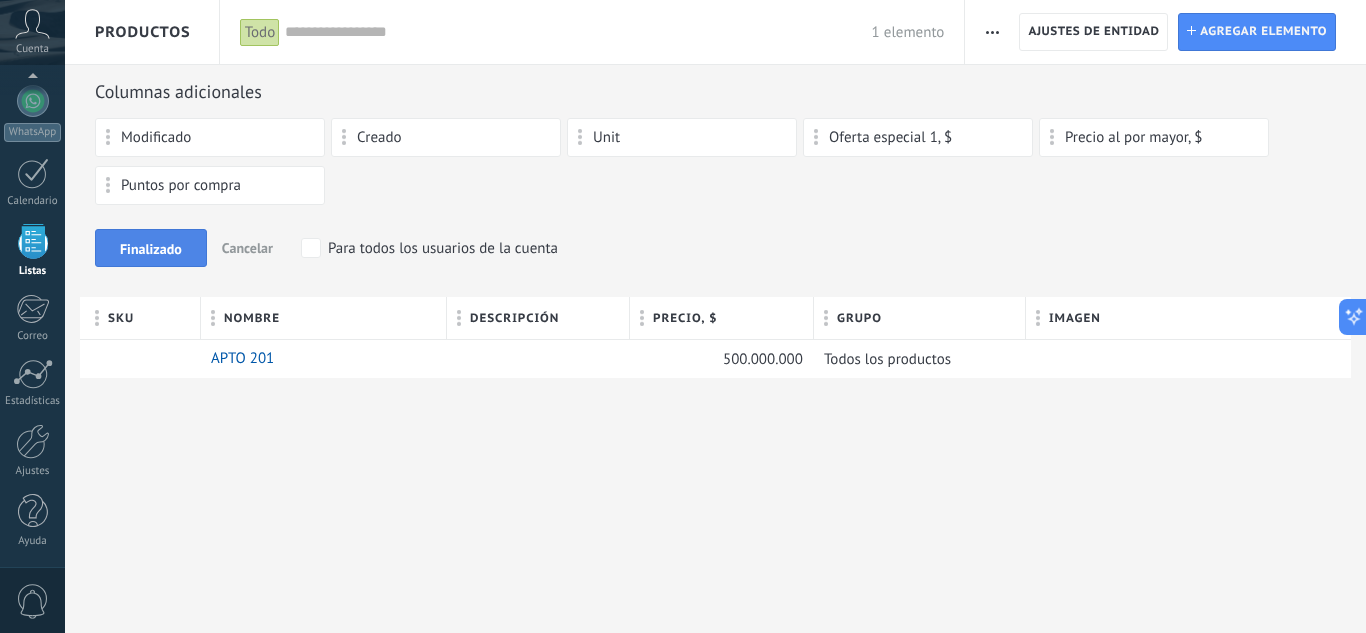 click on "Finalizado" at bounding box center (151, 249) 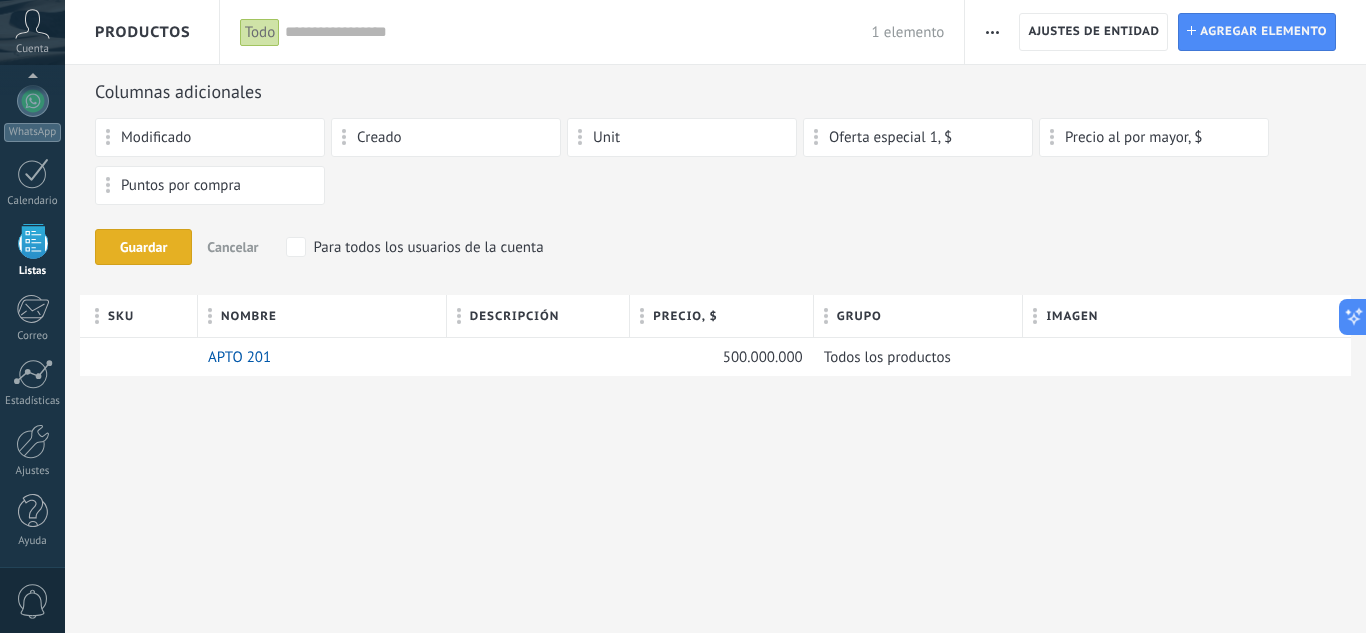 click on "Finalizado Guardar" at bounding box center (143, 247) 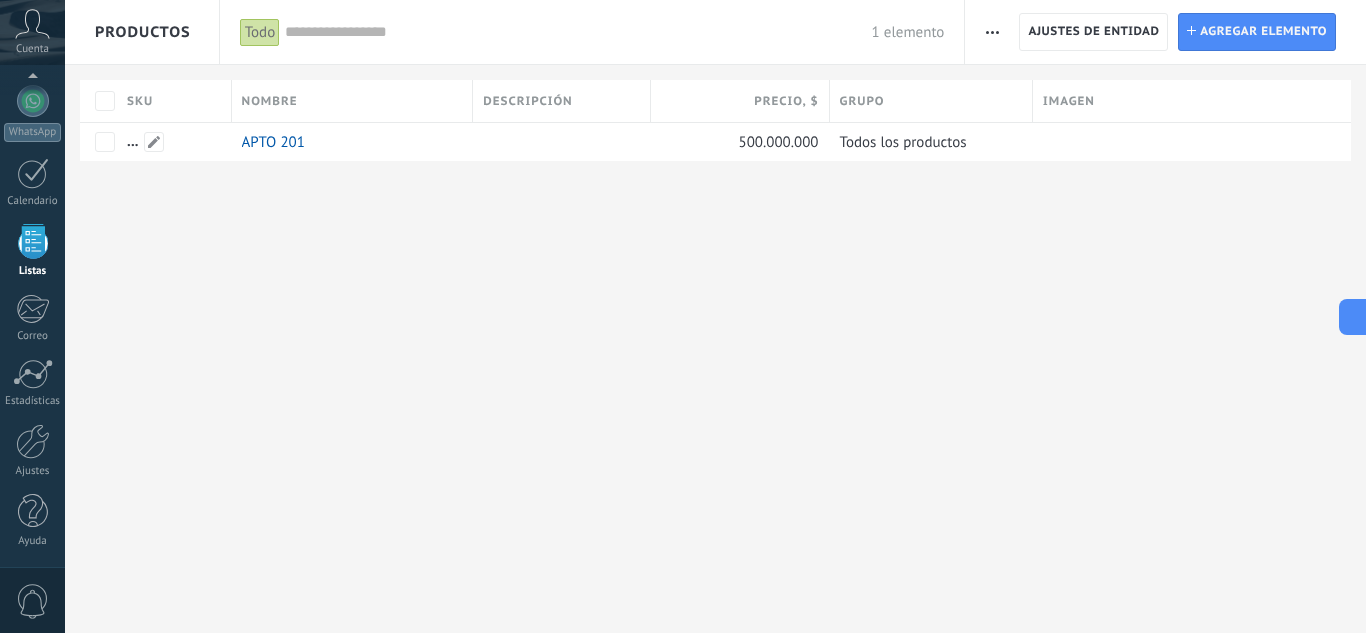 drag, startPoint x: 143, startPoint y: 103, endPoint x: 166, endPoint y: 189, distance: 89.02247 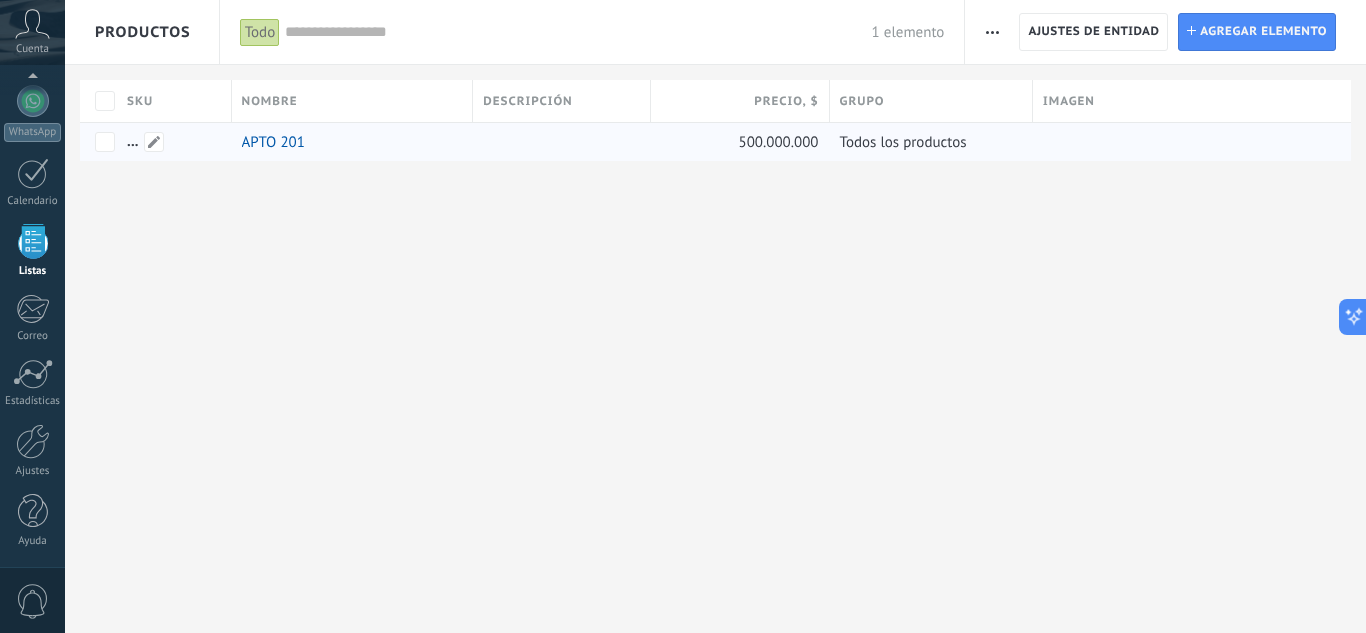 click at bounding box center [169, 142] 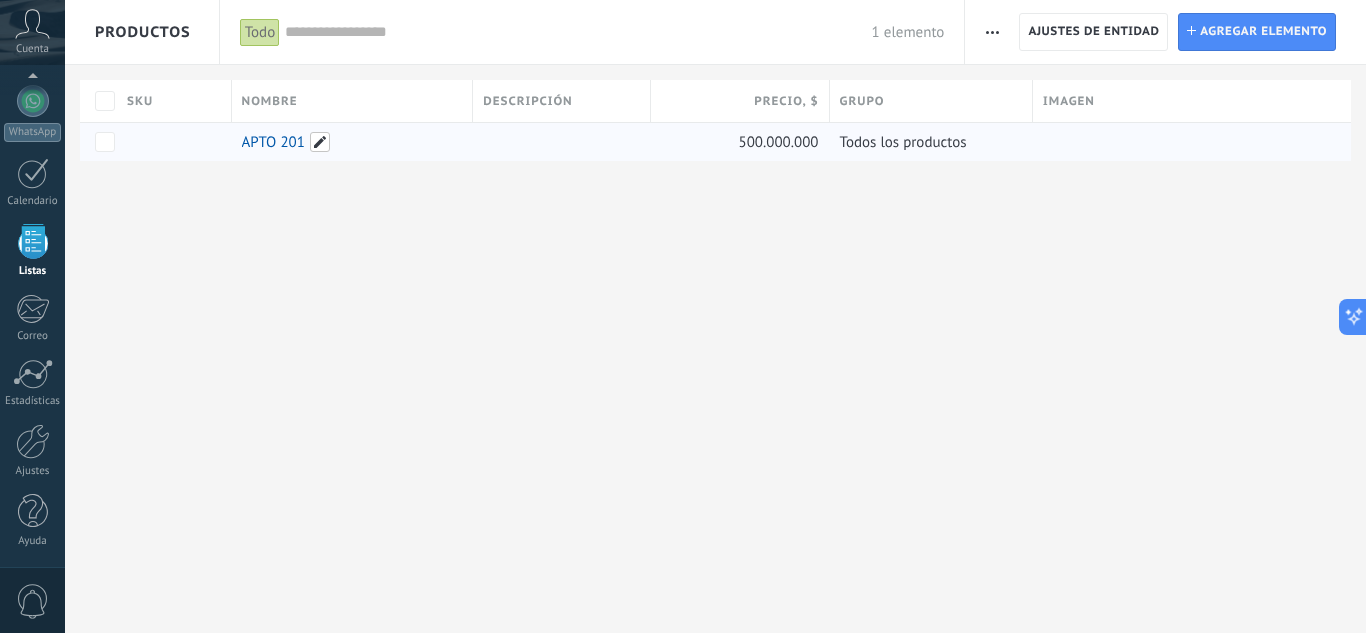 click at bounding box center [320, 142] 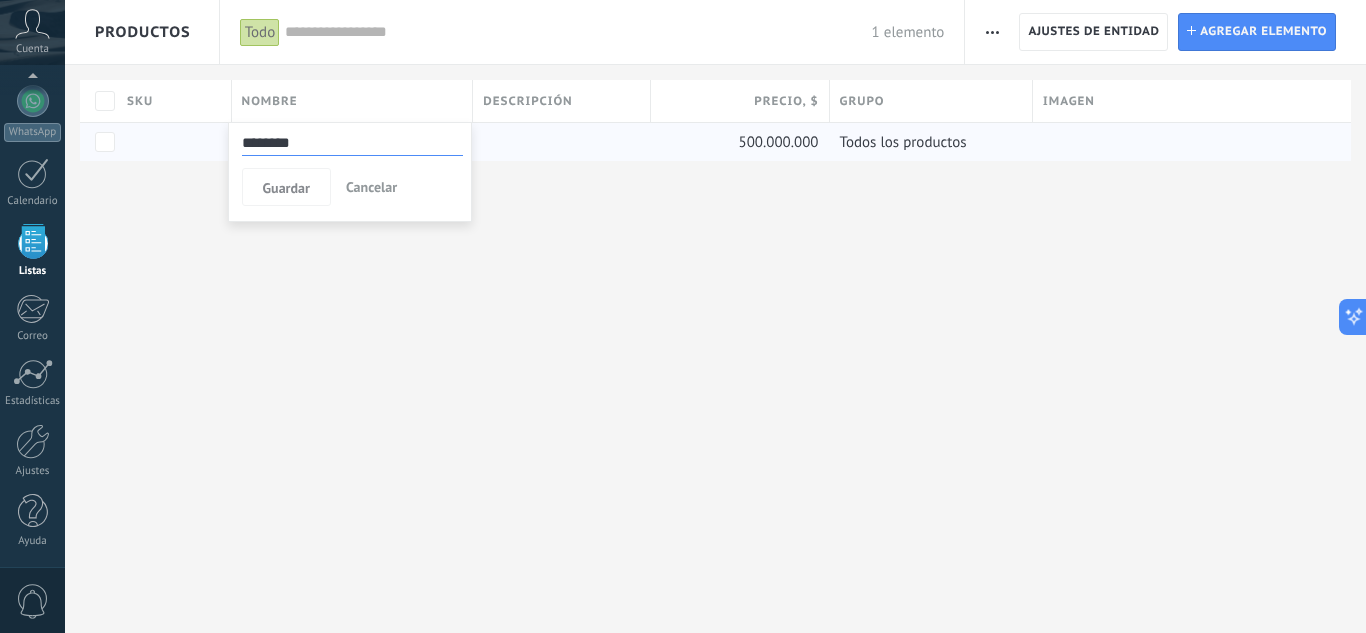 click on "**********" at bounding box center (715, 316) 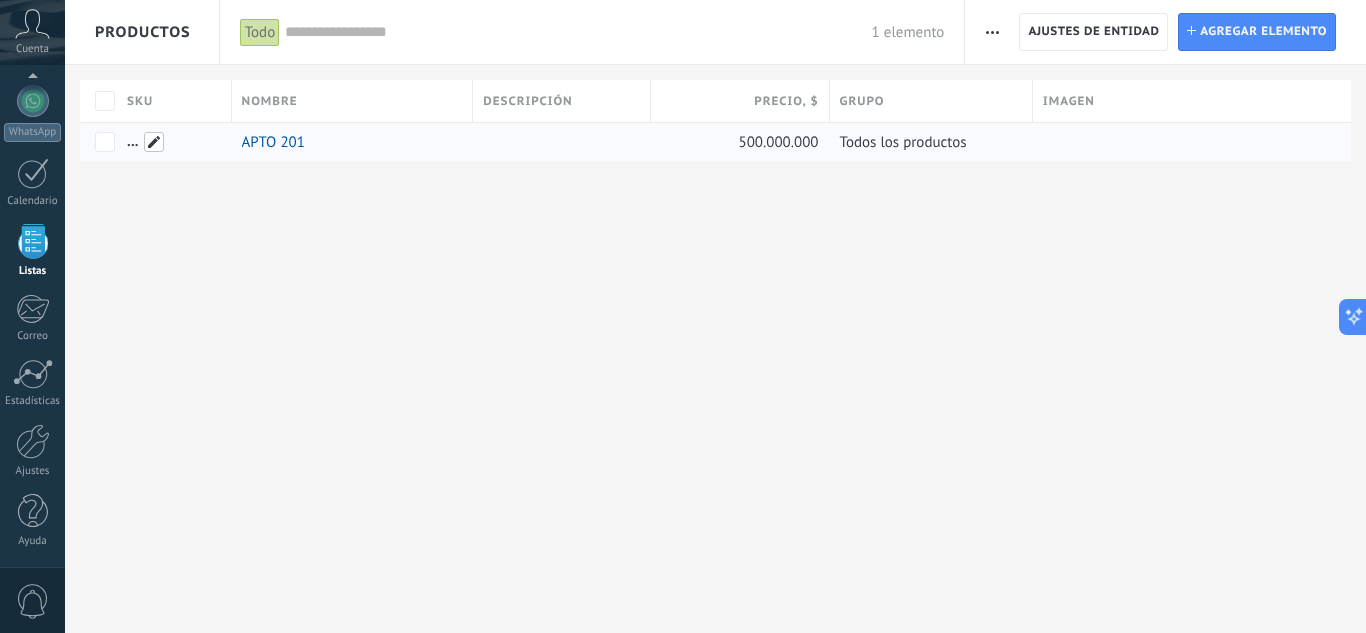 click at bounding box center (154, 142) 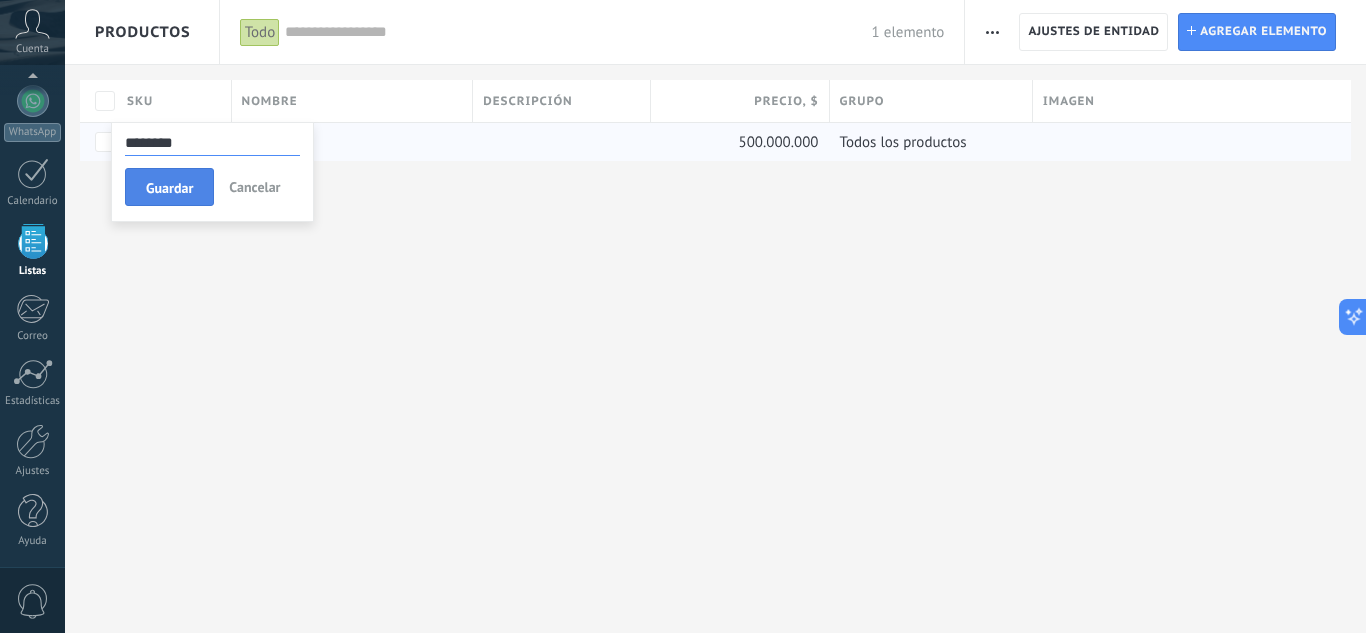 type on "********" 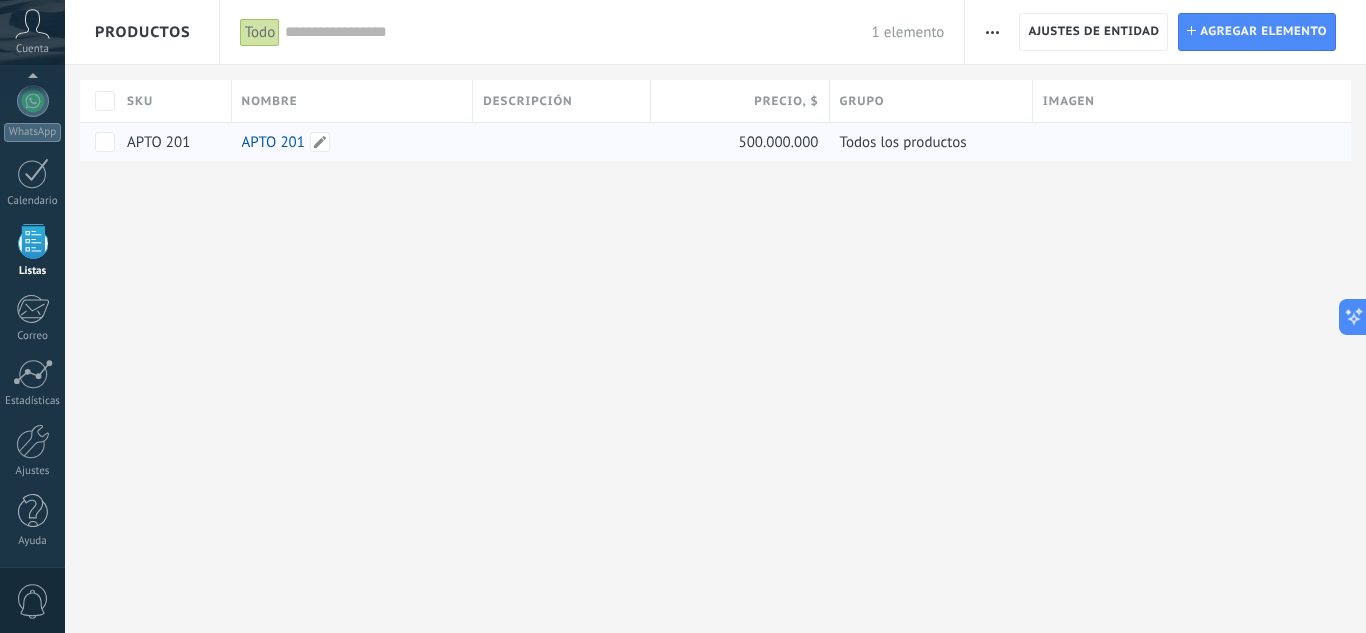 click on "APTO 201" at bounding box center (273, 142) 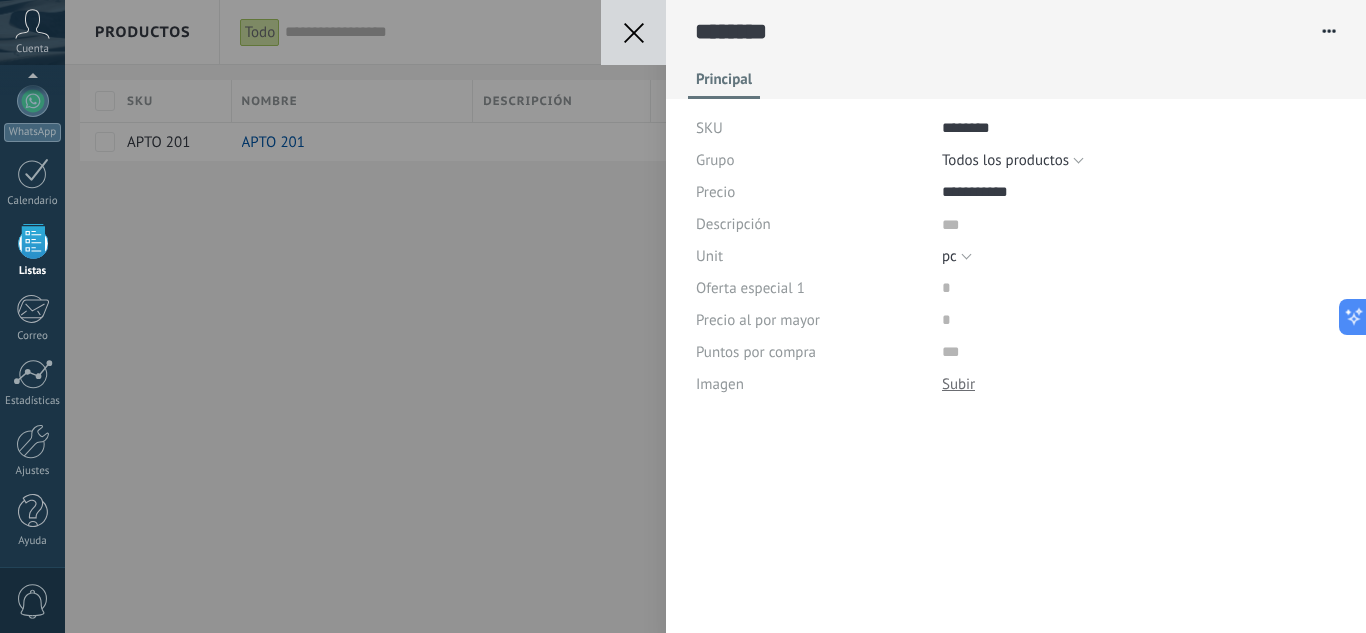 scroll, scrollTop: 20, scrollLeft: 0, axis: vertical 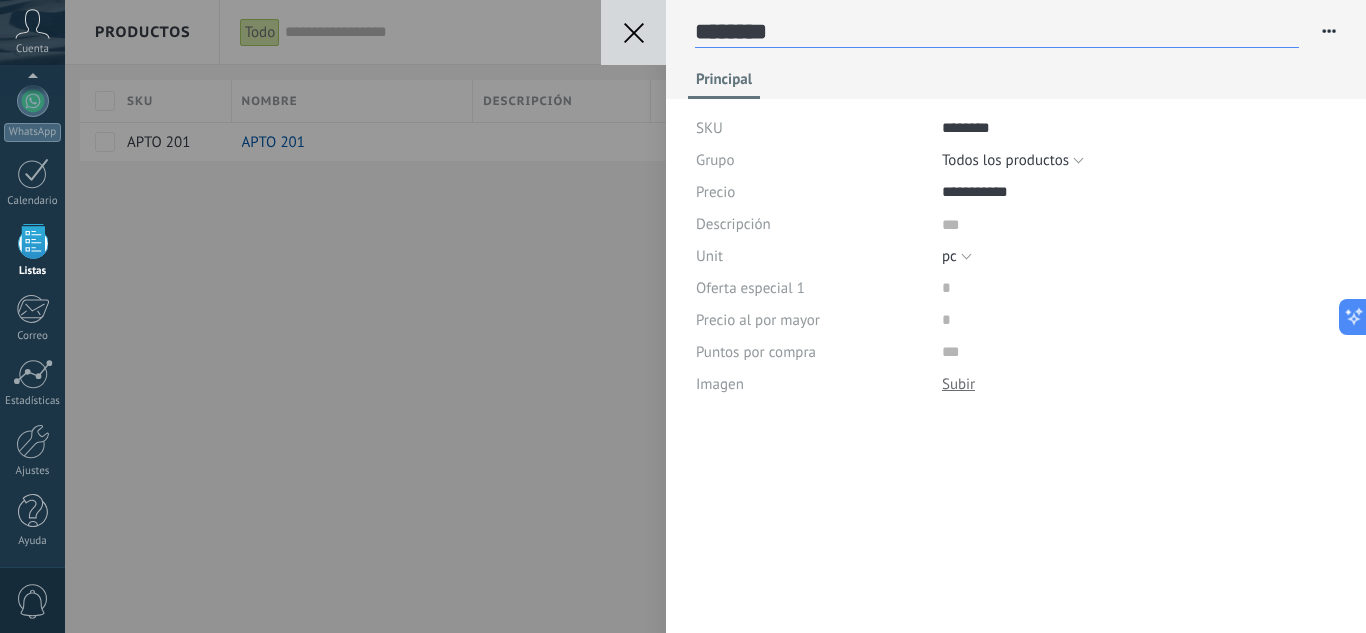 drag, startPoint x: 842, startPoint y: 36, endPoint x: 675, endPoint y: 24, distance: 167.43059 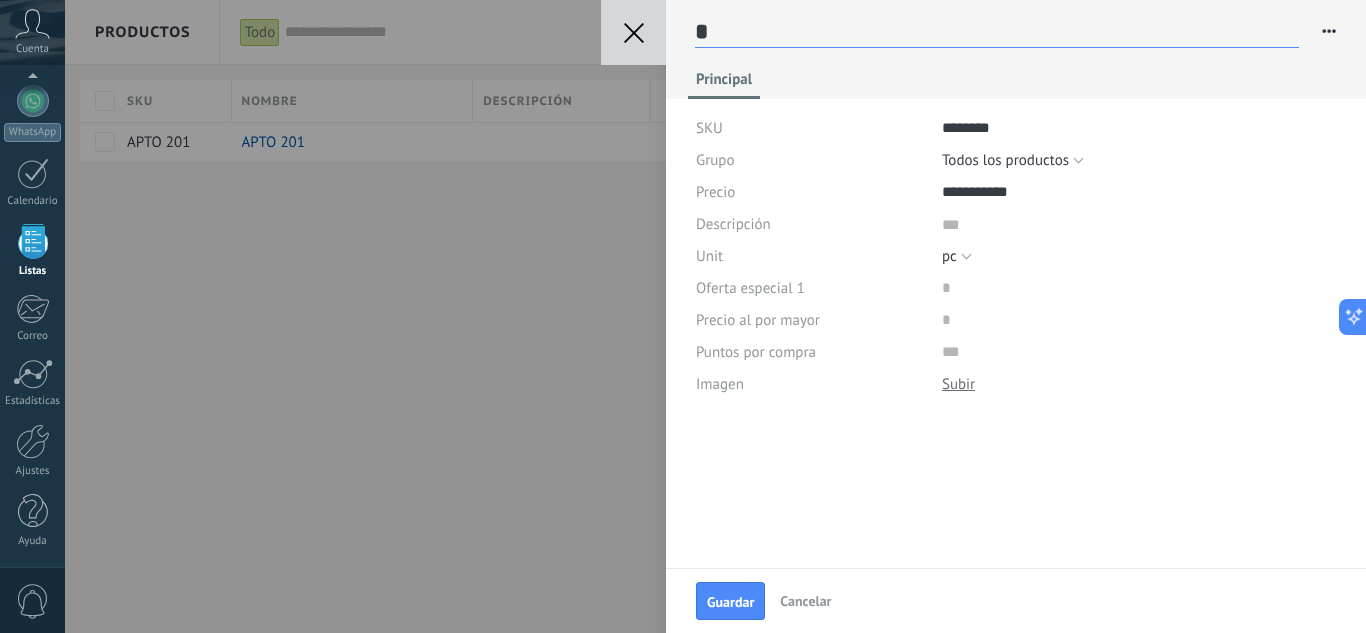 type on "**" 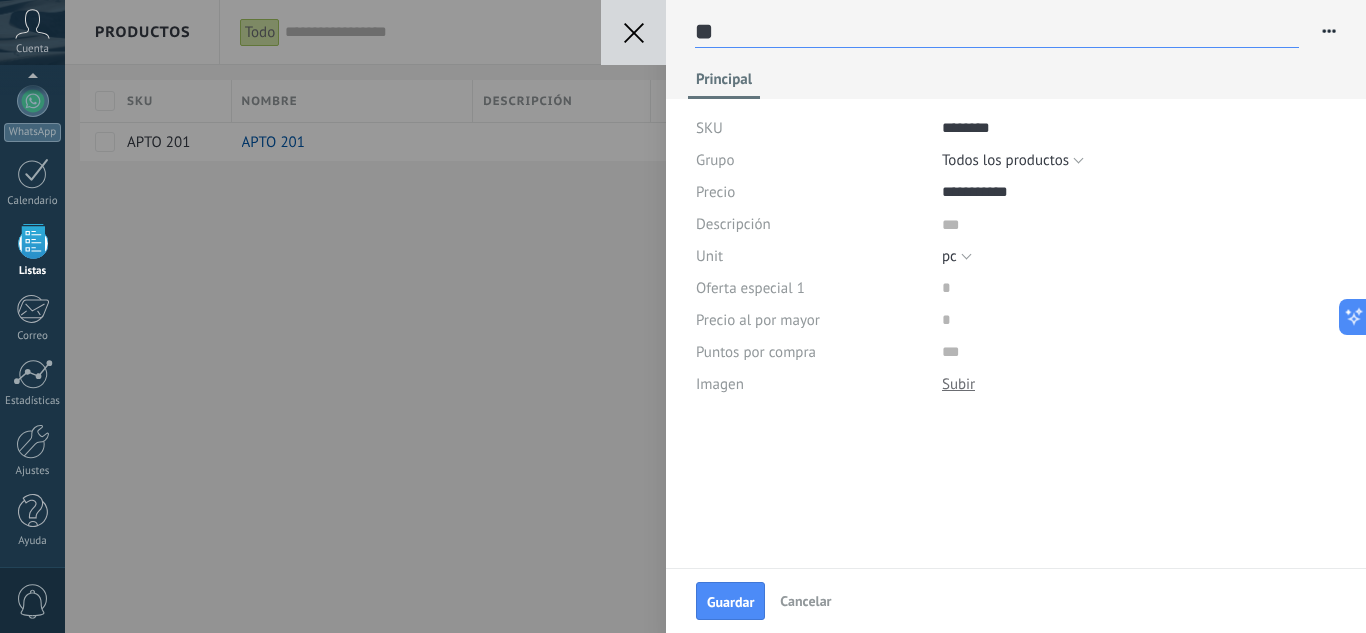 type on "***" 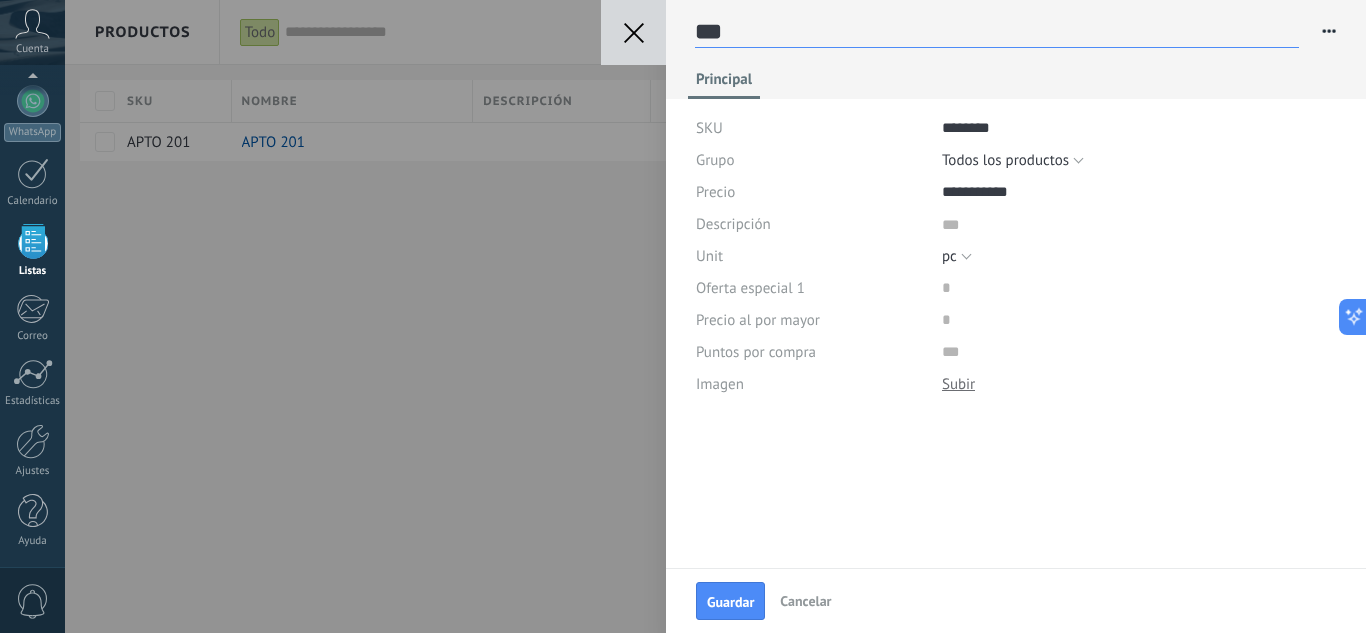 type on "****" 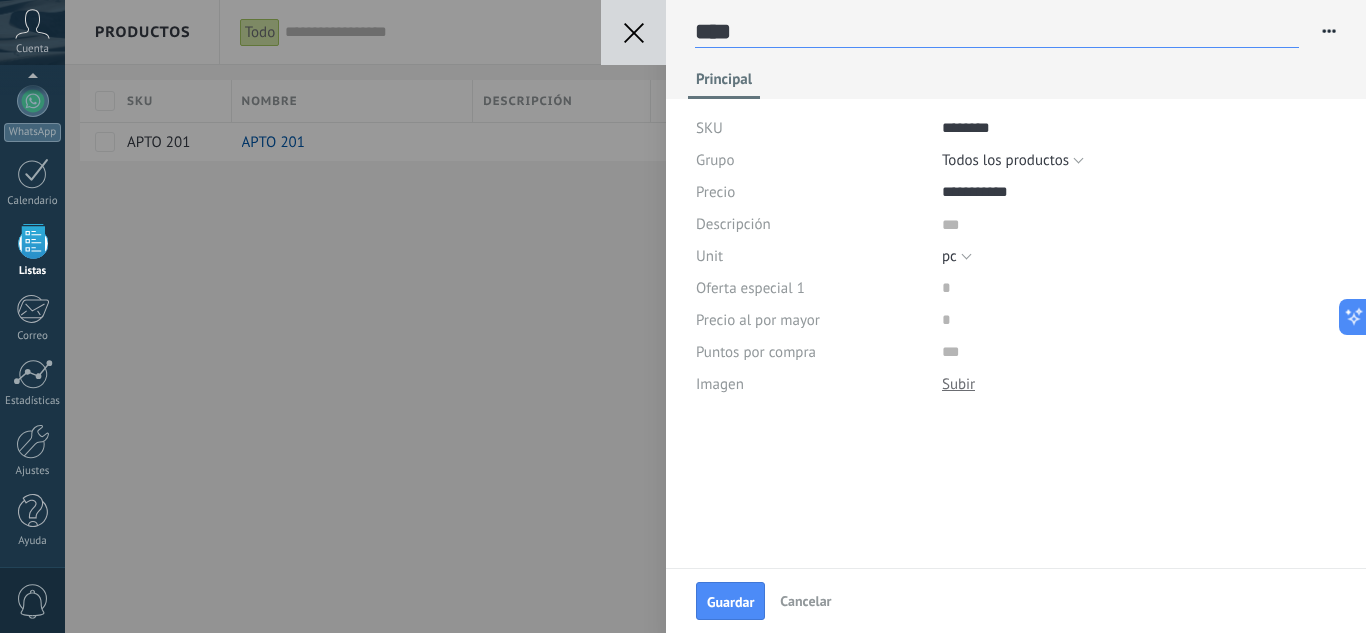 type on "*****" 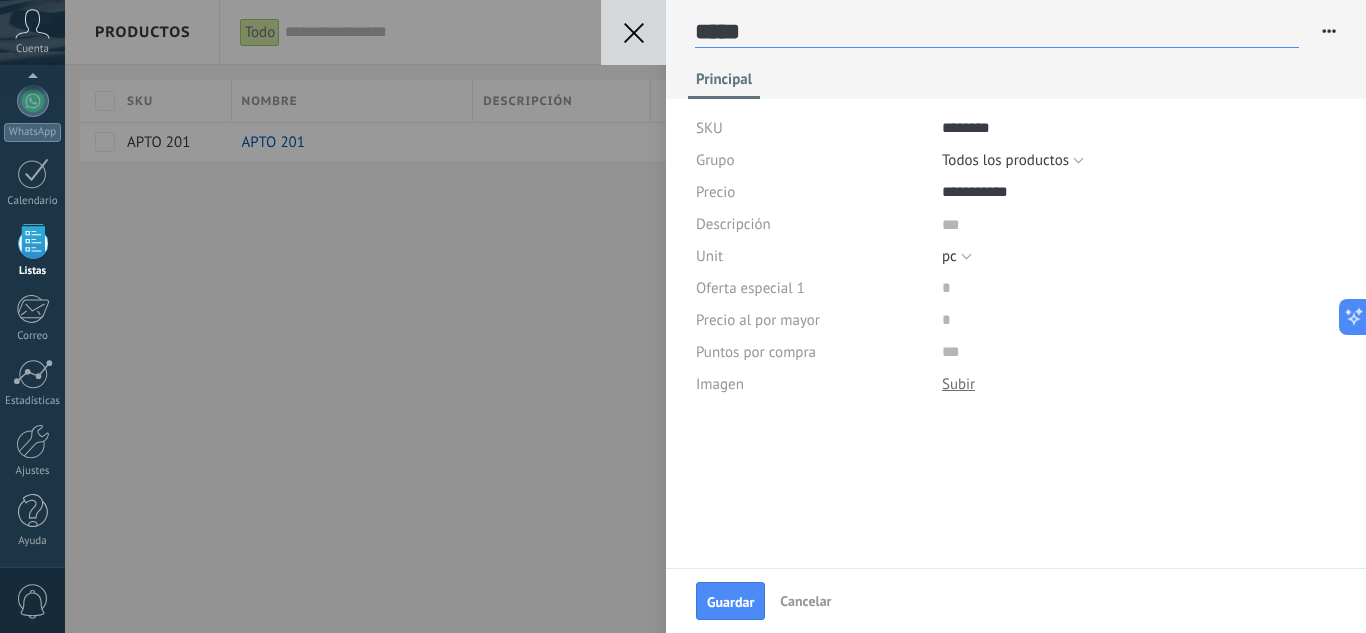 type on "******" 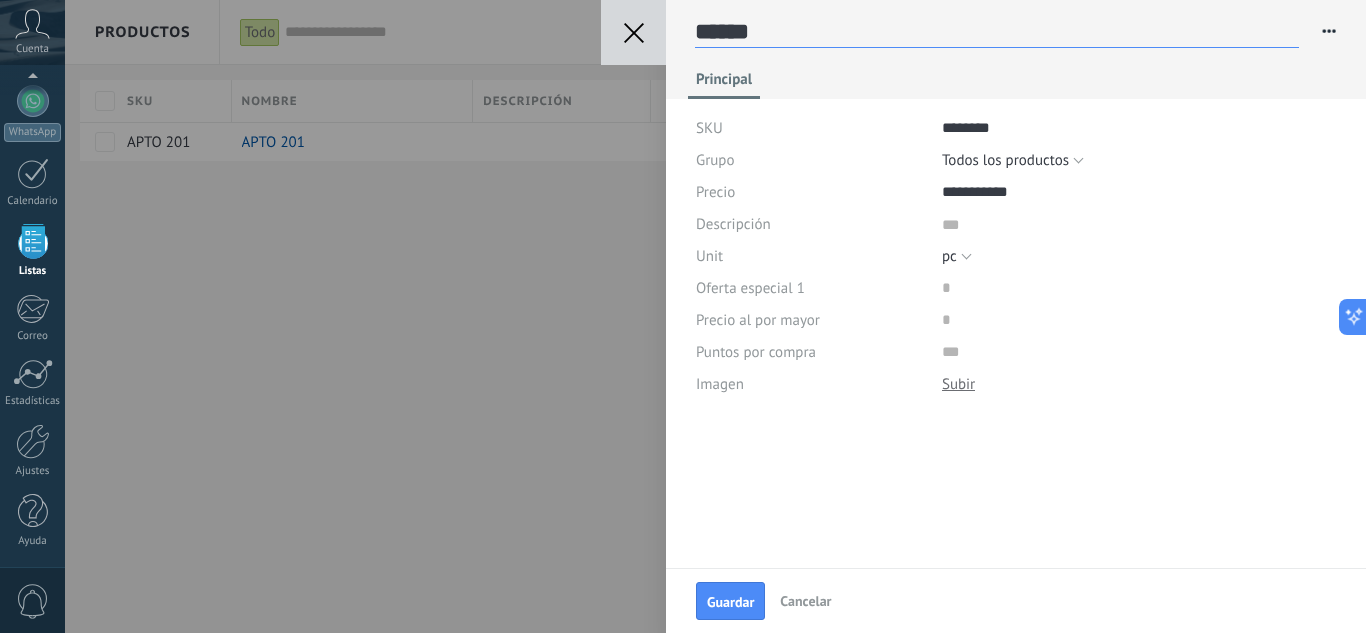type on "*******" 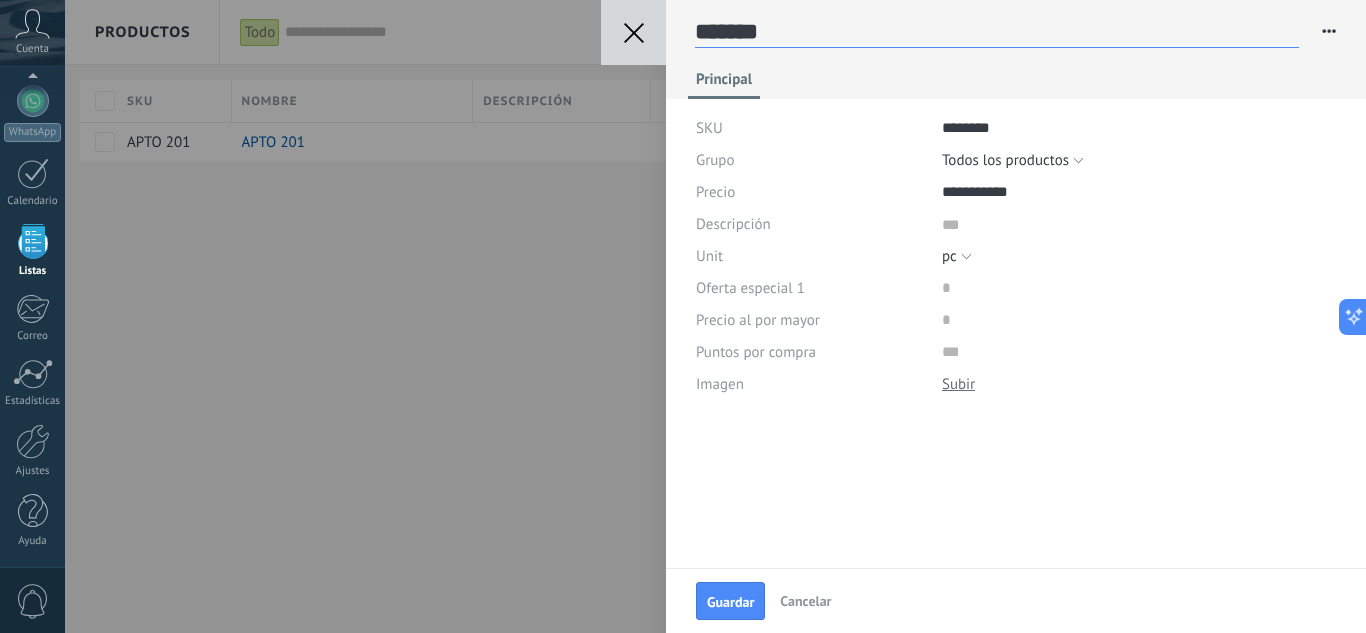 type on "********" 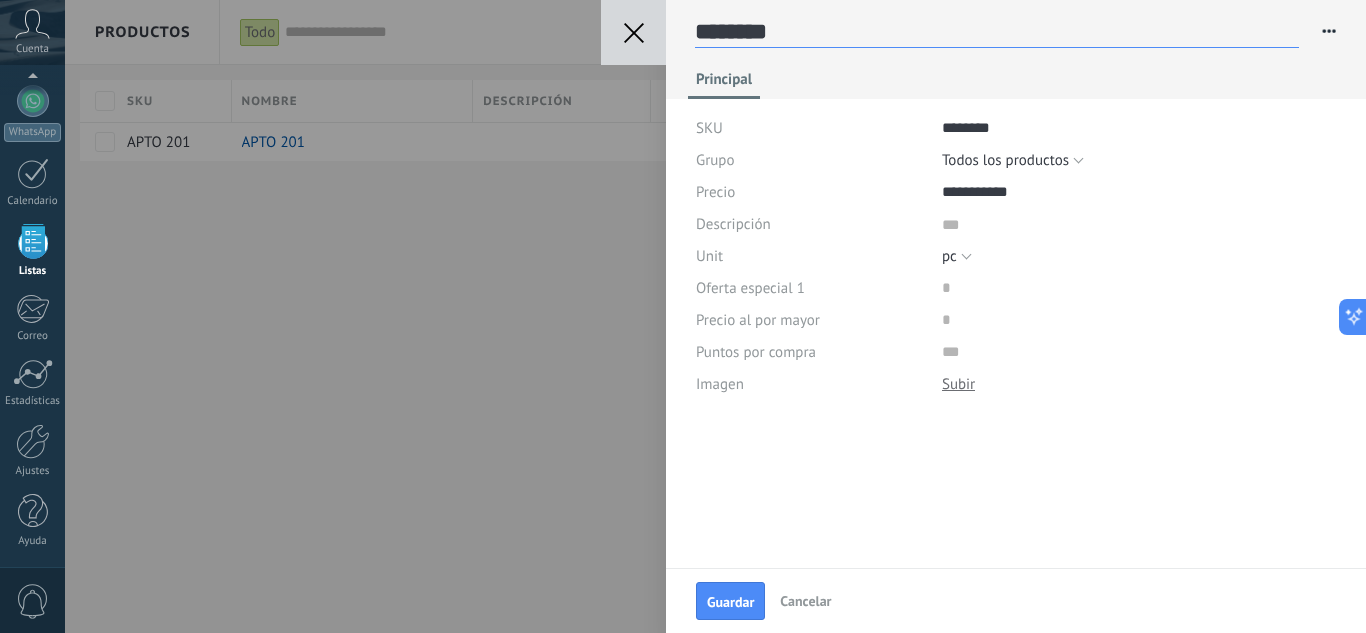 type on "*********" 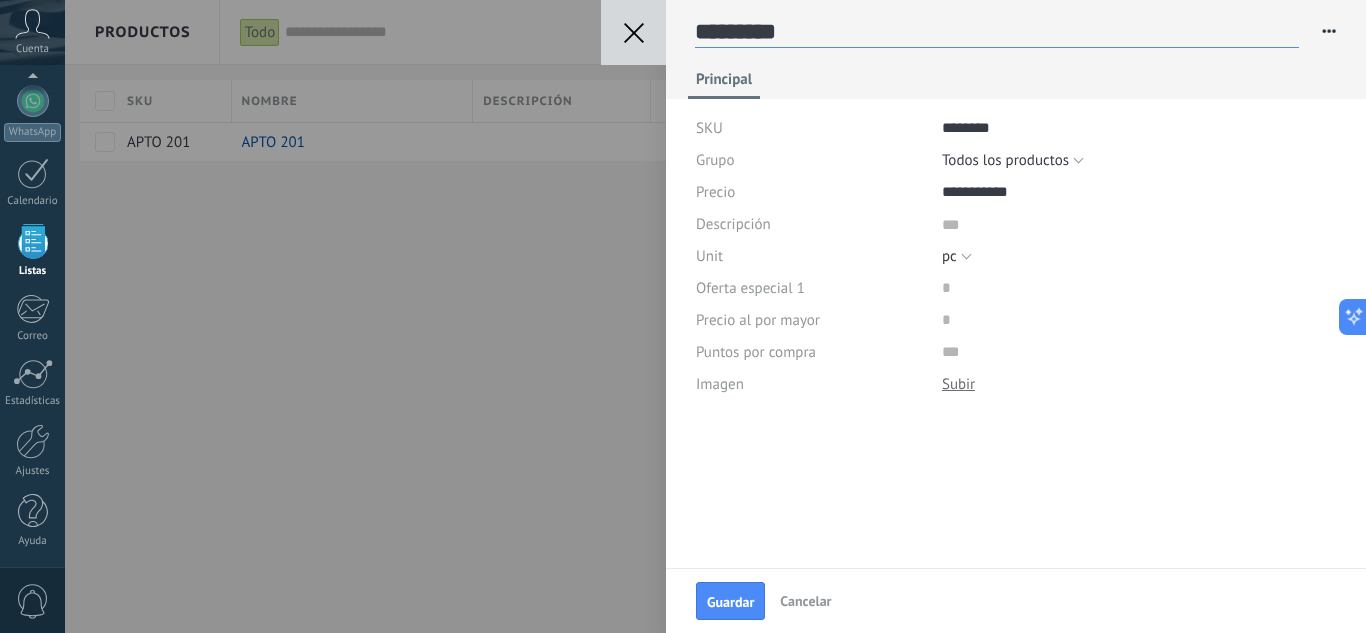 type on "**********" 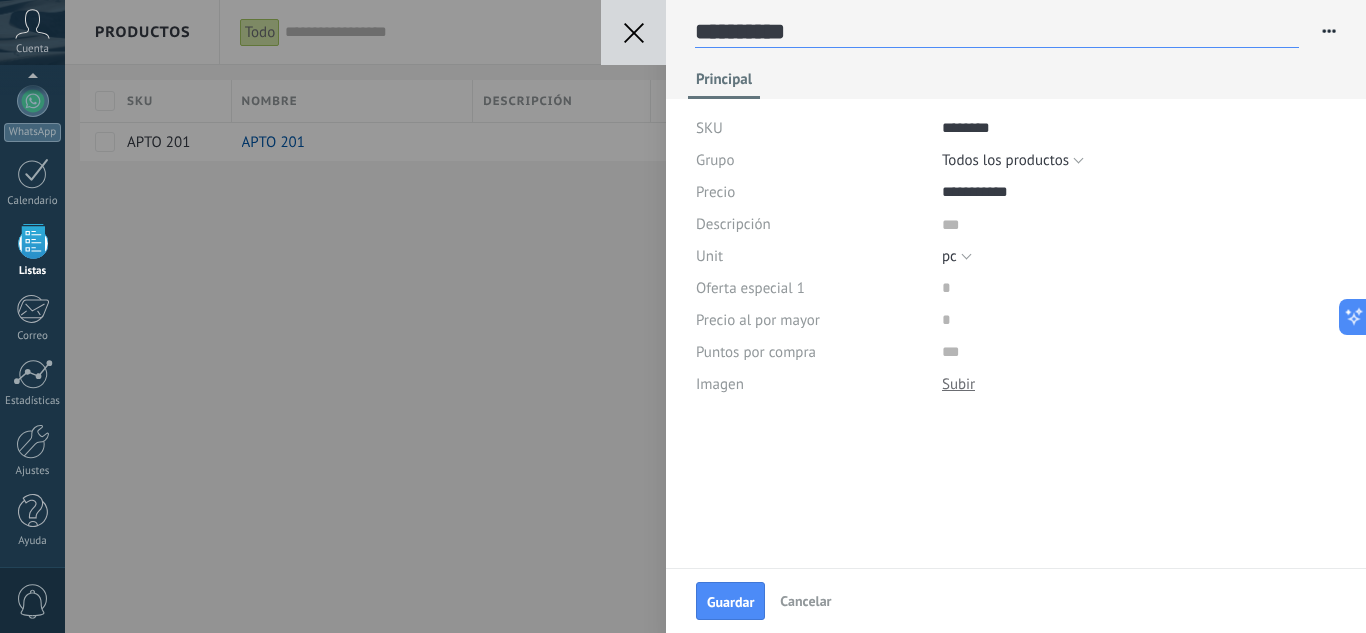 type on "**********" 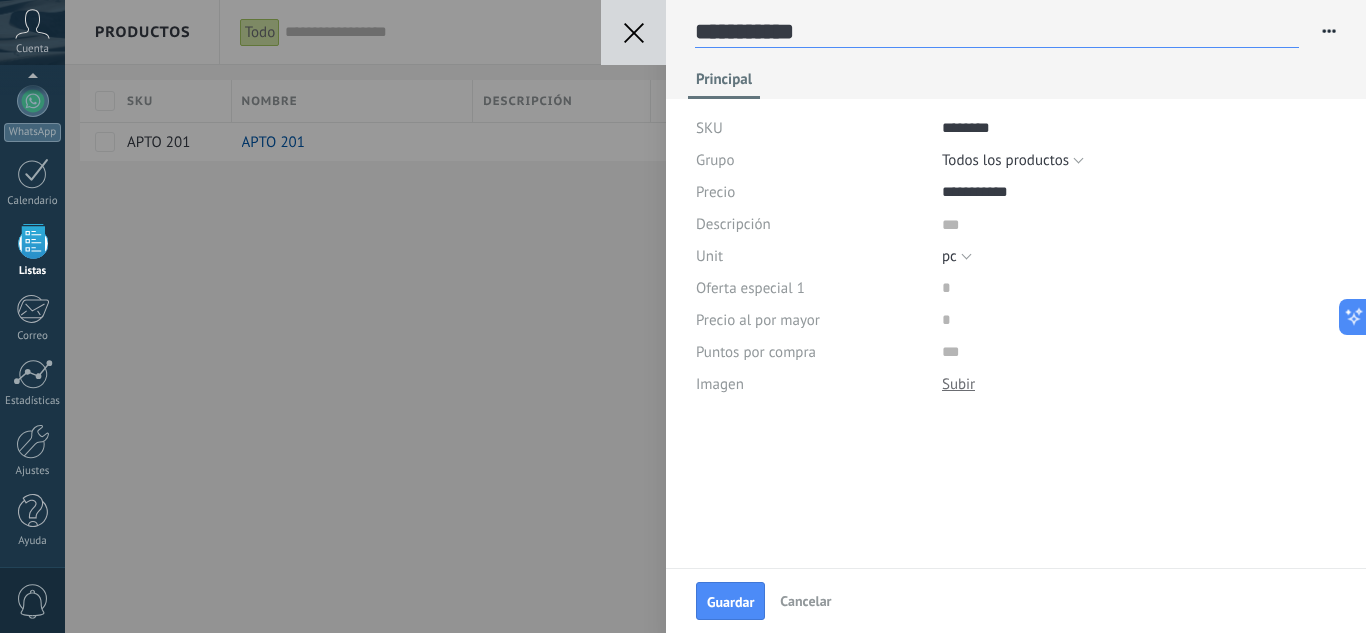 type on "**********" 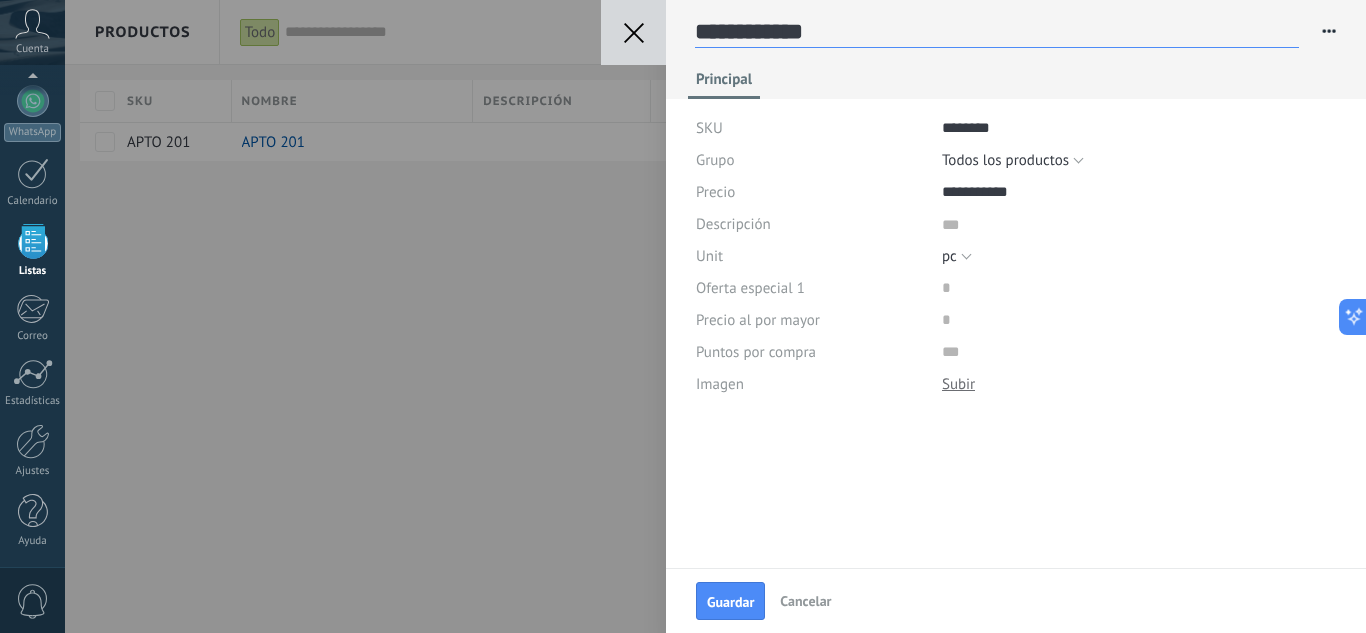 type on "**********" 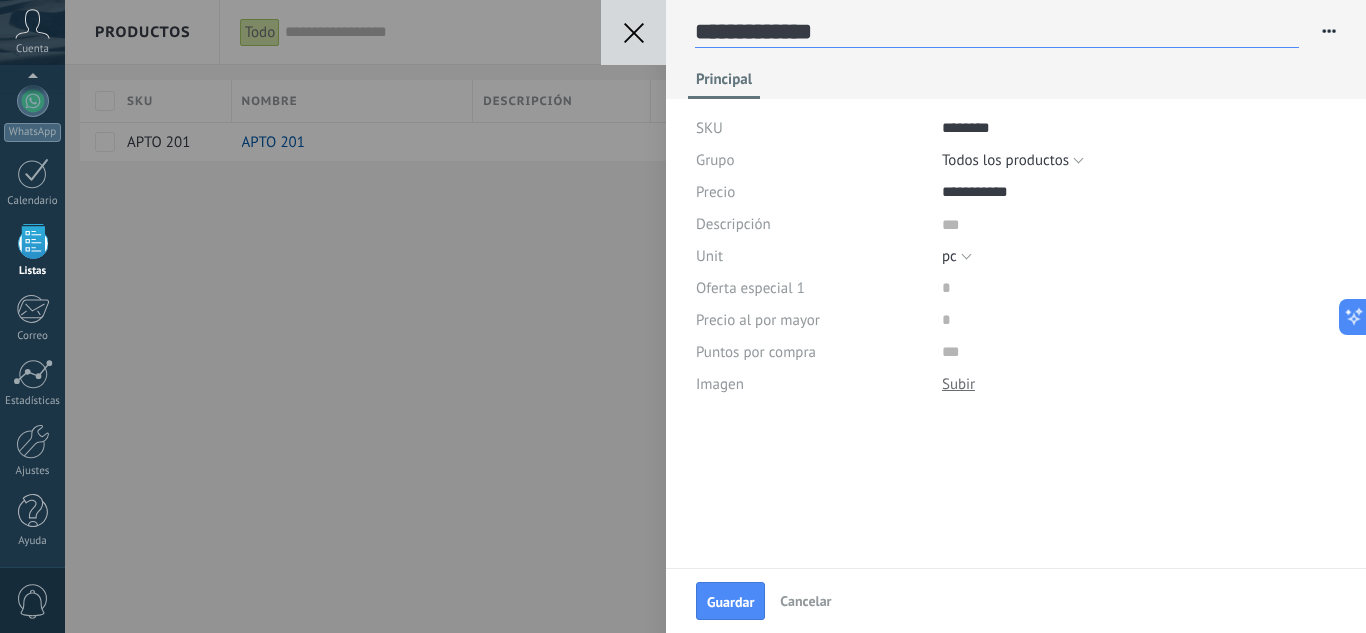 type on "**********" 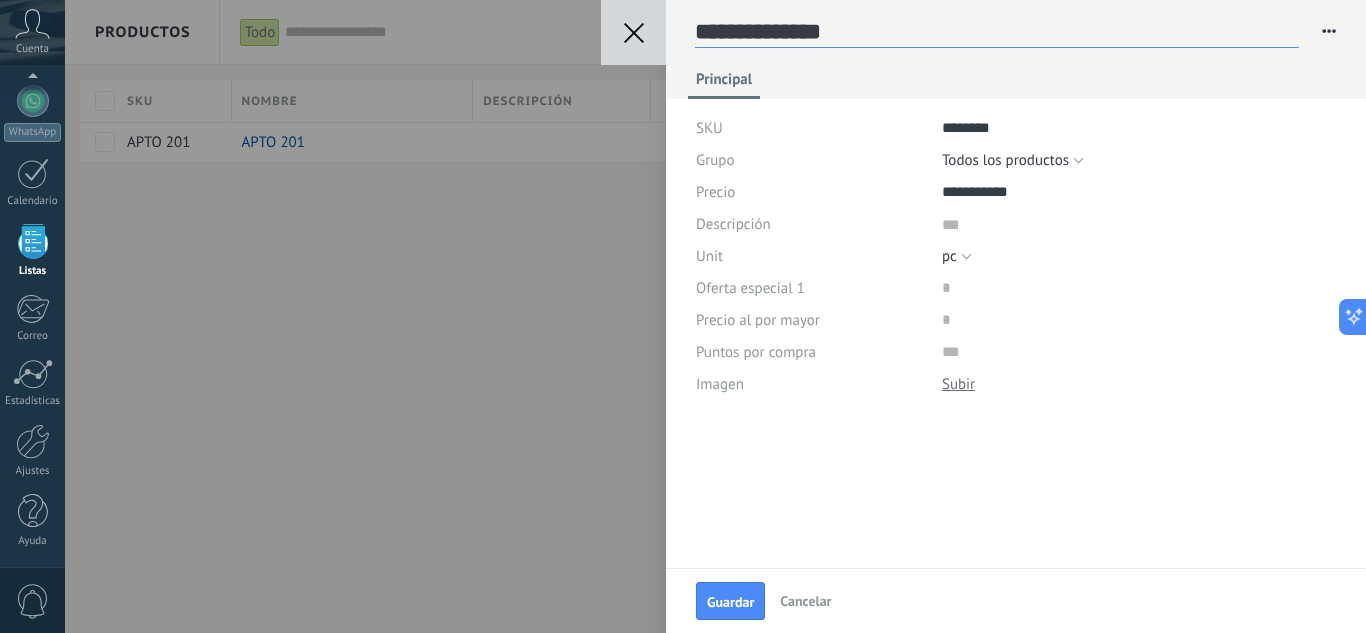 type on "**********" 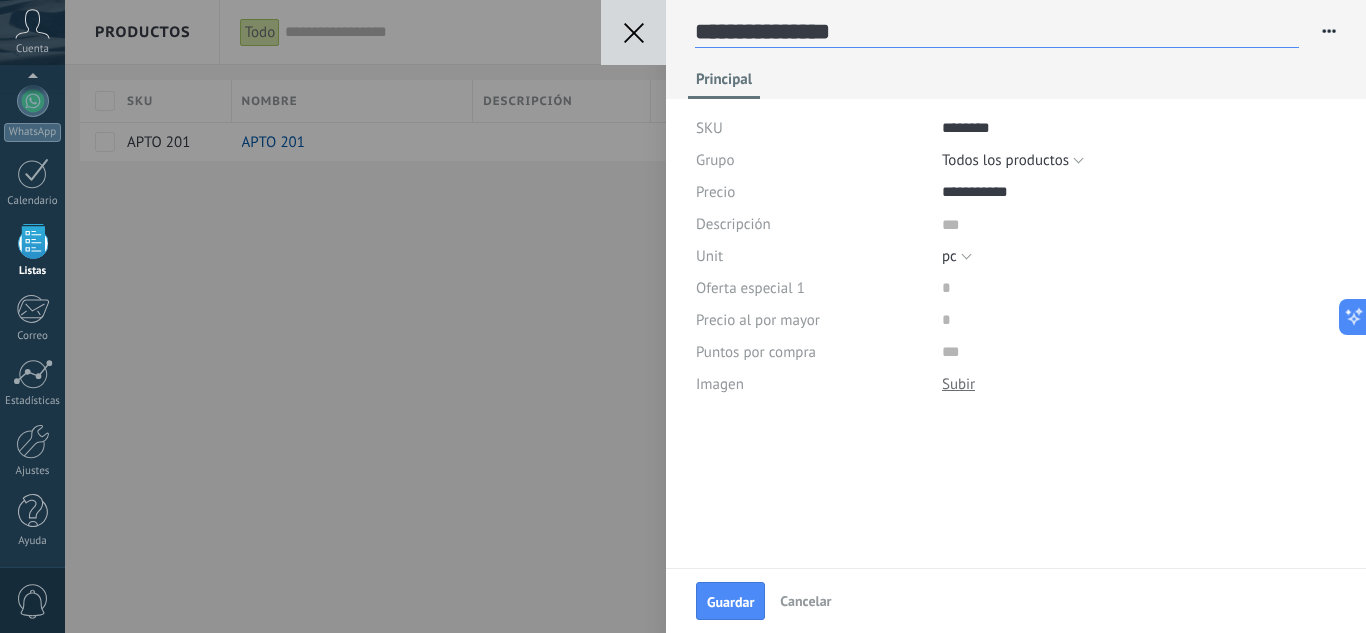 scroll, scrollTop: 30, scrollLeft: 0, axis: vertical 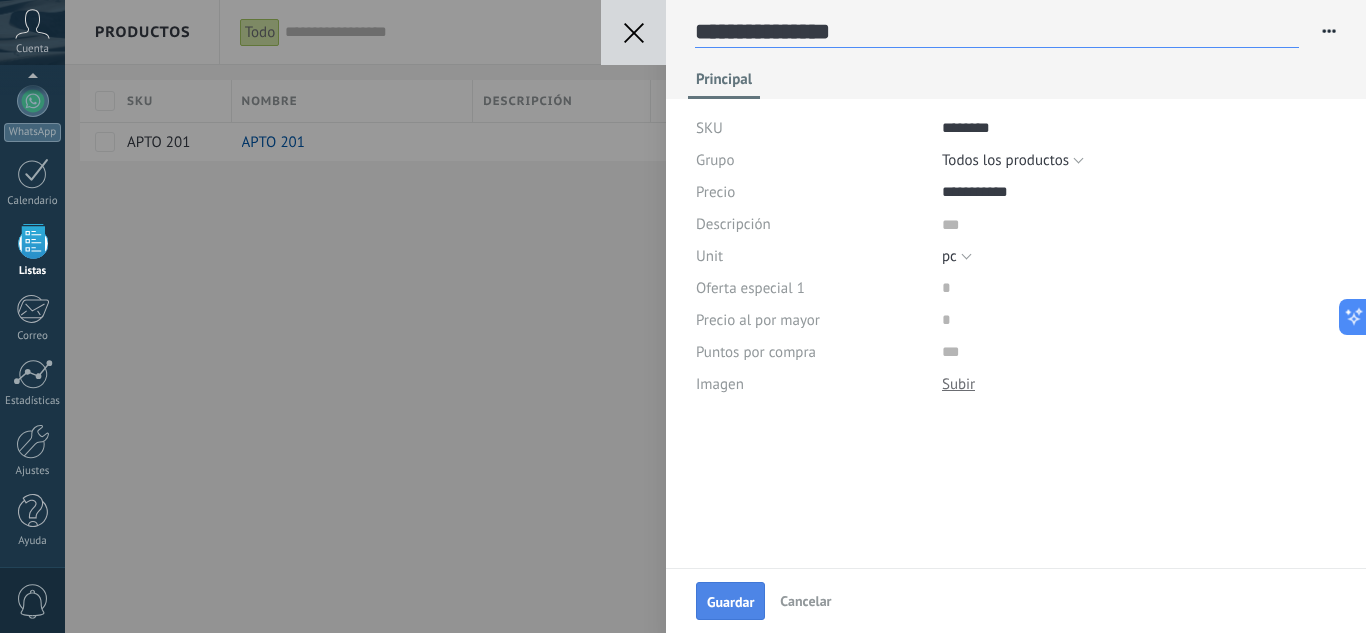 type on "**********" 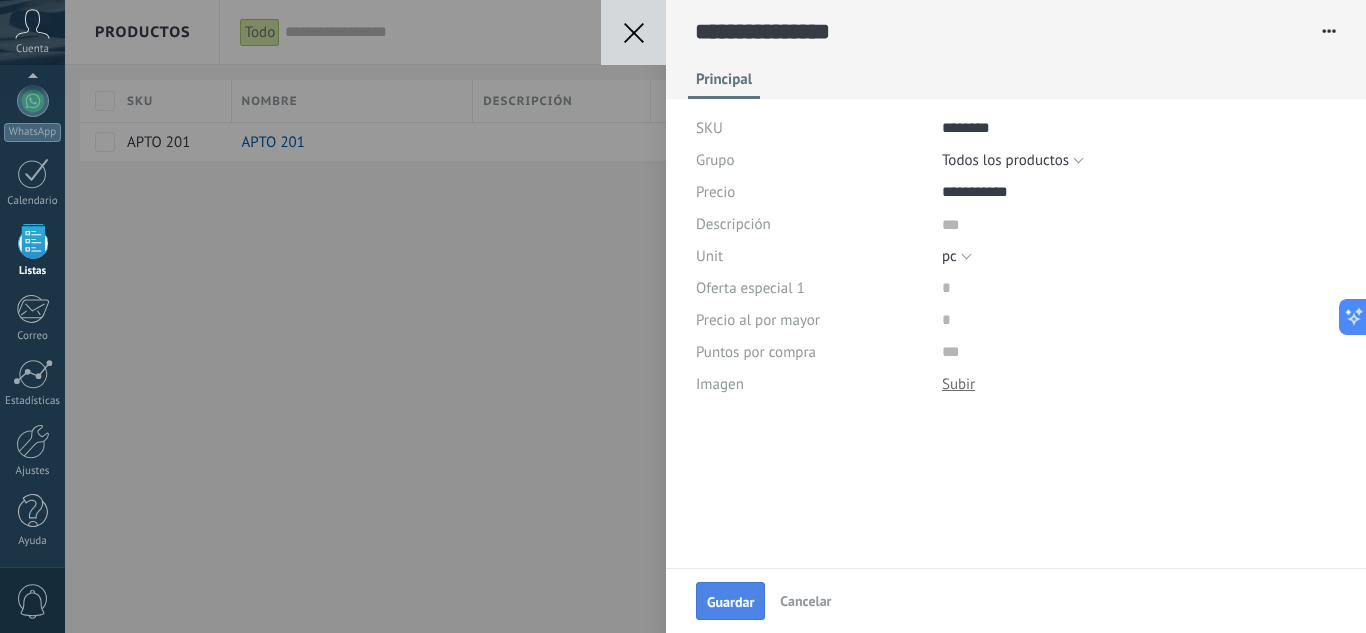 click on "Guardar" at bounding box center (730, 602) 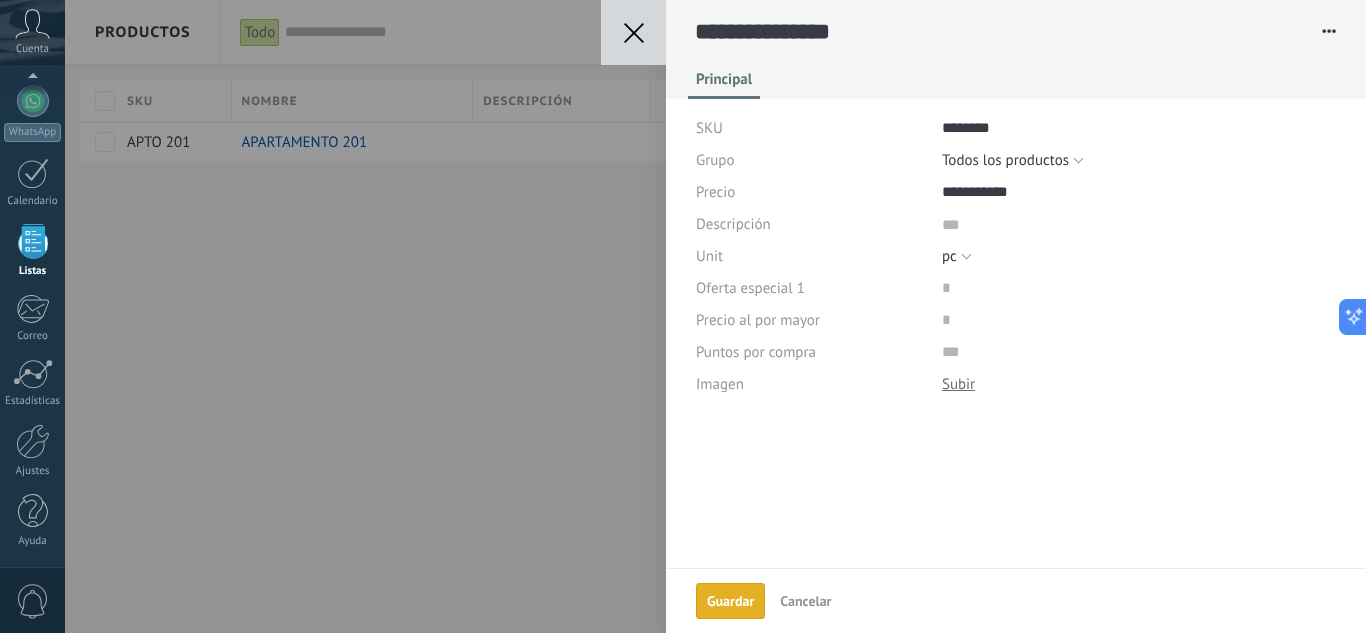 click on "Guardar Guardar Cancelar ******** Eliminar elemento Principal SKU ******** Grupo Elegir Todos los productos Todos los productos Precio Descripción Unit Elegir pc l m3 kg t gal cu ft lb pc Oferta especial 1 Precio al por mayor Puntos por compra Imagen Descargar   Reemplazar Descargar Versiones Eliminar" at bounding box center (715, 316) 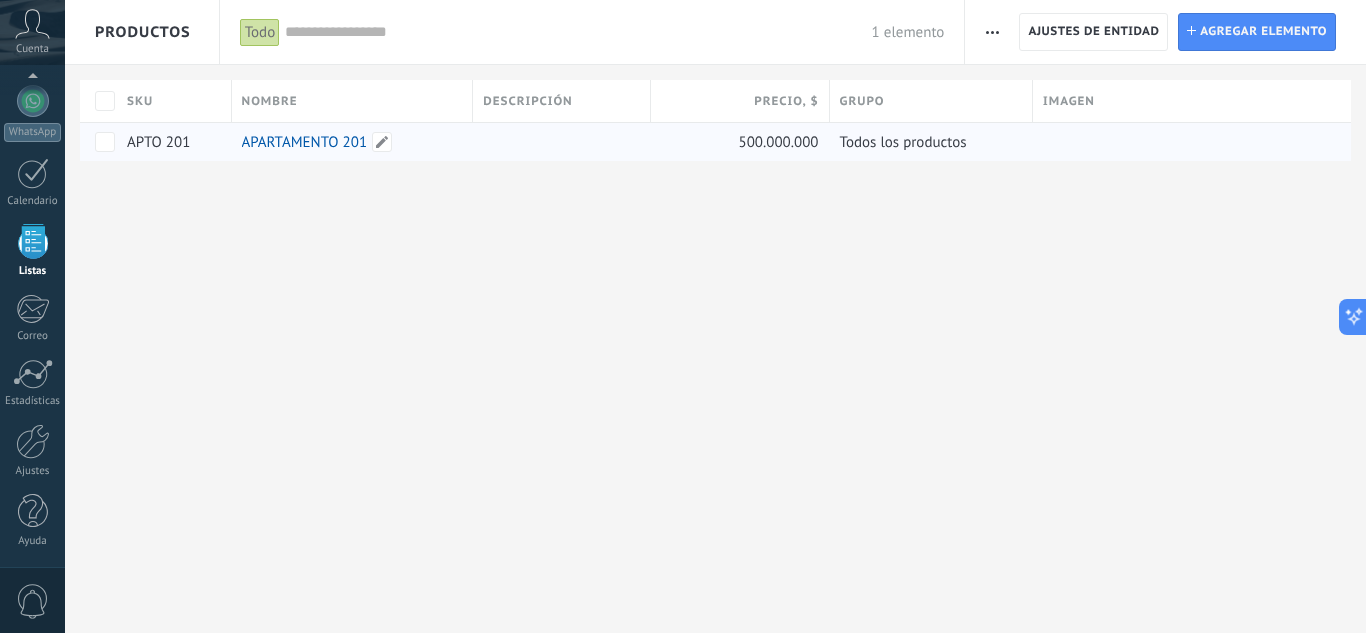 click on "APARTAMENTO 201" at bounding box center [305, 142] 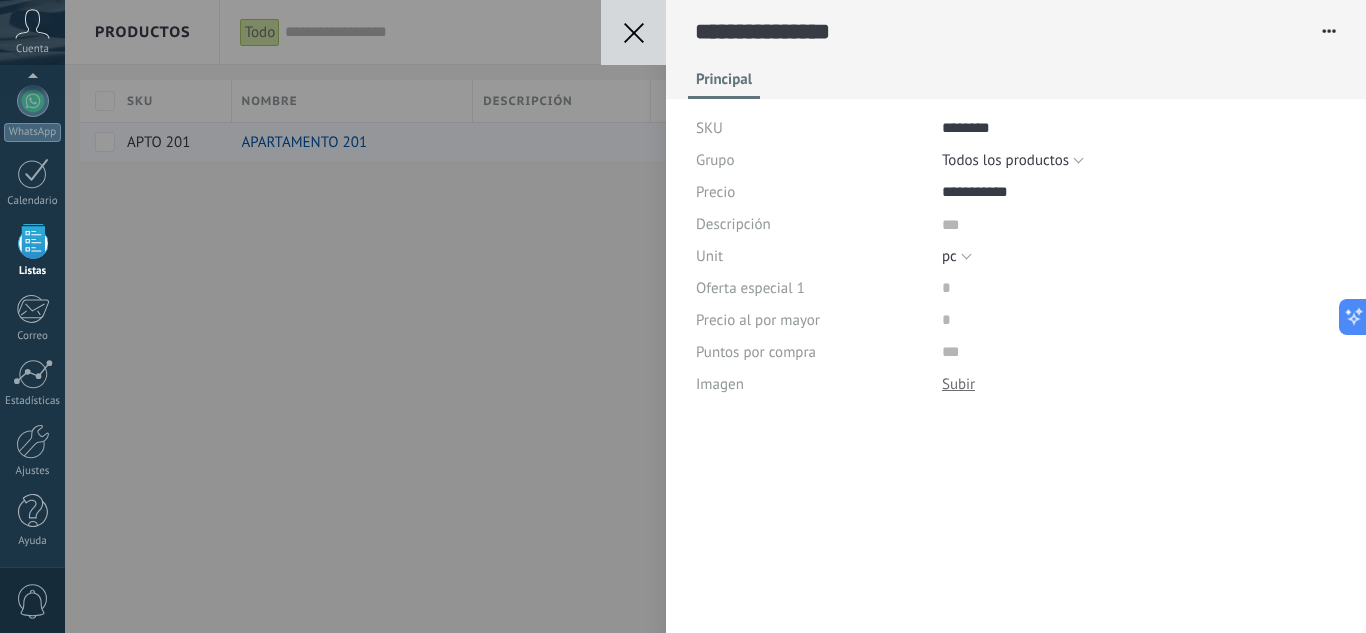 scroll, scrollTop: 20, scrollLeft: 0, axis: vertical 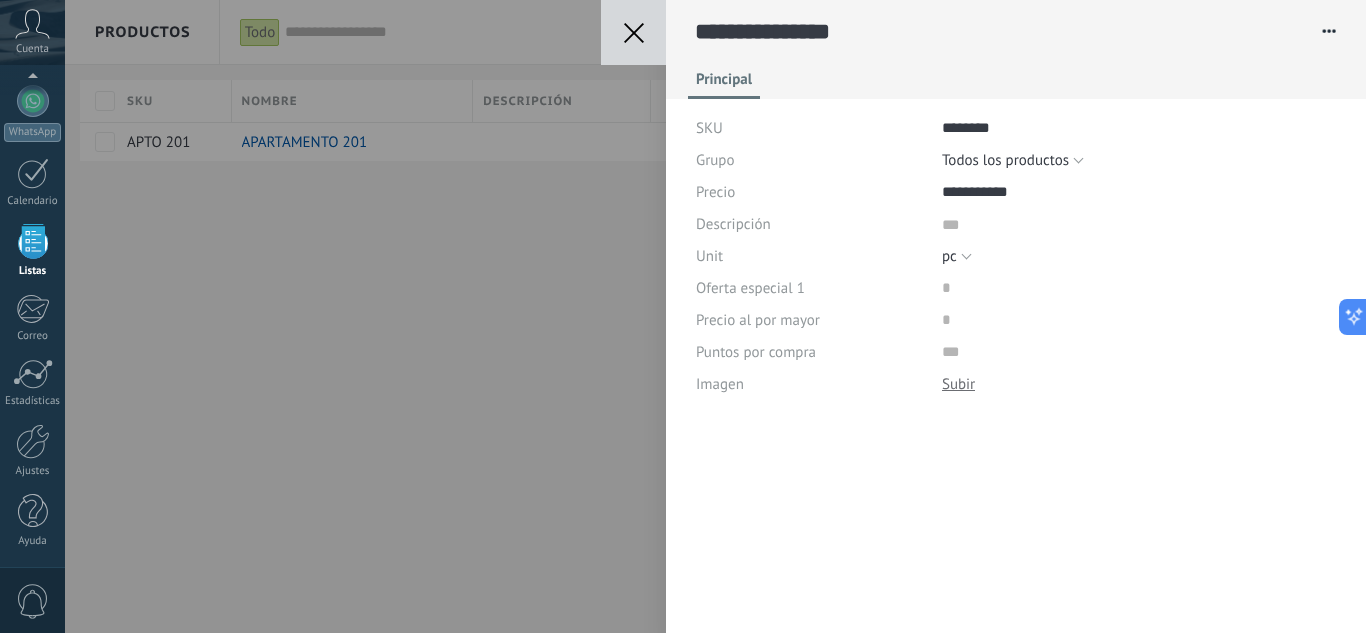click on "**********" at bounding box center (715, 316) 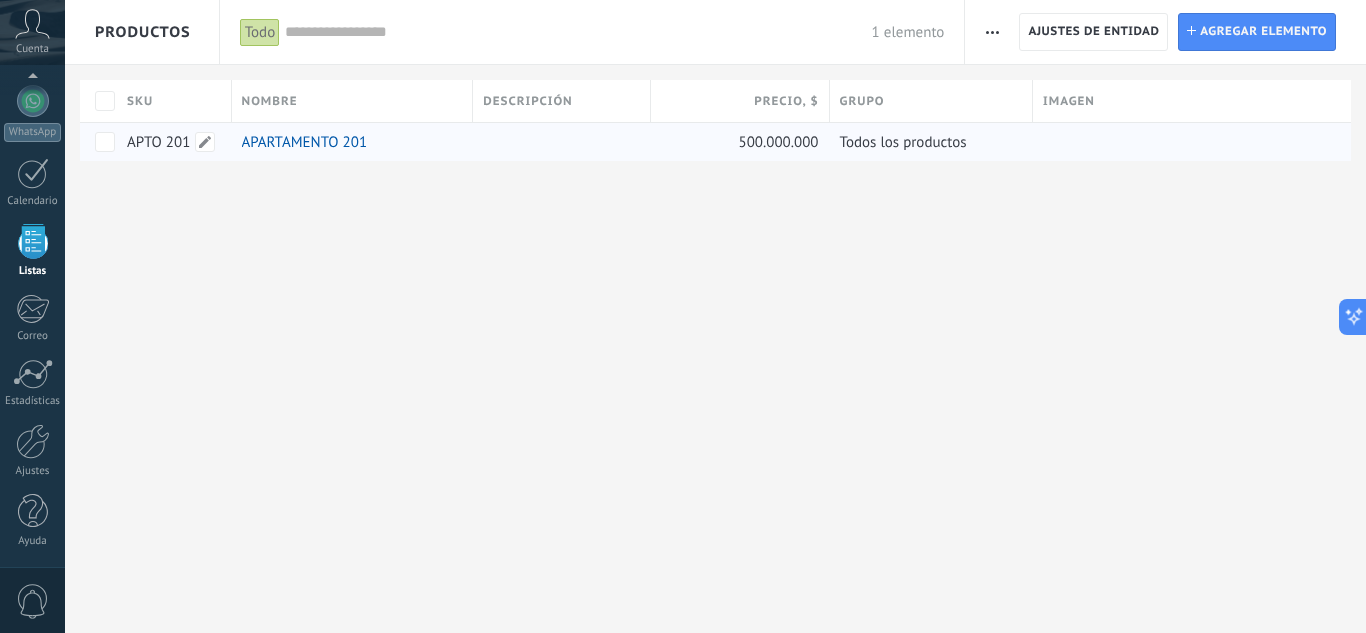 click on "APTO 201" at bounding box center [158, 142] 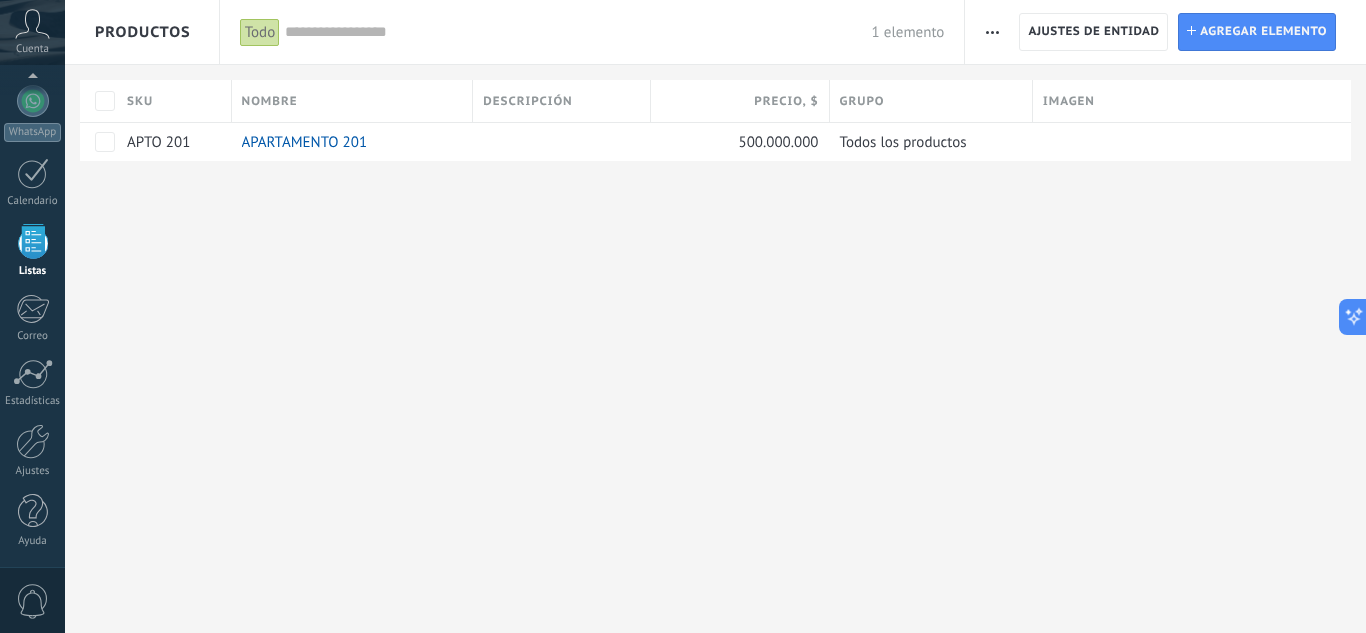 click on "**********" at bounding box center [715, 316] 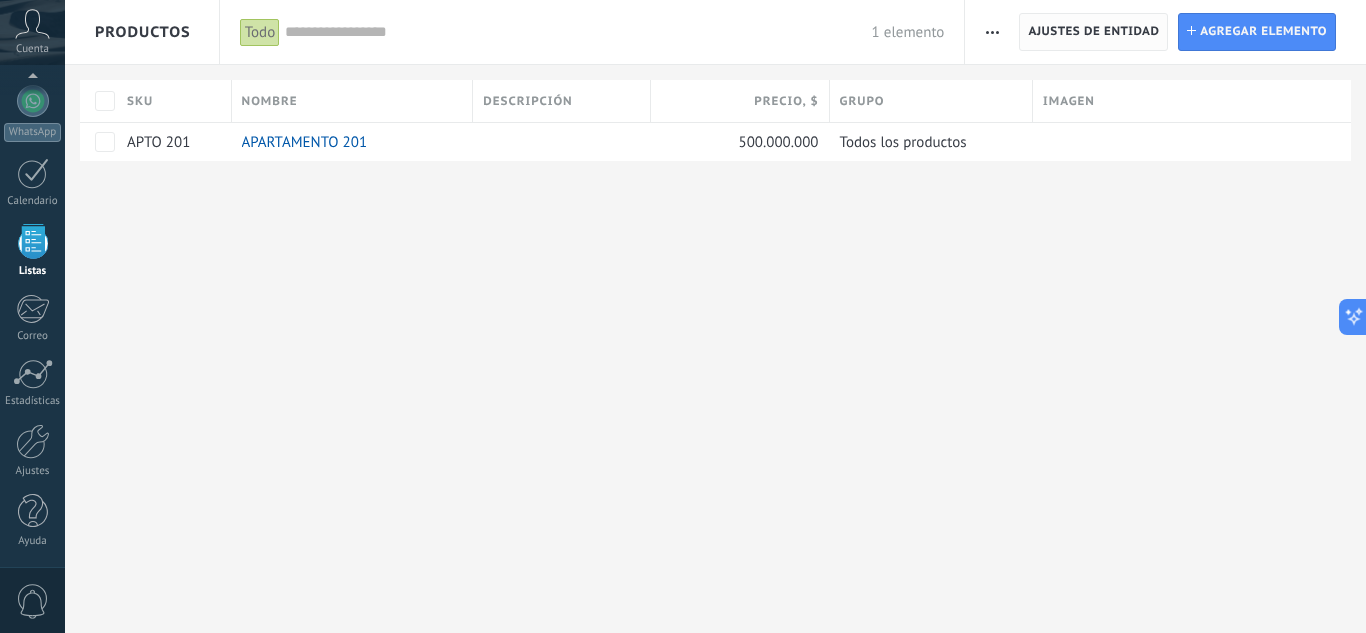 click on "Ajustes de entidad" at bounding box center [1093, 32] 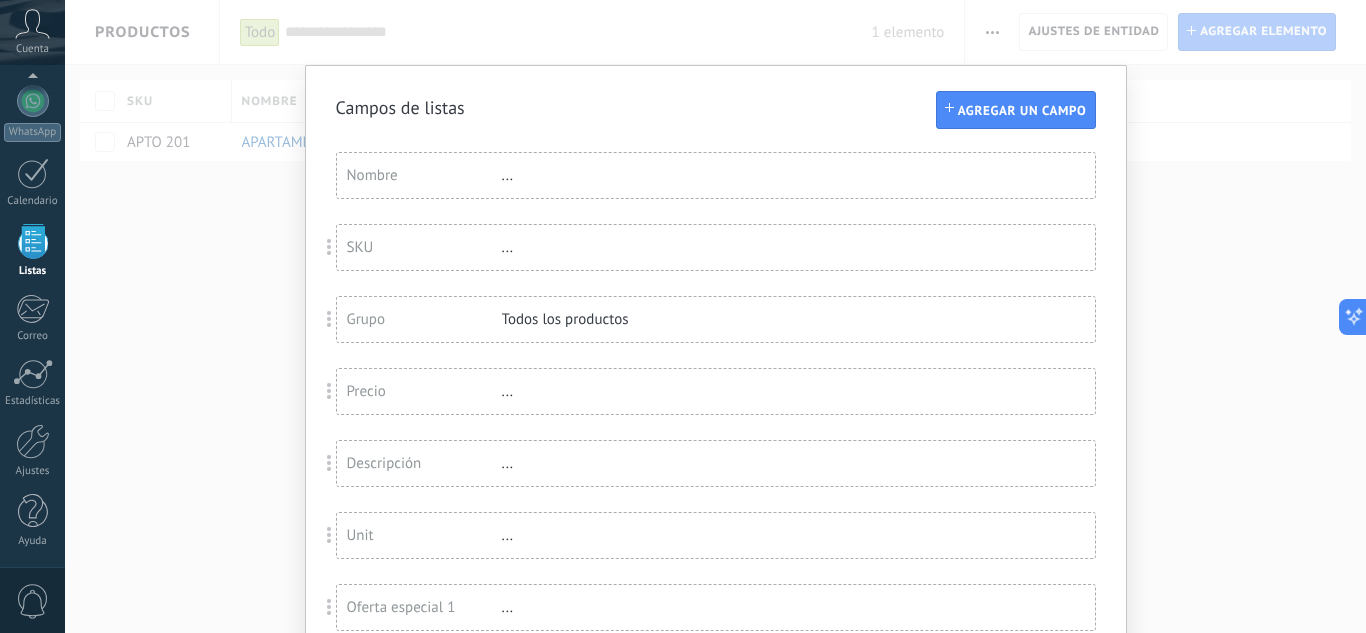 drag, startPoint x: 393, startPoint y: 253, endPoint x: 459, endPoint y: 241, distance: 67.08204 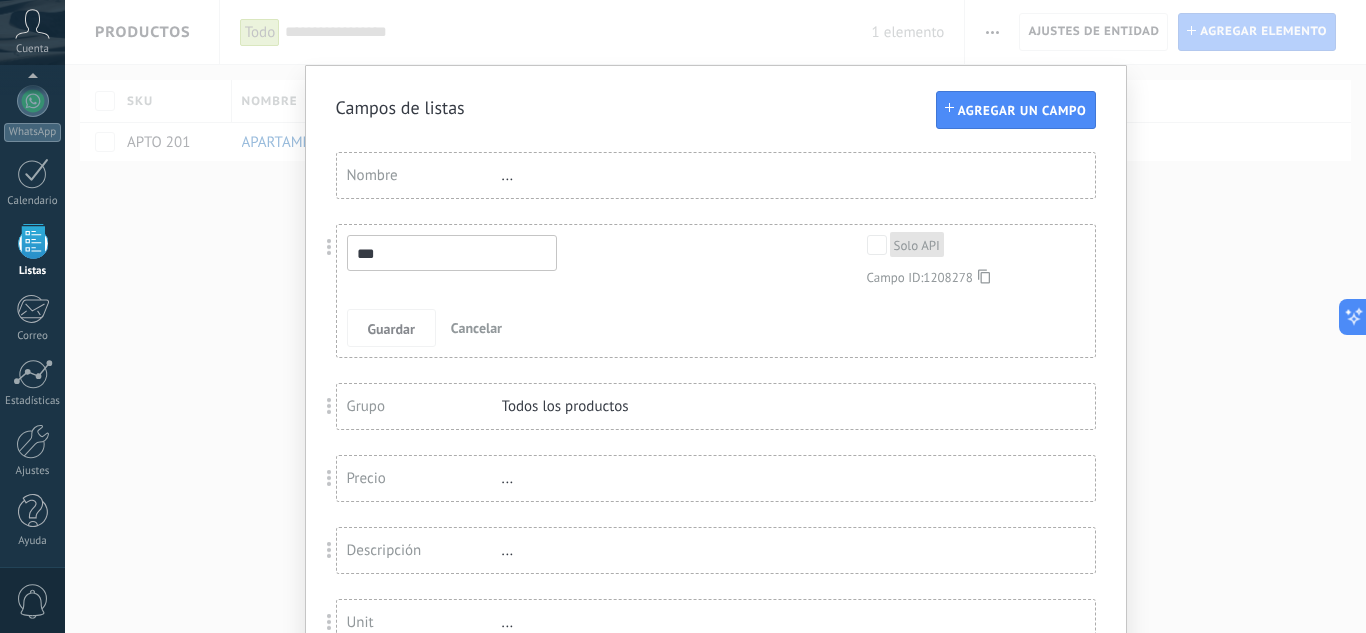 click on "*** Solo API Campo ID:  1208278 Guardar Cancelar" at bounding box center (716, 291) 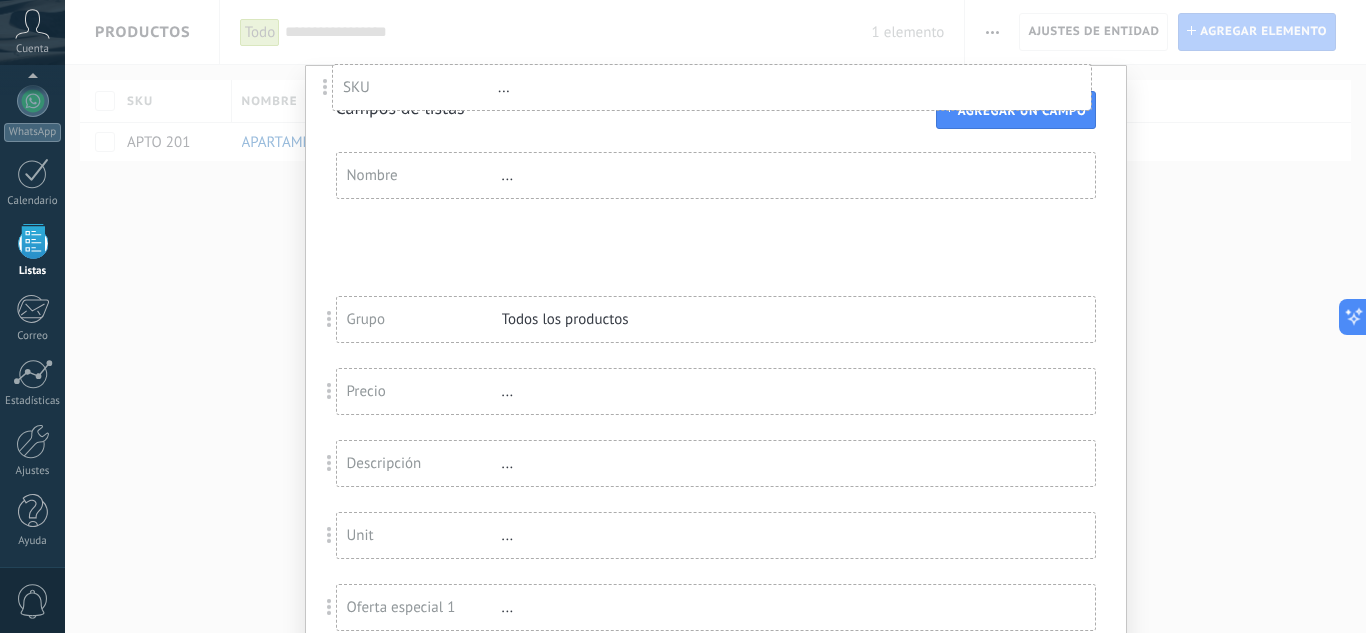 drag, startPoint x: 316, startPoint y: 253, endPoint x: 354, endPoint y: 93, distance: 164.4506 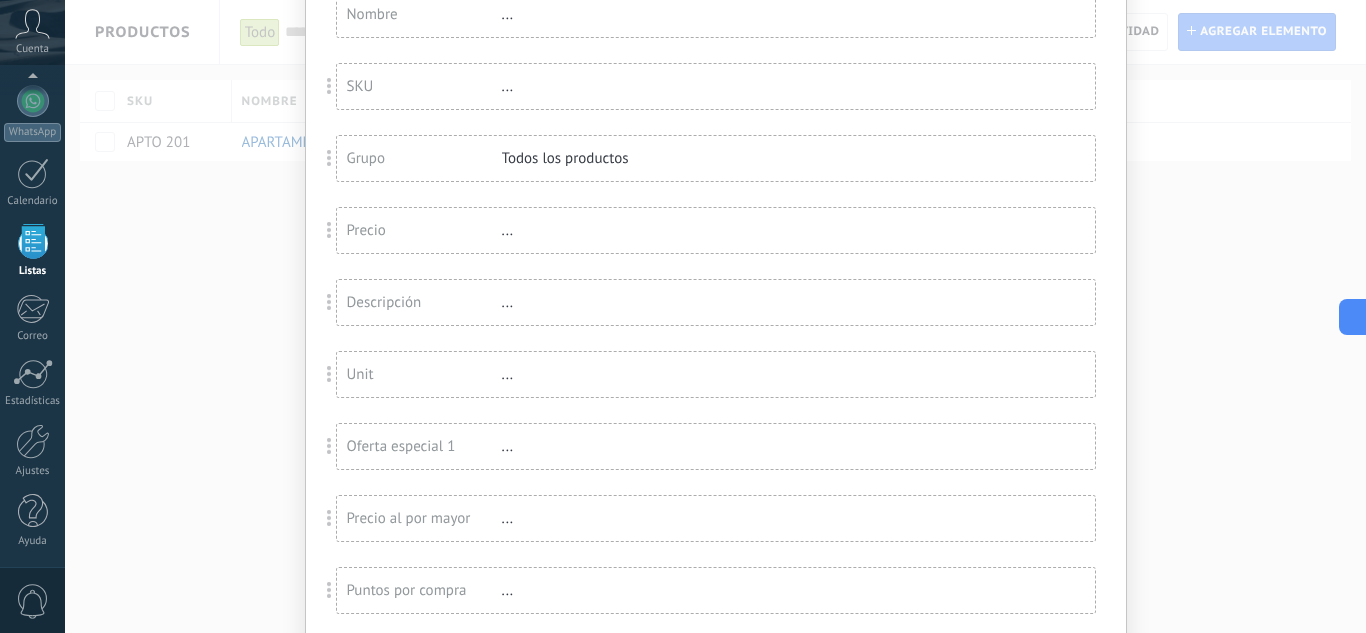 scroll, scrollTop: 100, scrollLeft: 0, axis: vertical 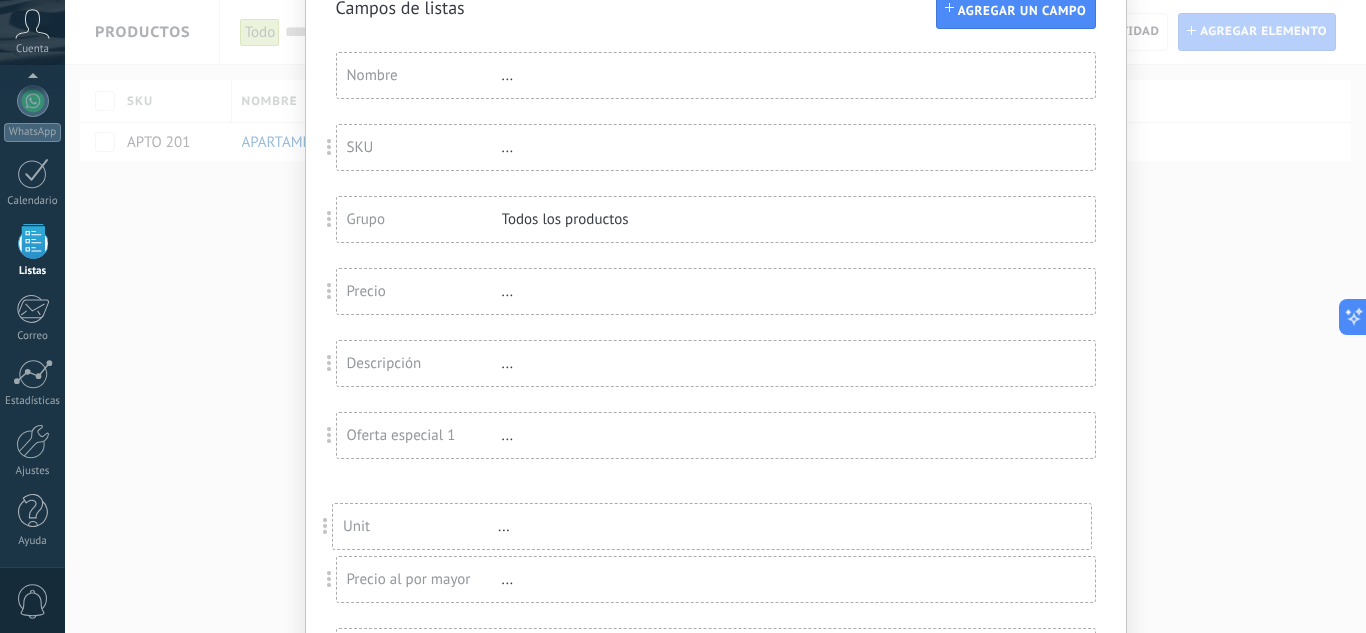 drag, startPoint x: 328, startPoint y: 439, endPoint x: 355, endPoint y: 523, distance: 88.23265 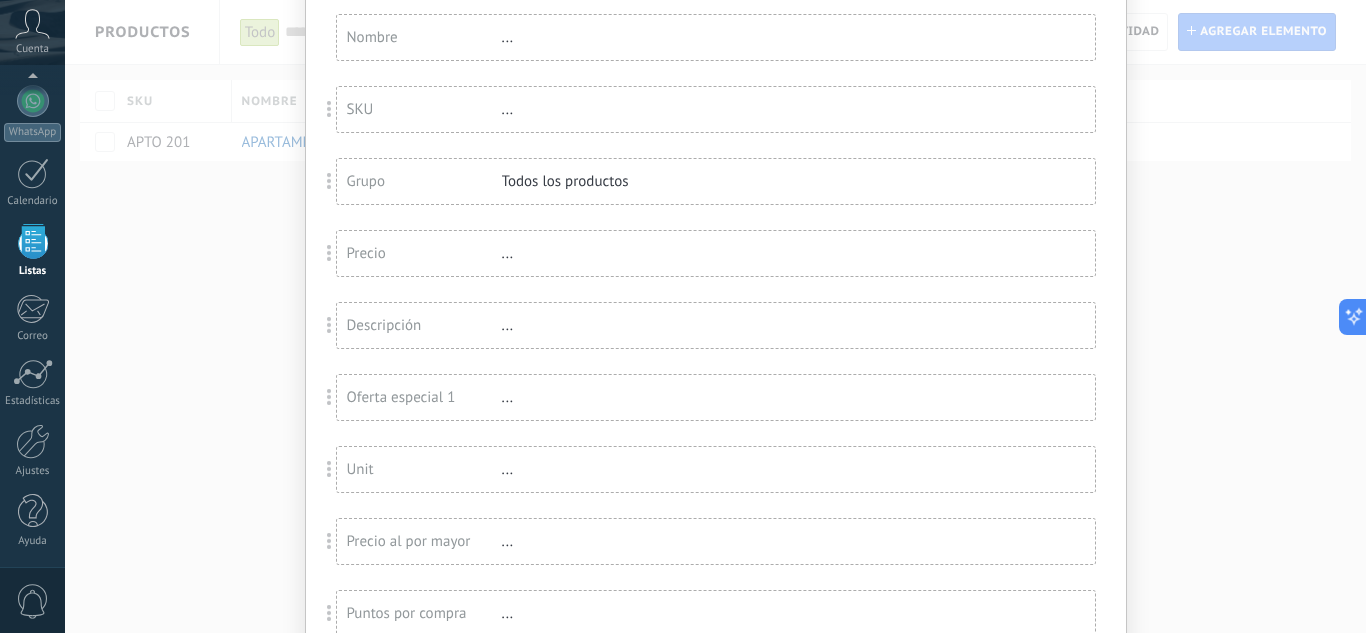 scroll, scrollTop: 310, scrollLeft: 0, axis: vertical 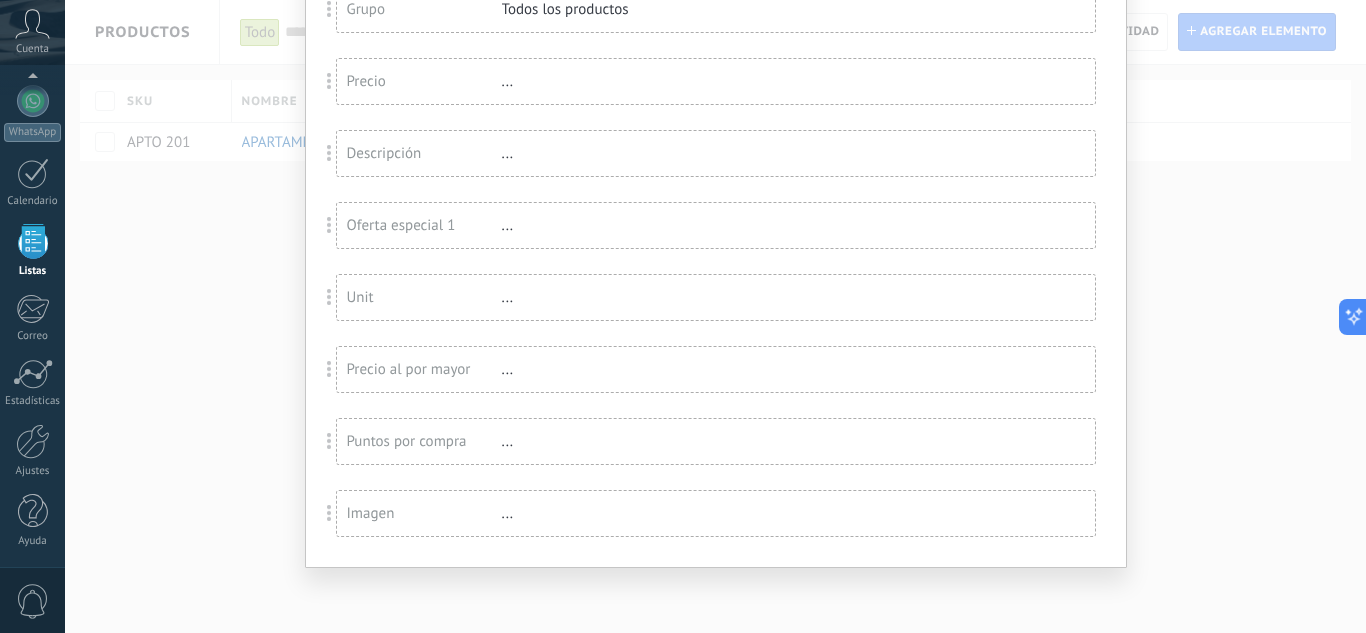 drag, startPoint x: 340, startPoint y: 371, endPoint x: 330, endPoint y: 404, distance: 34.48188 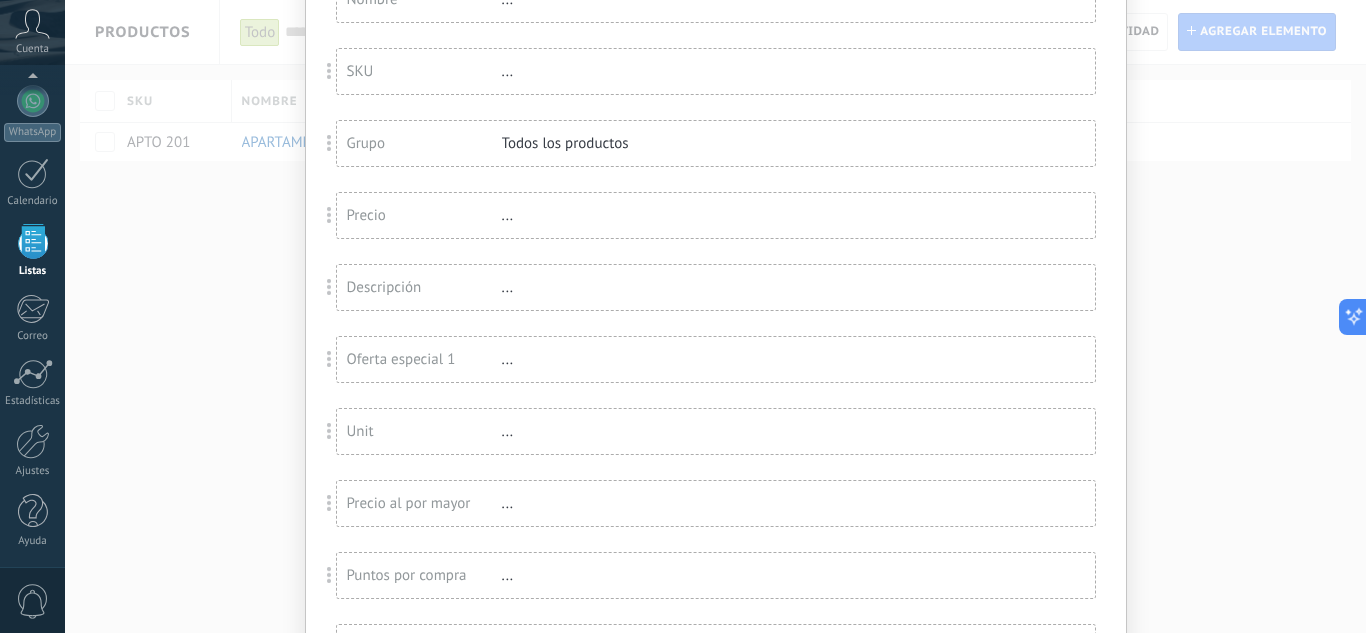 scroll, scrollTop: 0, scrollLeft: 0, axis: both 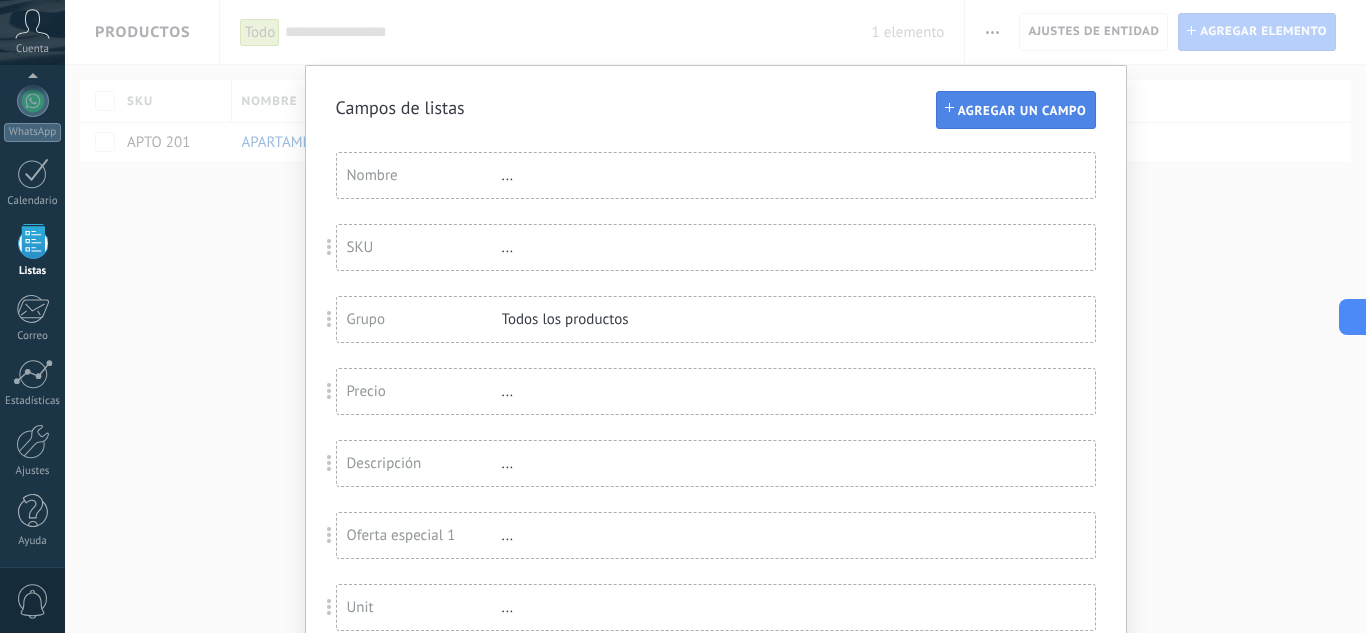 click on "Agregar un campo" at bounding box center [1022, 111] 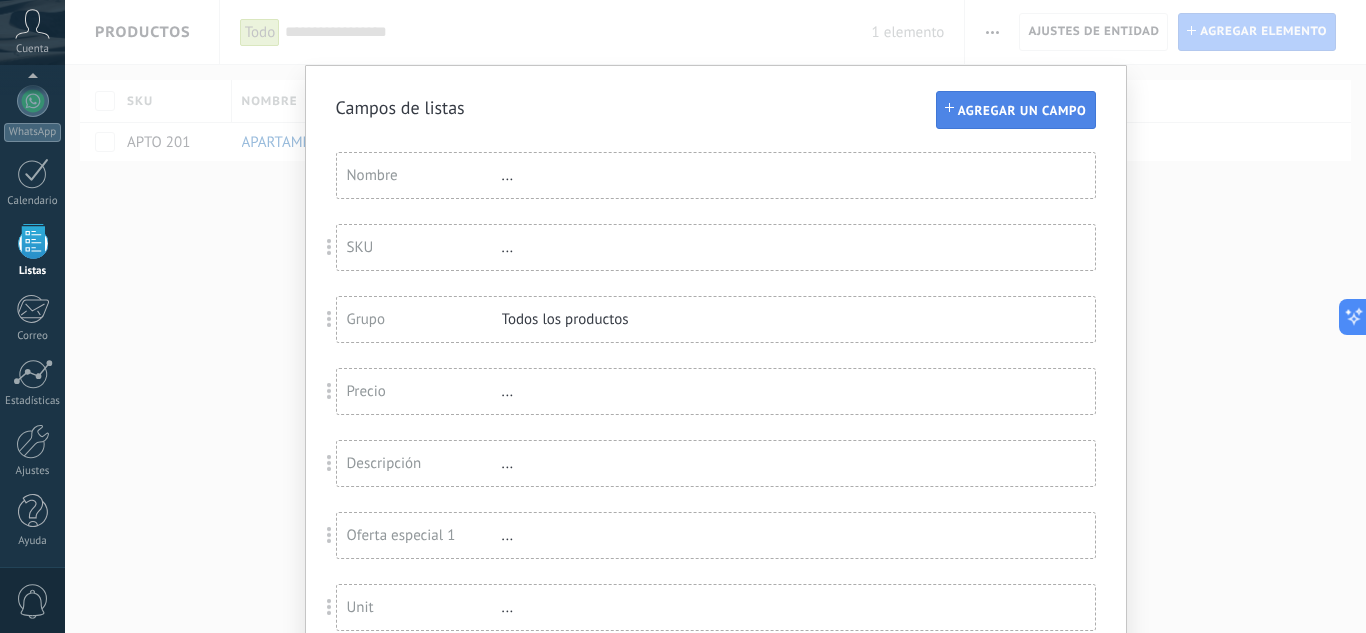 scroll, scrollTop: 526, scrollLeft: 0, axis: vertical 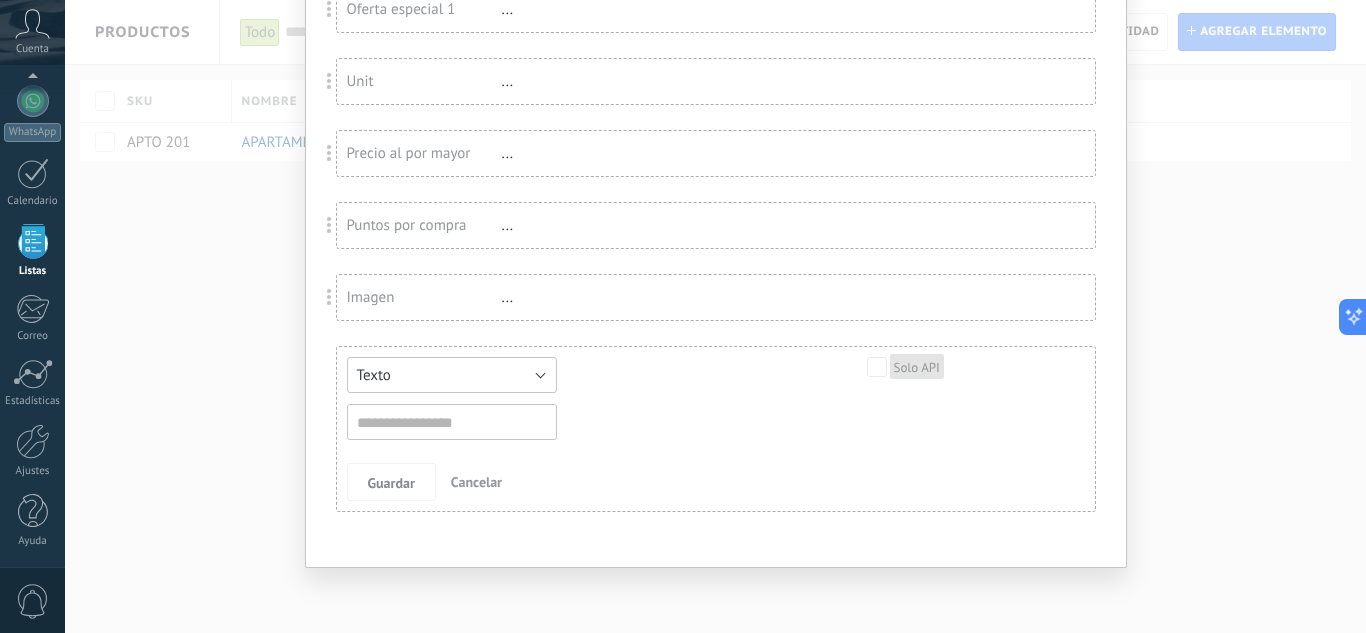 click on "Texto" at bounding box center [452, 375] 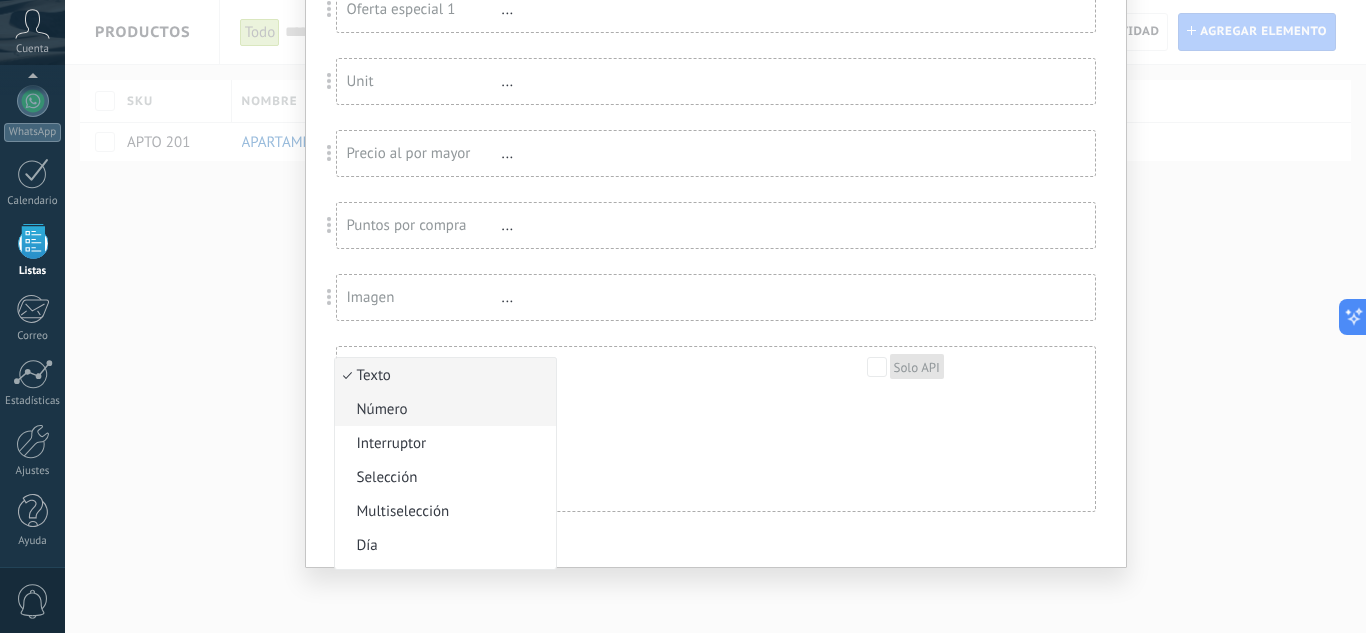 click on "Número" at bounding box center (442, 409) 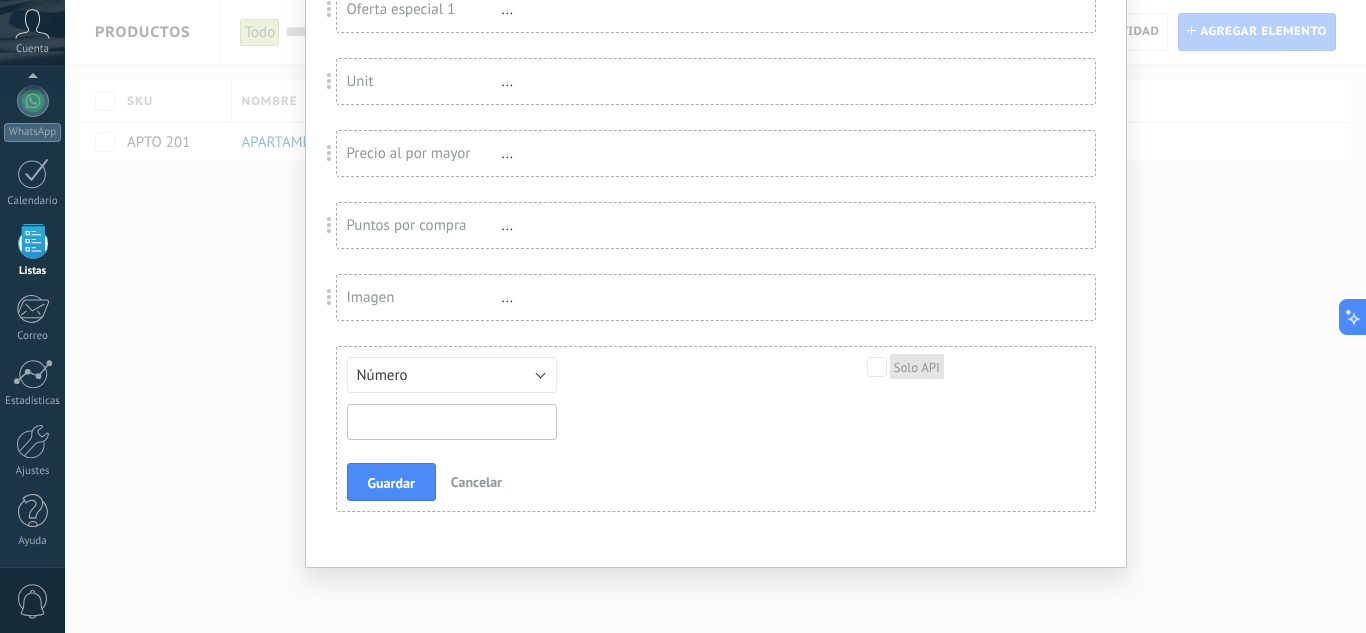 click at bounding box center [452, 422] 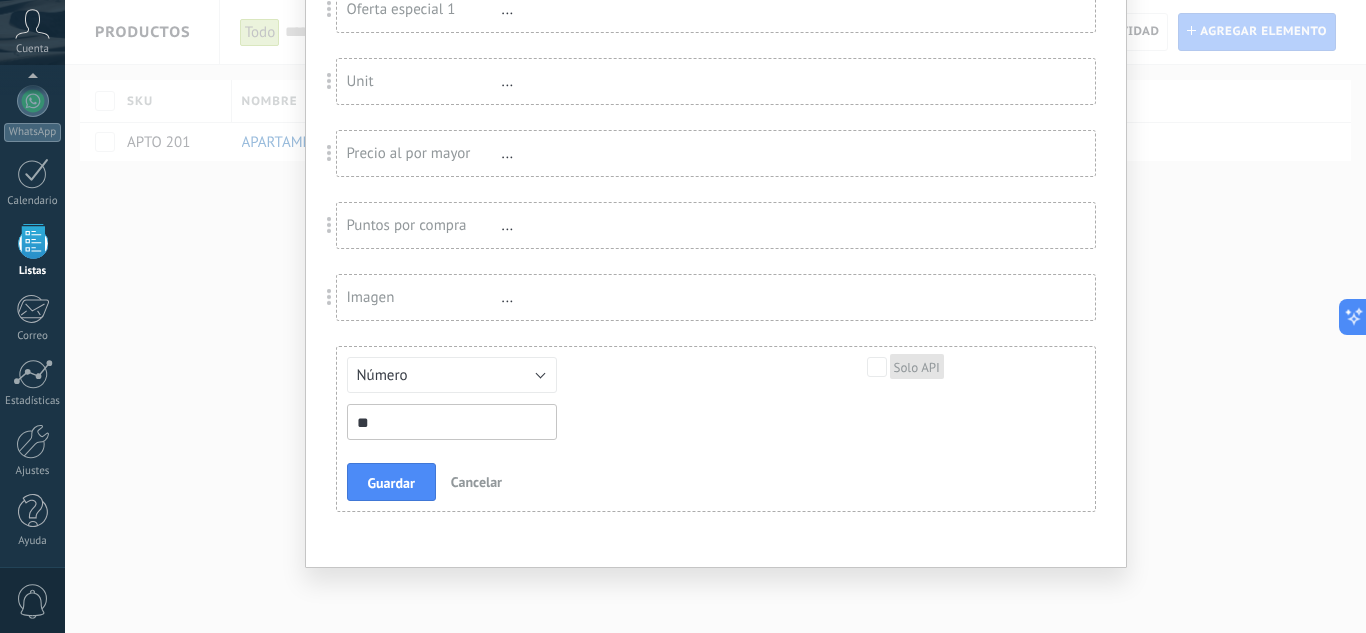type on "*" 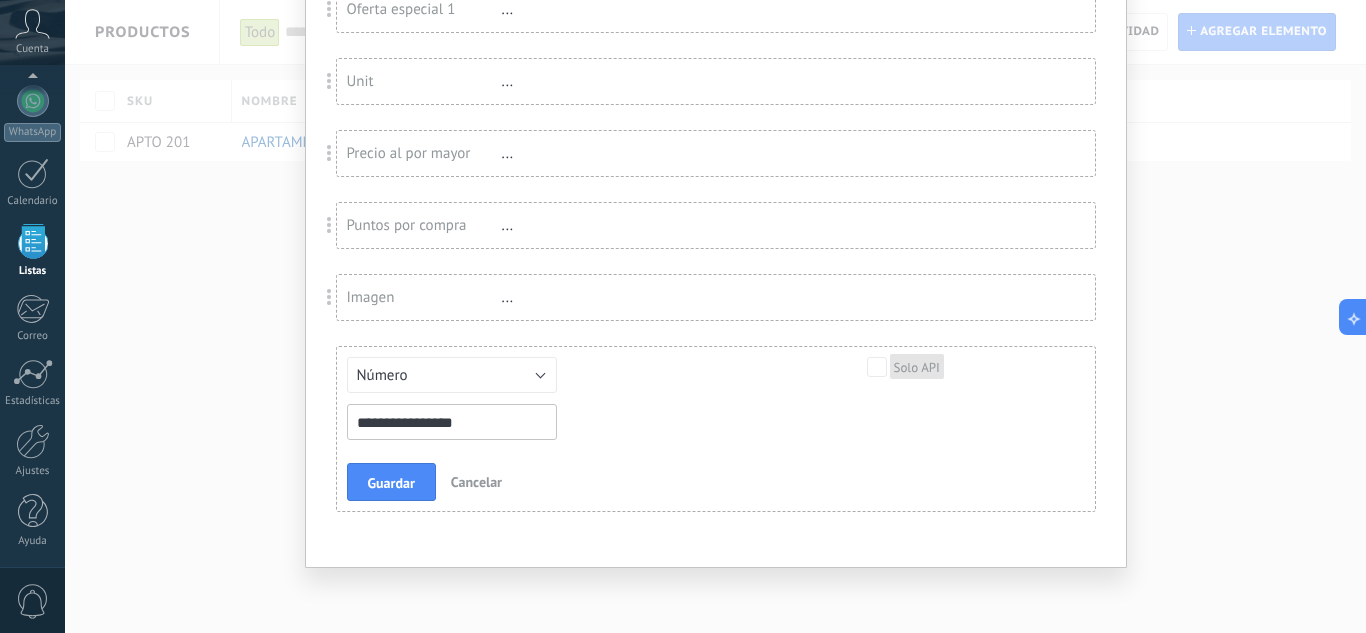 click on "**********" at bounding box center [452, 422] 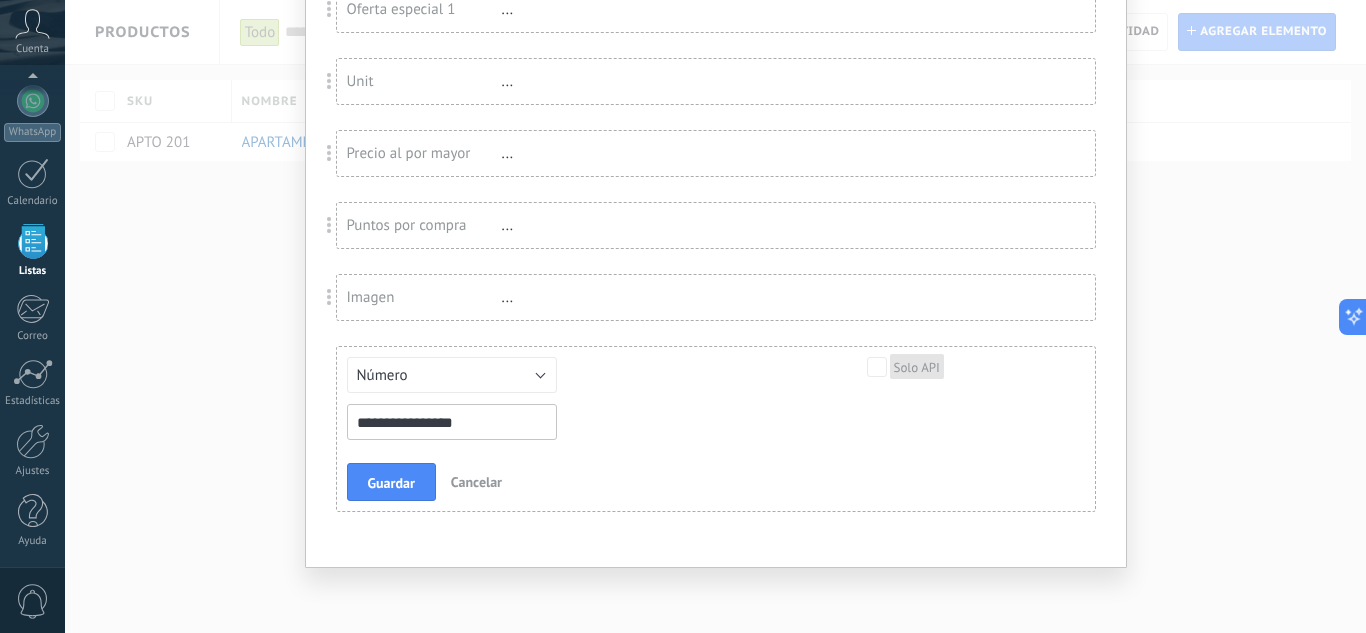 paste on "***" 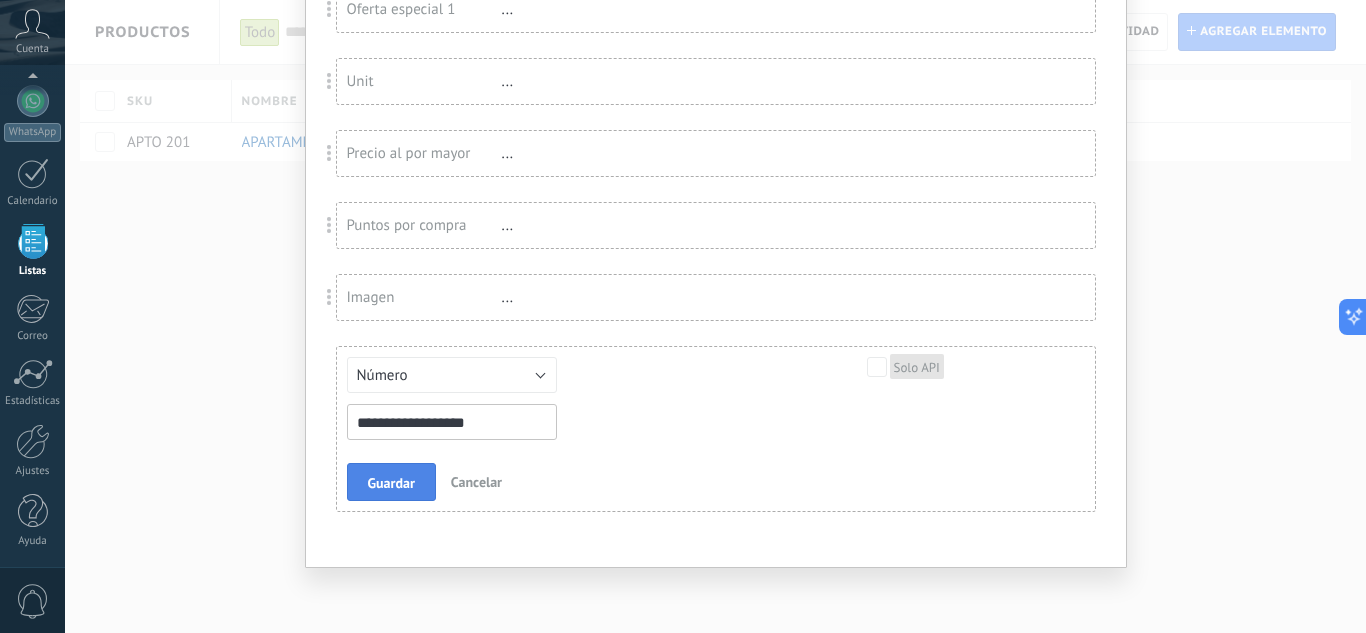 click on "Guardar" at bounding box center [391, 483] 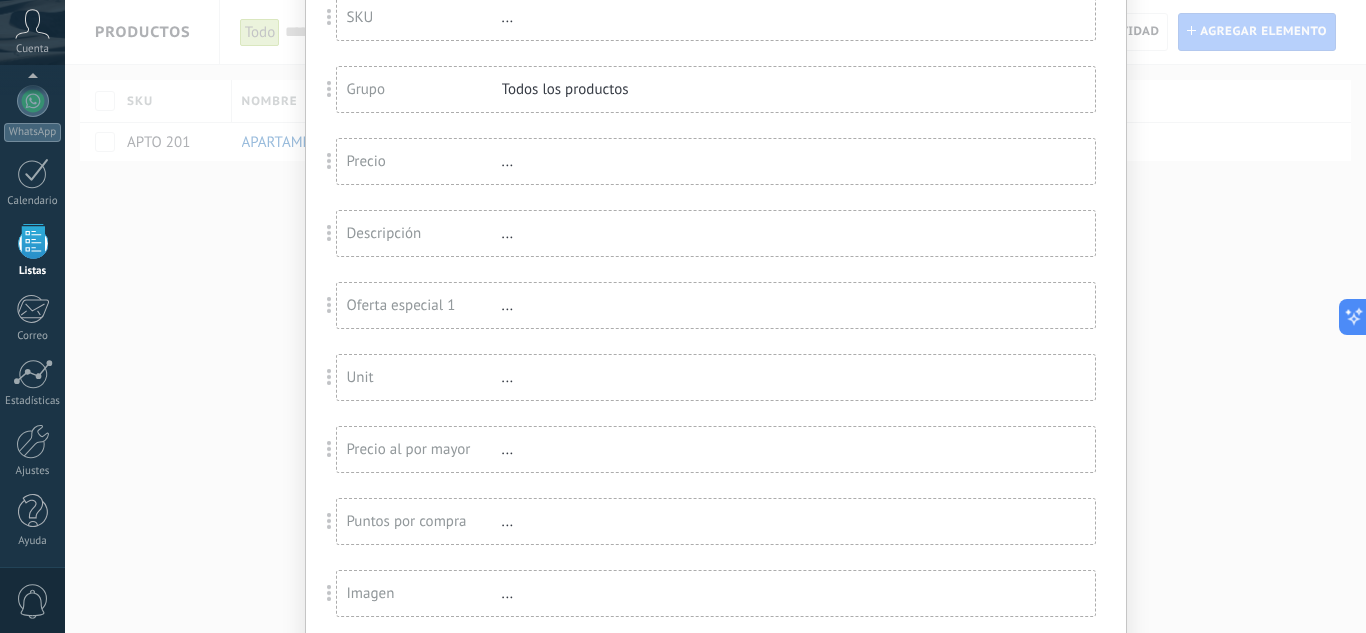 scroll, scrollTop: 0, scrollLeft: 0, axis: both 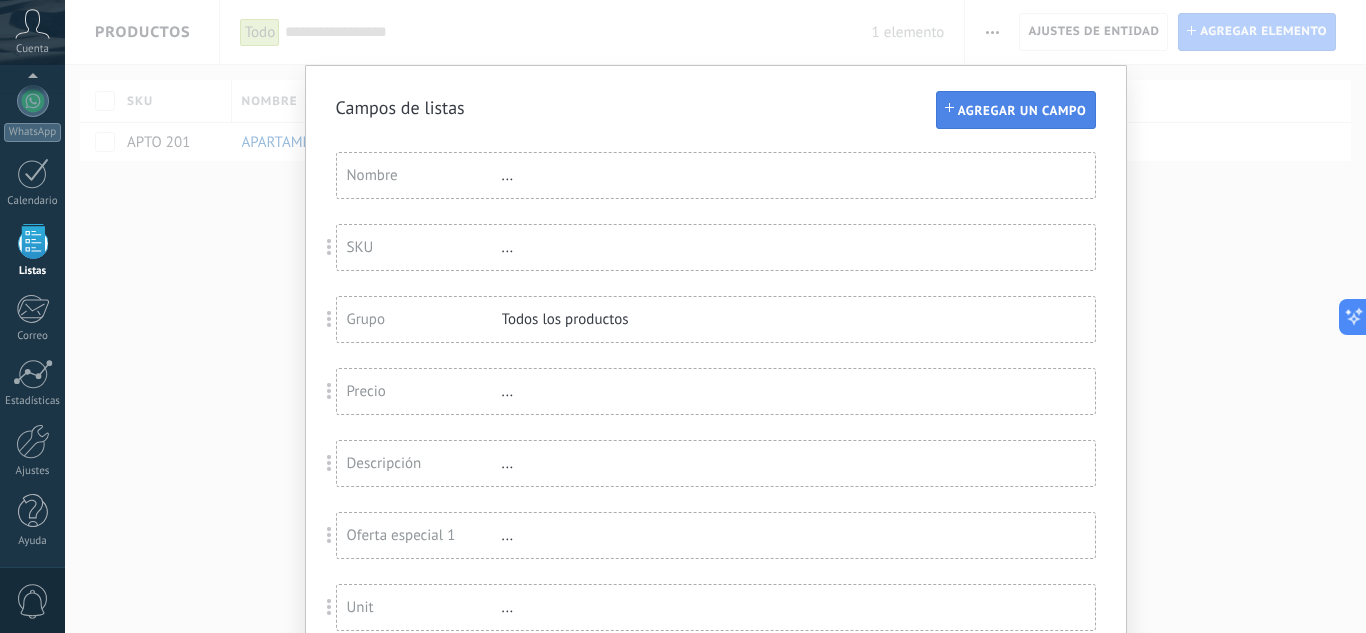 click on "Agregar un campo" at bounding box center (1022, 111) 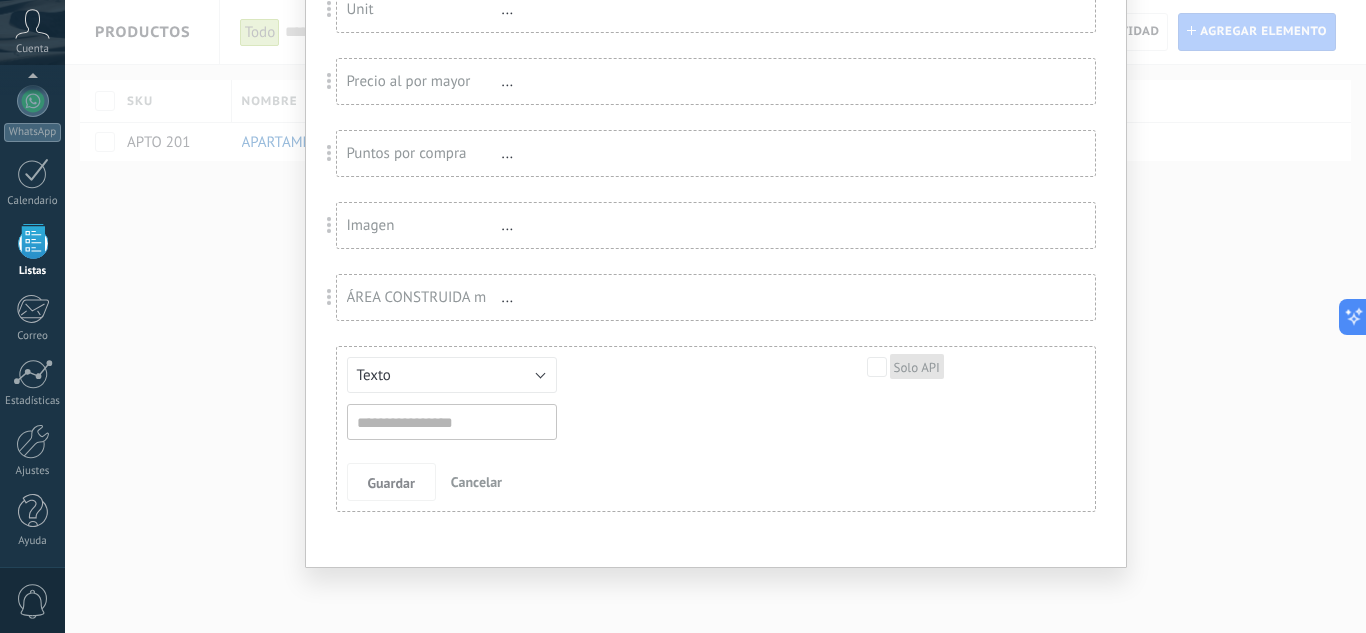 scroll, scrollTop: 498, scrollLeft: 0, axis: vertical 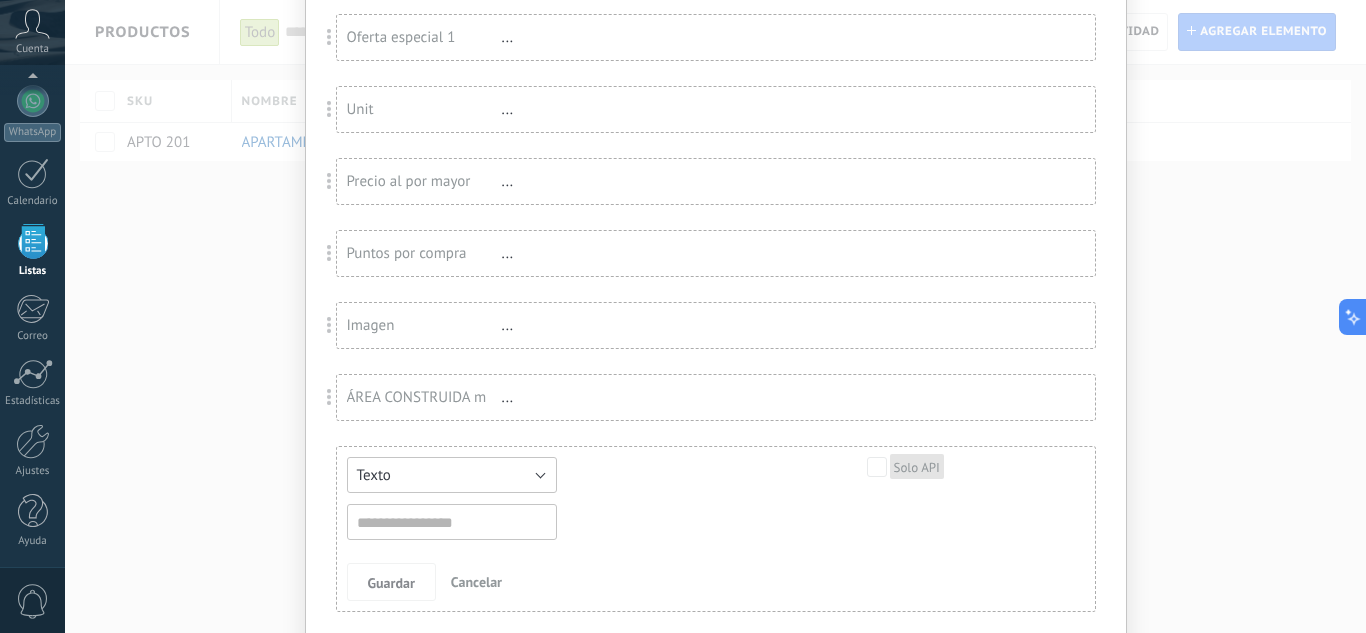 click on "Texto" at bounding box center [452, 475] 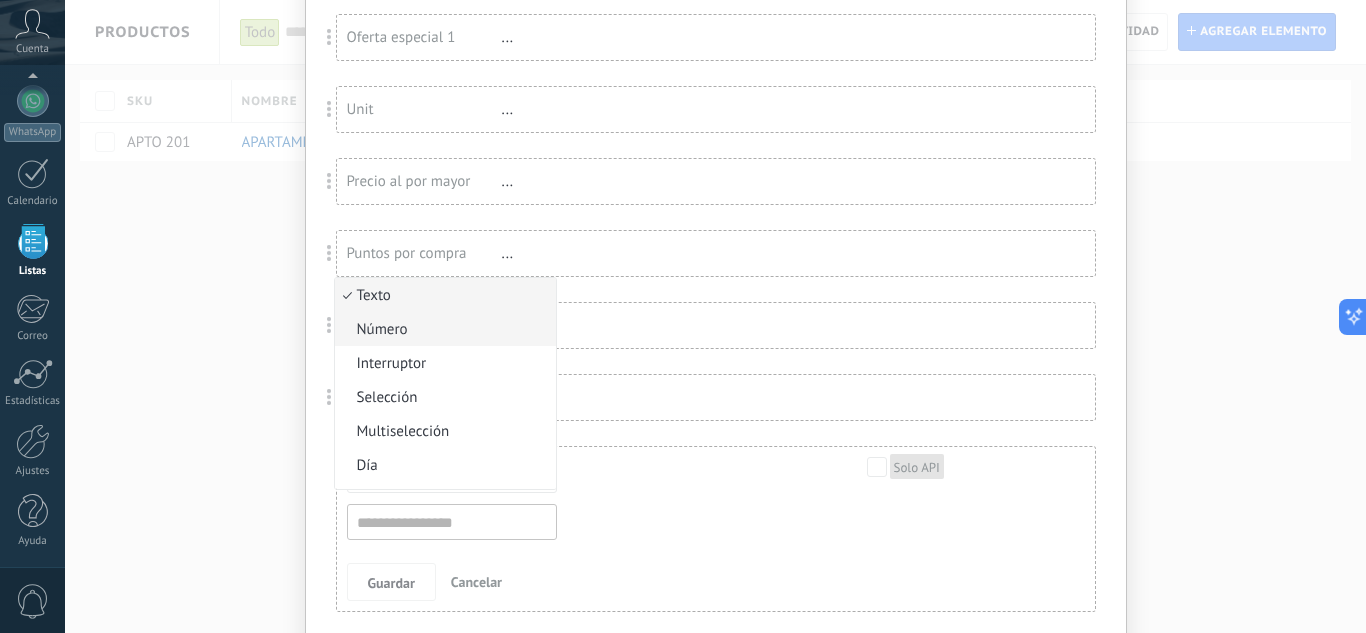 click on "Número" at bounding box center (442, 329) 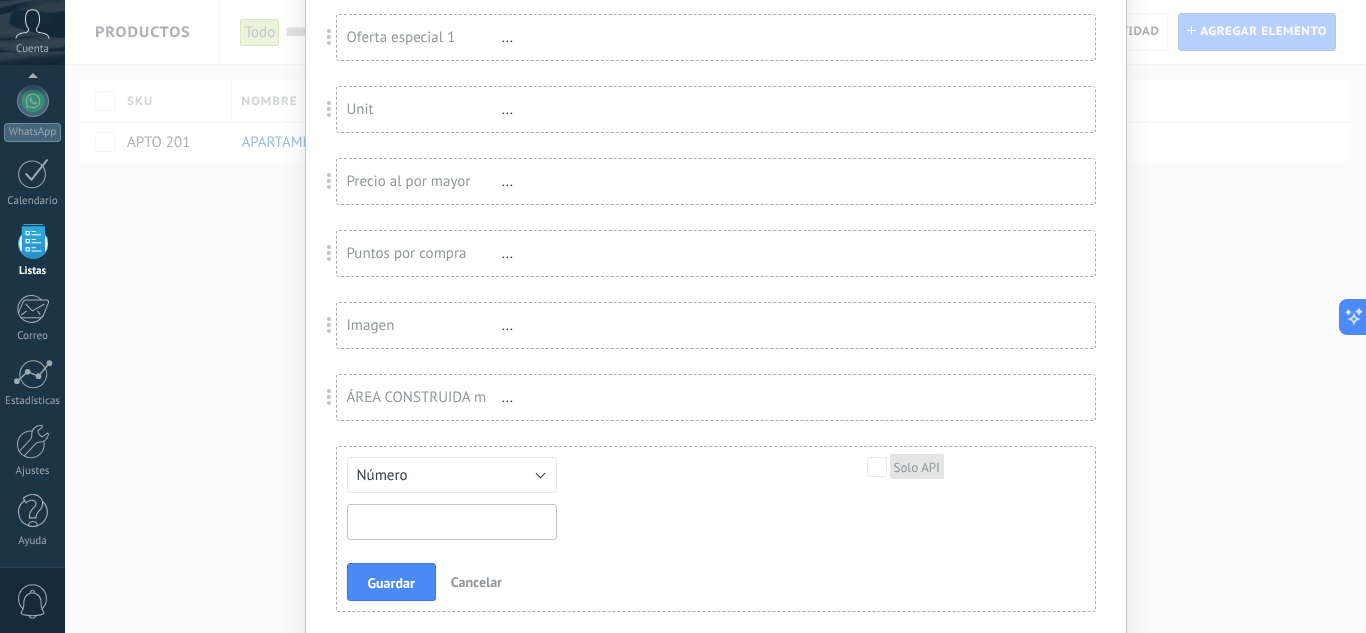 click at bounding box center (452, 522) 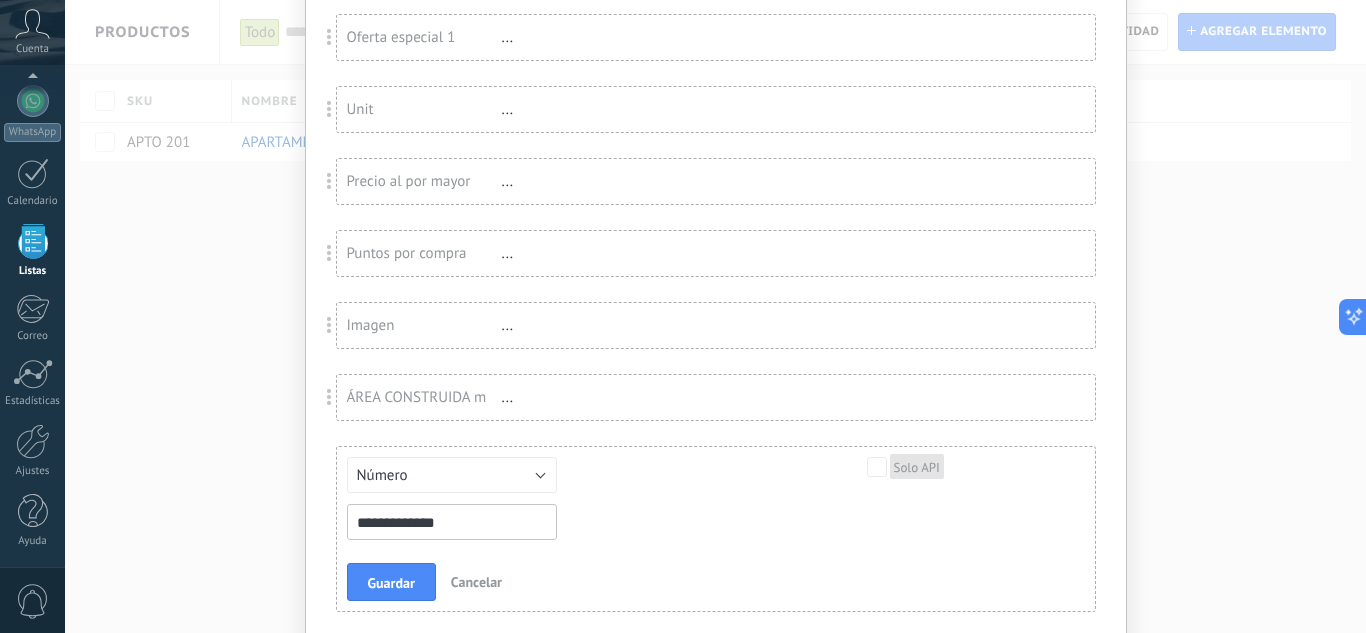 paste on "***" 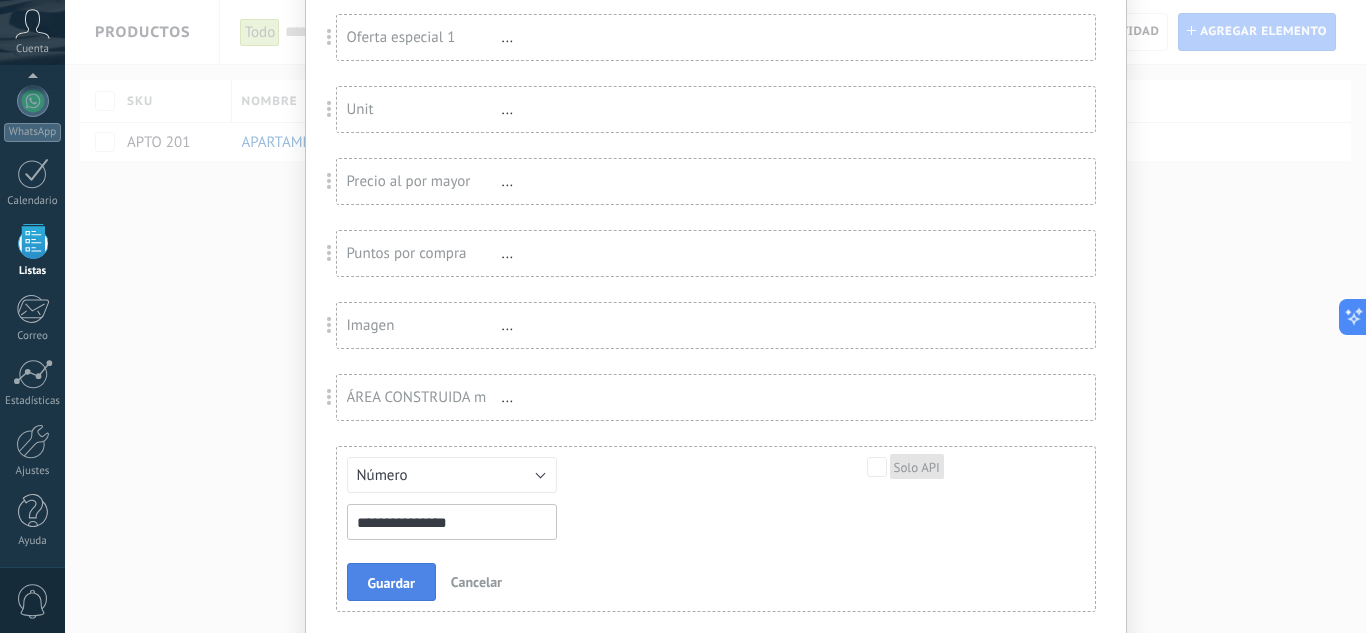 click on "Guardar" at bounding box center (391, 582) 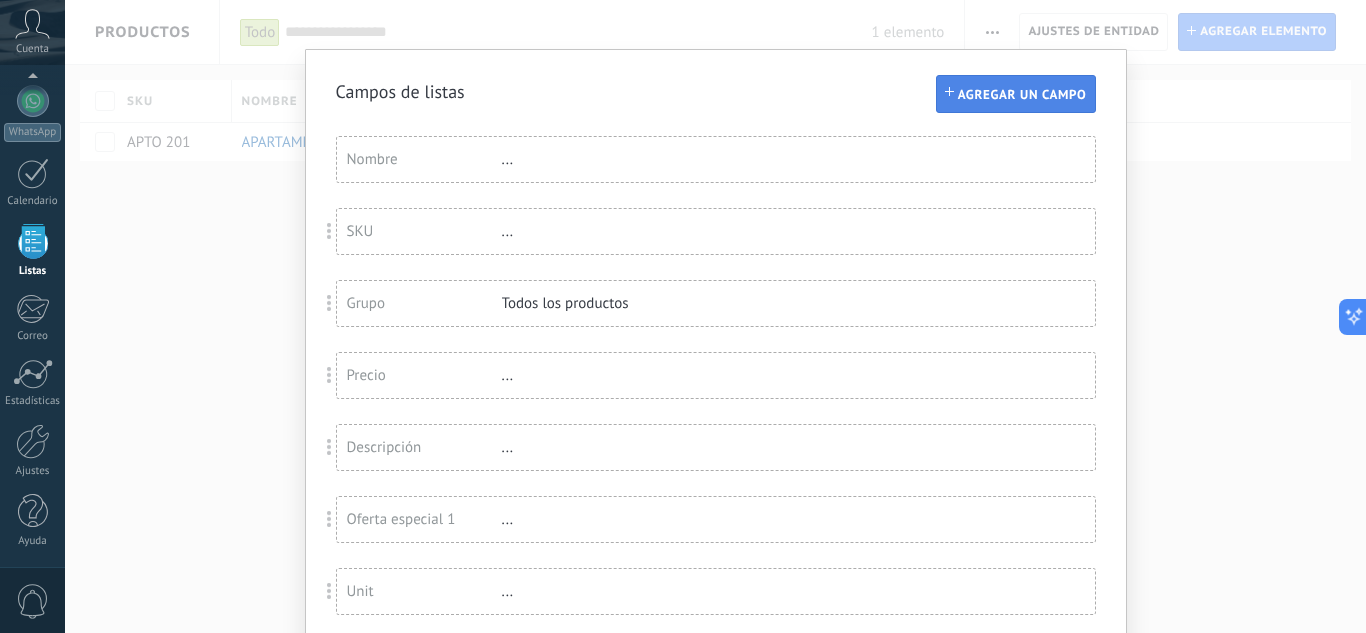 scroll, scrollTop: 0, scrollLeft: 0, axis: both 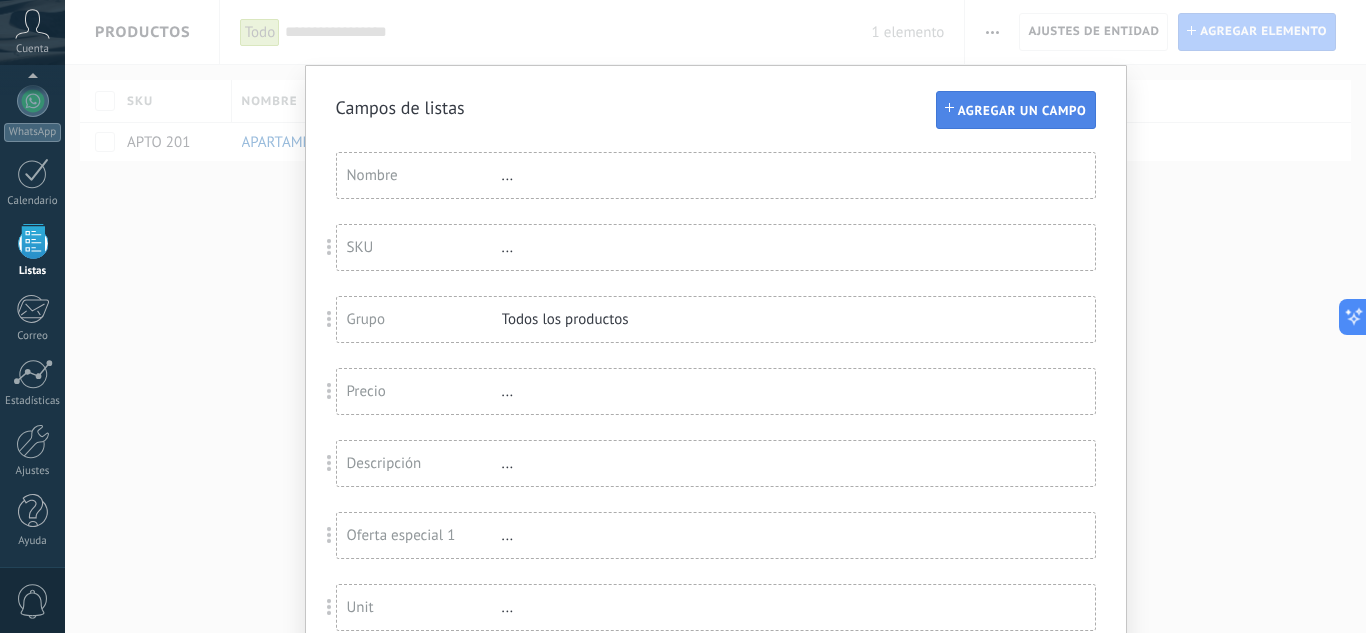 click on "Agregar un campo" at bounding box center (1016, 110) 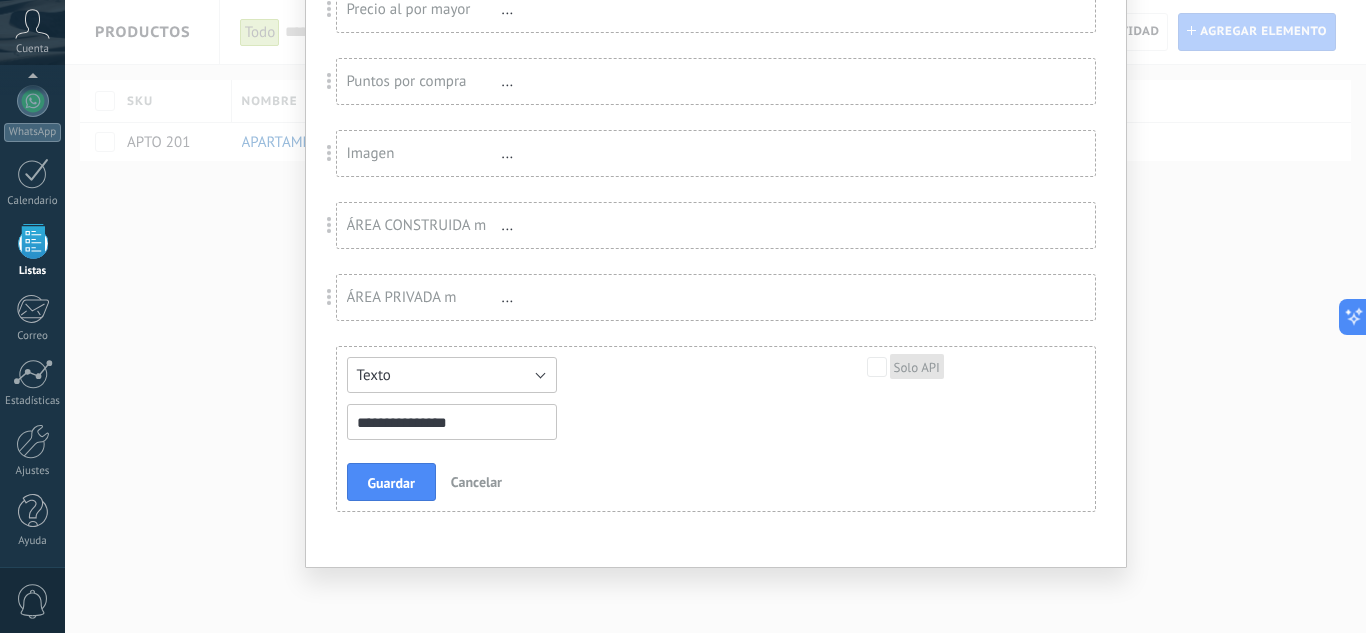 click on "Texto" at bounding box center (452, 375) 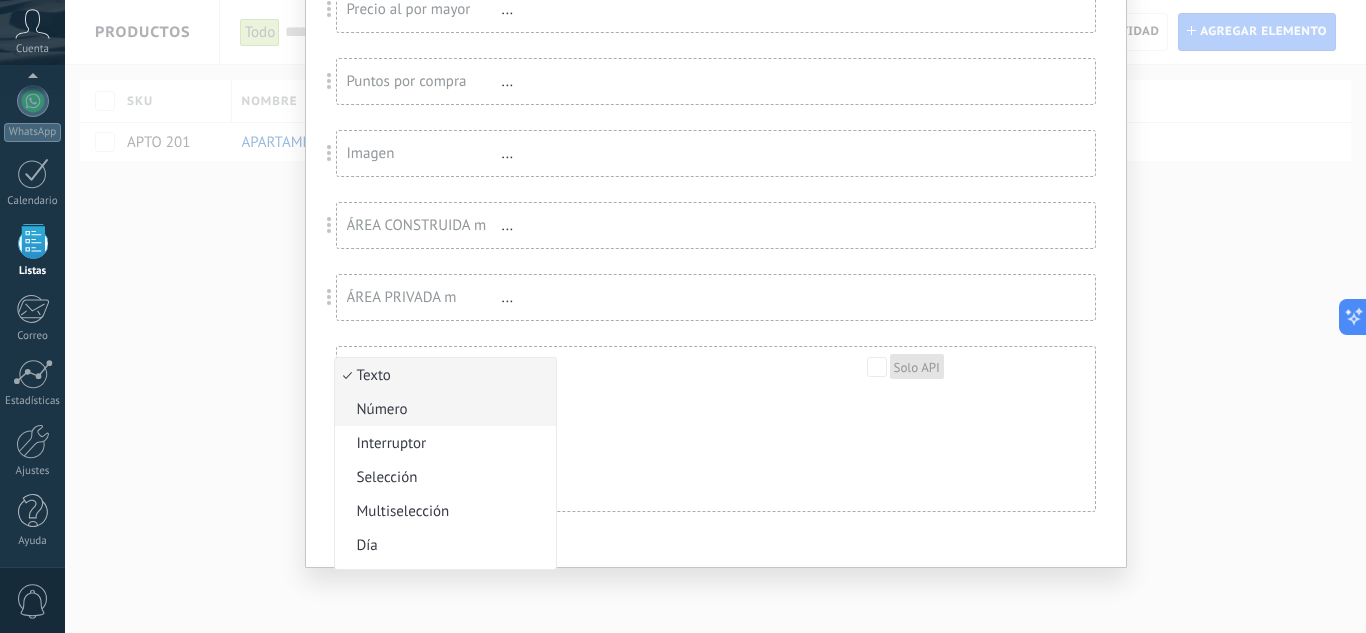 click on "Número" at bounding box center (442, 409) 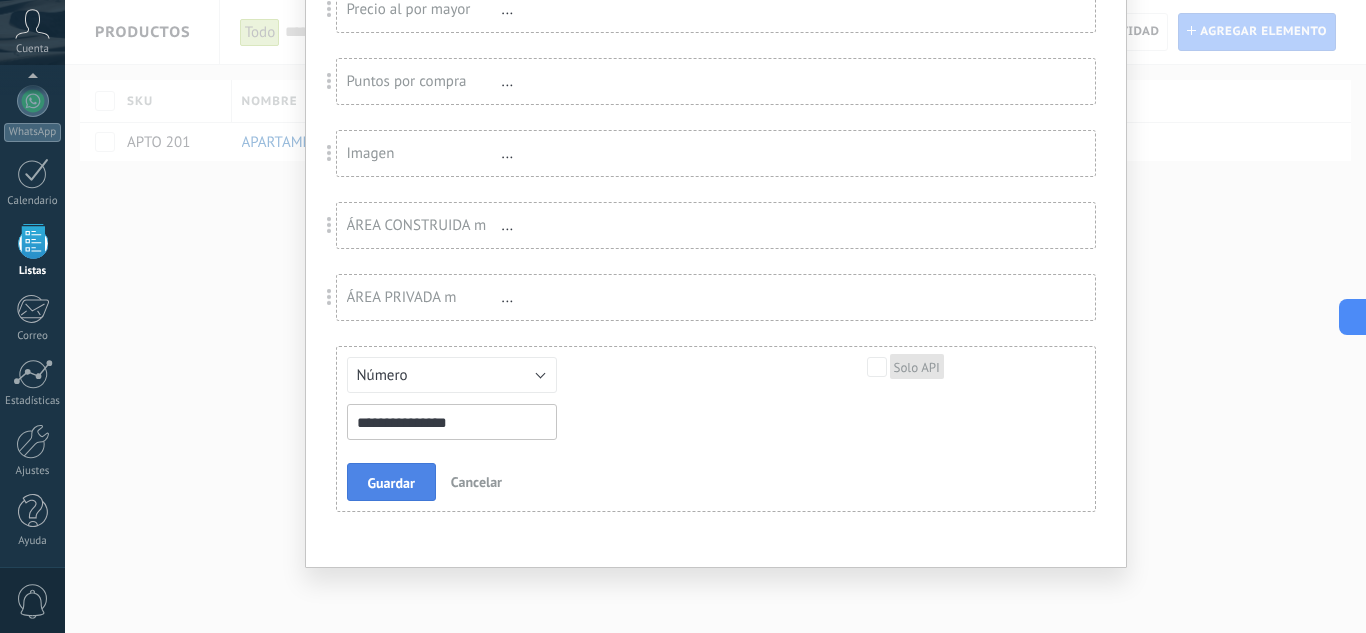 click on "Guardar" at bounding box center (391, 483) 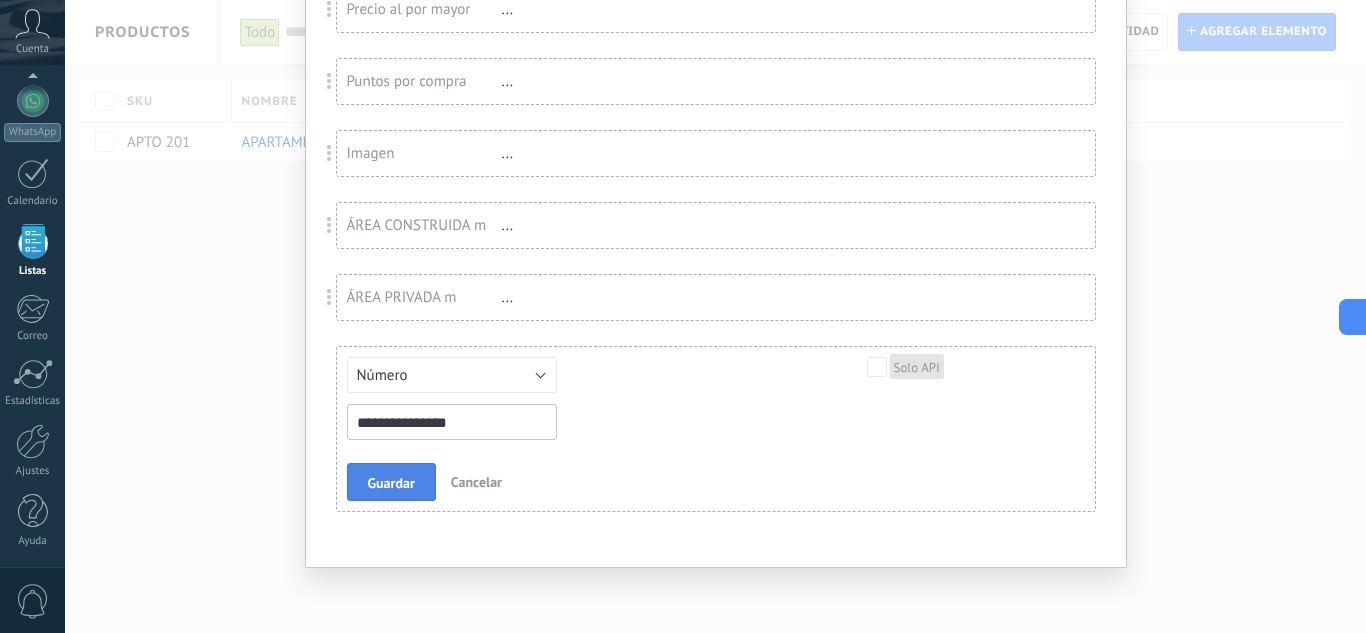 type on "**********" 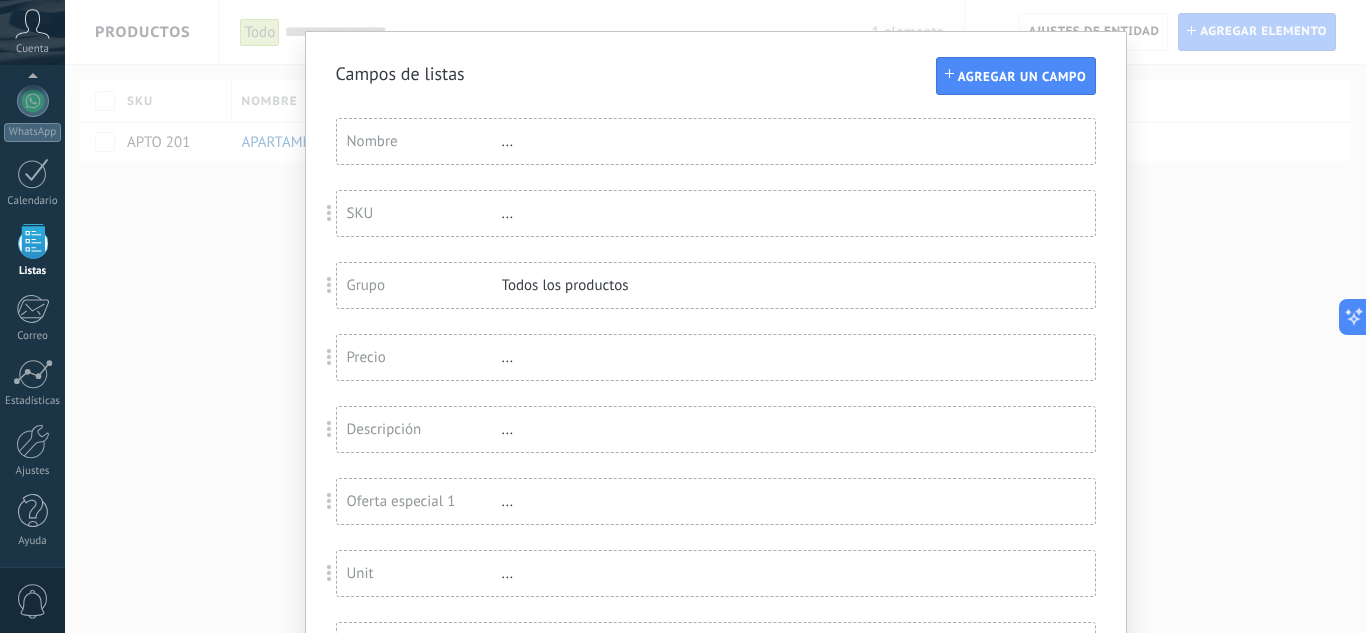 scroll, scrollTop: 0, scrollLeft: 0, axis: both 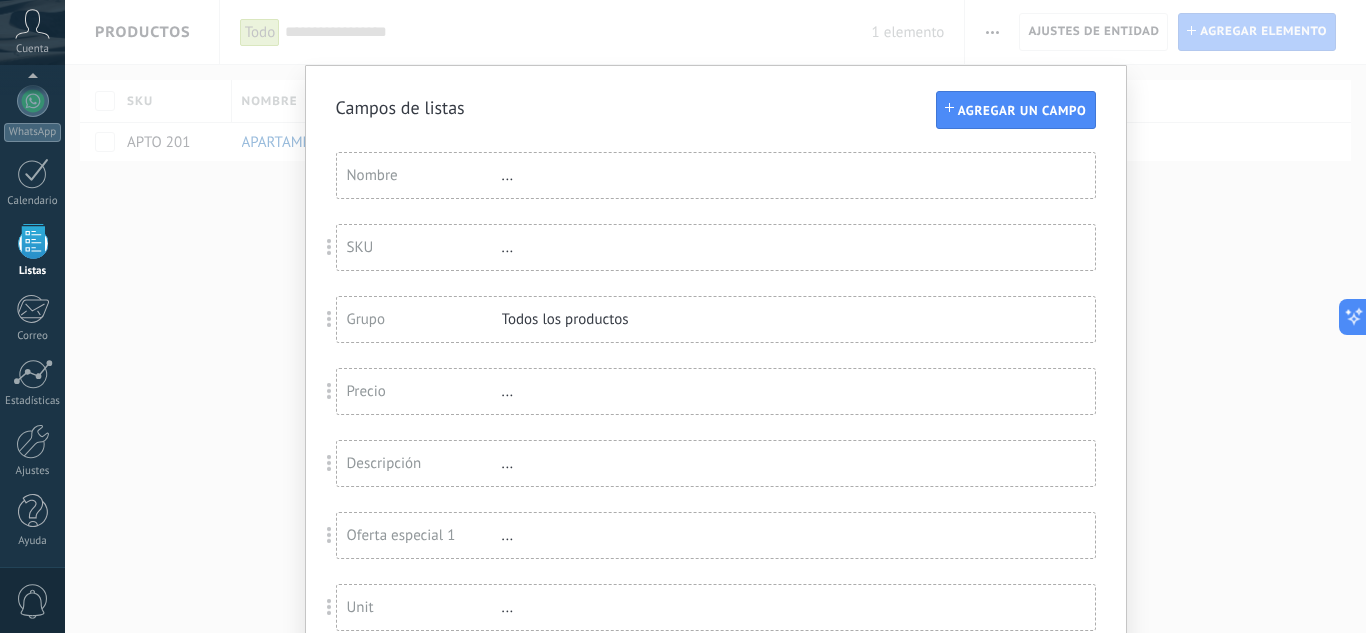 click on "Campos de listas Agregar un campo Usted ha alcanzado la cantidad máxima de los campos añadidos en la tarifa Periodo de prueba Nombre ... SKU ... Grupo Todos los productos Precio ... Descripción ... Oferta especial 1 ... Unit ... Precio al por mayor ... Puntos por compra ... Imagen ... ÁREA CONSTRUIDA m ... ÁREA PRIVADA m ... ÁREA TERRAZA m ..." at bounding box center (715, 316) 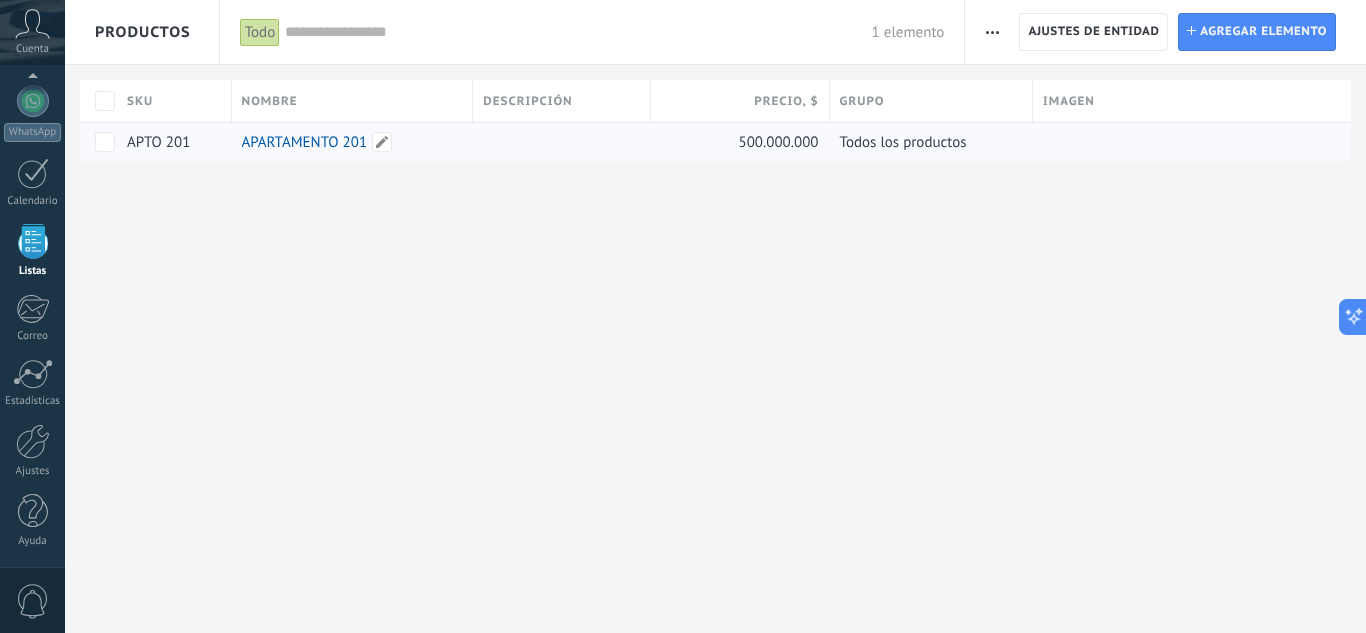 click on "APARTAMENTO 201" at bounding box center (305, 142) 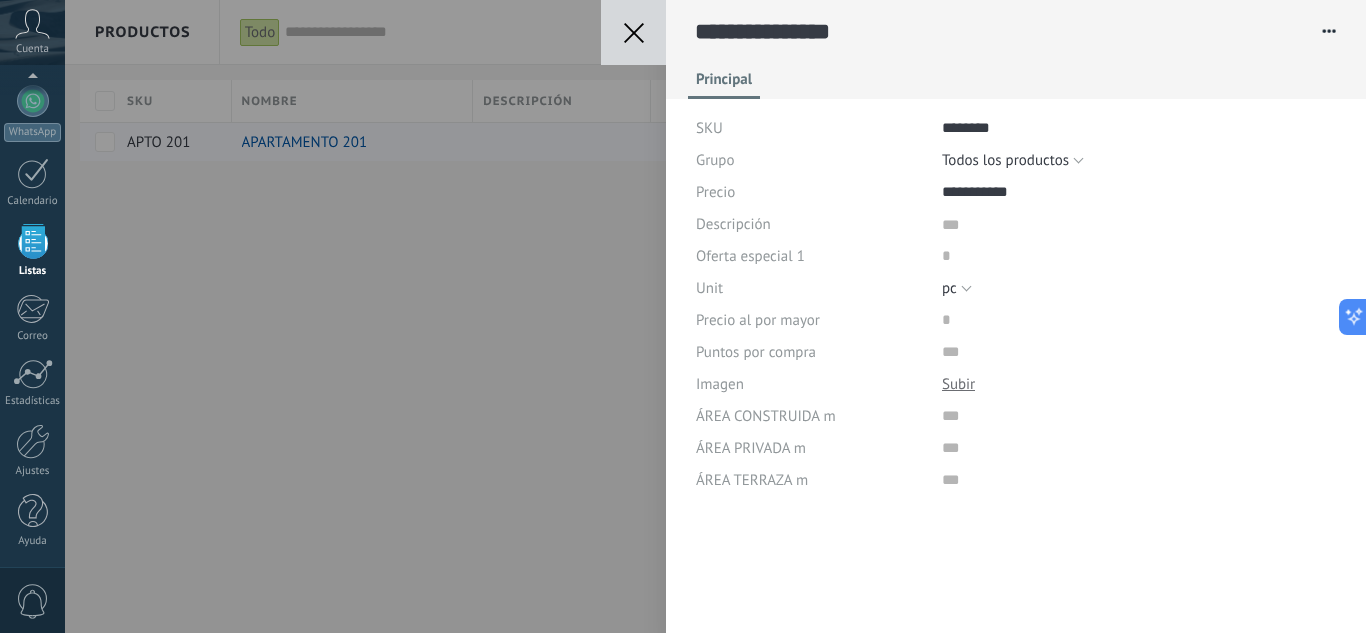scroll, scrollTop: 20, scrollLeft: 0, axis: vertical 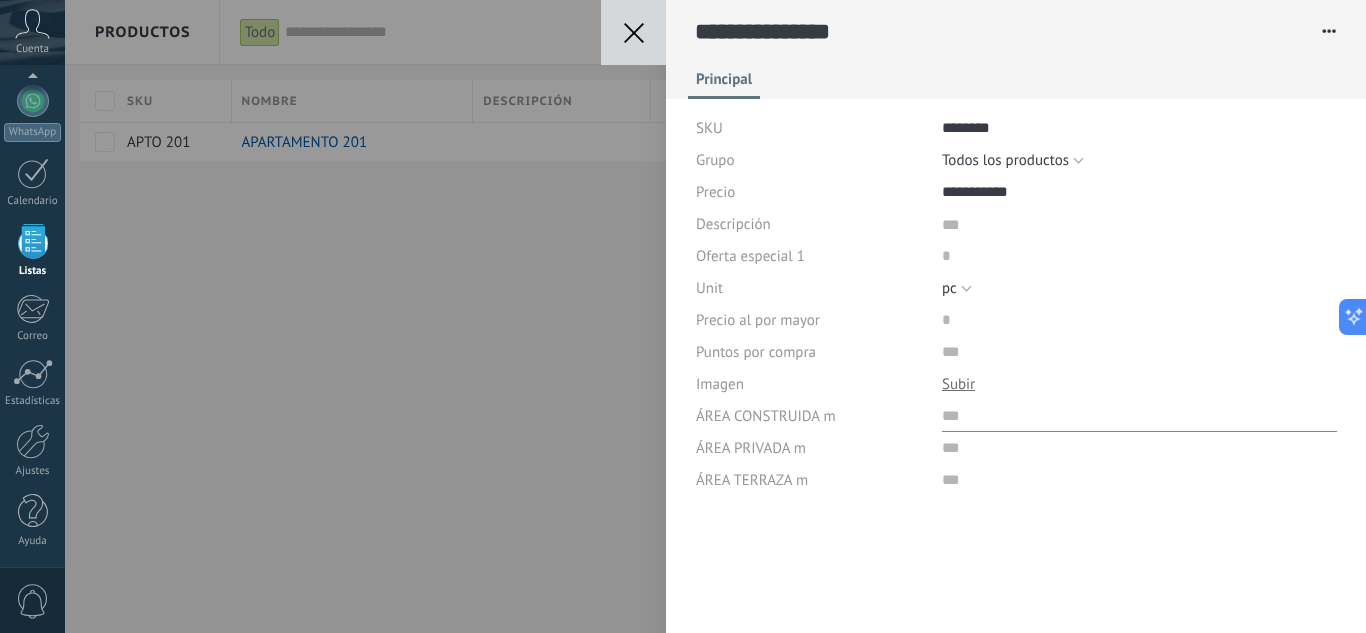 click at bounding box center (1139, 416) 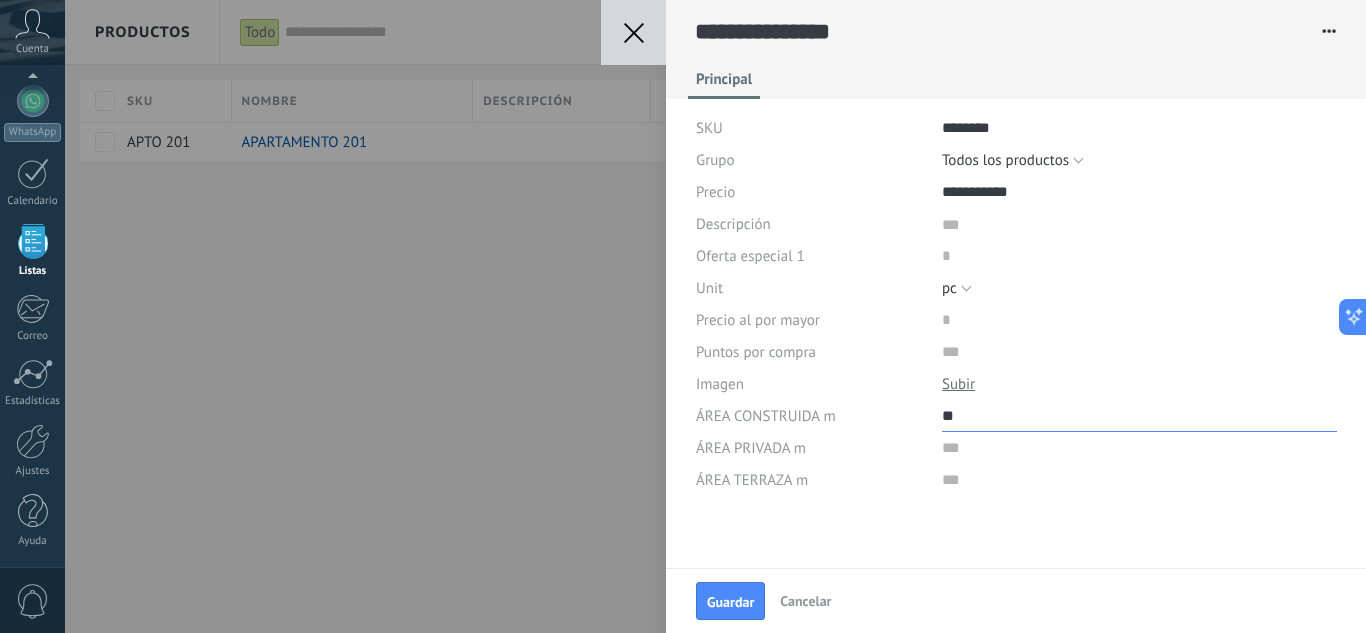 type on "**" 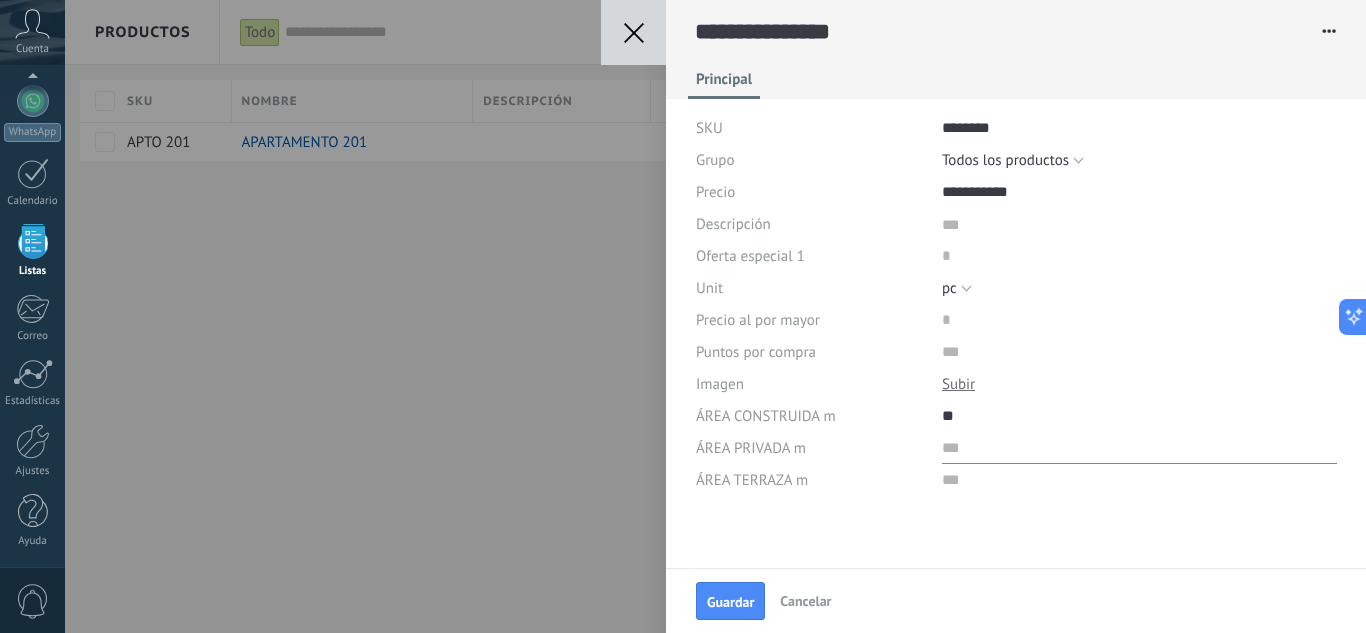 click at bounding box center (1139, 448) 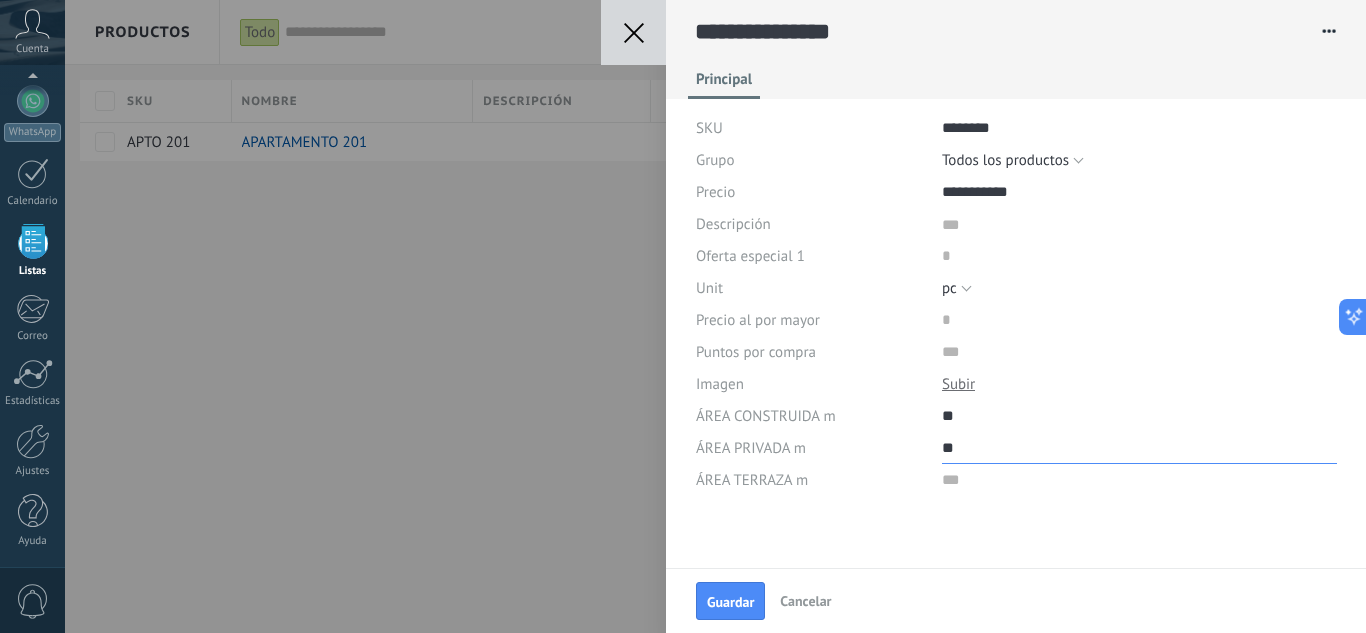 type on "**" 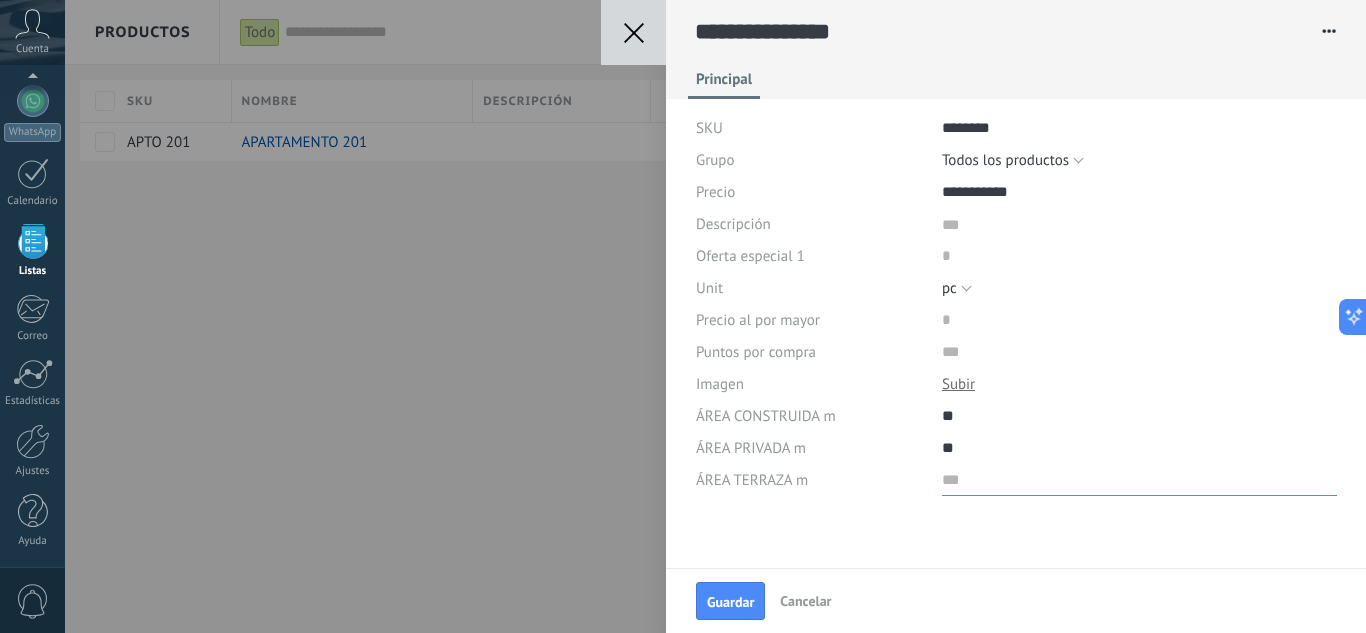 click at bounding box center (1139, 480) 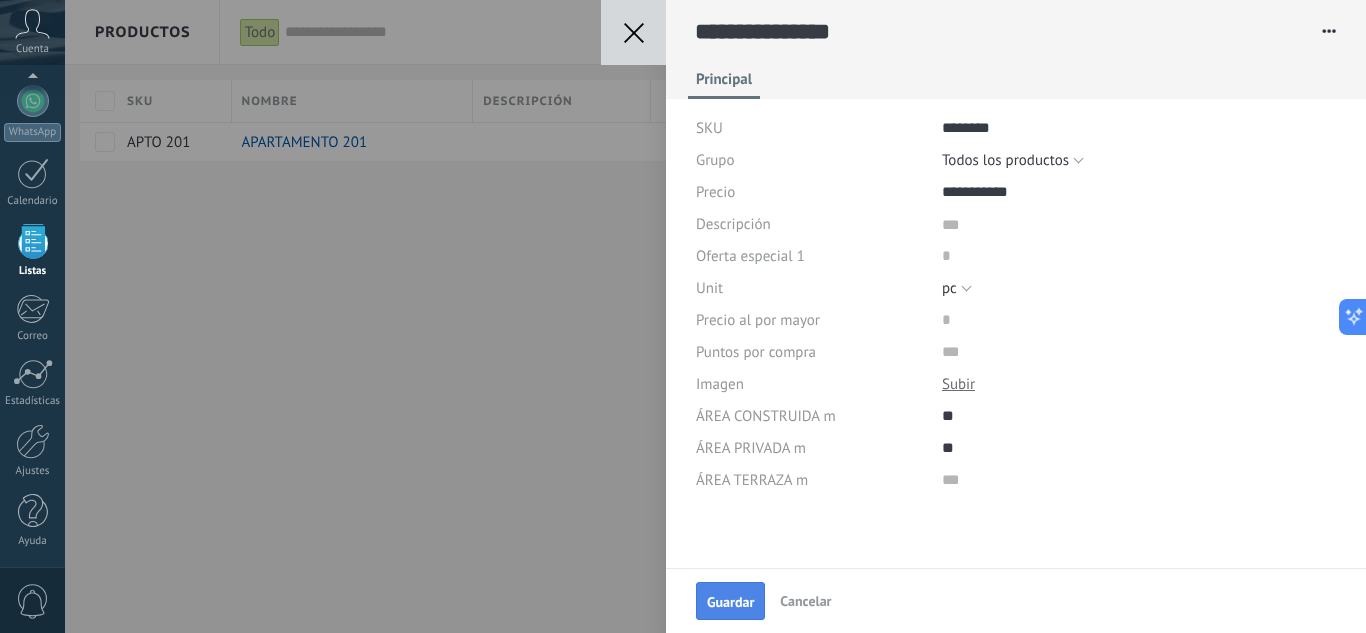 click on "Guardar" at bounding box center [730, 601] 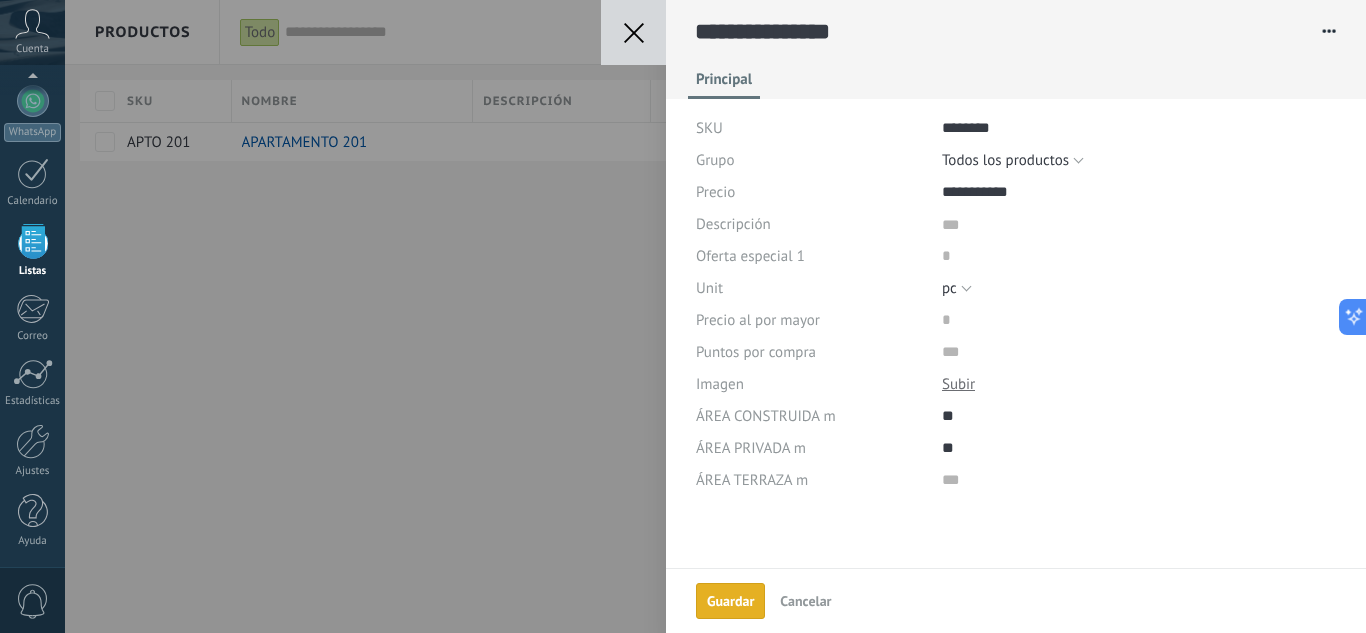 click on "Guardar" at bounding box center [730, 601] 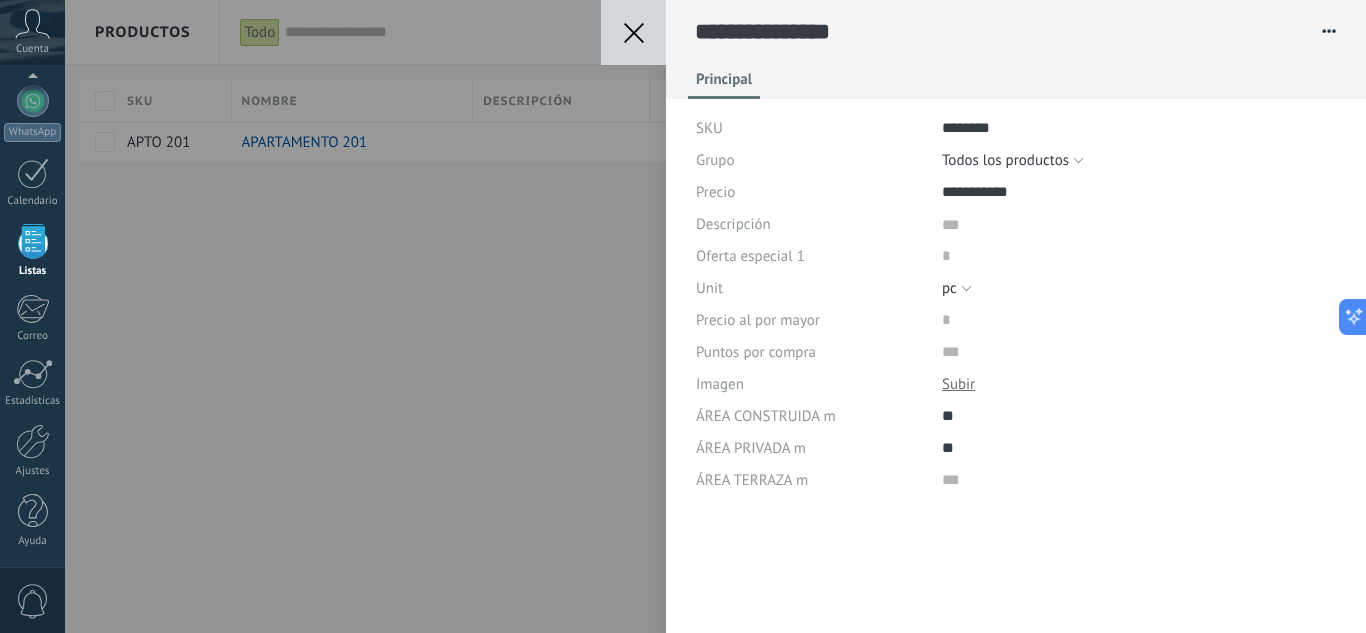 click at bounding box center [1329, 34] 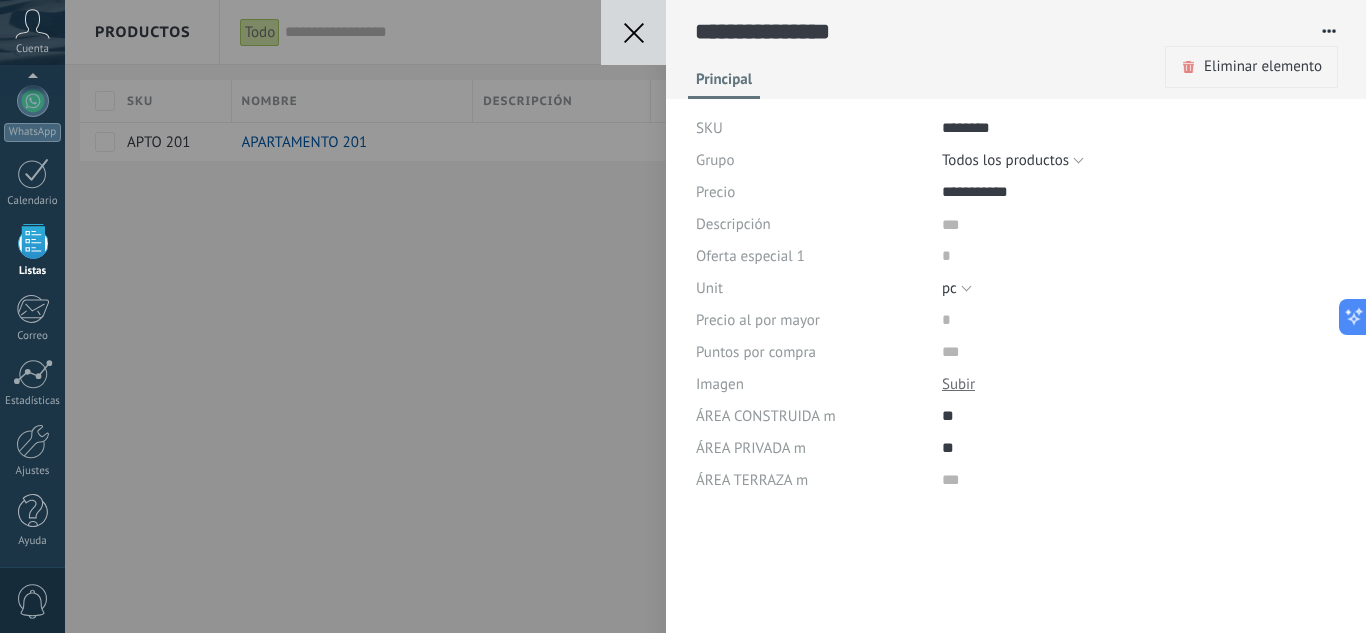 click on "Eliminar elemento" at bounding box center (1263, 67) 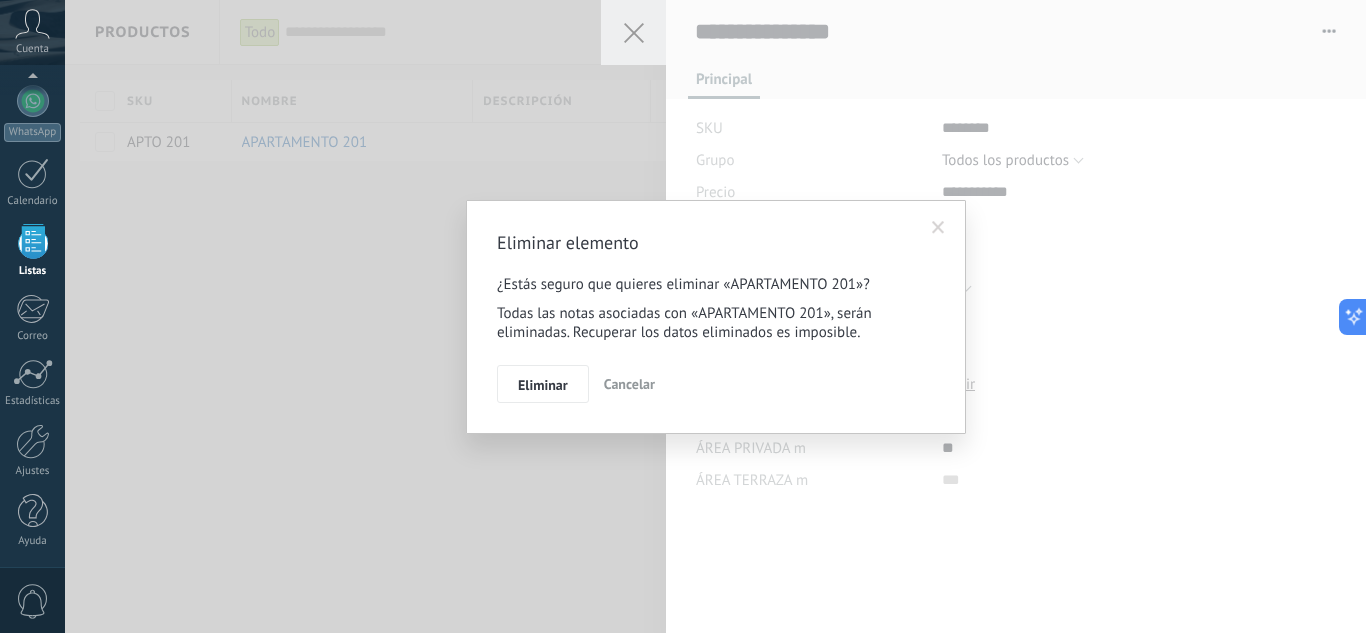click on "Cancelar" at bounding box center [629, 384] 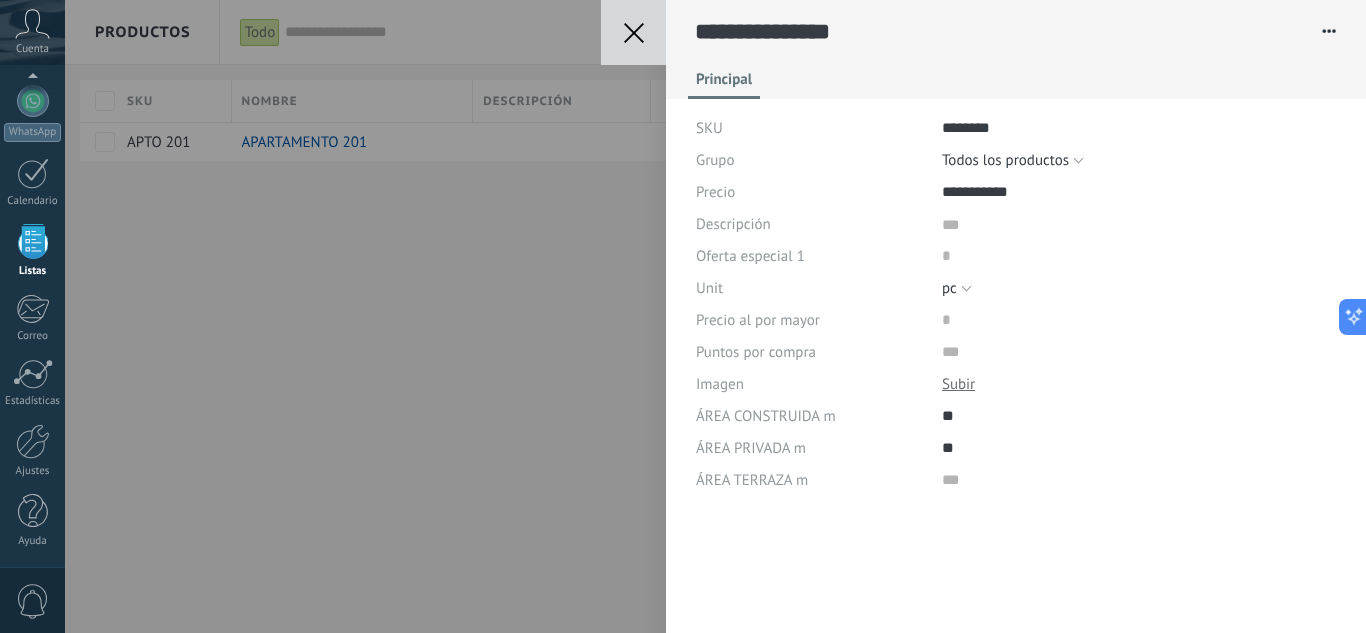 click at bounding box center [633, 32] 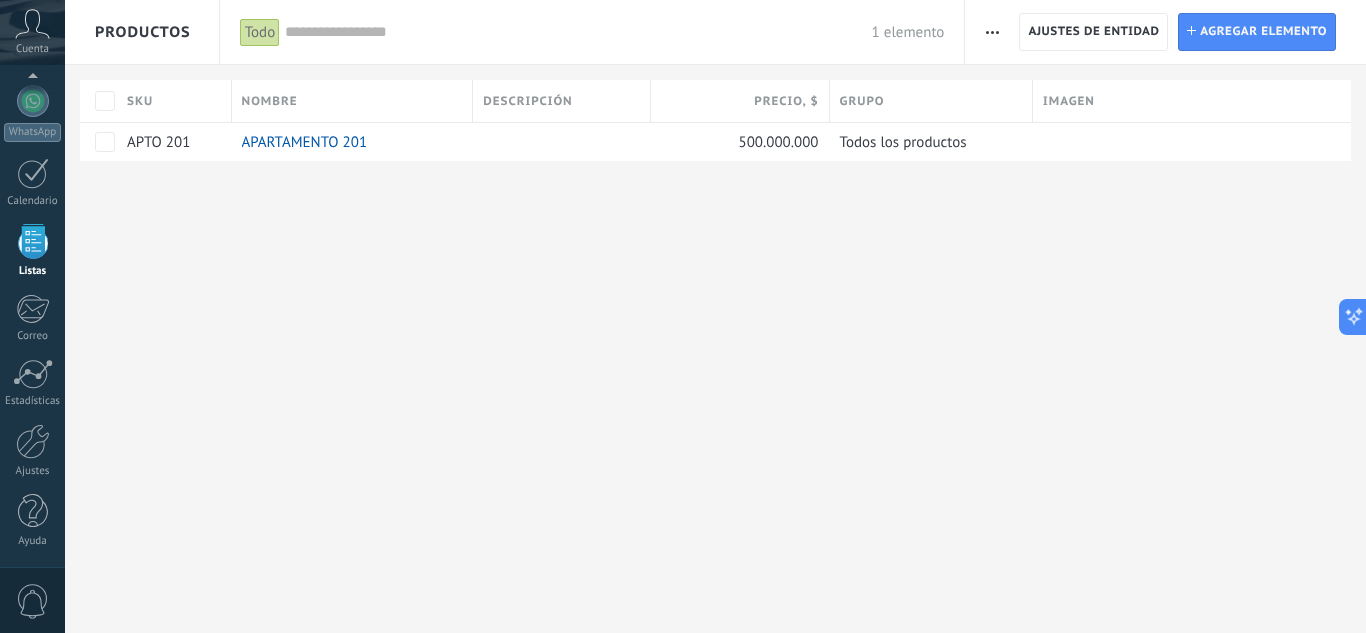 click 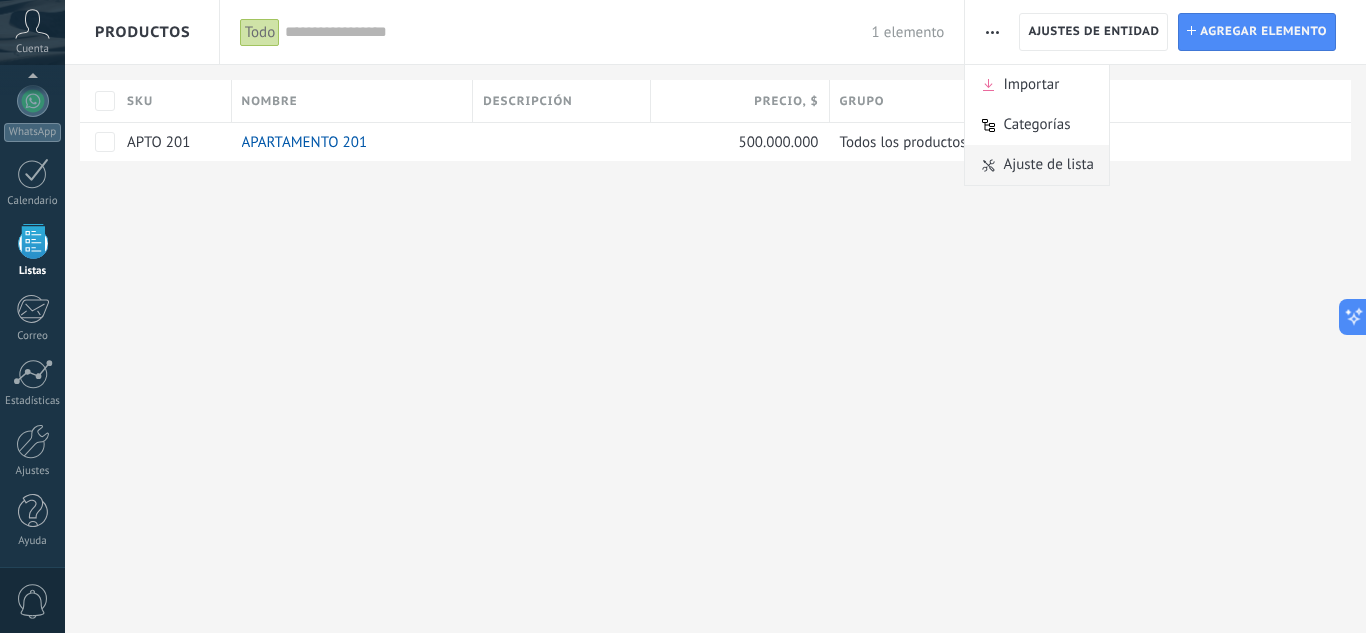 click on "Ajuste de lista" at bounding box center [1048, 165] 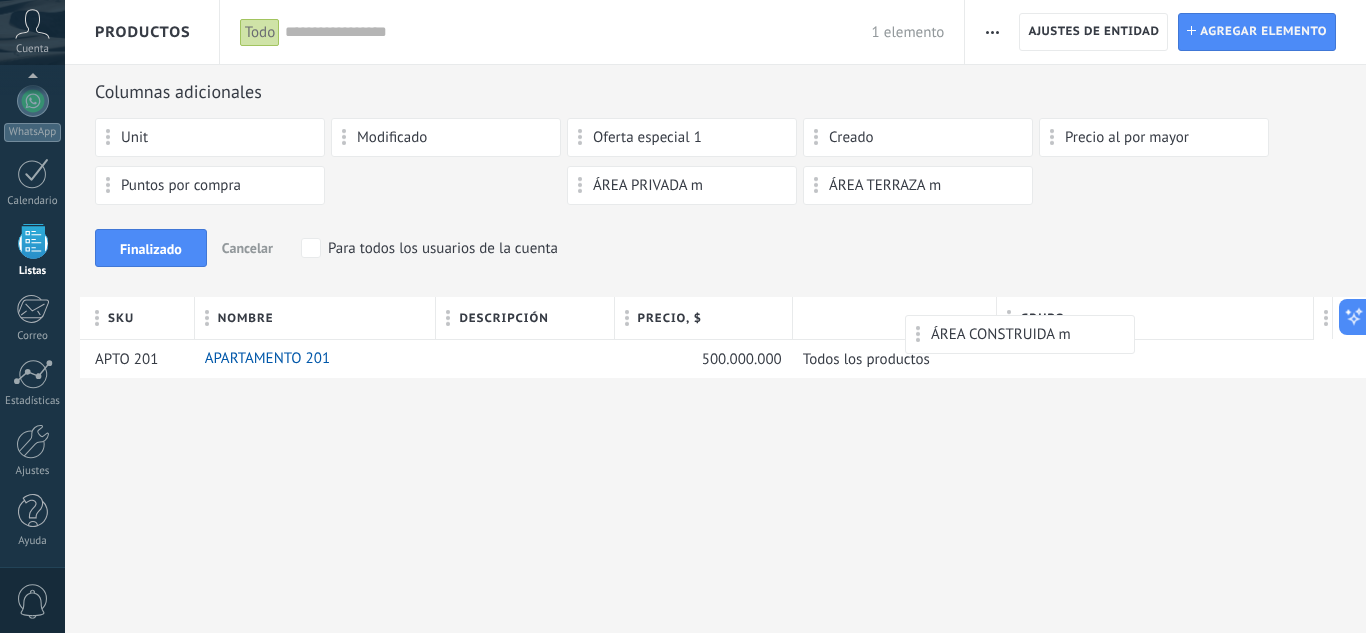 drag, startPoint x: 468, startPoint y: 186, endPoint x: 1042, endPoint y: 325, distance: 590.5904 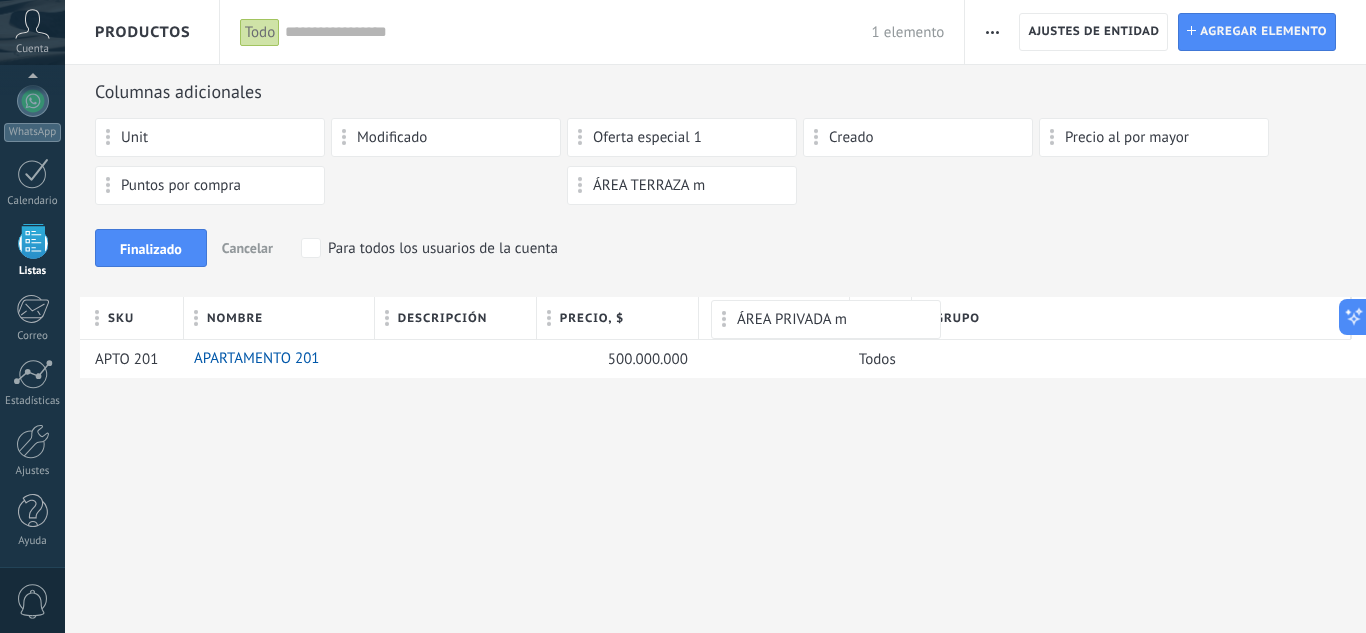 drag, startPoint x: 467, startPoint y: 183, endPoint x: 847, endPoint y: 310, distance: 400.6607 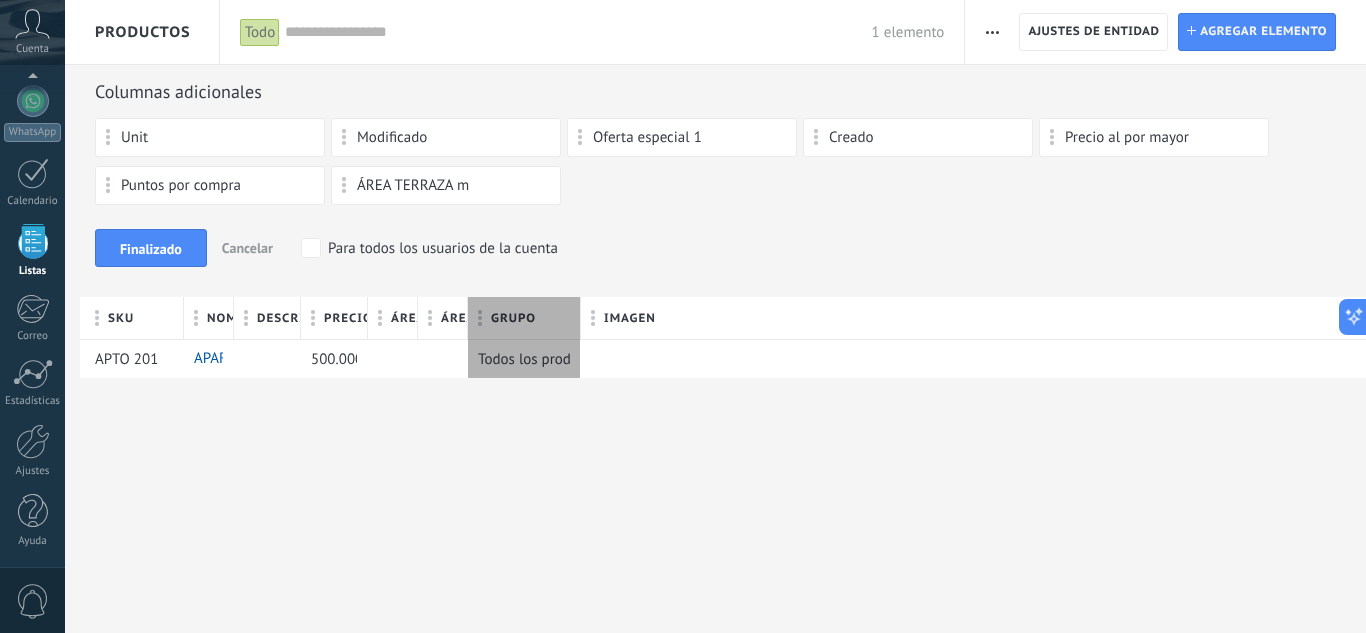 type on "***" 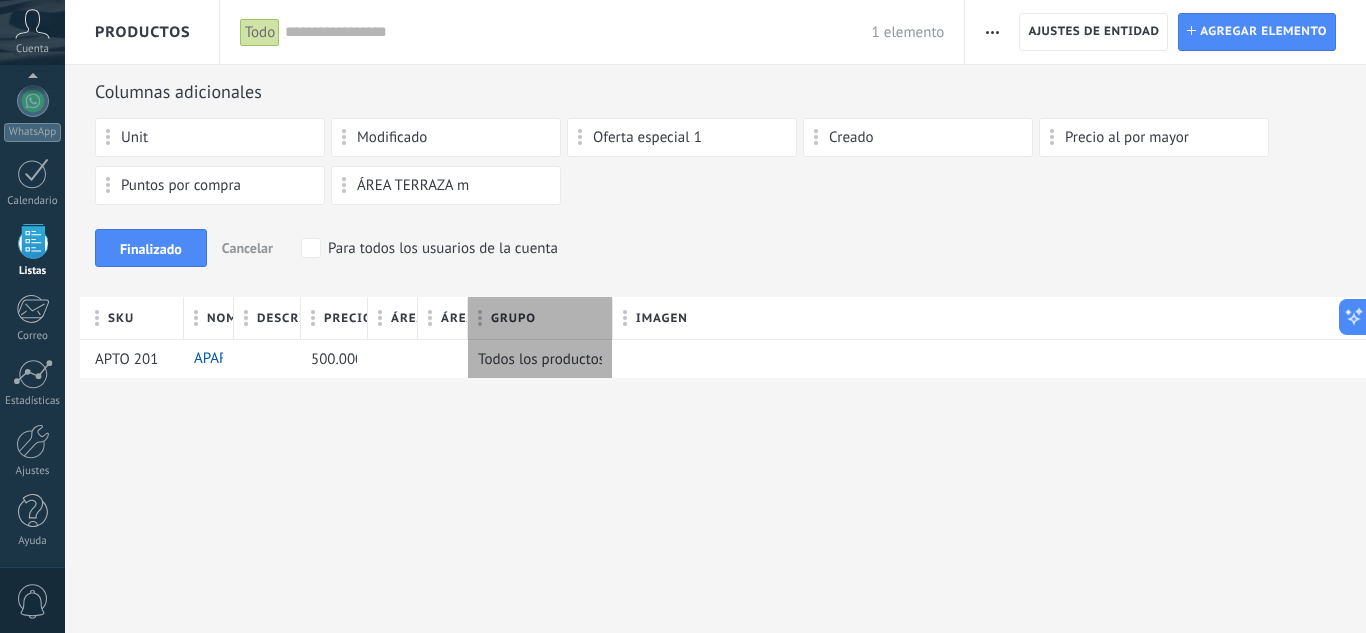 drag, startPoint x: 494, startPoint y: 320, endPoint x: 589, endPoint y: 319, distance: 95.005264 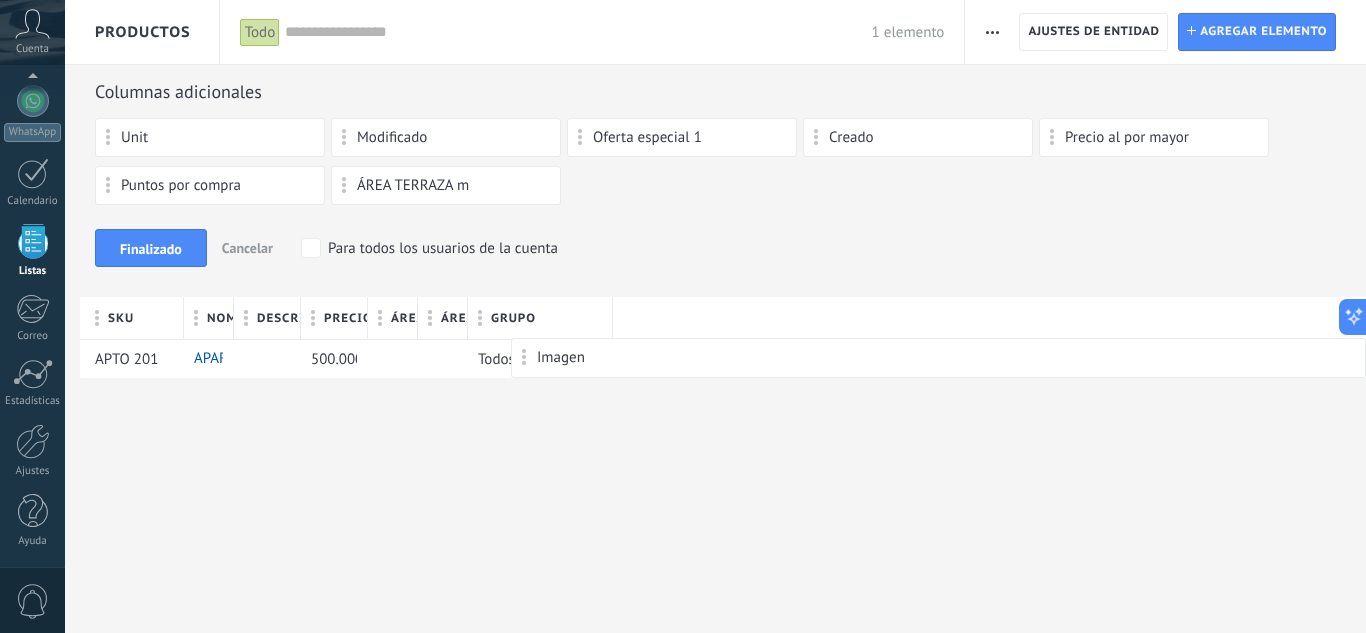 drag, startPoint x: 746, startPoint y: 323, endPoint x: 748, endPoint y: 360, distance: 37.054016 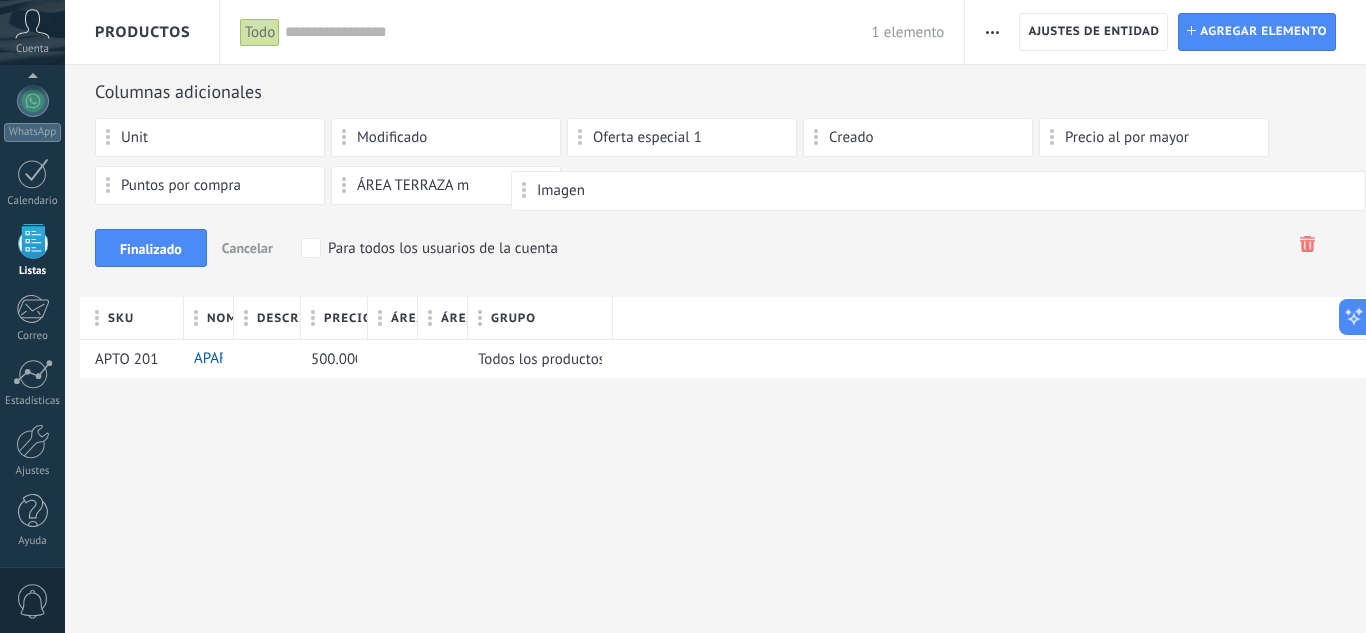 drag, startPoint x: 1014, startPoint y: 326, endPoint x: 956, endPoint y: 191, distance: 146.93196 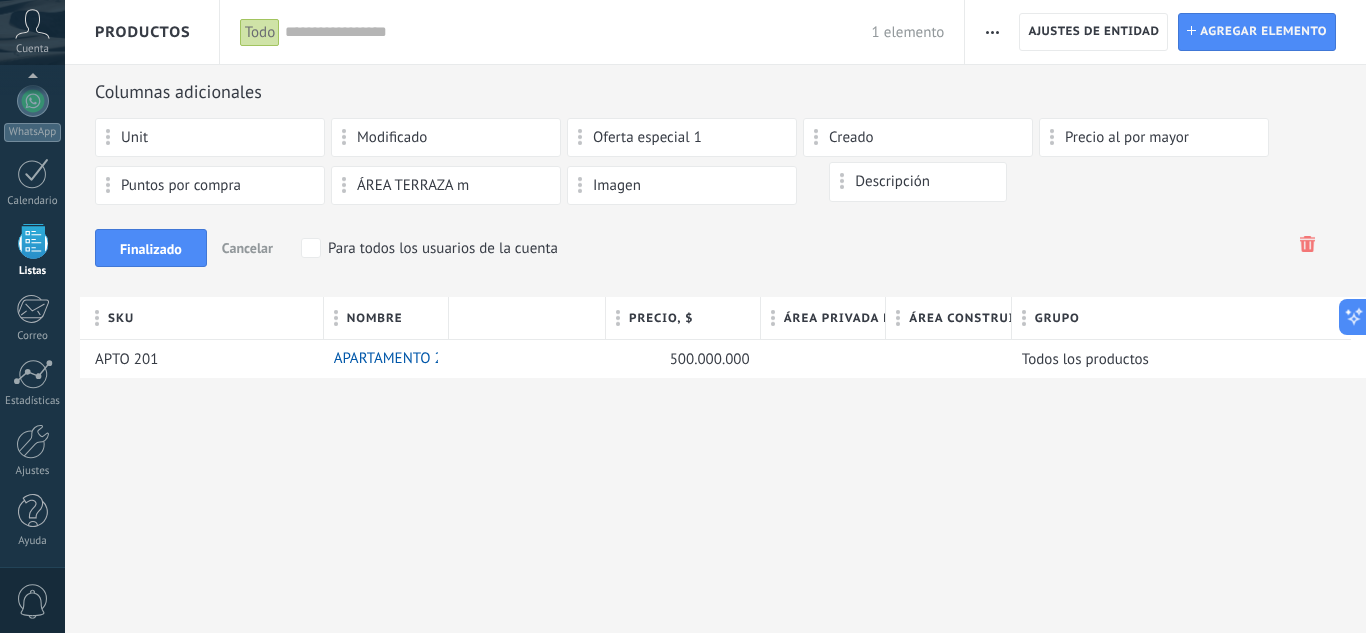 drag, startPoint x: 506, startPoint y: 318, endPoint x: 886, endPoint y: 182, distance: 403.60376 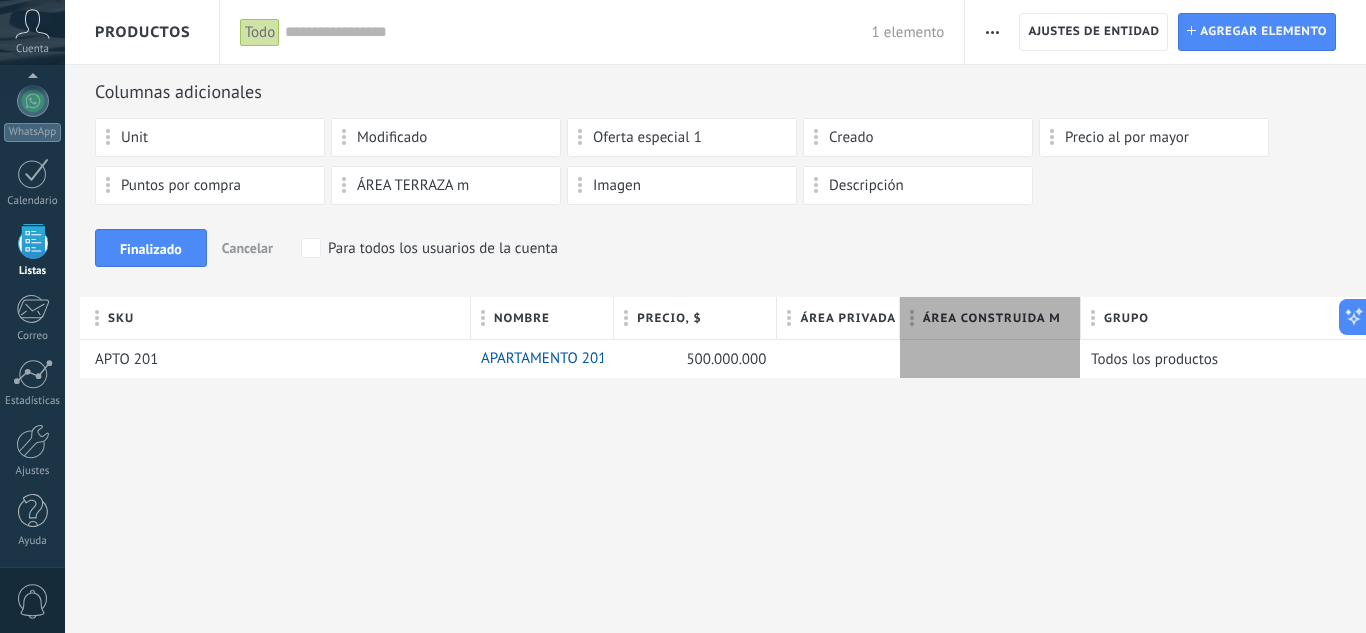 drag, startPoint x: 970, startPoint y: 321, endPoint x: 1011, endPoint y: 319, distance: 41.04875 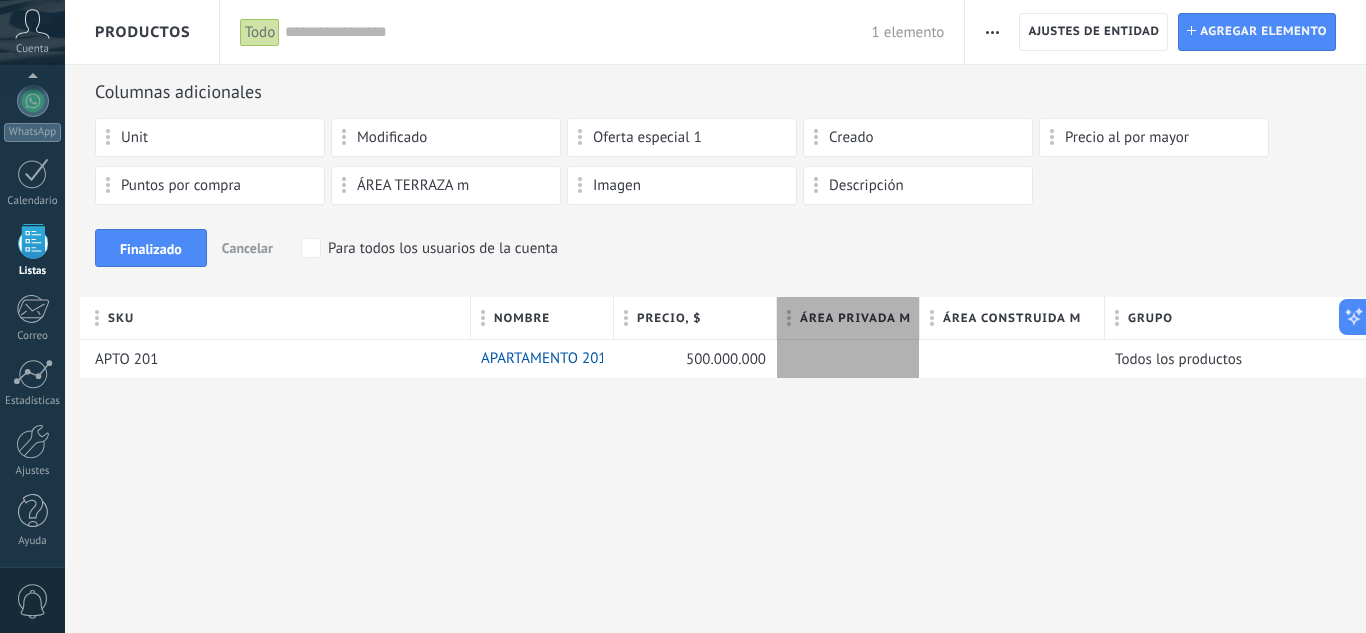 drag, startPoint x: 900, startPoint y: 321, endPoint x: 921, endPoint y: 321, distance: 21 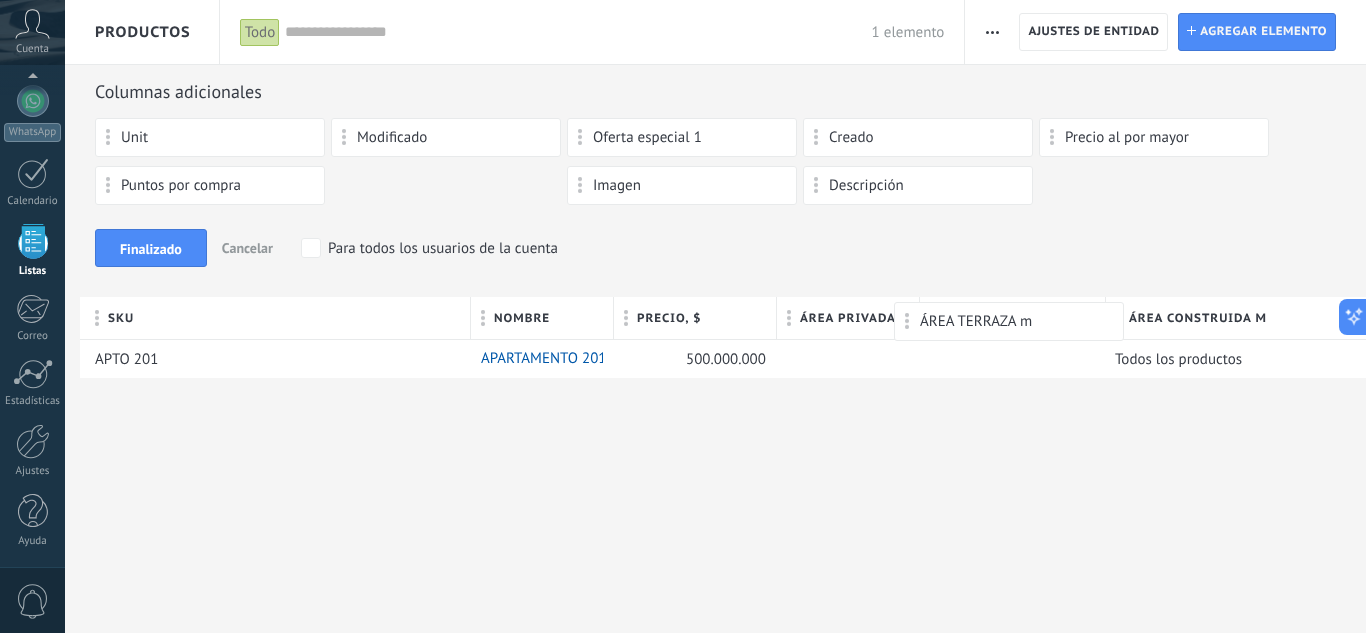drag, startPoint x: 435, startPoint y: 181, endPoint x: 984, endPoint y: 313, distance: 564.64594 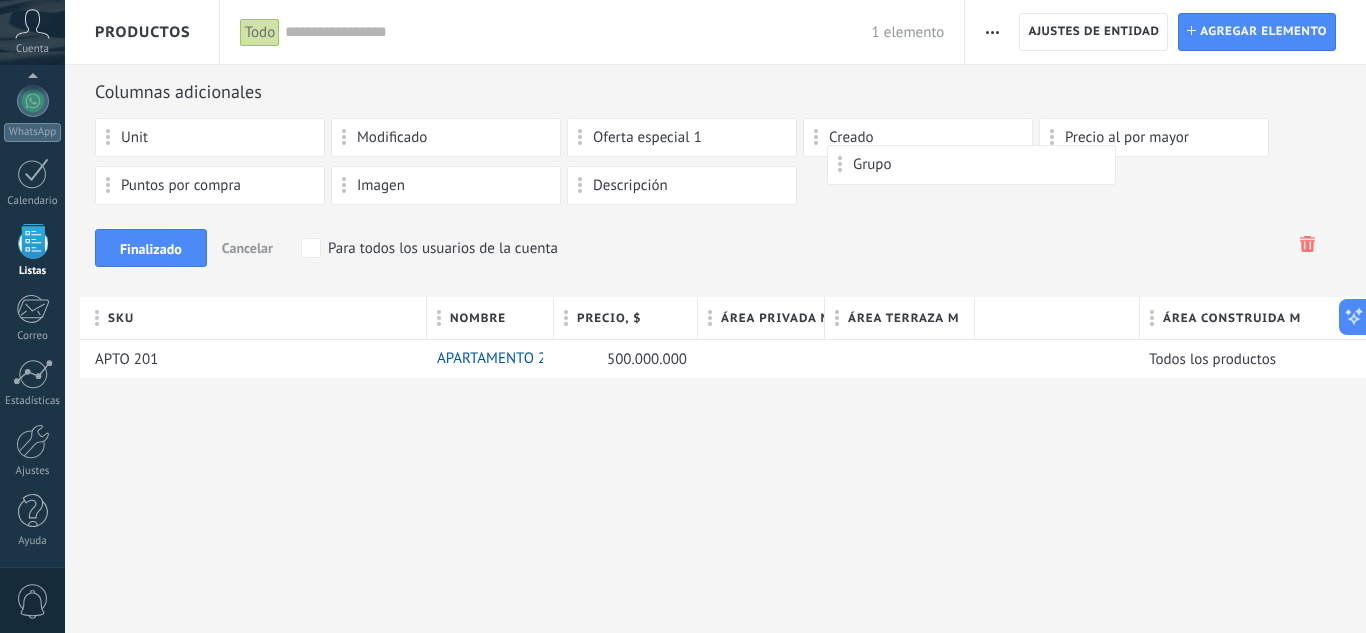 drag, startPoint x: 1195, startPoint y: 322, endPoint x: 863, endPoint y: 162, distance: 368.5431 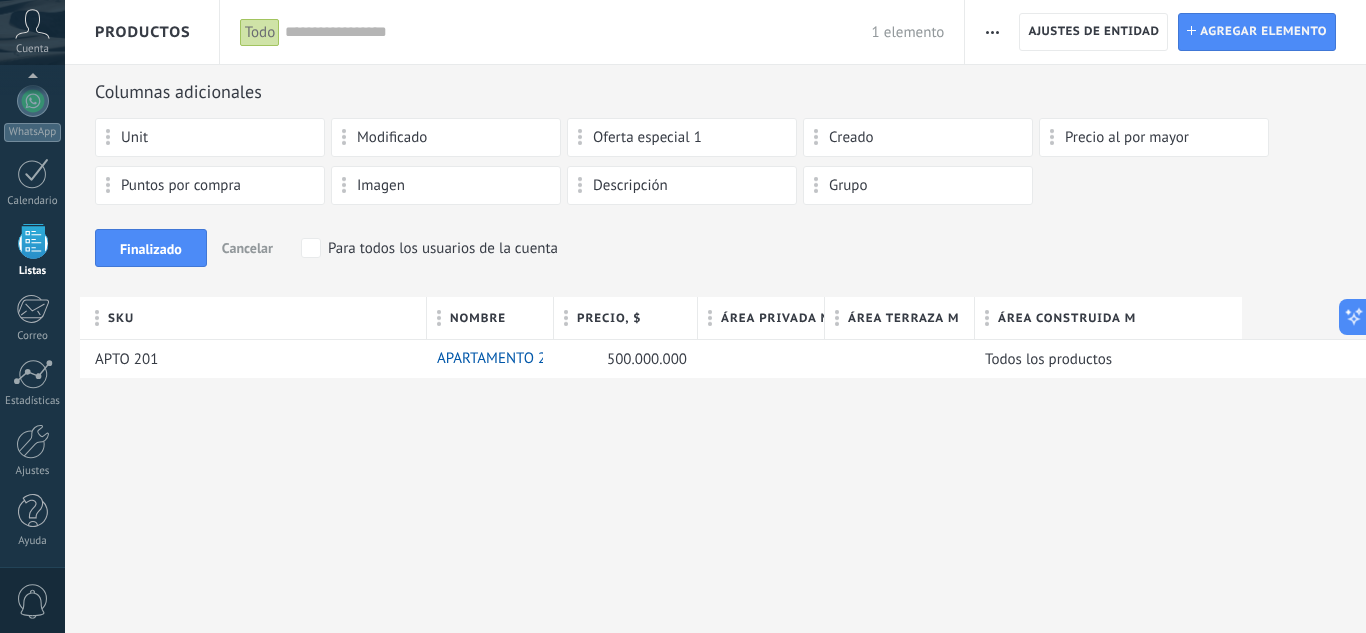 click on "Finalizado Cancelar Para todos los usuarios de la cuenta" at bounding box center (715, 248) 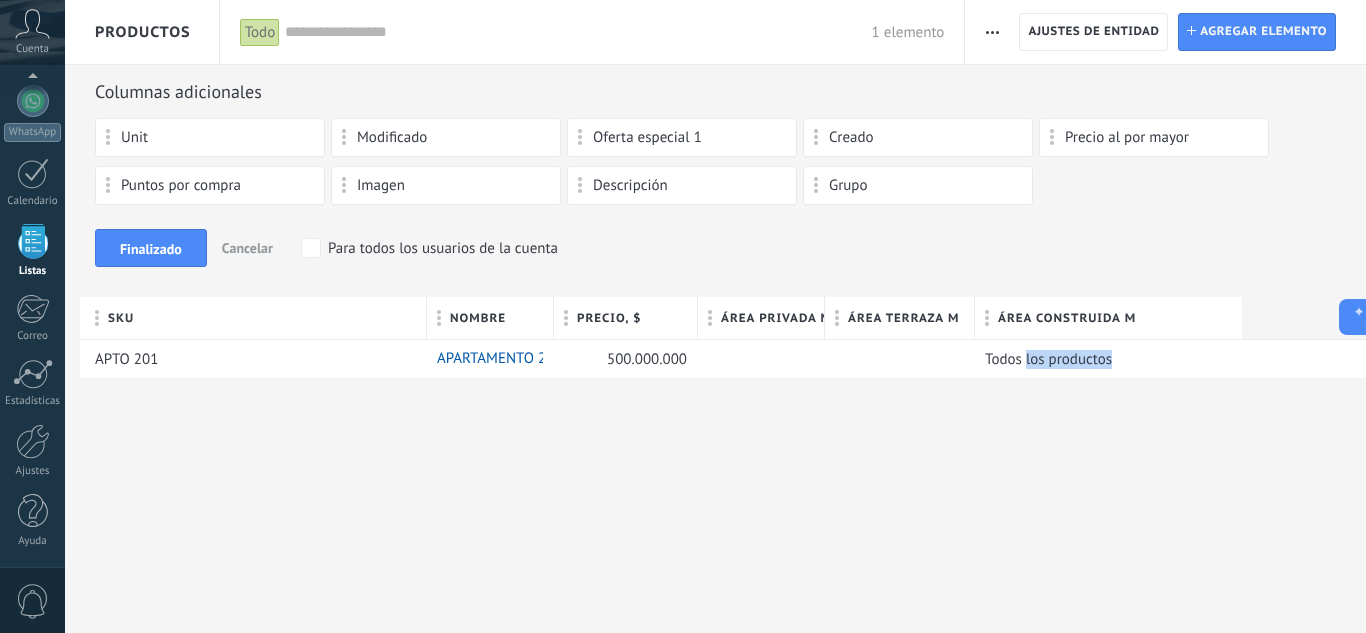 drag, startPoint x: 1028, startPoint y: 363, endPoint x: 1027, endPoint y: 399, distance: 36.013885 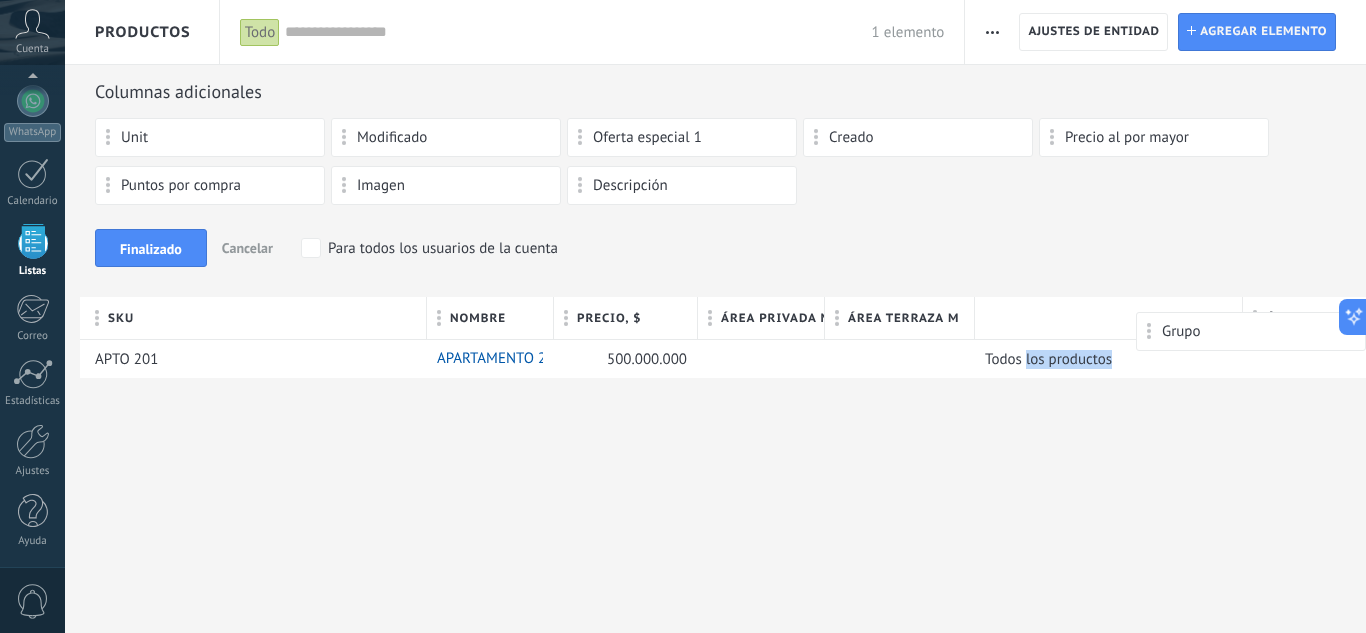 drag, startPoint x: 966, startPoint y: 243, endPoint x: 1208, endPoint y: 322, distance: 254.56827 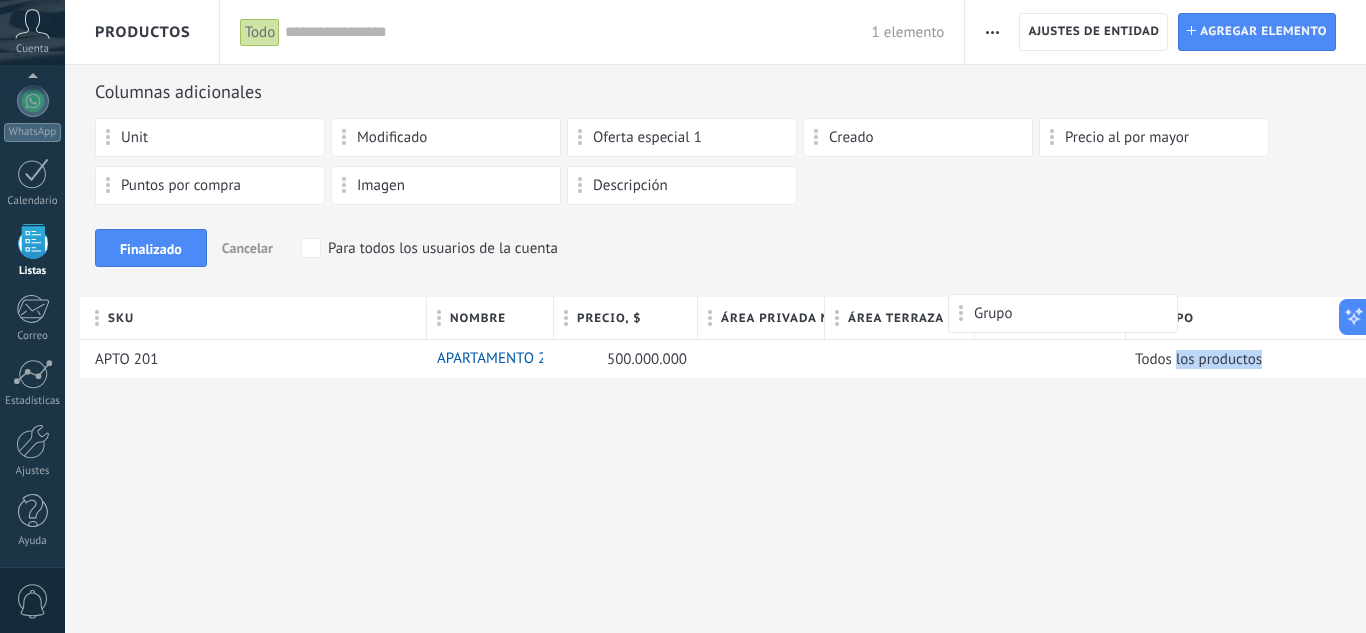 drag, startPoint x: 1191, startPoint y: 314, endPoint x: 1014, endPoint y: 314, distance: 177 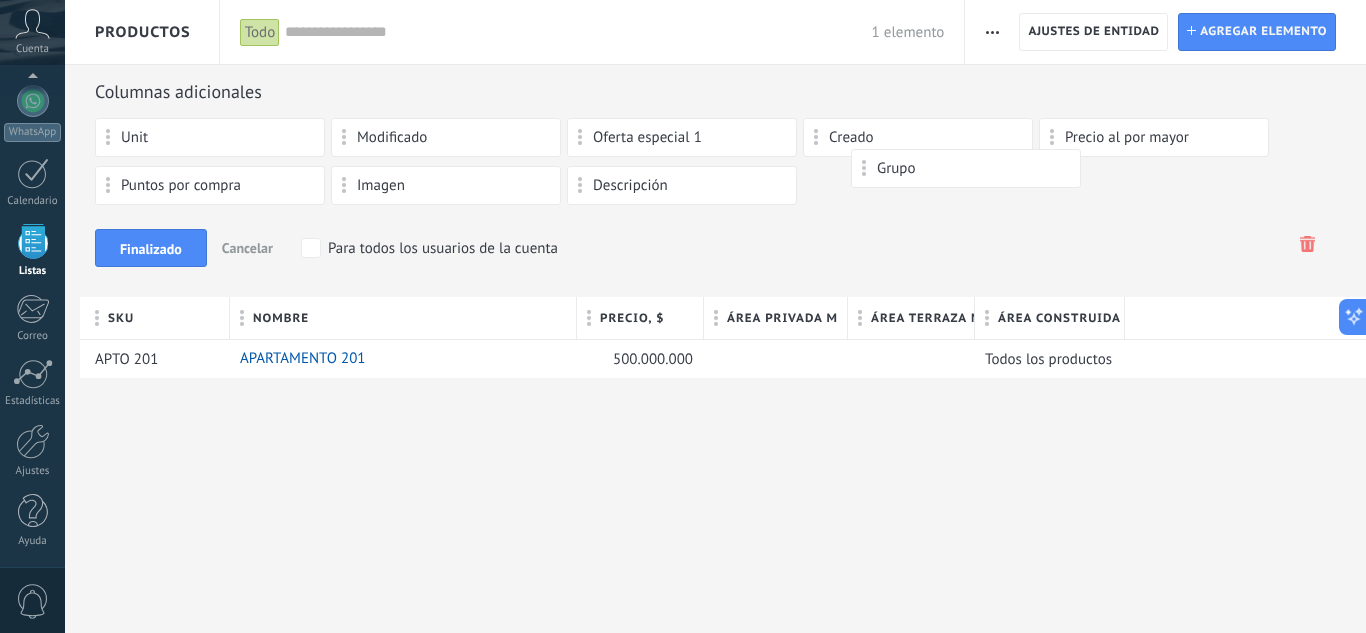 drag, startPoint x: 1124, startPoint y: 272, endPoint x: 917, endPoint y: 169, distance: 231.20985 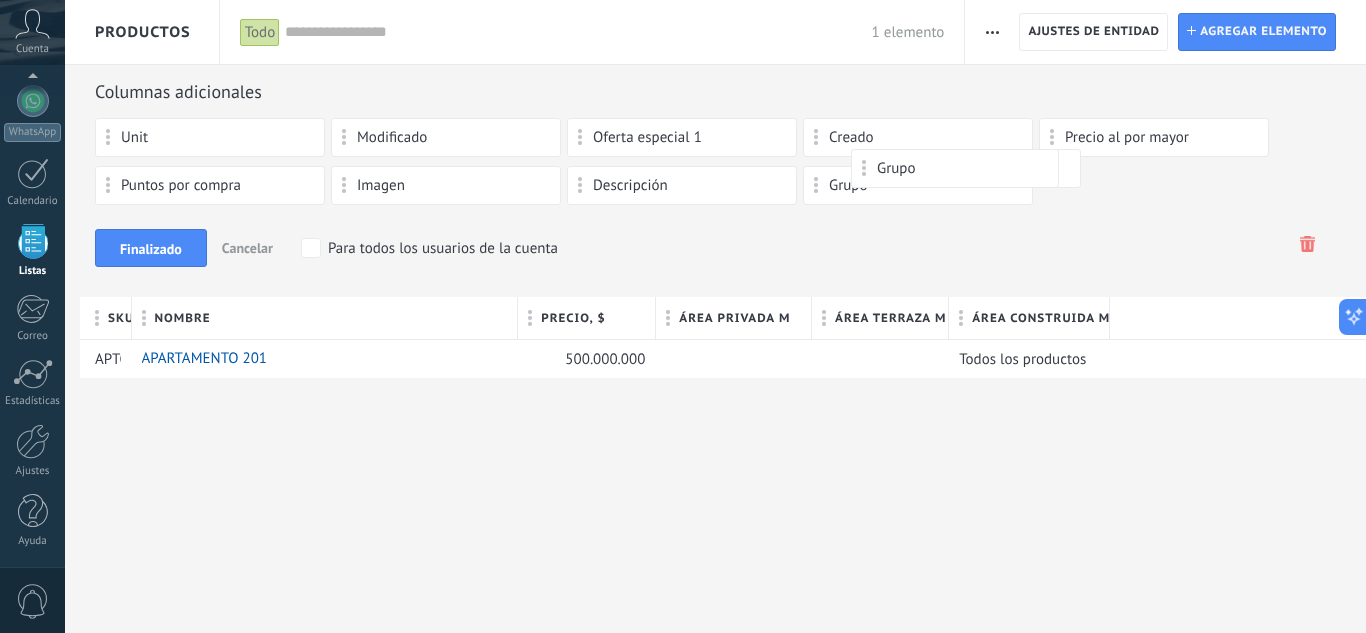 click on "Finalizado Cancelar Para todos los usuarios de la cuenta" at bounding box center (715, 248) 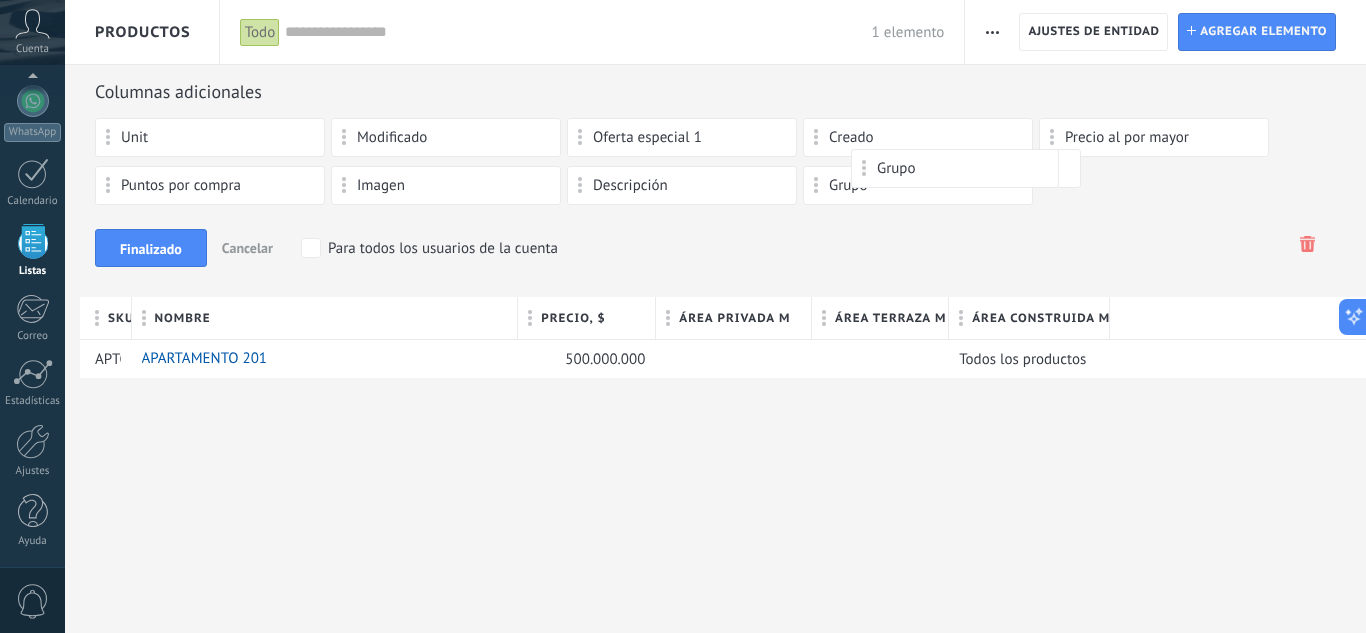 click on "Finalizado Cancelar Para todos los usuarios de la cuenta" at bounding box center (715, 248) 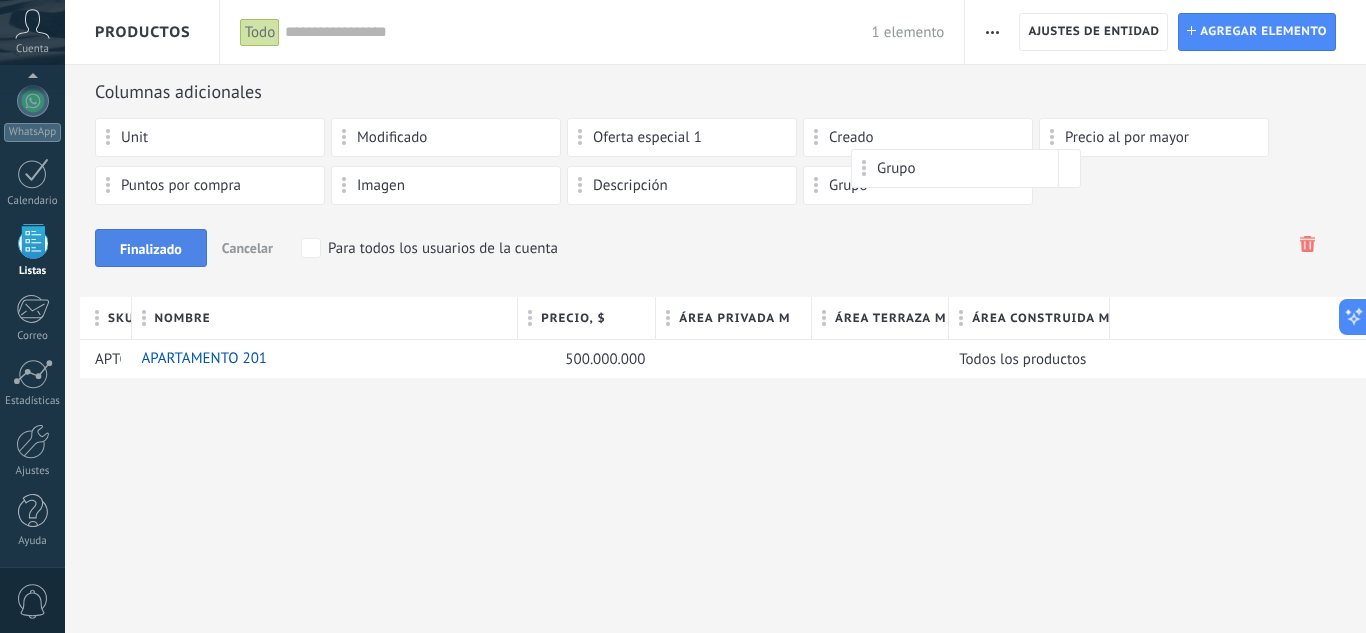 click on "Finalizado" at bounding box center [151, 249] 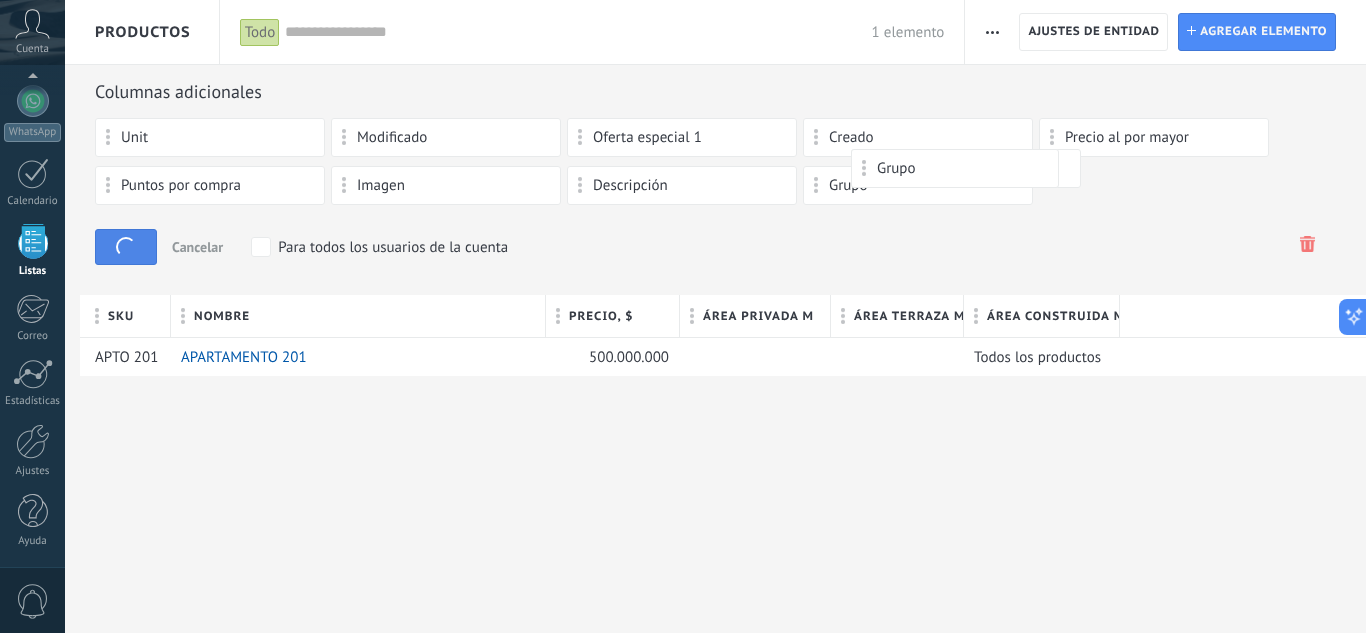 click on "Finalizado" at bounding box center [126, 247] 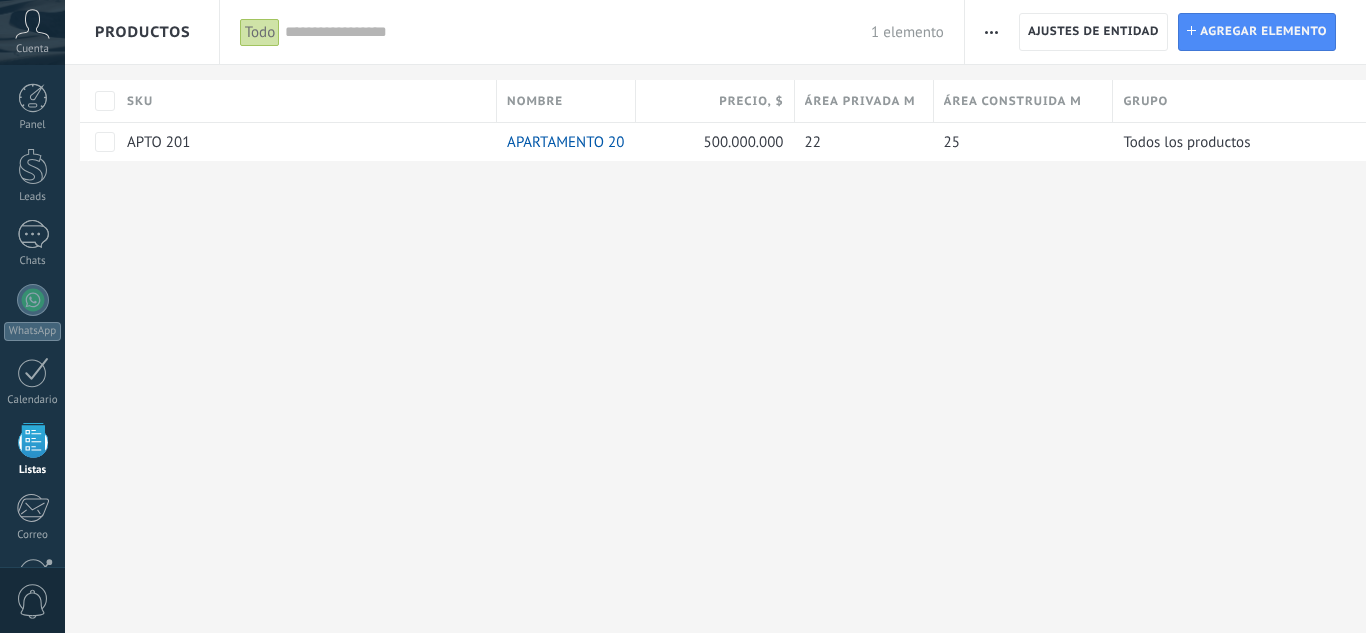 scroll, scrollTop: 0, scrollLeft: 0, axis: both 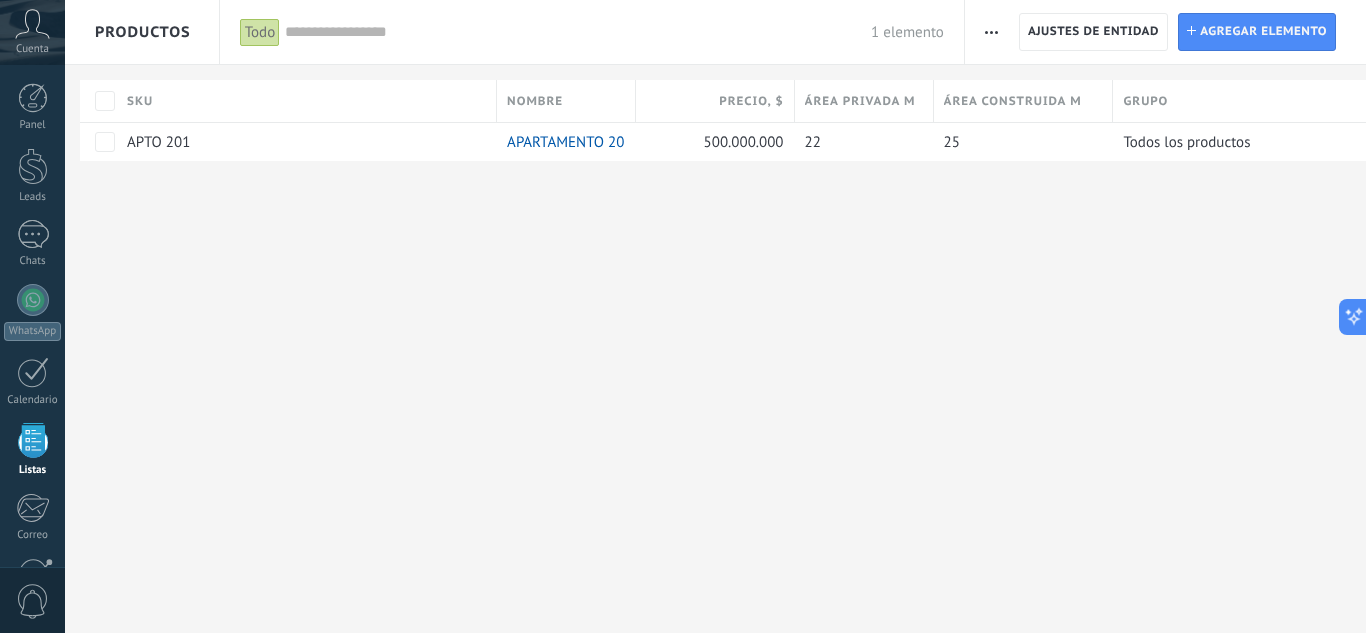 click on "Productos
Importar
Ajustes de entidad
Categorías
Ajuste de lista" at bounding box center (715, 316) 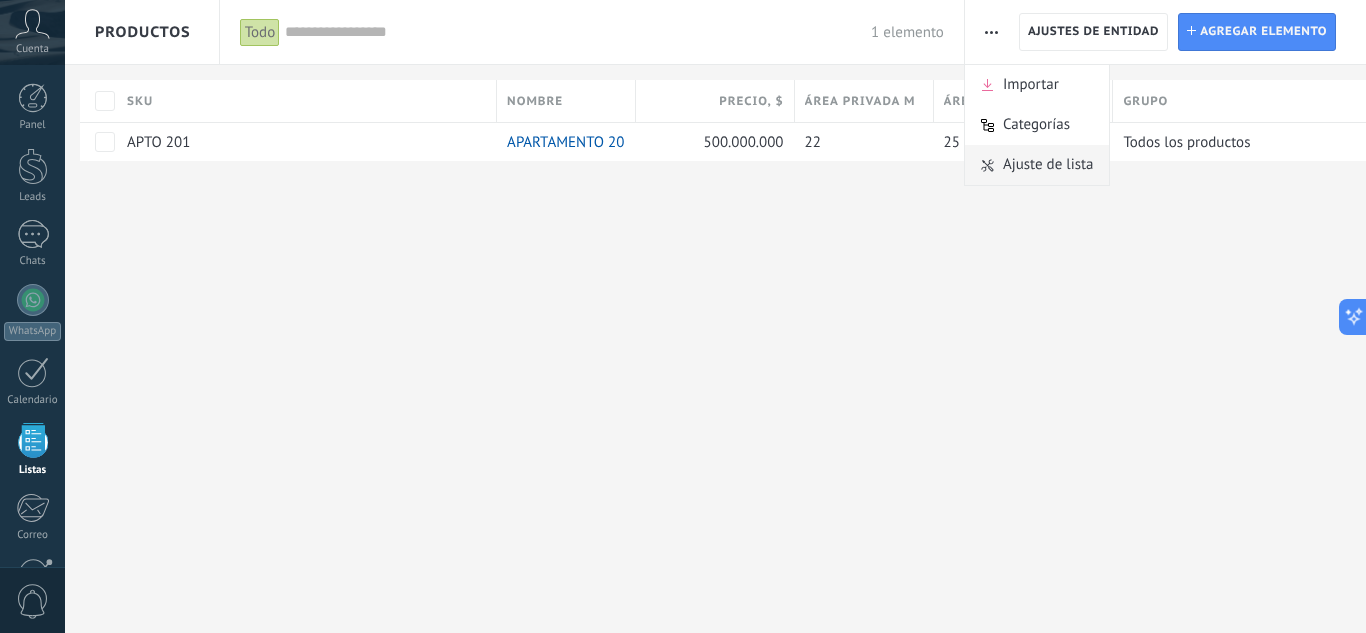 click on "Ajuste de lista" at bounding box center (1048, 165) 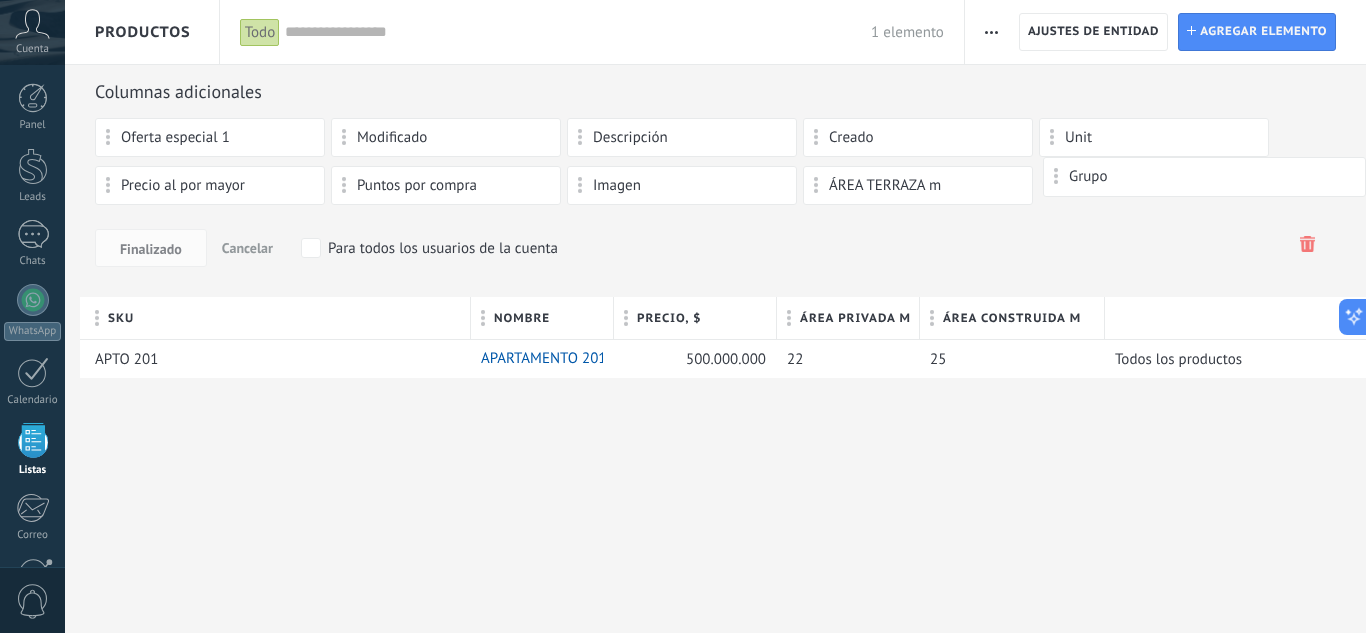 drag, startPoint x: 1183, startPoint y: 327, endPoint x: 1149, endPoint y: 177, distance: 153.80507 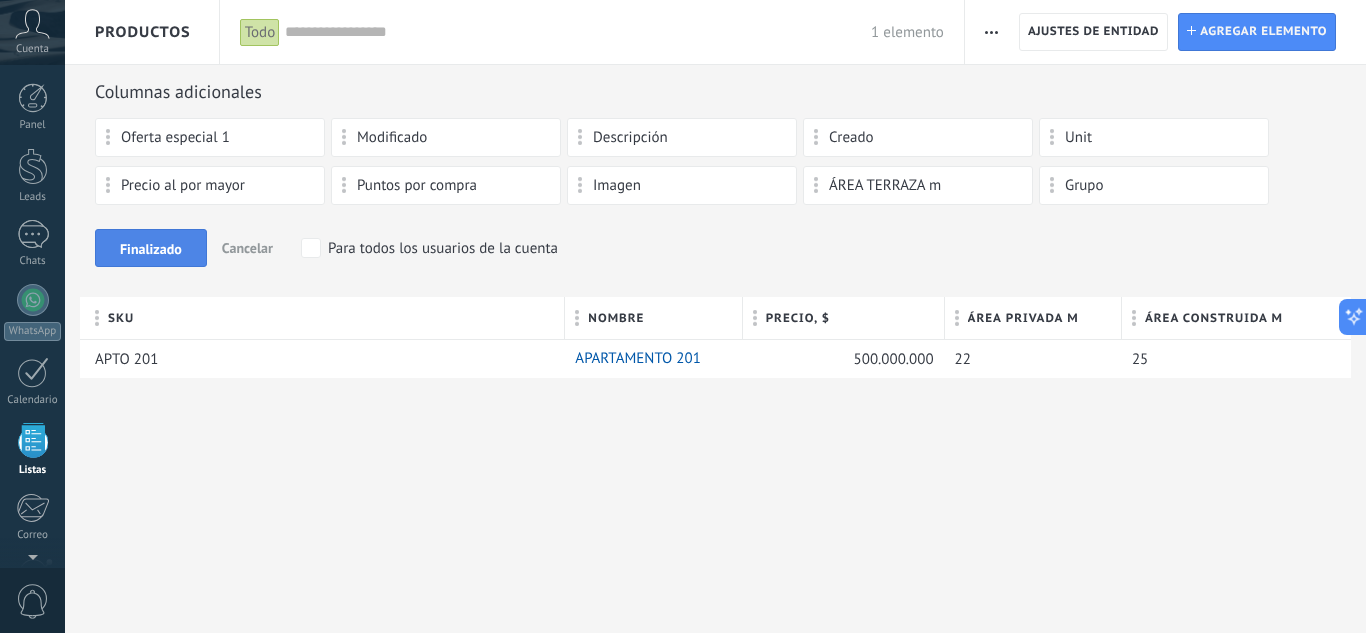 scroll, scrollTop: 124, scrollLeft: 0, axis: vertical 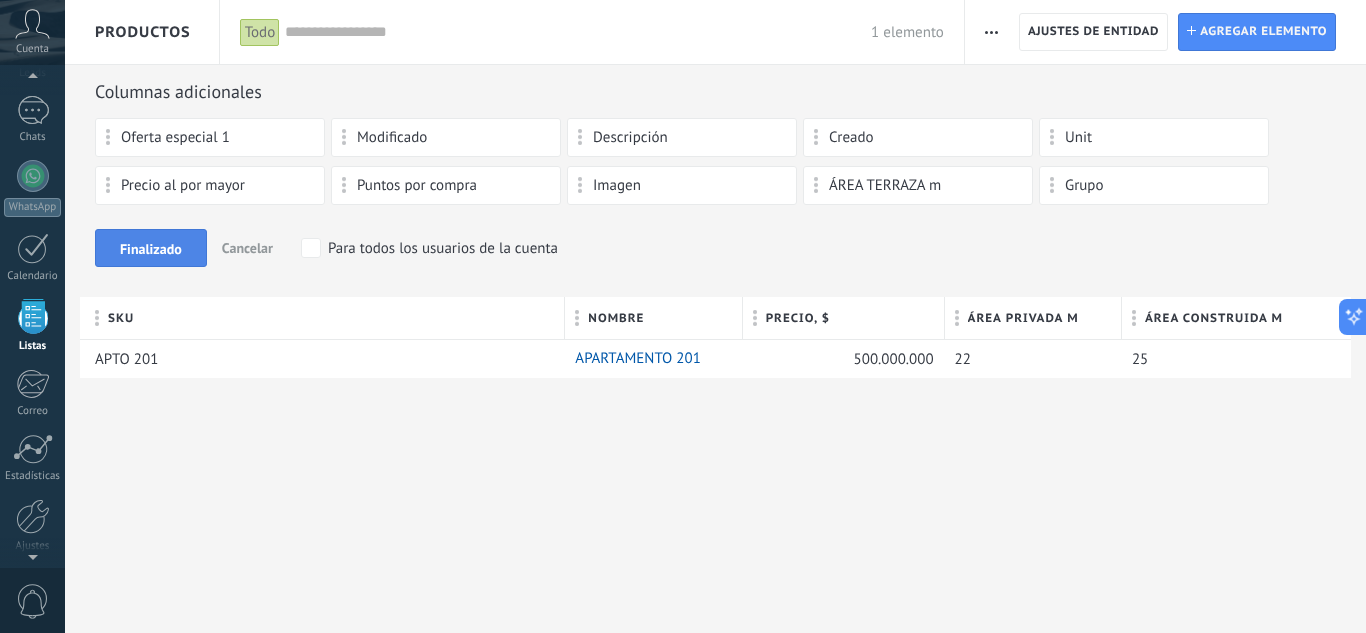 click on "Finalizado" at bounding box center (151, 248) 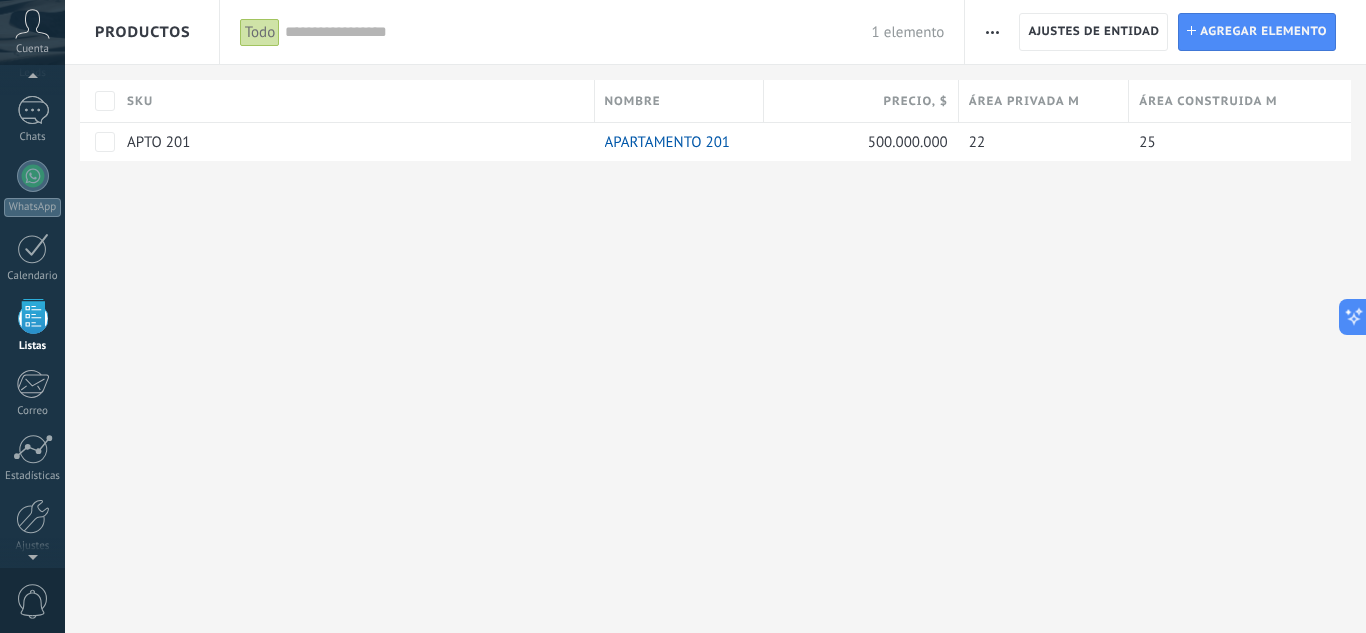 click on "ÁREA PRIVADA m" at bounding box center [1024, 101] 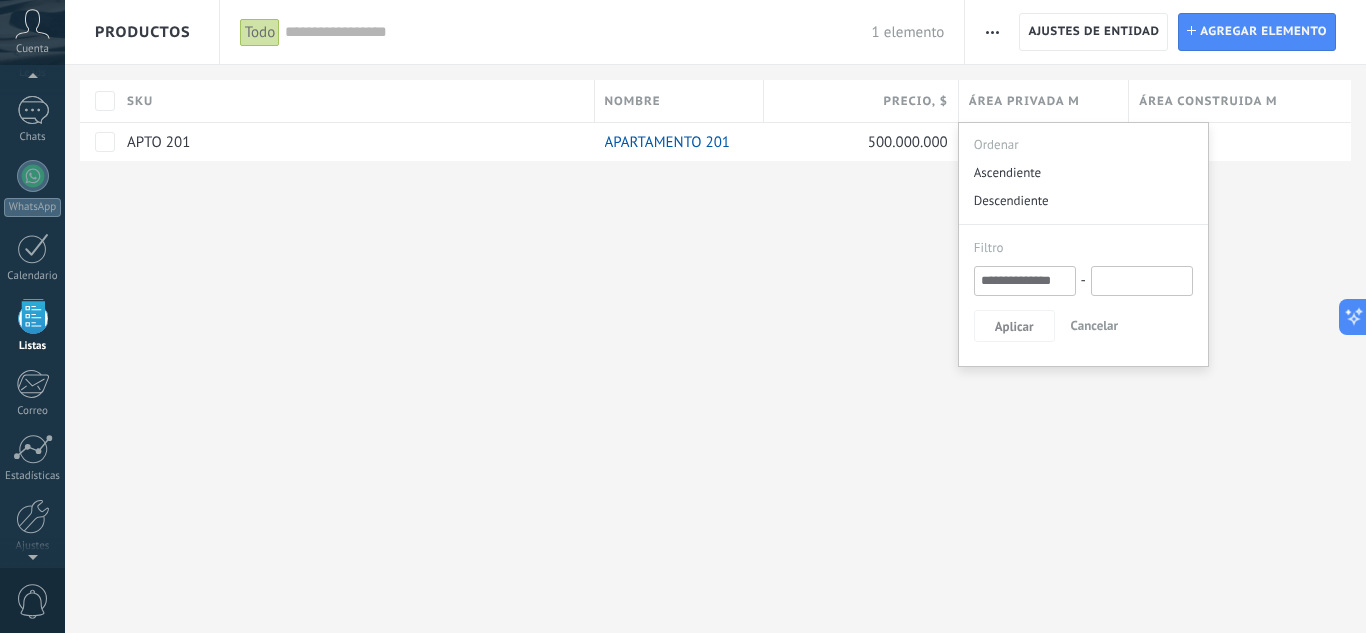 click on "**********" at bounding box center (715, 316) 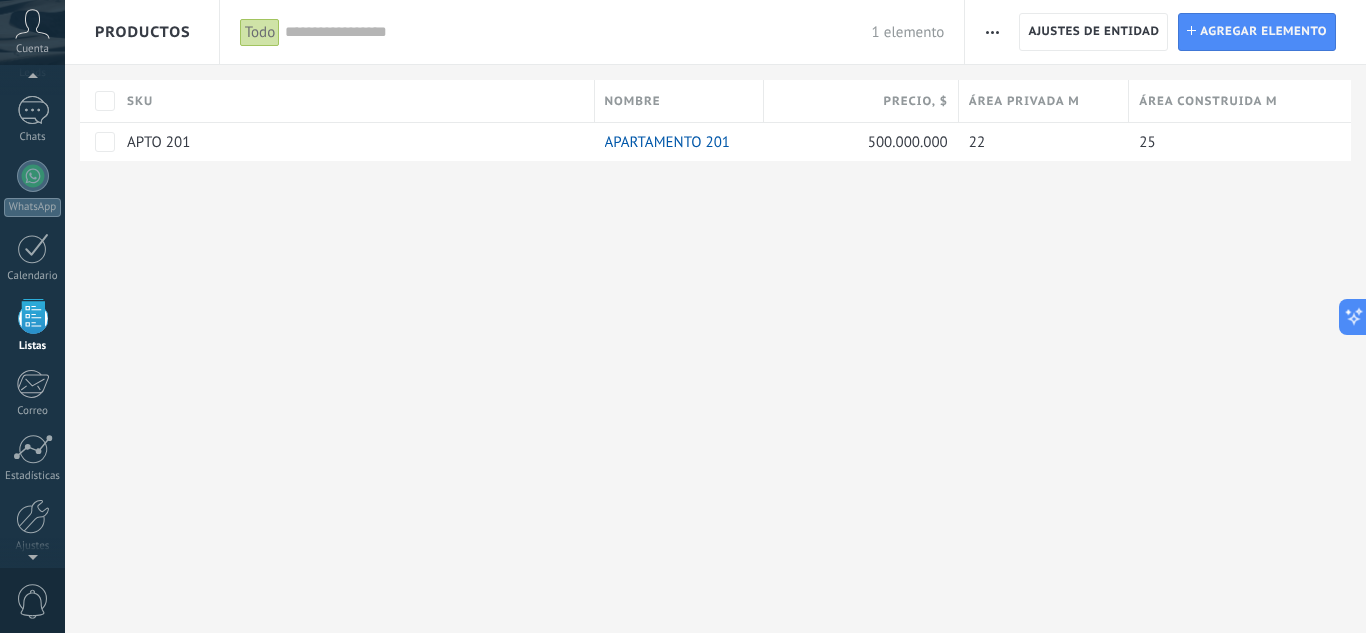 click on "**********" at bounding box center [715, 316] 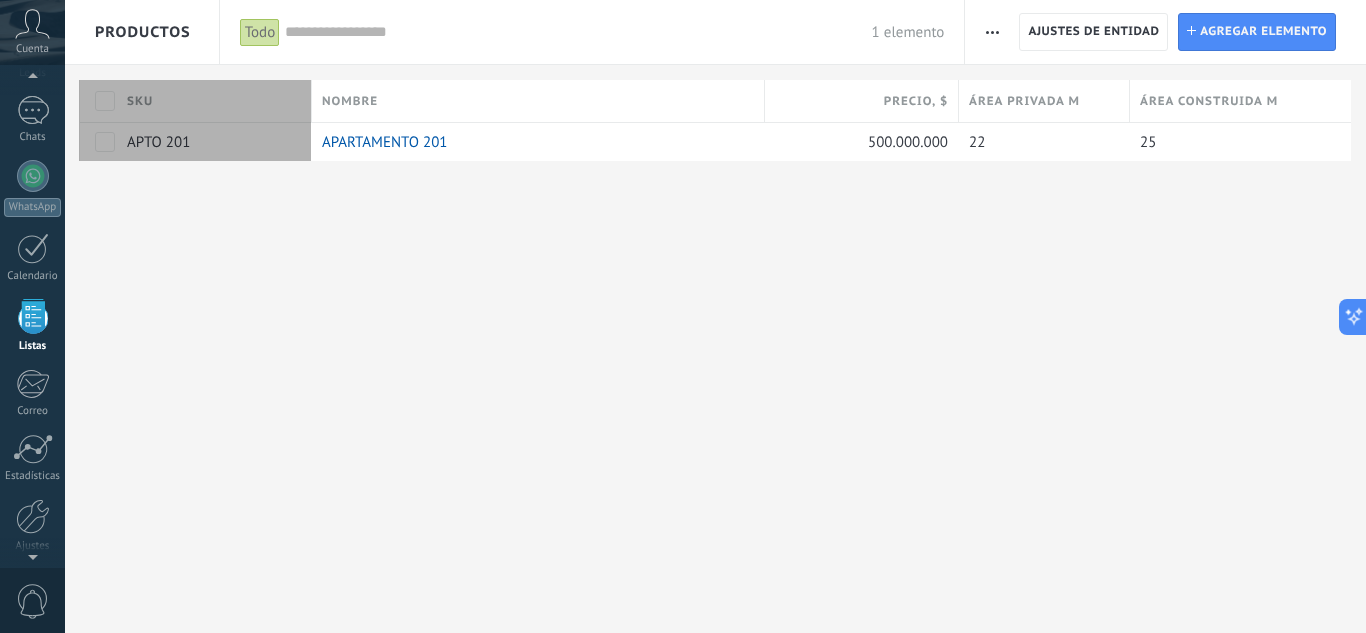 drag, startPoint x: 589, startPoint y: 92, endPoint x: 284, endPoint y: 105, distance: 305.27692 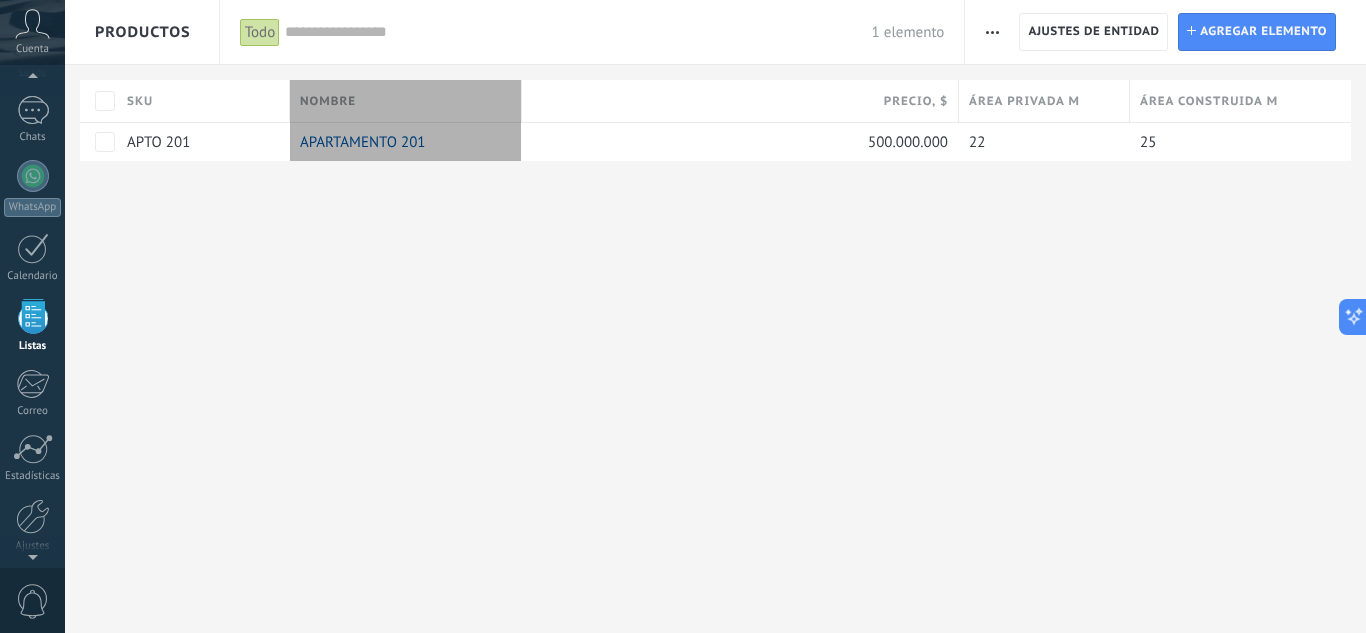 drag, startPoint x: 760, startPoint y: 94, endPoint x: 516, endPoint y: 104, distance: 244.20483 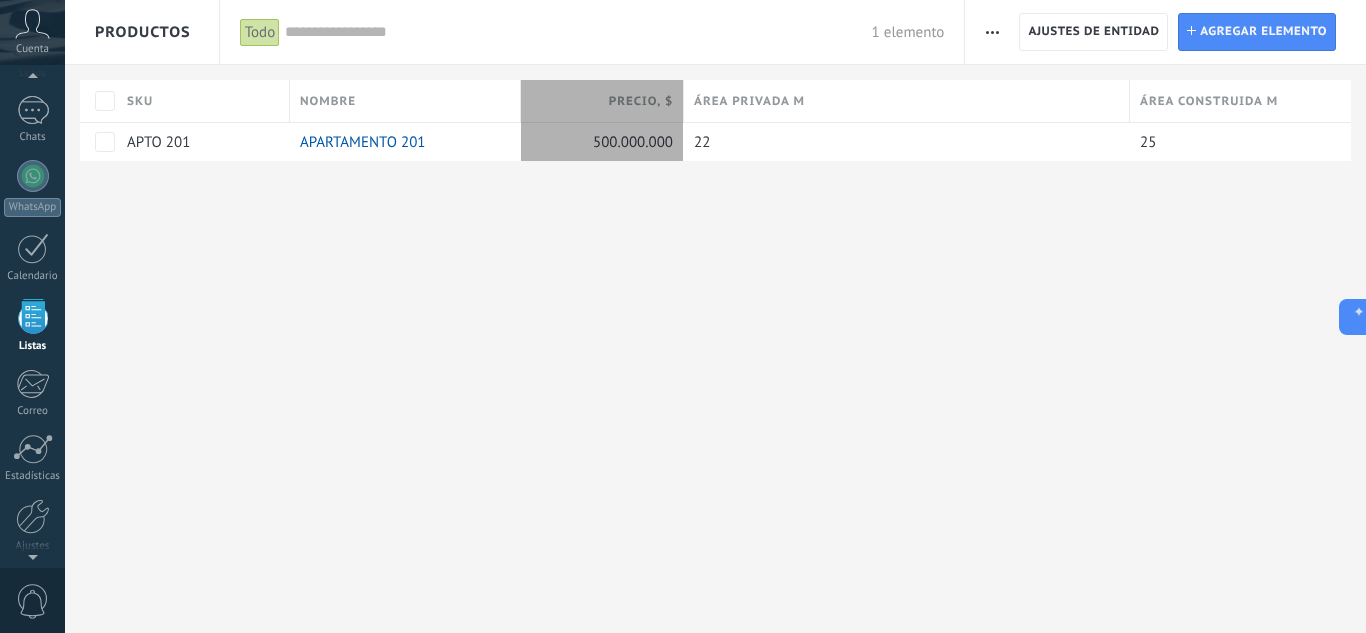 drag, startPoint x: 958, startPoint y: 93, endPoint x: 683, endPoint y: 97, distance: 275.02908 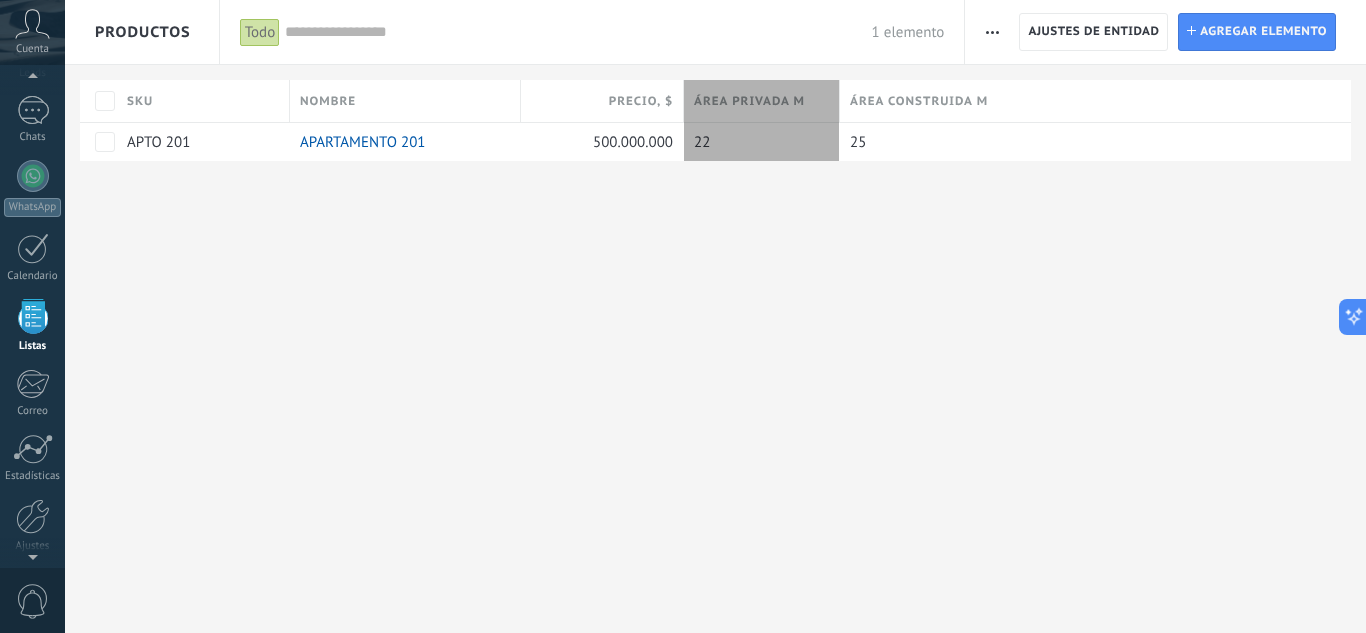drag, startPoint x: 1131, startPoint y: 103, endPoint x: 833, endPoint y: 110, distance: 298.0822 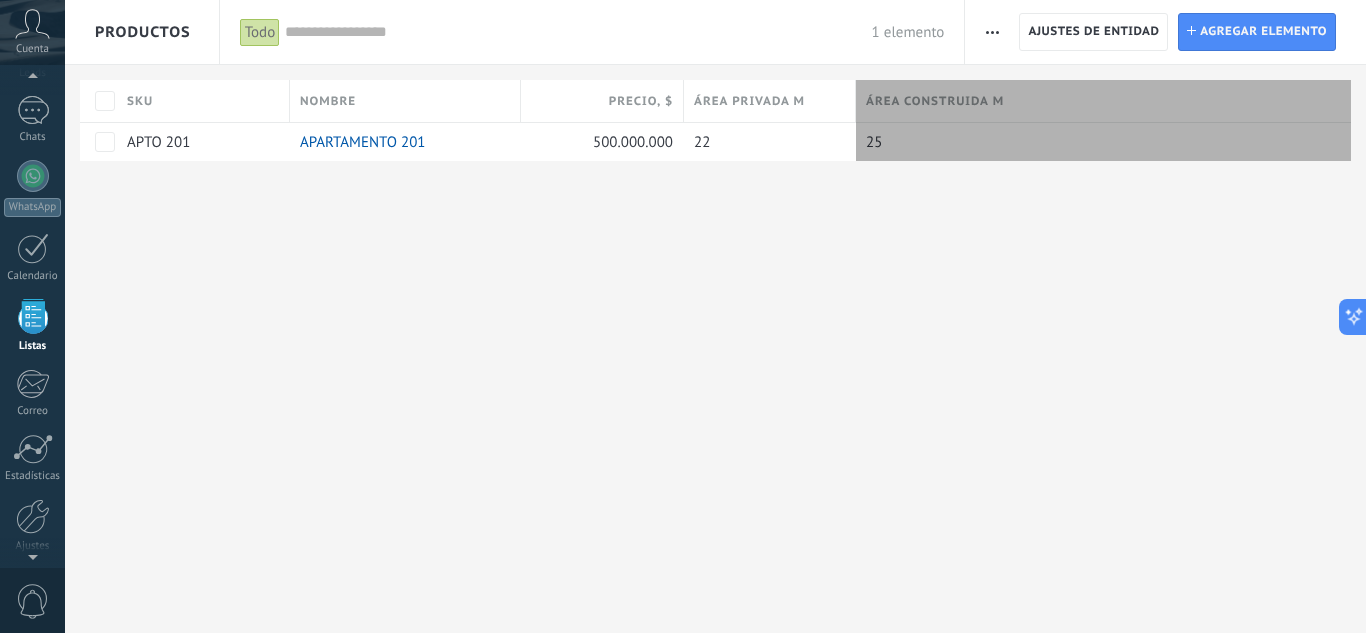 drag, startPoint x: 1350, startPoint y: 96, endPoint x: 1326, endPoint y: 99, distance: 24.186773 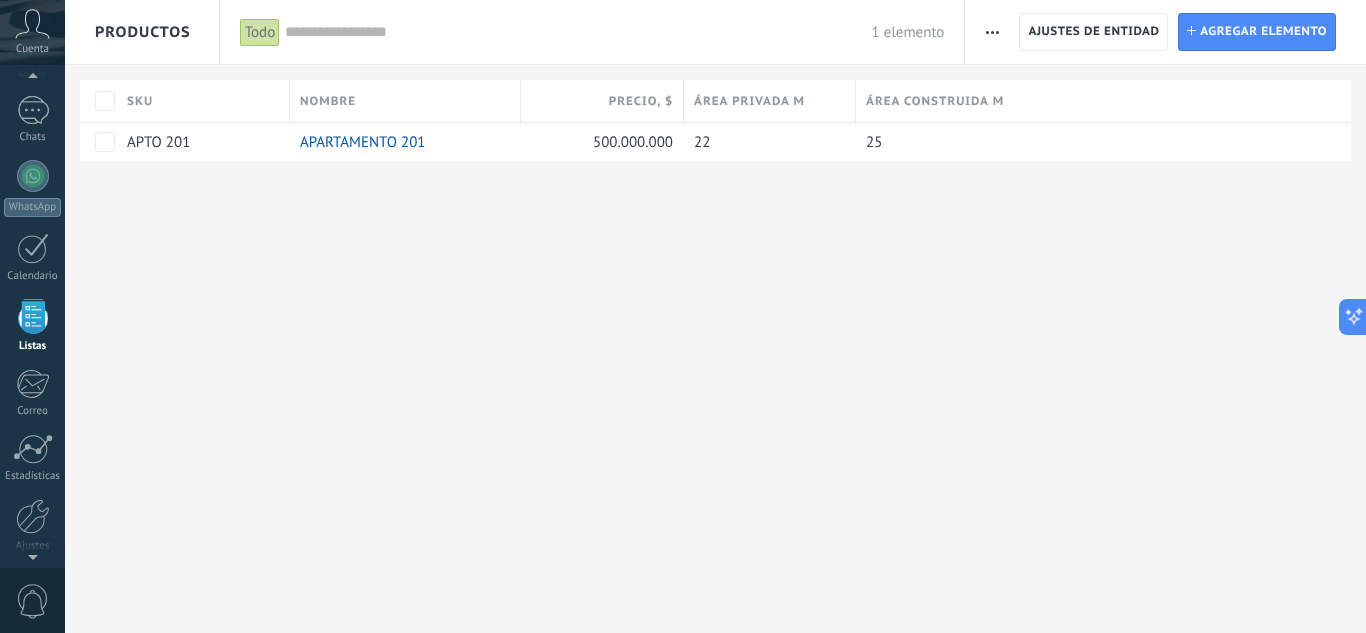 click on "**********" at bounding box center (715, 316) 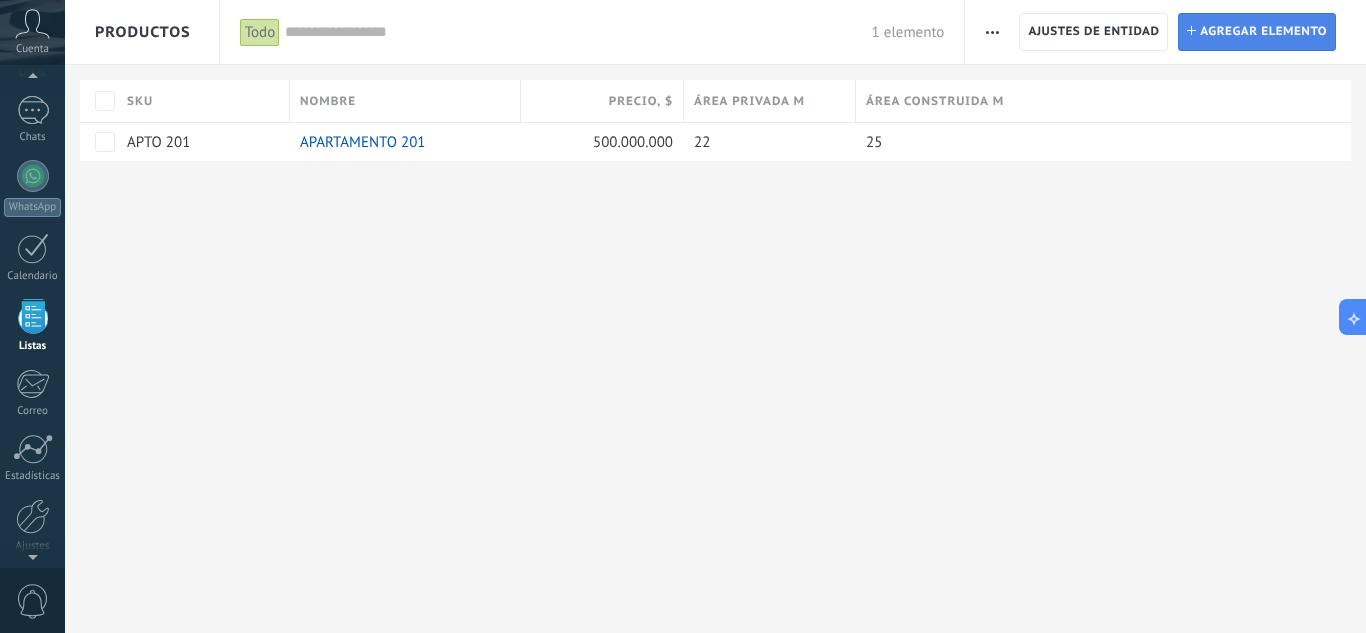 click on "Agregar elemento" at bounding box center (1263, 32) 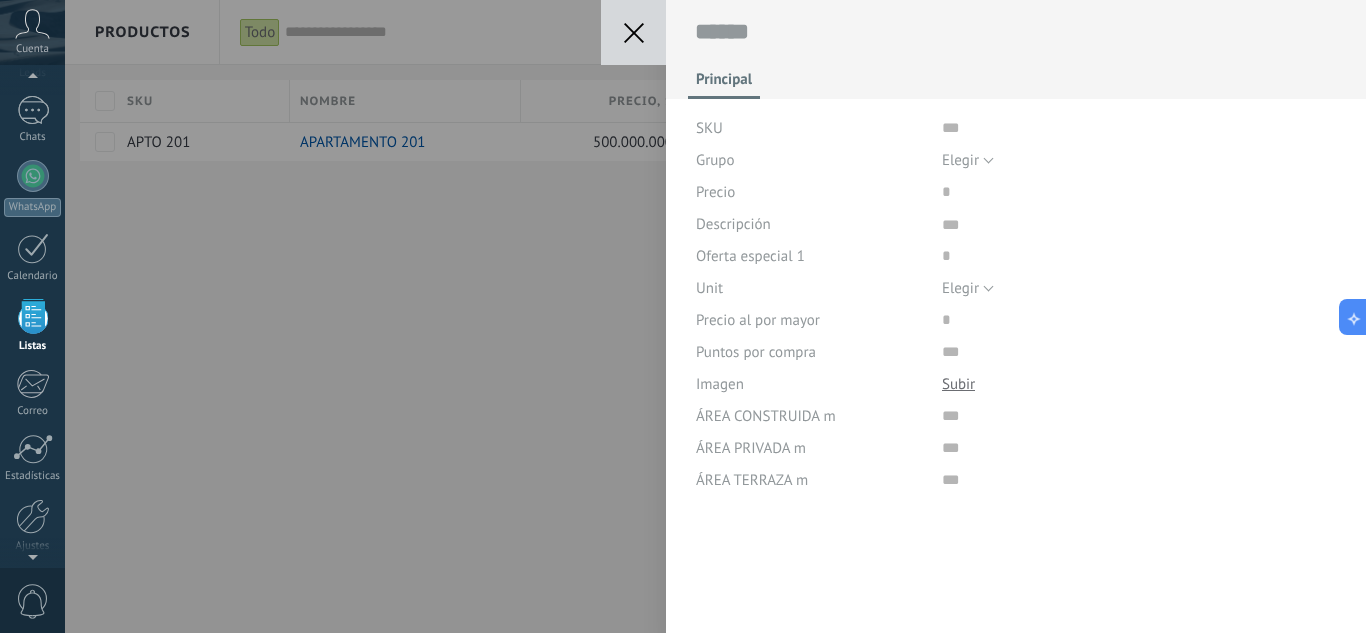 scroll, scrollTop: 20, scrollLeft: 0, axis: vertical 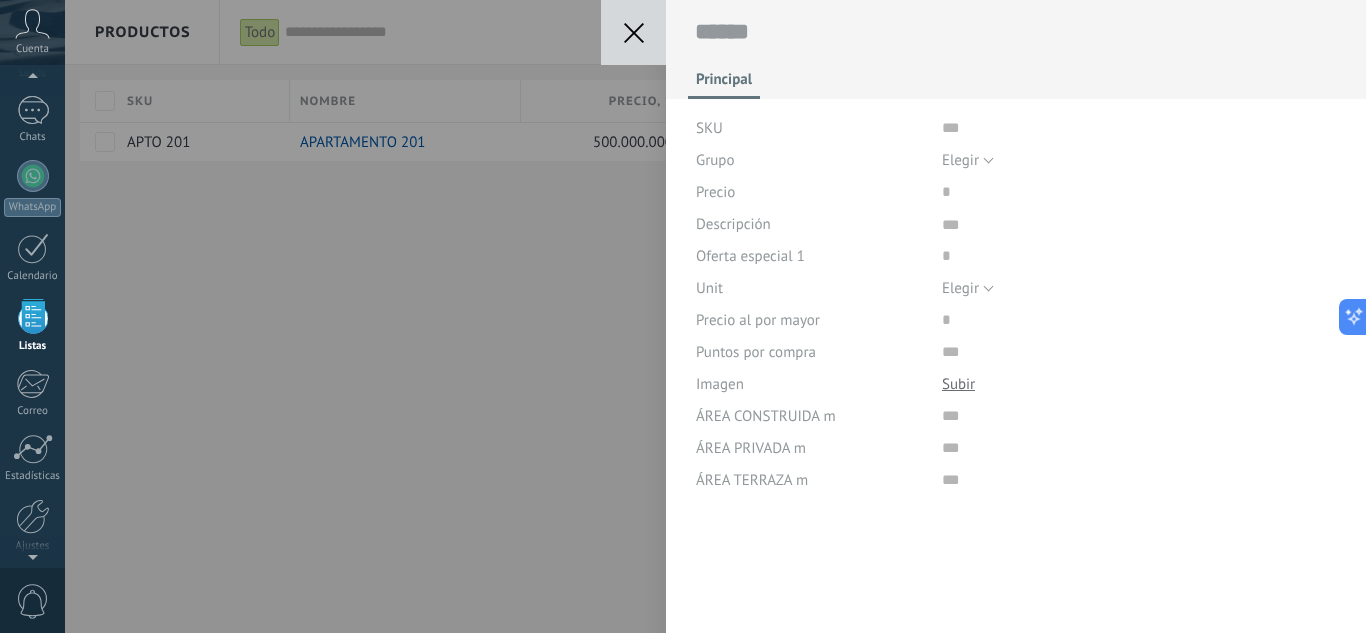 click on "Guardar Cancelar Principal SKU Grupo Elegir Todos los productos Elegir Precio Descripción Oferta especial 1 Unit Elegir pc l m3 kg t gal cu ft lb Elegir Precio al por mayor Puntos por compra Imagen Descargar   Reemplazar Descargar Versiones Eliminar ÁREA CONSTRUIDA m ÁREA PRIVADA m ÁREA TERRAZA m" at bounding box center (715, 316) 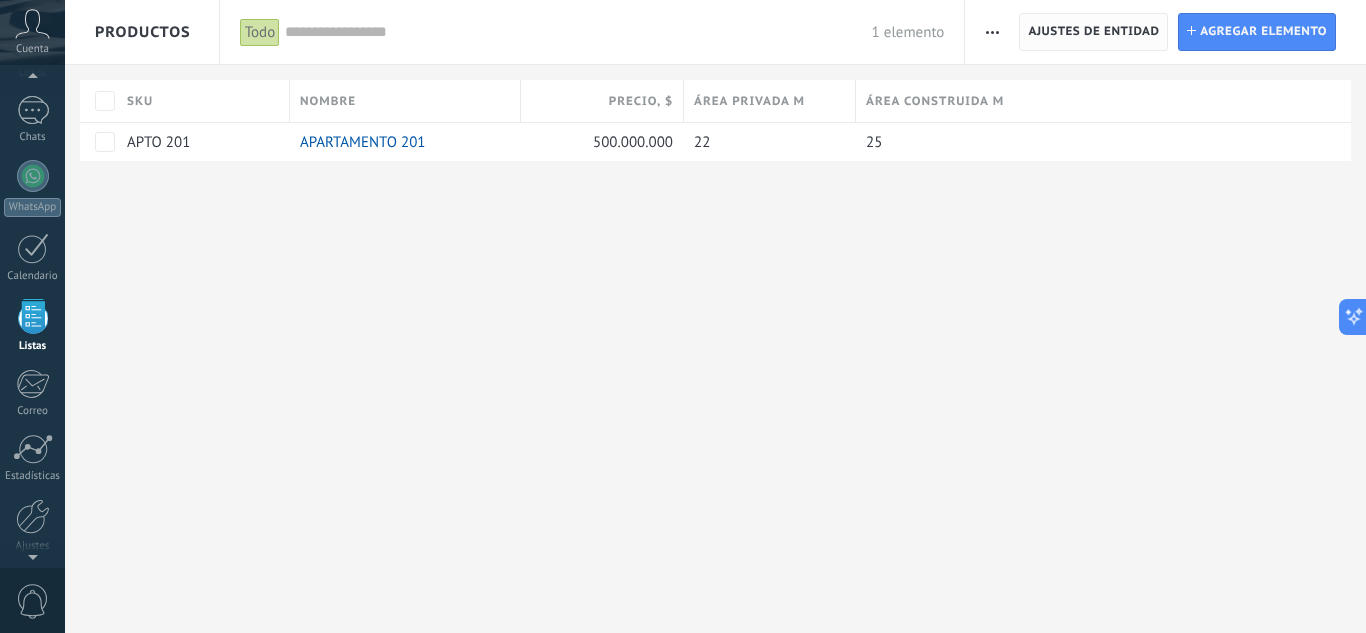 click on "Ajustes de entidad" at bounding box center (1093, 32) 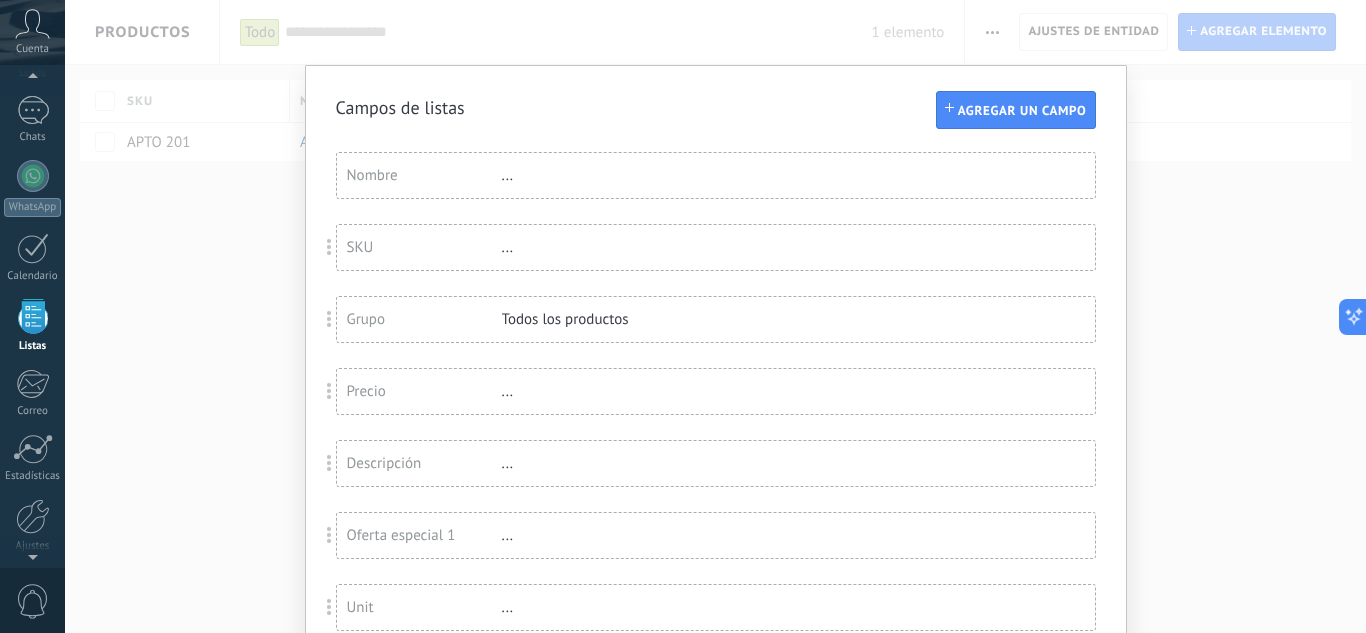 click on "Campos de listas Agregar un campo Usted ha alcanzado la cantidad máxima de los campos añadidos en la tarifa Periodo de prueba Nombre ... SKU ... Grupo Todos los productos Precio ... Descripción ... Oferta especial 1 ... Unit ... Precio al por mayor ... Puntos por compra ... Imagen ... ÁREA CONSTRUIDA m ... ÁREA PRIVADA m ... ÁREA TERRAZA m ..." at bounding box center (715, 316) 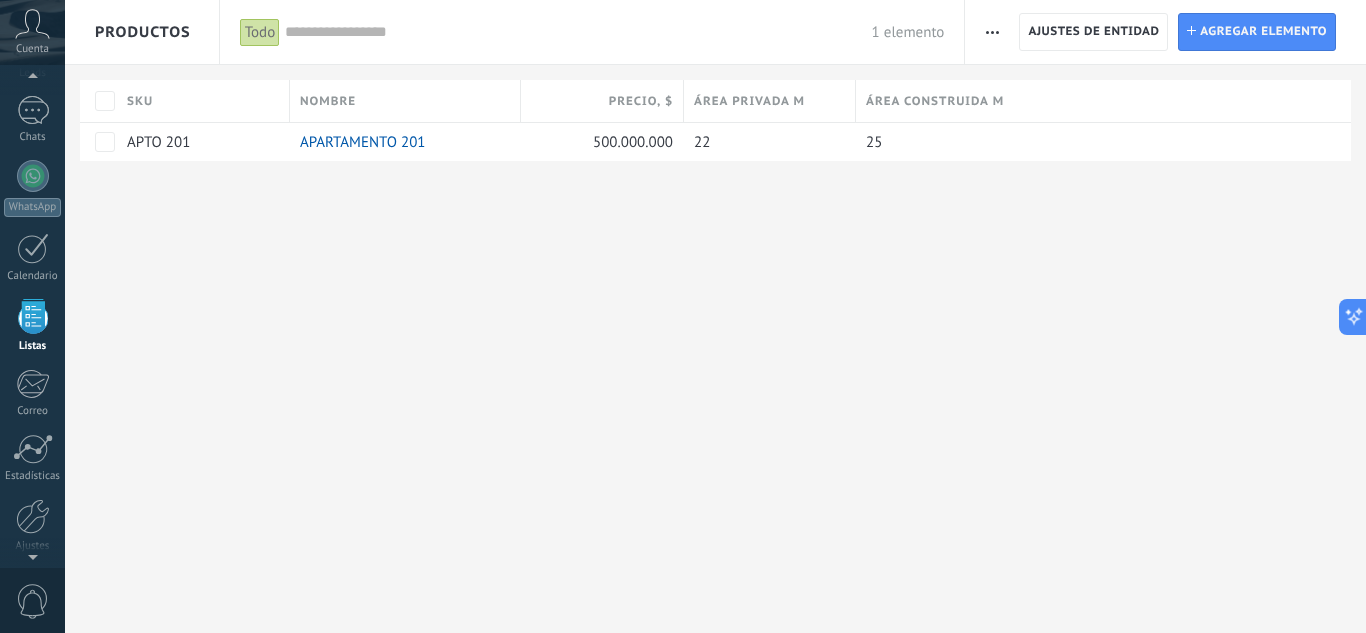 click at bounding box center [992, 32] 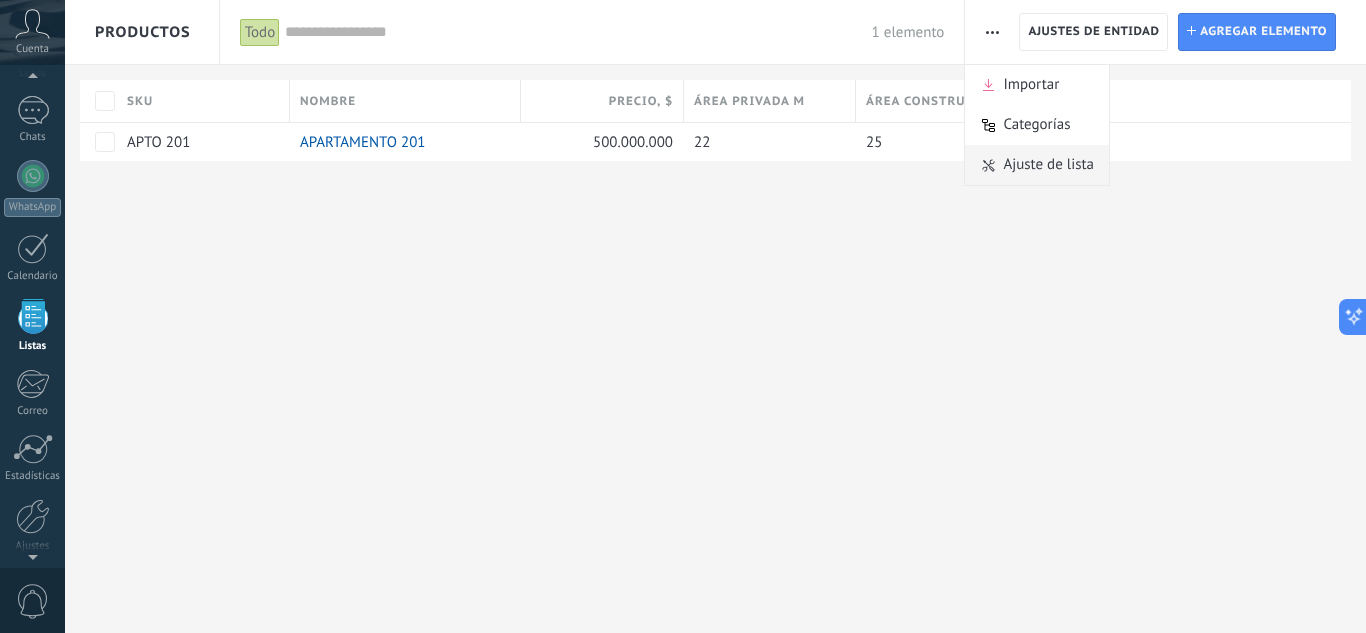 click on "Ajuste de lista" at bounding box center [1048, 165] 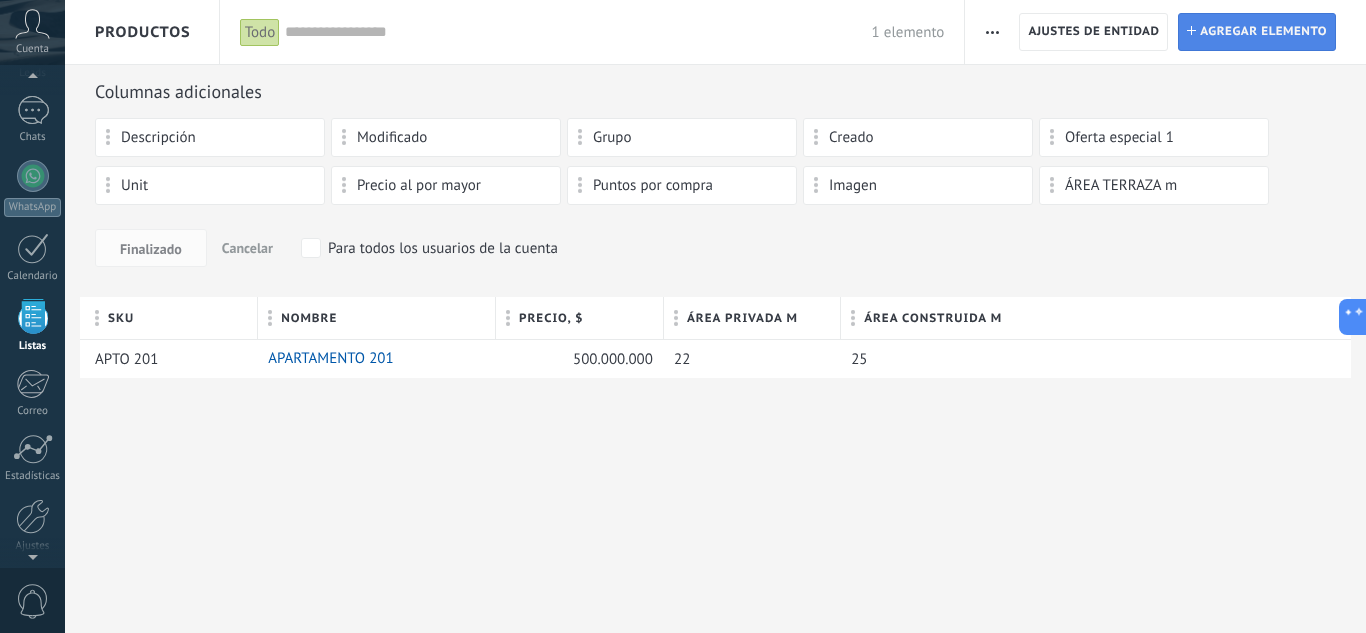 click on "Agregar elemento" at bounding box center (1263, 32) 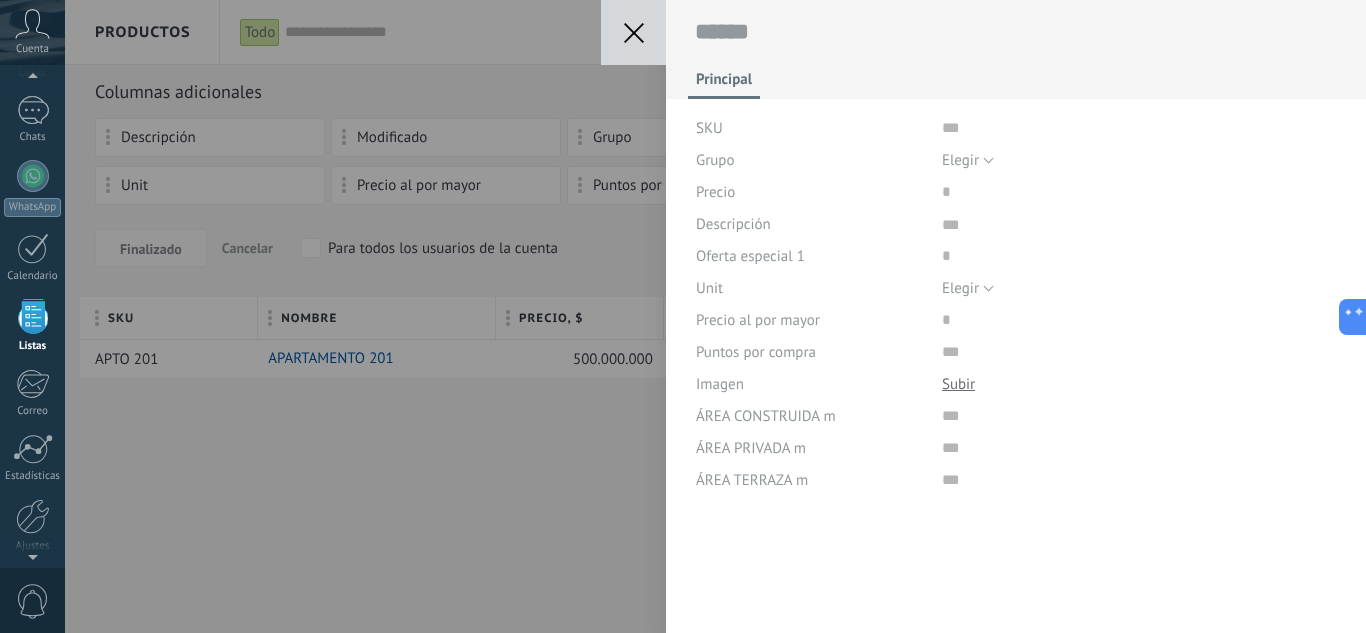scroll, scrollTop: 20, scrollLeft: 0, axis: vertical 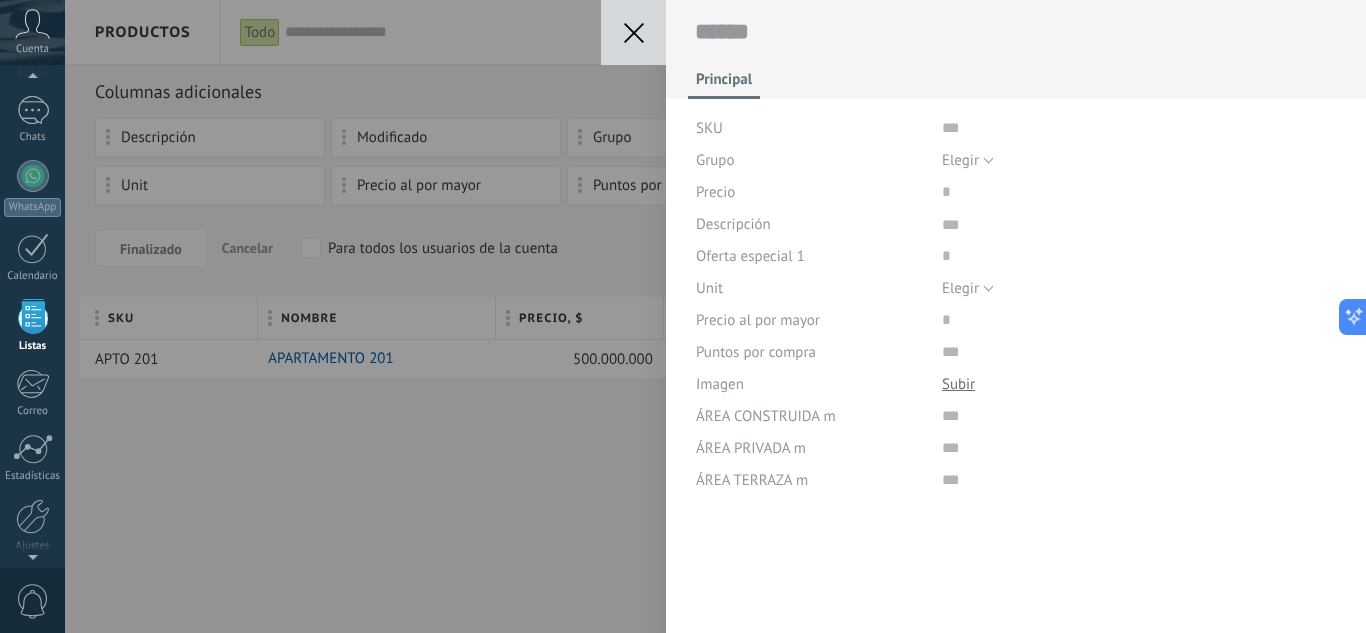 click at bounding box center [633, 32] 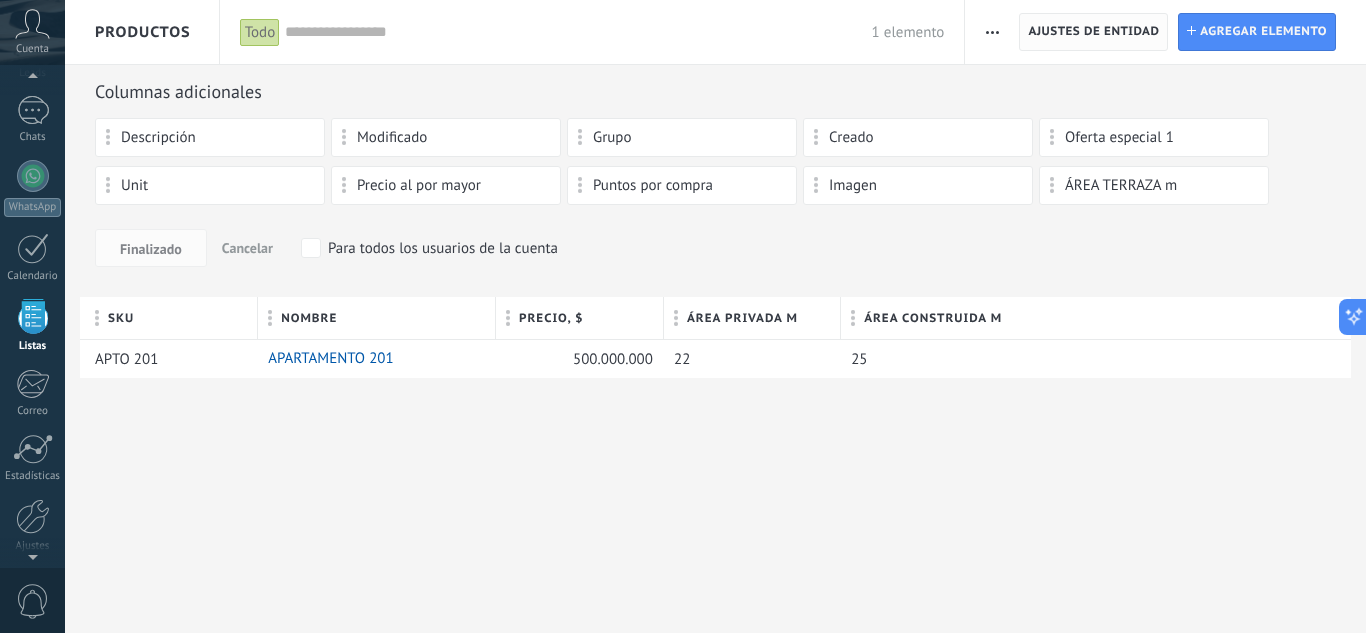 click on "Ajustes de entidad" at bounding box center [1093, 32] 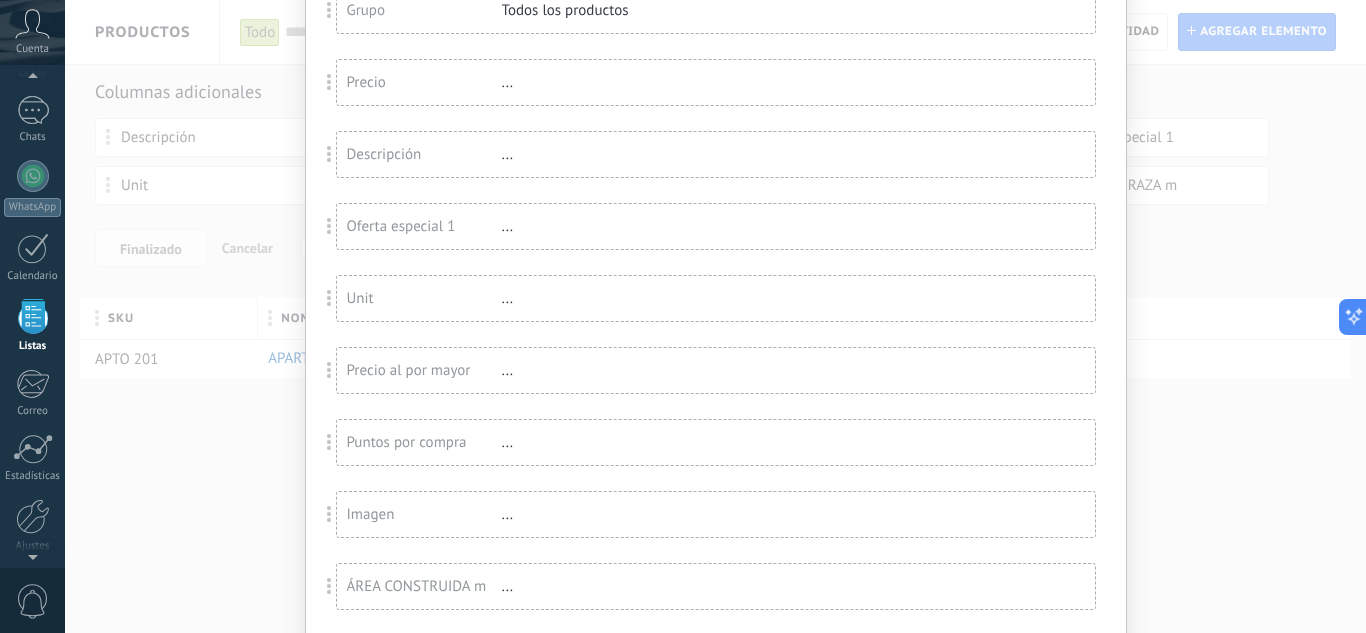 scroll, scrollTop: 526, scrollLeft: 0, axis: vertical 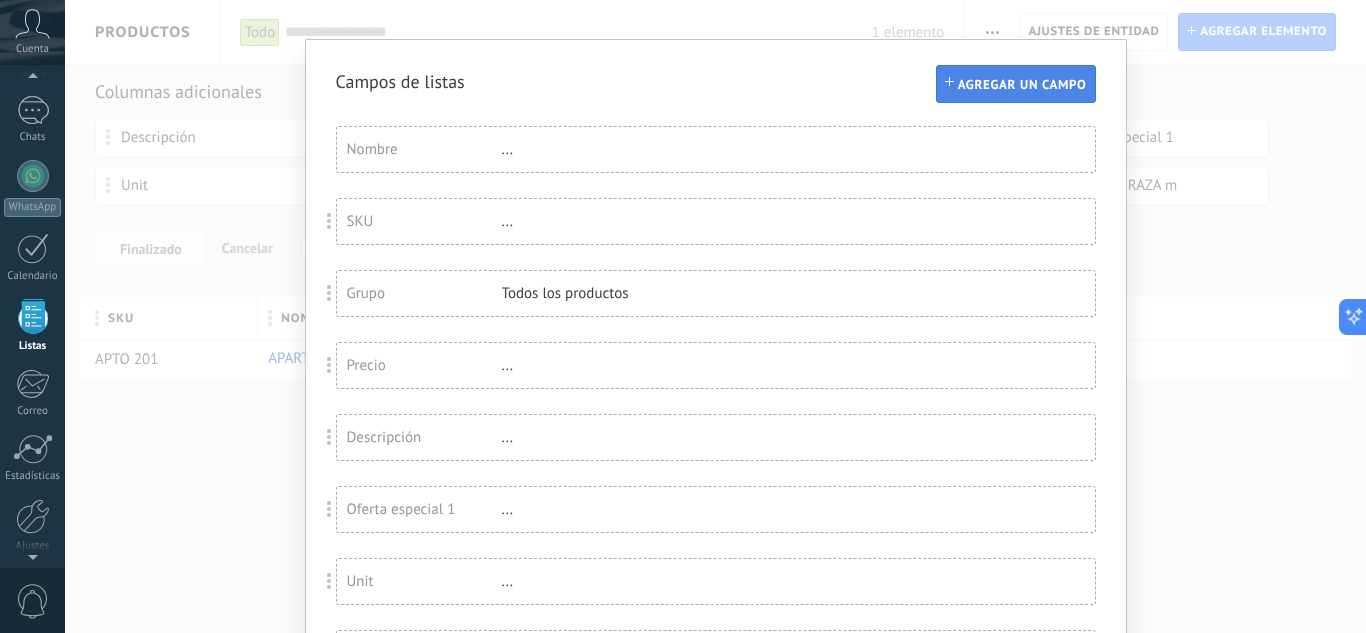 click on "Agregar un campo" at bounding box center (1022, 85) 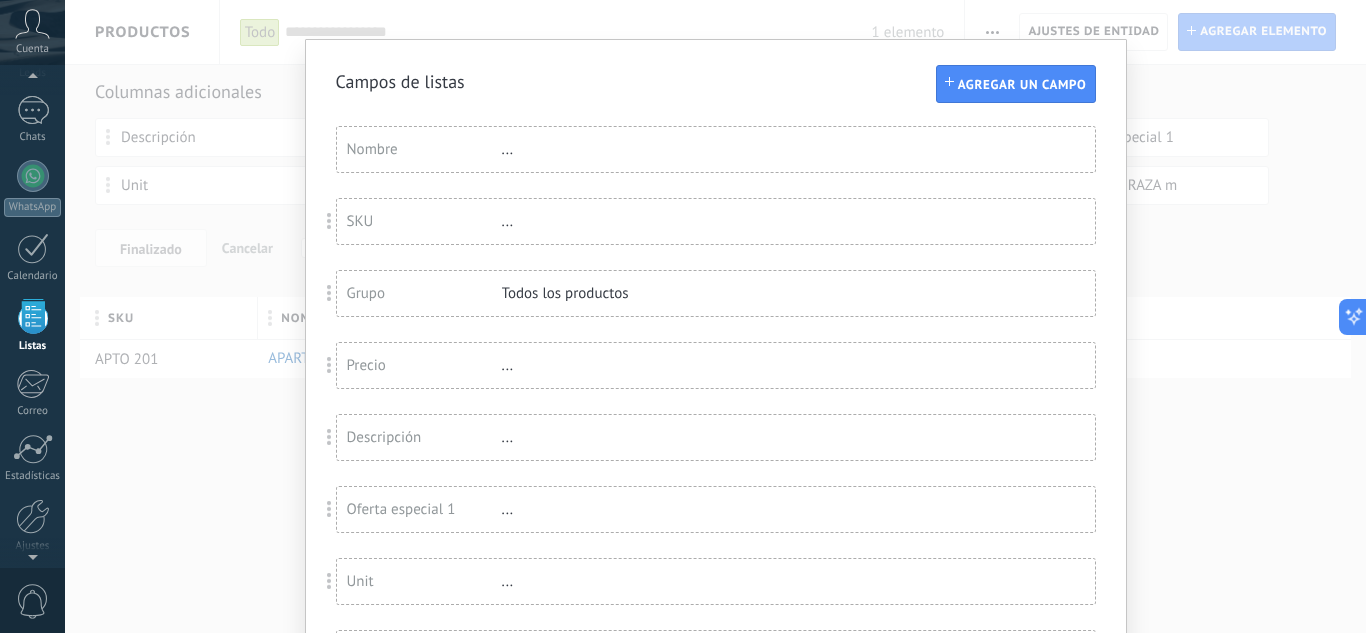 scroll, scrollTop: 742, scrollLeft: 0, axis: vertical 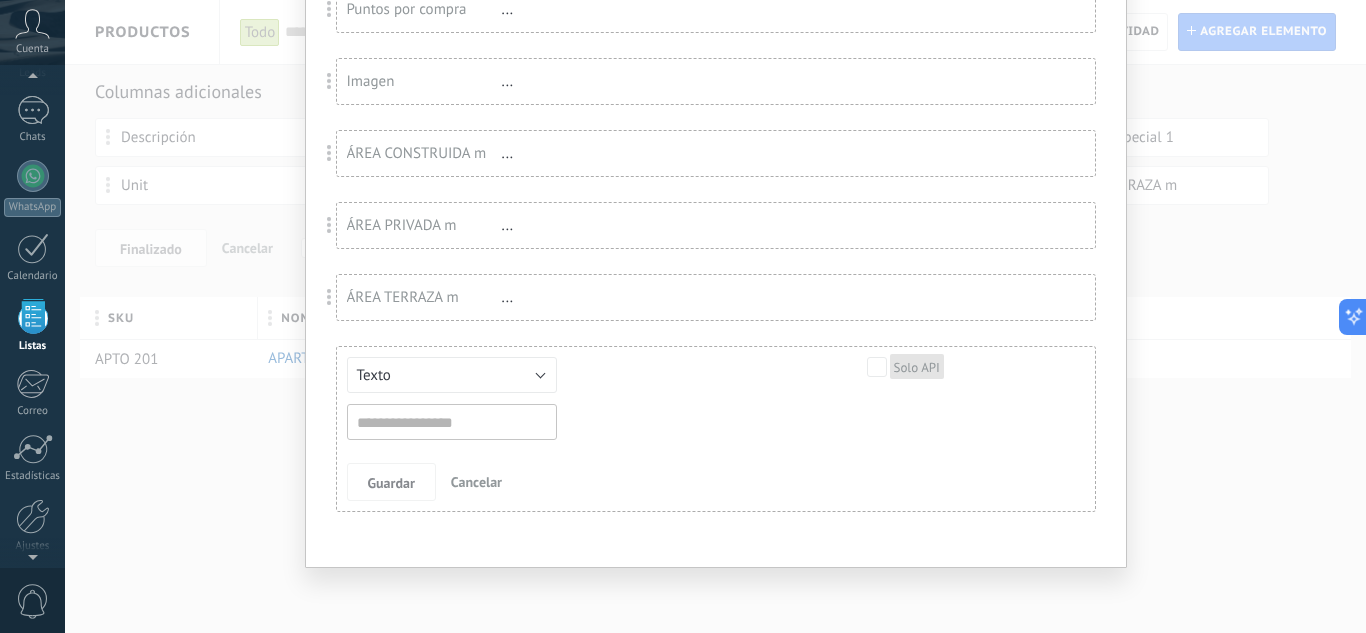 click at bounding box center (452, 422) 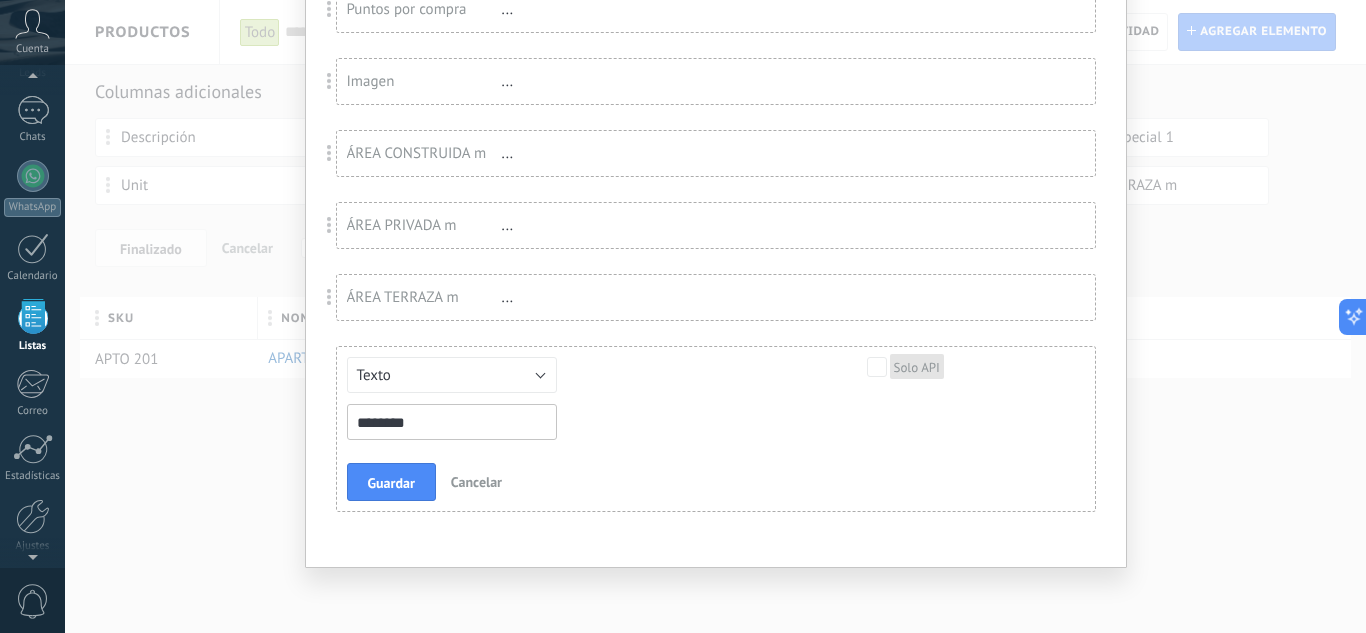 type on "********" 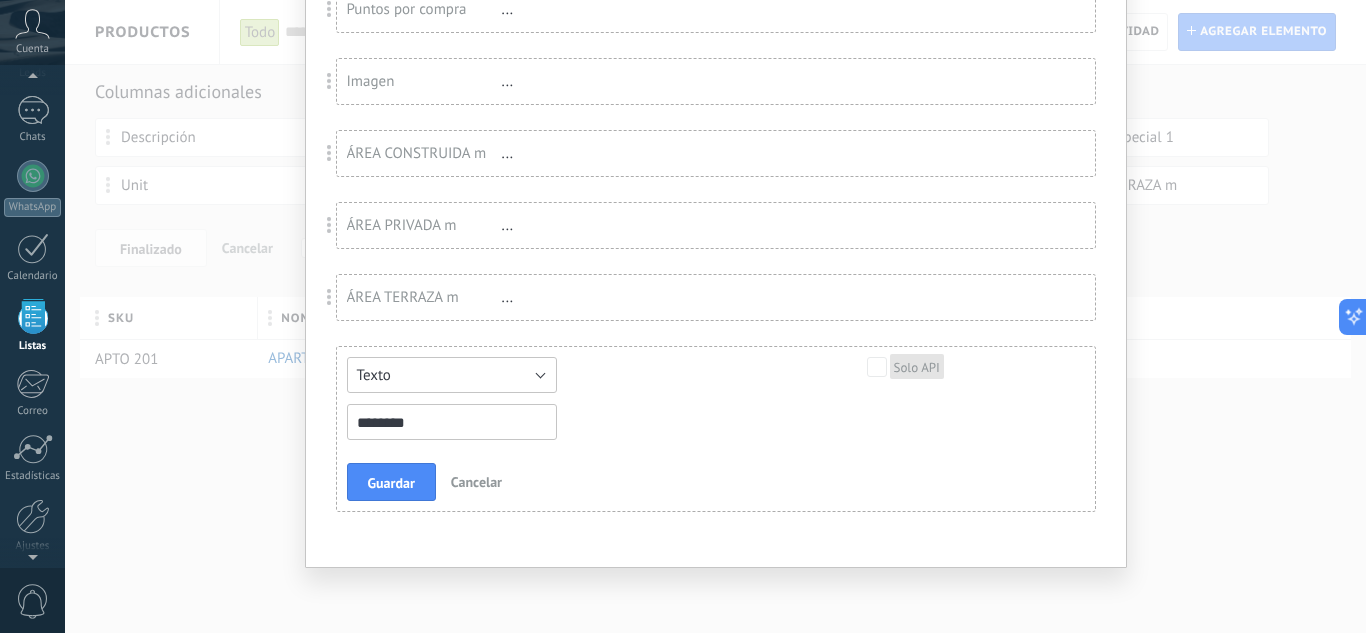 click on "Texto" at bounding box center (452, 375) 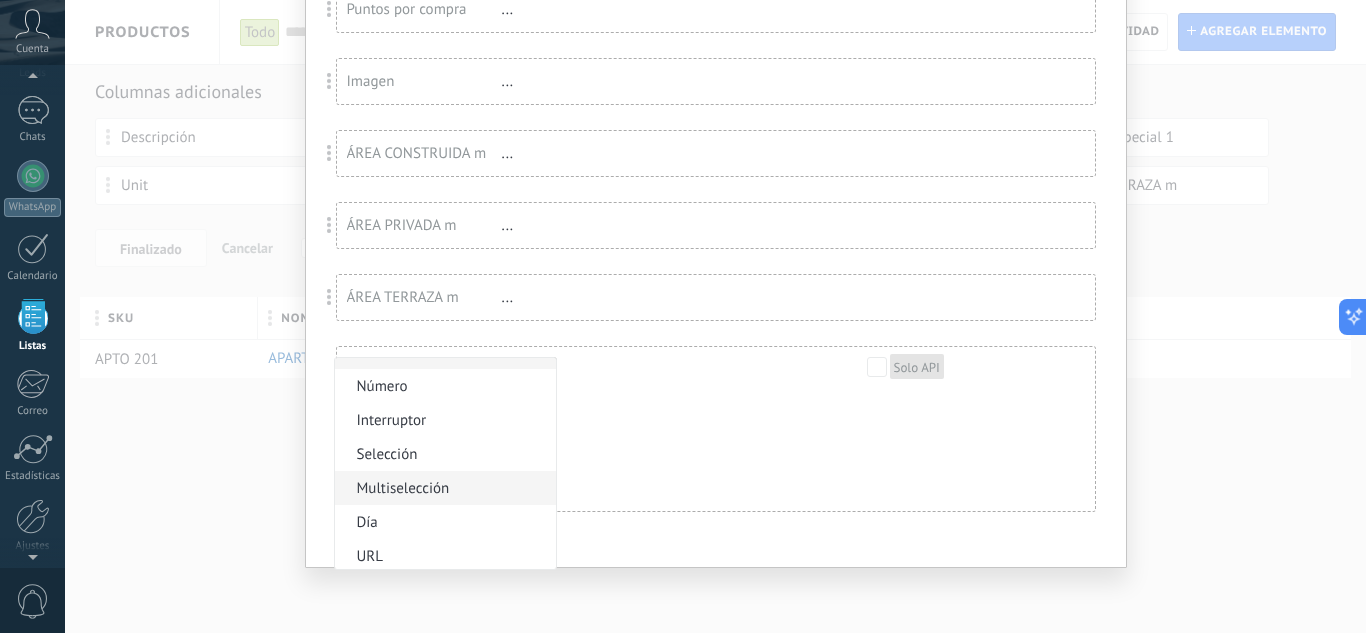 scroll, scrollTop: 0, scrollLeft: 0, axis: both 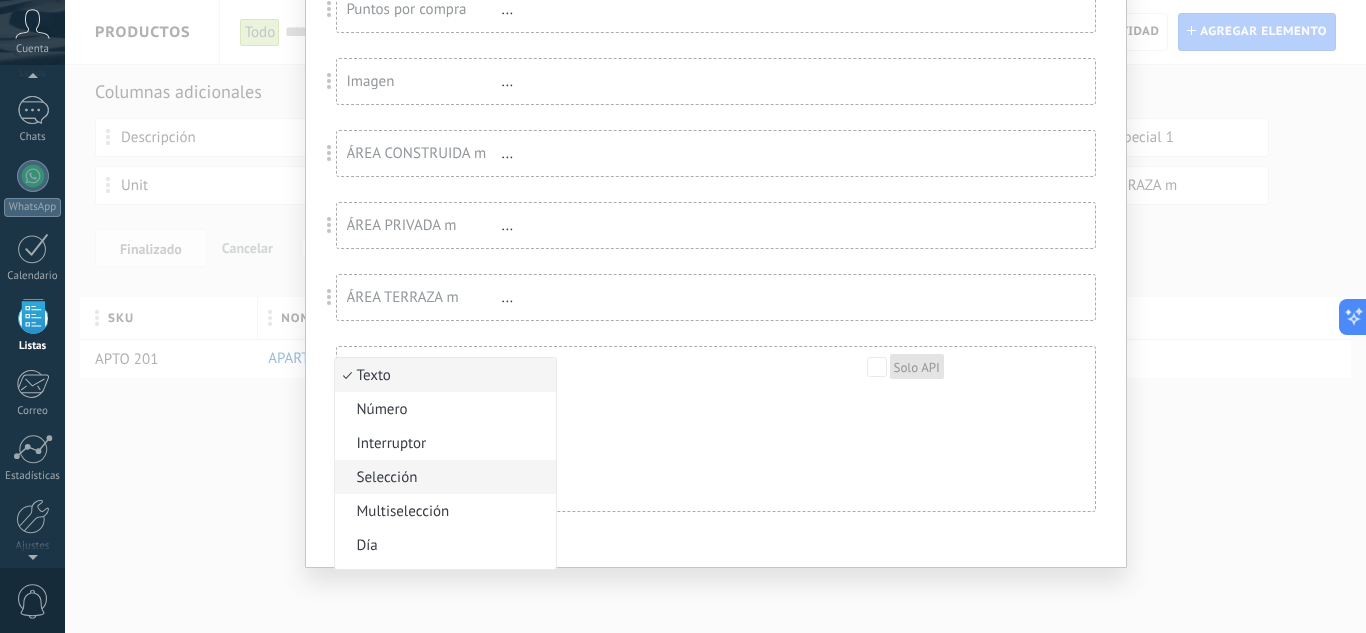 click on "Selección" at bounding box center (442, 477) 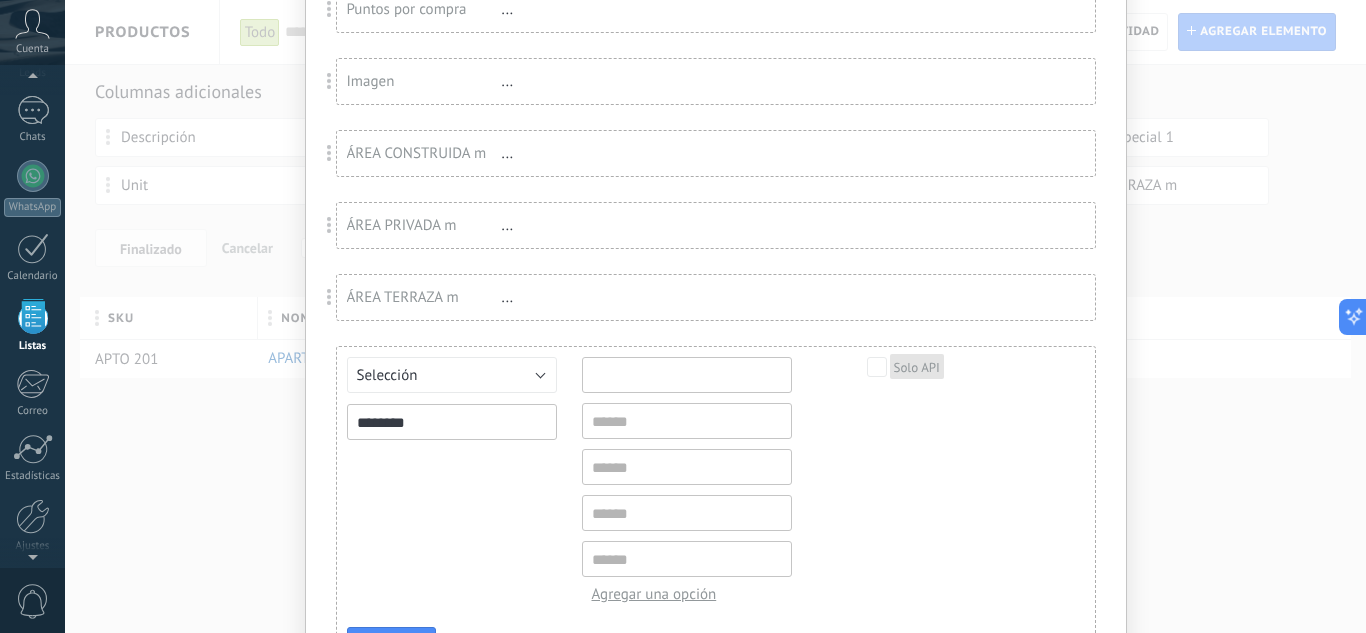 click at bounding box center [687, 375] 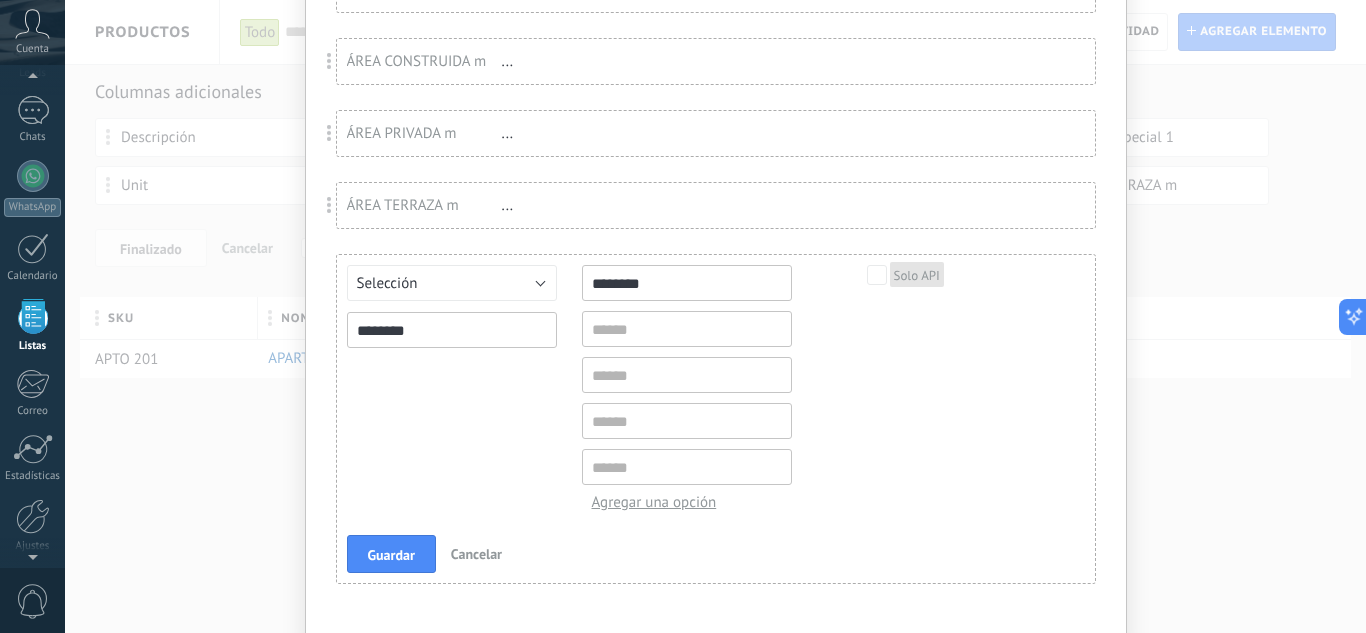 scroll, scrollTop: 906, scrollLeft: 0, axis: vertical 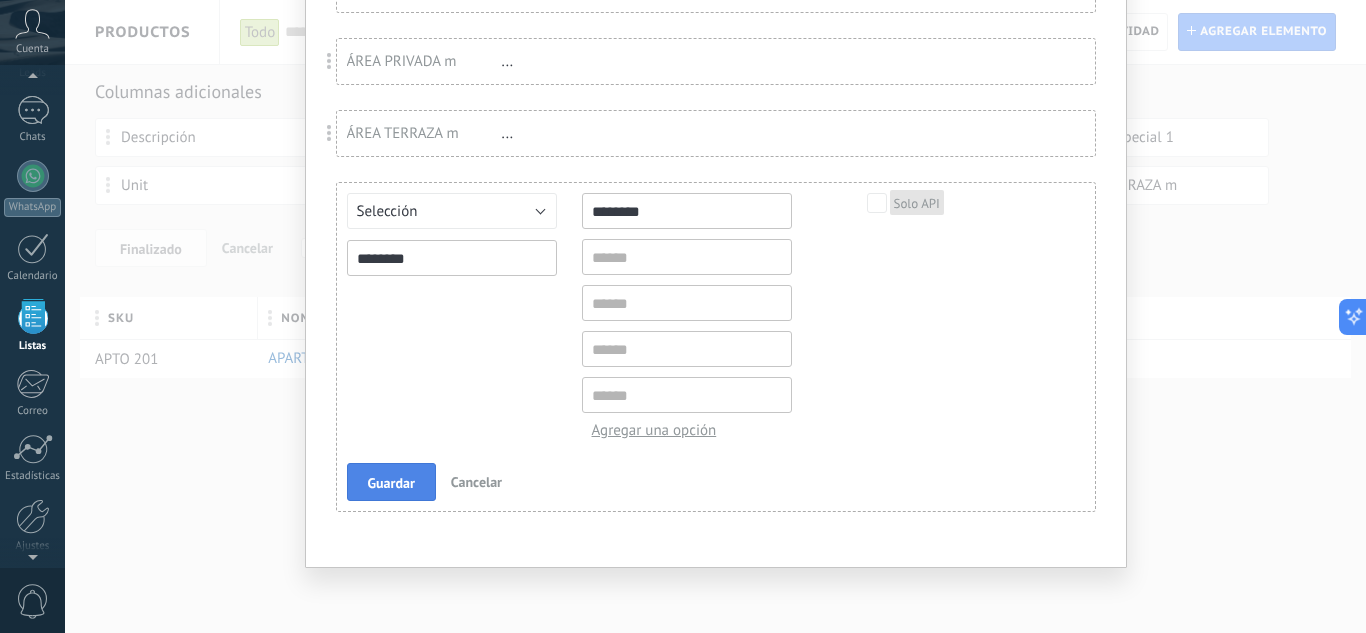 type on "********" 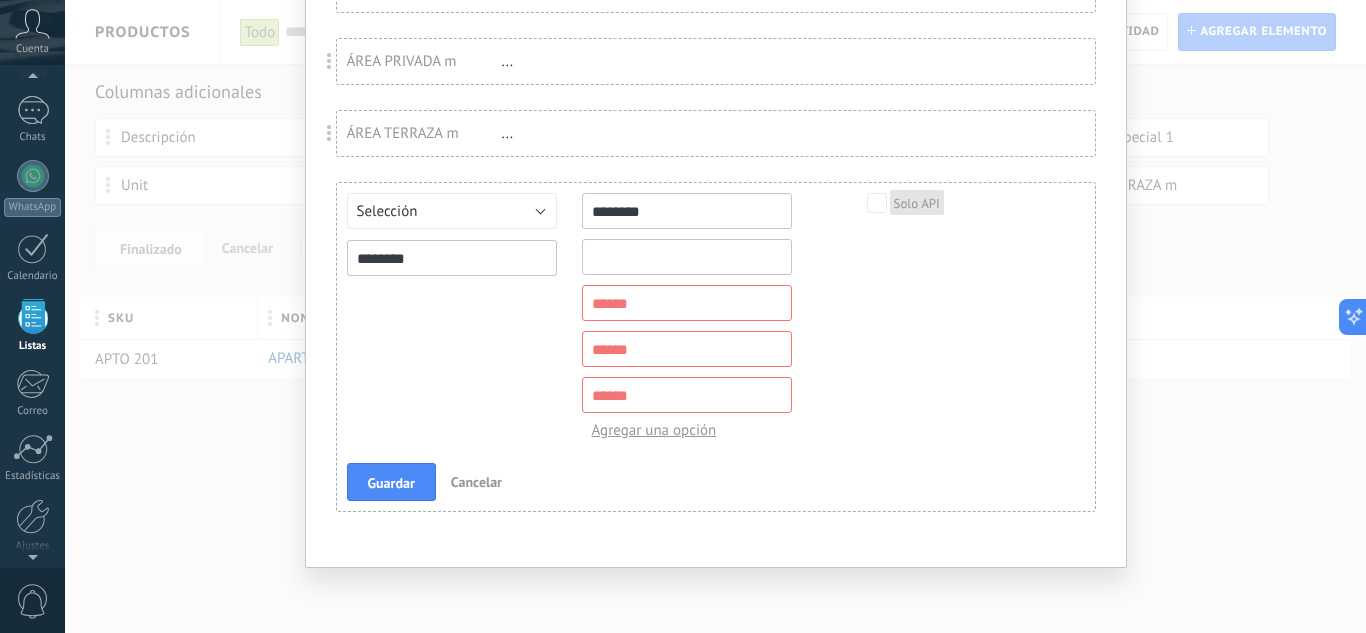 click at bounding box center (687, 257) 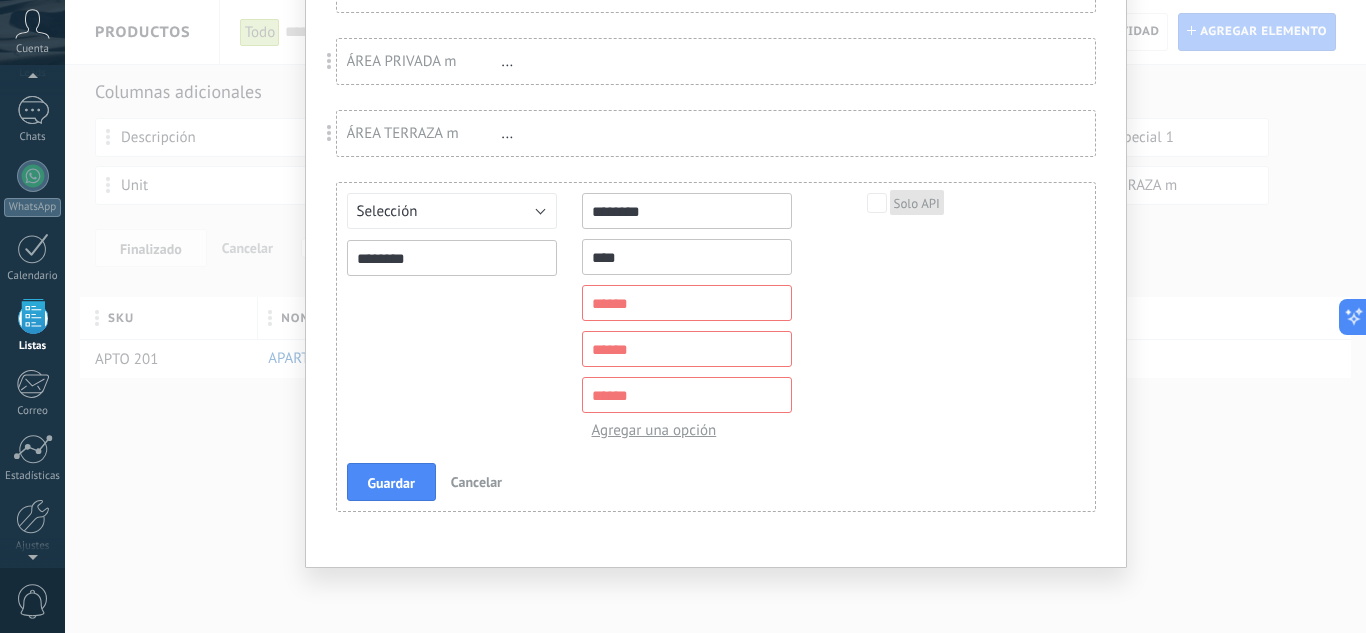type on "****" 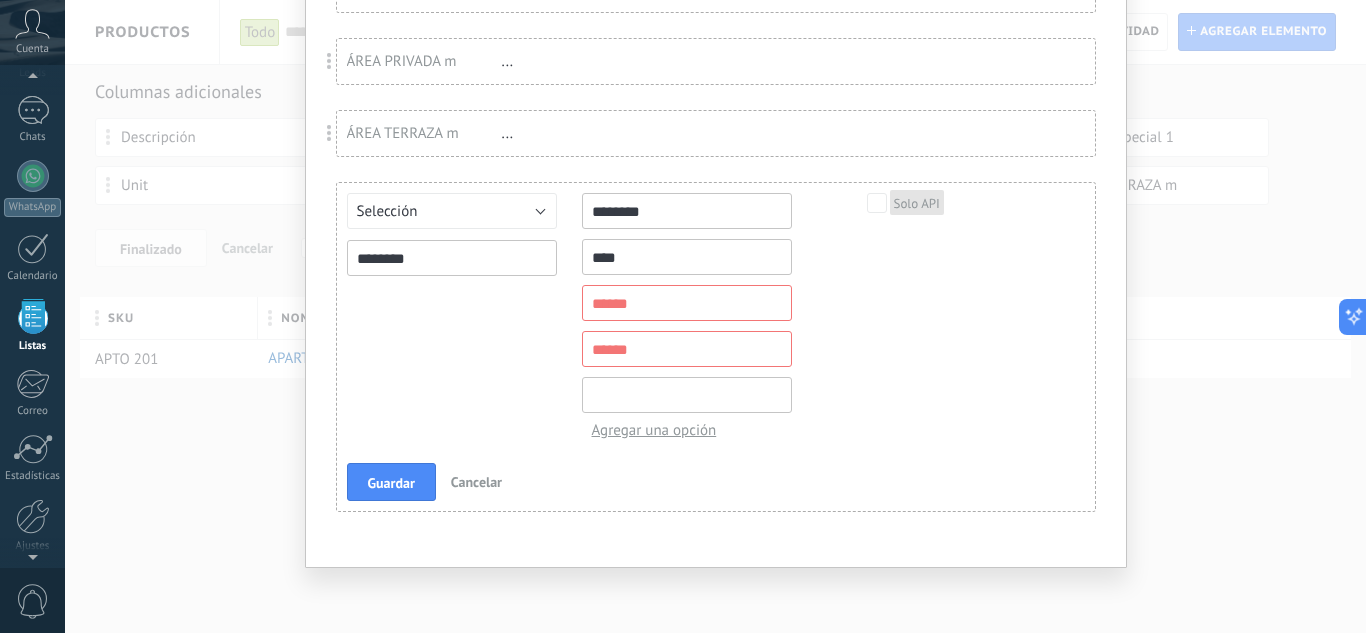 drag, startPoint x: 638, startPoint y: 398, endPoint x: 753, endPoint y: 391, distance: 115.212845 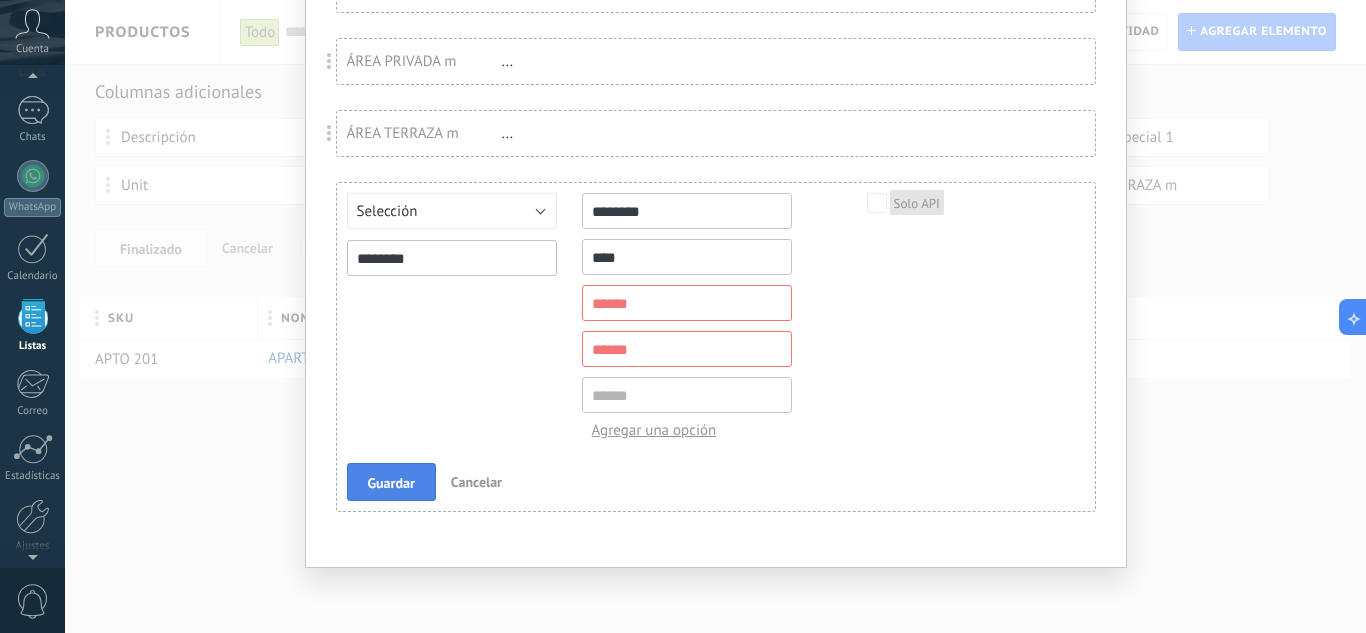 click on "Guardar" at bounding box center (391, 483) 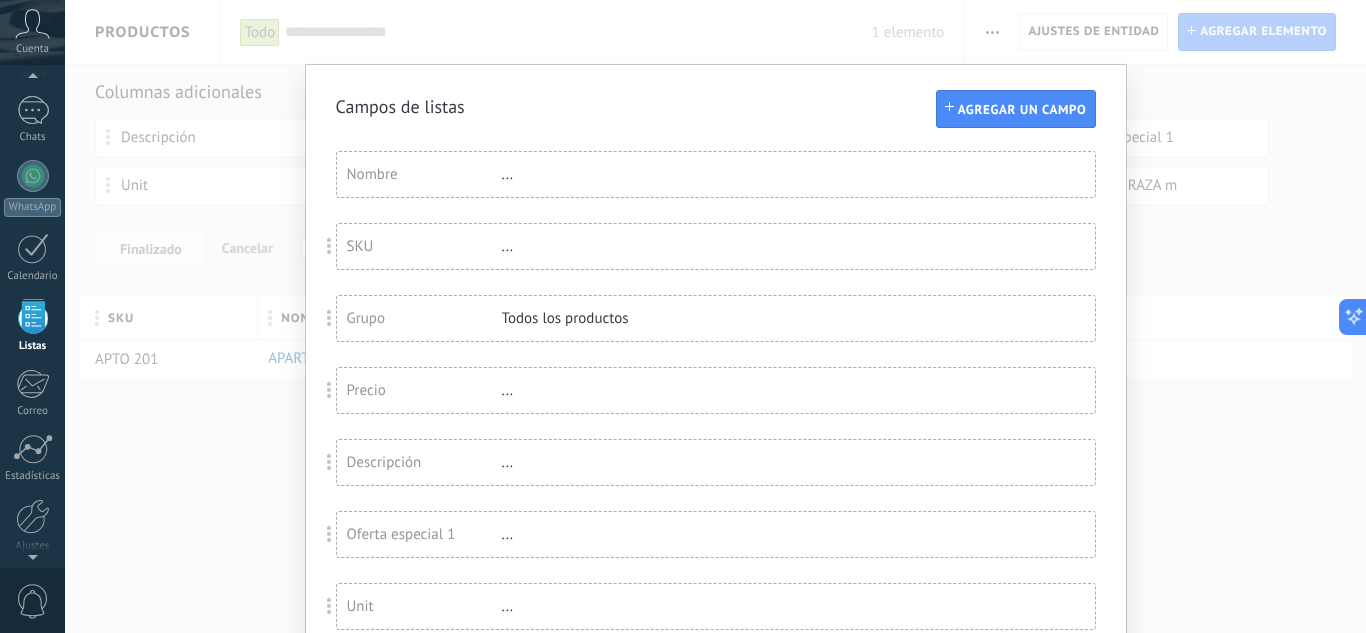 scroll, scrollTop: 0, scrollLeft: 0, axis: both 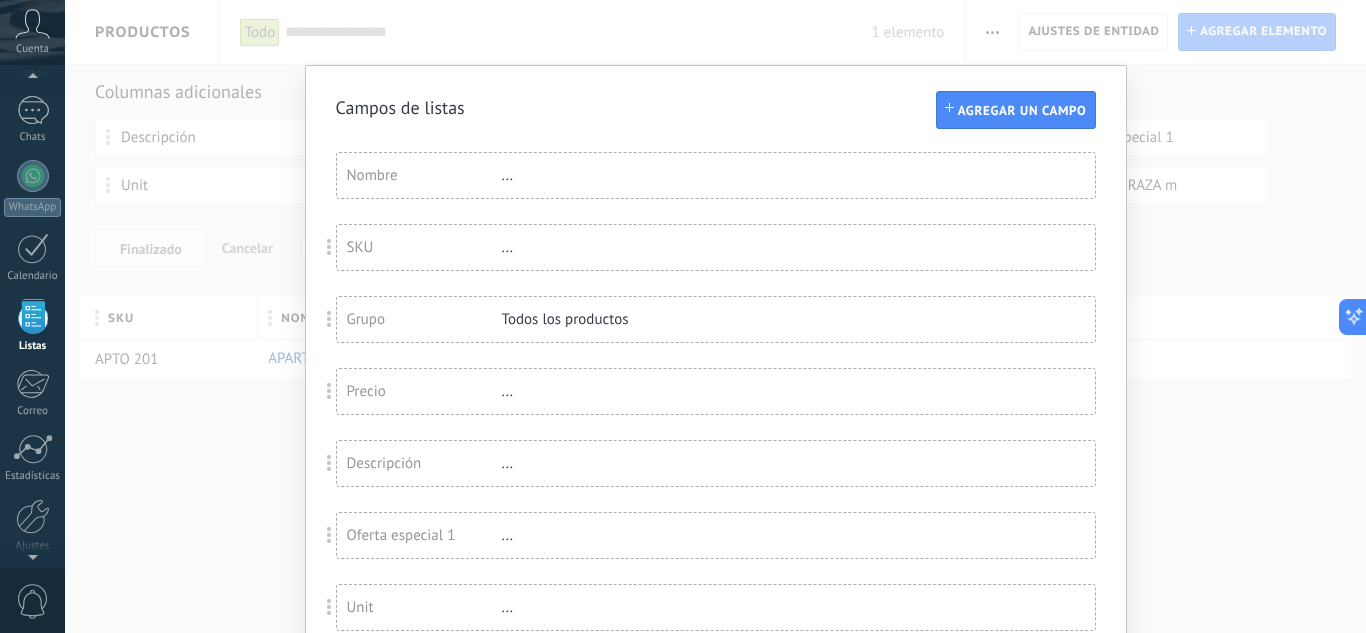 click on "Campos de listas Agregar un campo Usted ha alcanzado la cantidad máxima de los campos añadidos en la tarifa Periodo de prueba Nombre ... SKU ... Grupo Todos los productos Precio ... Descripción ... Oferta especial 1 ... Unit ... Precio al por mayor ... Puntos por compra ... Imagen ... ÁREA CONSTRUIDA m ... ÁREA PRIVADA m ... ÁREA TERRAZA m ... PROYECTO ANVAR 93" at bounding box center [715, 316] 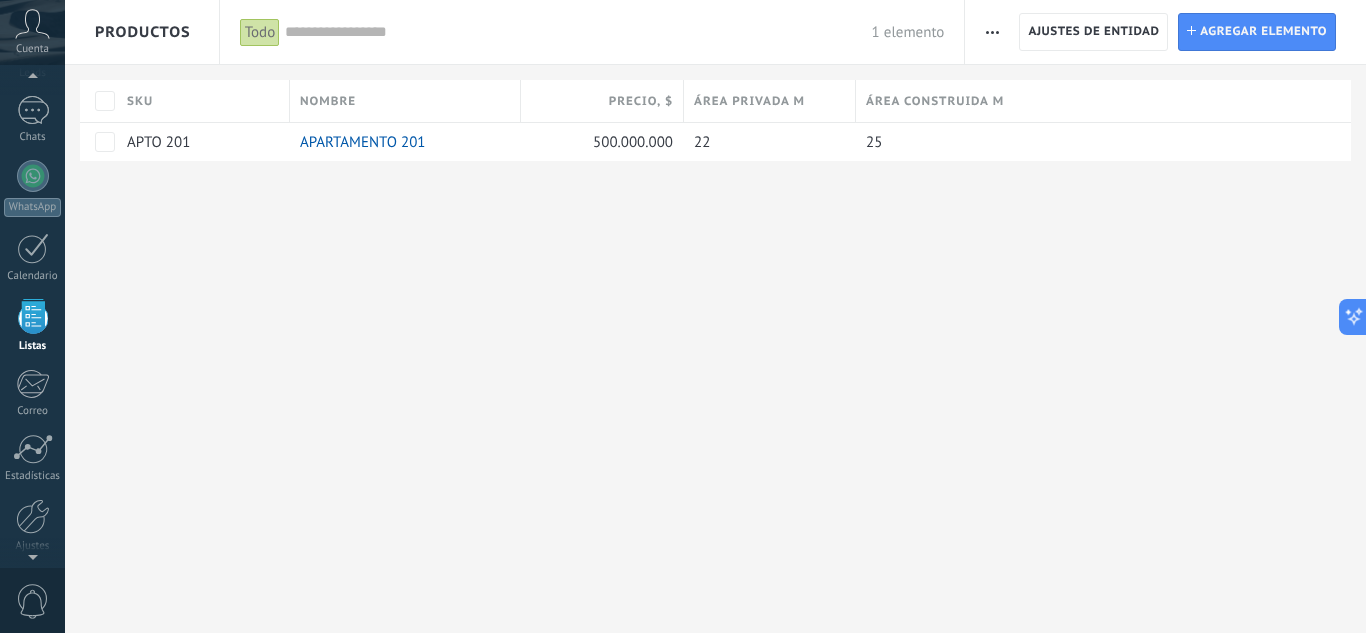 click at bounding box center [992, 32] 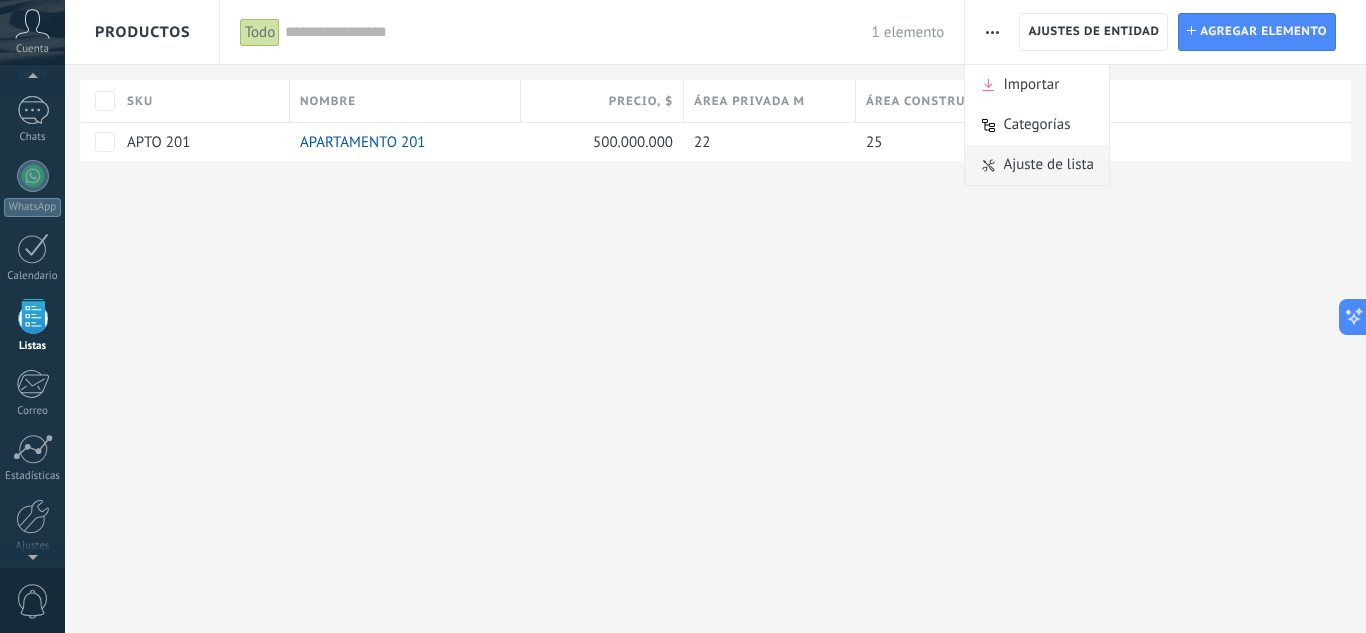 click on "Ajuste de lista" at bounding box center [1048, 165] 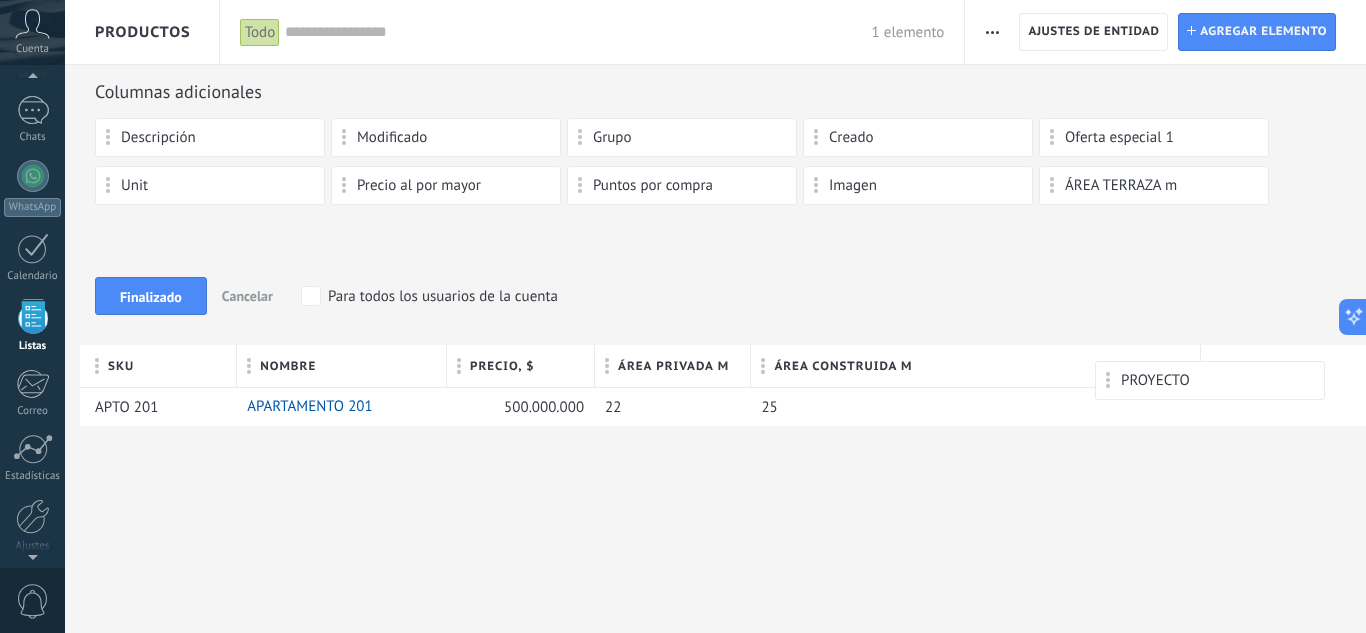 drag, startPoint x: 233, startPoint y: 244, endPoint x: 1233, endPoint y: 371, distance: 1008.0322 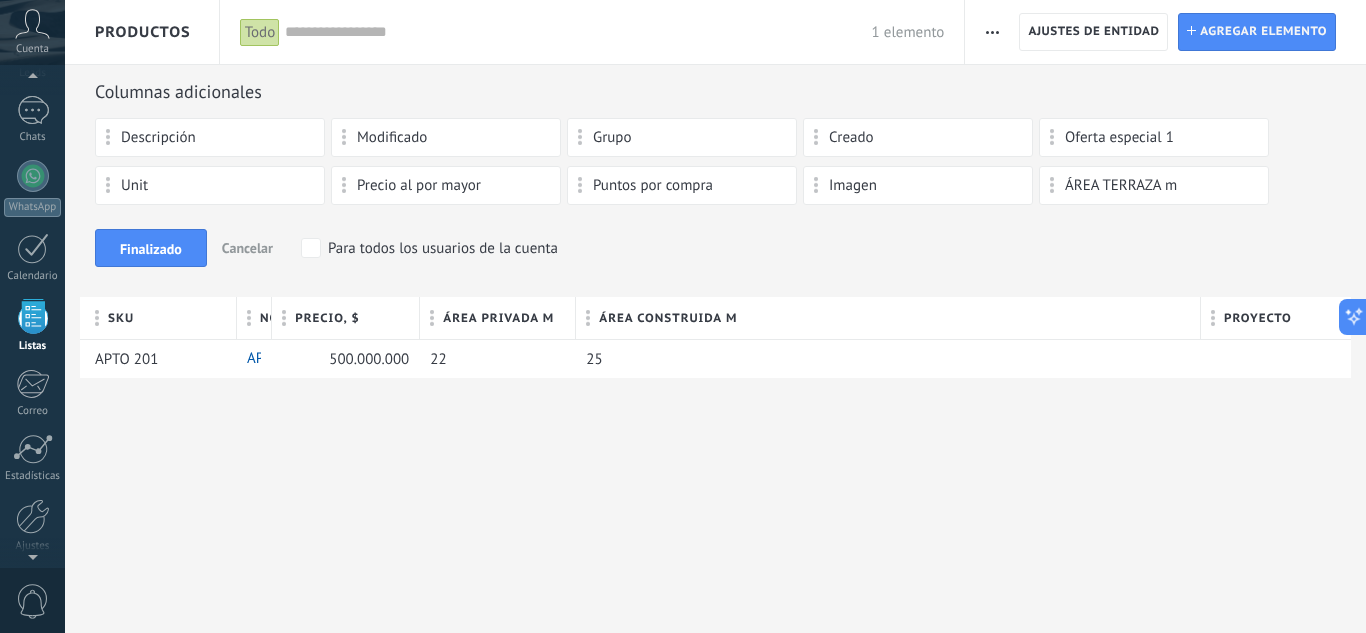 click on "Productos" at bounding box center [143, 32] 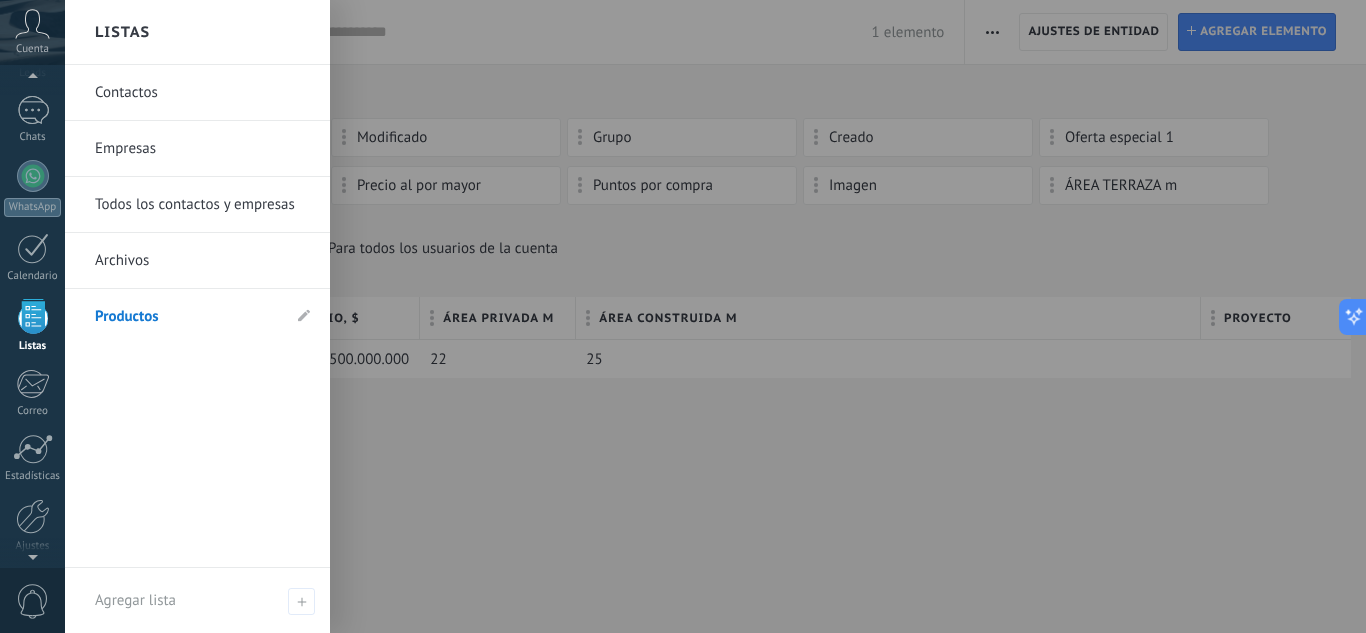 click at bounding box center (748, 316) 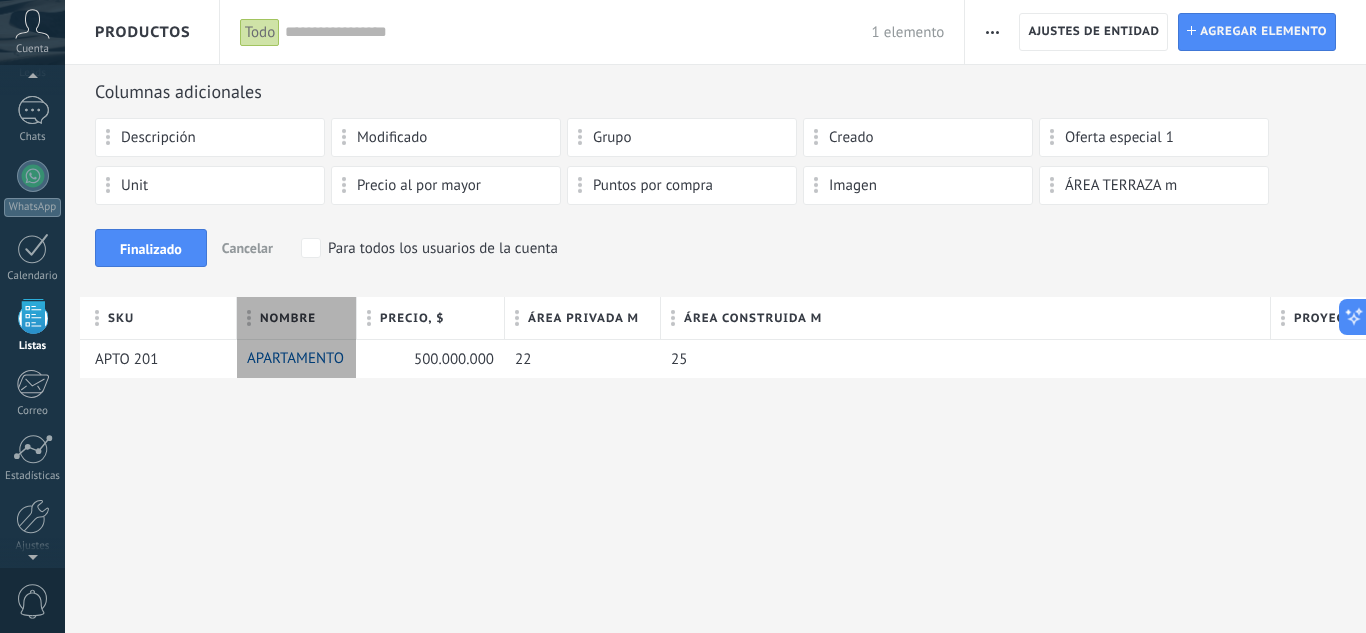 scroll, scrollTop: 19, scrollLeft: 0, axis: vertical 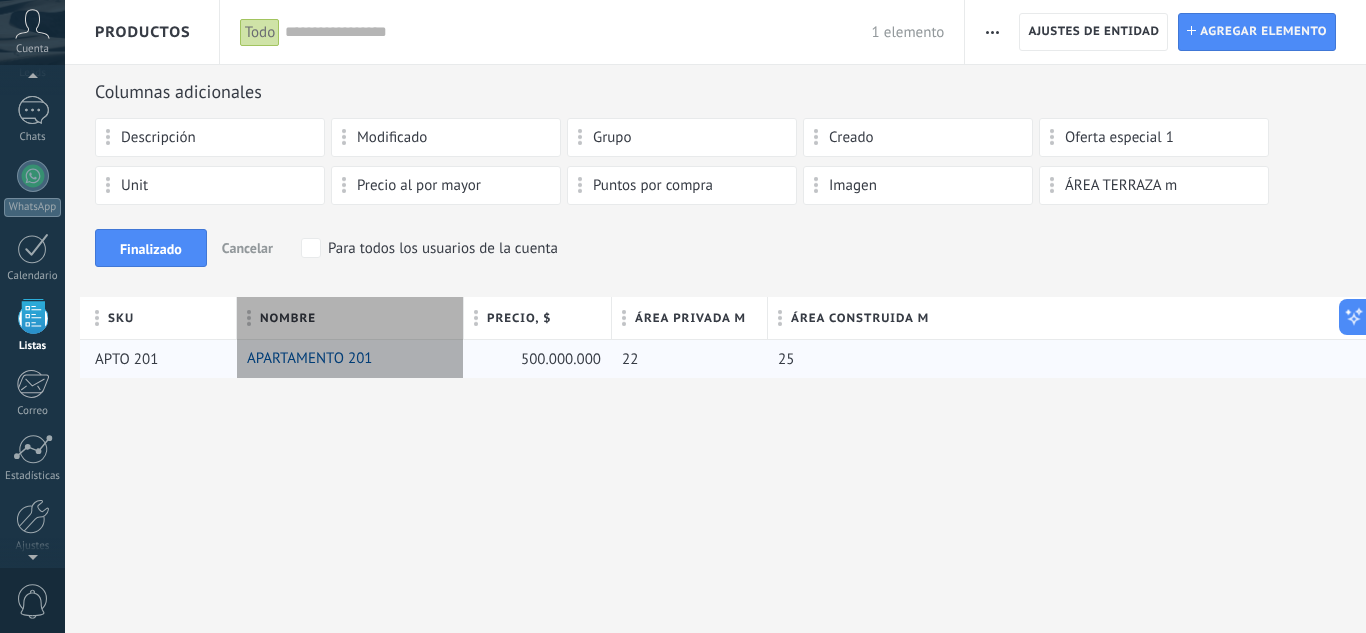 drag, startPoint x: 274, startPoint y: 327, endPoint x: 466, endPoint y: 345, distance: 192.8419 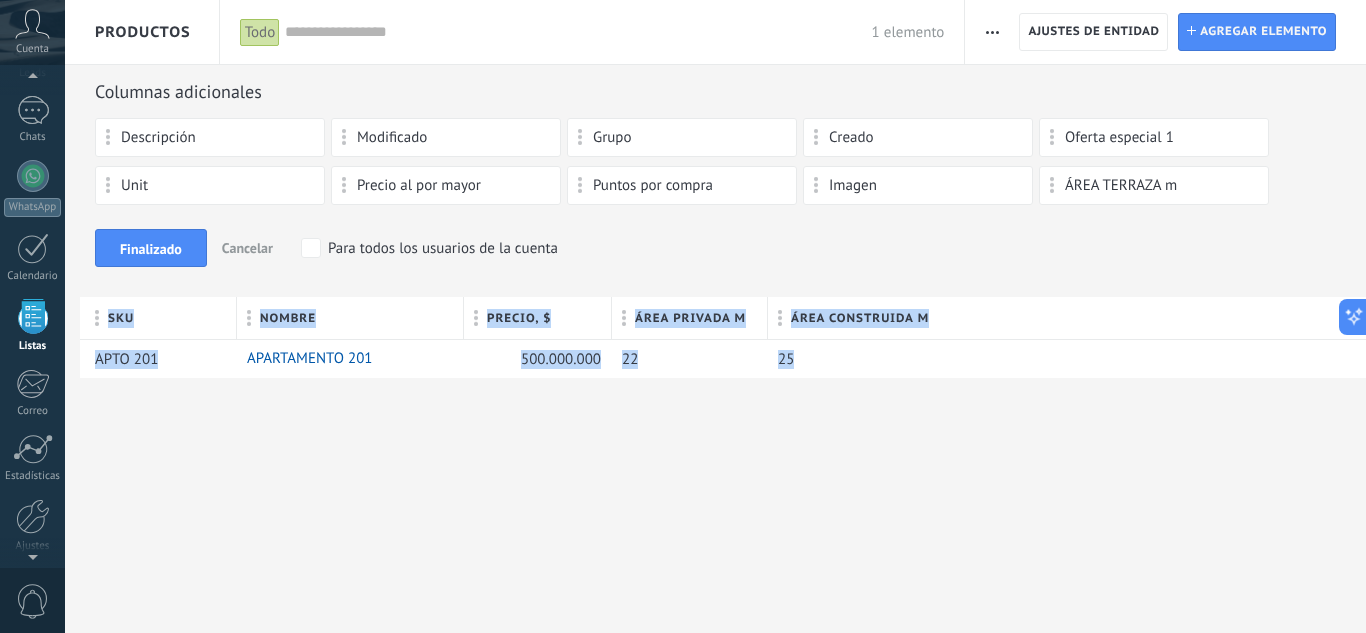 drag, startPoint x: 1027, startPoint y: 515, endPoint x: 761, endPoint y: 452, distance: 273.35873 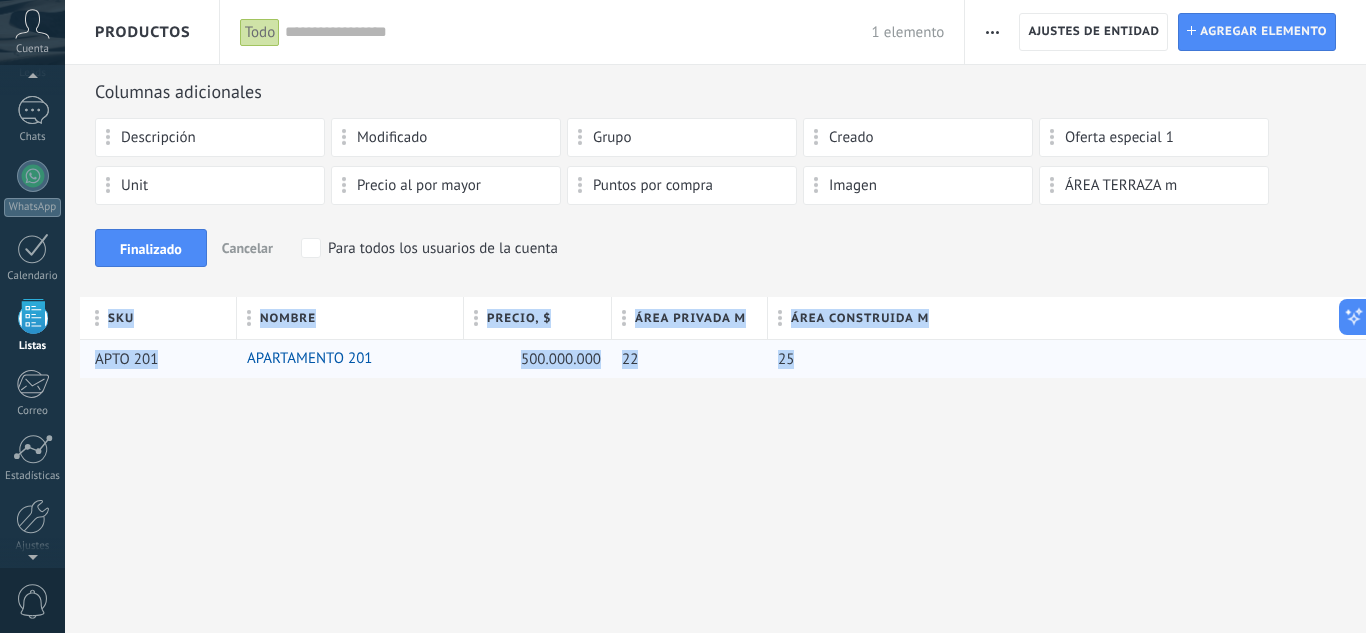 drag, startPoint x: 995, startPoint y: 416, endPoint x: 820, endPoint y: 358, distance: 184.36105 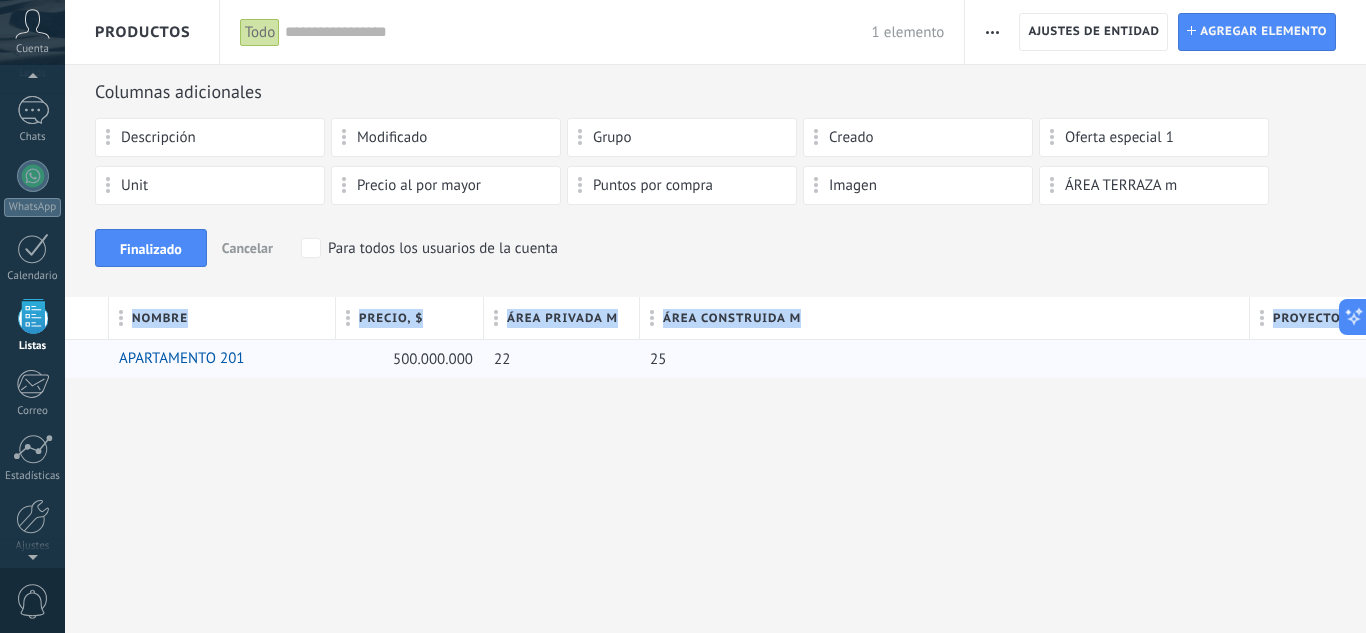 scroll, scrollTop: 0, scrollLeft: 177, axis: horizontal 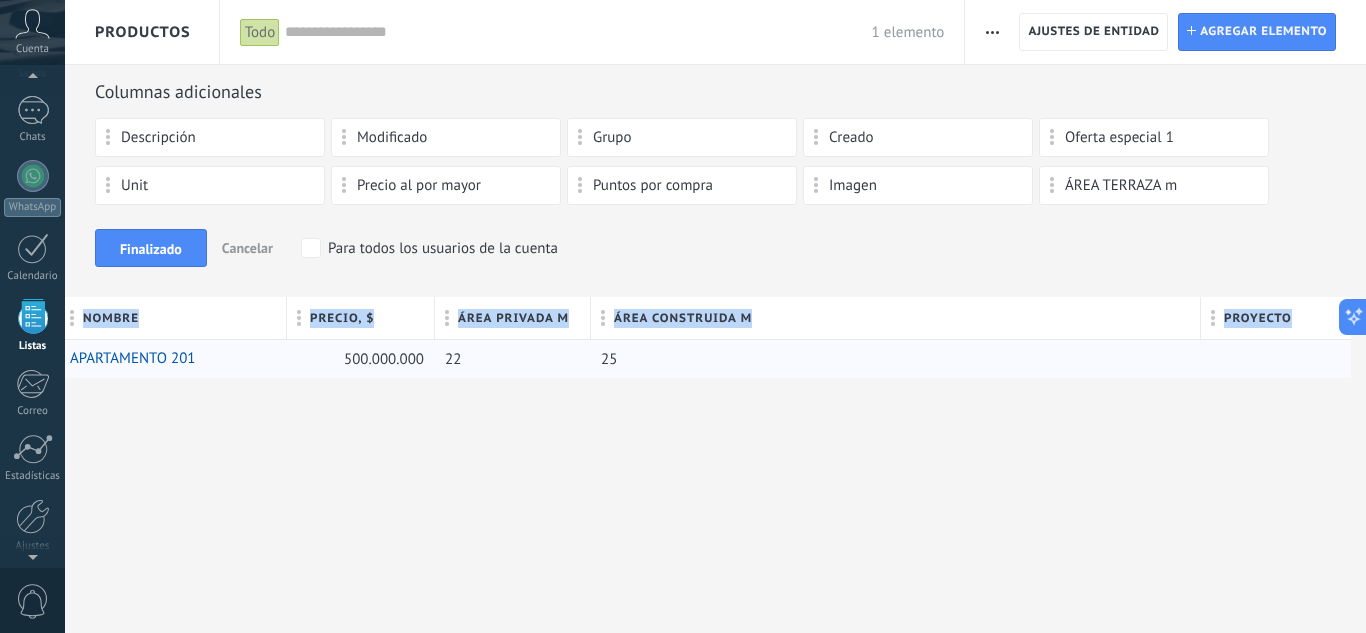 drag, startPoint x: 947, startPoint y: 352, endPoint x: 603, endPoint y: 341, distance: 344.17584 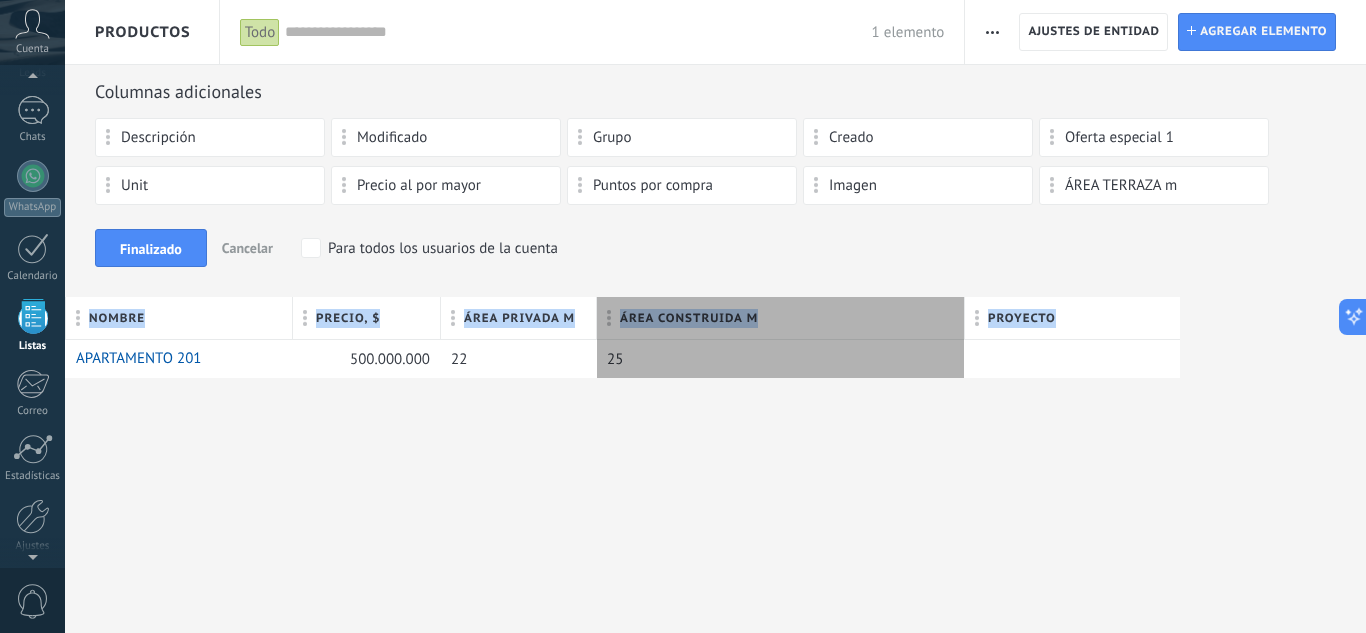 scroll, scrollTop: 0, scrollLeft: 171, axis: horizontal 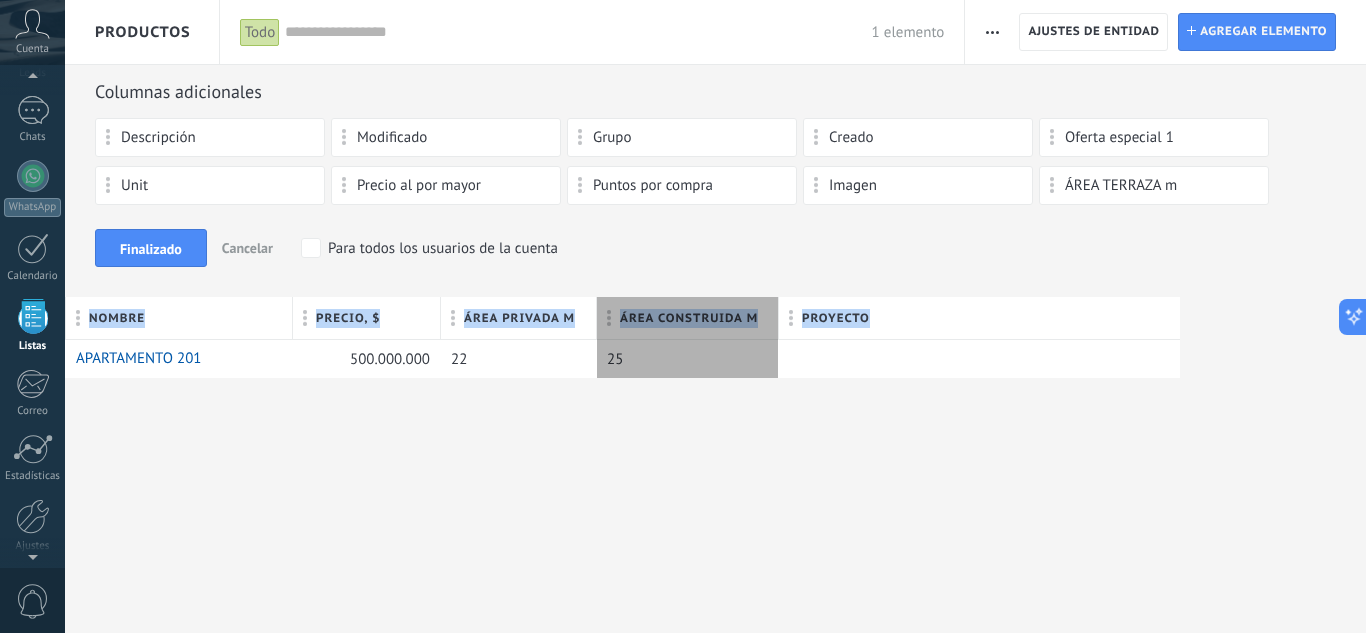 drag, startPoint x: 1200, startPoint y: 323, endPoint x: 772, endPoint y: 325, distance: 428.00467 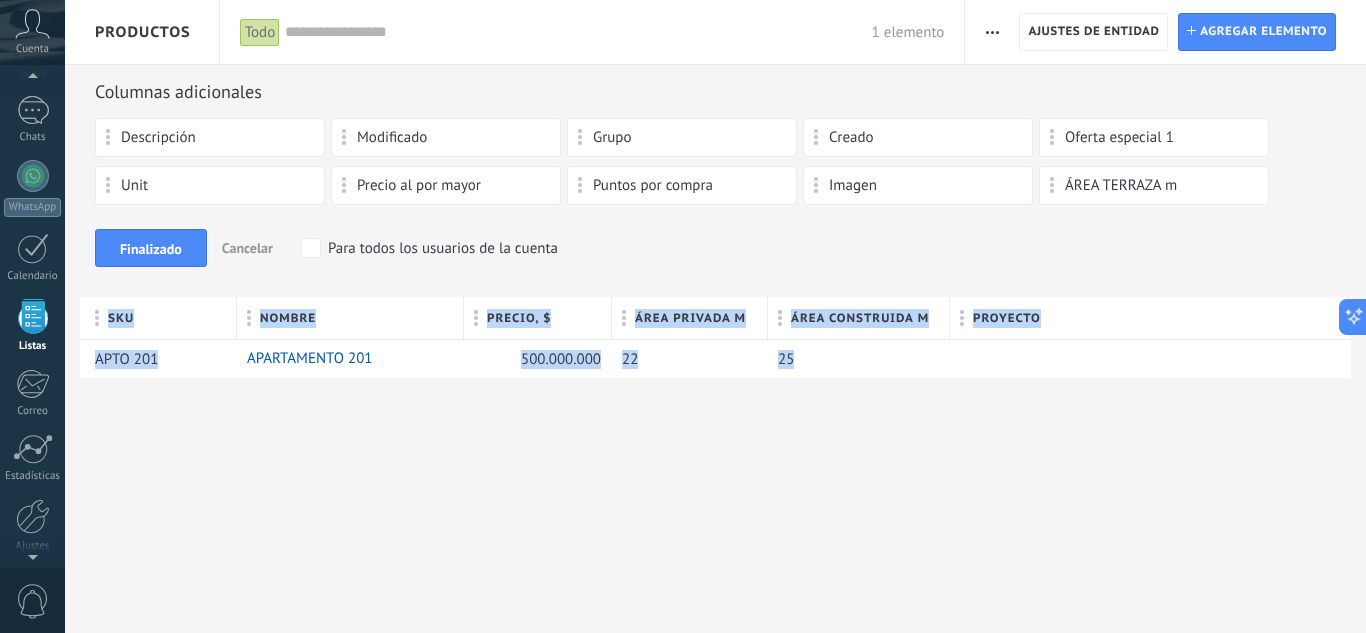 click on "Columnas adicionales Descripción Modificado Grupo Creado Oferta especial 1 Unit Precio al por mayor Puntos por compra Imagen ÁREA TERRAZA m Finalizado Cancelar Para todos los usuarios de la cuenta" at bounding box center [715, 188] 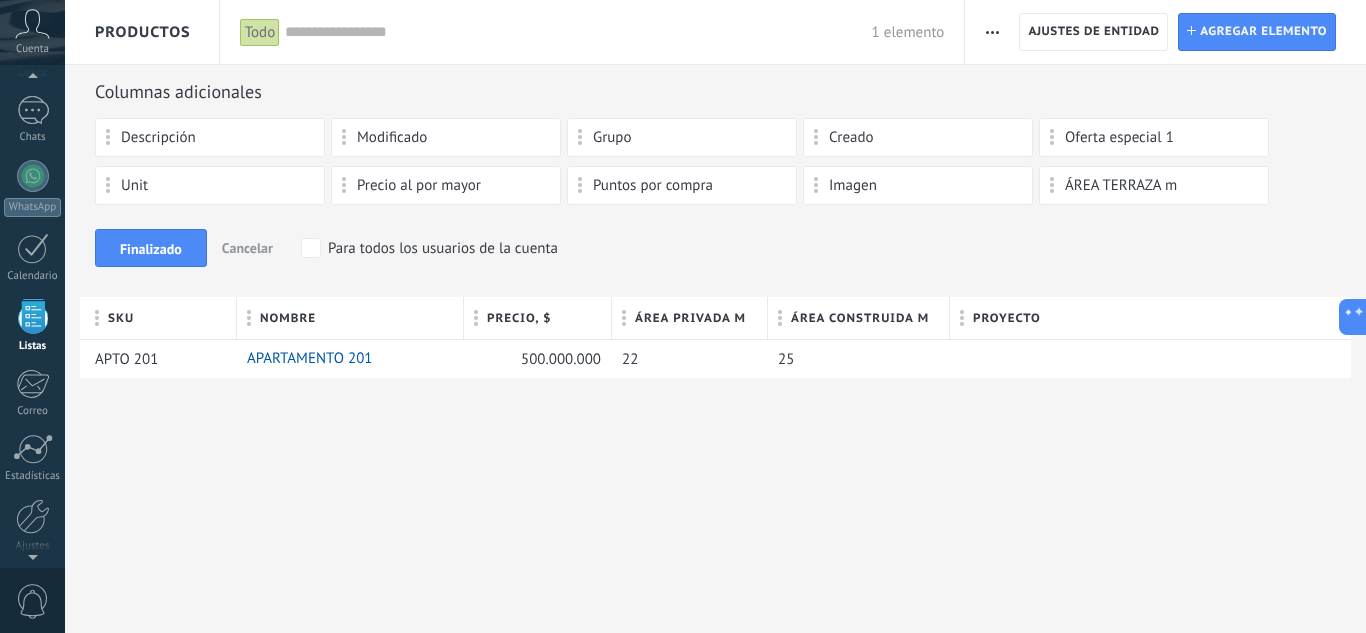 click on "**********" at bounding box center [715, 316] 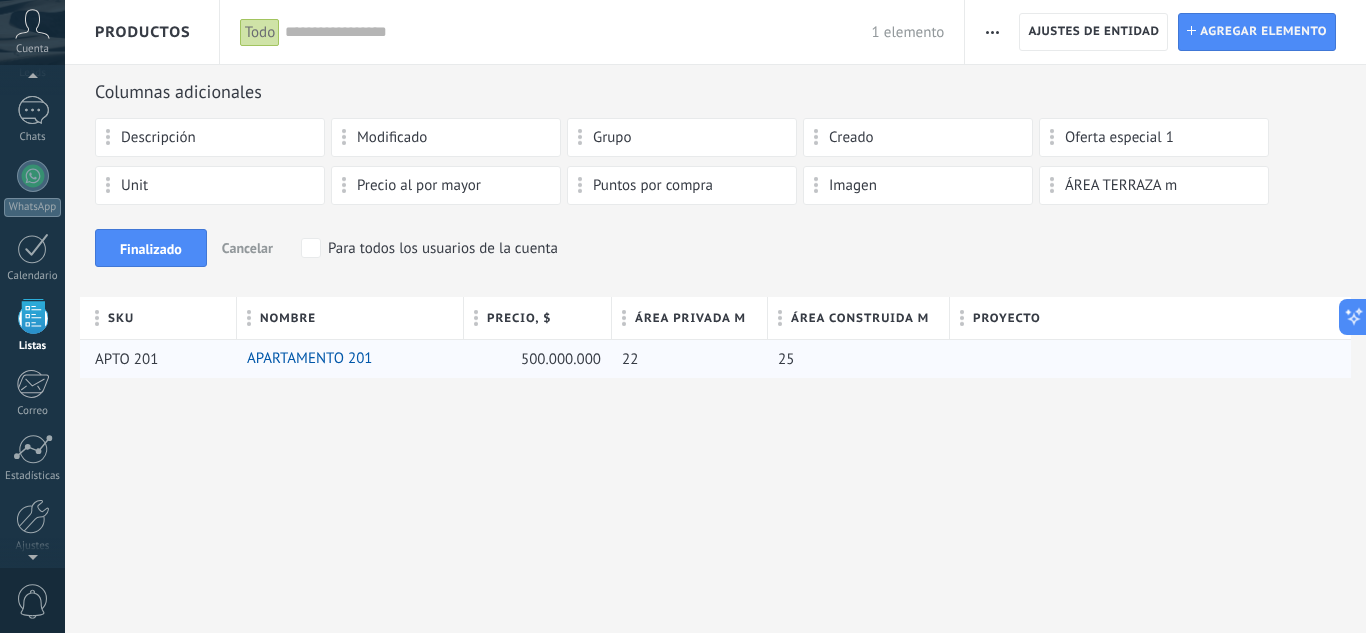 click on "APARTAMENTO 201" at bounding box center (310, 358) 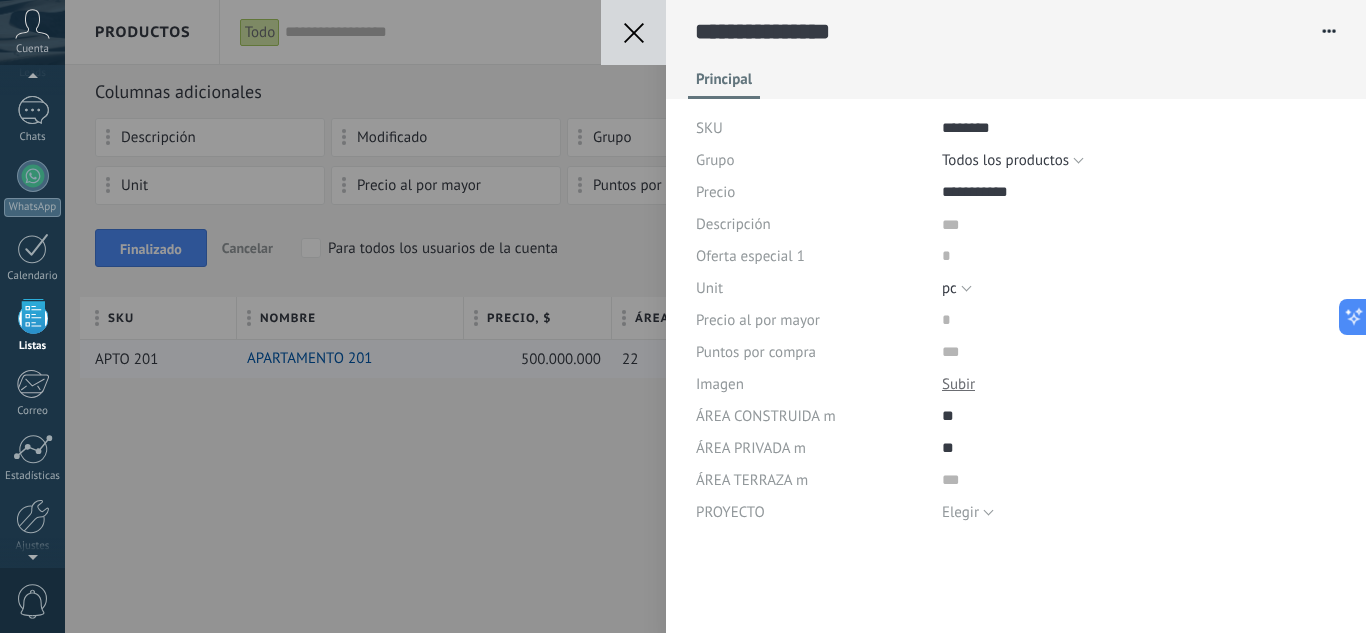 scroll, scrollTop: 20, scrollLeft: 0, axis: vertical 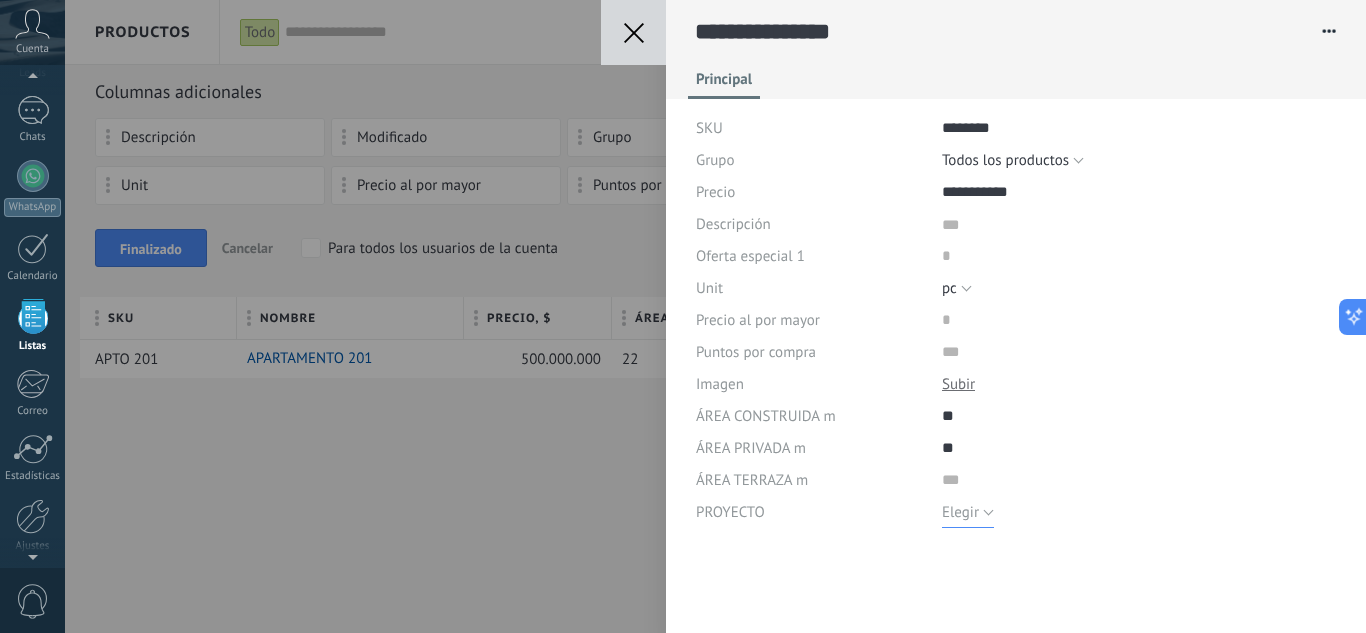 click on "Elegir" at bounding box center [968, 512] 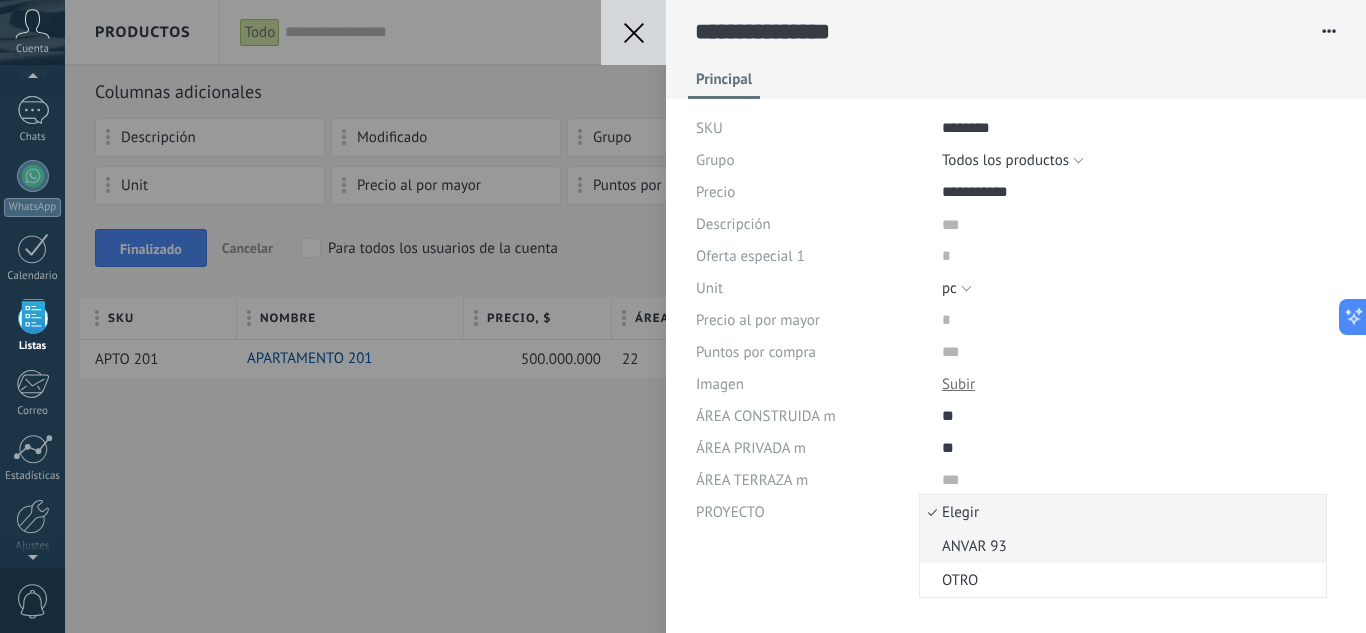click on "ANVAR 93" at bounding box center [1120, 546] 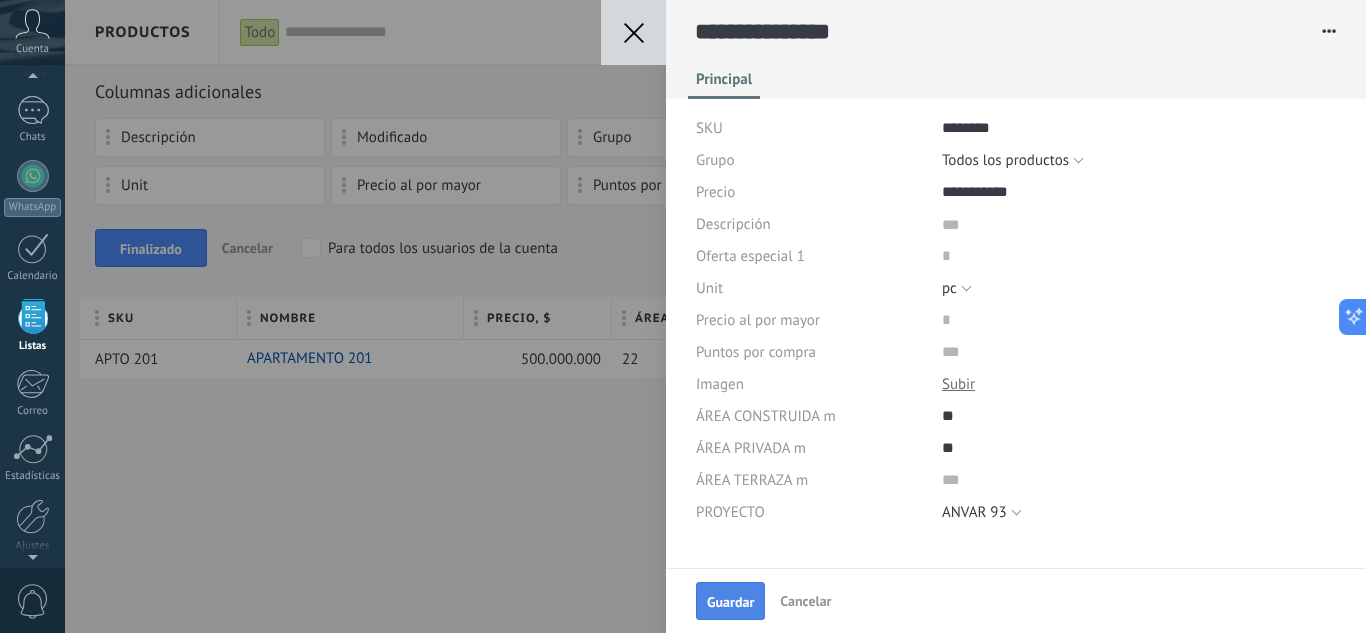 click on "Guardar" at bounding box center (730, 602) 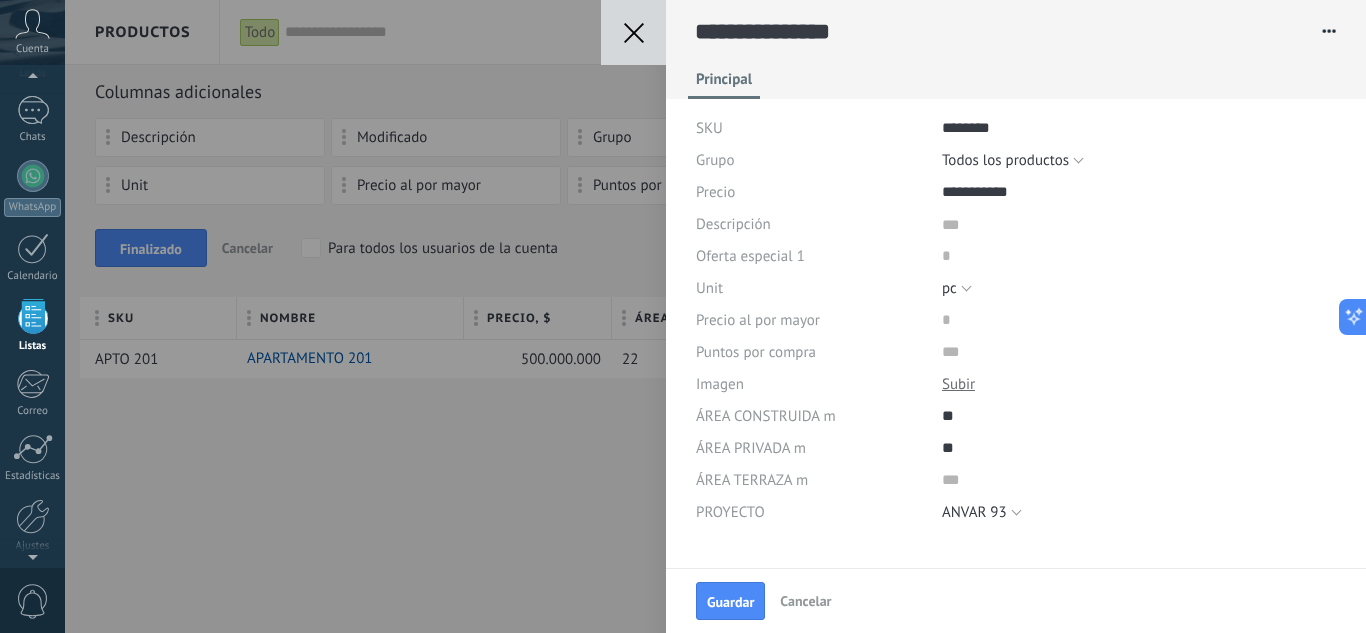 click 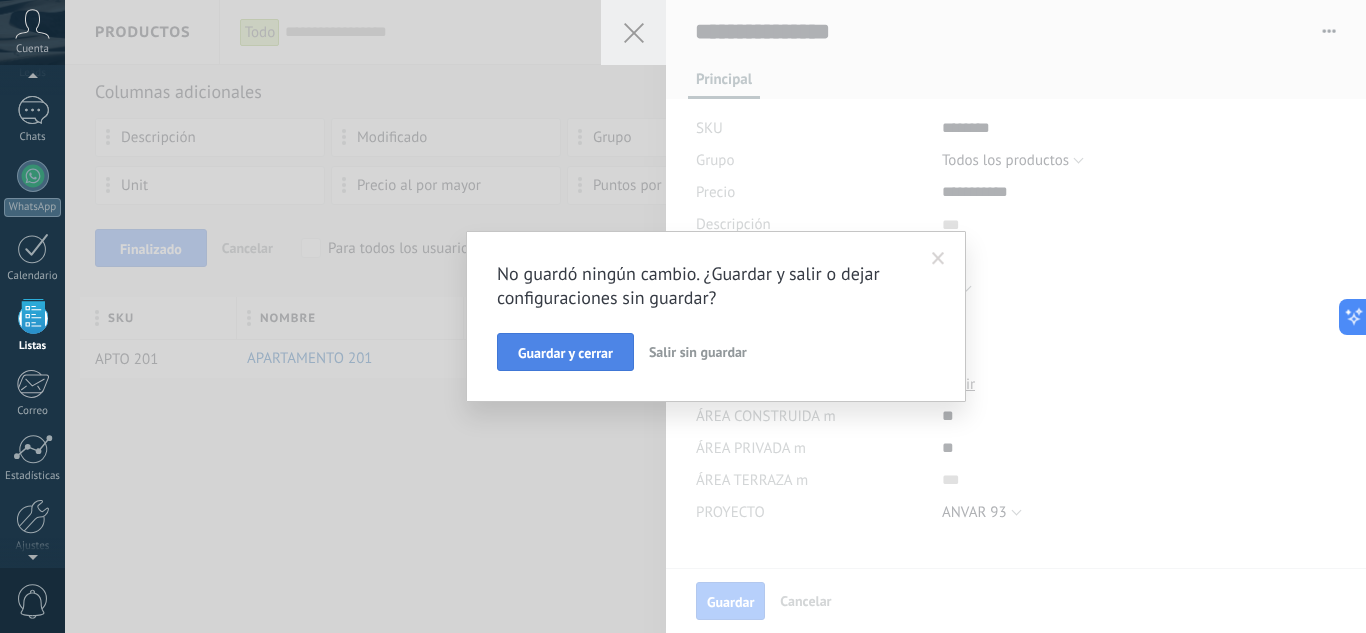 click on "Guardar y cerrar" at bounding box center [565, 353] 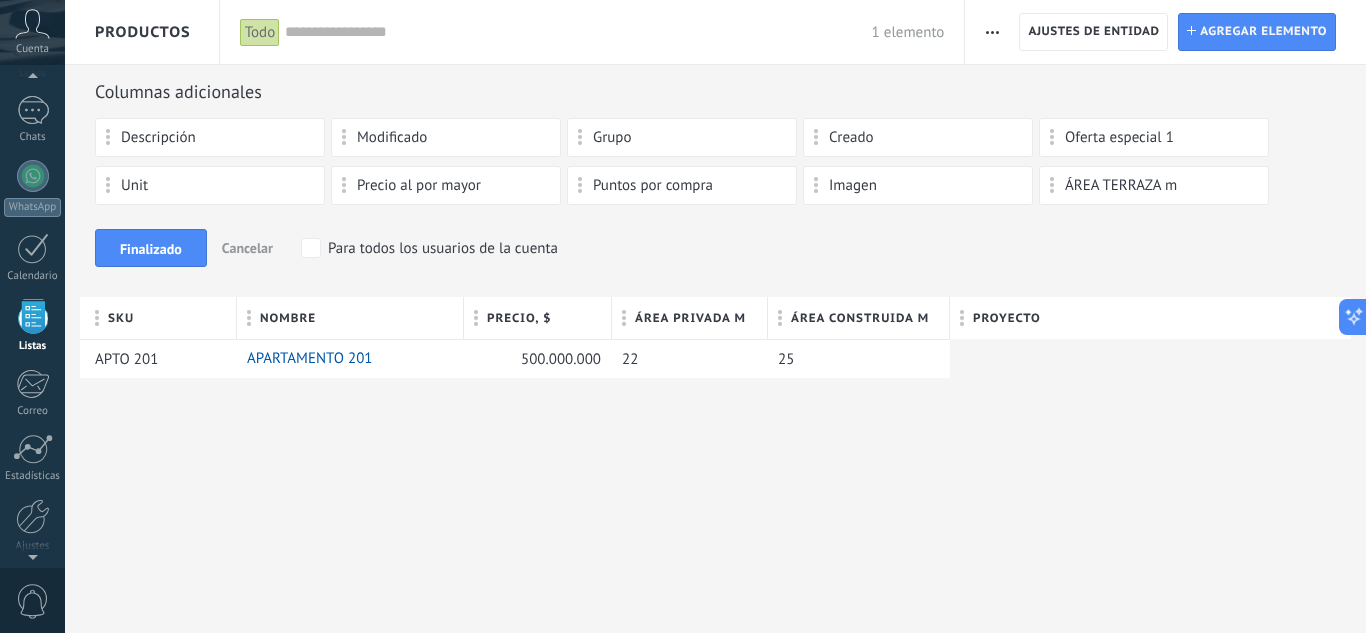 click on "**********" at bounding box center [715, 316] 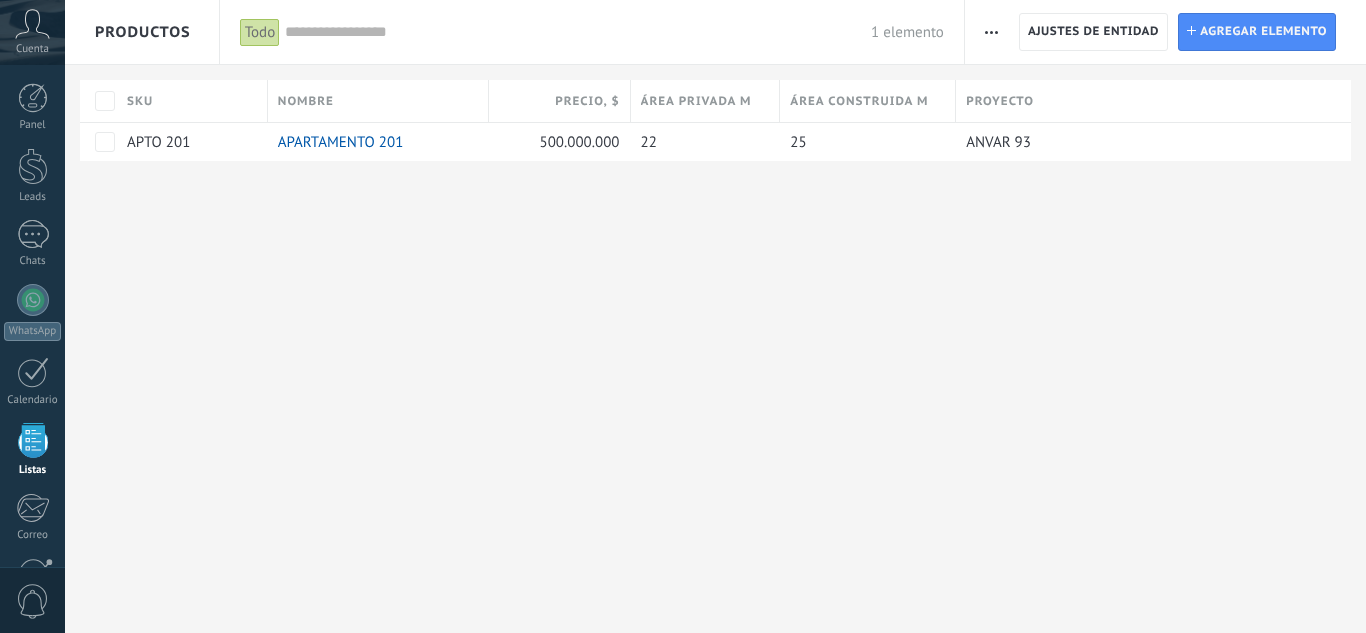 scroll, scrollTop: 0, scrollLeft: 0, axis: both 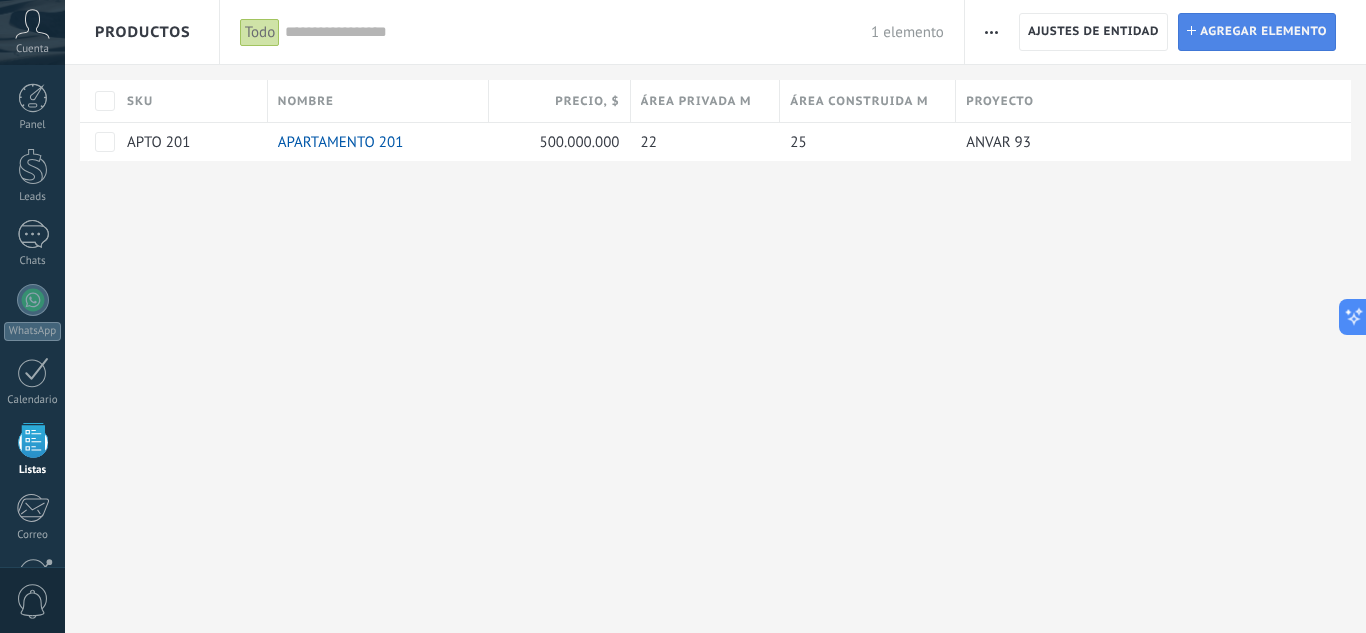 click on "Agregar elemento" at bounding box center (1263, 32) 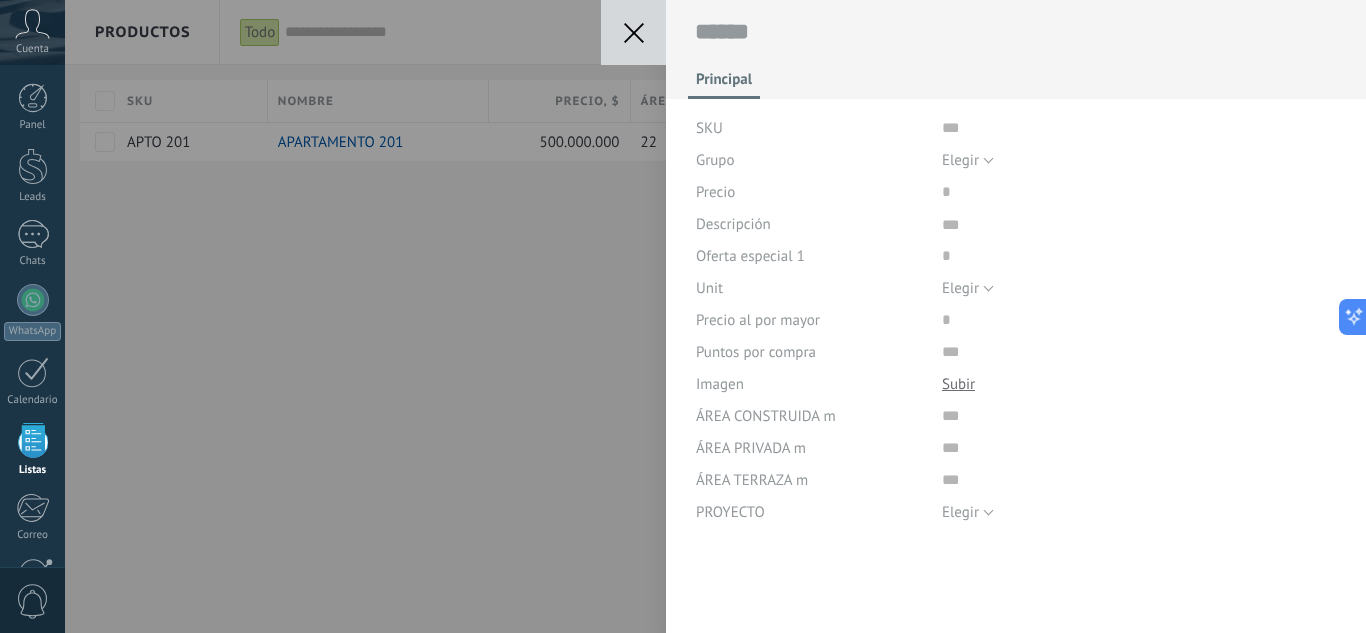 scroll, scrollTop: 20, scrollLeft: 0, axis: vertical 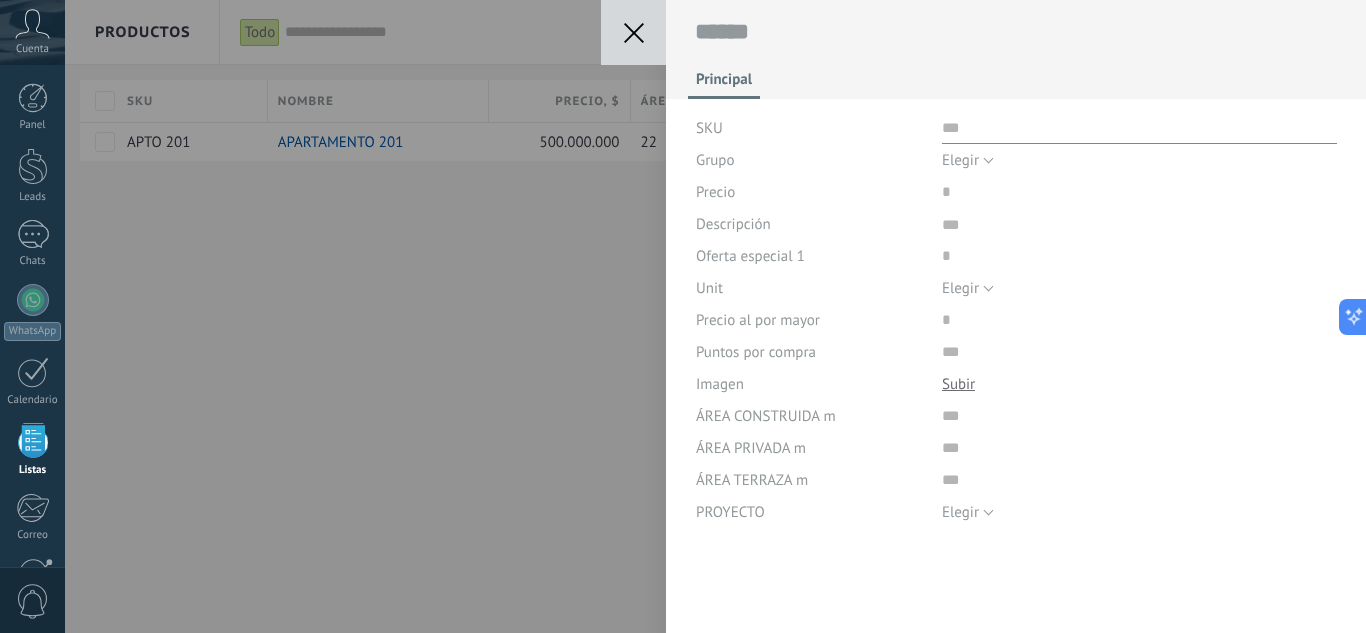 click at bounding box center (1139, 128) 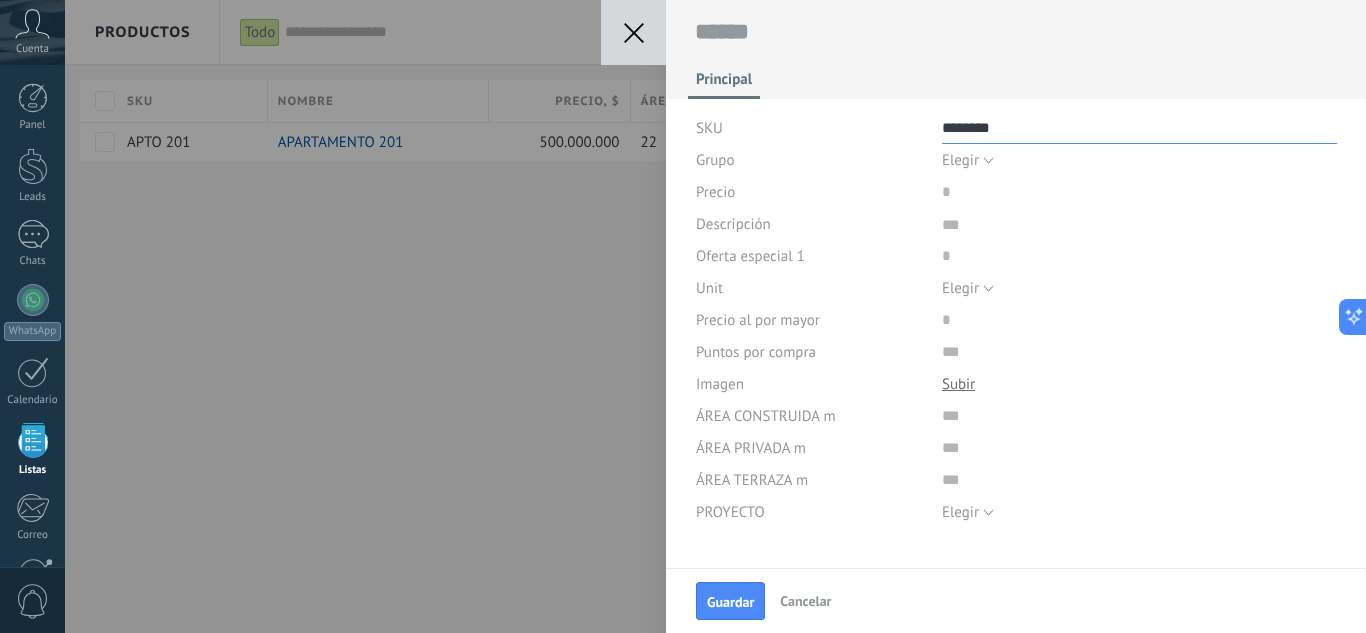 type on "********" 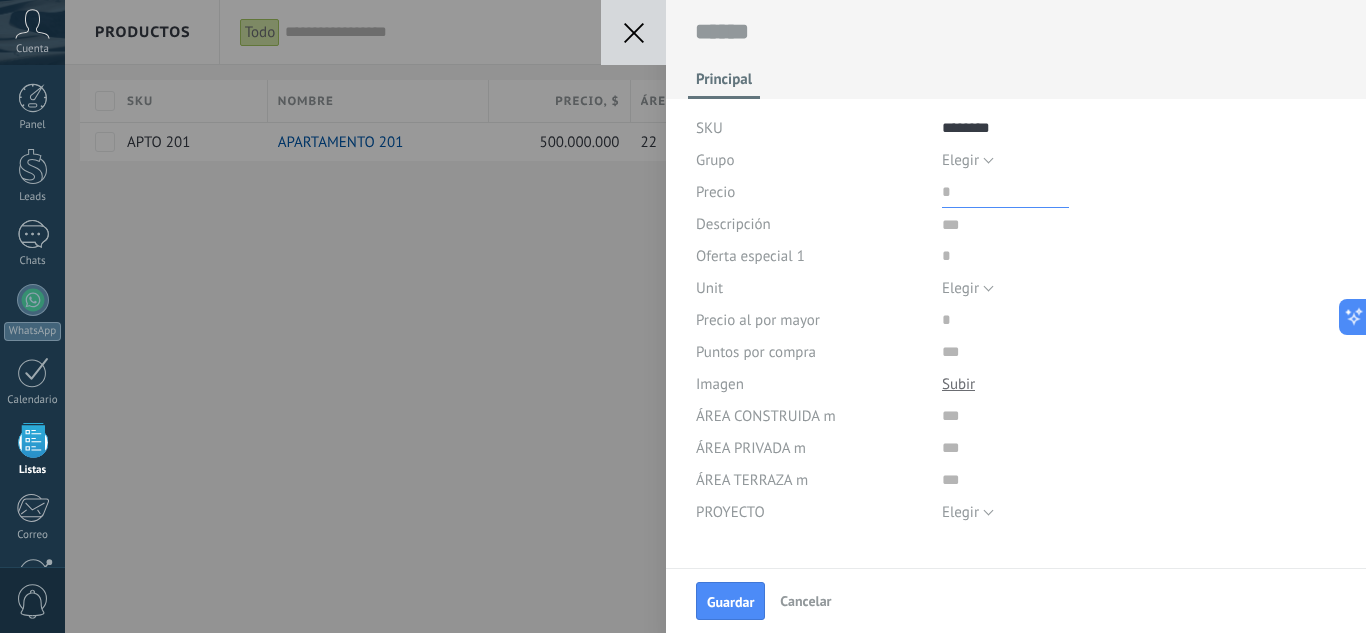click at bounding box center [1005, 192] 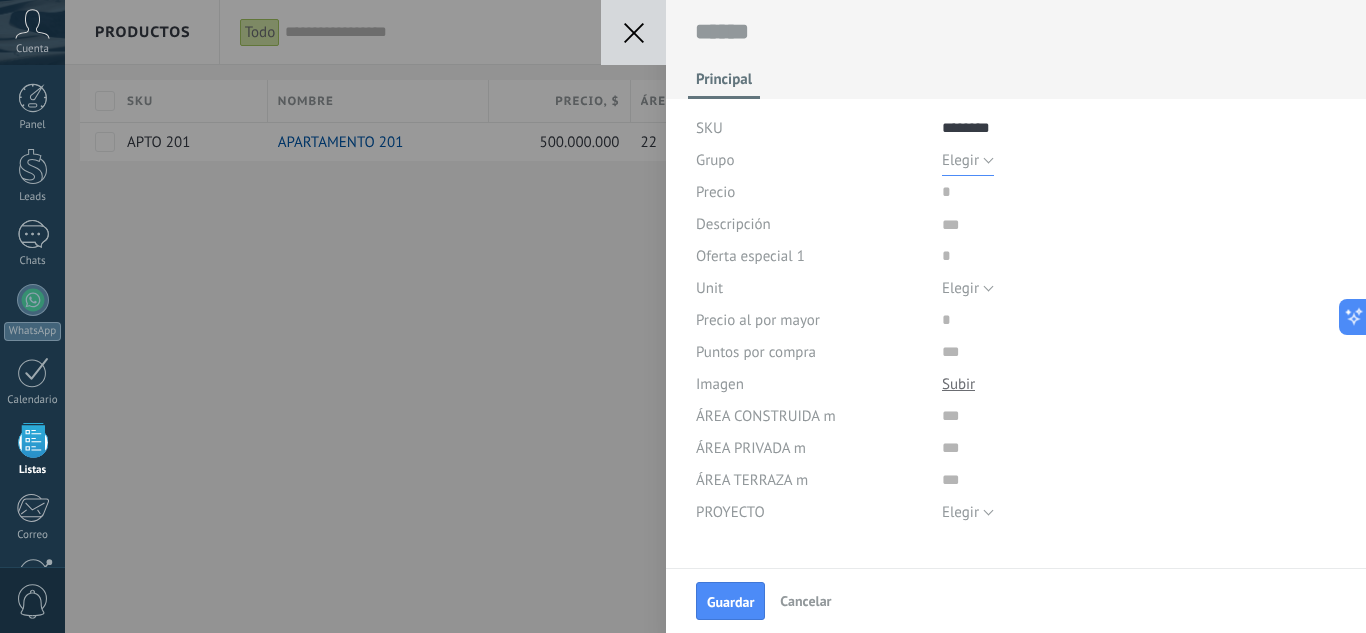 click on "Elegir" at bounding box center (968, 160) 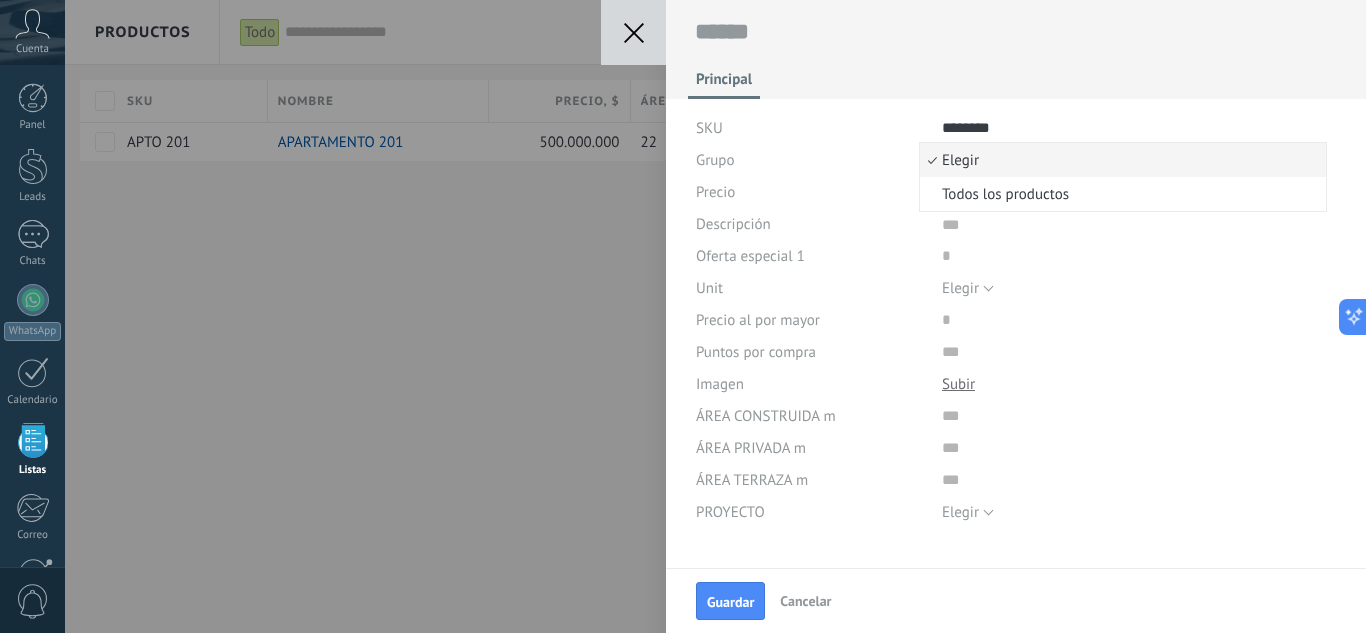 click on "Elegir" at bounding box center [1120, 160] 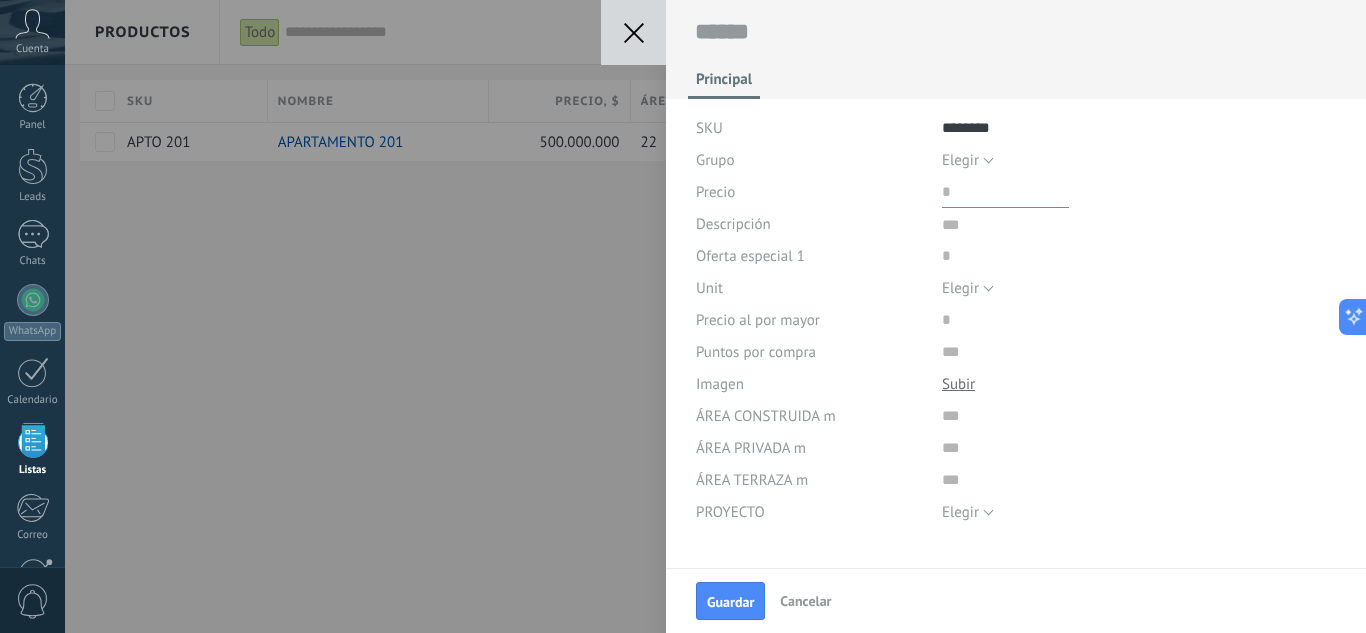 click at bounding box center [1005, 192] 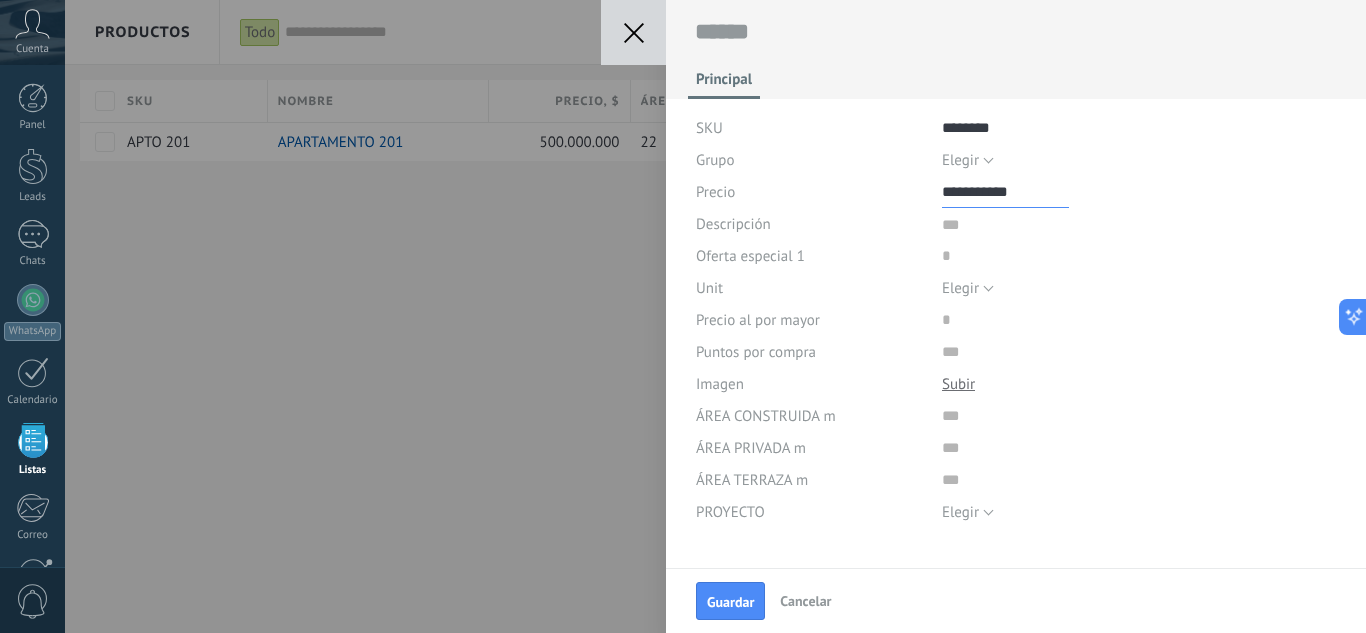 type on "**********" 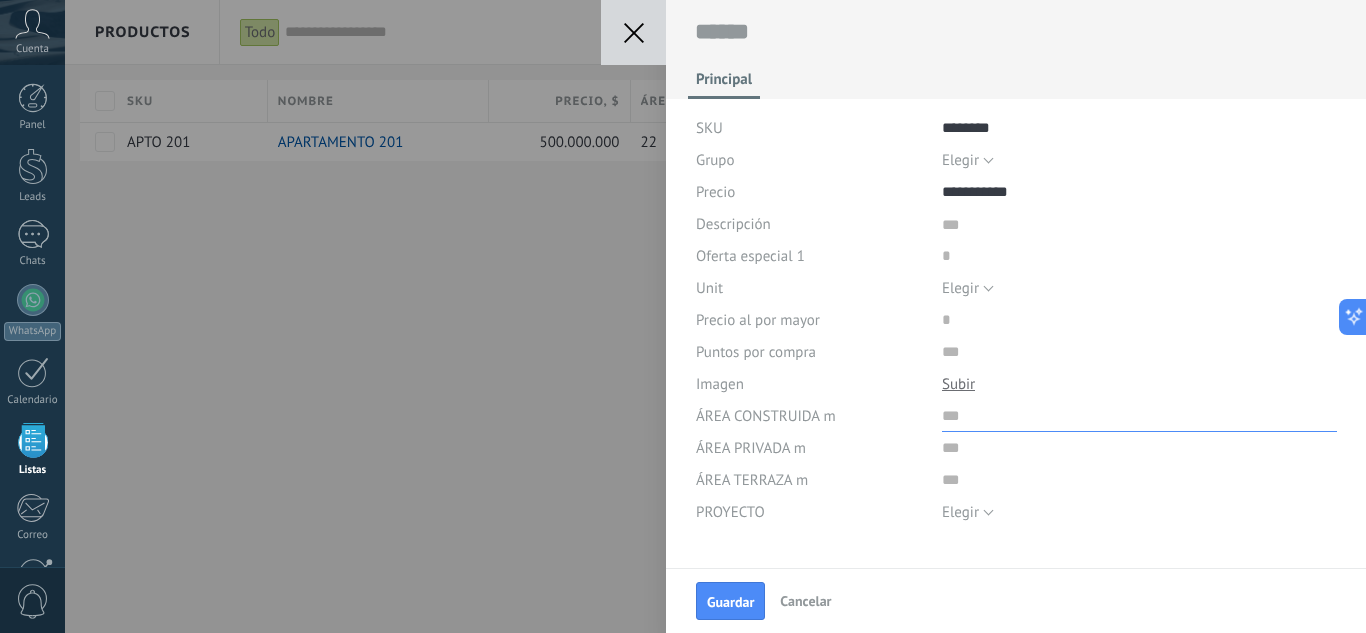 click at bounding box center [1139, 416] 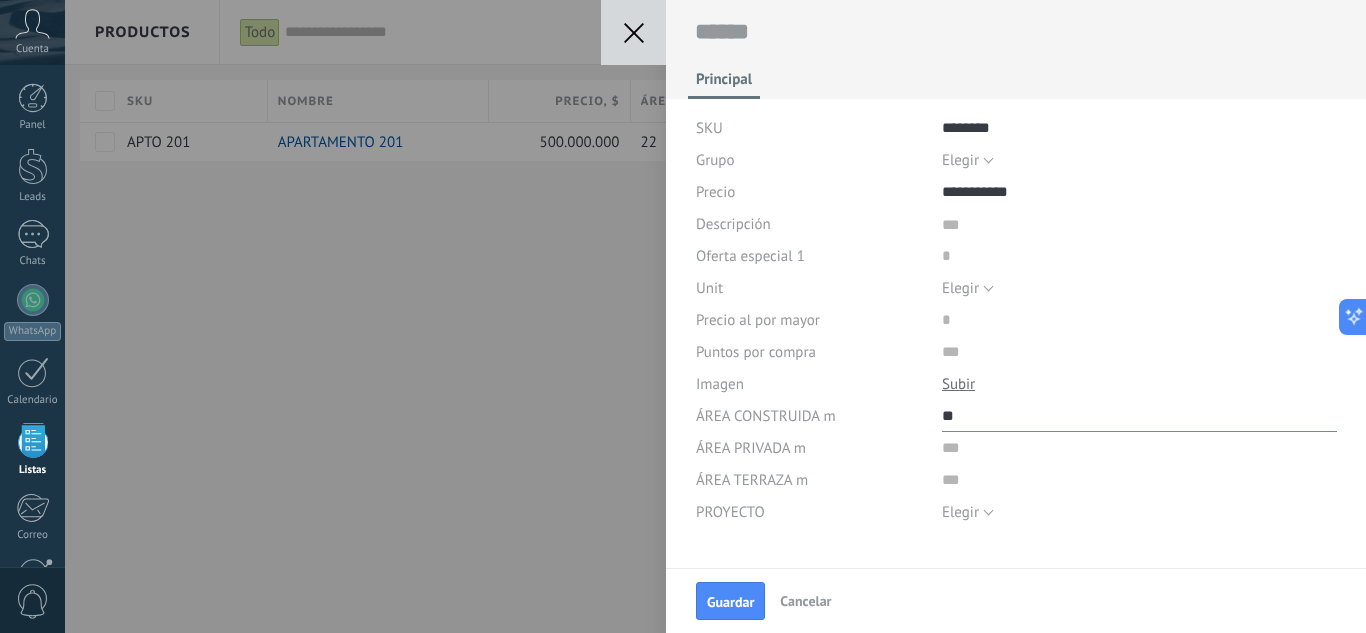 type on "**" 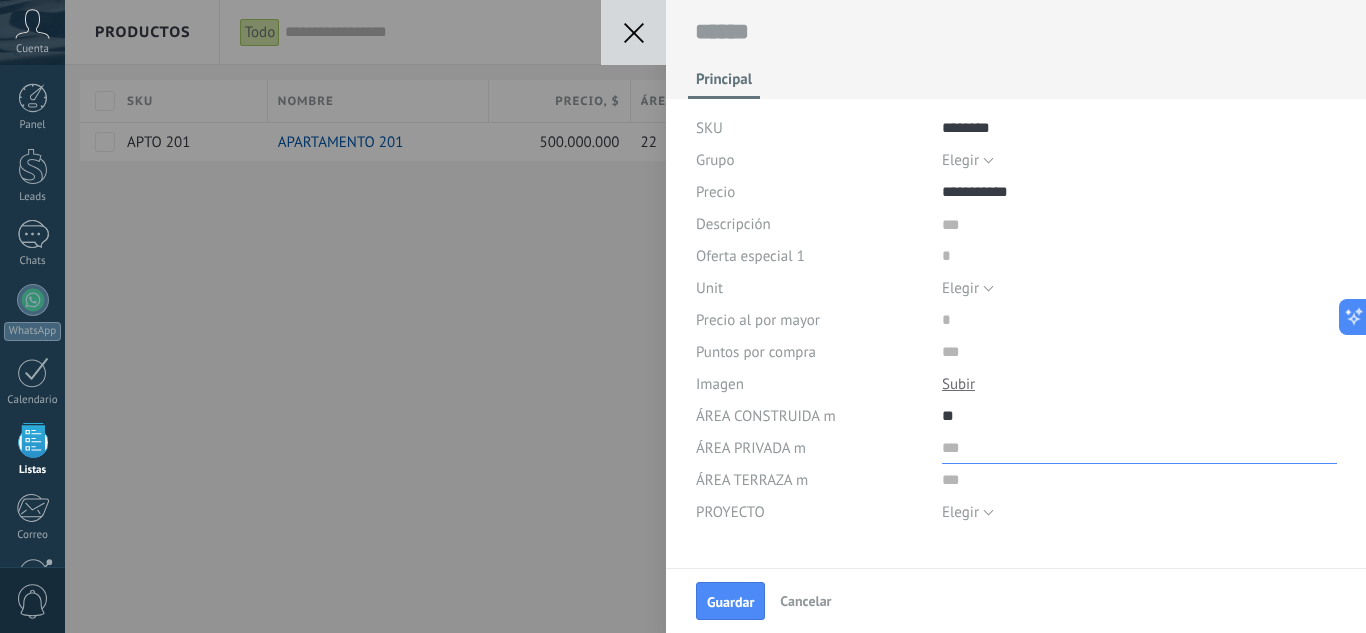 click at bounding box center (1139, 448) 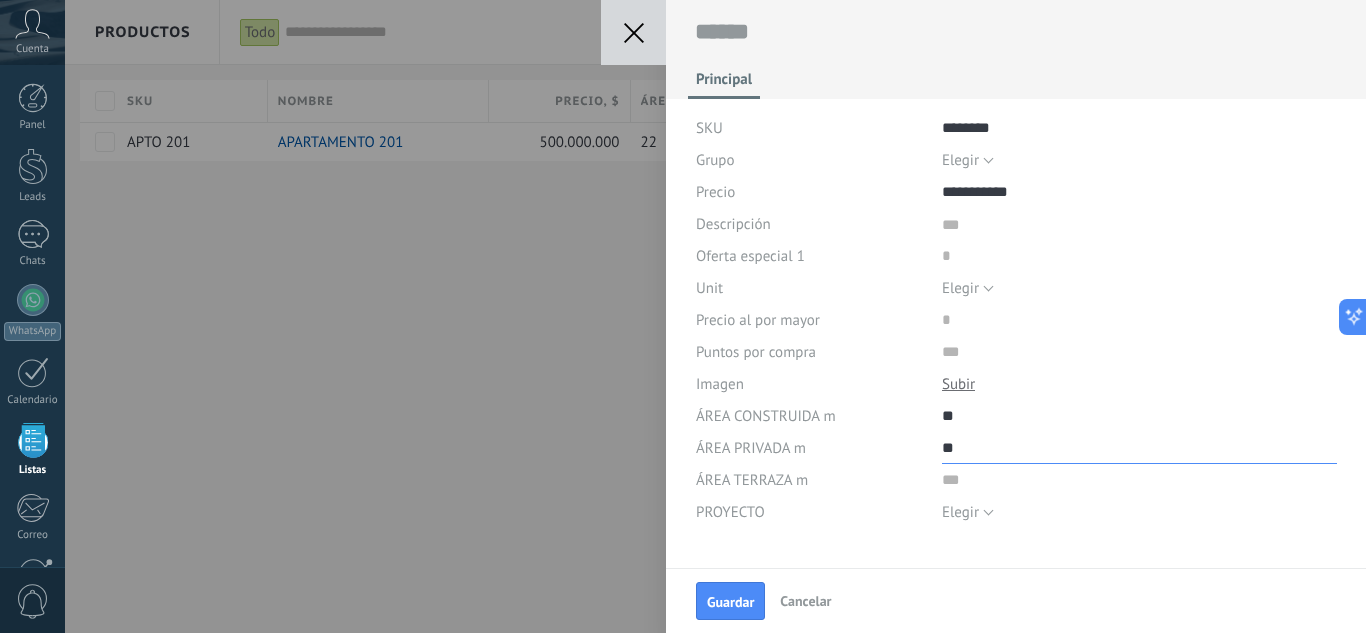 type on "**" 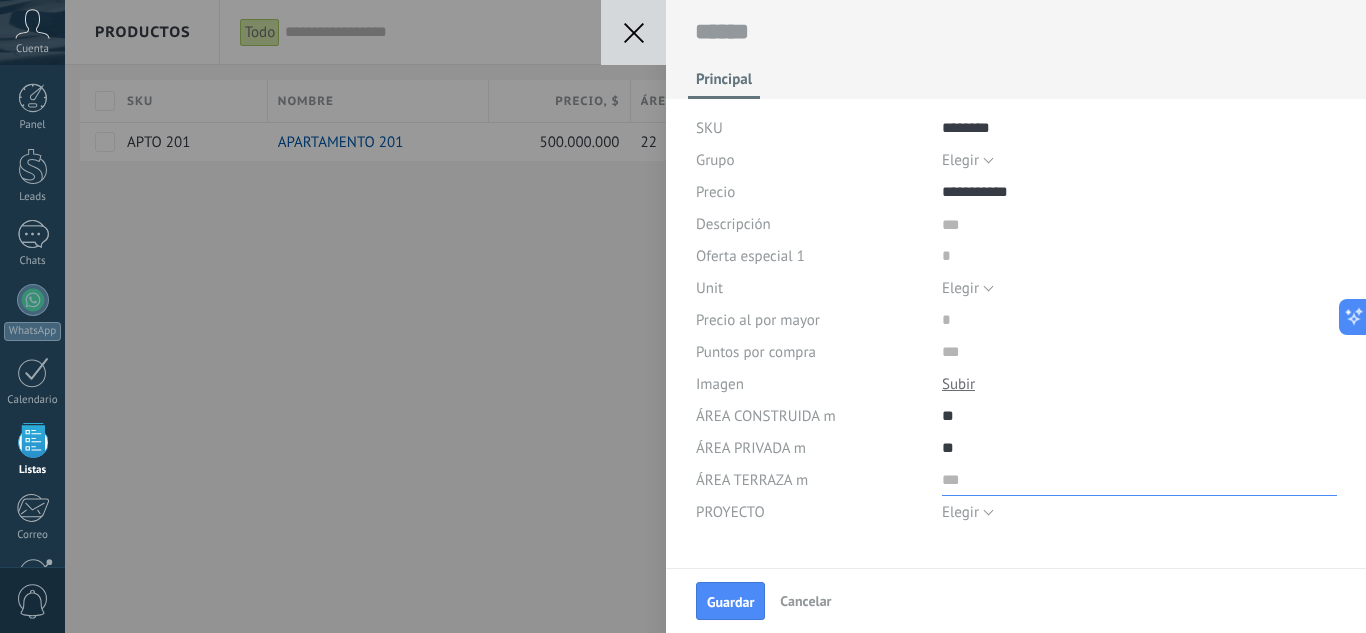 click at bounding box center [1139, 480] 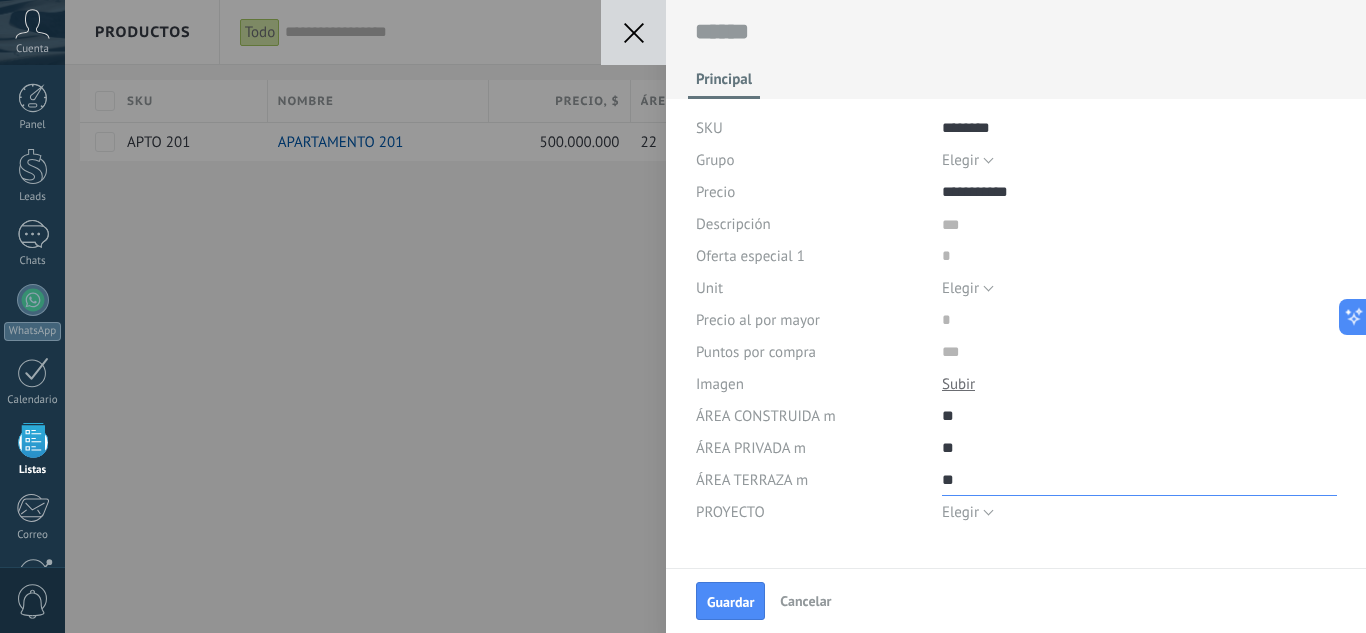 type on "**" 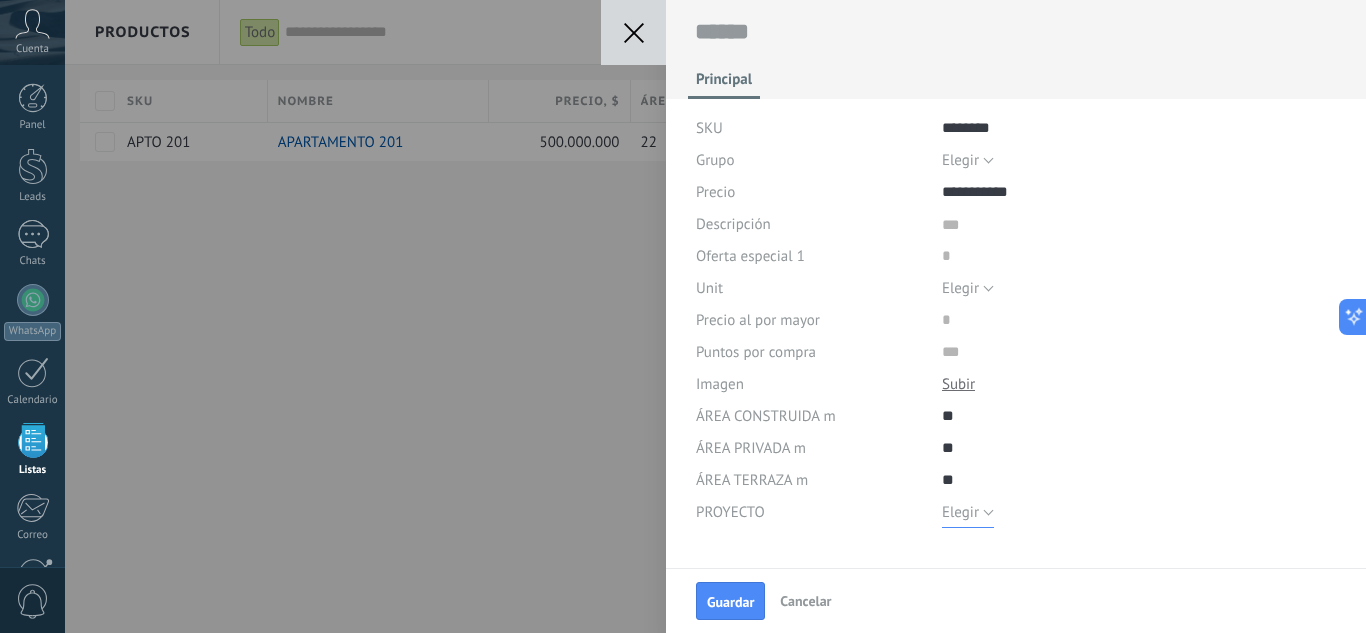 click on "Elegir" at bounding box center (960, 512) 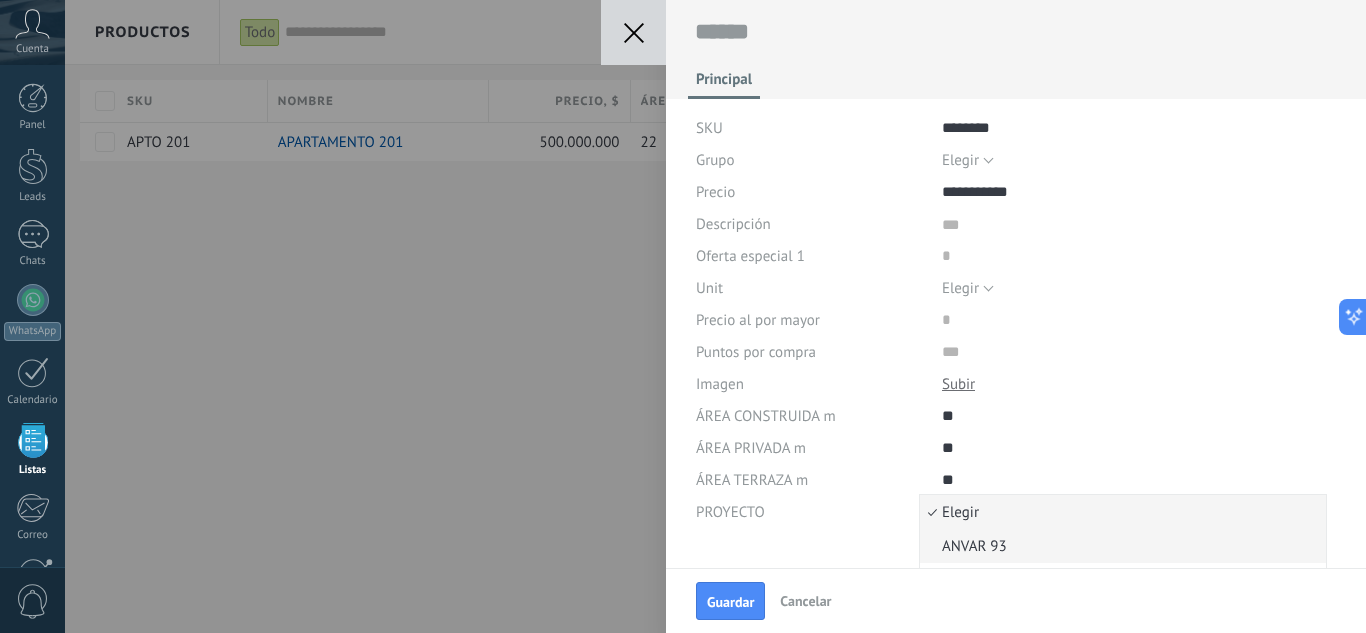 click on "ANVAR 93" at bounding box center (1120, 546) 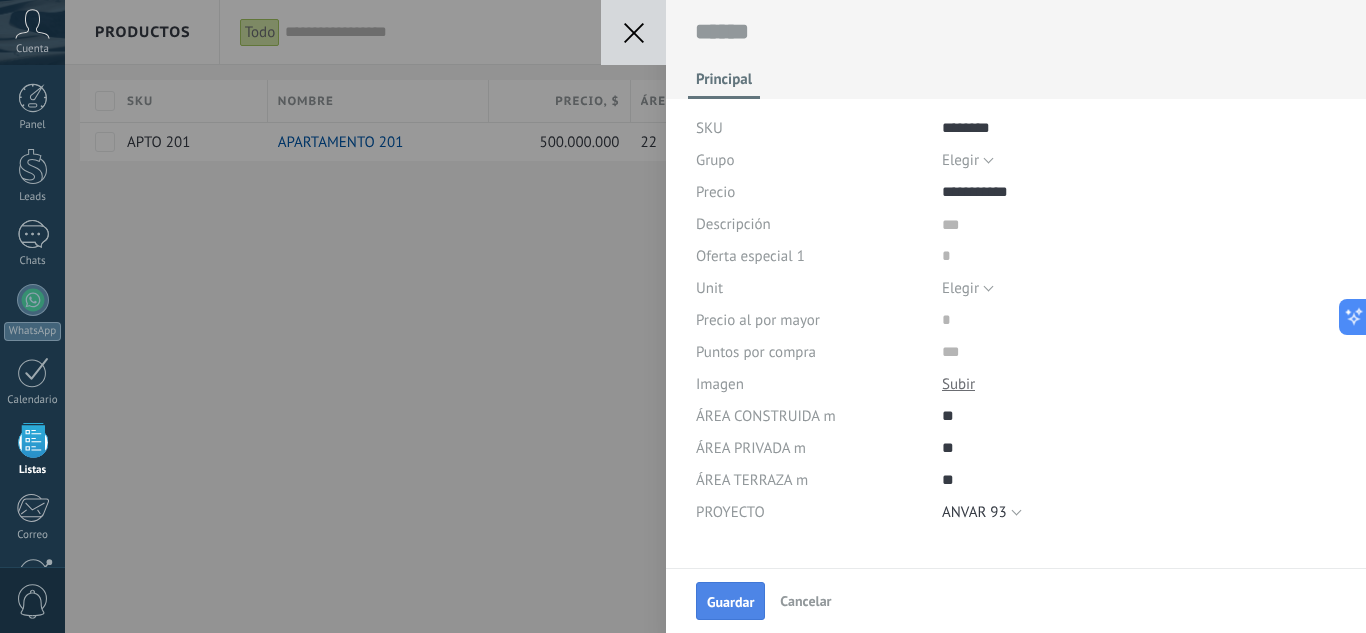 click on "Guardar" at bounding box center [730, 602] 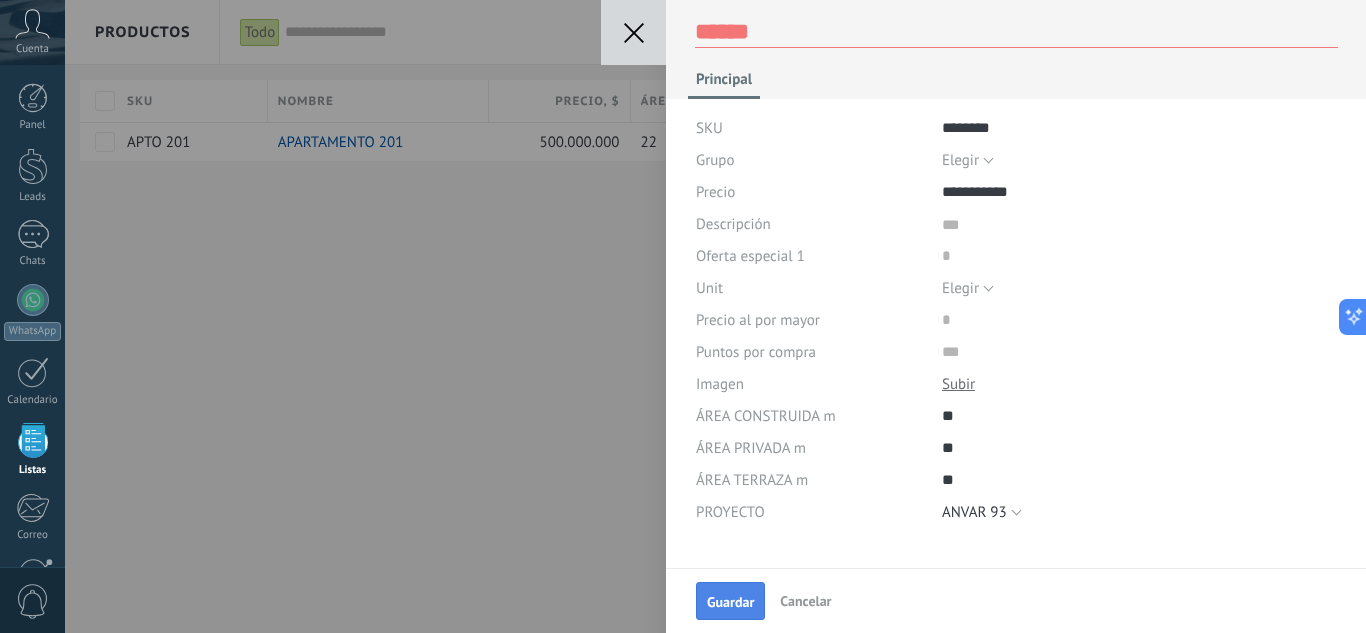 click on "Guardar" at bounding box center (730, 602) 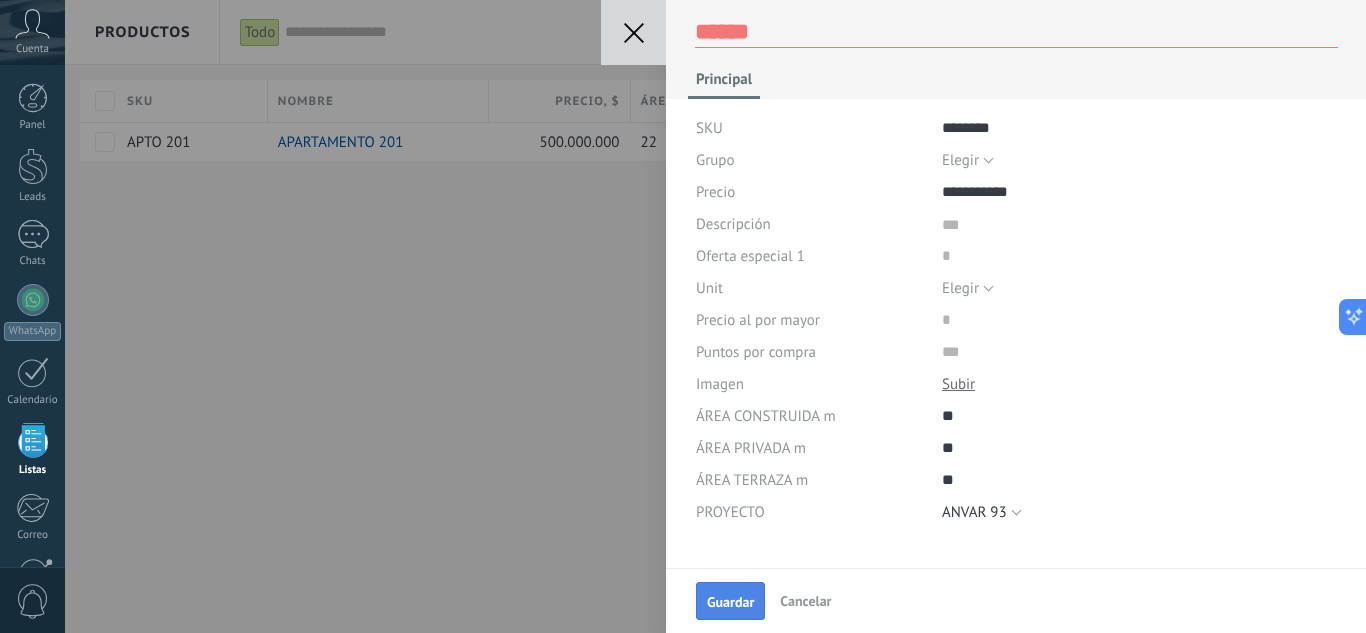 click on "Guardar" at bounding box center (730, 602) 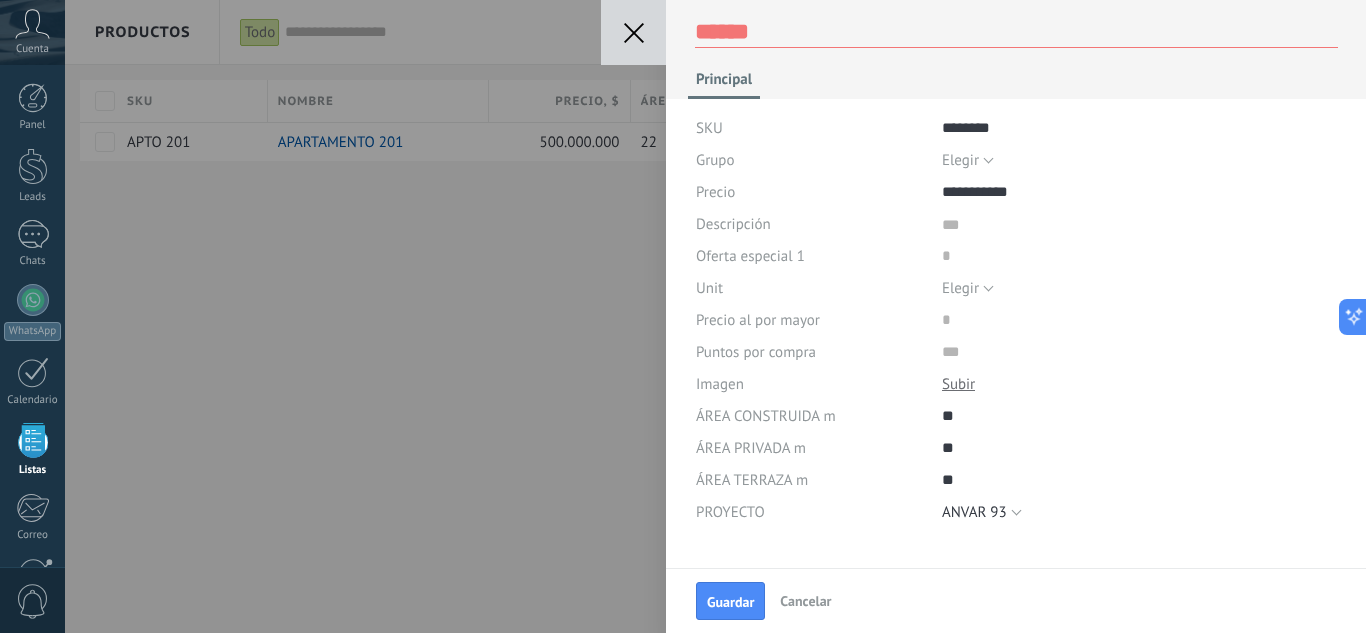 click at bounding box center [1016, 32] 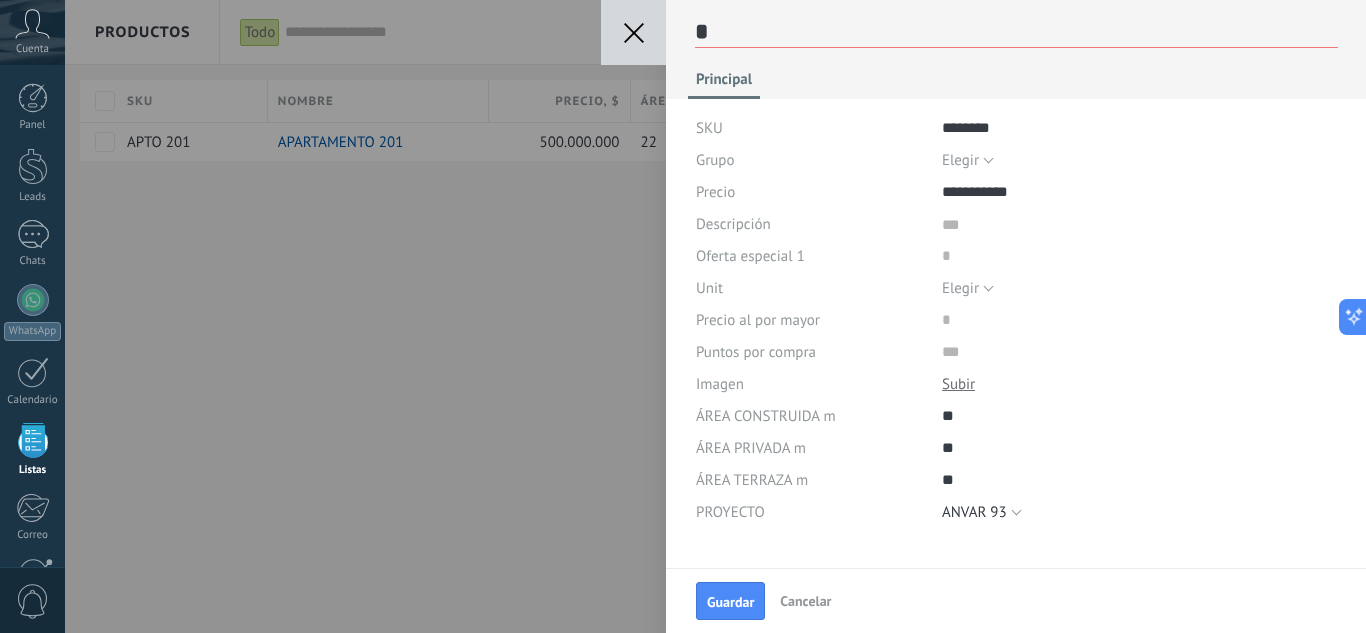 type on "**" 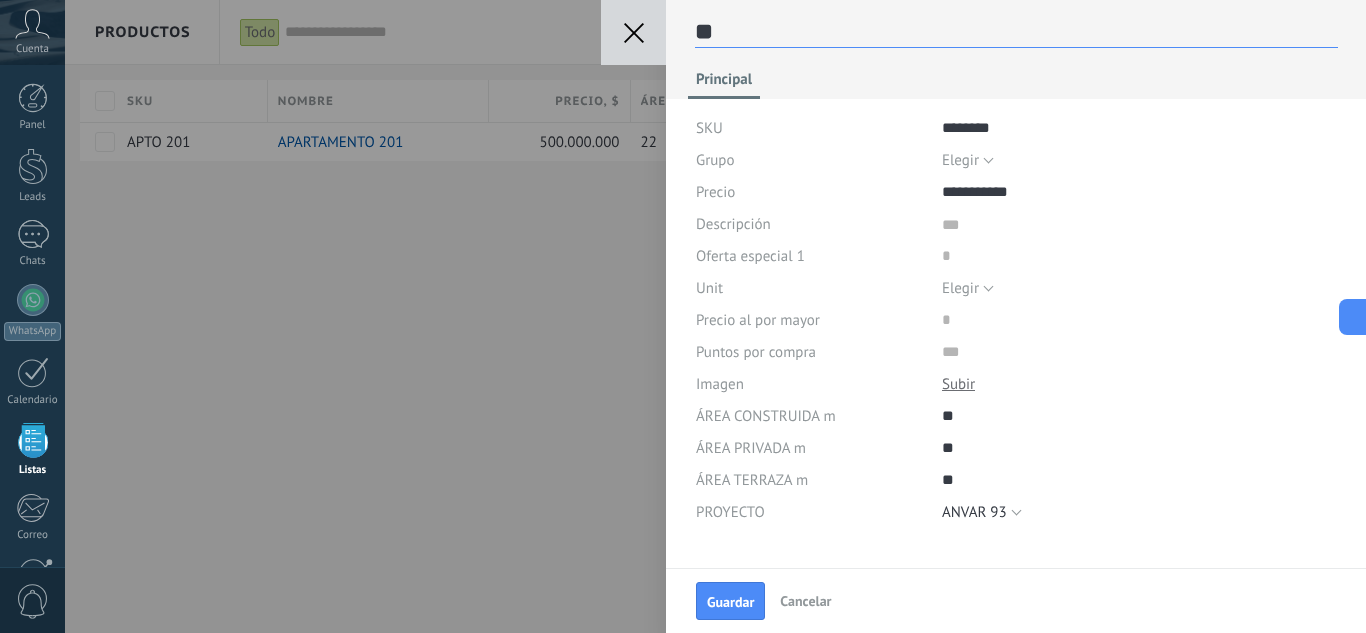 type on "***" 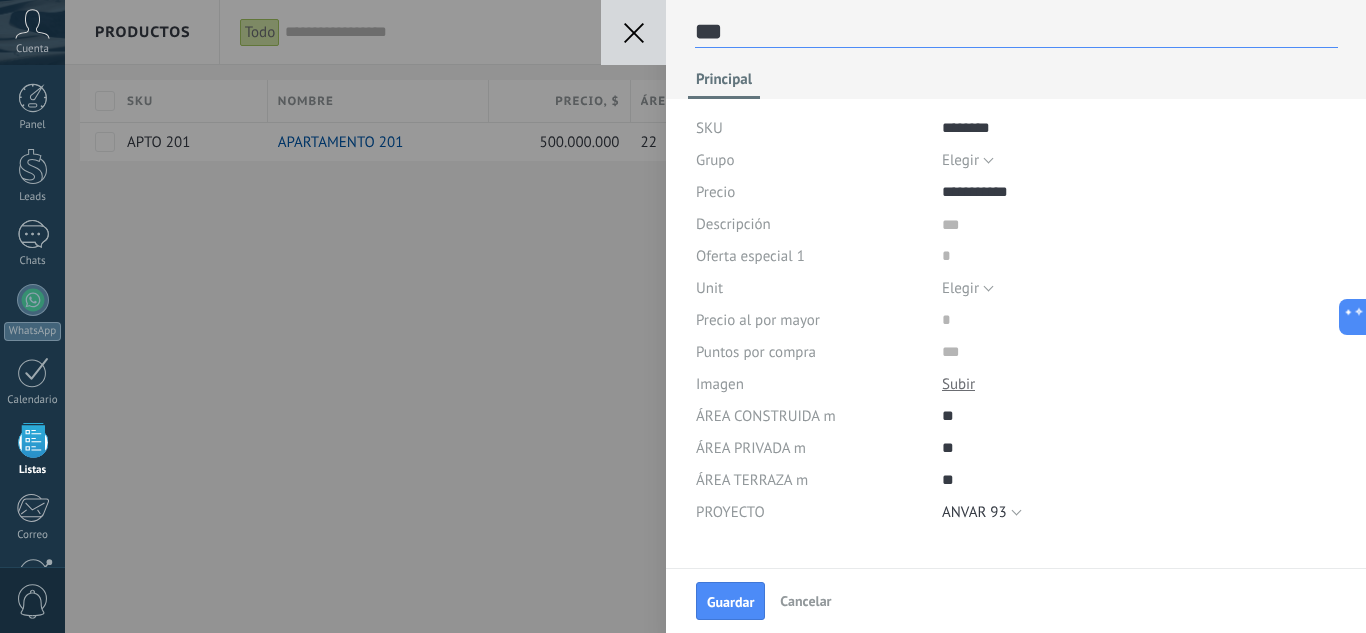 type on "****" 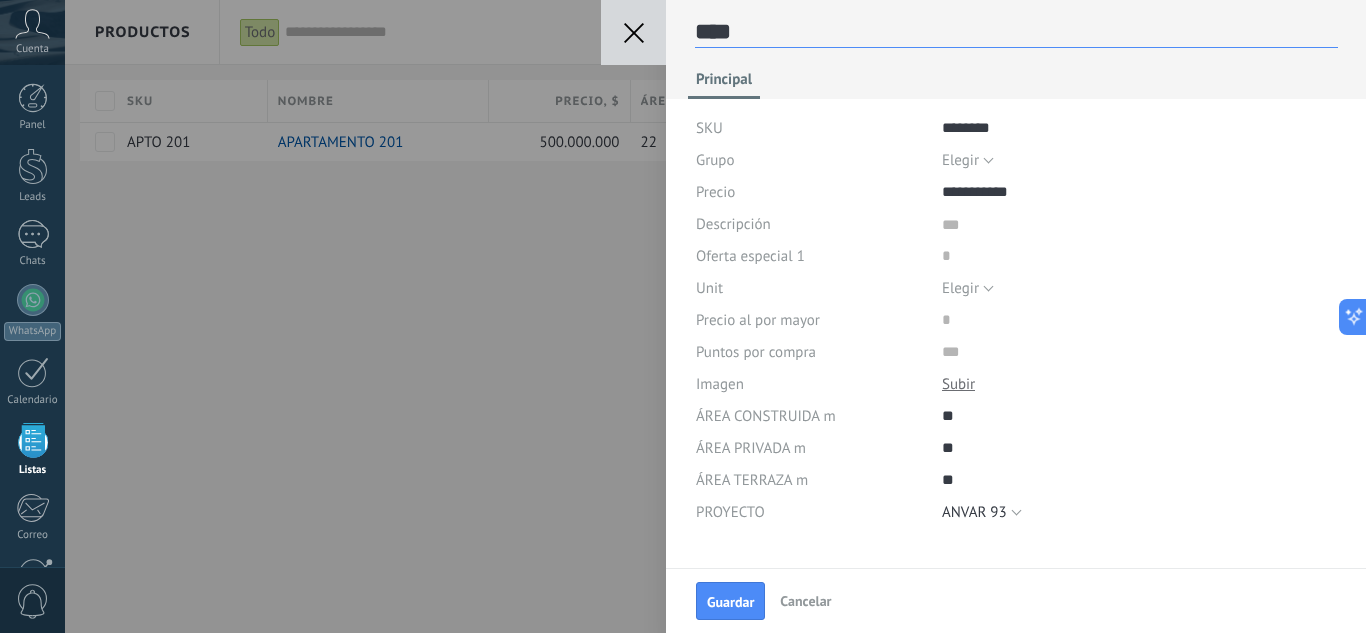 type on "*****" 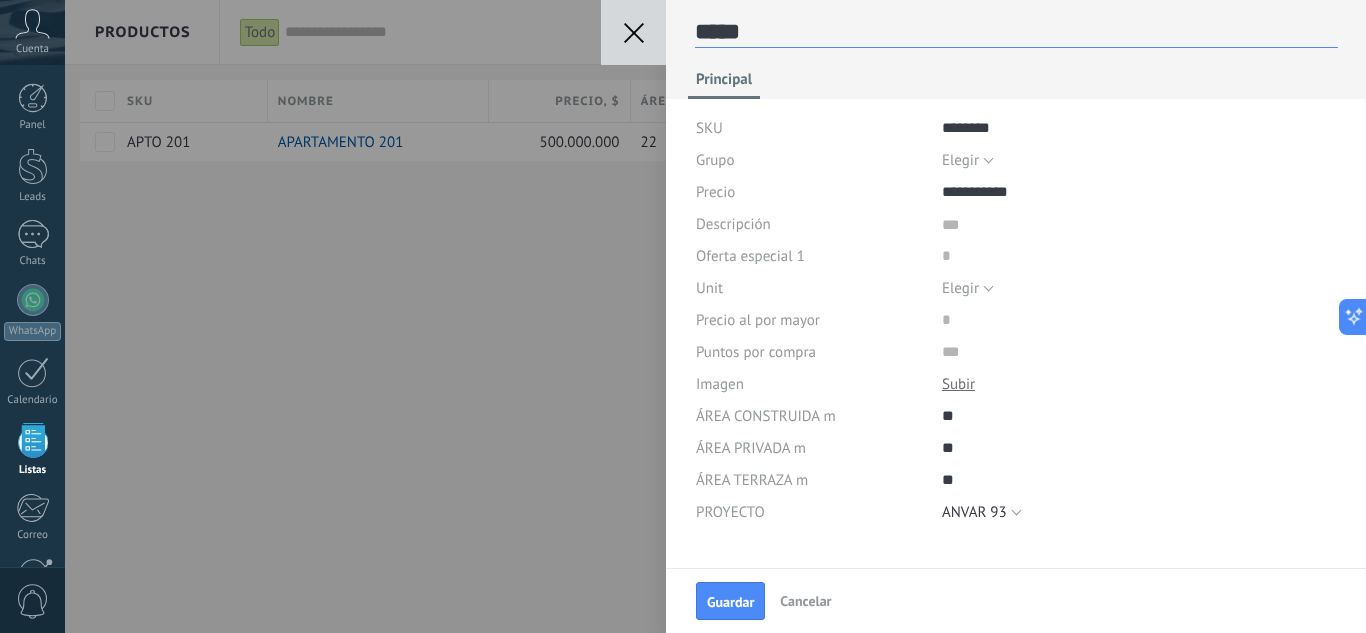 type on "******" 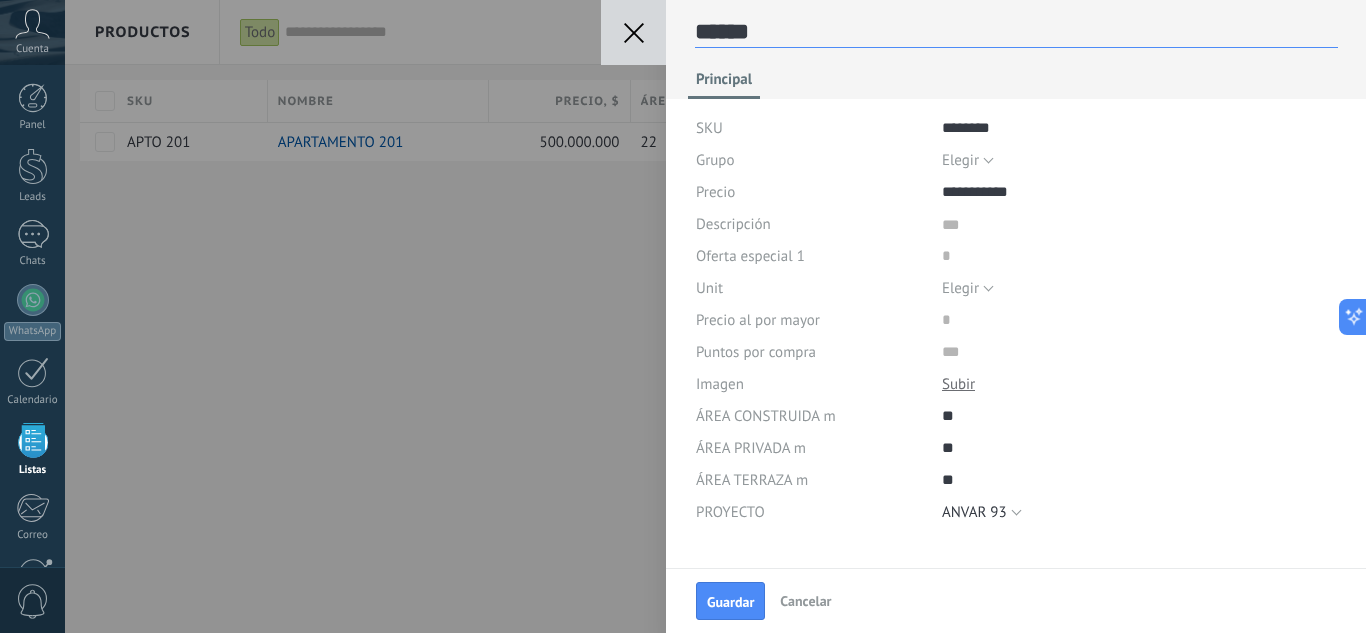 type on "*******" 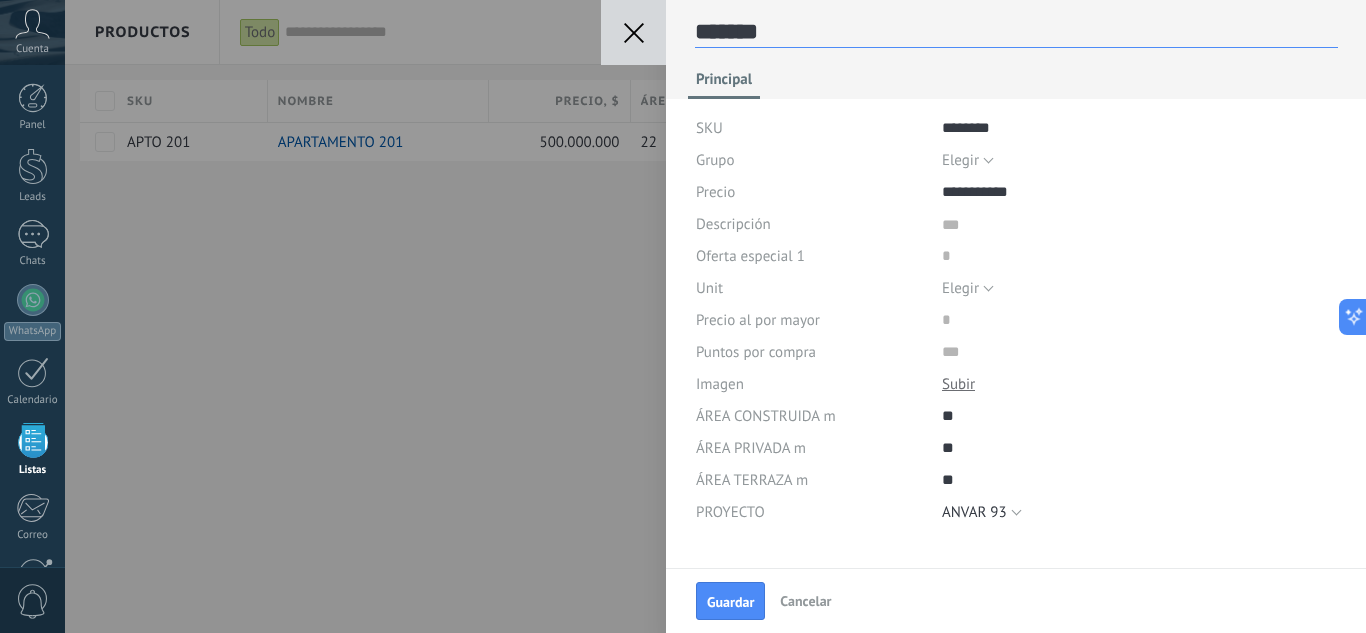 type on "********" 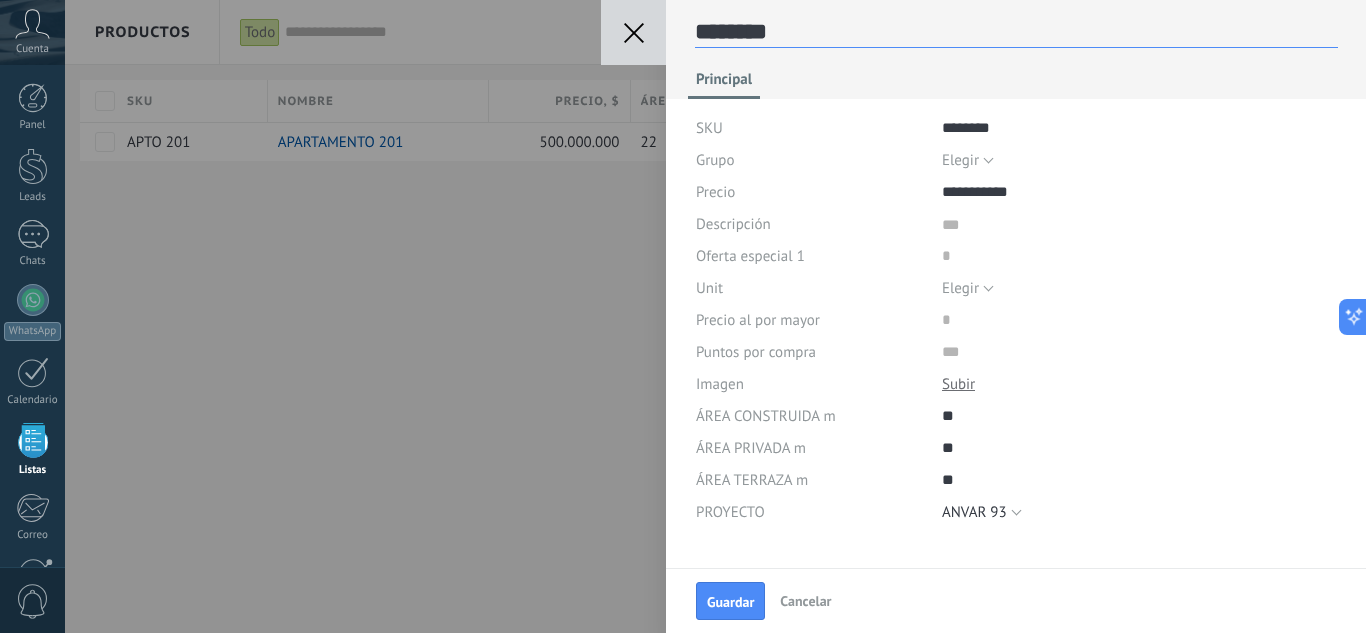 type on "*********" 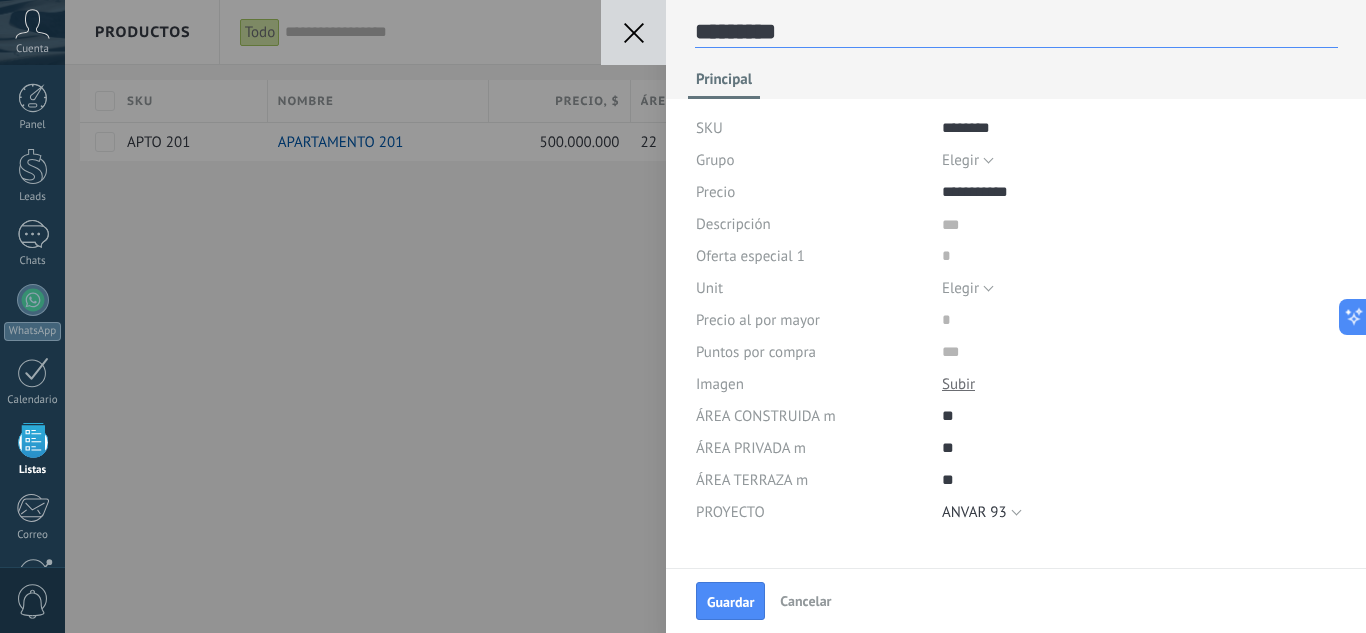type on "**********" 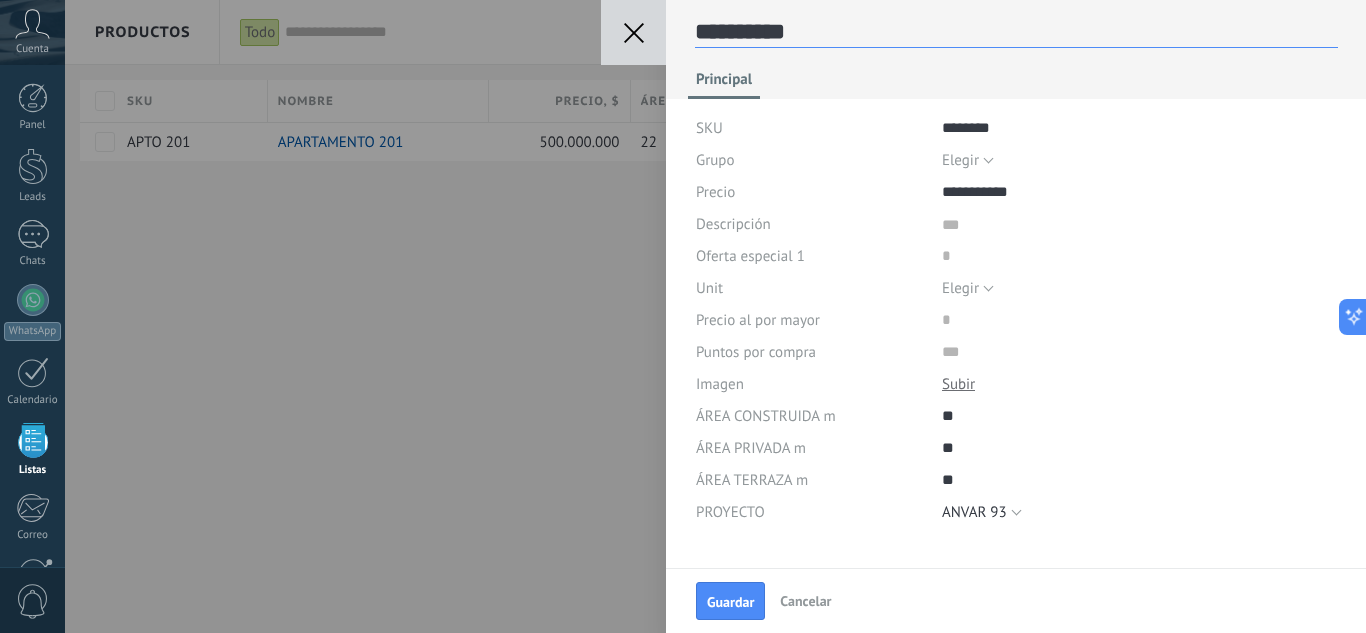 type on "**********" 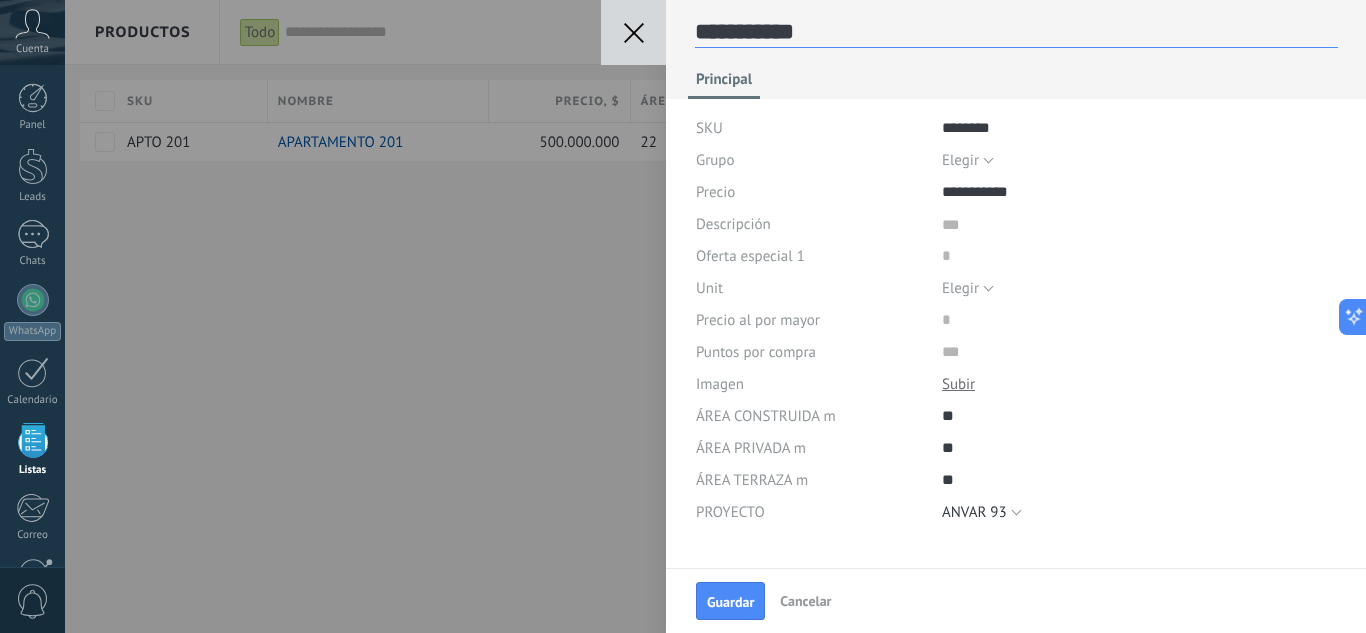 type on "**********" 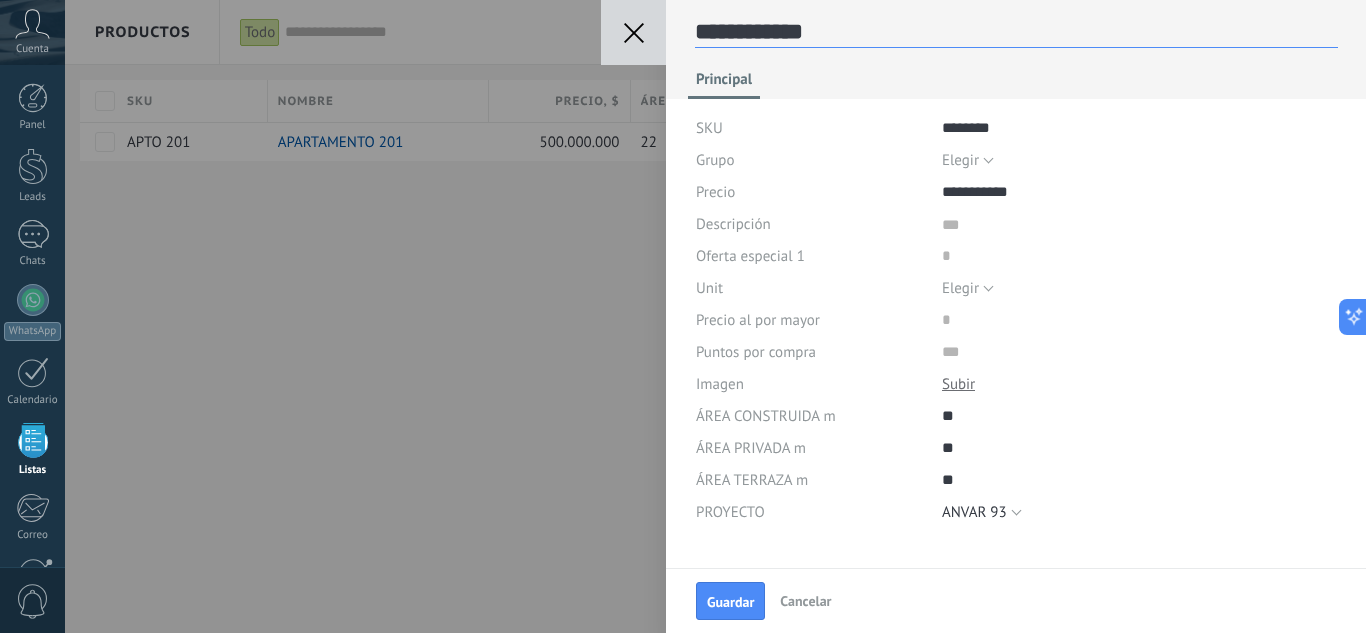 type on "**********" 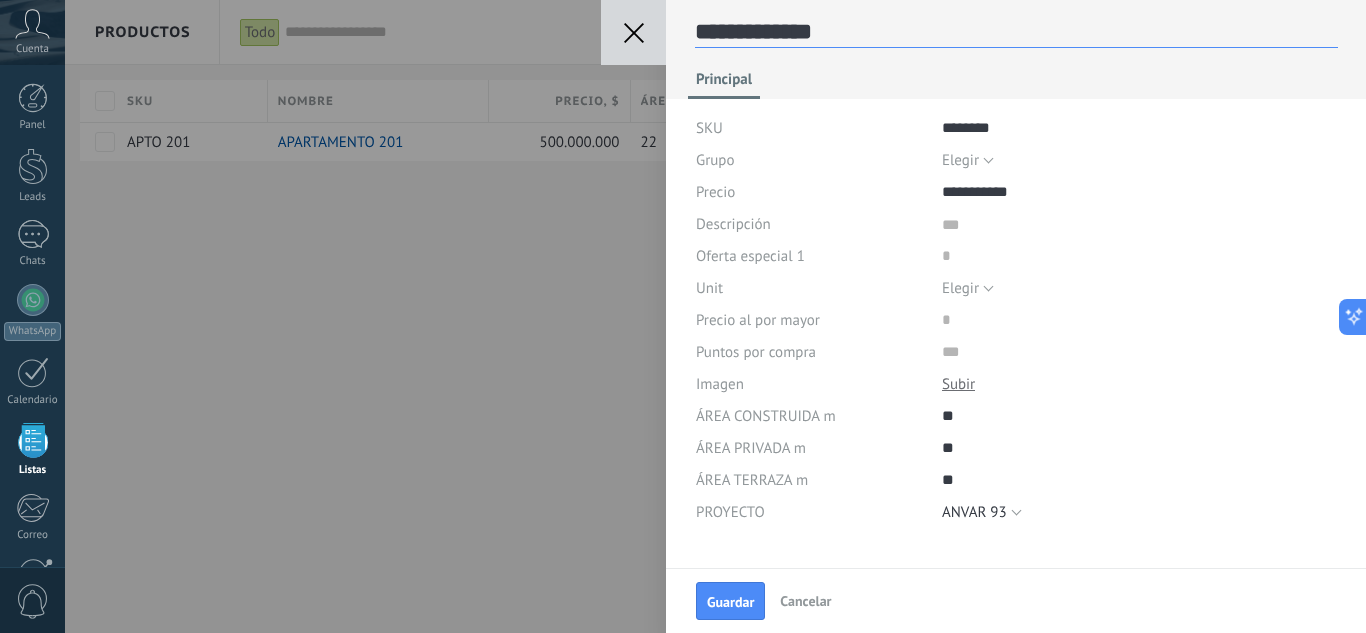 type on "**********" 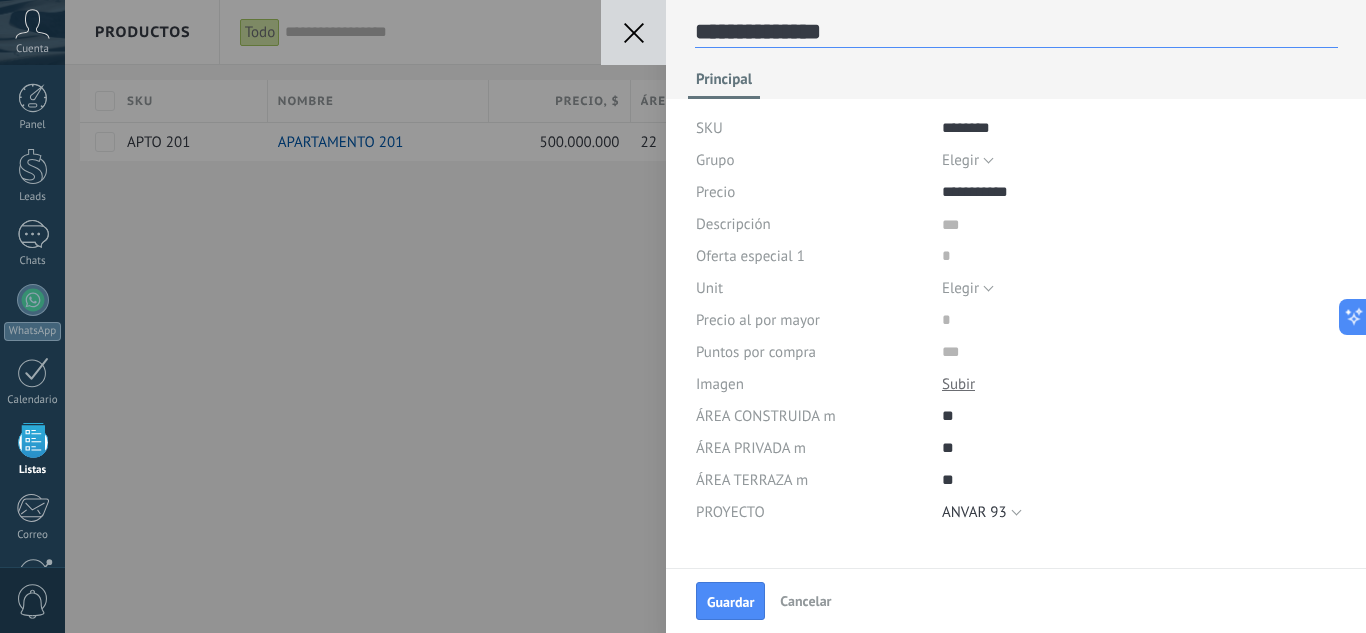 type on "**********" 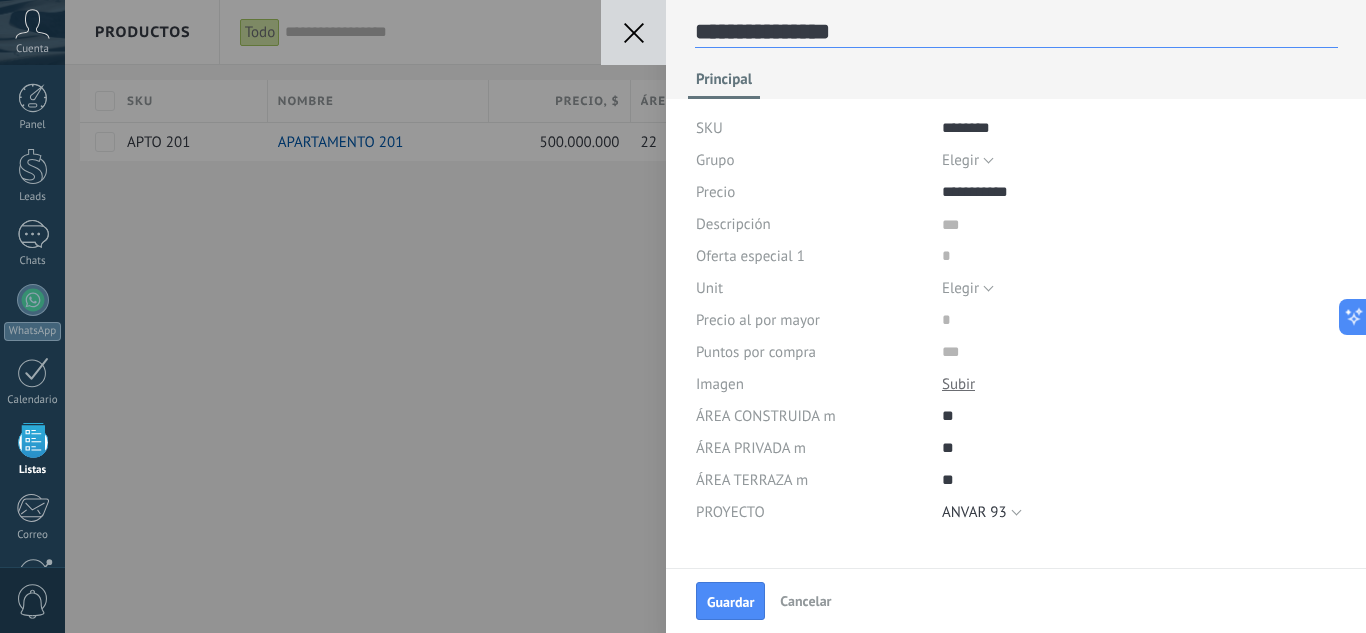 scroll, scrollTop: 30, scrollLeft: 0, axis: vertical 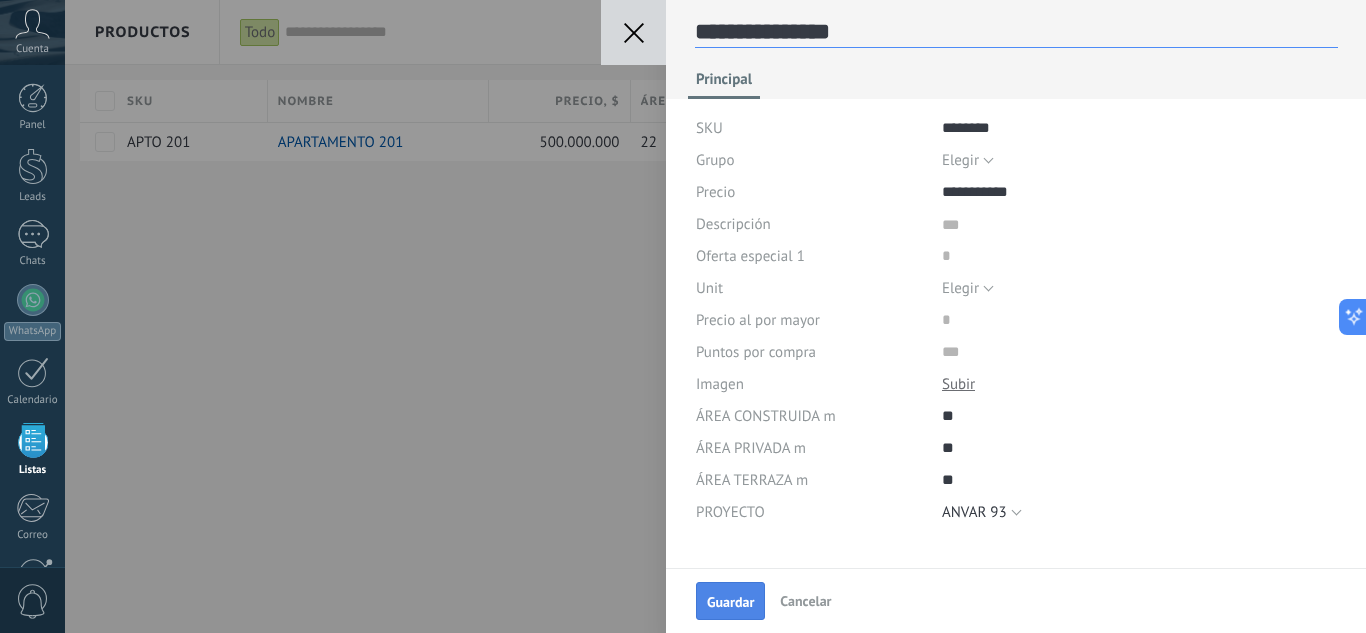 type on "**********" 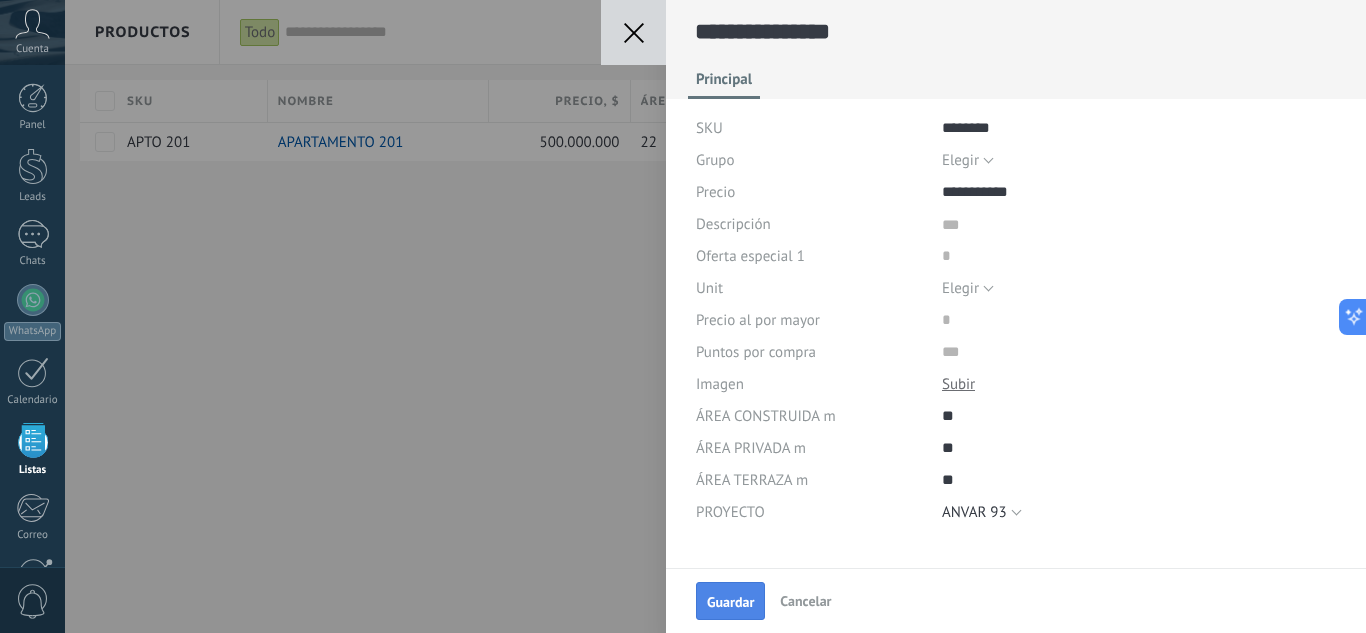 click on "Guardar" at bounding box center [730, 602] 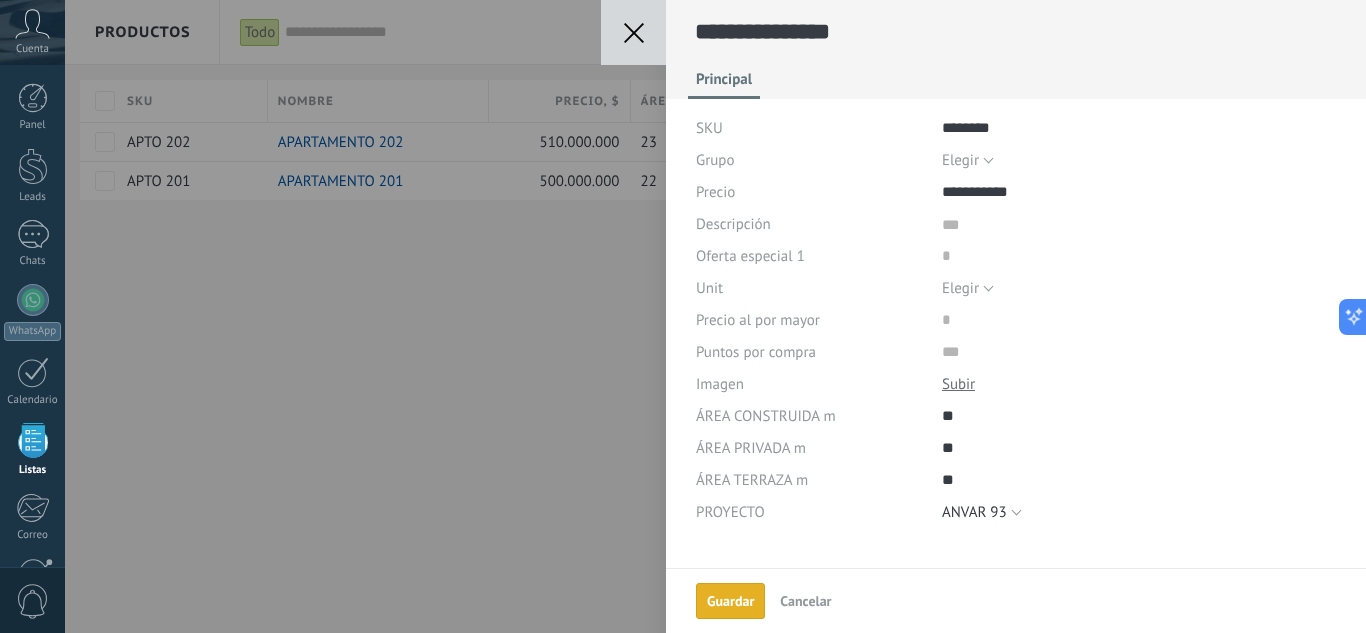 click on "Guardar" at bounding box center [730, 601] 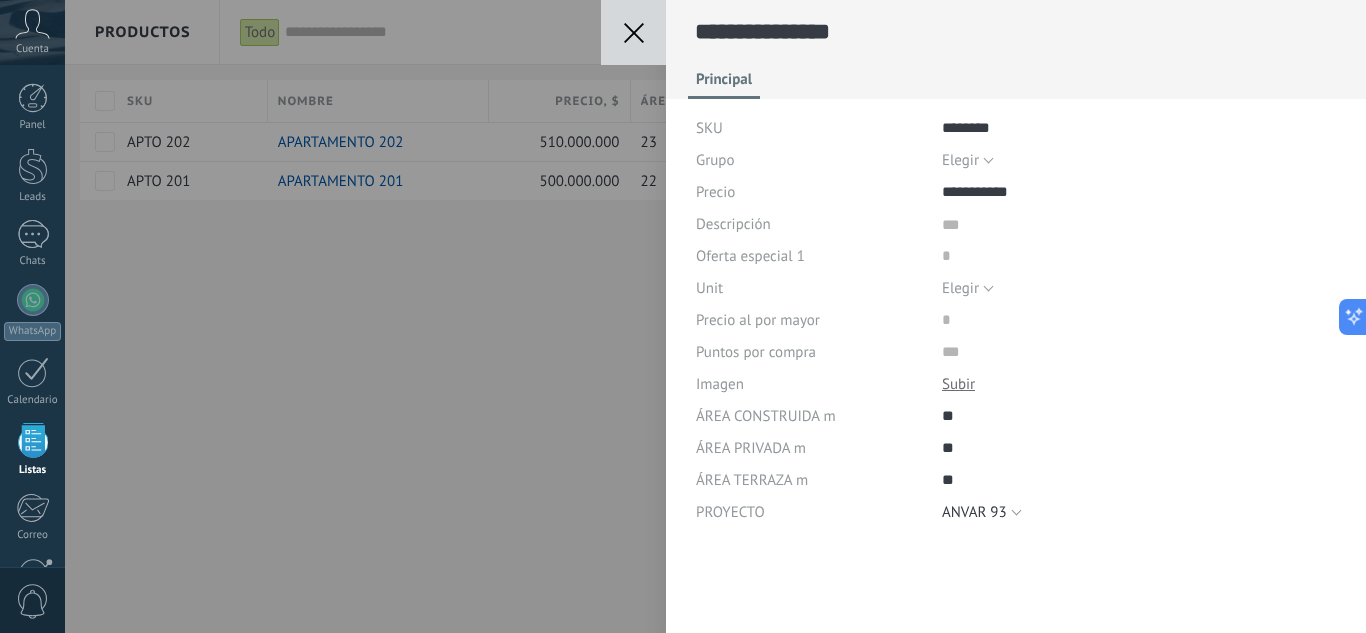 click at bounding box center [633, 32] 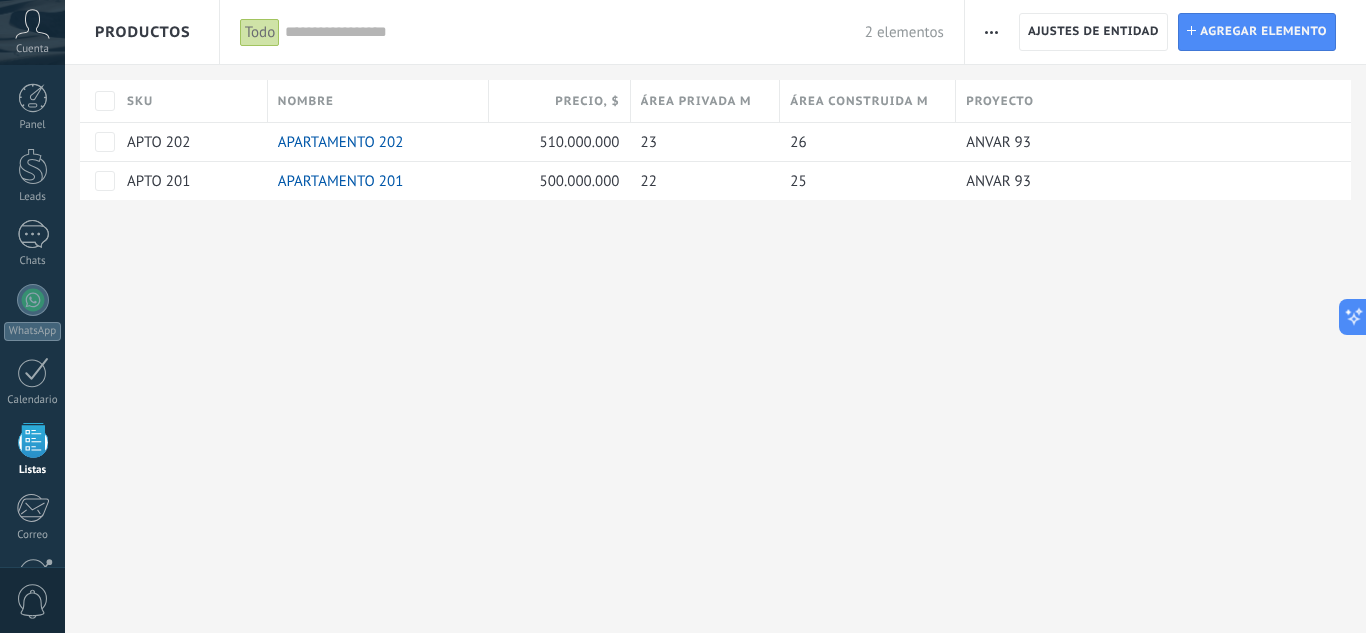 click on "SKU" at bounding box center (192, 101) 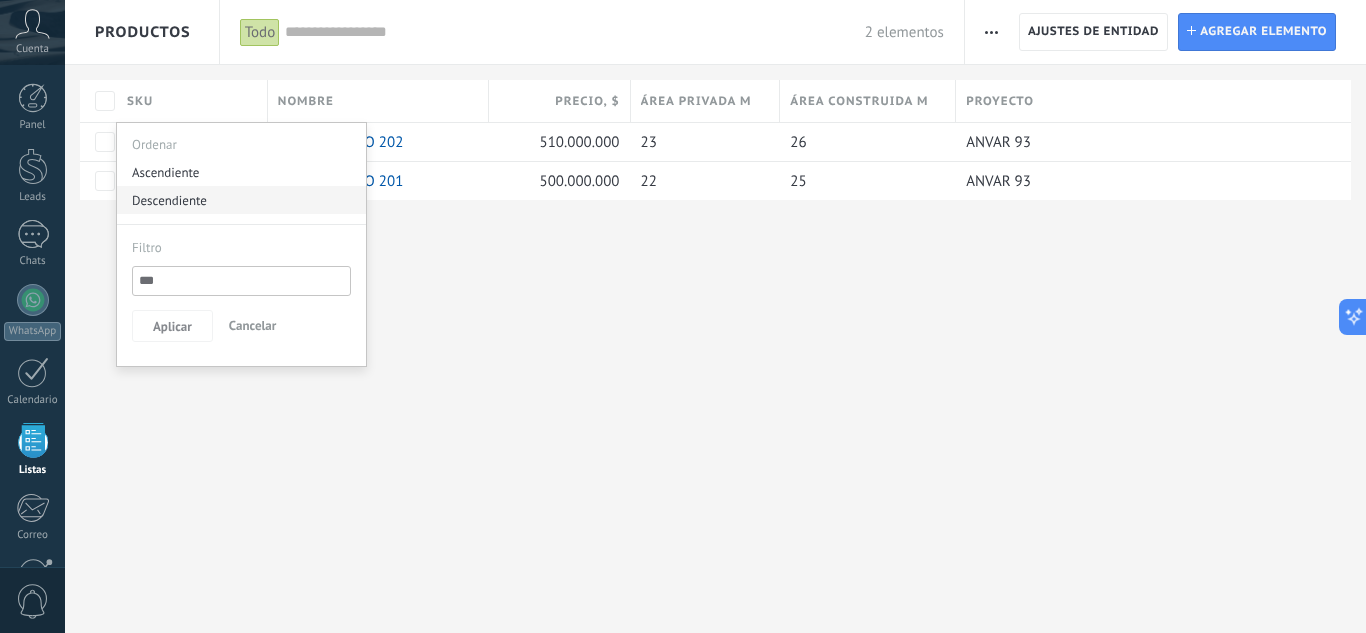 click on "Descendiente" at bounding box center (241, 200) 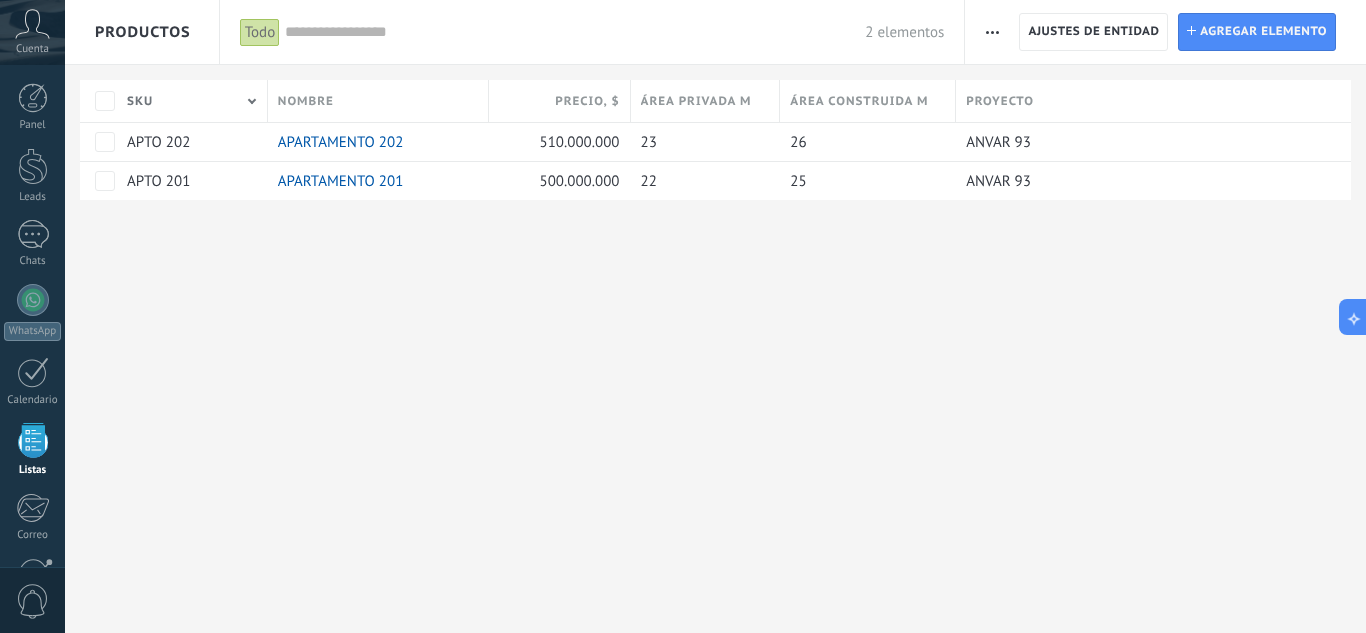 click on "SKU" at bounding box center [192, 101] 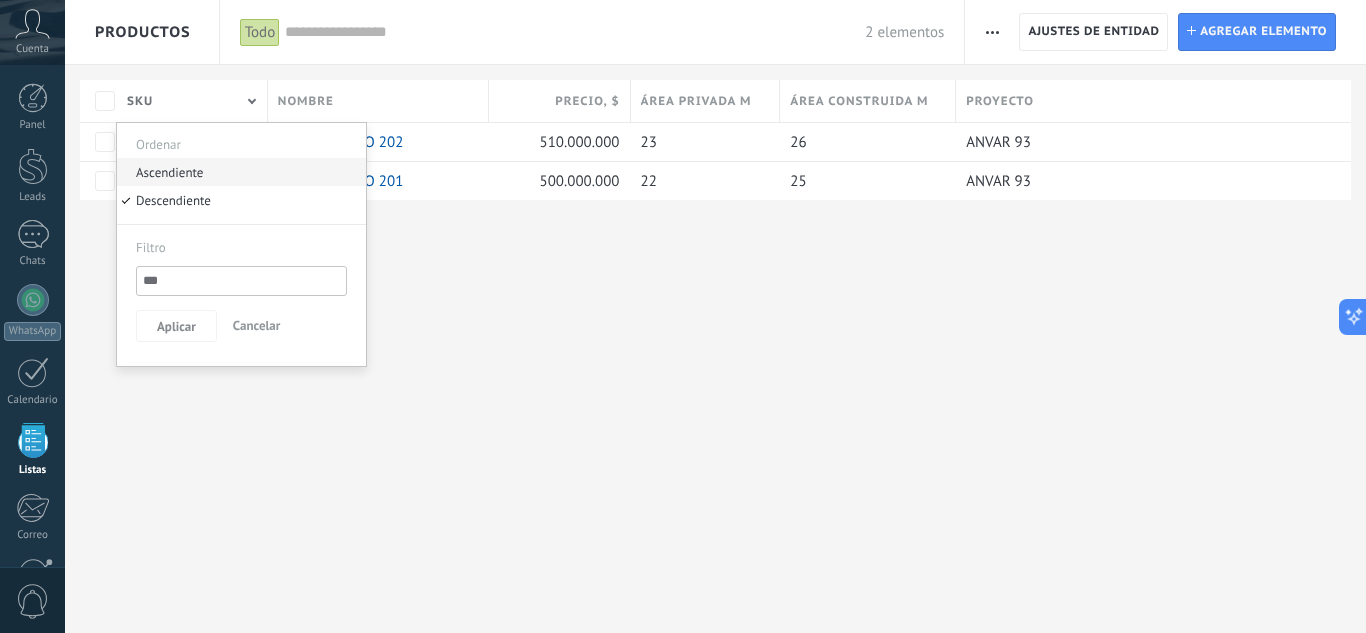 click on "Ascendiente" at bounding box center (241, 172) 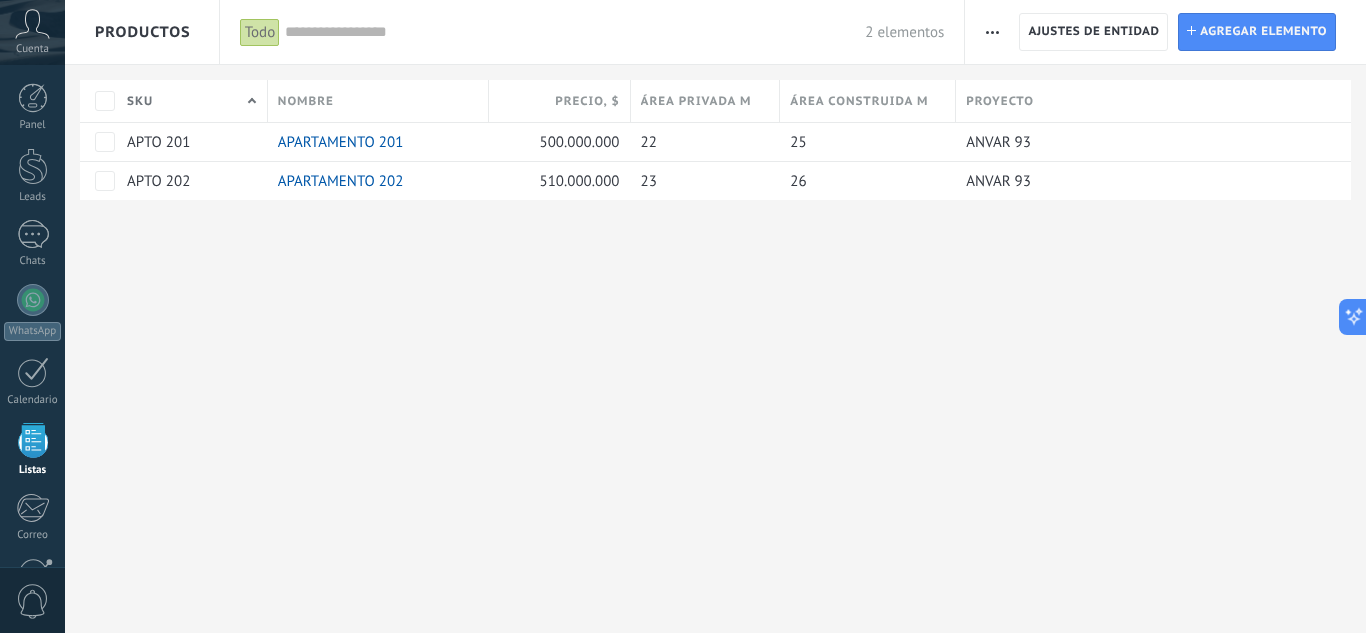 click on "**********" at bounding box center [715, 316] 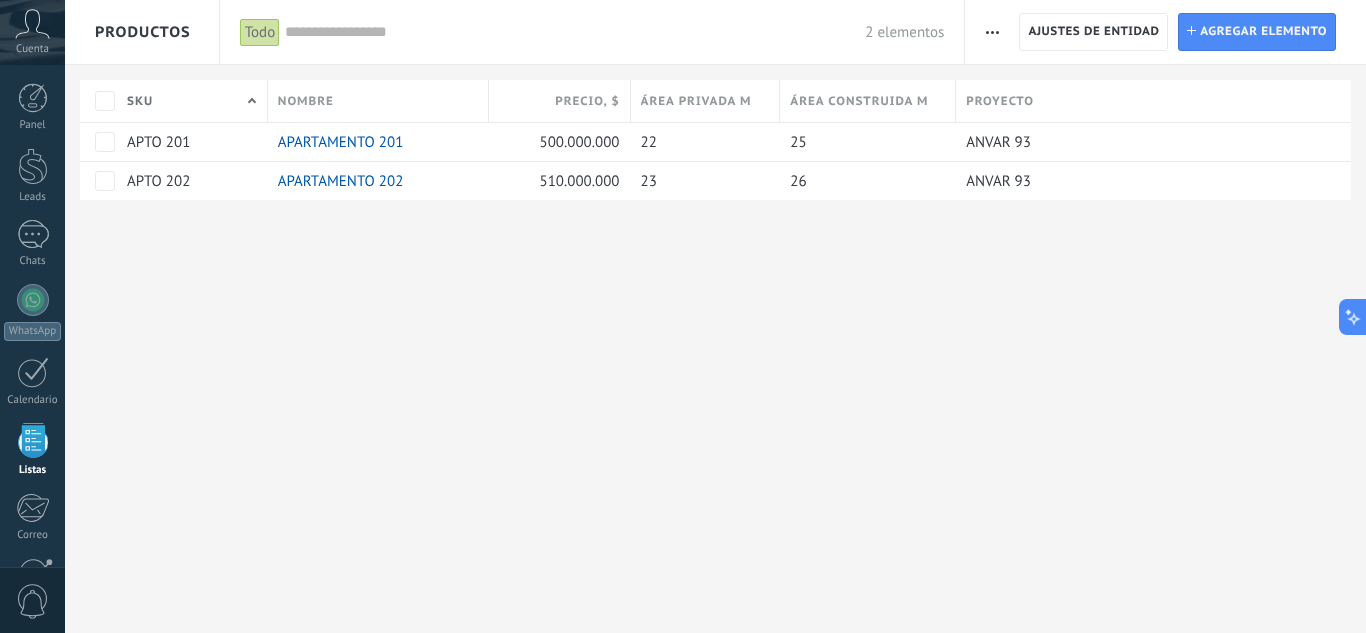 click 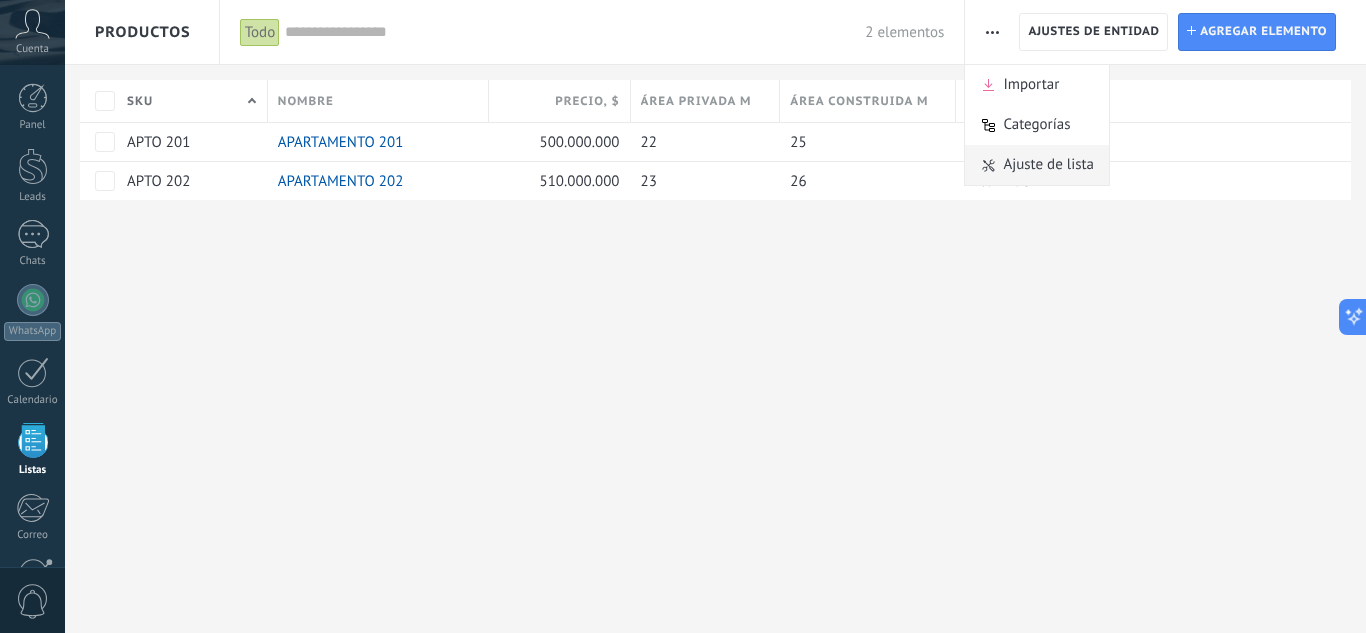 click on "Ajuste de lista" at bounding box center (1048, 165) 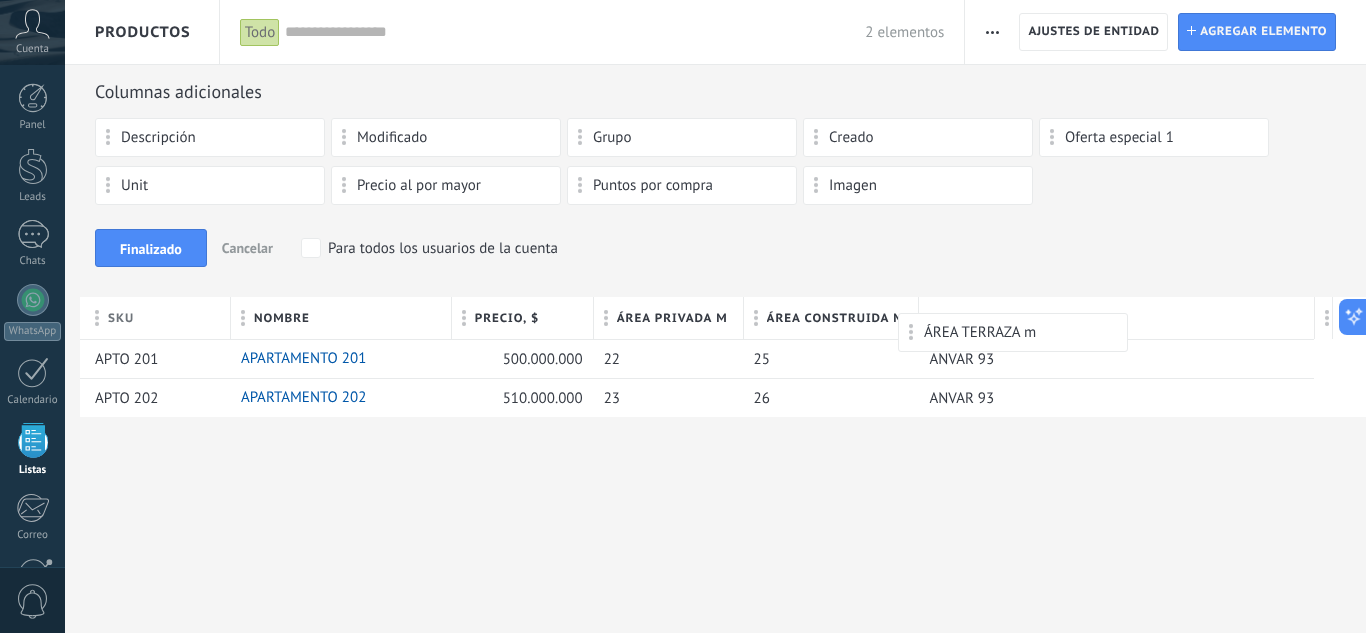 drag, startPoint x: 1159, startPoint y: 189, endPoint x: 1018, endPoint y: 323, distance: 194.51735 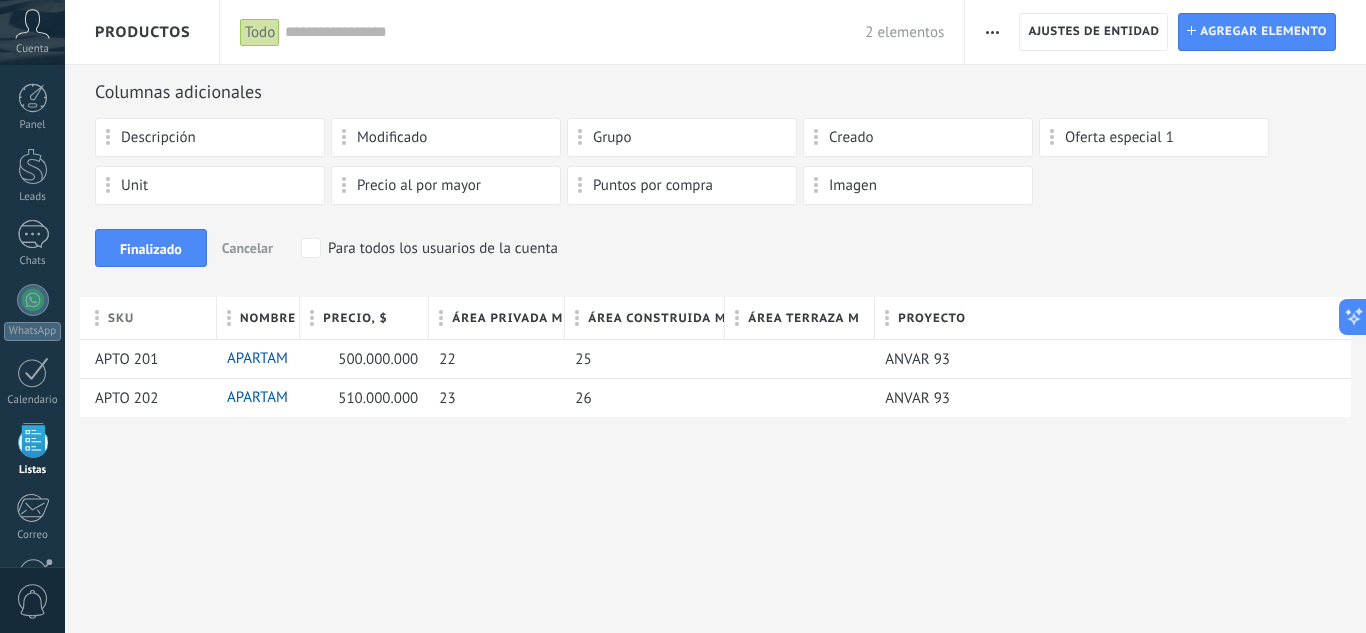 click on "Finalizado Cancelar Para todos los usuarios de la cuenta" at bounding box center [715, 248] 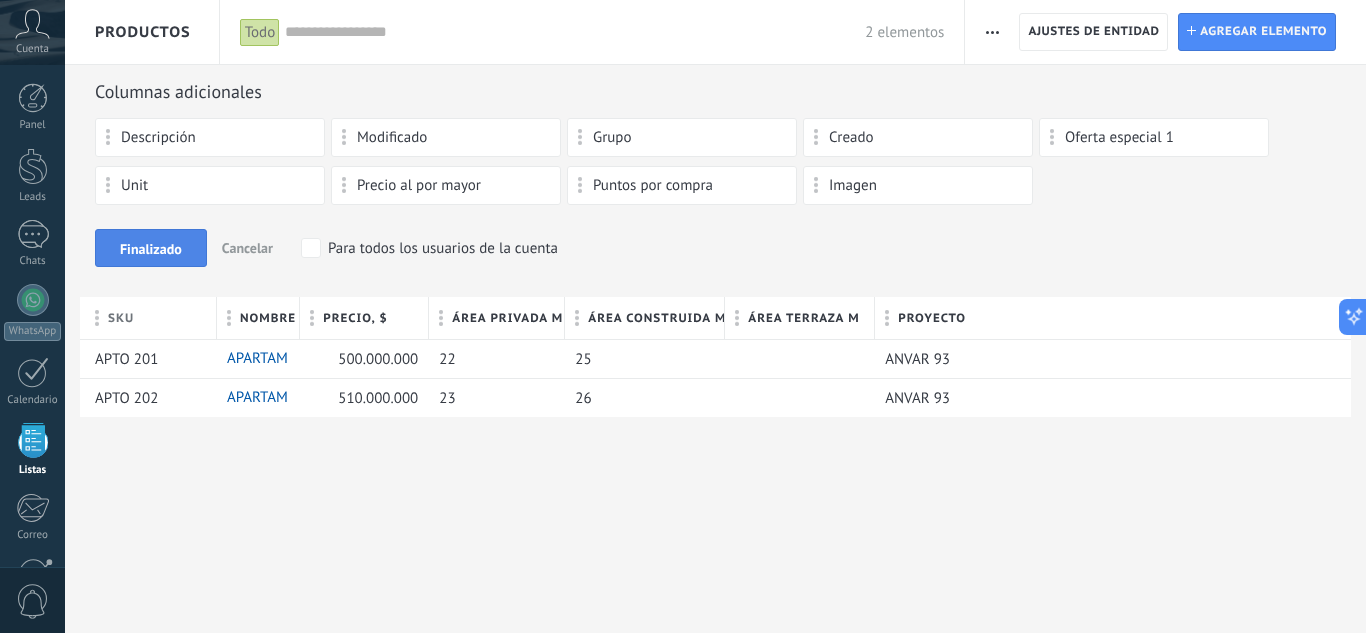 click on "Finalizado" at bounding box center [151, 249] 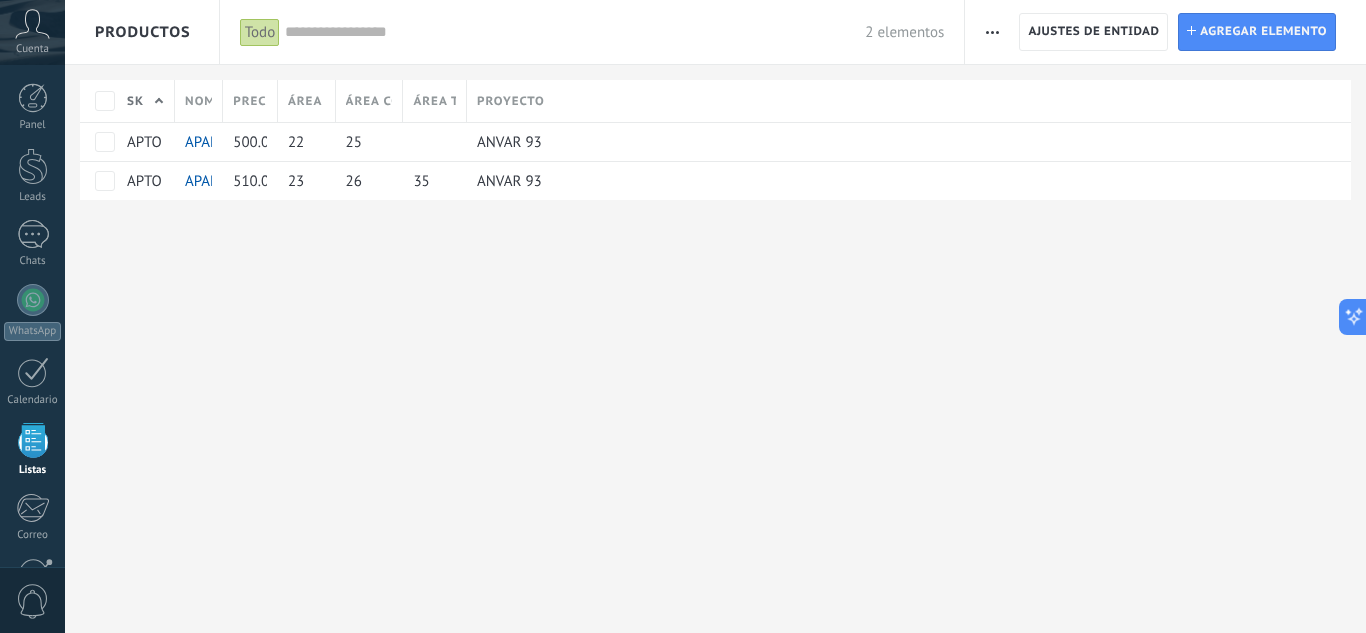 click on "**********" at bounding box center (715, 316) 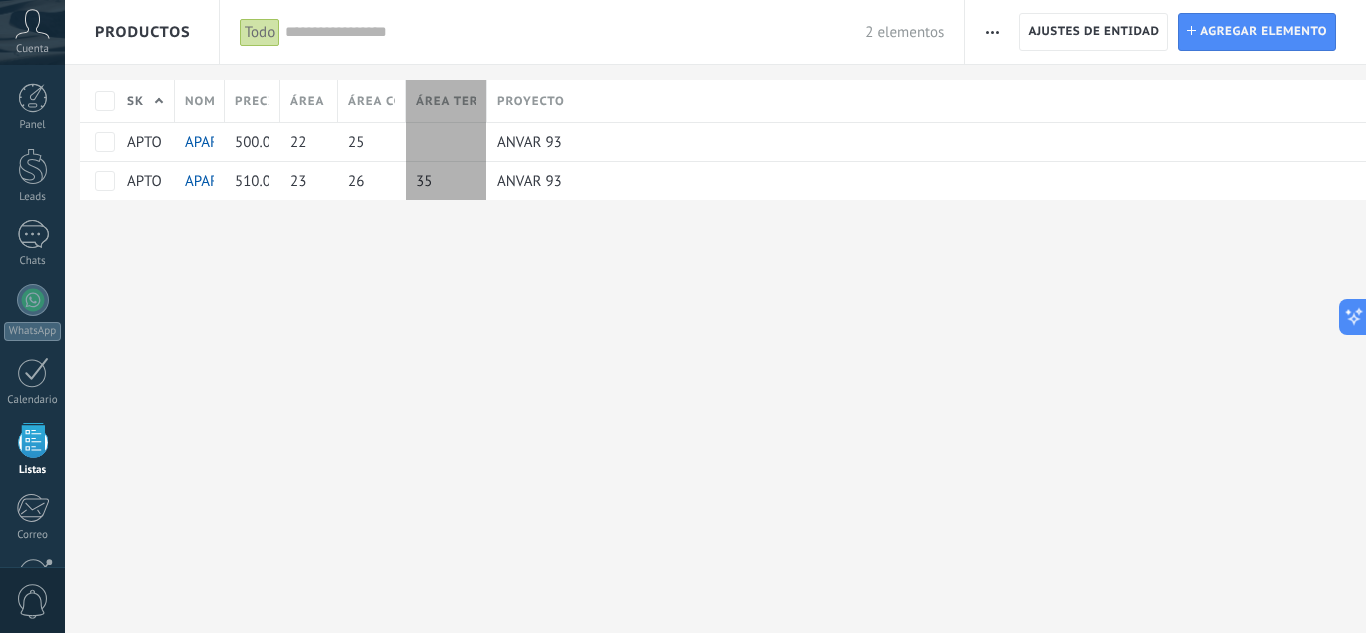 scroll, scrollTop: 19, scrollLeft: 0, axis: vertical 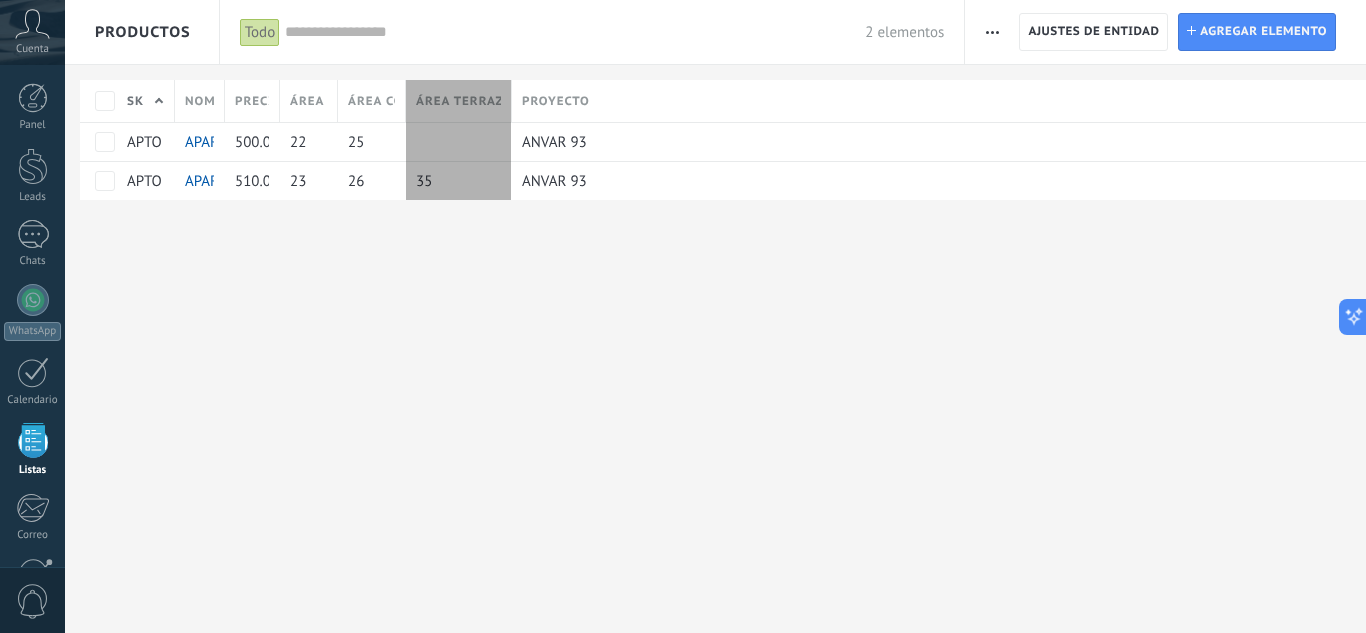 drag, startPoint x: 466, startPoint y: 112, endPoint x: 519, endPoint y: 112, distance: 53 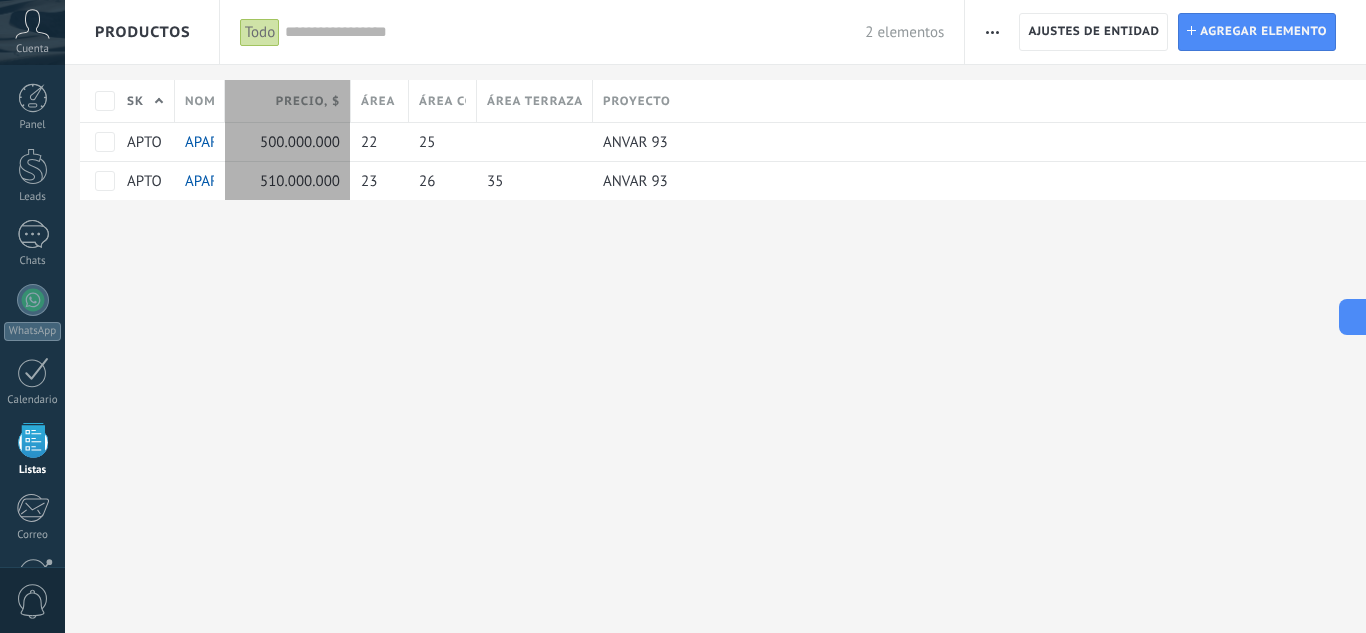 drag, startPoint x: 331, startPoint y: 107, endPoint x: 349, endPoint y: 107, distance: 18 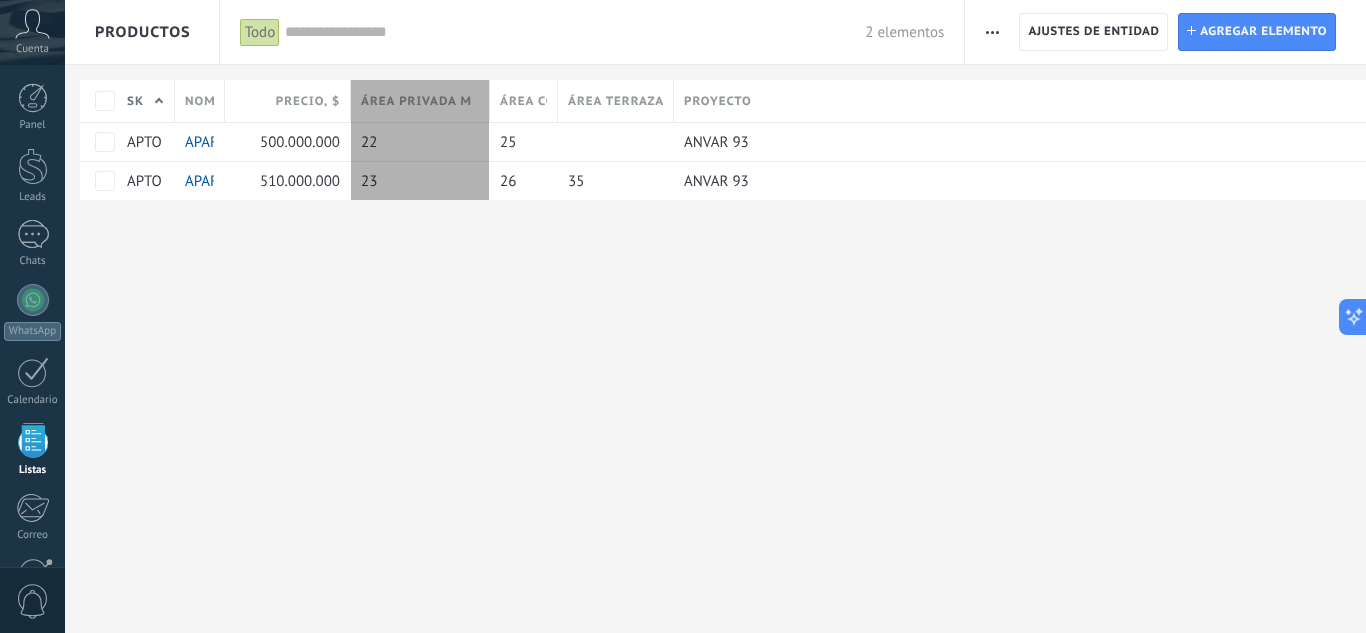 drag, startPoint x: 416, startPoint y: 106, endPoint x: 497, endPoint y: 115, distance: 81.49847 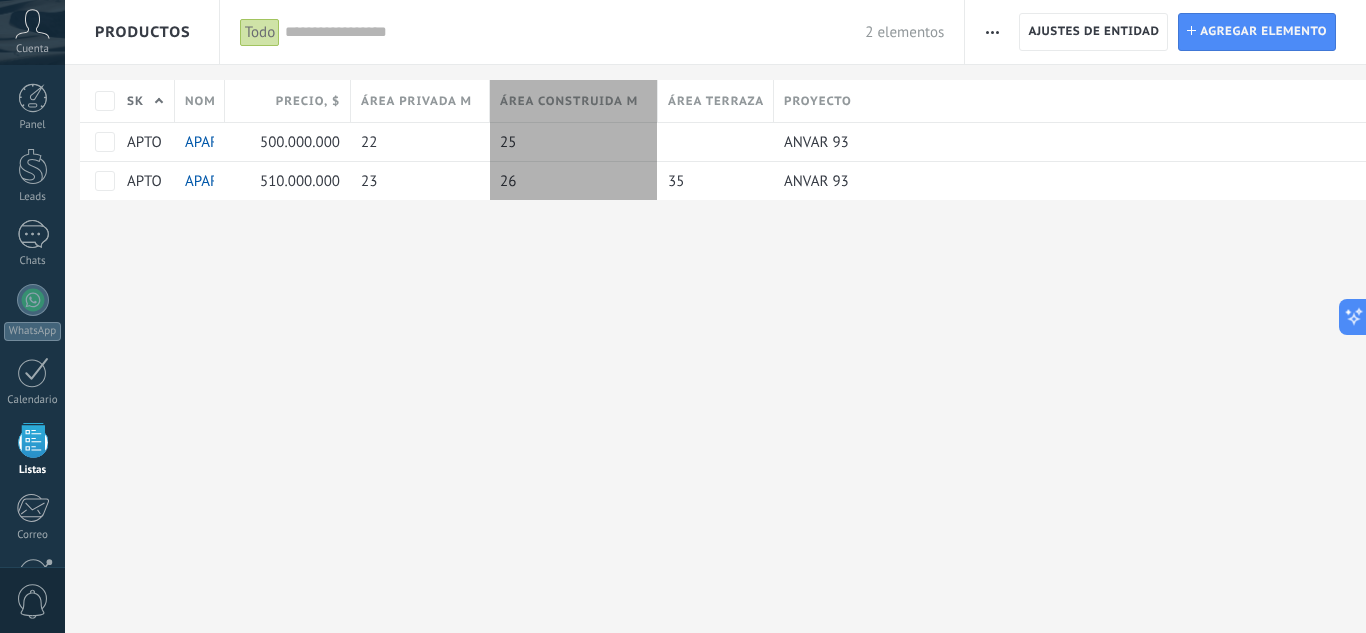 drag, startPoint x: 555, startPoint y: 106, endPoint x: 656, endPoint y: 116, distance: 101.49384 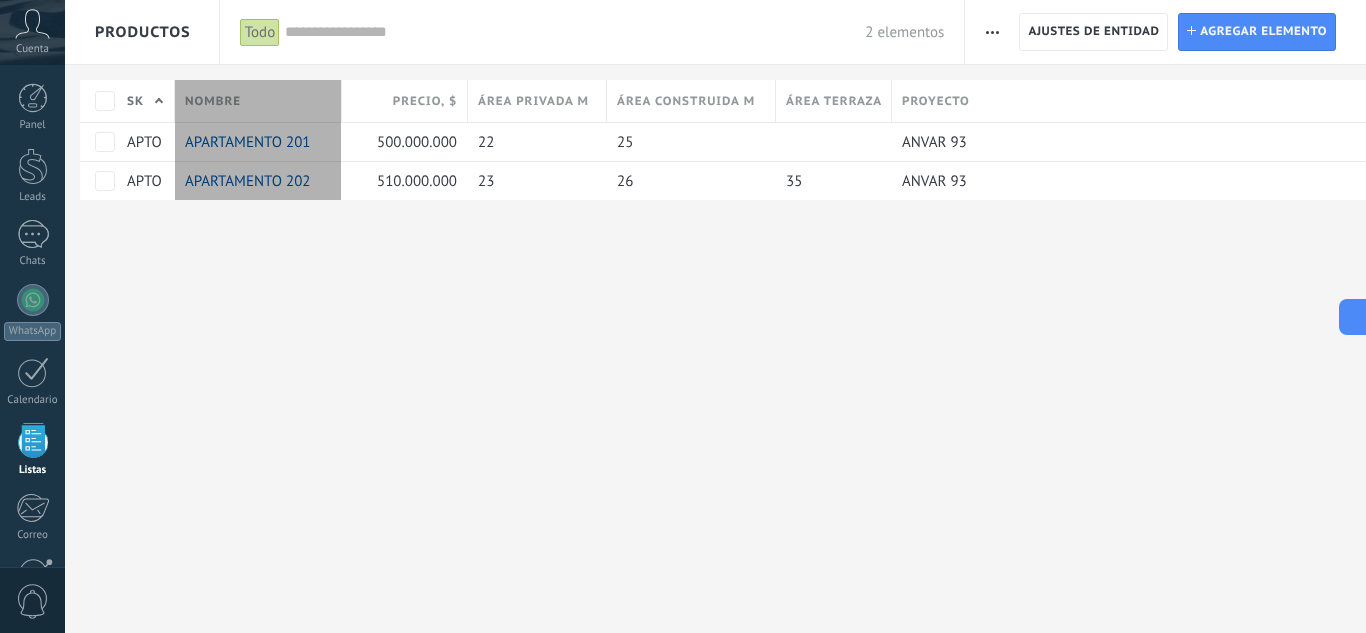 drag, startPoint x: 223, startPoint y: 96, endPoint x: 343, endPoint y: 111, distance: 120.93387 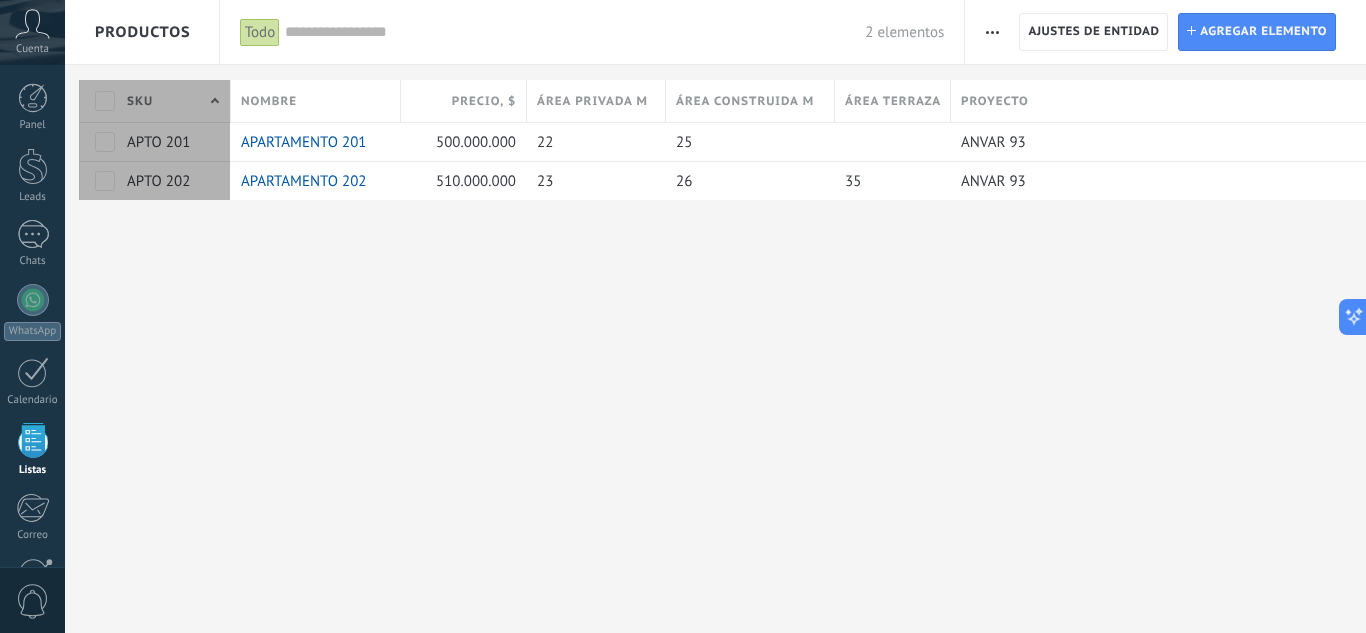 drag, startPoint x: 174, startPoint y: 97, endPoint x: 230, endPoint y: 104, distance: 56.435802 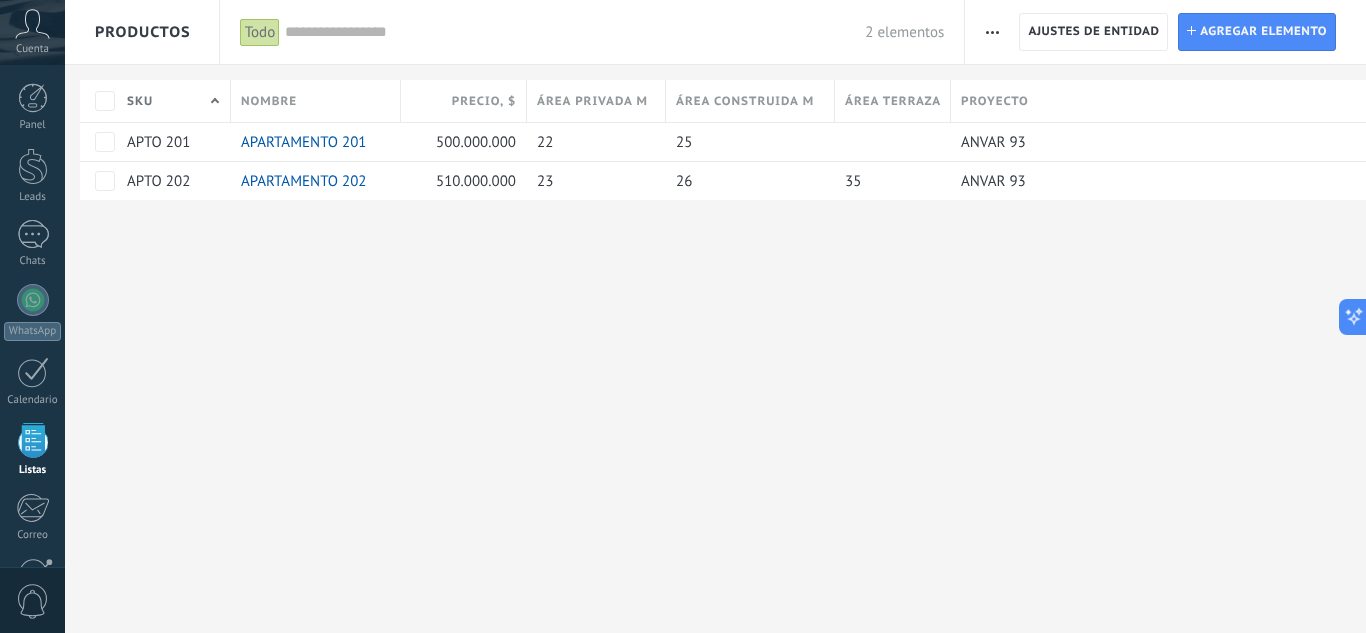 click on "**********" at bounding box center [715, 316] 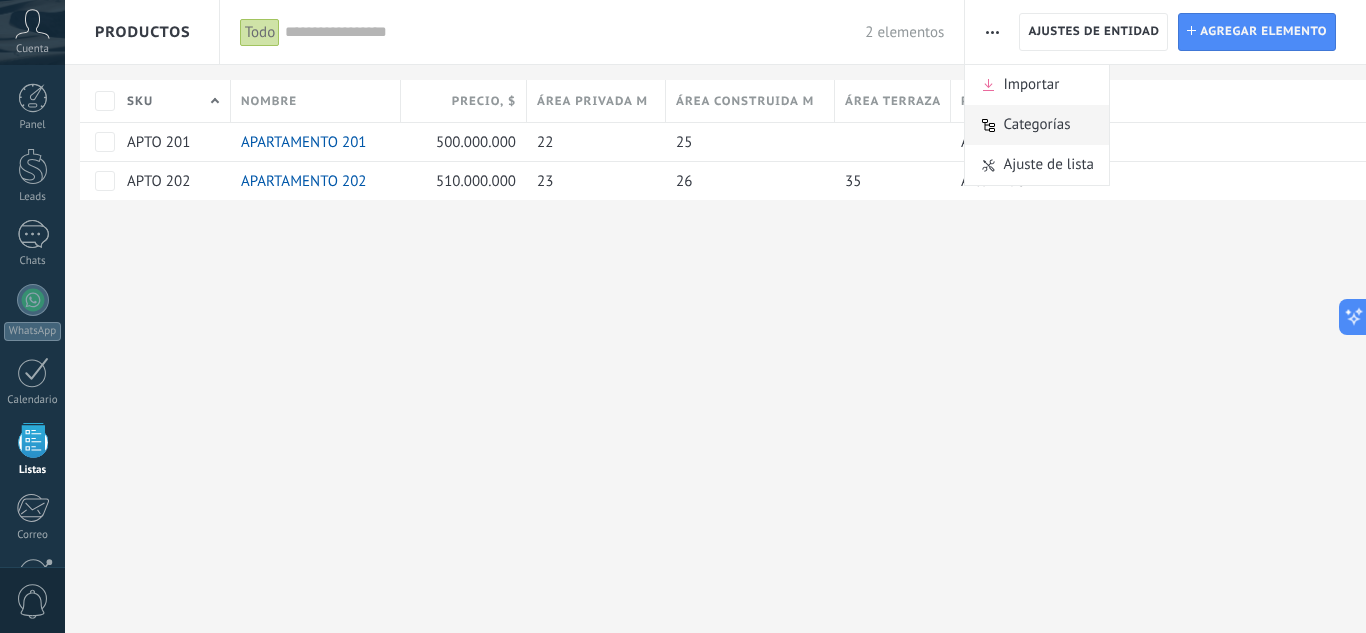 click 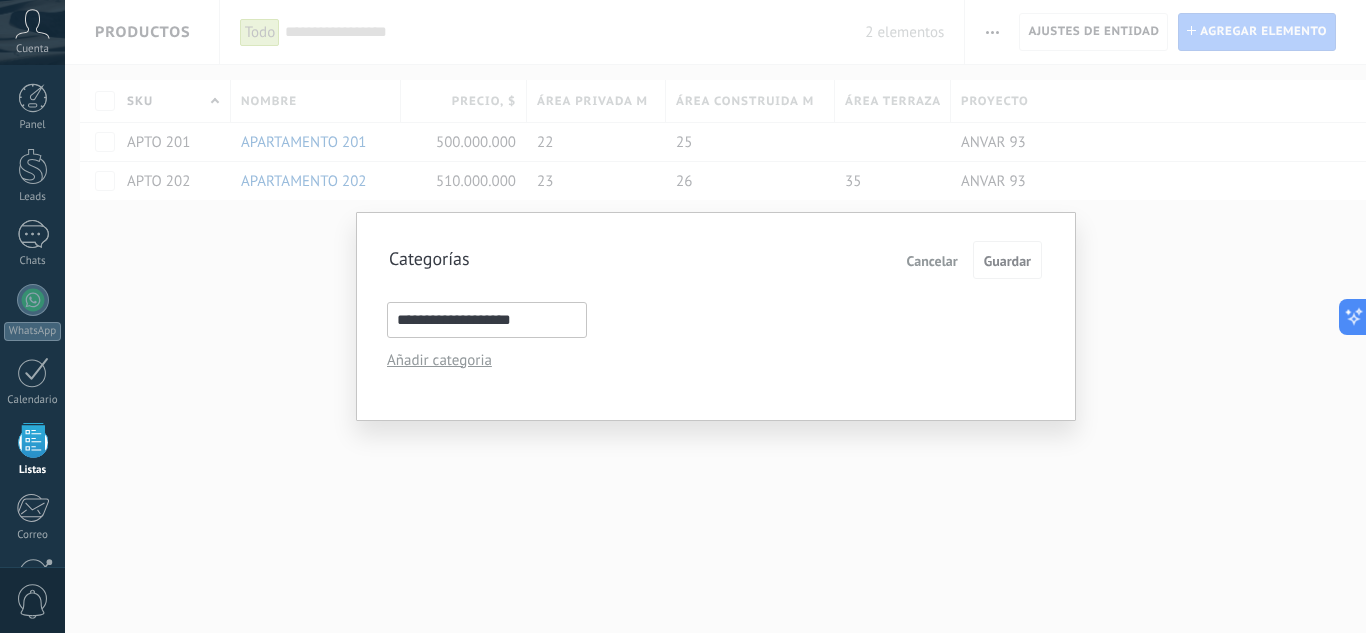 click on "**********" at bounding box center (487, 320) 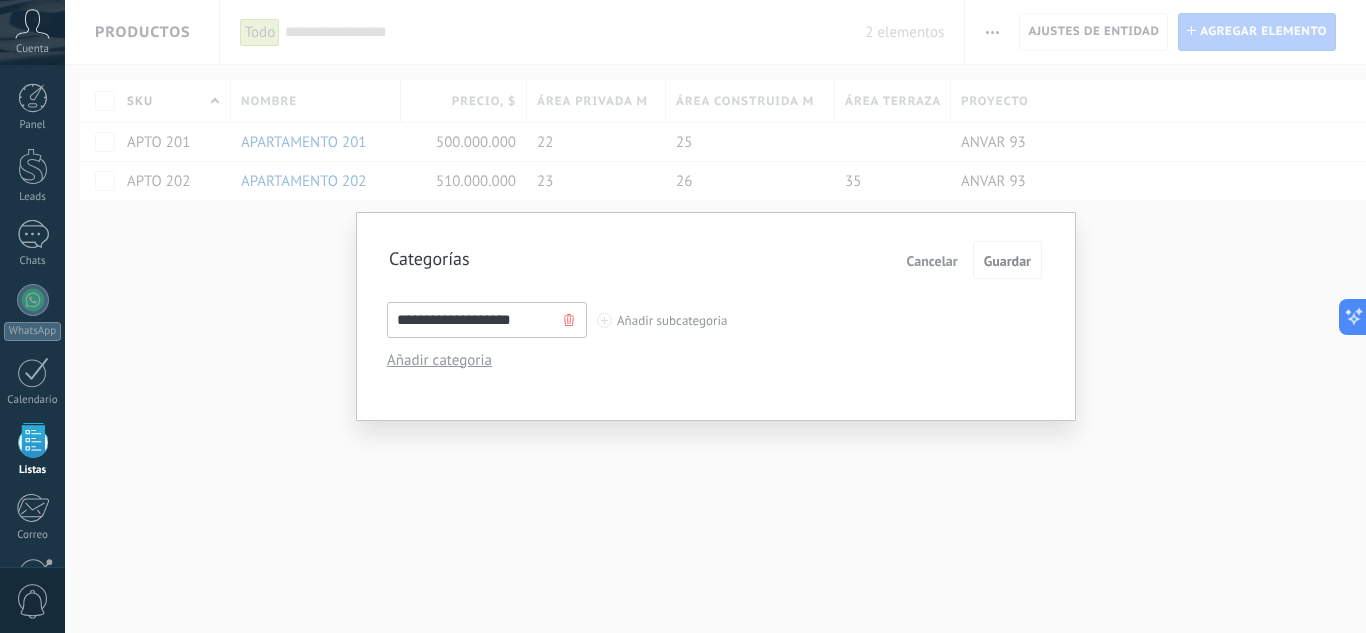 click on "**********" at bounding box center [487, 320] 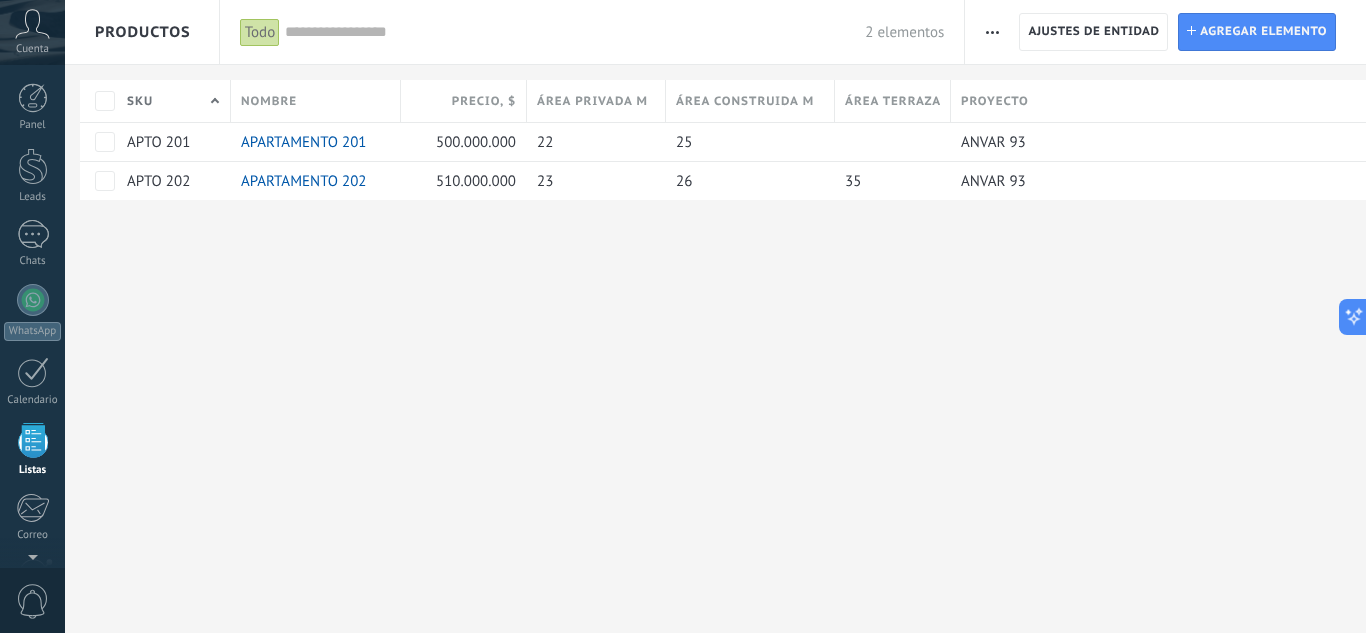 scroll, scrollTop: 124, scrollLeft: 0, axis: vertical 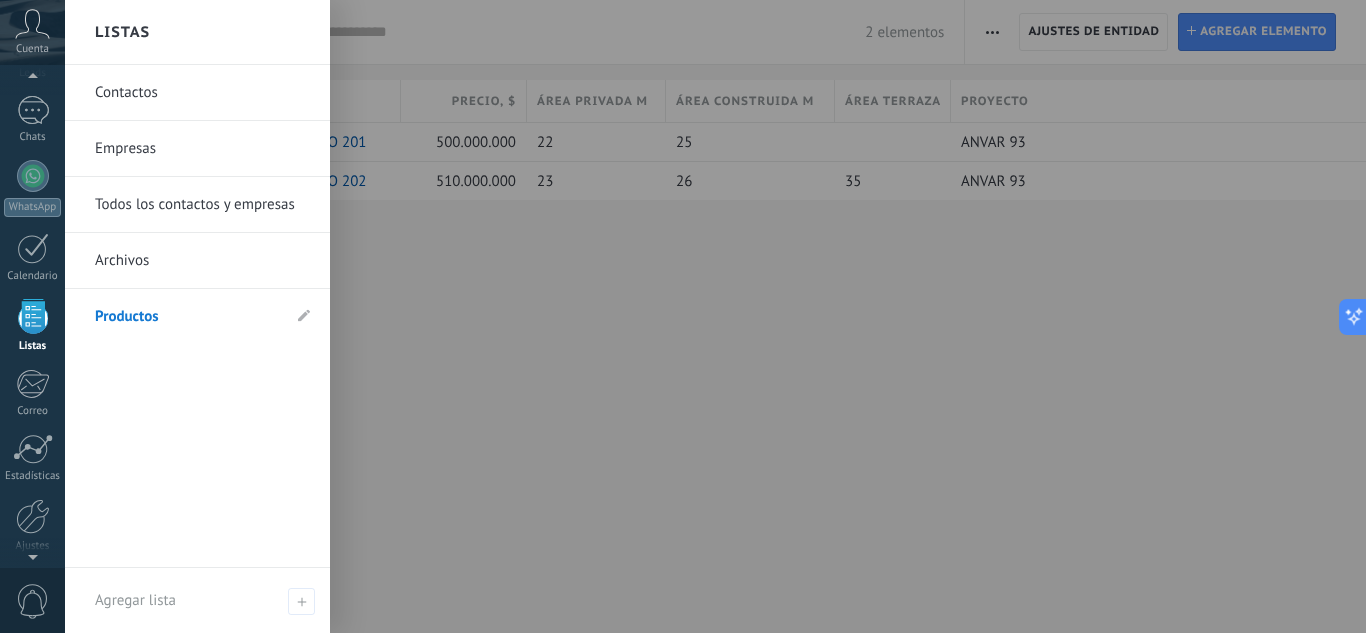 click on "Contactos" at bounding box center (202, 93) 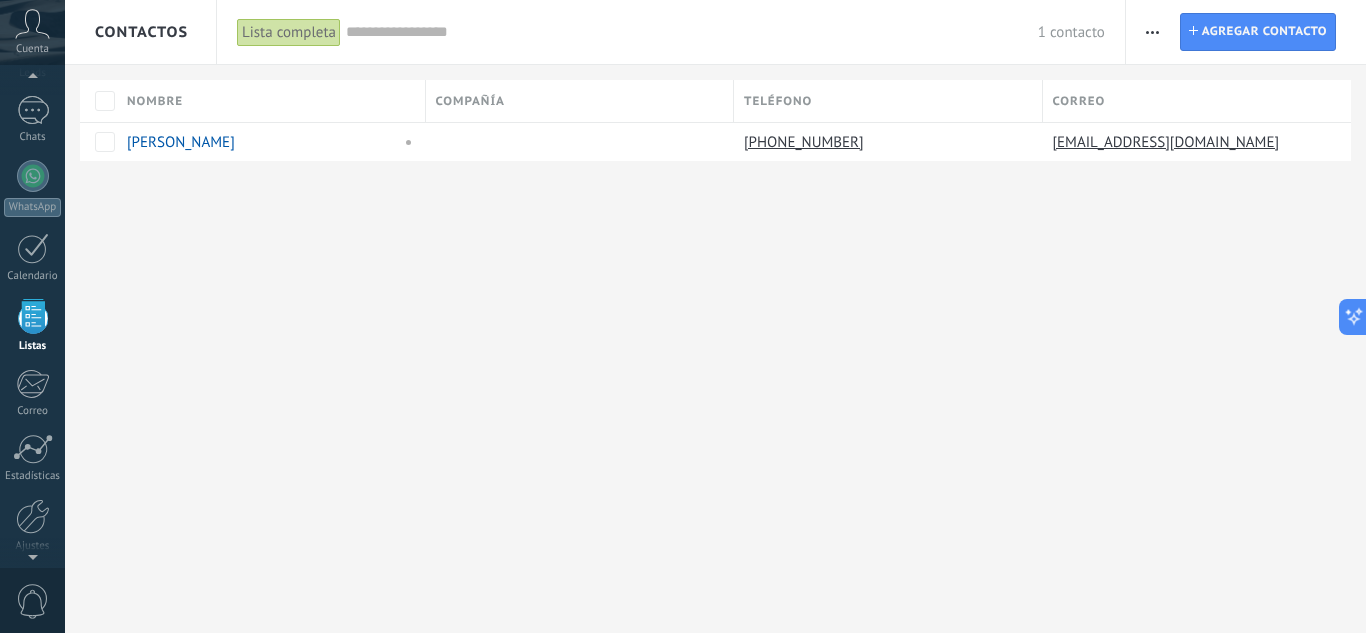 click at bounding box center (1152, 32) 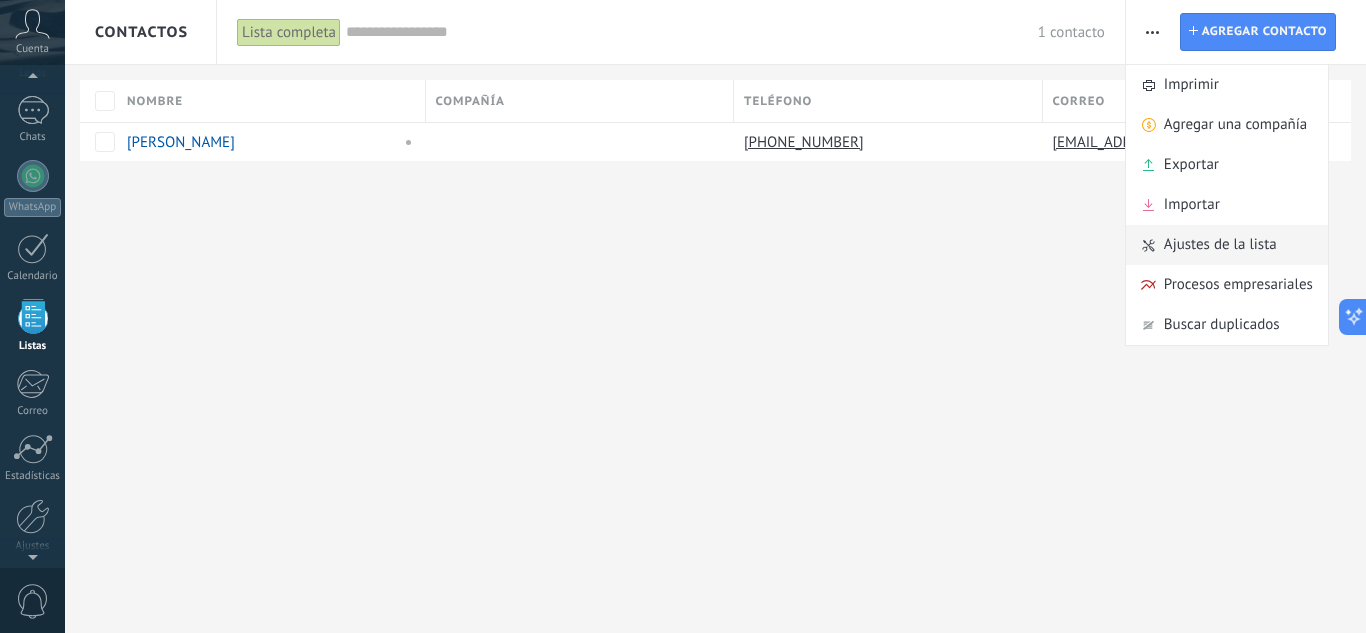 click on "Ajustes de la lista" at bounding box center (1220, 245) 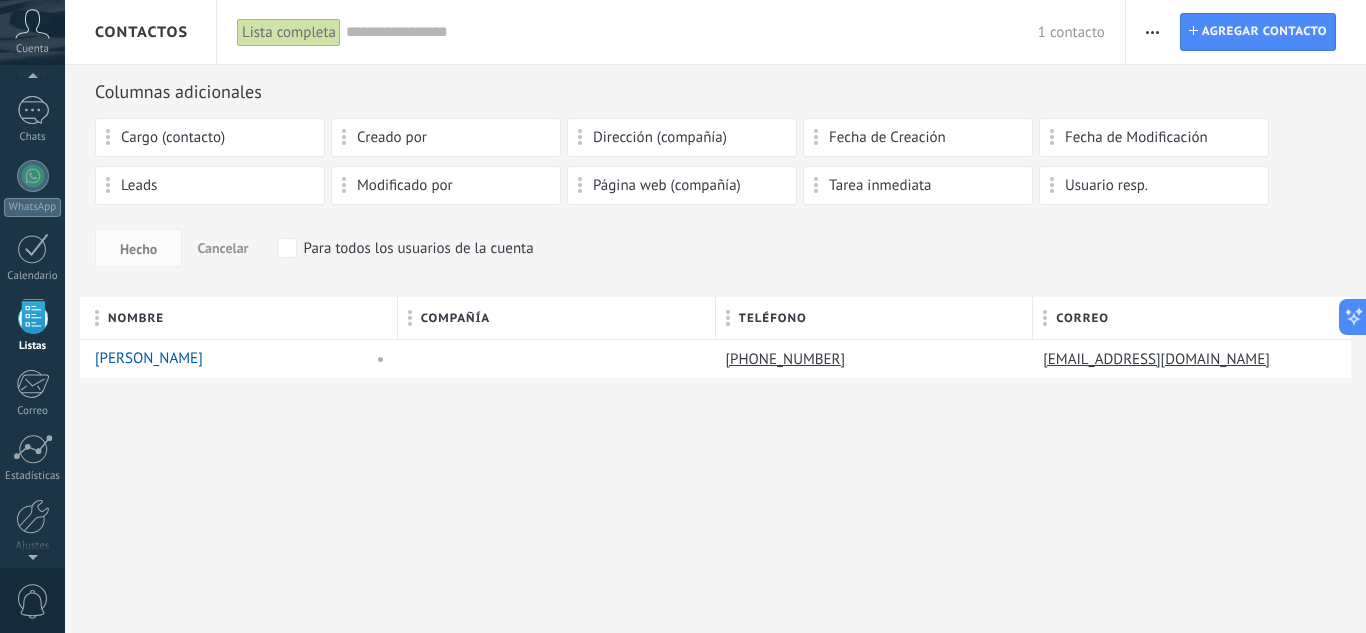 drag, startPoint x: 952, startPoint y: 269, endPoint x: 753, endPoint y: 253, distance: 199.64218 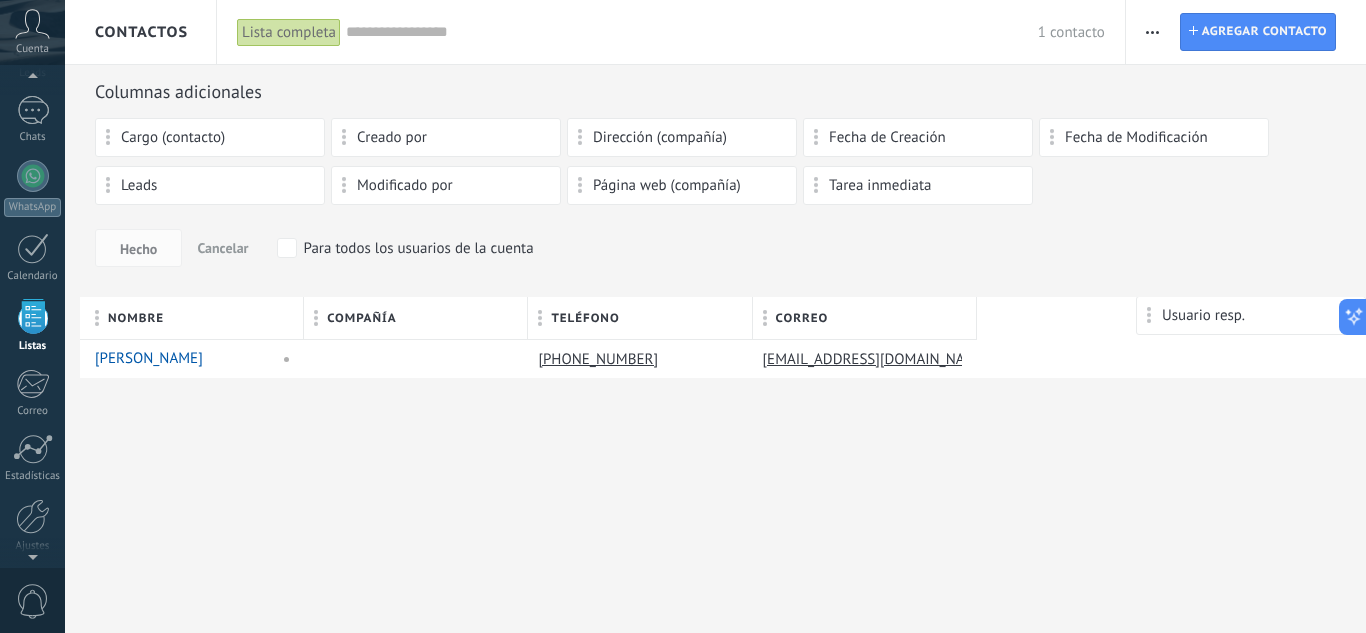 drag, startPoint x: 1092, startPoint y: 182, endPoint x: 1232, endPoint y: 306, distance: 187.01872 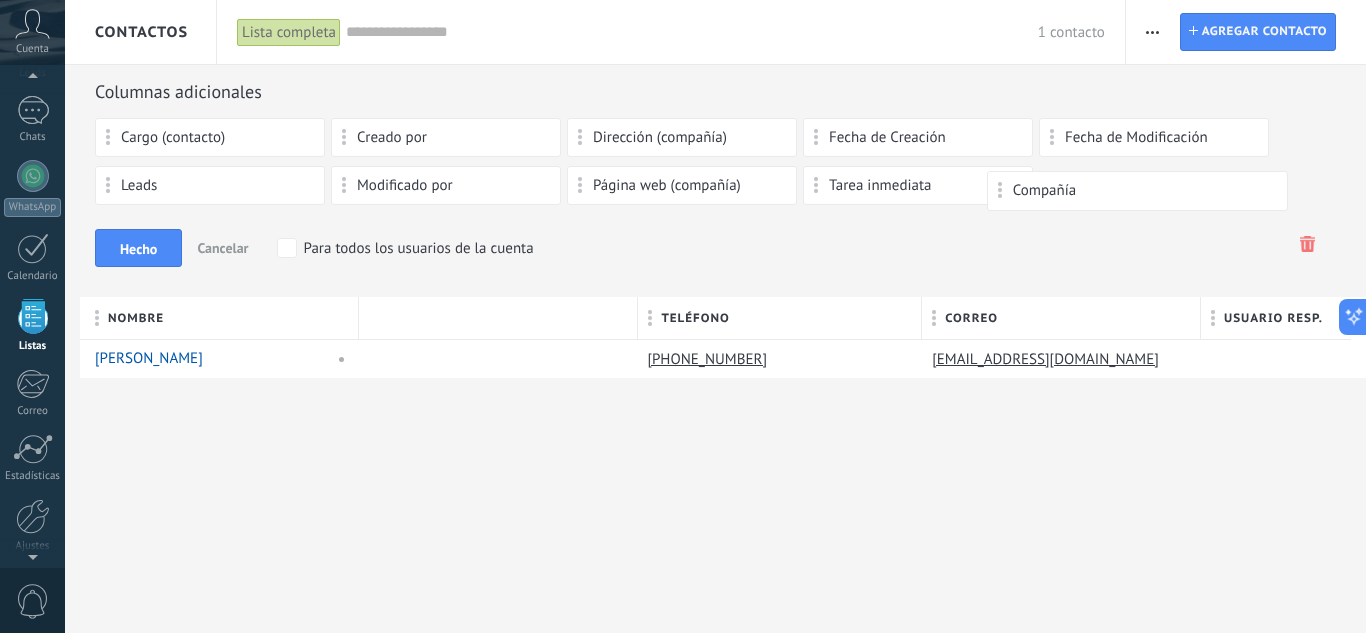 drag, startPoint x: 457, startPoint y: 329, endPoint x: 1115, endPoint y: 191, distance: 672.3154 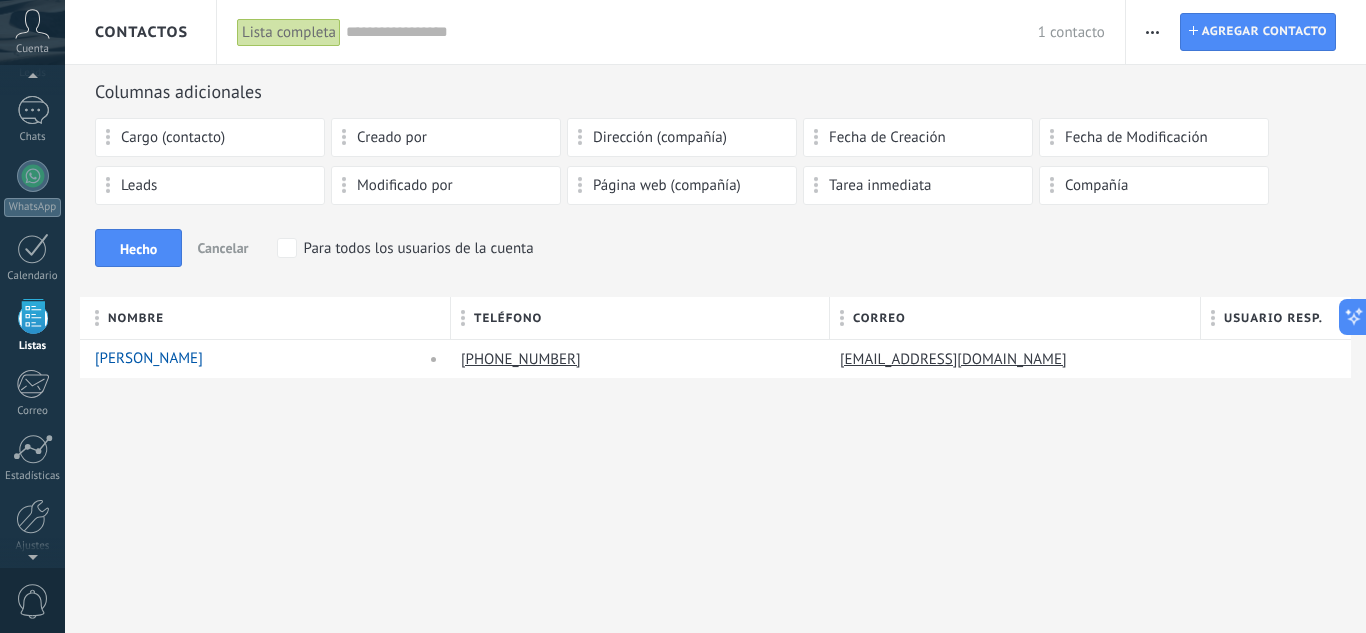 click on "Hecho Cancelar Para todos los usuarios de la cuenta" at bounding box center [715, 248] 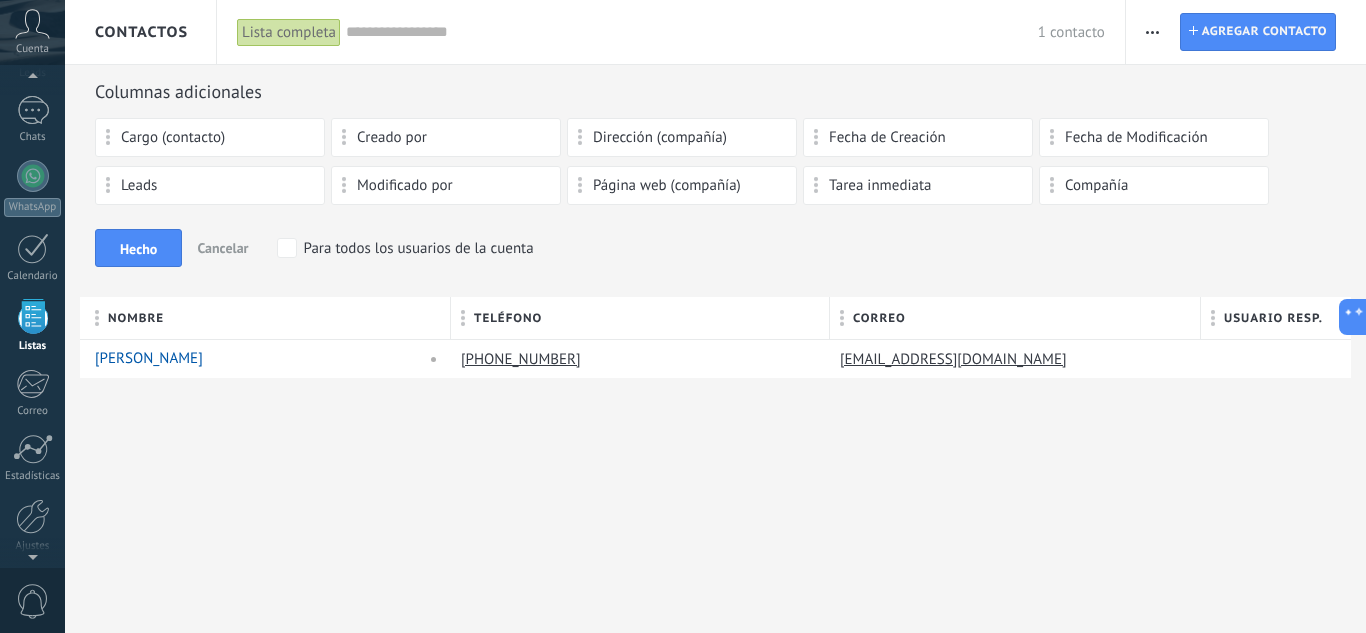 click on "Cargo (contacto) Creado por Dirección (compañía) Fecha de Creación Fecha de Modificación Leads Modificado por Página web (compañía) Tarea inmediata Compañía" at bounding box center [715, 166] 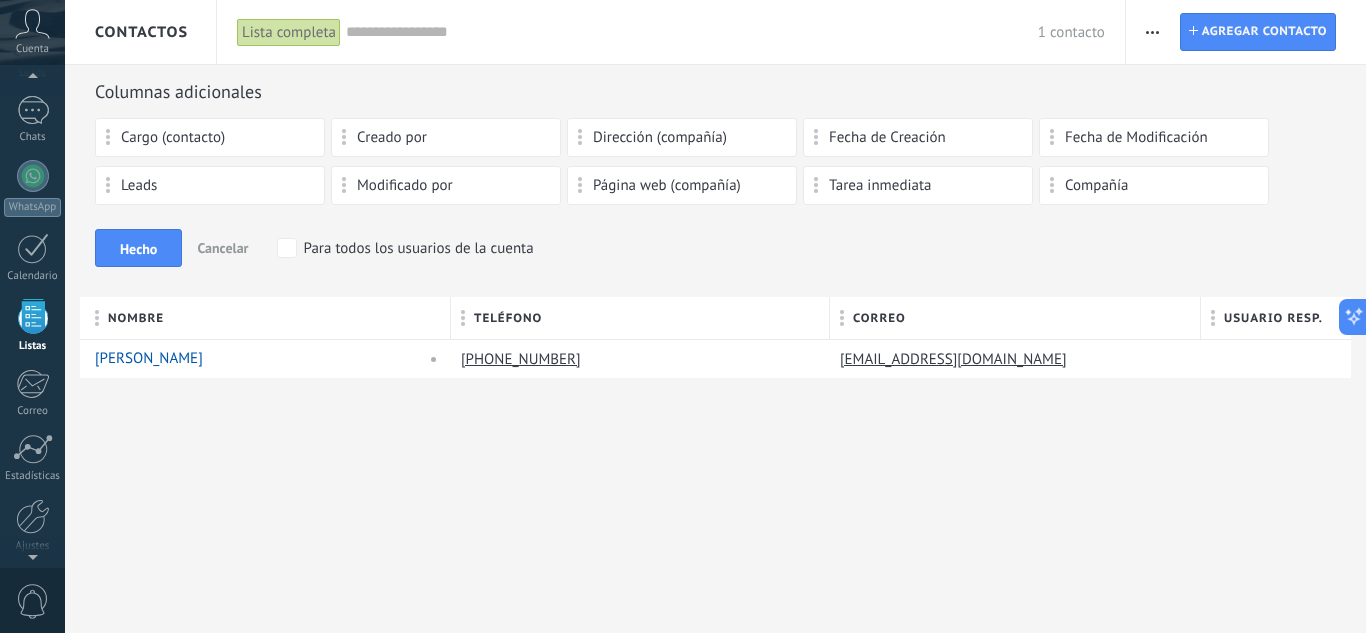 click 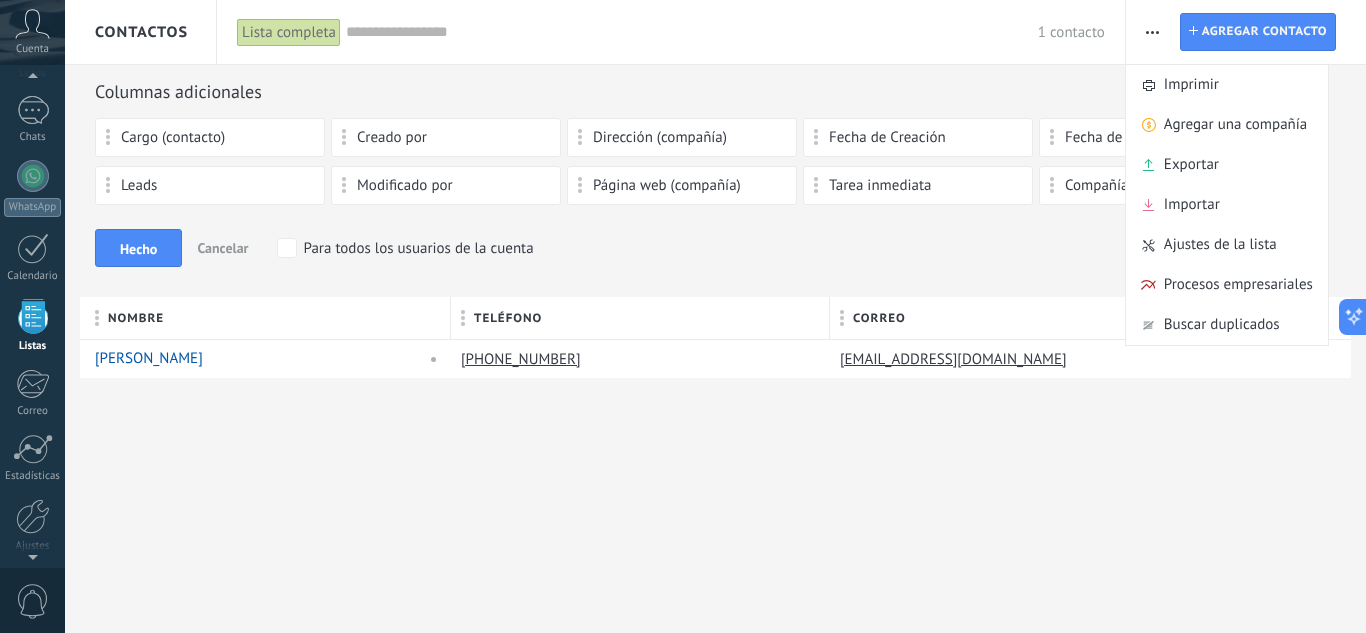 click 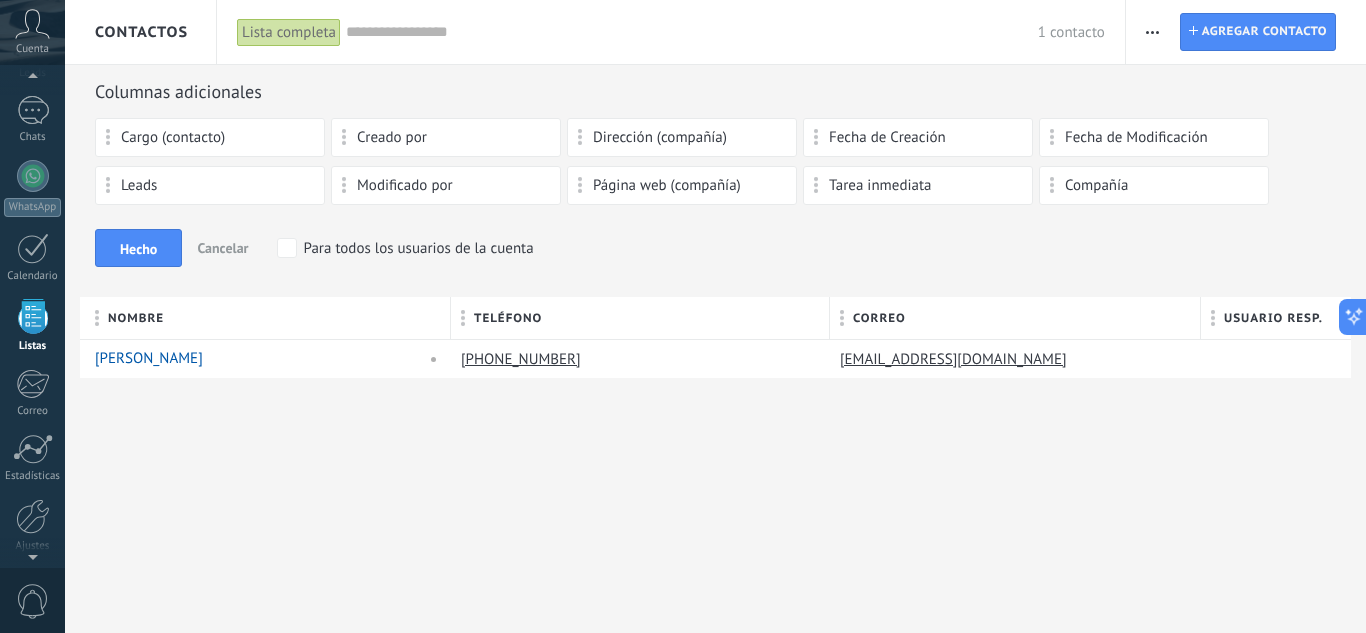 click at bounding box center (1152, 32) 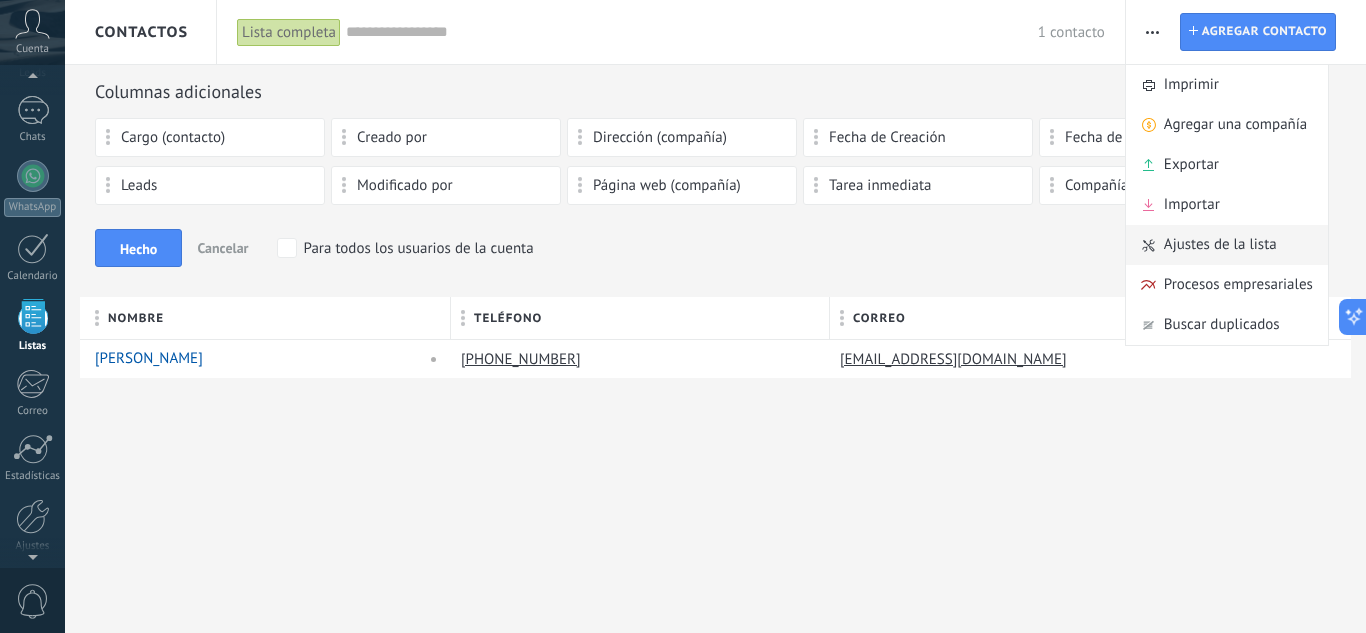 click on "Ajustes de la lista" at bounding box center [1220, 245] 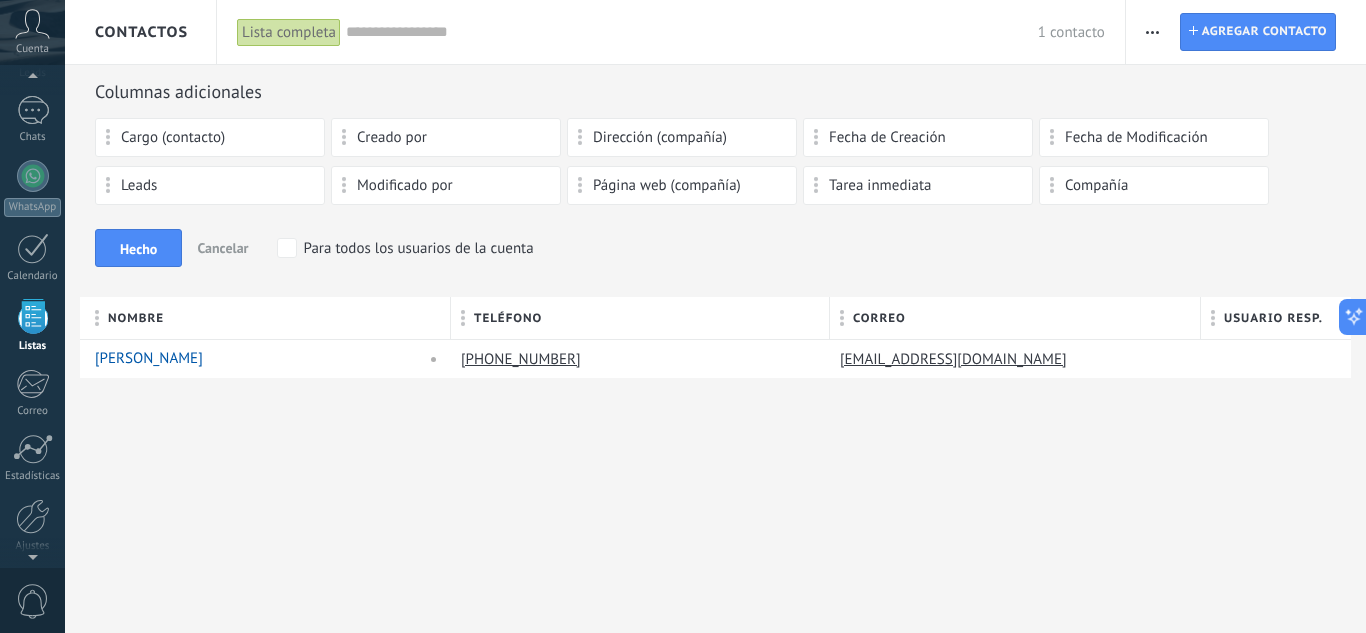click at bounding box center [1152, 32] 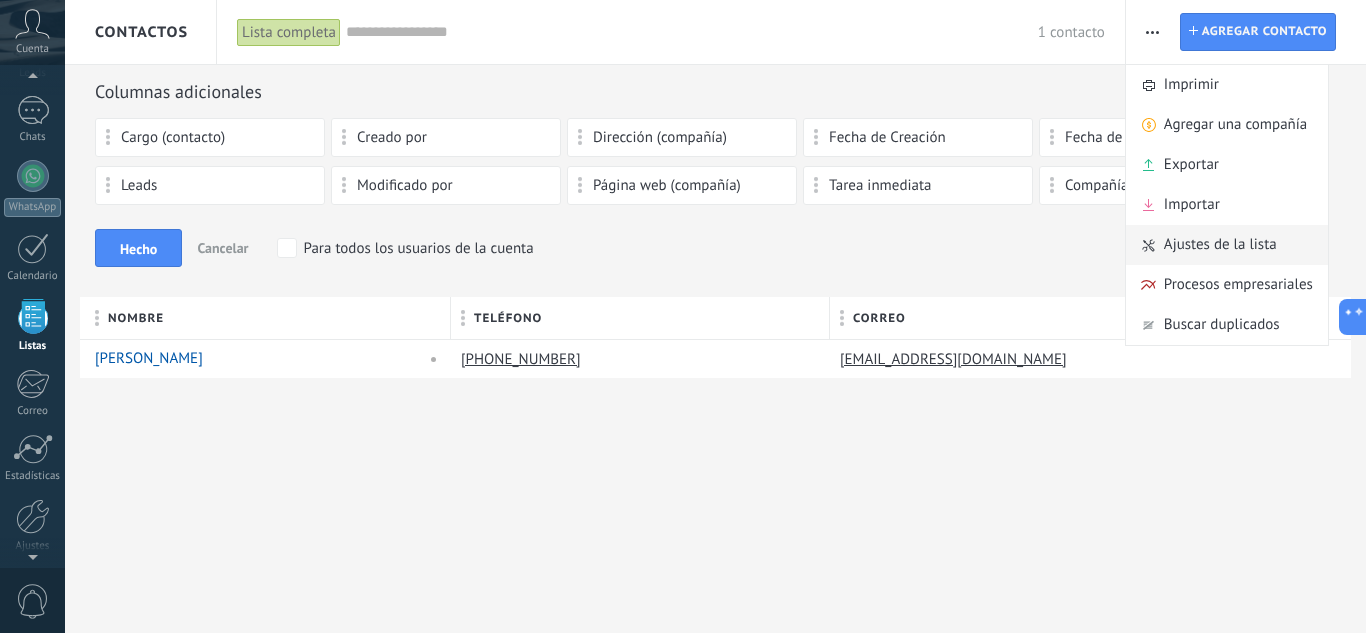 click on "Ajustes de la lista" at bounding box center (1220, 245) 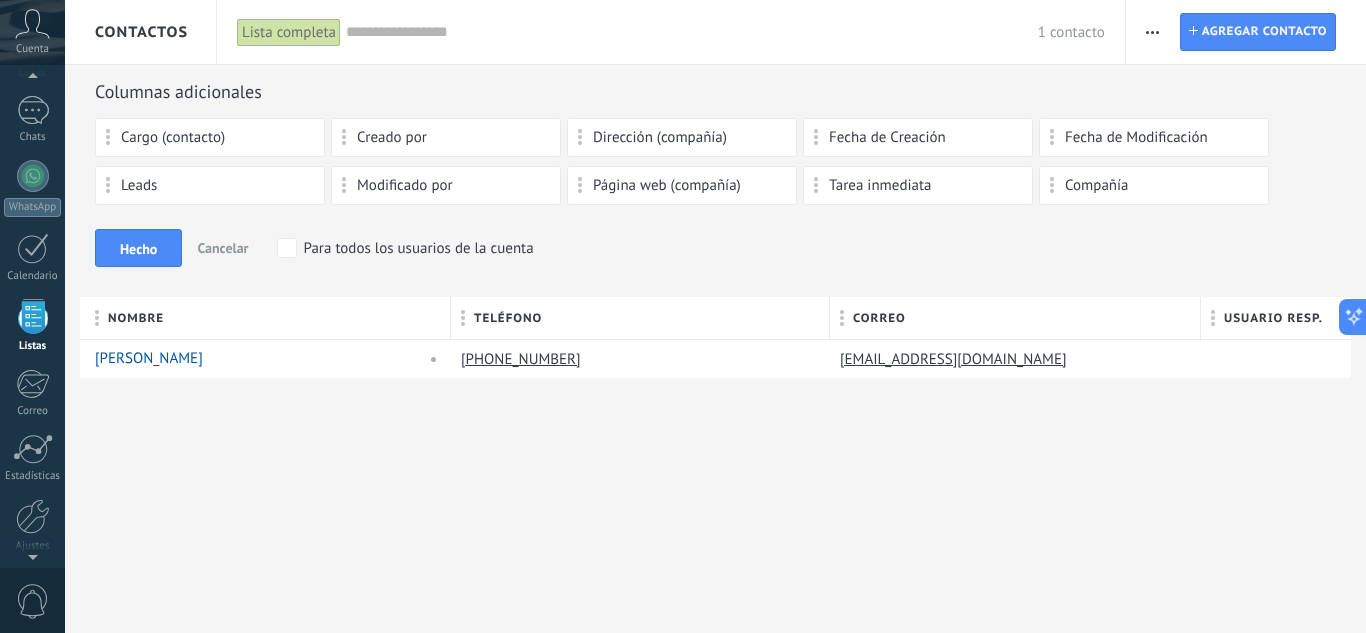 click at bounding box center (1152, 32) 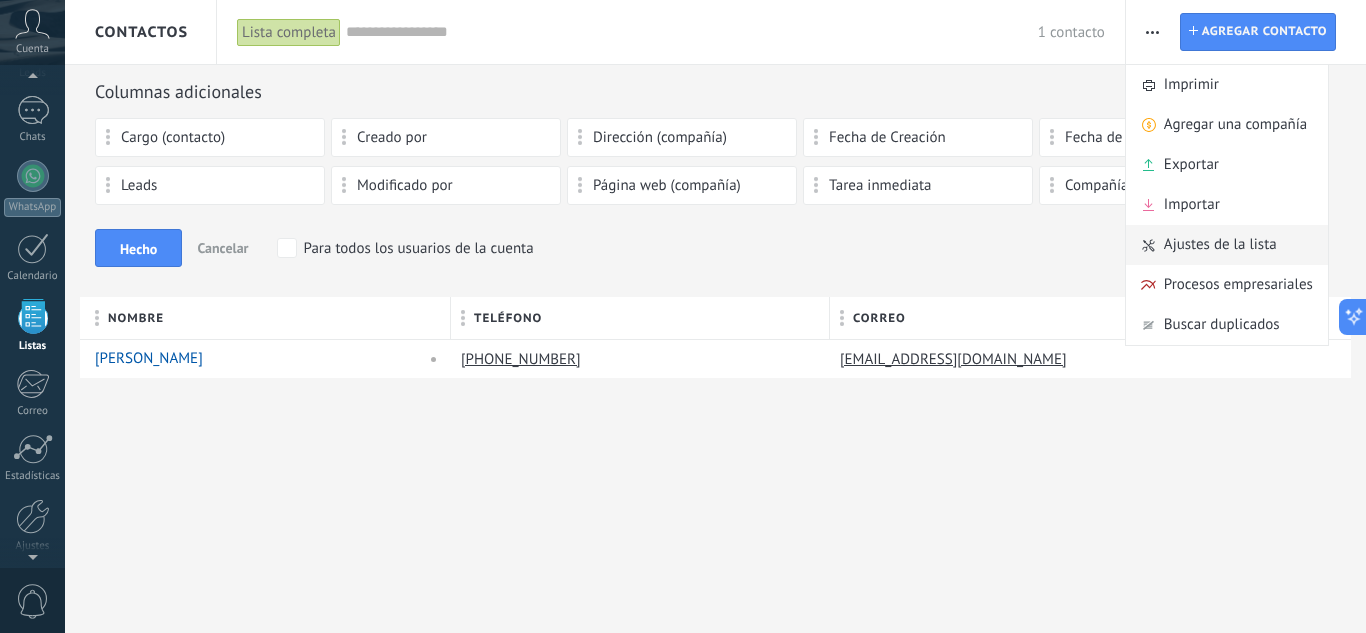 click on "Ajustes de la lista" at bounding box center [1220, 245] 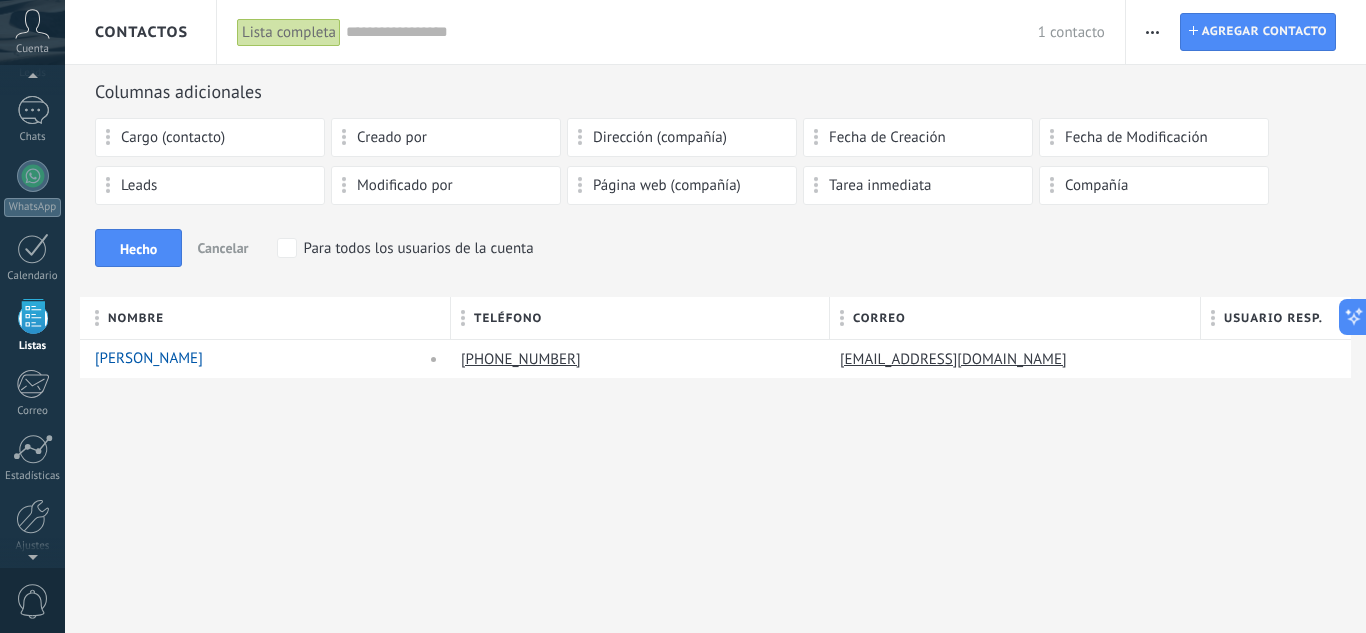 click on "Hecho Cancelar Para todos los usuarios de la cuenta" at bounding box center [715, 248] 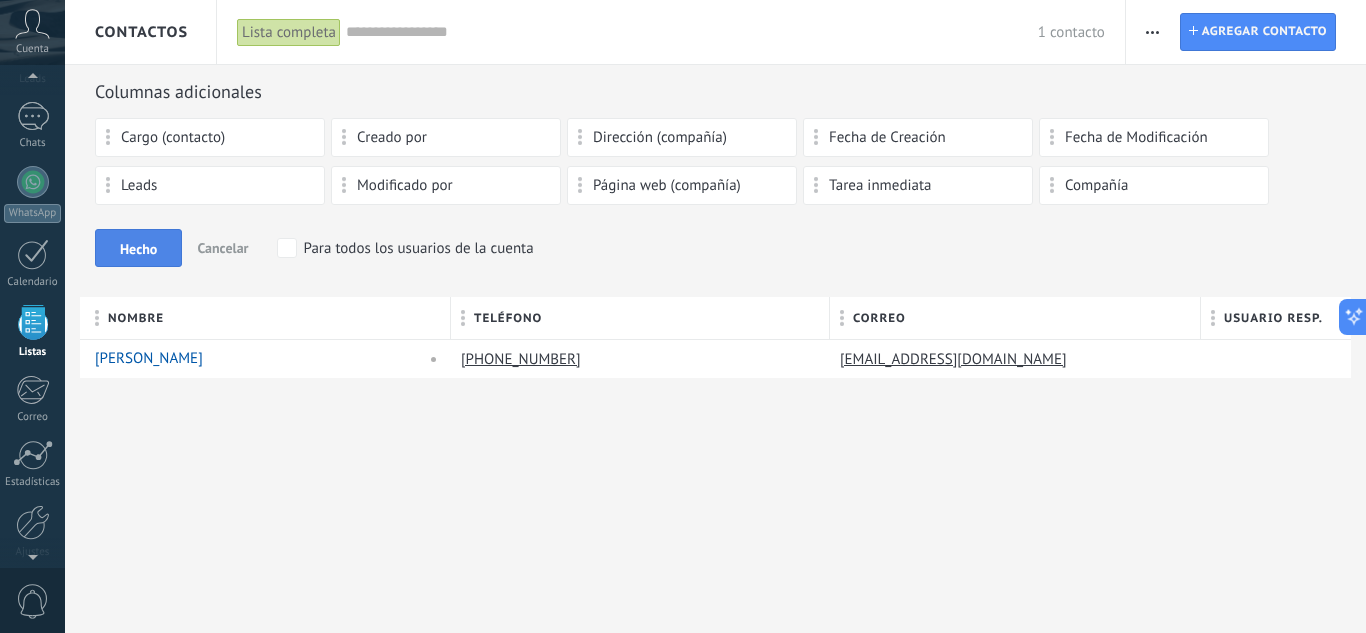 scroll, scrollTop: 124, scrollLeft: 0, axis: vertical 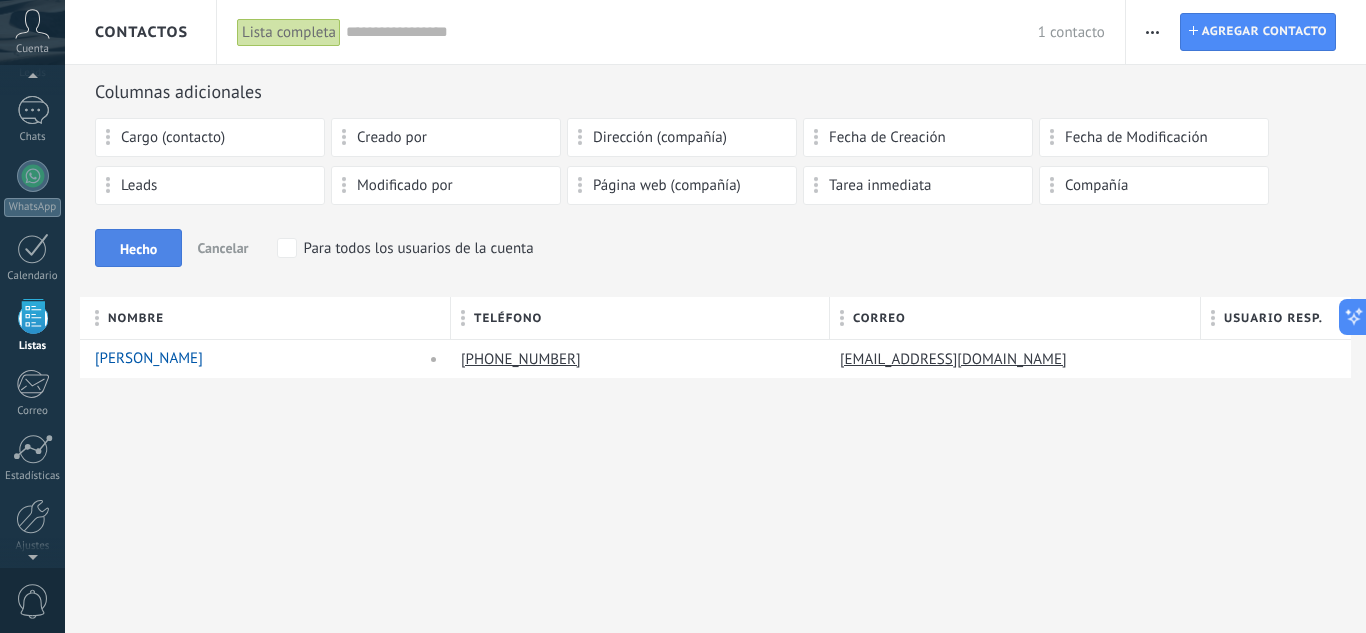 click on "Hecho" at bounding box center [138, 249] 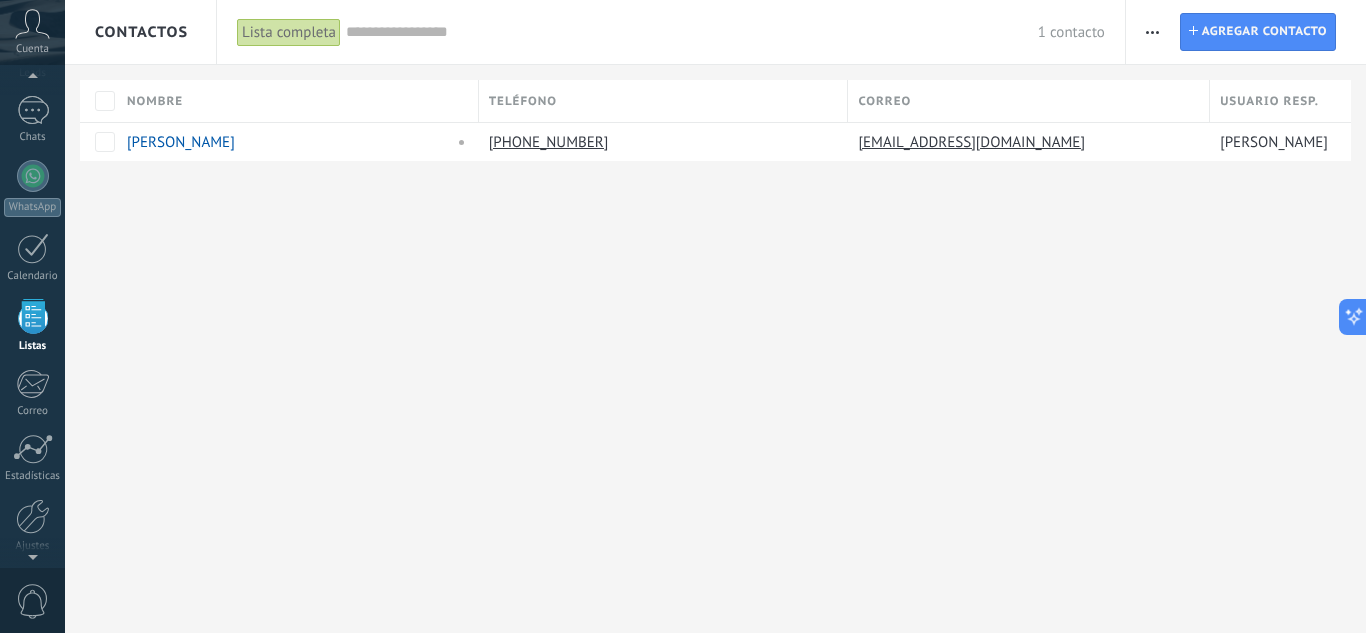 click at bounding box center [1152, 32] 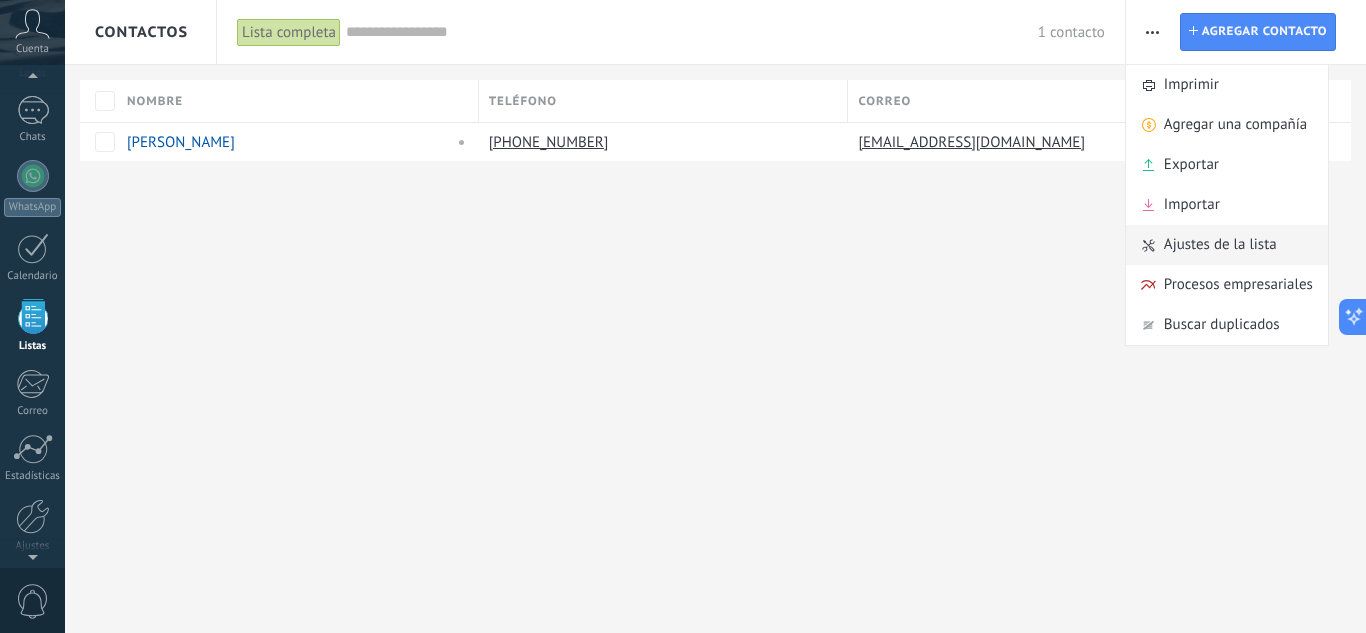 click on "Ajustes de la lista" at bounding box center [1220, 245] 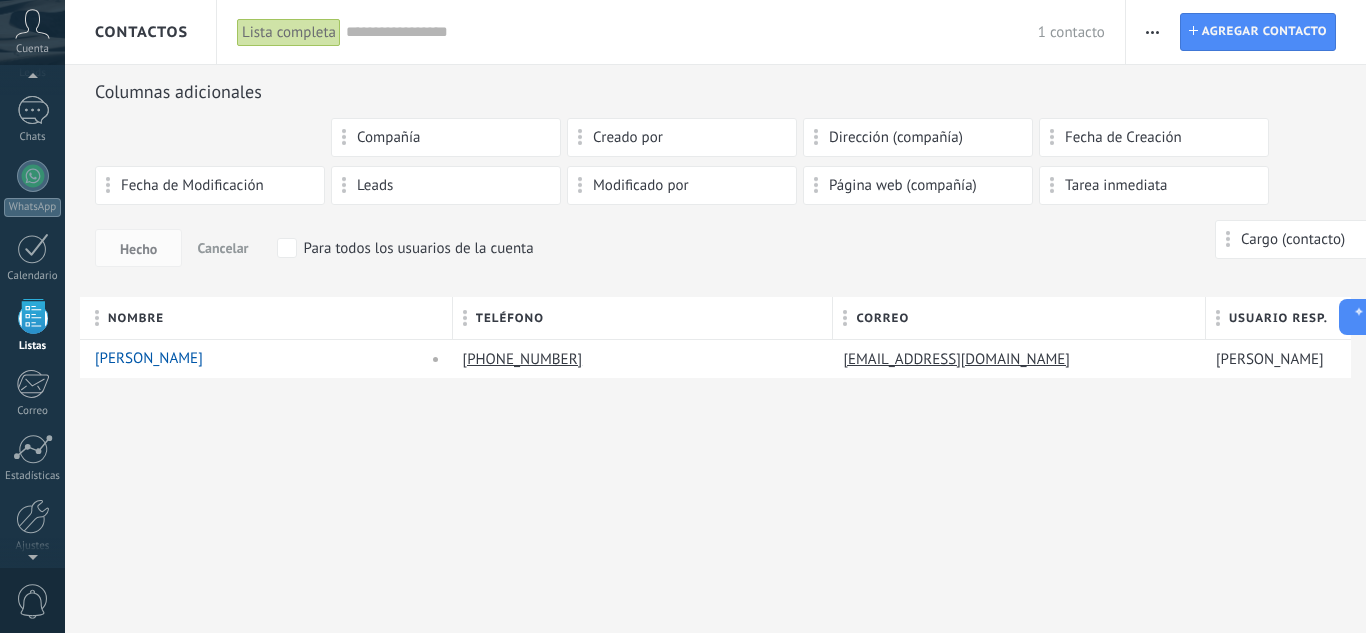 drag, startPoint x: 237, startPoint y: 143, endPoint x: 1358, endPoint y: 229, distance: 1124.294 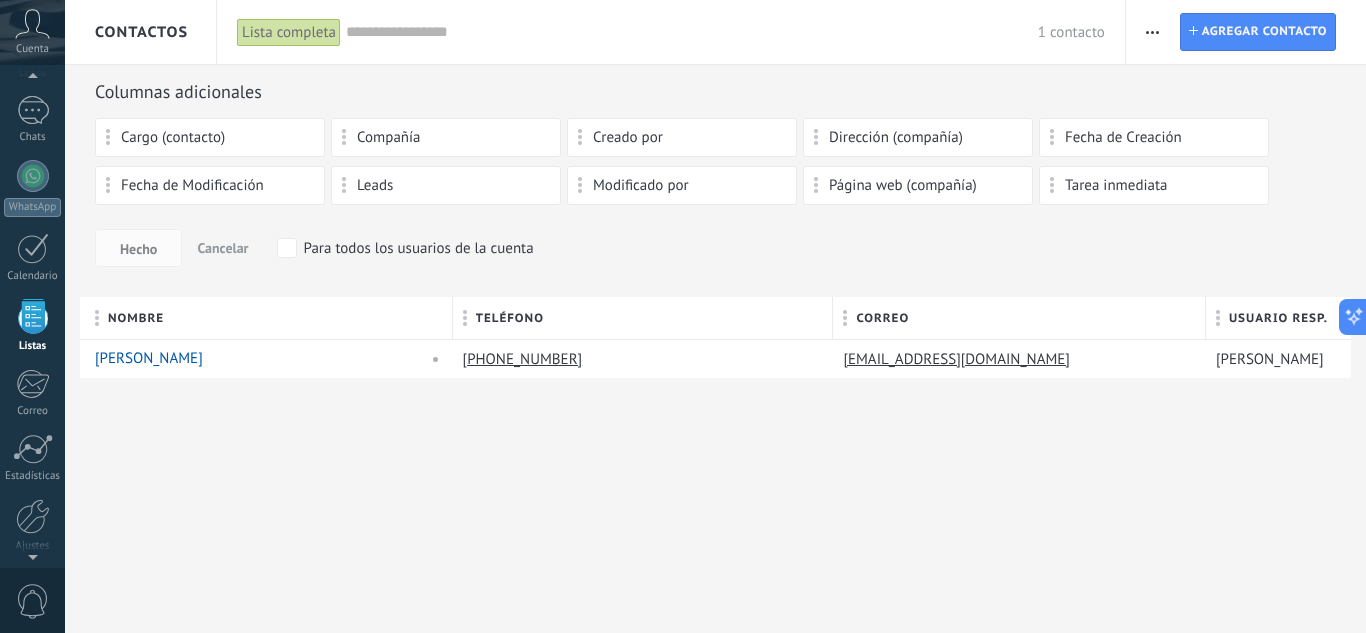 click 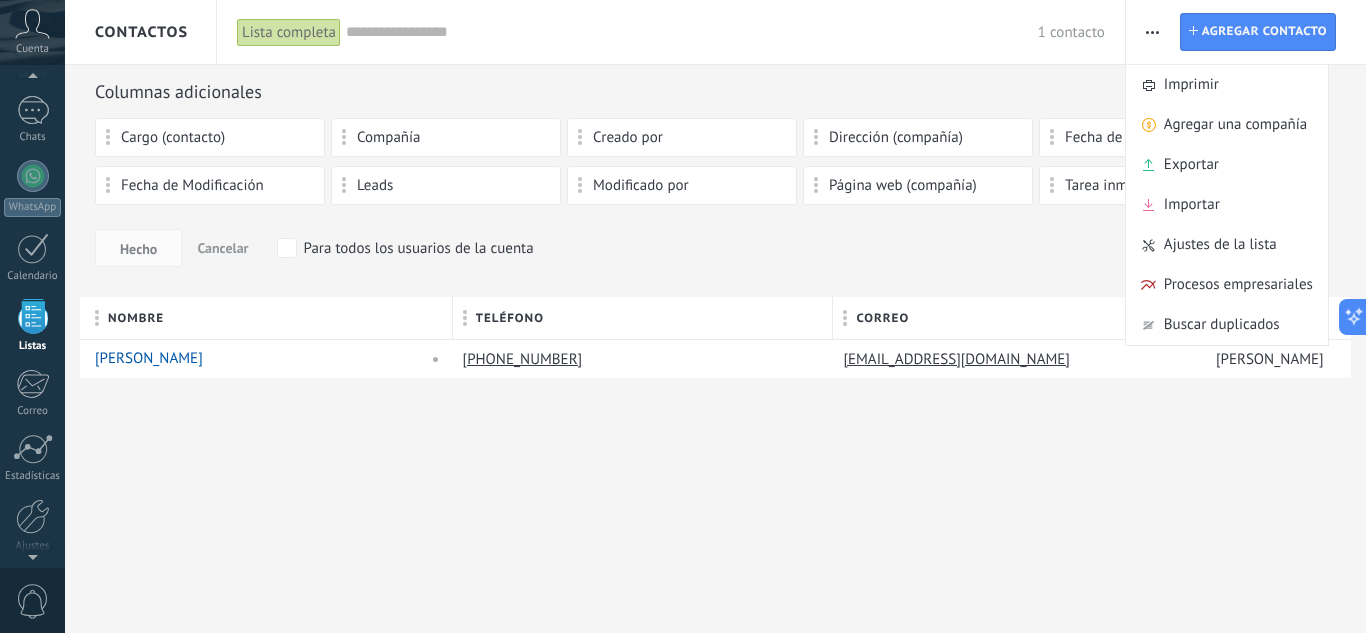 click on "Hecho Cancelar Para todos los usuarios de la cuenta" at bounding box center [715, 248] 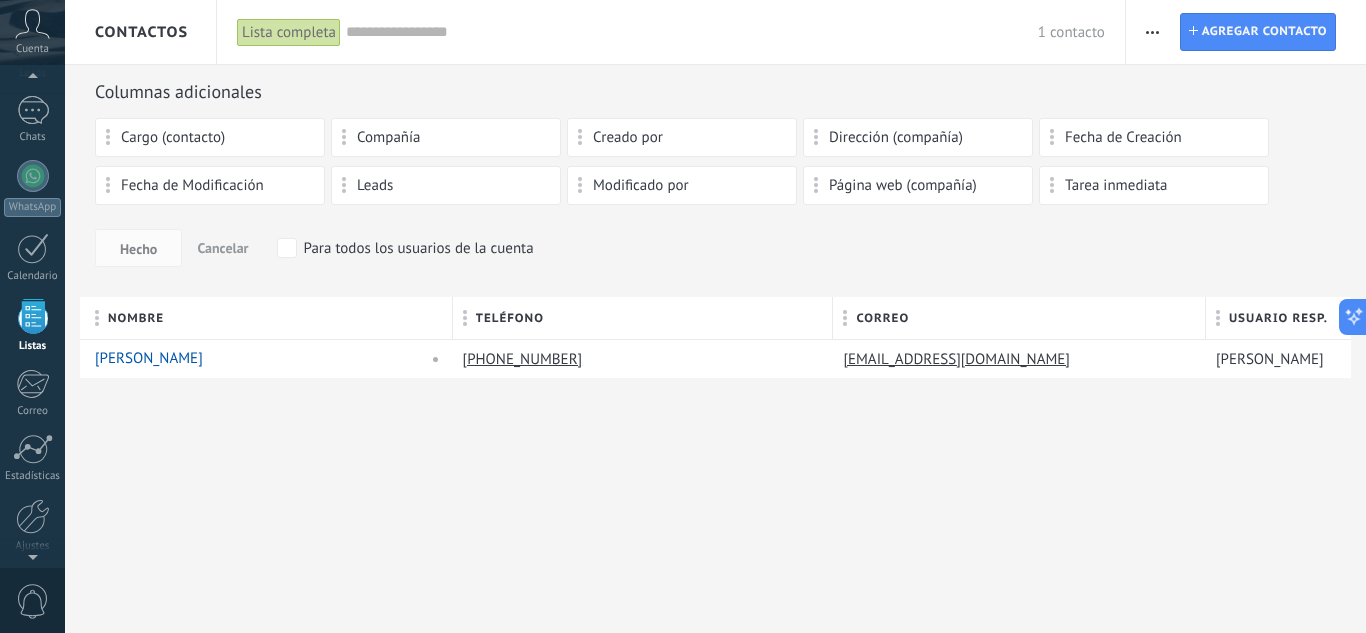 click at bounding box center (1152, 32) 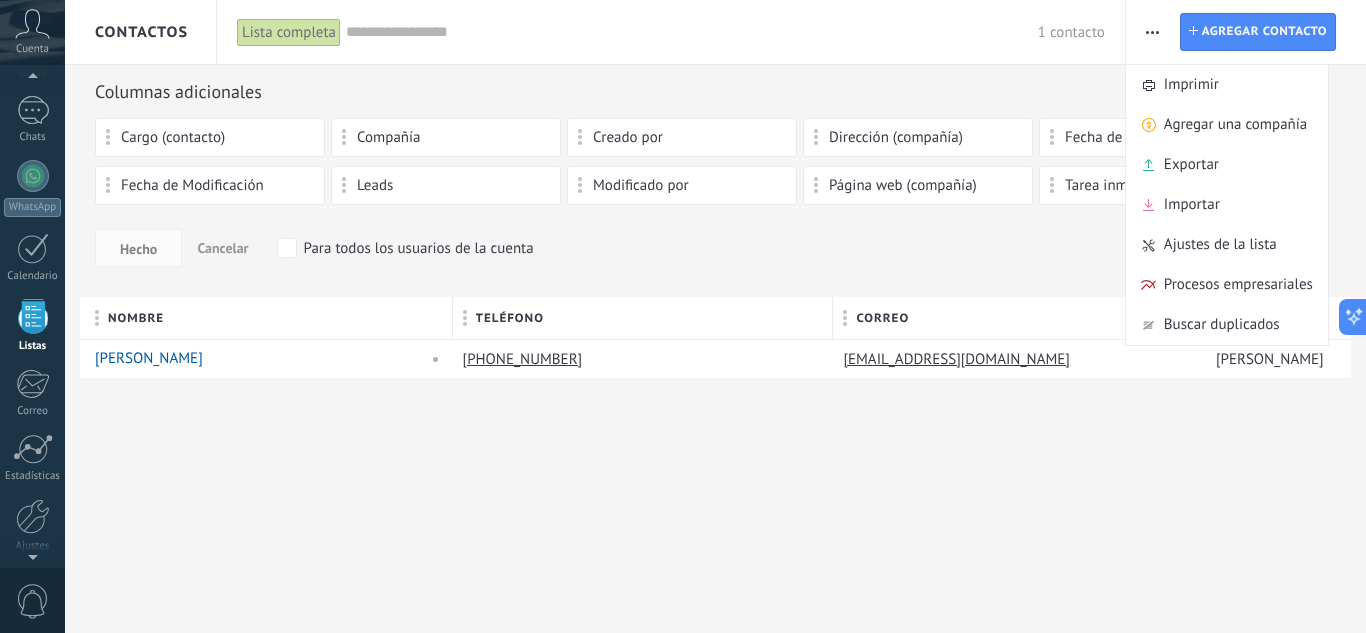 click on "Columnas adicionales Cargo (contacto) Compañía Creado por Dirección (compañía) Fecha de Creación Fecha de Modificación Leads Modificado por Página web (compañía) Tarea inmediata Hecho Cancelar Para todos los usuarios de la cuenta" at bounding box center (715, 188) 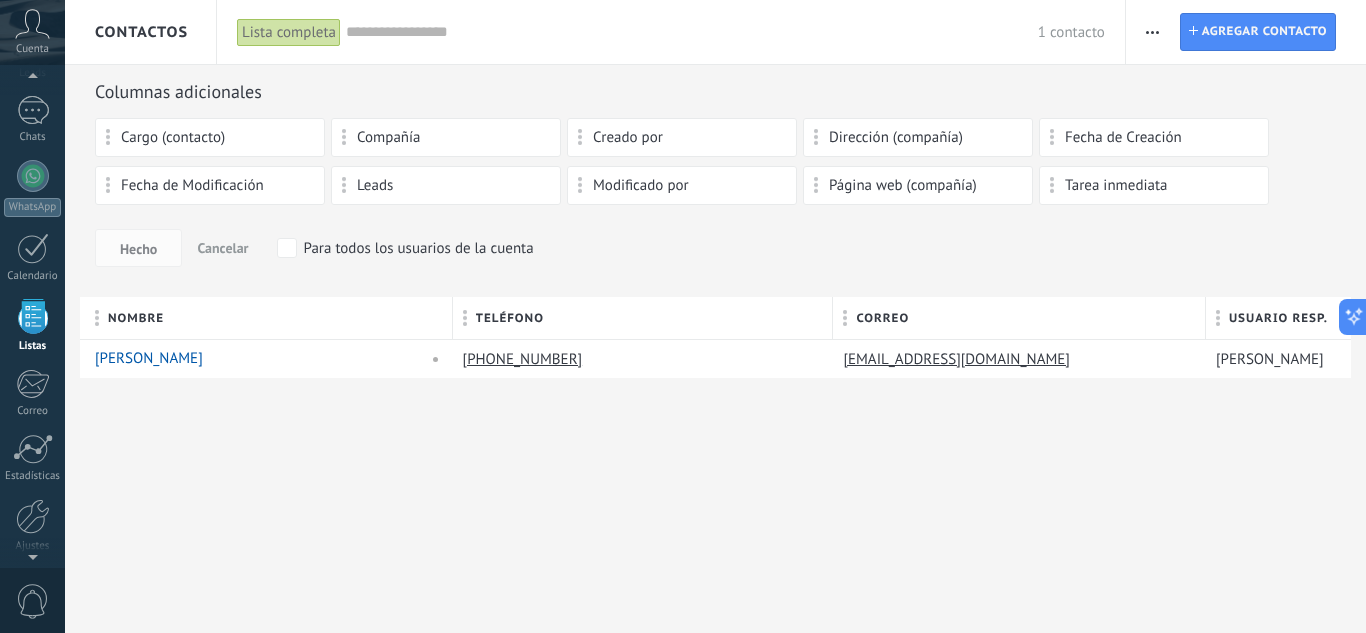 click on "Lista completa" at bounding box center (289, 32) 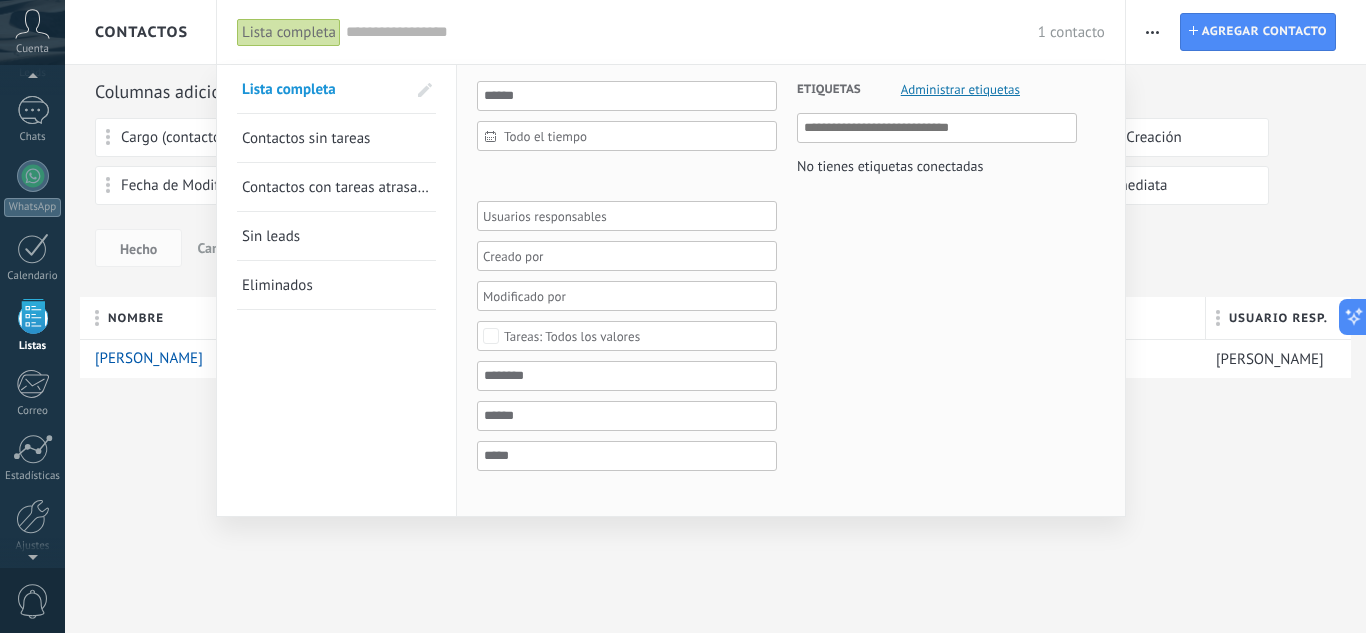 click on "Administrar etiquetas" at bounding box center [960, 89] 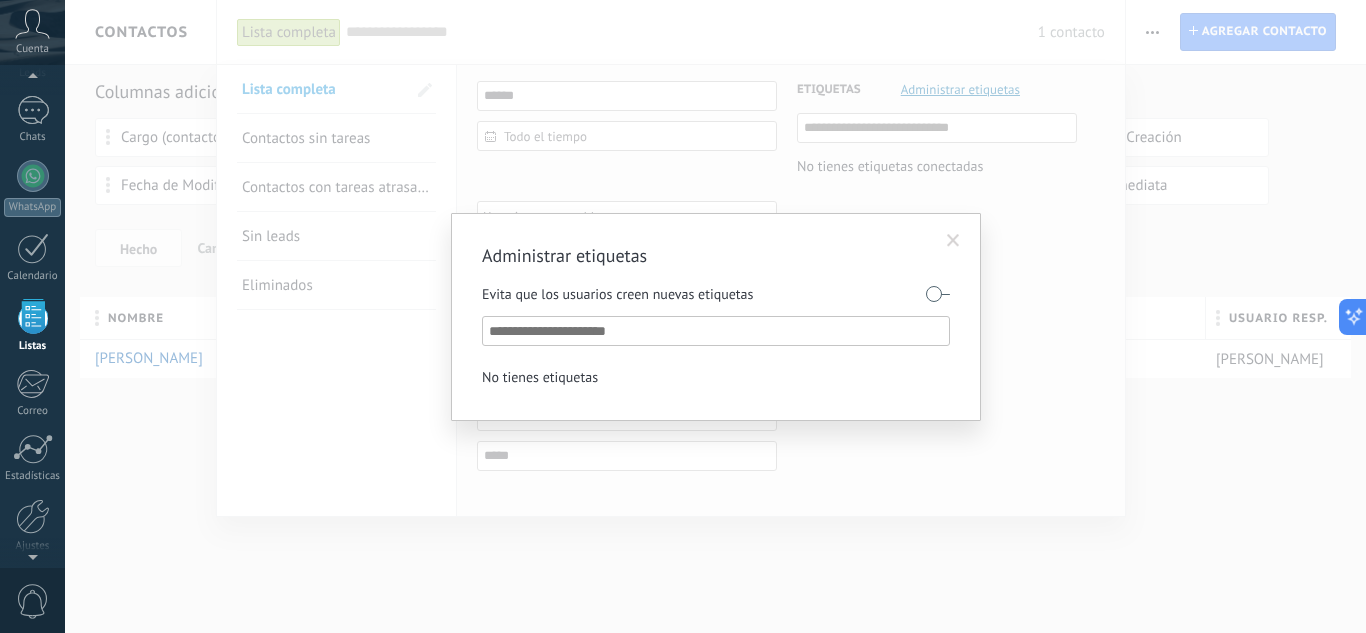 click at bounding box center [953, 241] 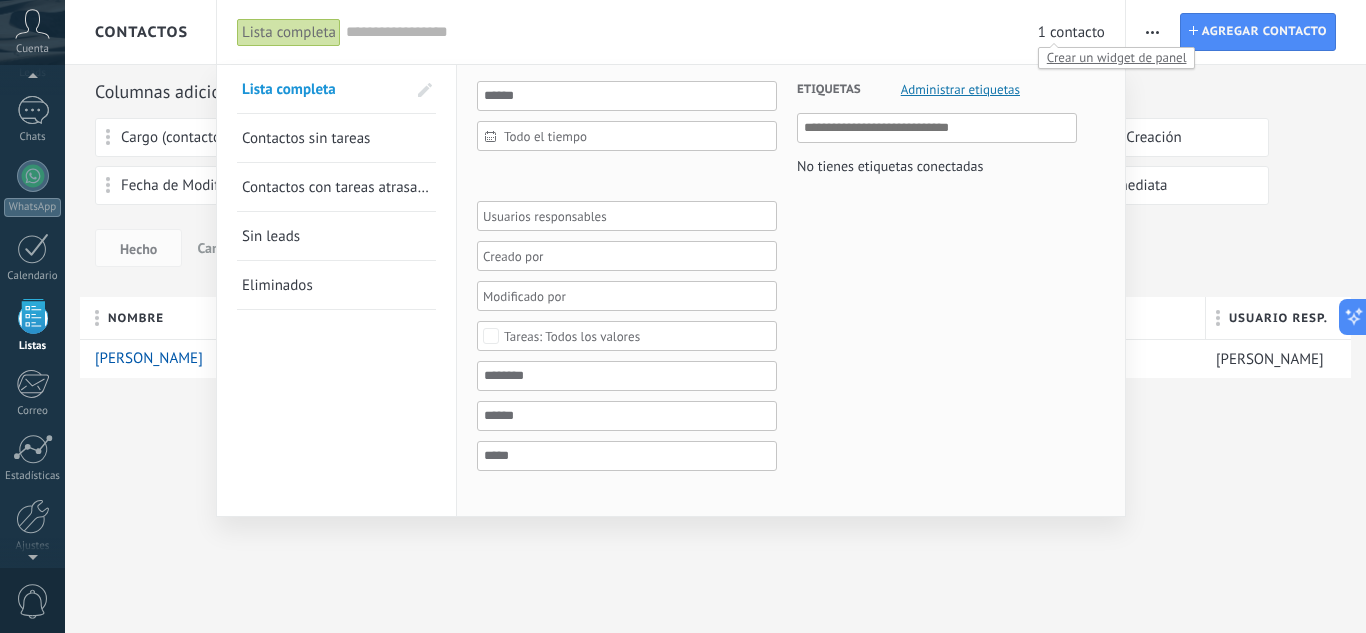 click on "Crear un widget de panel" at bounding box center [1117, 58] 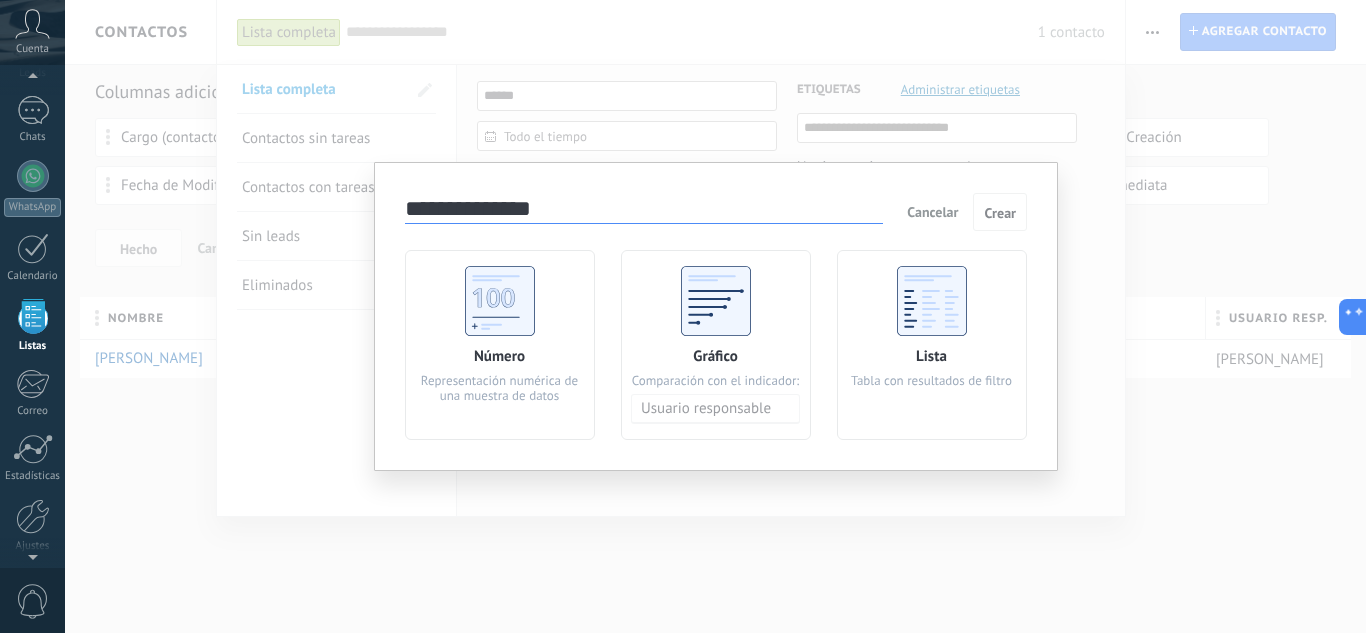 click on "**********" at bounding box center [715, 316] 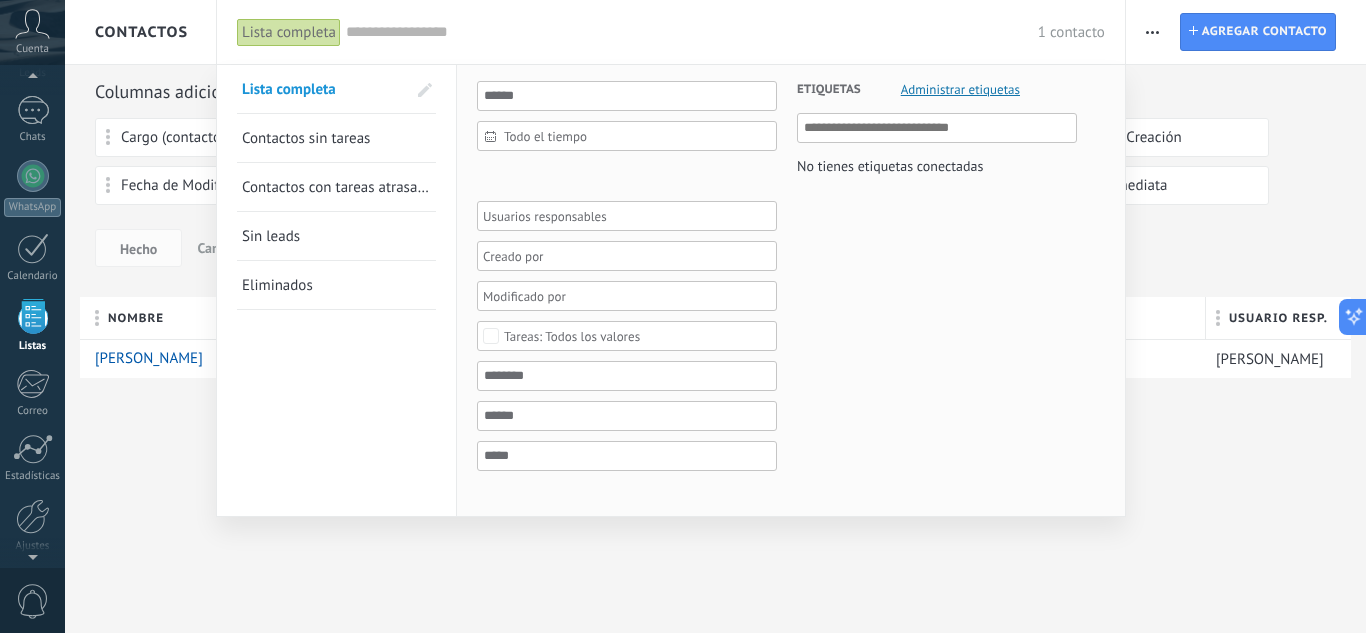 click at bounding box center [683, 316] 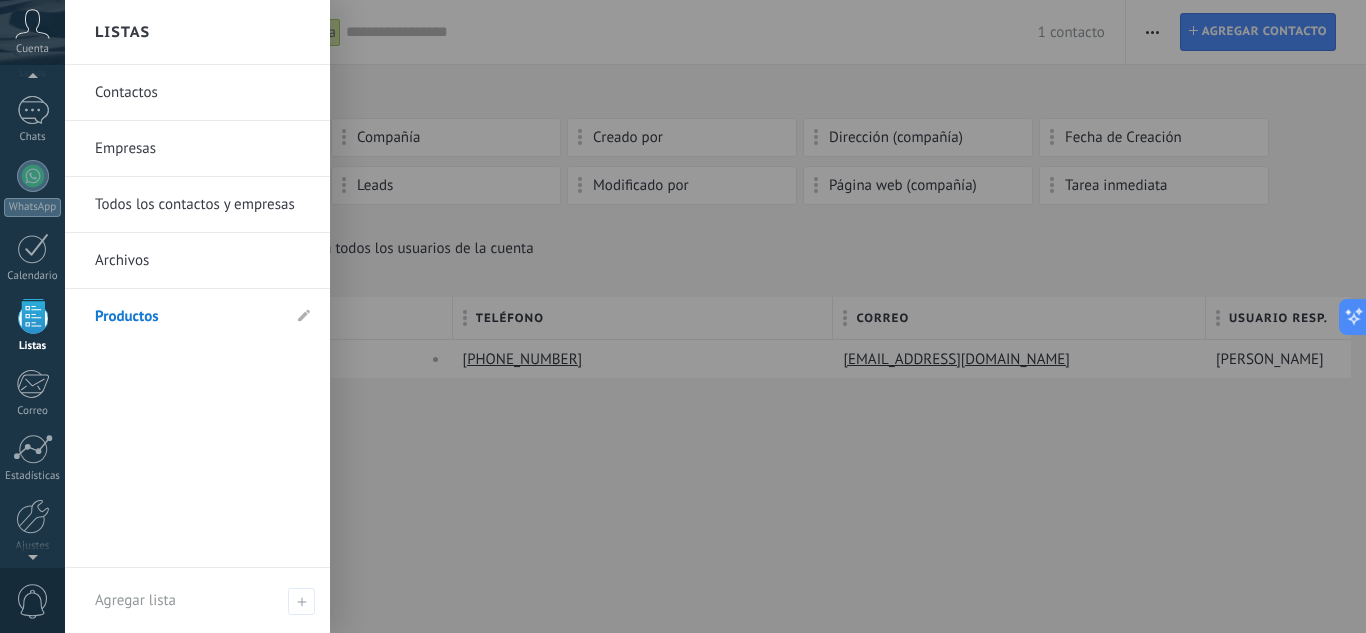 click on "Empresas" at bounding box center (202, 149) 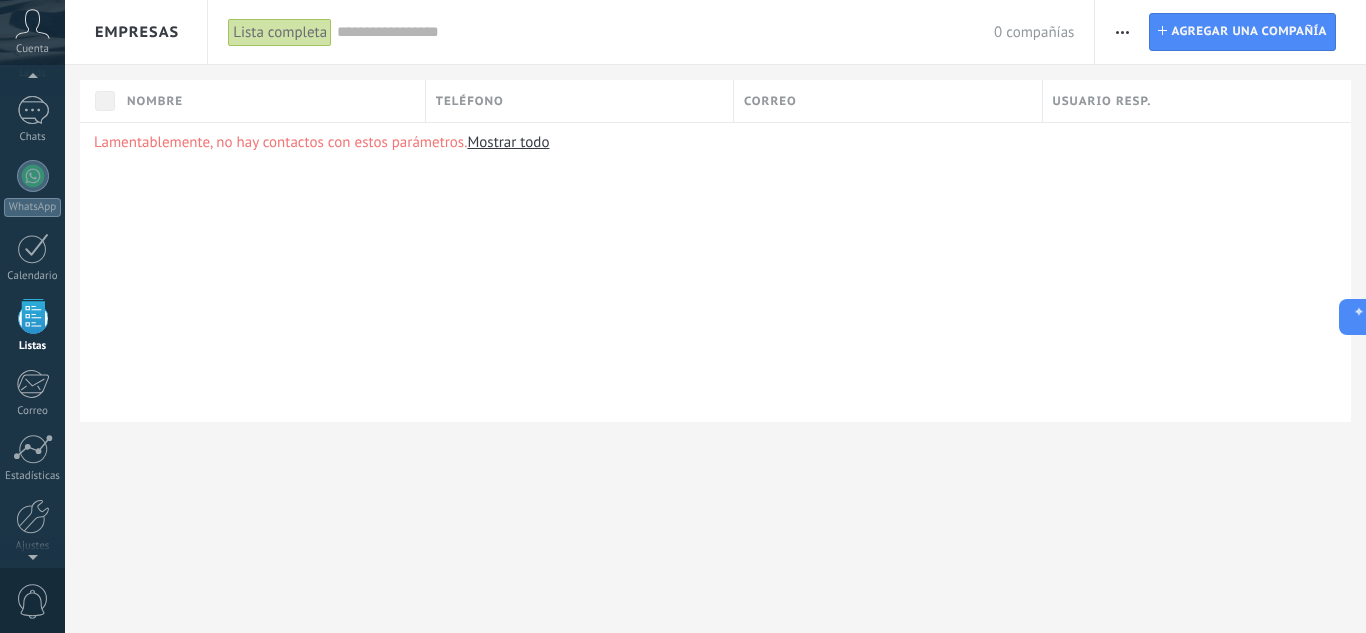 click 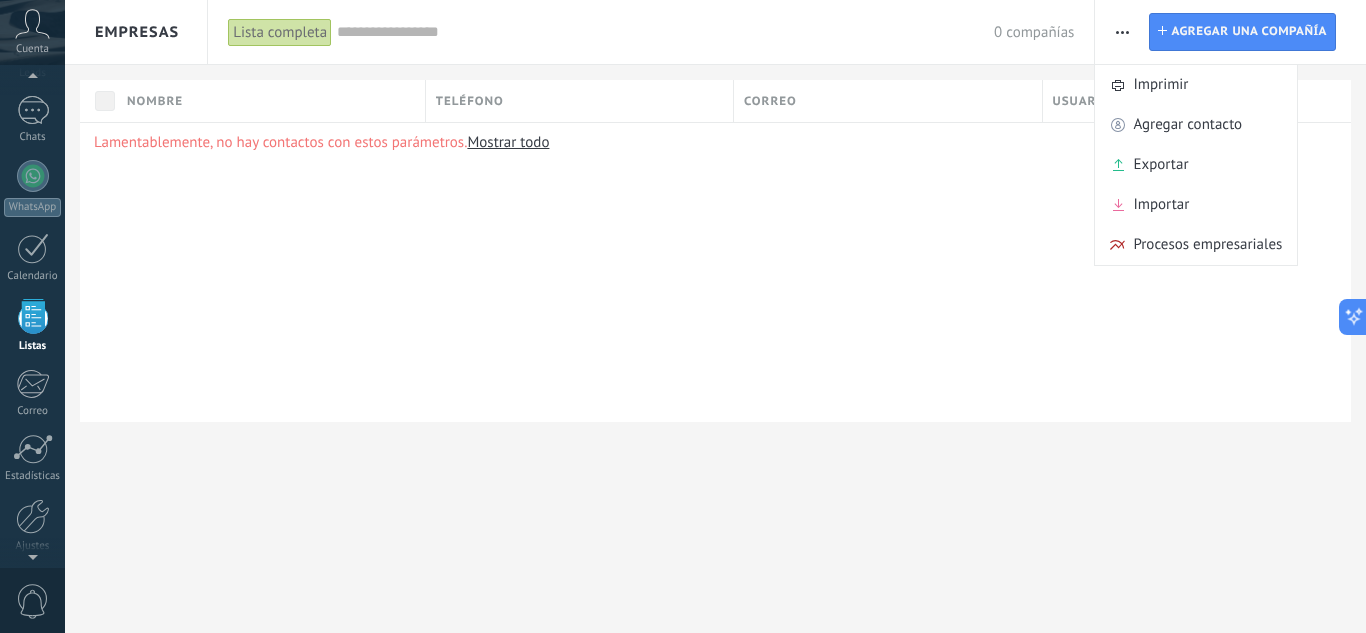 click 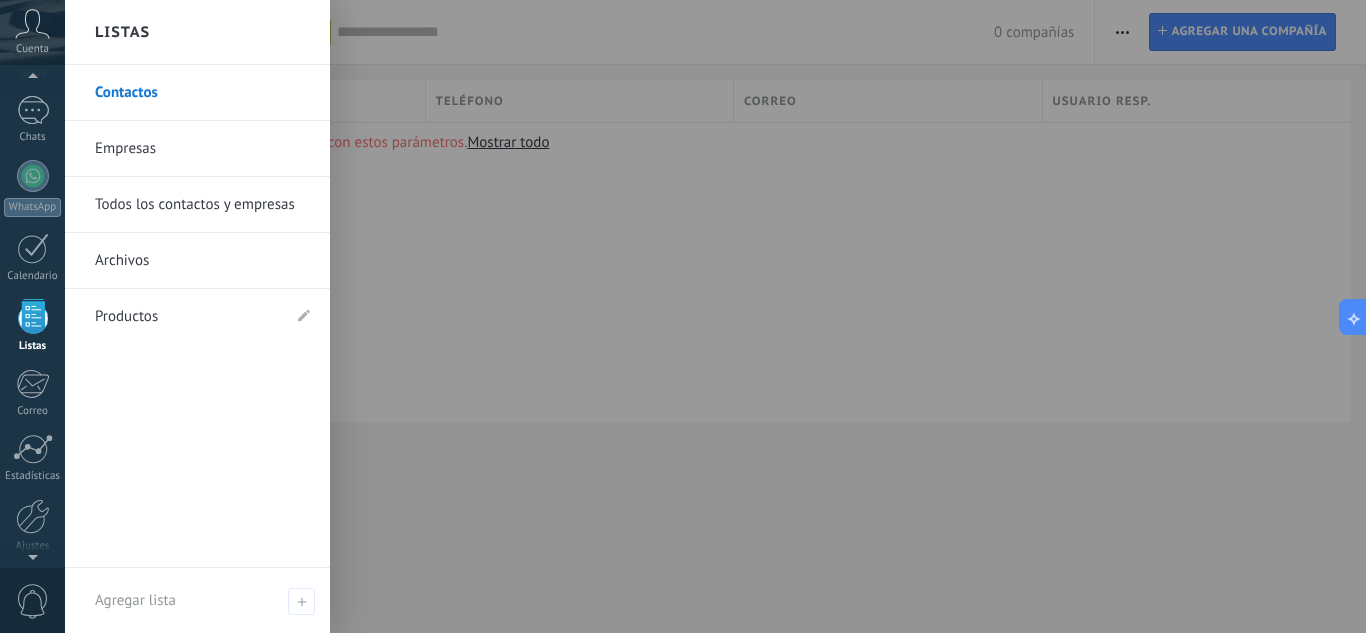 click on "Todos los contactos y empresas" at bounding box center [202, 205] 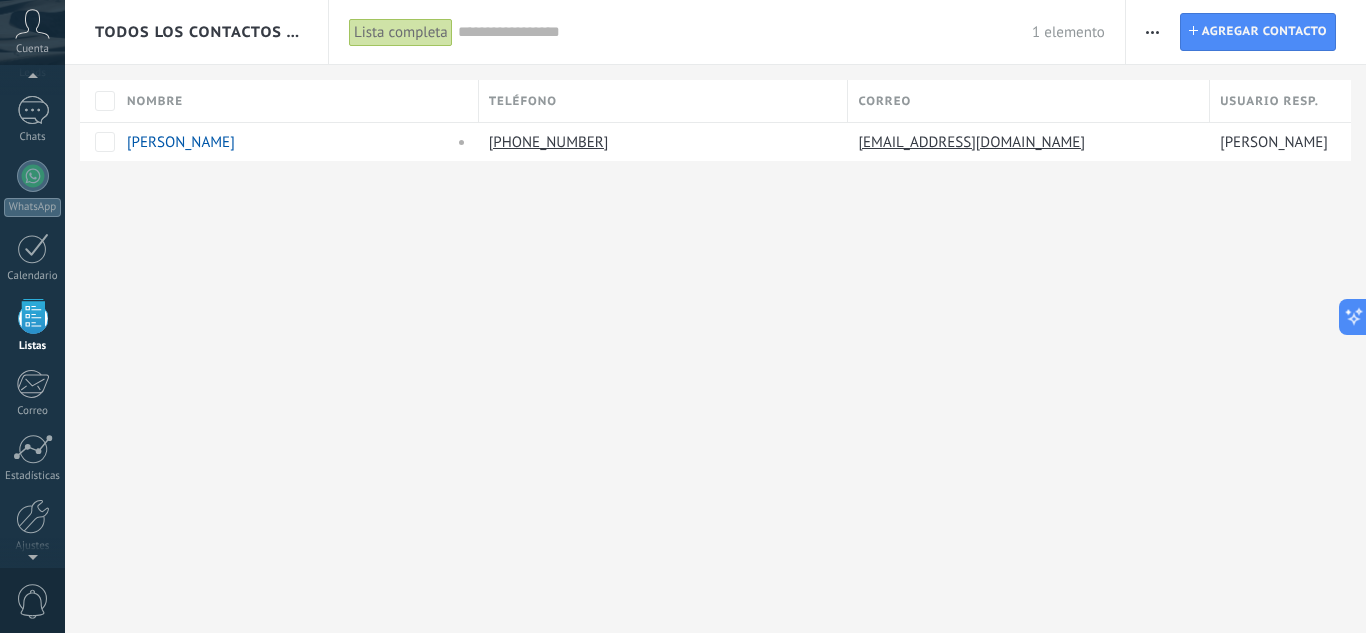 click at bounding box center [1152, 32] 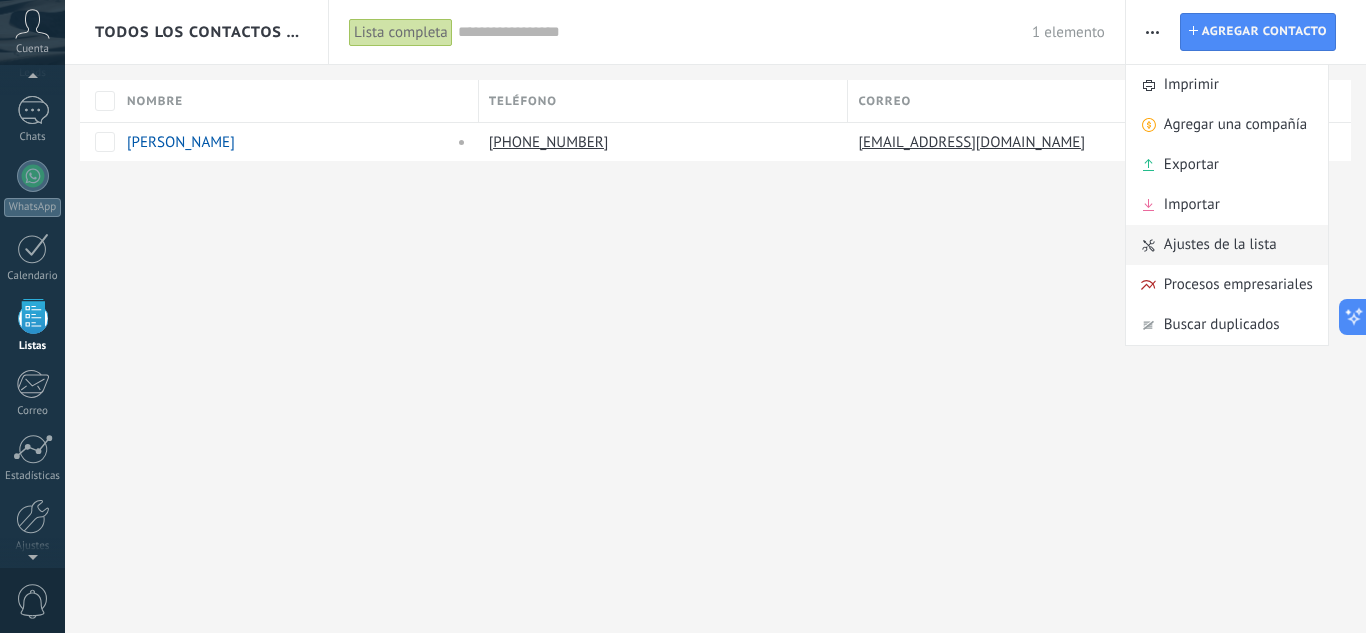 click 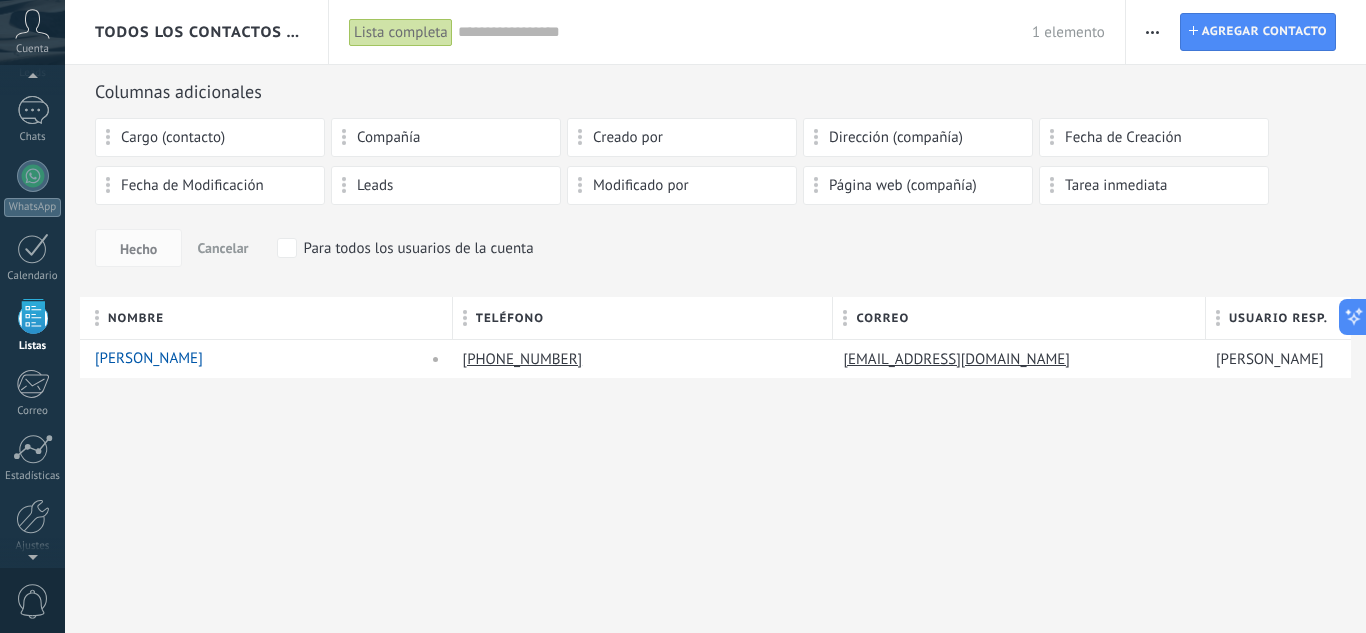 click on "Para todos los usuarios de la cuenta" at bounding box center (405, 248) 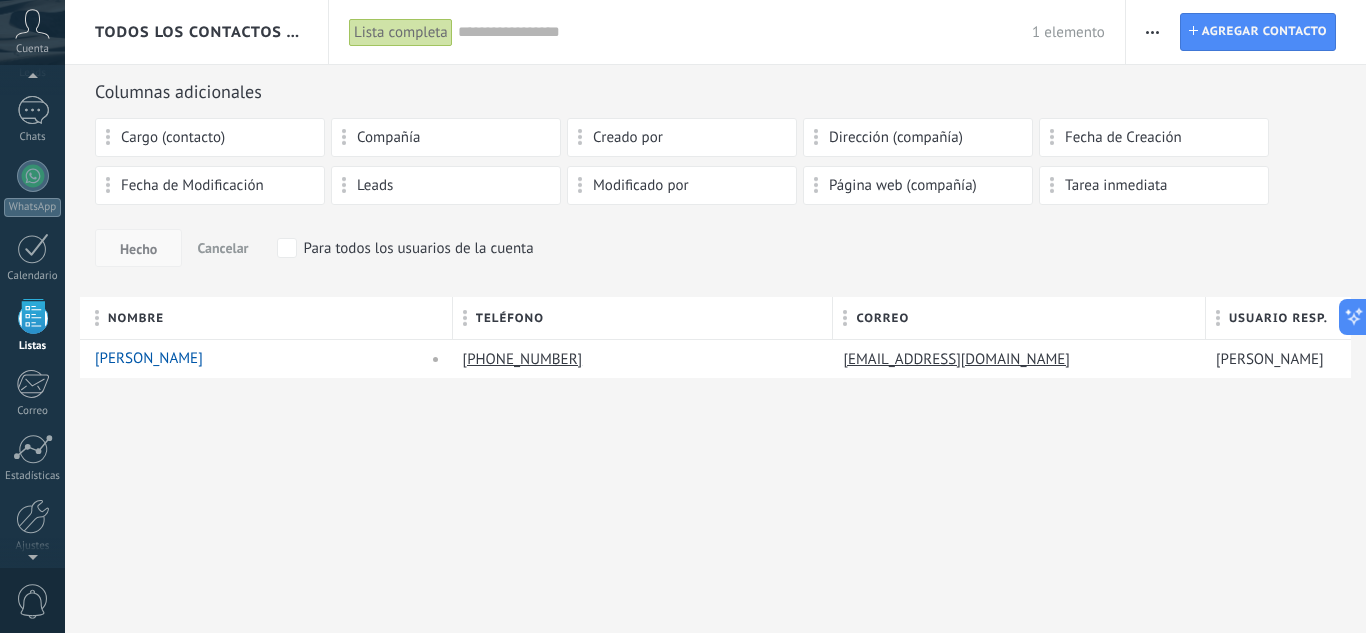 click on "Hecho" at bounding box center (138, 249) 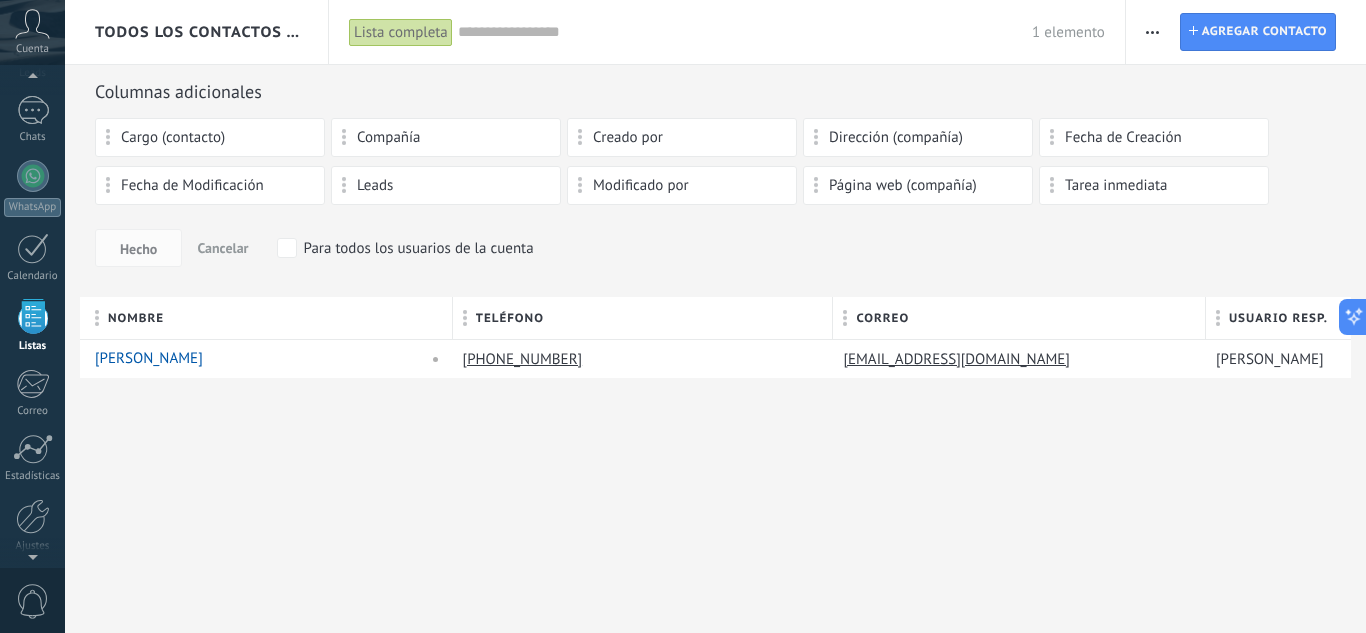 click on "Hecho Cancelar Para todos los usuarios de la cuenta" at bounding box center [715, 248] 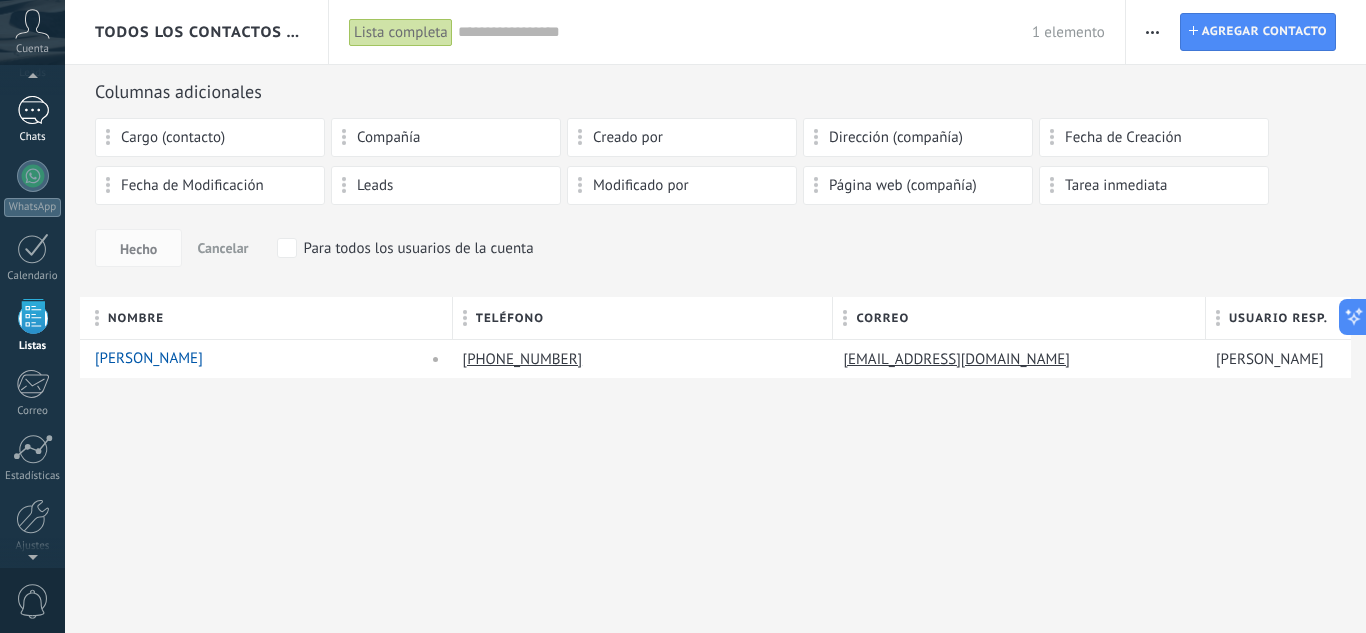 scroll, scrollTop: 0, scrollLeft: 0, axis: both 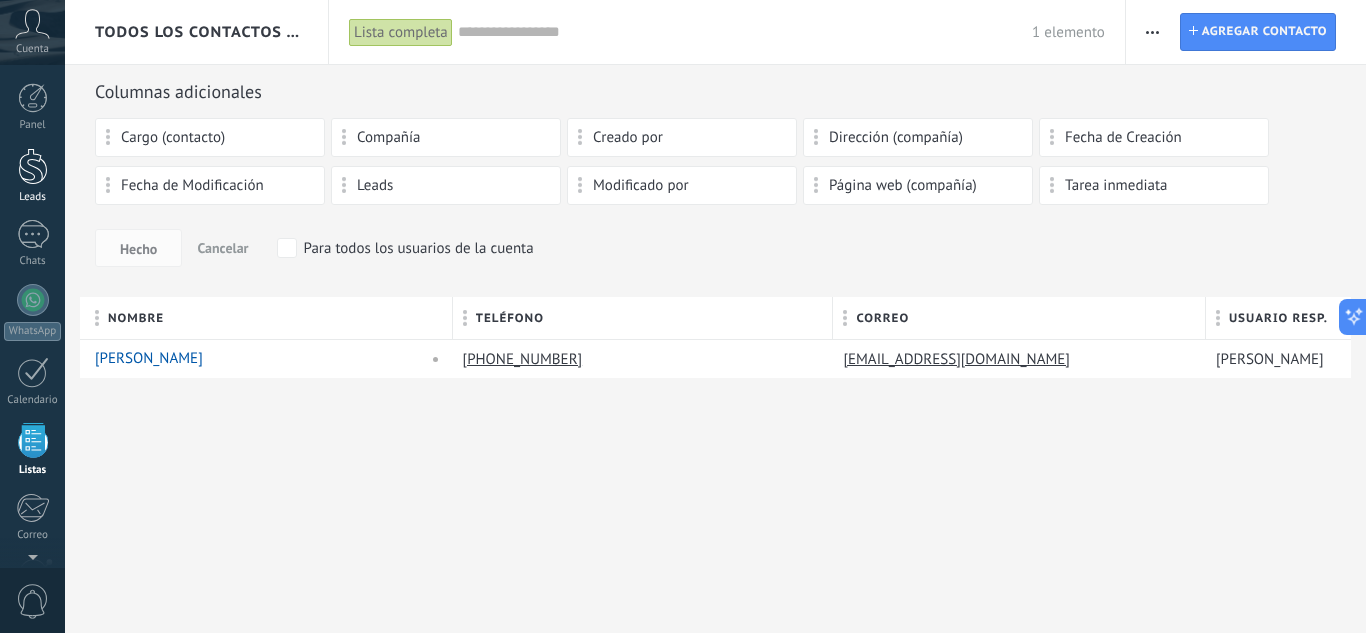 click at bounding box center (33, 166) 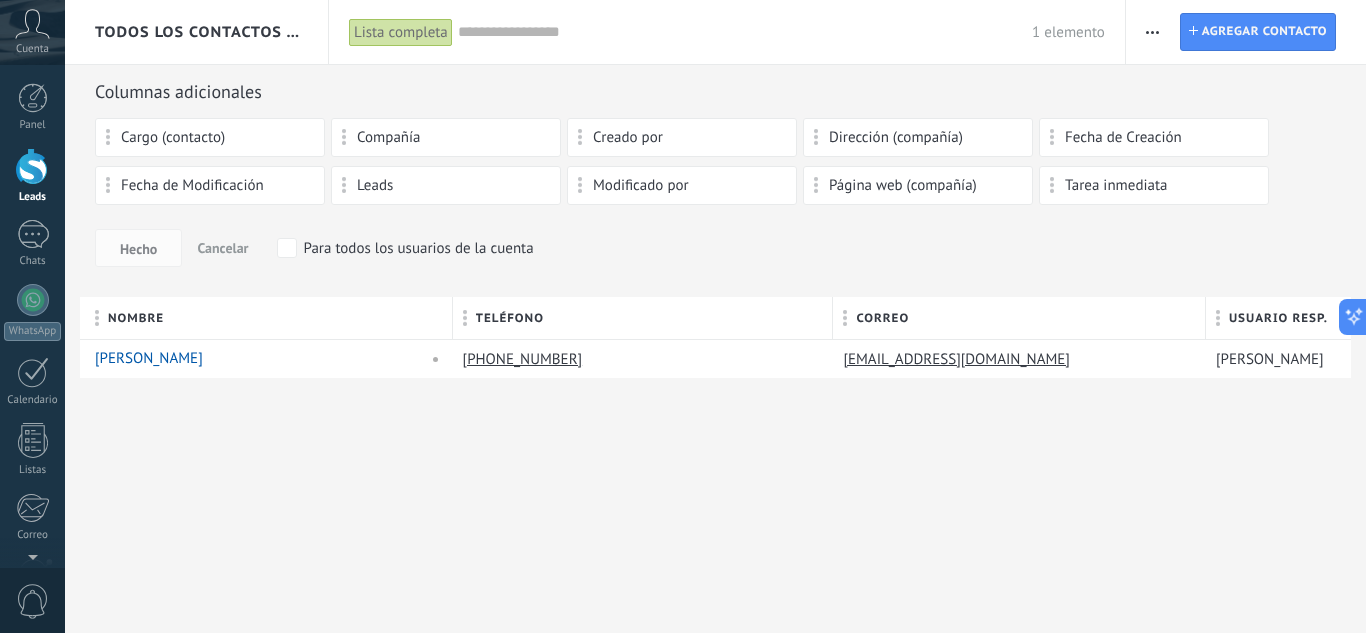 scroll, scrollTop: 0, scrollLeft: 0, axis: both 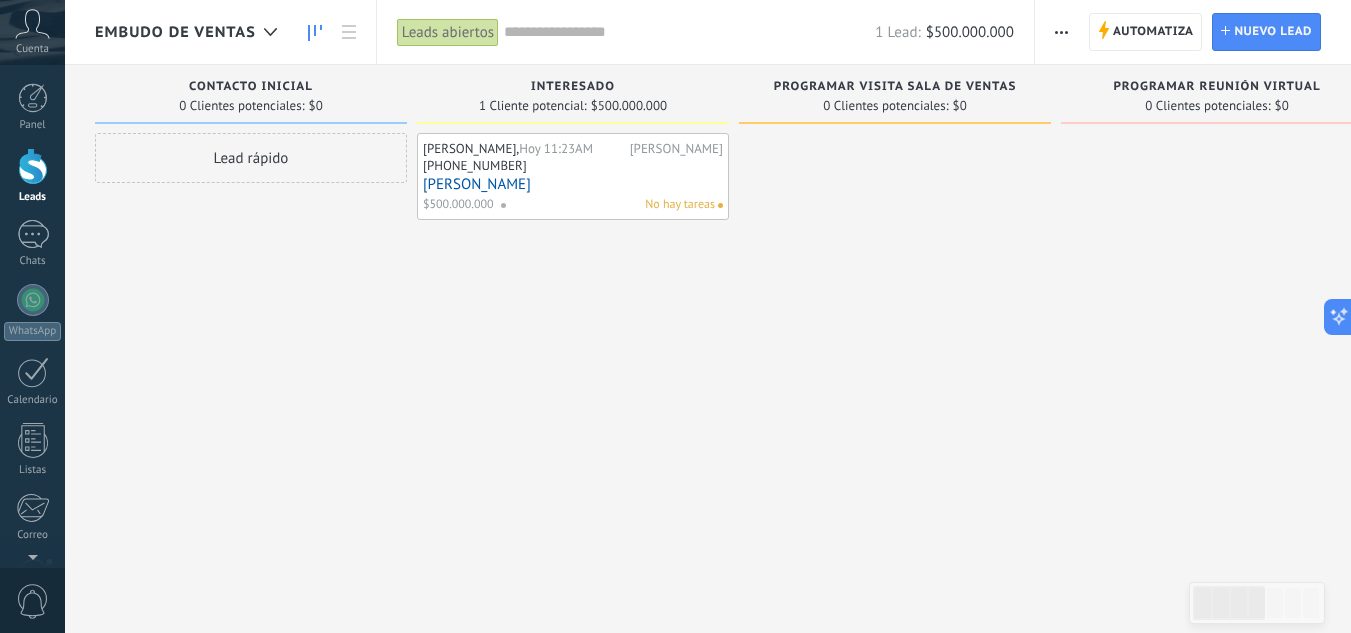 click on "JUAN OROZCO" at bounding box center [573, 184] 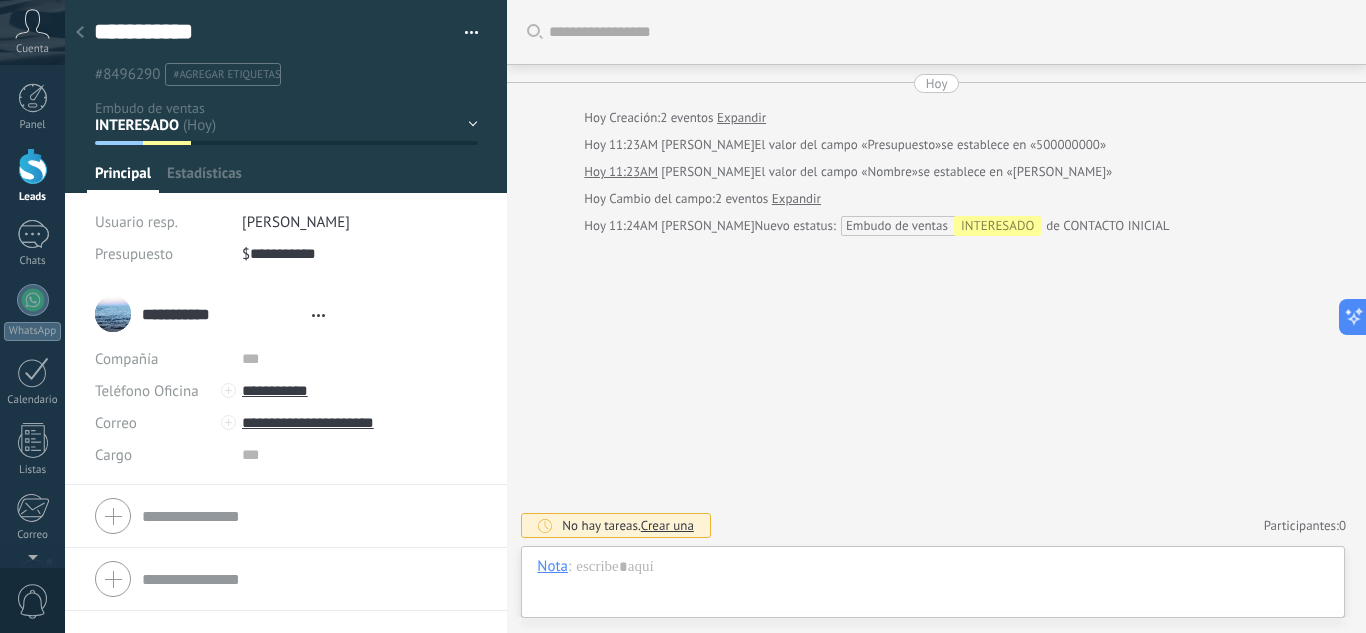 scroll, scrollTop: 30, scrollLeft: 0, axis: vertical 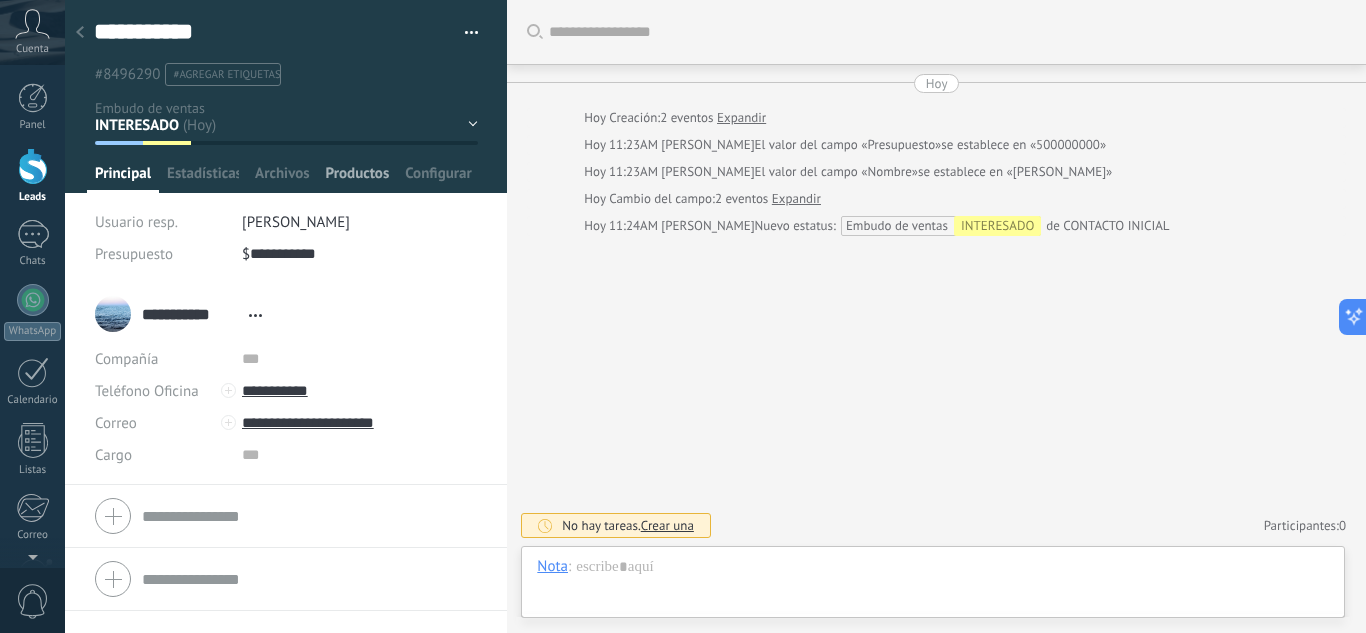 click on "Productos" at bounding box center [358, 178] 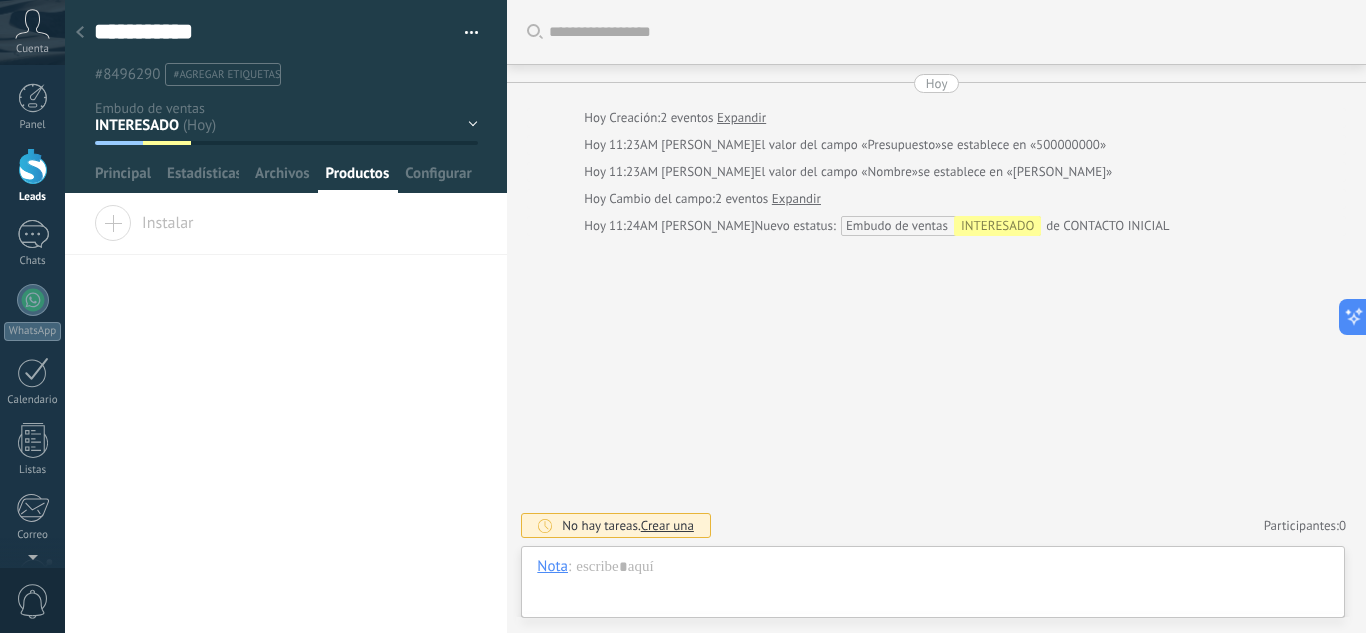 click on "Instalar" at bounding box center (144, 219) 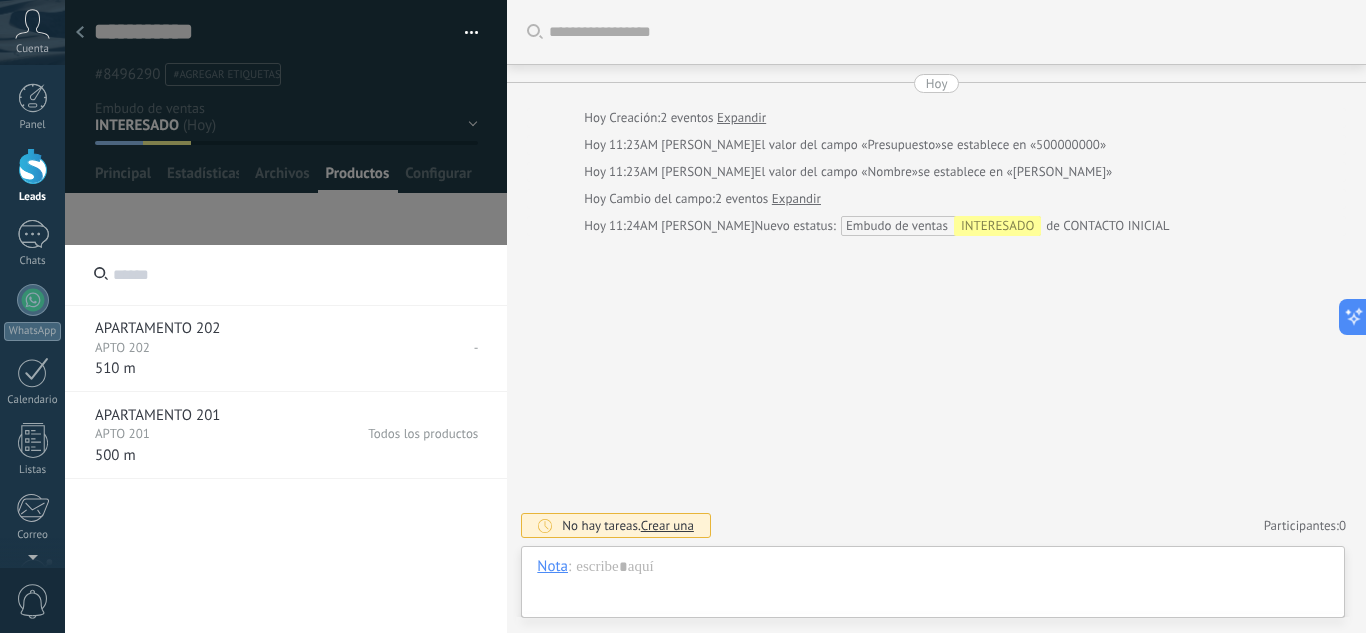 click at bounding box center [286, -4696] 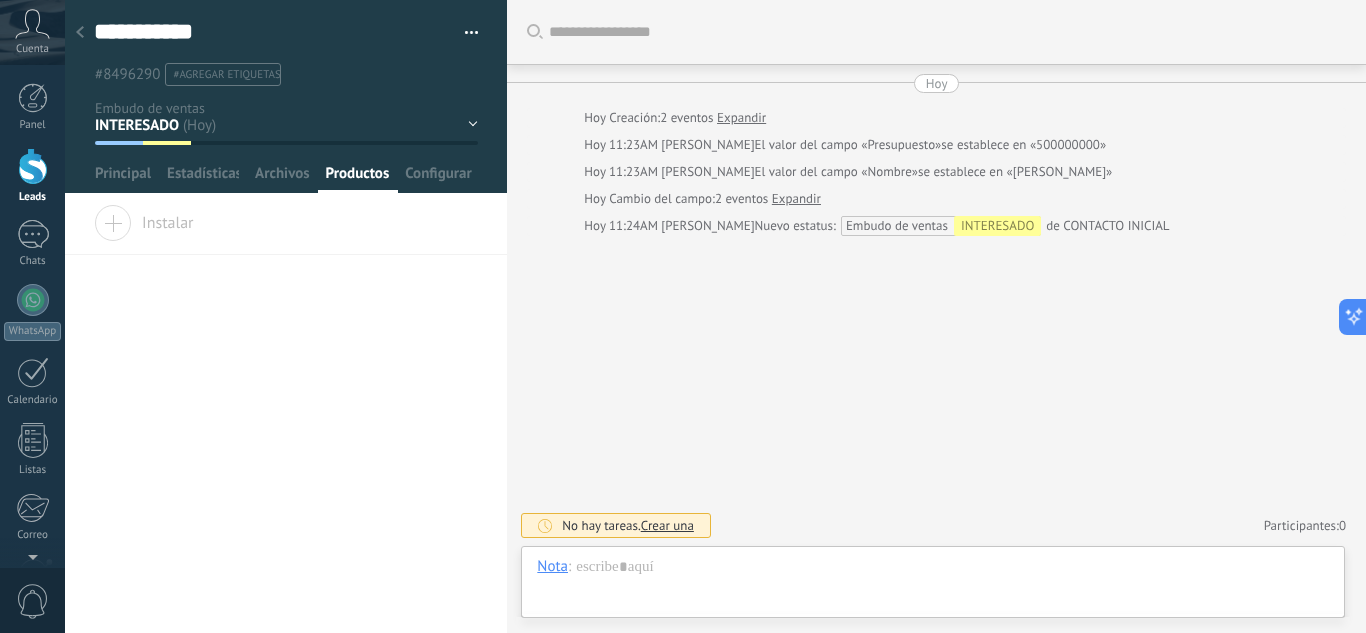 click 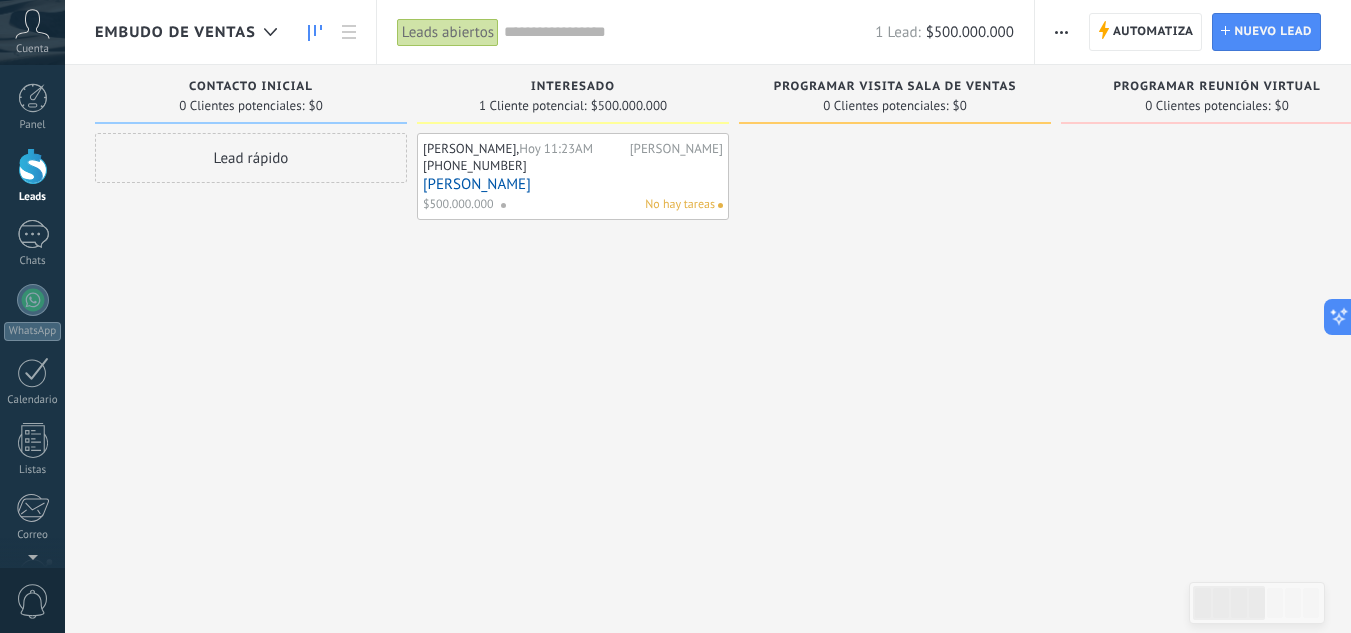 click on "JUAN OROZCO" at bounding box center [573, 184] 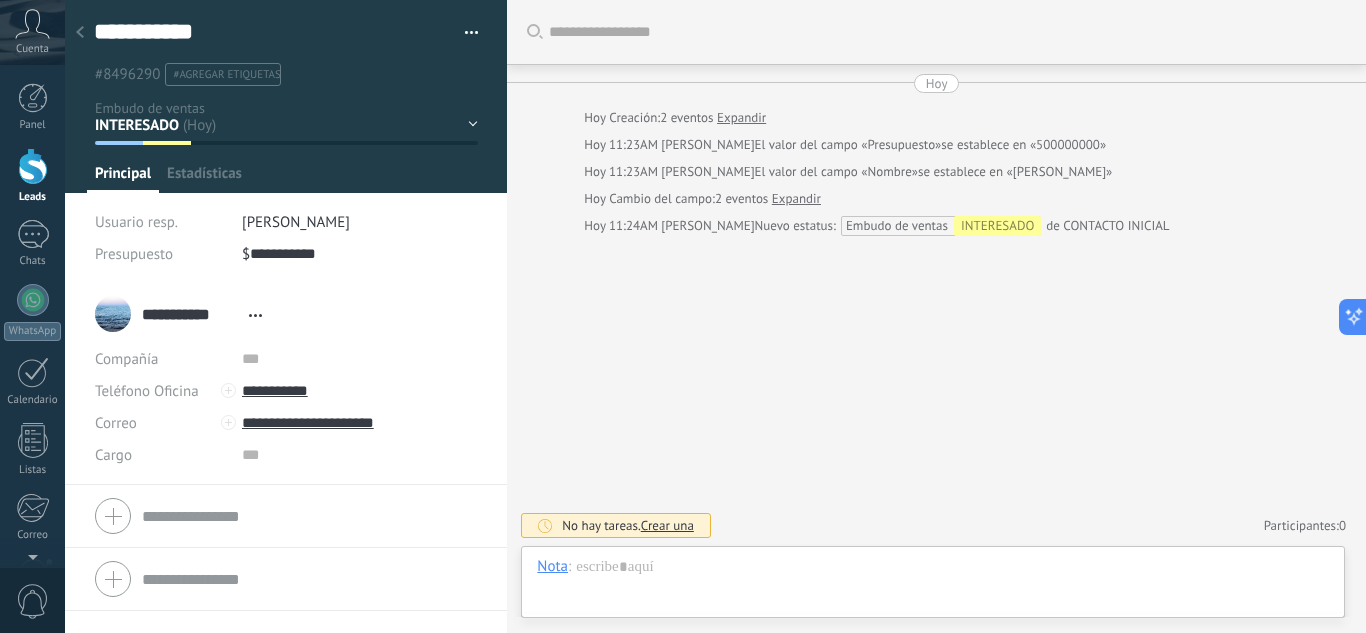scroll, scrollTop: 30, scrollLeft: 0, axis: vertical 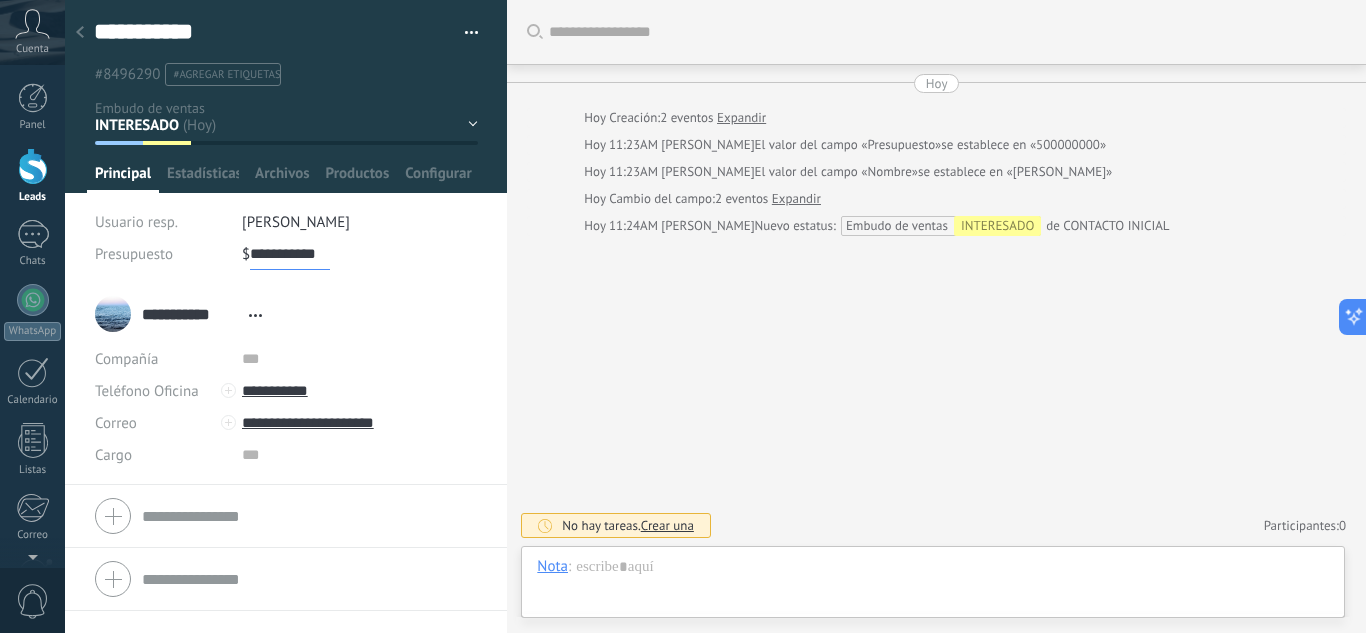 click on "**********" at bounding box center (290, 254) 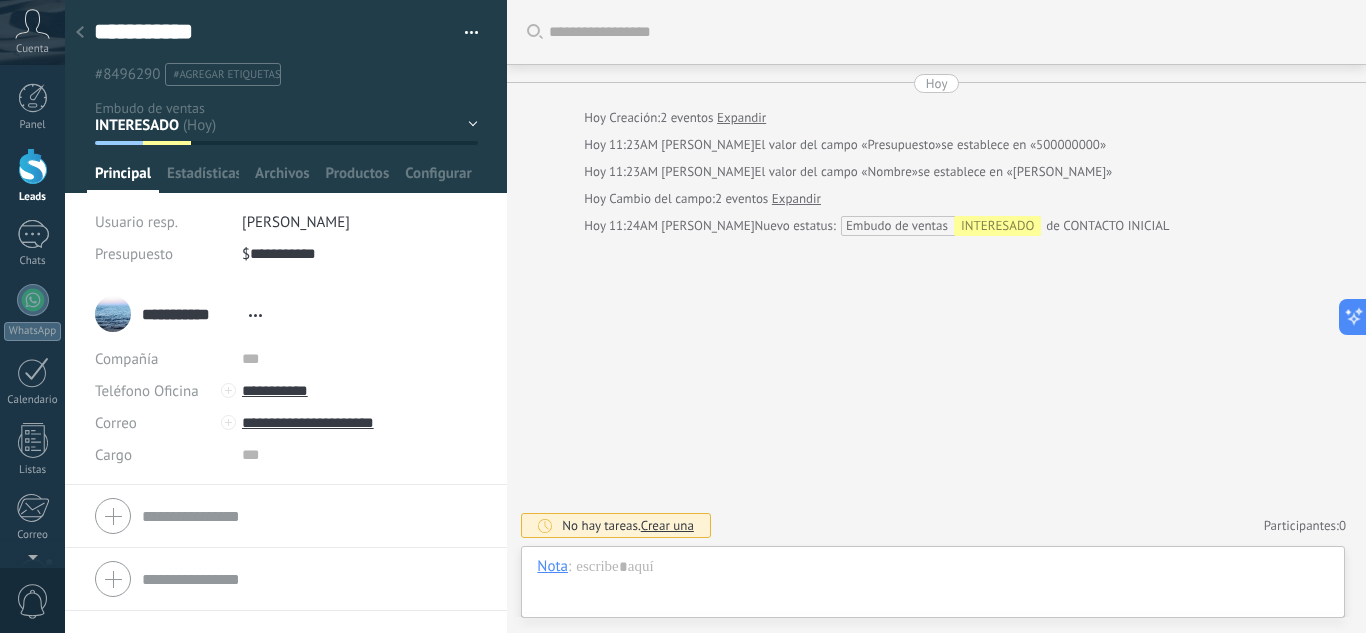 click on "Presupuesto" at bounding box center [134, 254] 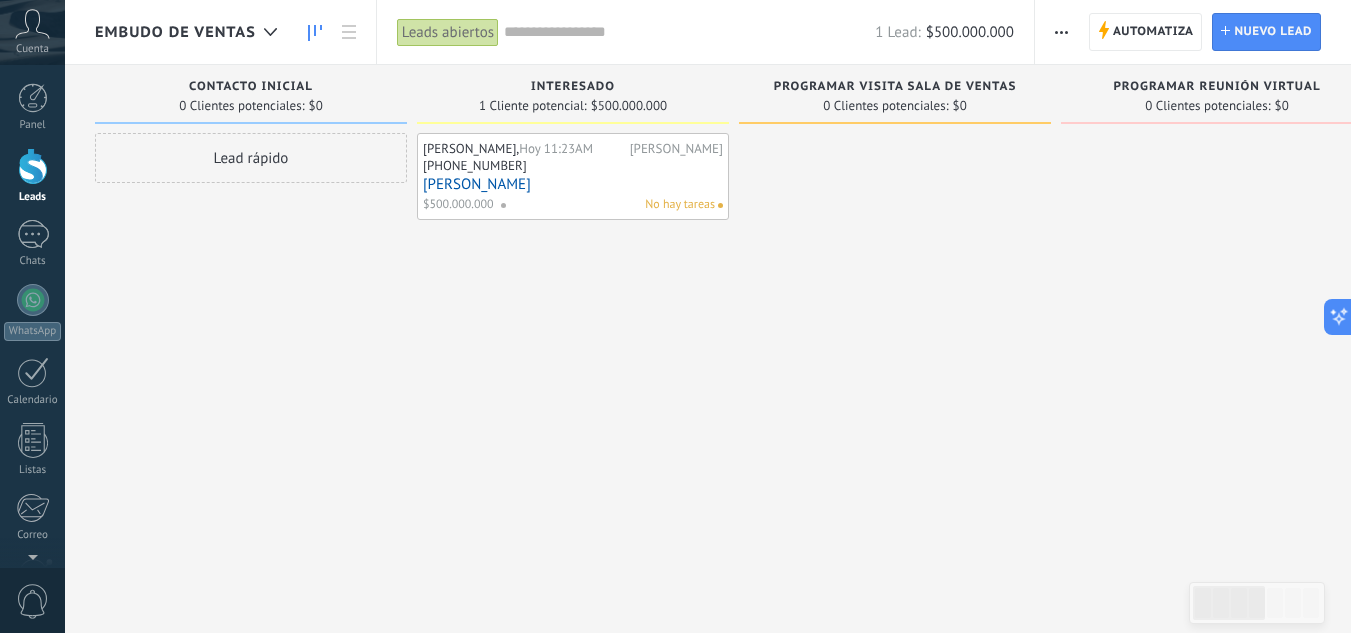 click on "JUAN OROZCO" at bounding box center (573, 184) 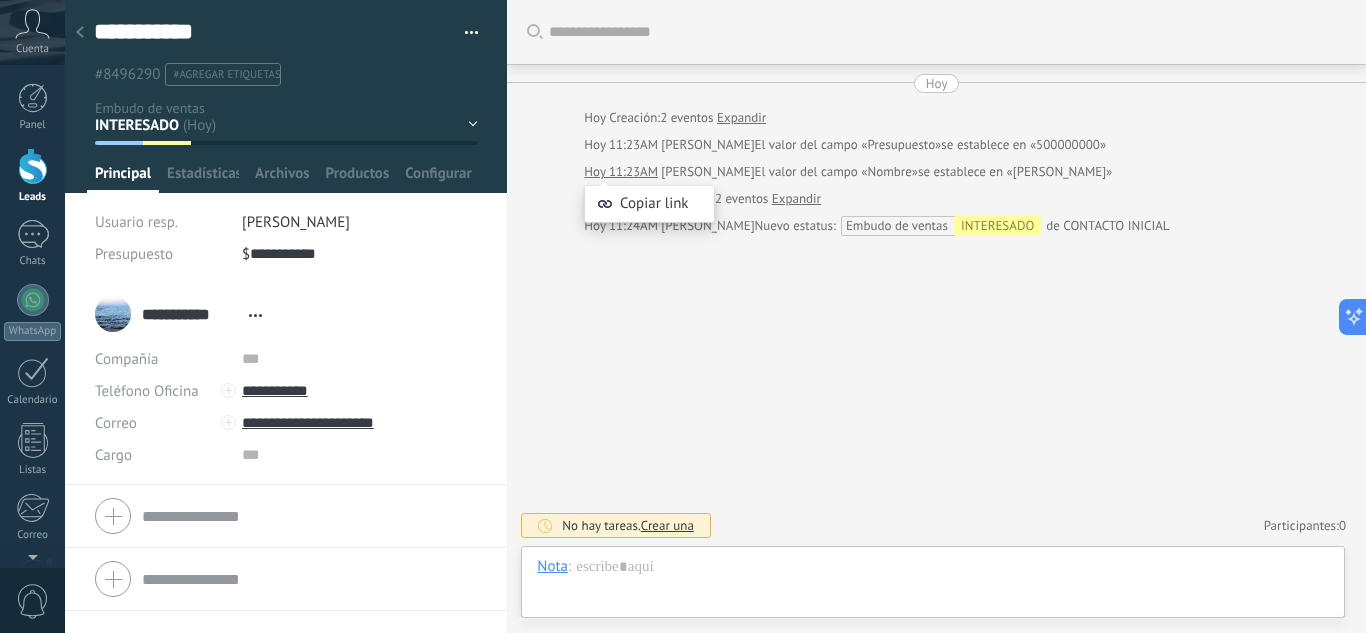 scroll, scrollTop: 30, scrollLeft: 0, axis: vertical 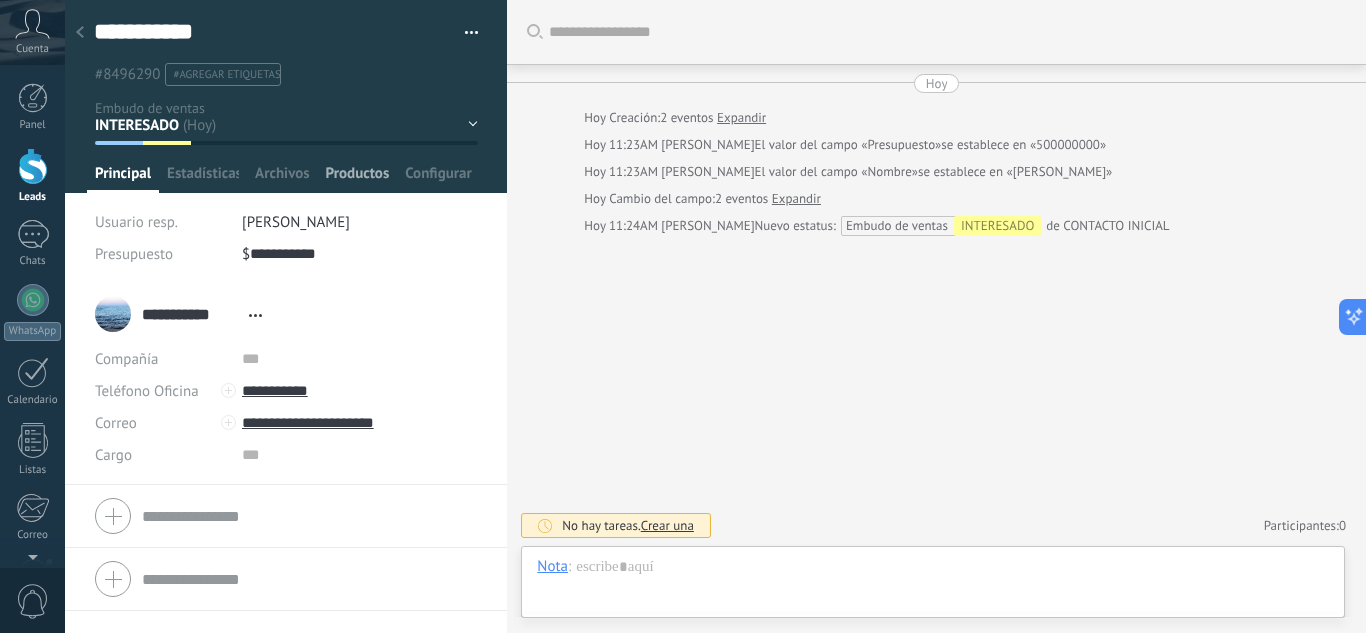 click on "Productos" at bounding box center (358, 178) 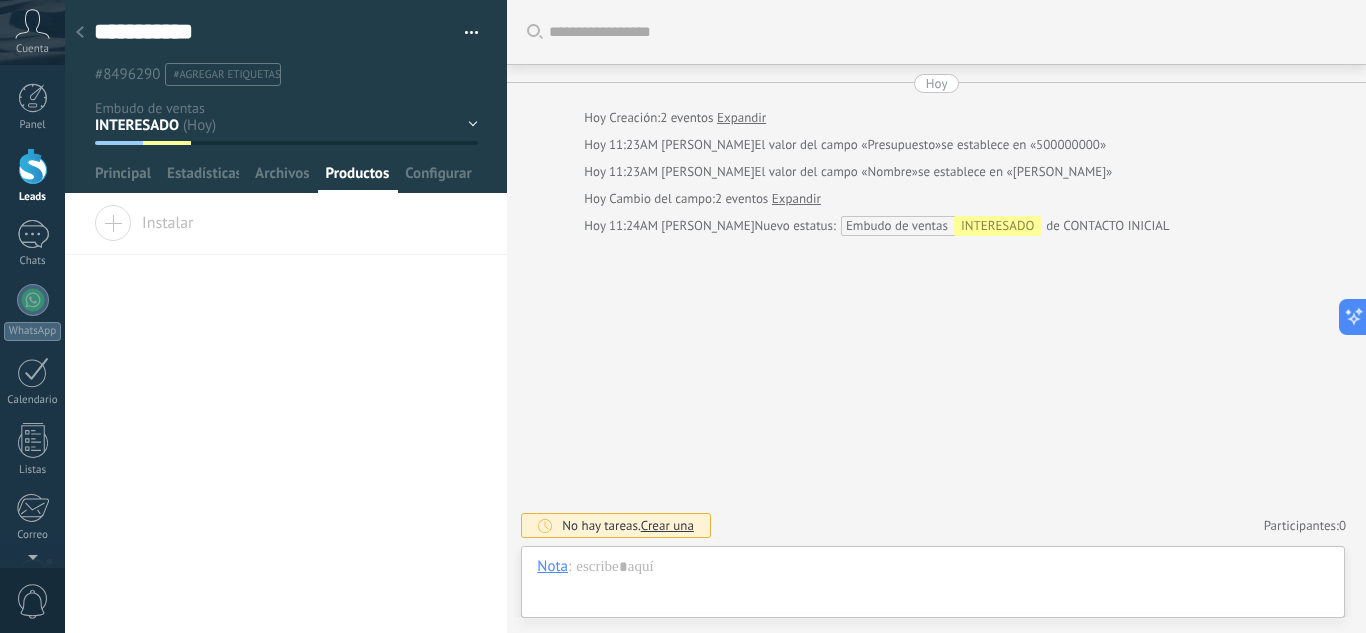 click on "Instalar" at bounding box center [286, 230] 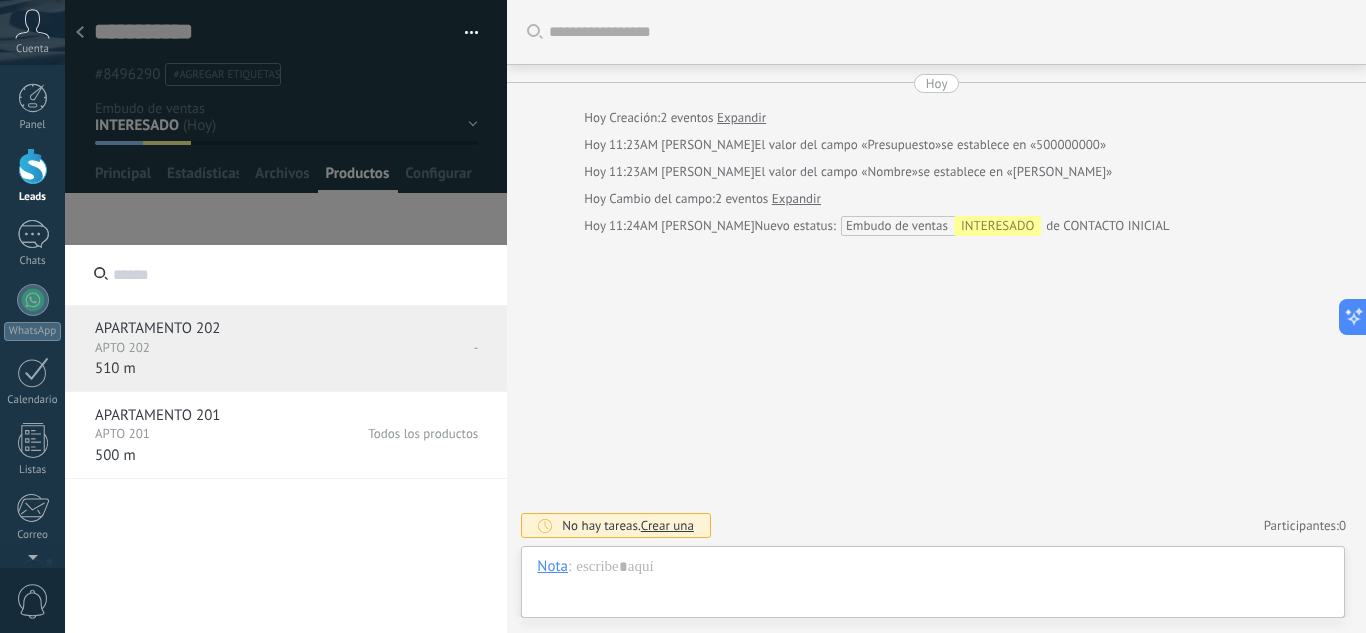 click on "APTO 202" at bounding box center [191, 352] 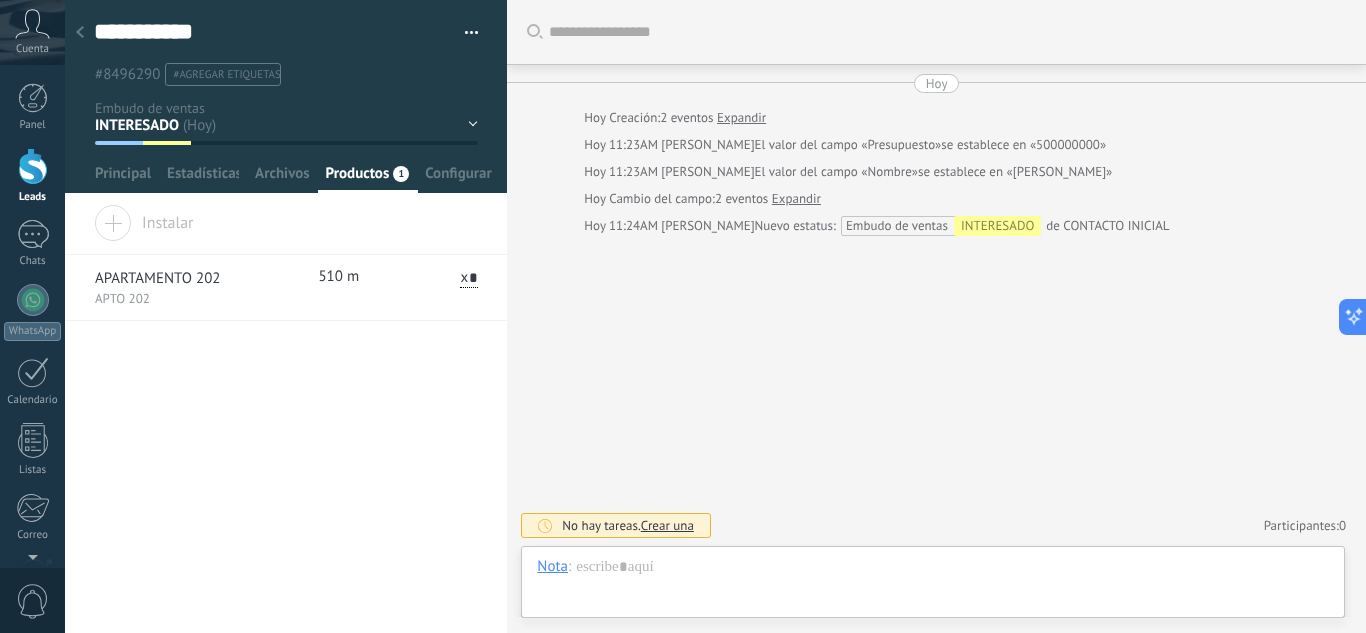 click on "Instalar" at bounding box center (144, 219) 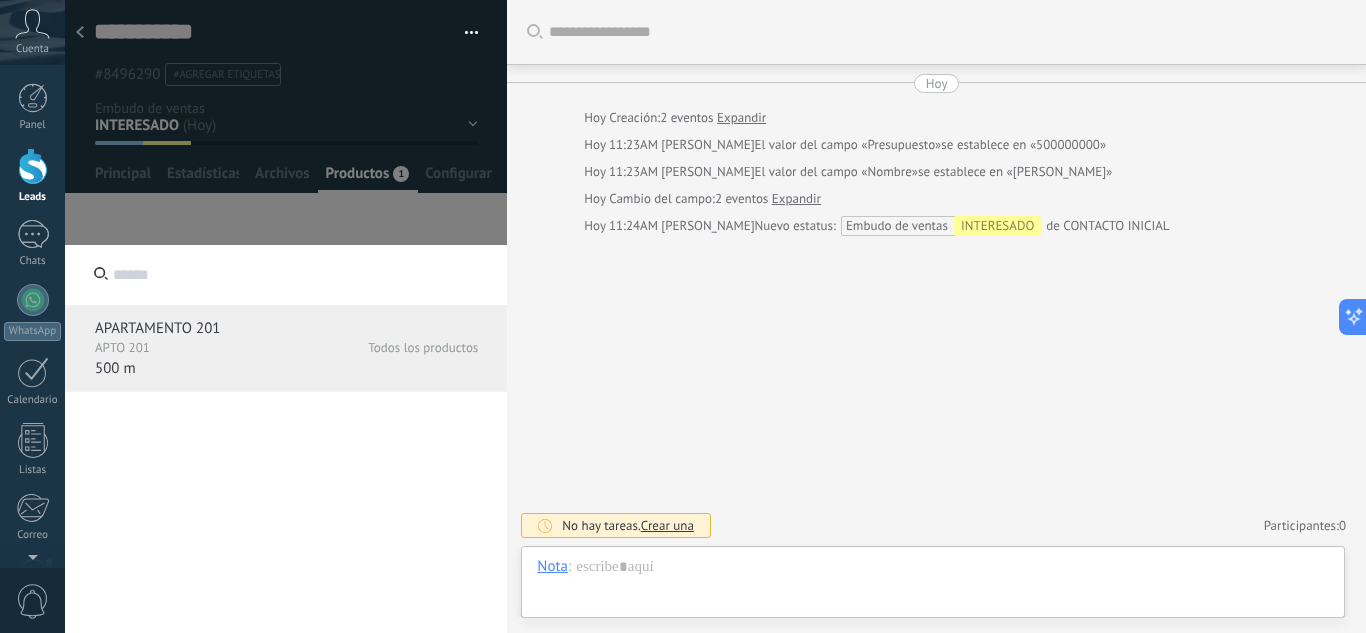 click on "APTO 201" at bounding box center [186, 348] 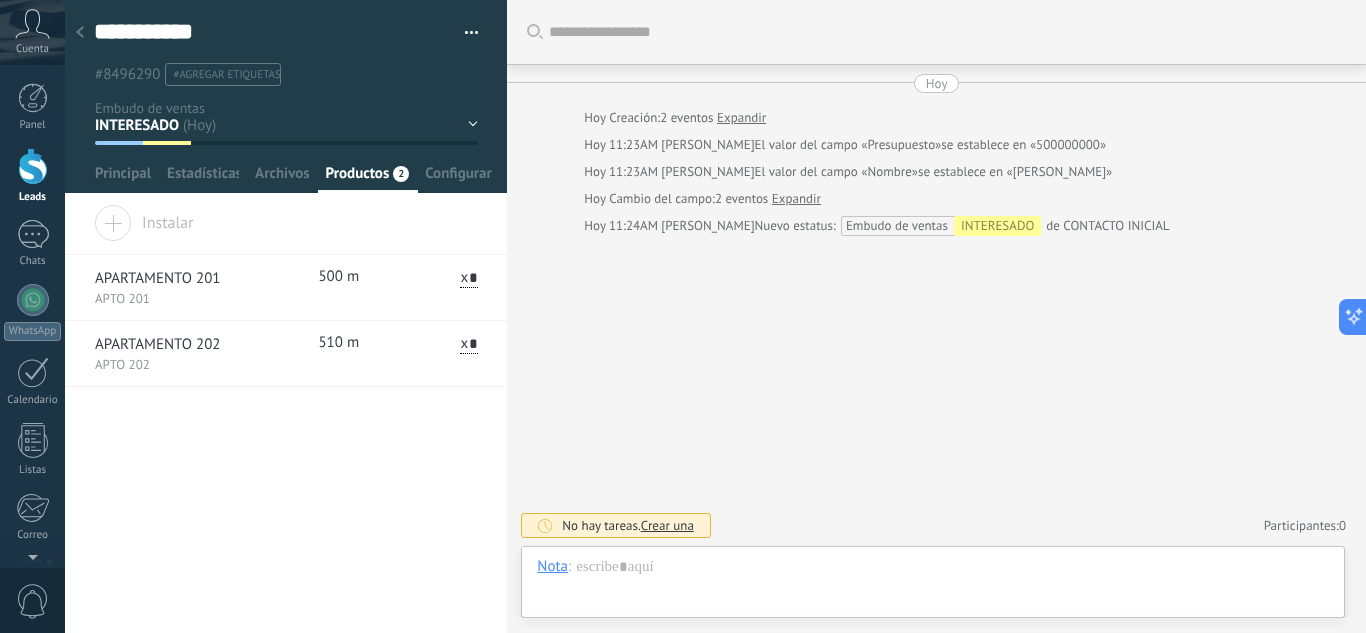 click at bounding box center (80, 33) 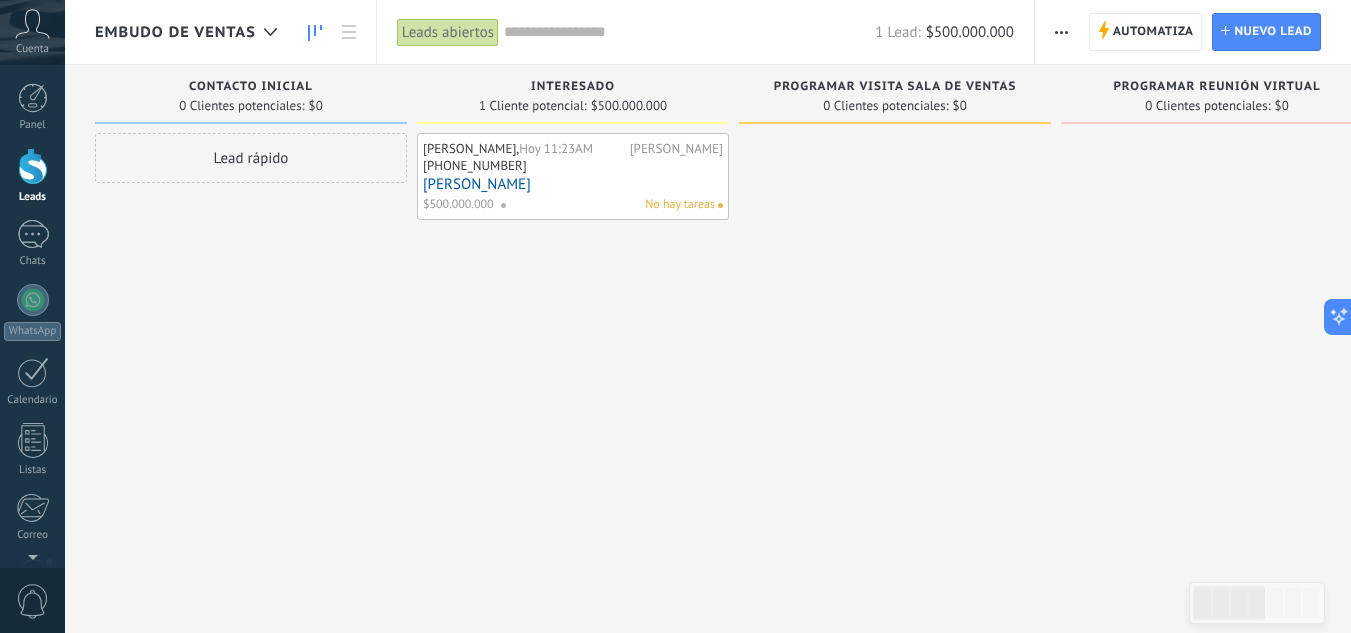 click on "JUAN OROZCO,  Hoy 11:23AM juan orozco 300 6281102 JUAN OROZCO $500.000.000 No hay tareas" at bounding box center (573, 319) 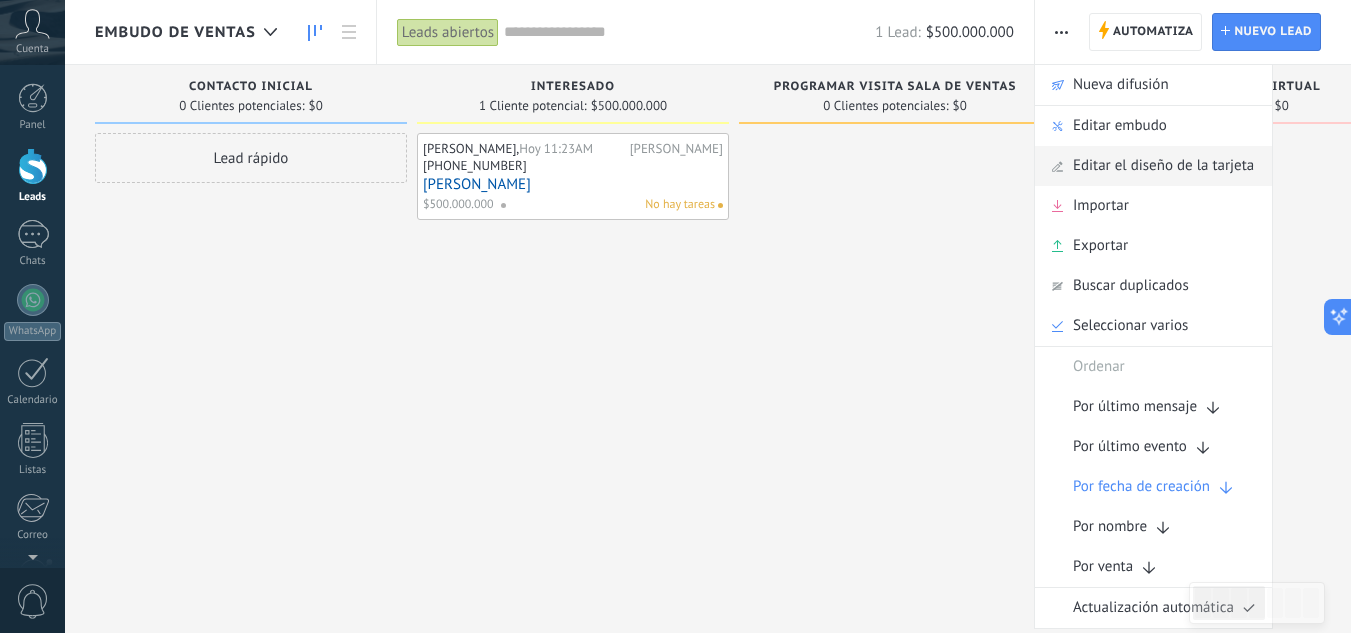 click on "Editar el diseño de la tarjeta" at bounding box center (1163, 166) 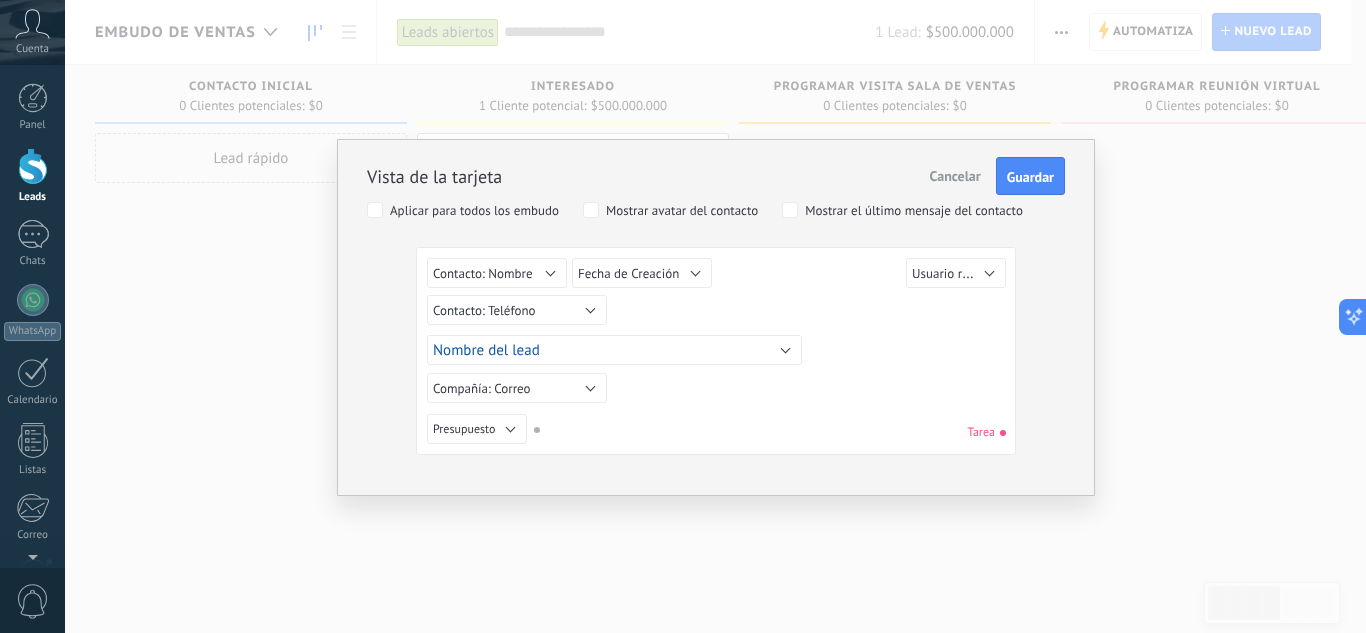 click on "Aplicar para todos los embudo" at bounding box center (474, 211) 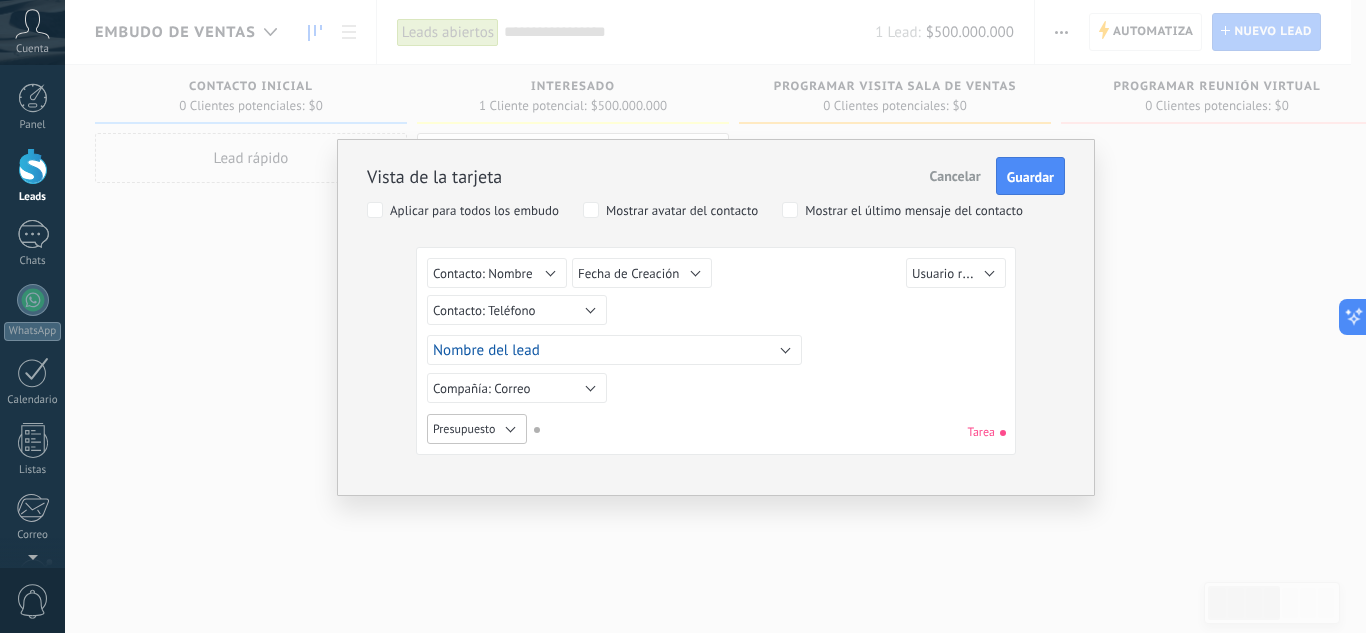 click on "Presupuesto" at bounding box center [477, 429] 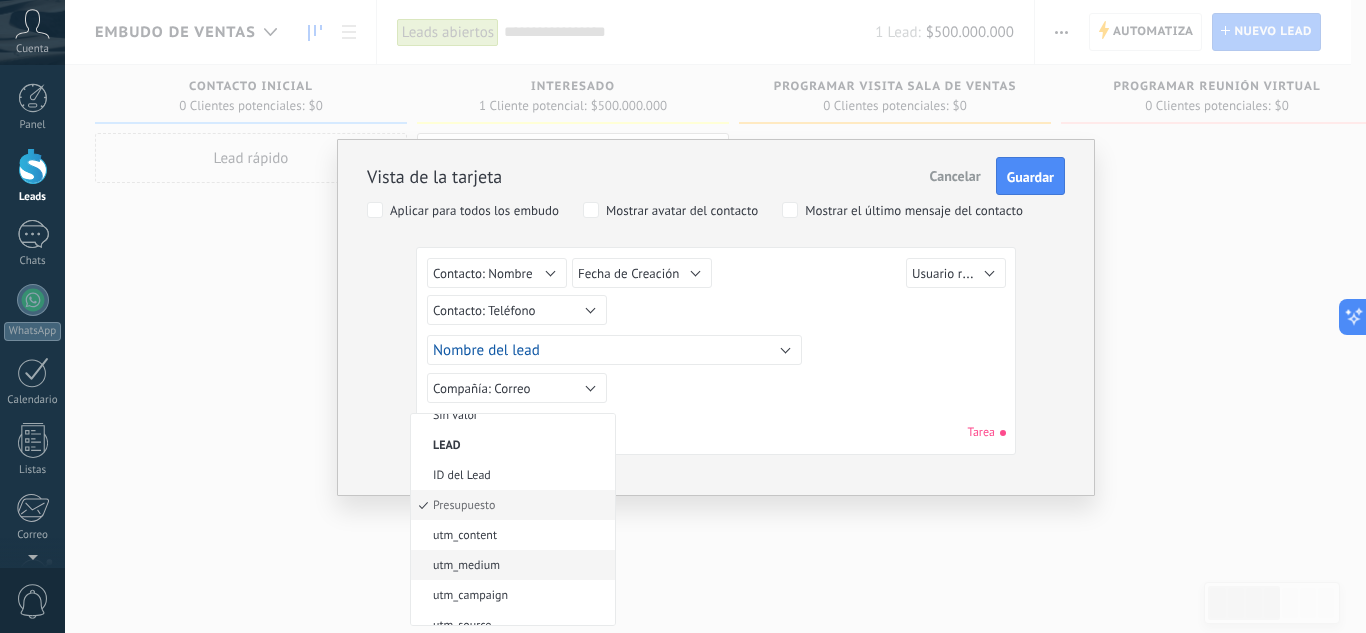 scroll, scrollTop: 0, scrollLeft: 0, axis: both 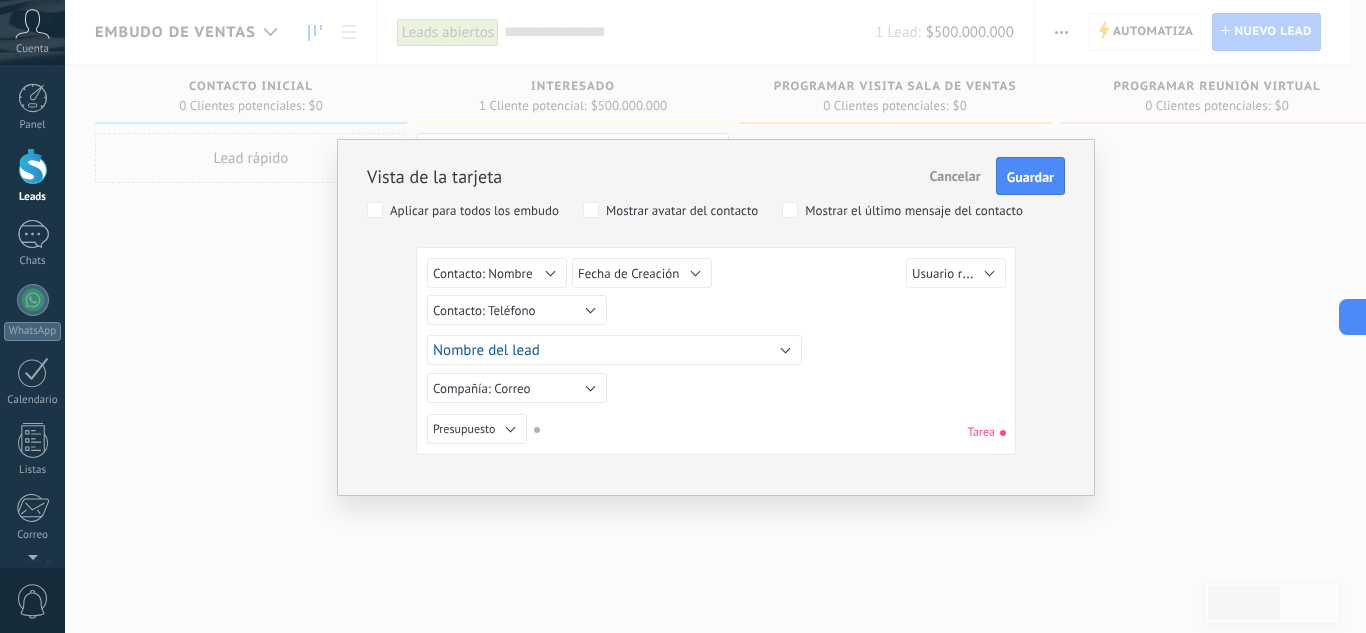click on "Sin valor Lead ID del Lead Nombre del lead Fecha de Creación Presupuesto Usuario responsable utm_content utm_medium utm_campaign utm_source utm_term utm_referrer referrer gclientid gclid fbclid Contacto principal Contacto: Nombre Contacto: Teléfono Contacto: Correo Contacto: Cargo Compañía Compañía: Nombre Compañía: Teléfono Compañía: Correo Compañía: Página web Compañía: Dirección Contacto: Nombre Sin valor Lead ID del Lead Nombre del lead Fecha de Creación Presupuesto Usuario responsable utm_content utm_medium utm_campaign utm_source utm_term utm_referrer referrer gclientid gclid fbclid Contacto principal Contacto: Nombre Contacto: Teléfono Contacto: Correo Contacto: Cargo Compañía Compañía: Nombre Compañía: Teléfono Compañía: Correo Compañía: Página web Compañía: Dirección Fecha de Creación Sin valor Lead ID del Lead Nombre del lead Fecha de Creación Presupuesto Usuario responsable utm_content utm_medium utm_campaign utm_source utm_term utm_referrer referrer gclientid" at bounding box center (716, 354) 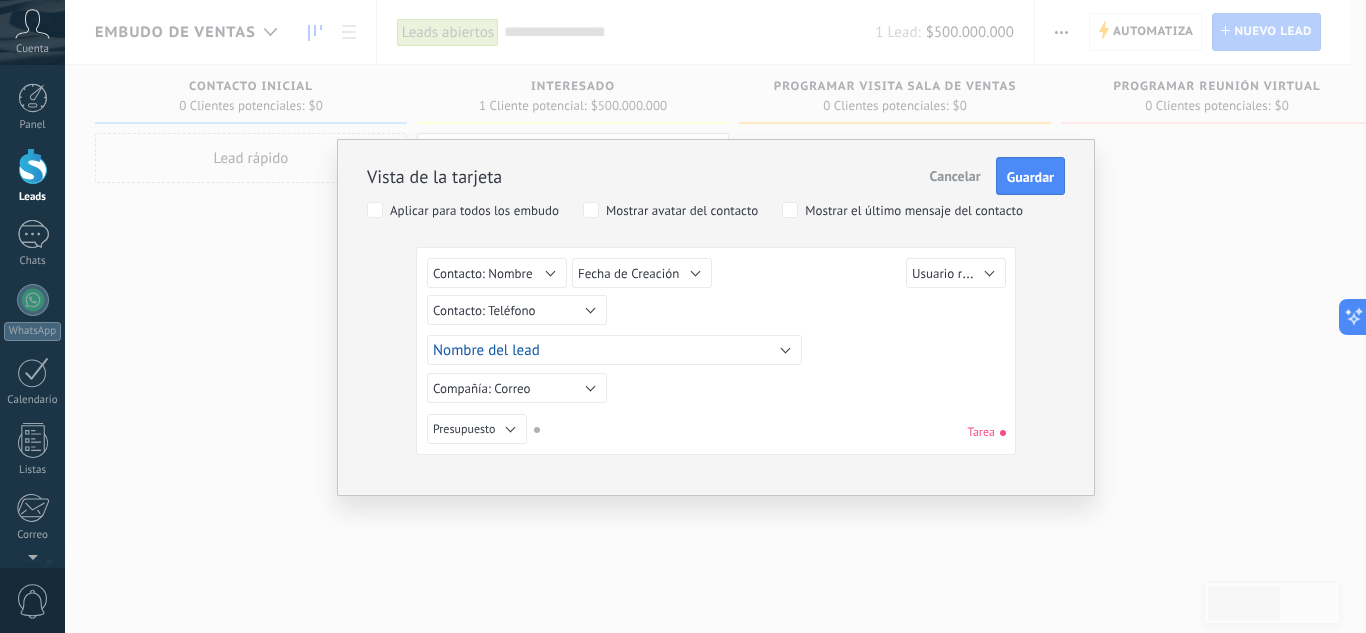 click on "Tarea" at bounding box center (987, 432) 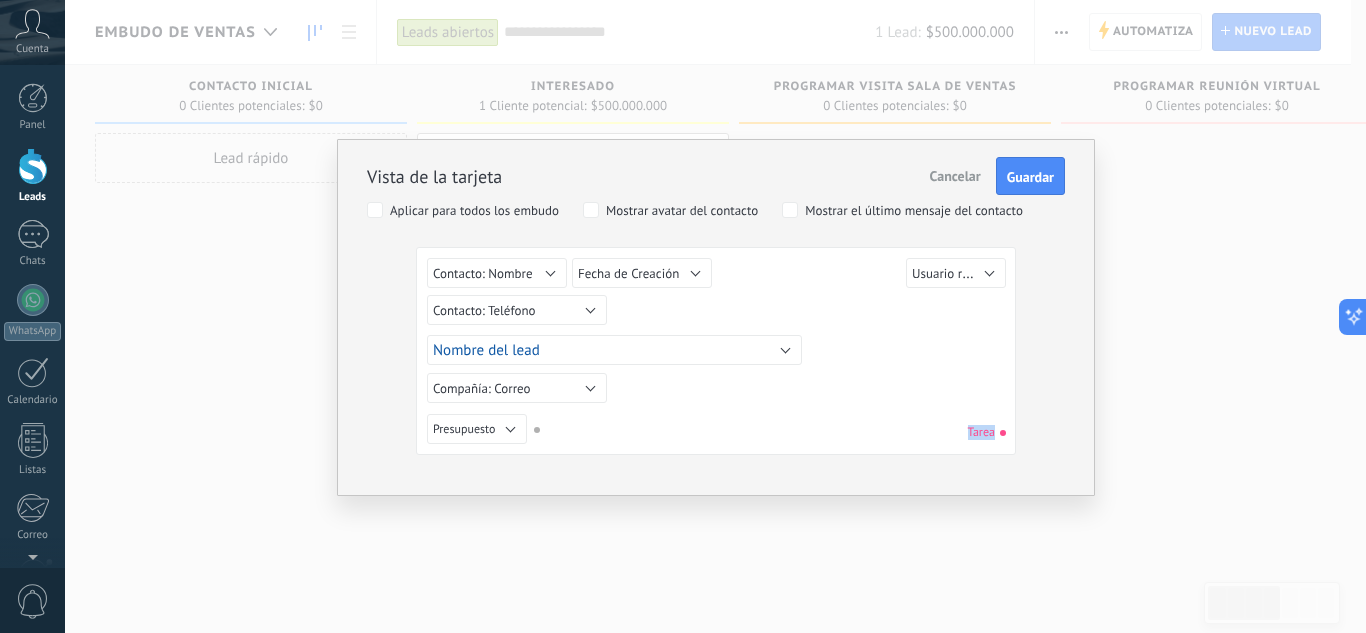 click on "Tarea" at bounding box center (987, 432) 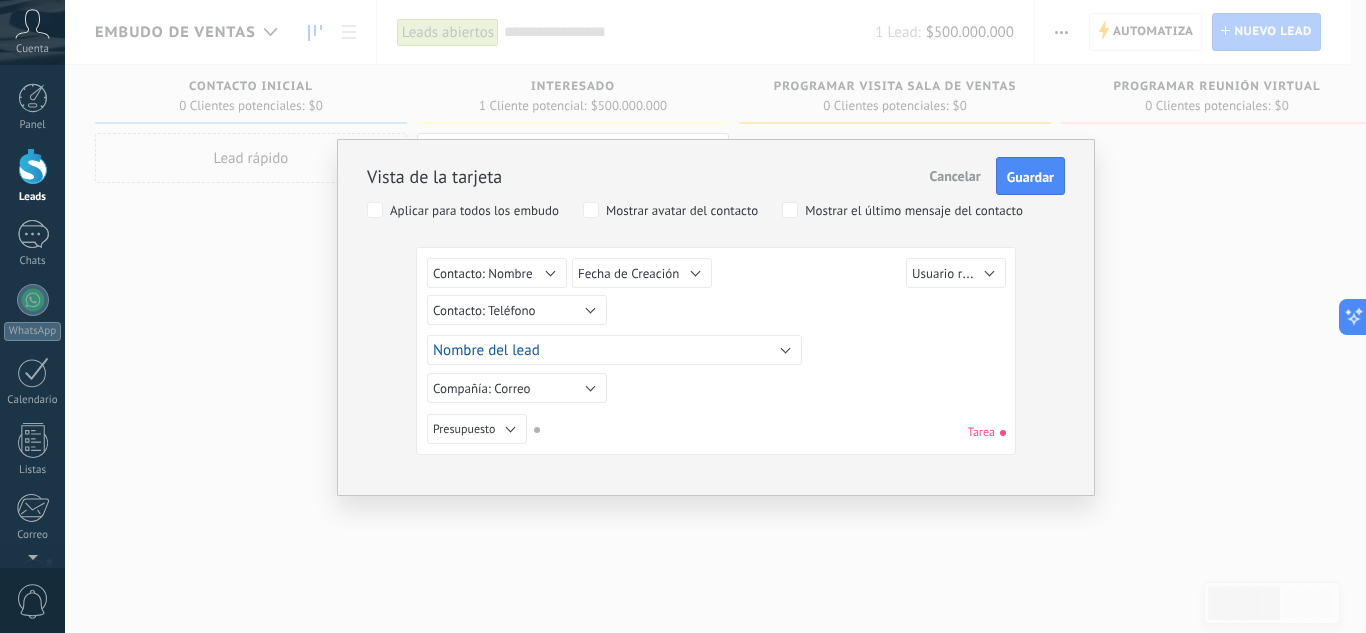 click on "Lead ID del Lead Nombre del lead Fecha de Creación Presupuesto Usuario responsable utm_content utm_medium utm_campaign utm_source utm_term utm_referrer referrer gclientid gclid fbclid Contacto principal Contacto: Nombre Contacto: Teléfono Contacto: Correo Contacto: Cargo Compañía Compañía: Nombre Compañía: Teléfono Compañía: Correo Compañía: Página web Compañía: Dirección Nombre del lead" at bounding box center (719, 350) 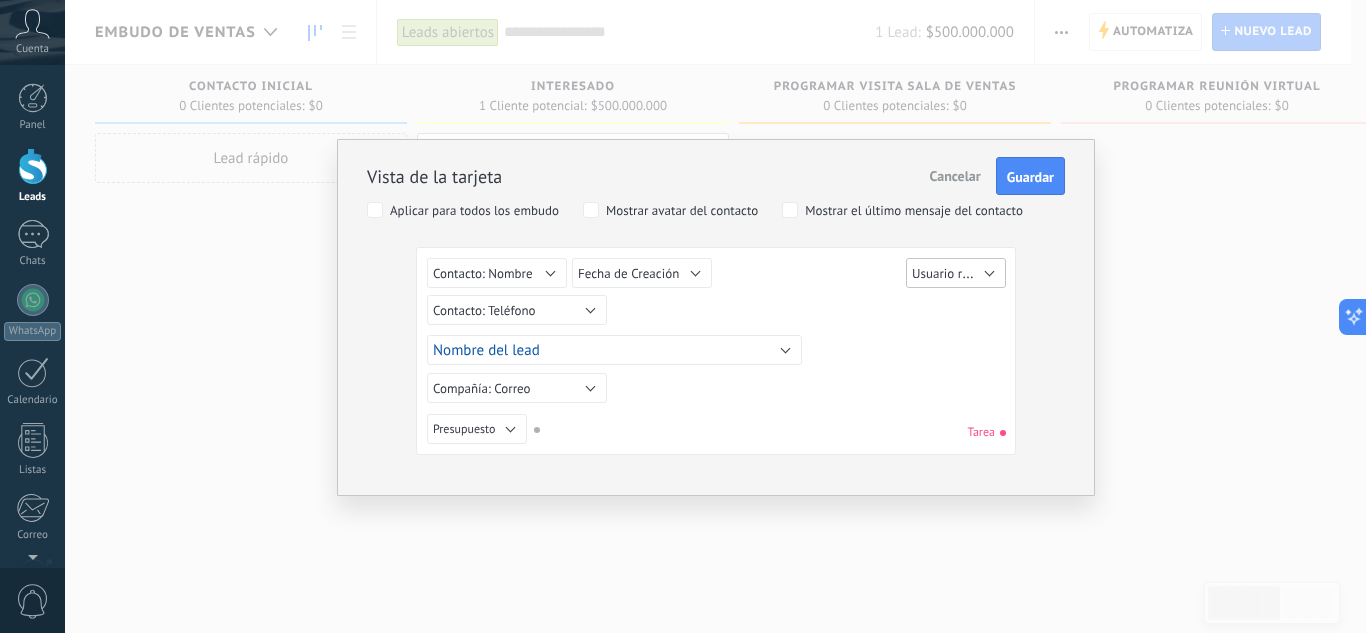 click on "Usuario responsable" at bounding box center [968, 273] 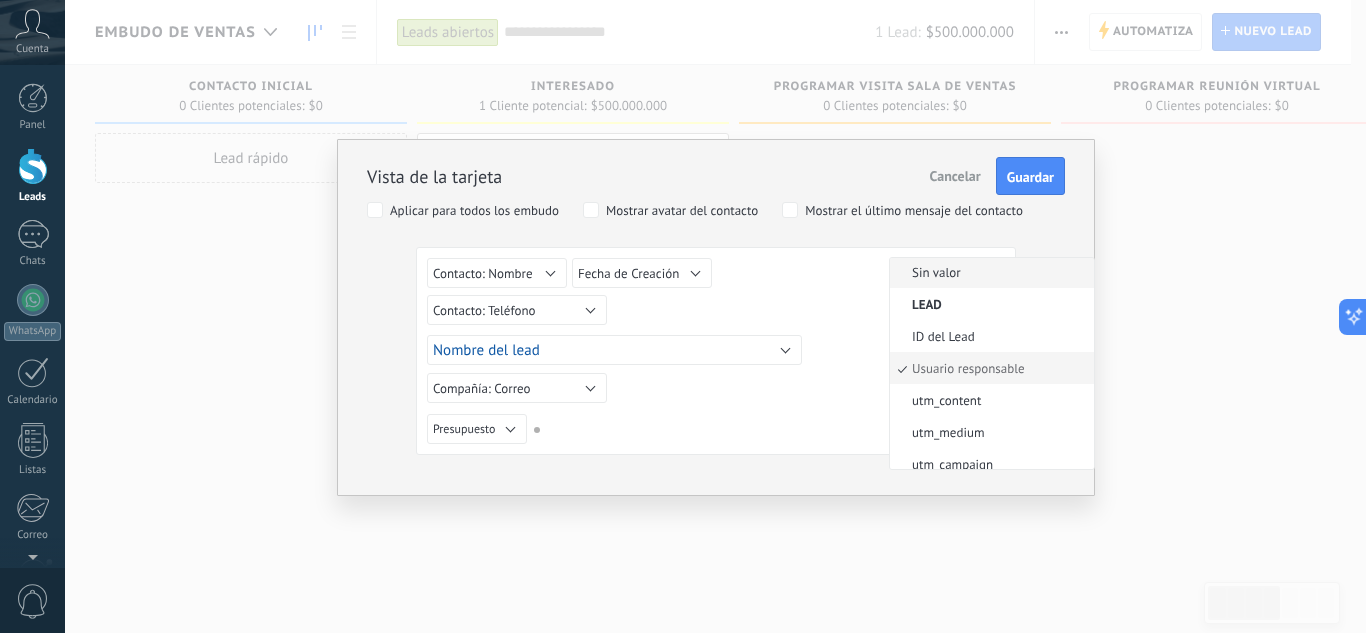 scroll, scrollTop: 0, scrollLeft: 0, axis: both 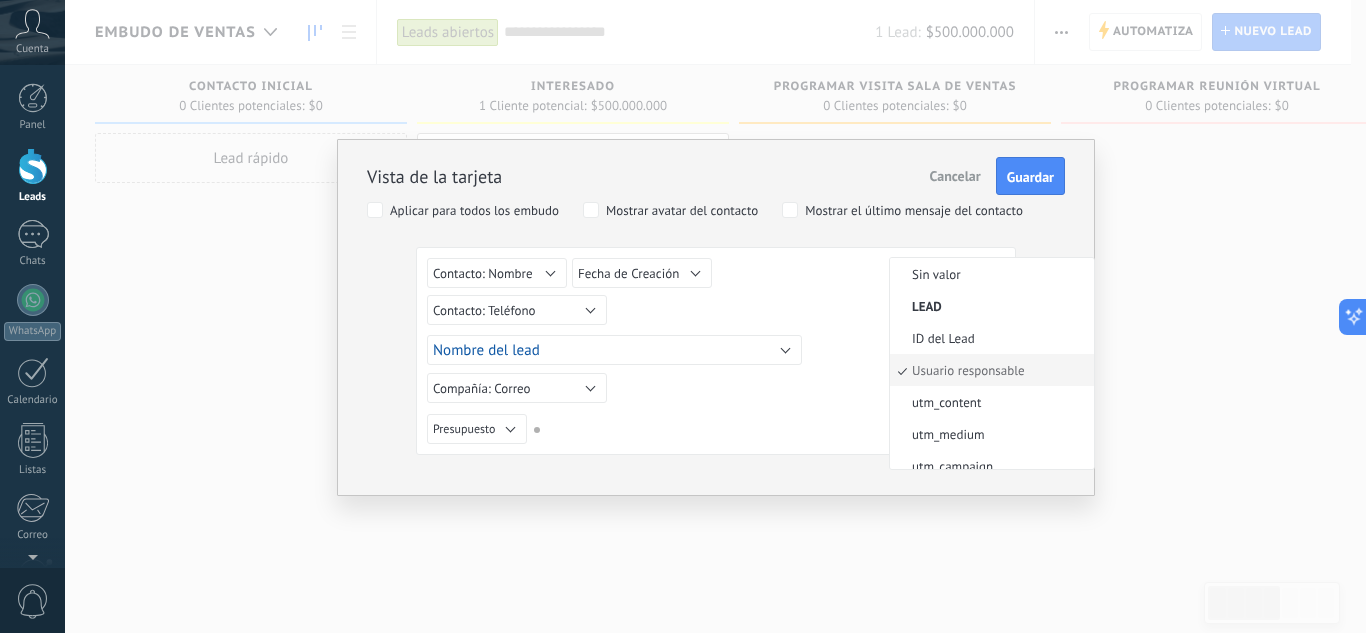 click on "Sin valor Lead ID del Lead Nombre del lead Fecha de Creación Presupuesto Usuario responsable utm_content utm_medium utm_campaign utm_source utm_term utm_referrer referrer gclientid gclid fbclid Contacto principal Contacto: Nombre Contacto: Teléfono Contacto: Correo Contacto: Cargo Compañía Compañía: Nombre Compañía: Teléfono Compañía: Correo Compañía: Página web Compañía: Dirección Contacto: Teléfono" at bounding box center (719, 313) 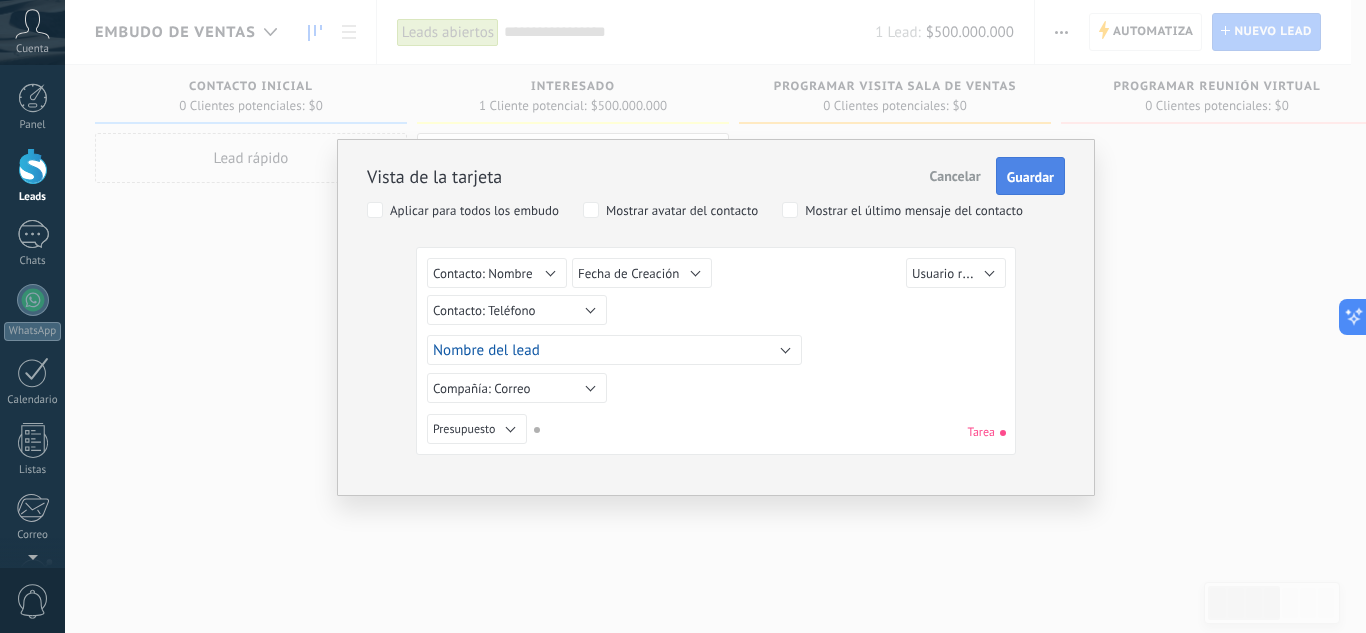 click on "Guardar" at bounding box center (1030, 177) 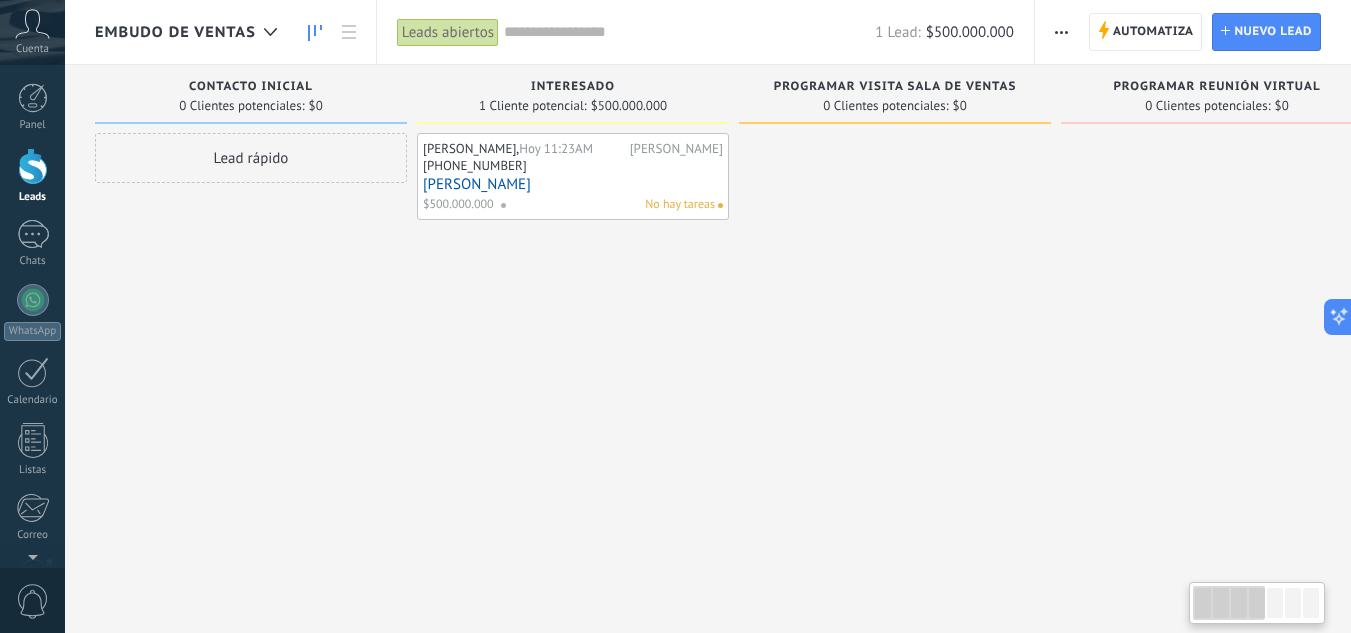 click on "JUAN OROZCO,  Hoy 11:23AM juan orozco 300 6281102 JUAN OROZCO $500.000.000 No hay tareas" at bounding box center [573, 319] 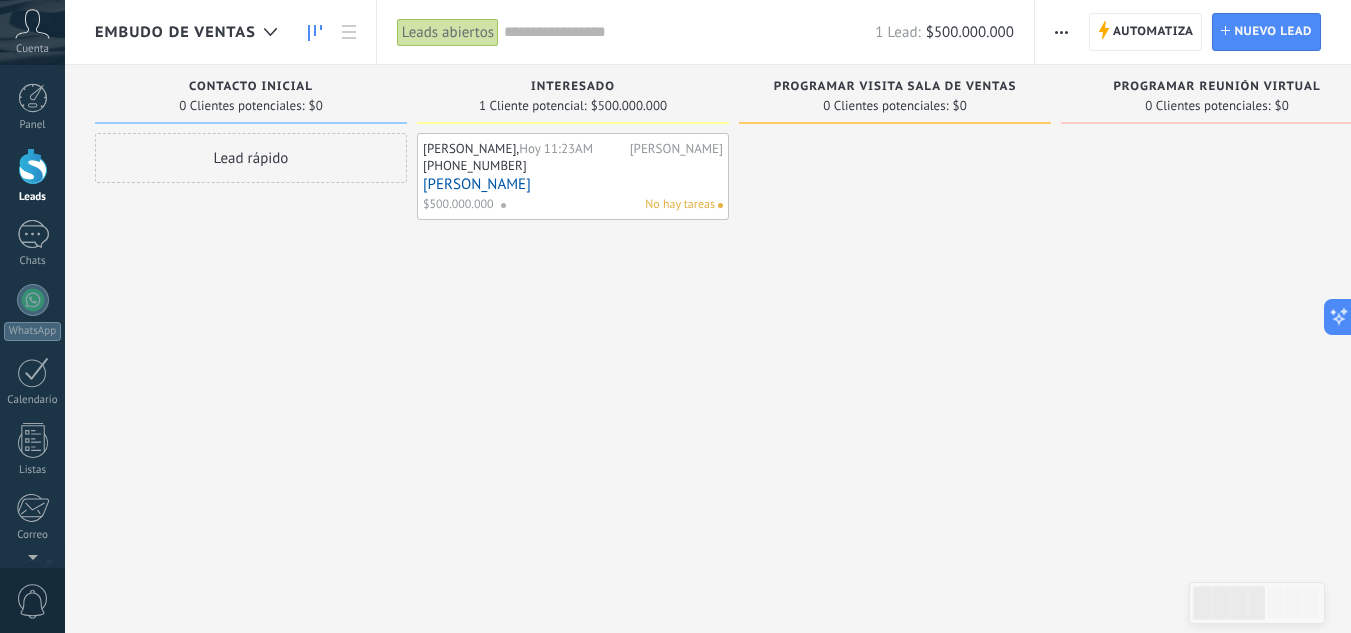click on "JUAN OROZCO" at bounding box center [573, 184] 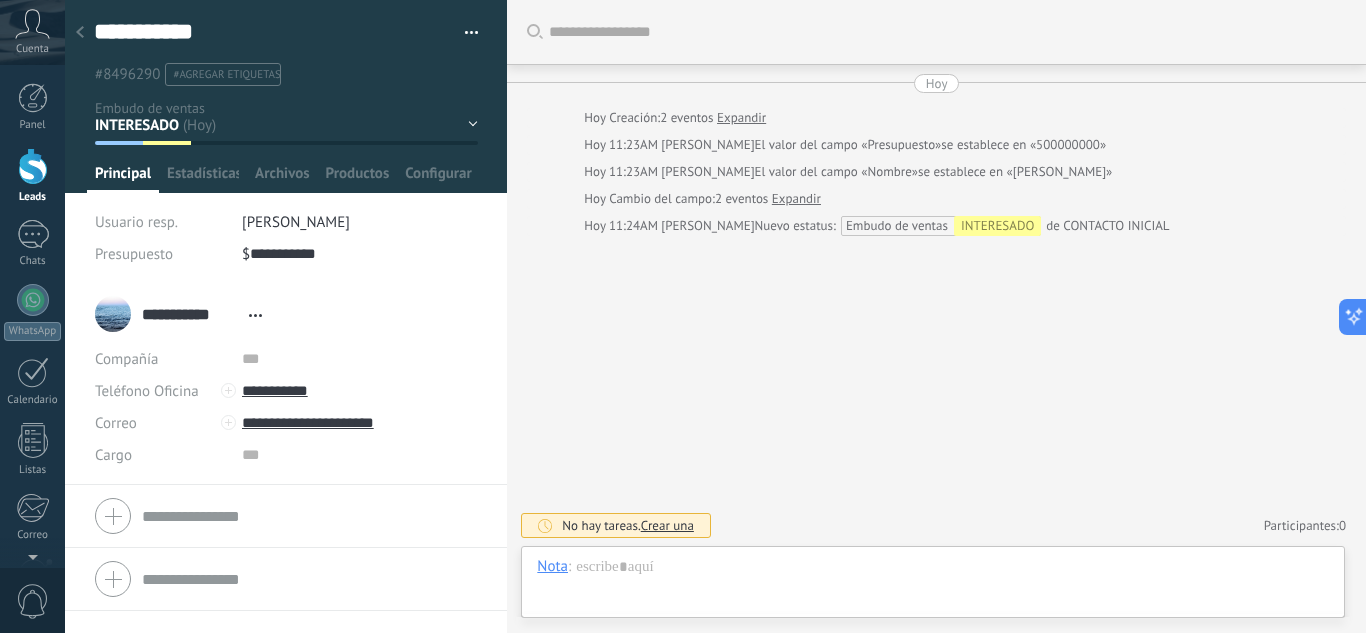 scroll, scrollTop: 30, scrollLeft: 0, axis: vertical 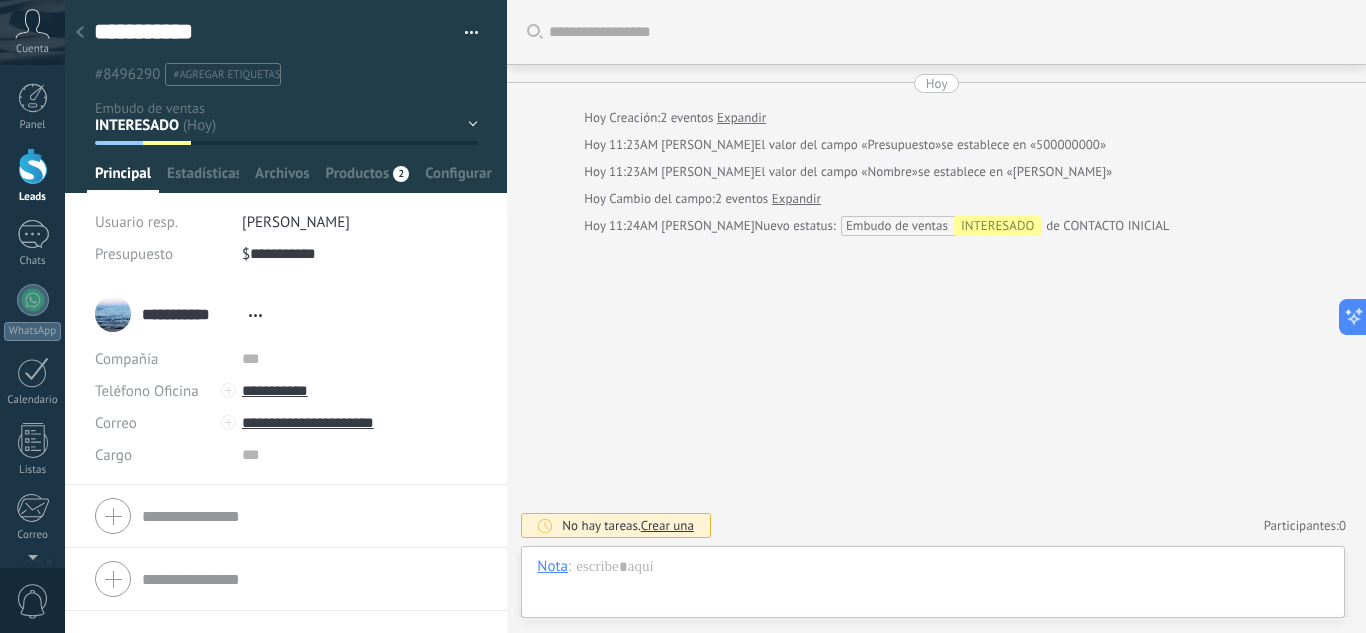 click on "**********" at bounding box center [286, 43] 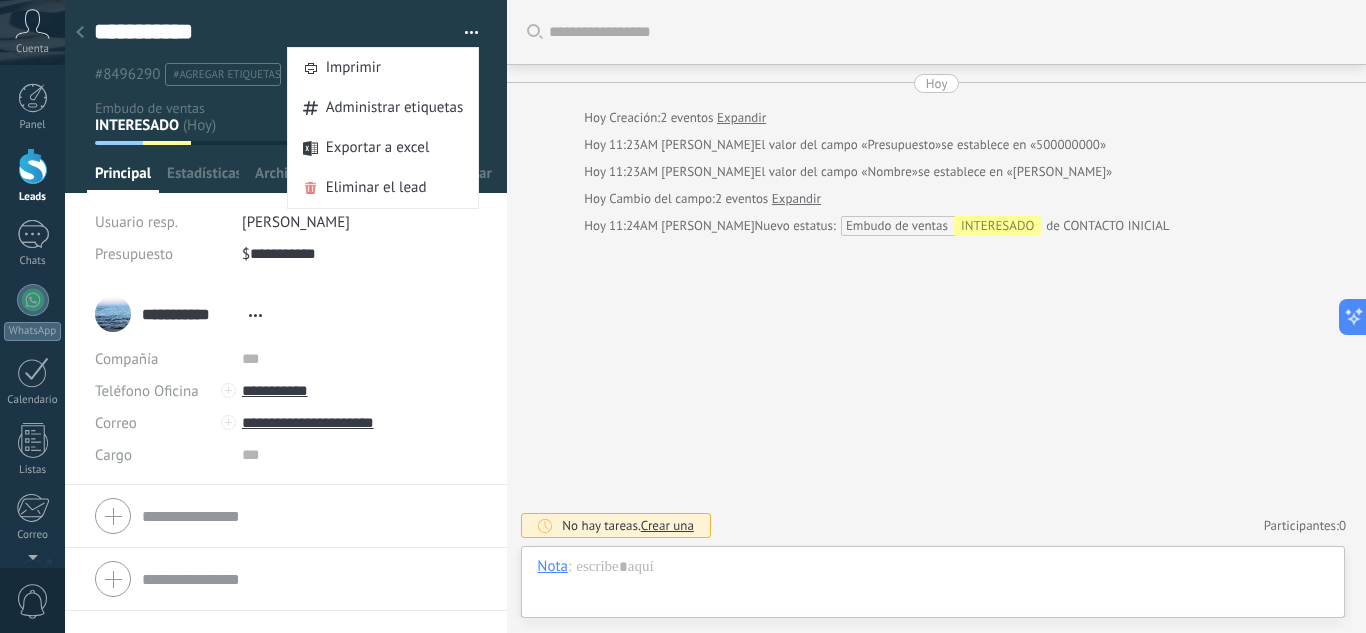 click on "**********" at bounding box center (286, 244) 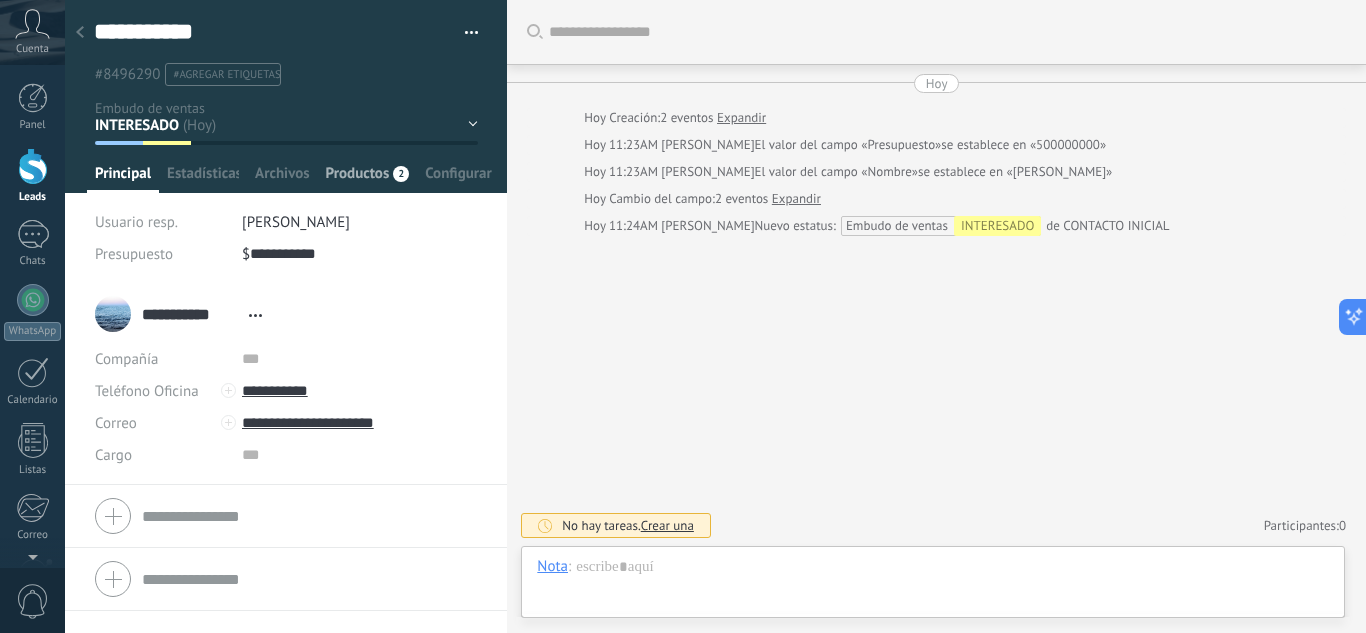 click on "Productos" at bounding box center [358, 178] 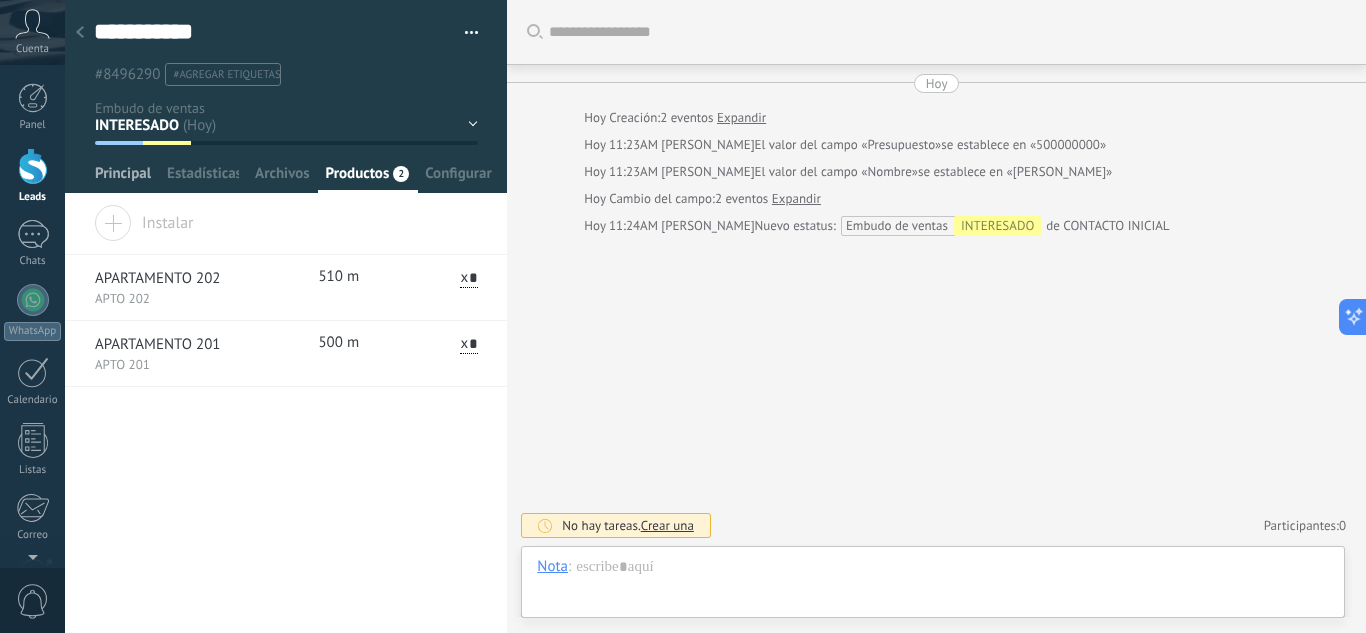 click on "Principal" at bounding box center (123, 178) 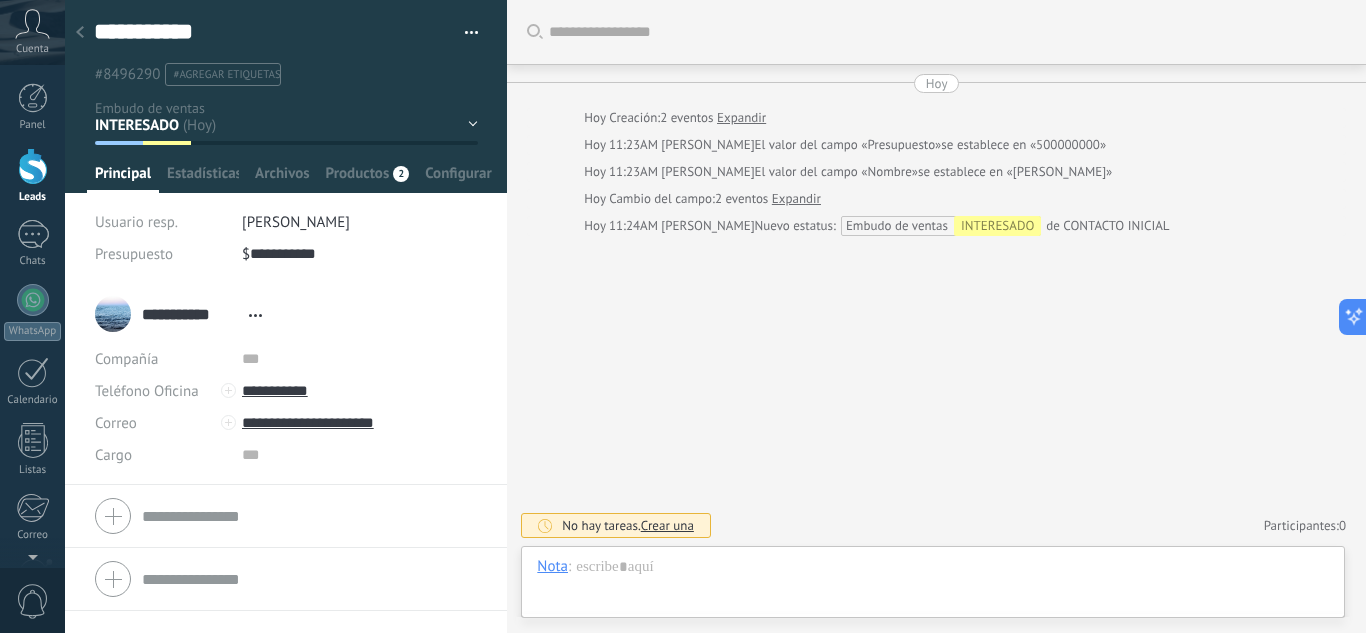 click at bounding box center [80, 33] 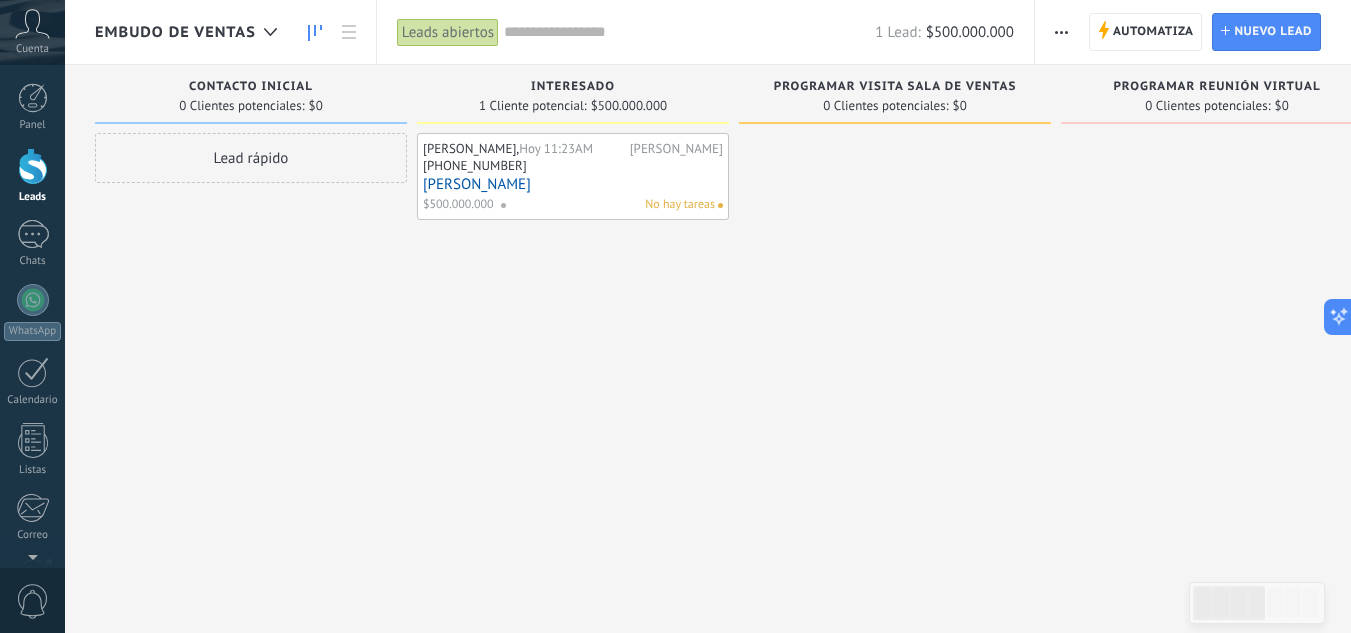 click on "300 6281102" at bounding box center [573, 167] 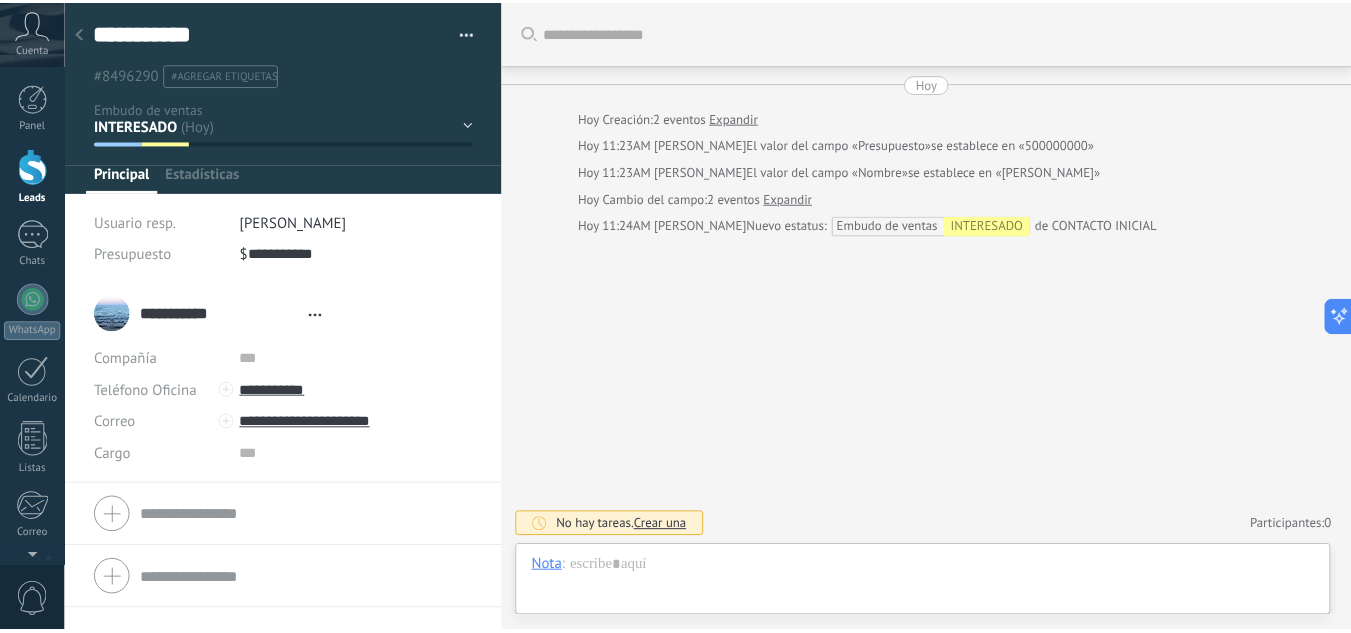 scroll, scrollTop: 30, scrollLeft: 0, axis: vertical 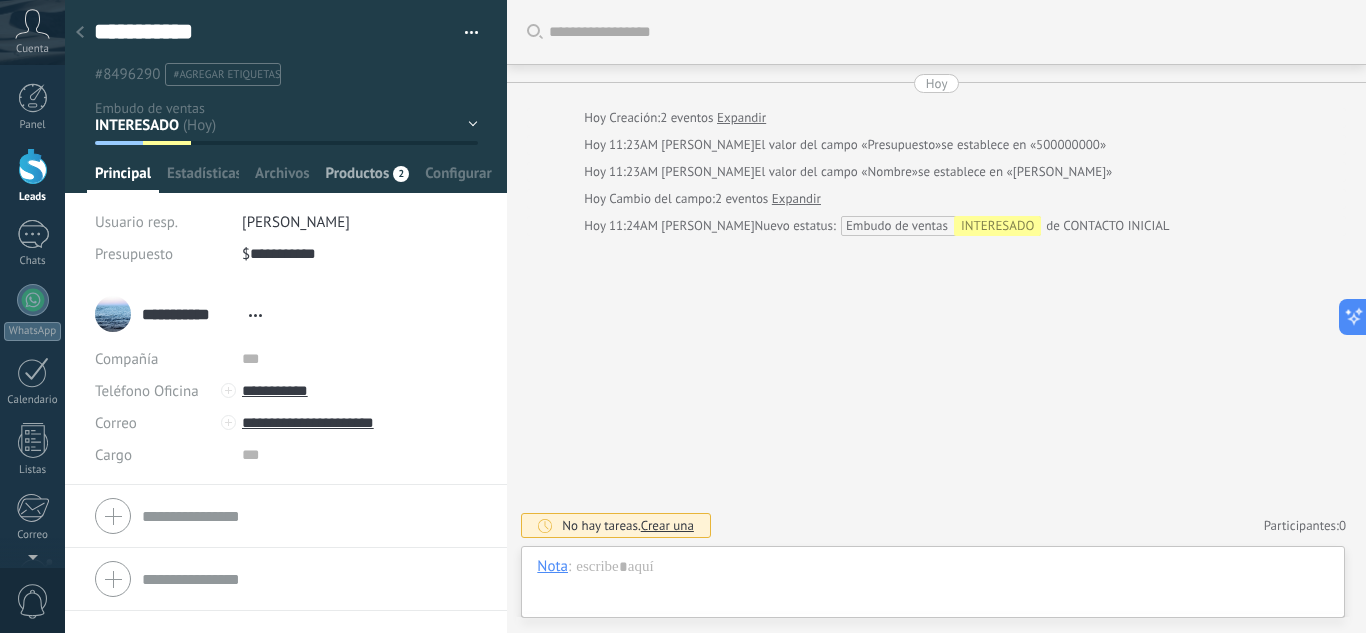 click on "Productos" at bounding box center [358, 178] 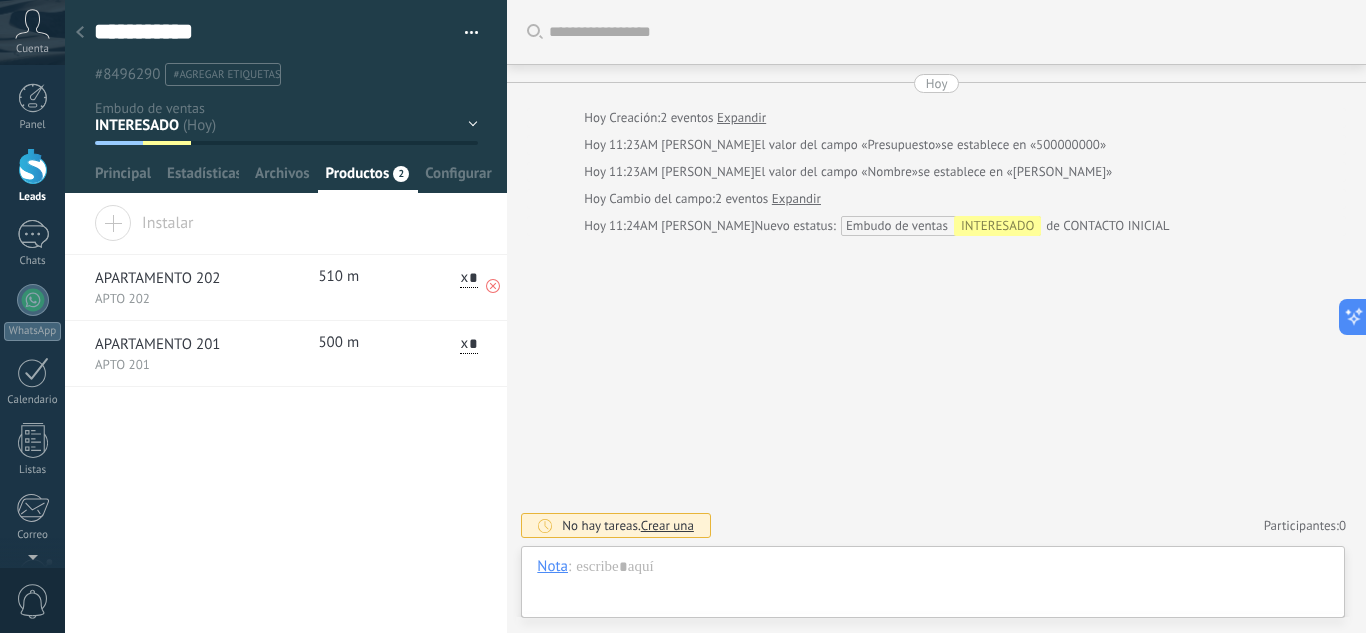 click 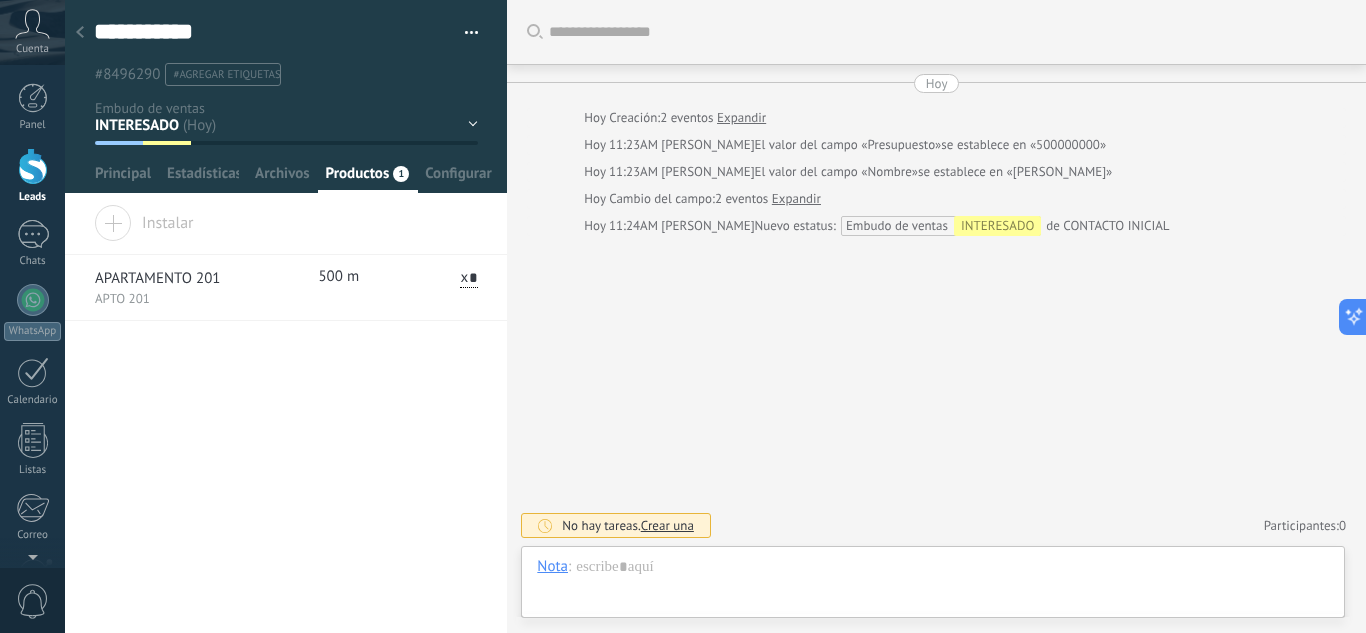 click on "Instalar" at bounding box center (144, 219) 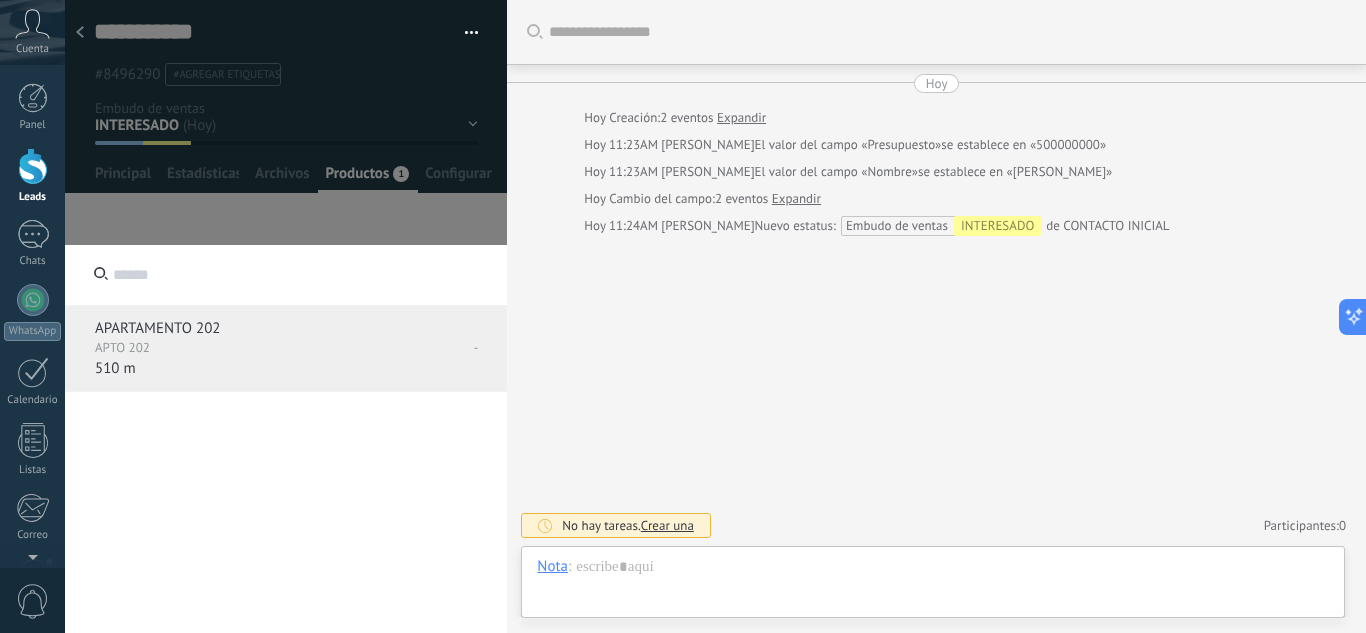 click on "510 m" at bounding box center [143, 369] 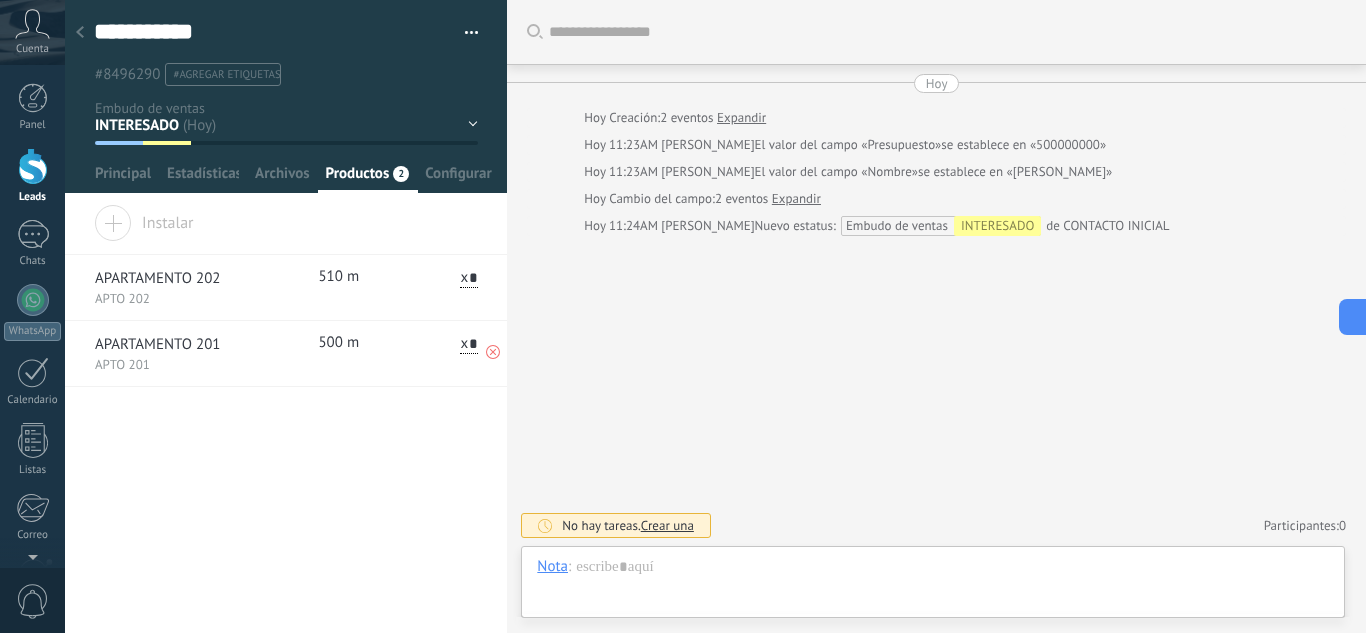 click 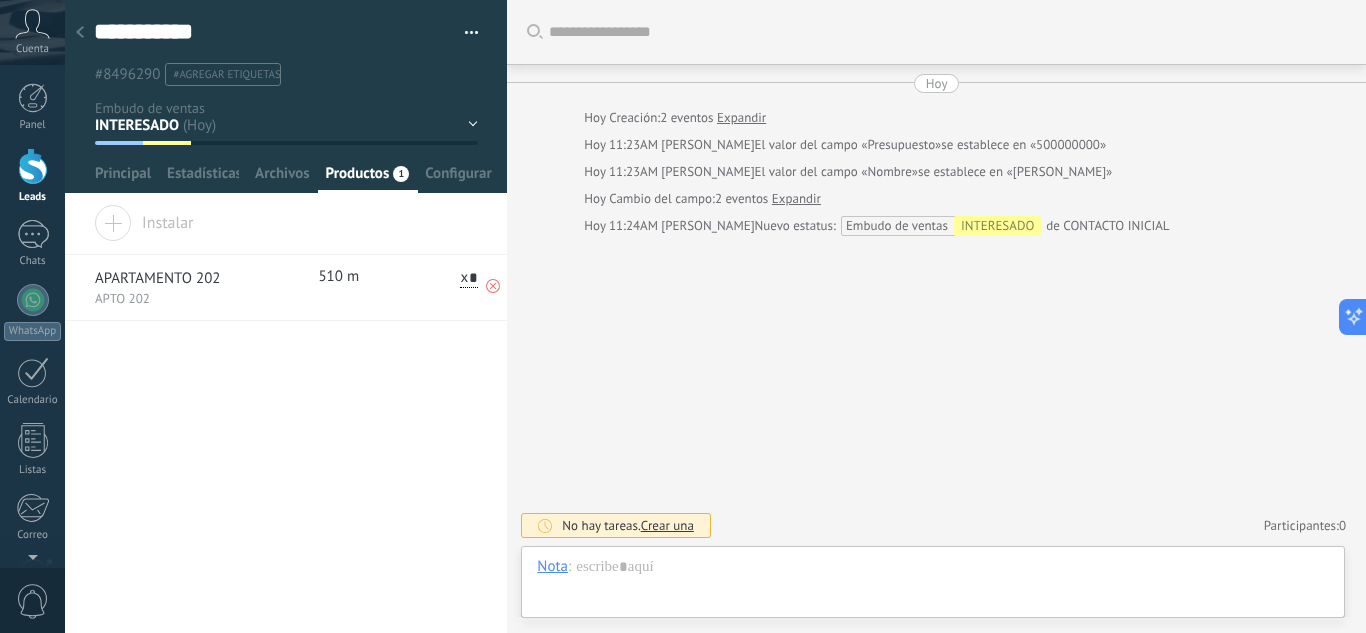 click 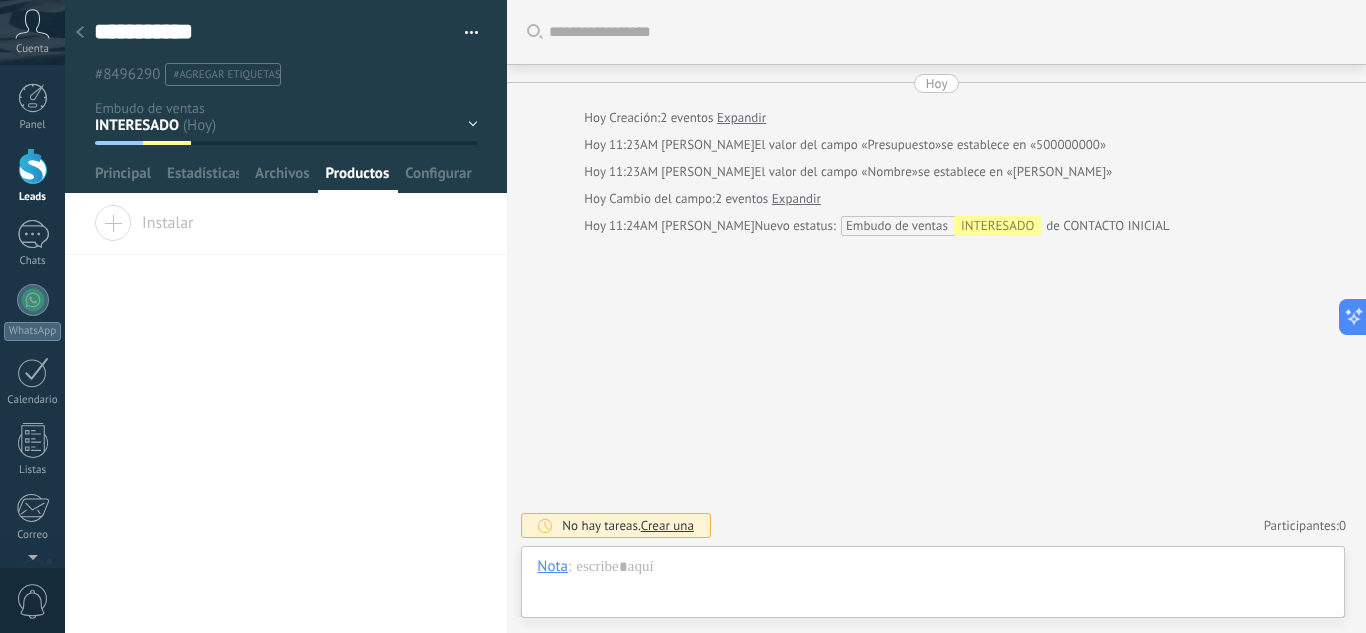 click on "Instalar" at bounding box center (144, 219) 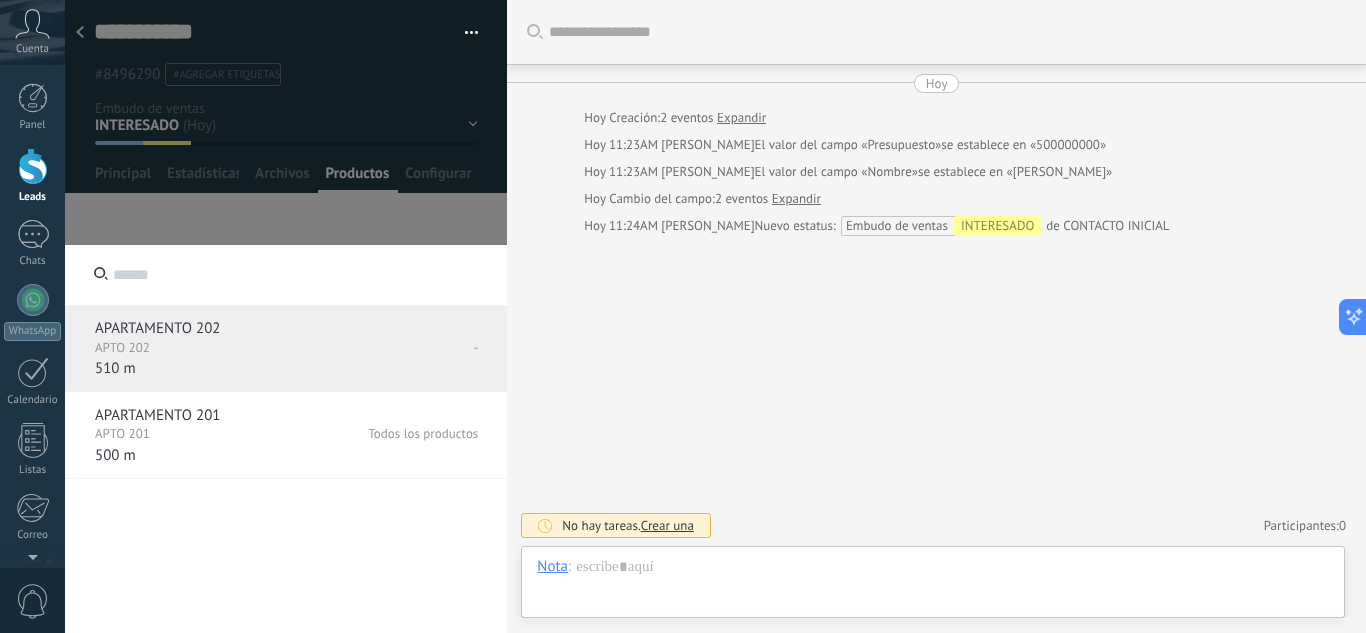 click on "APARTAMENTO 202" at bounding box center [235, 329] 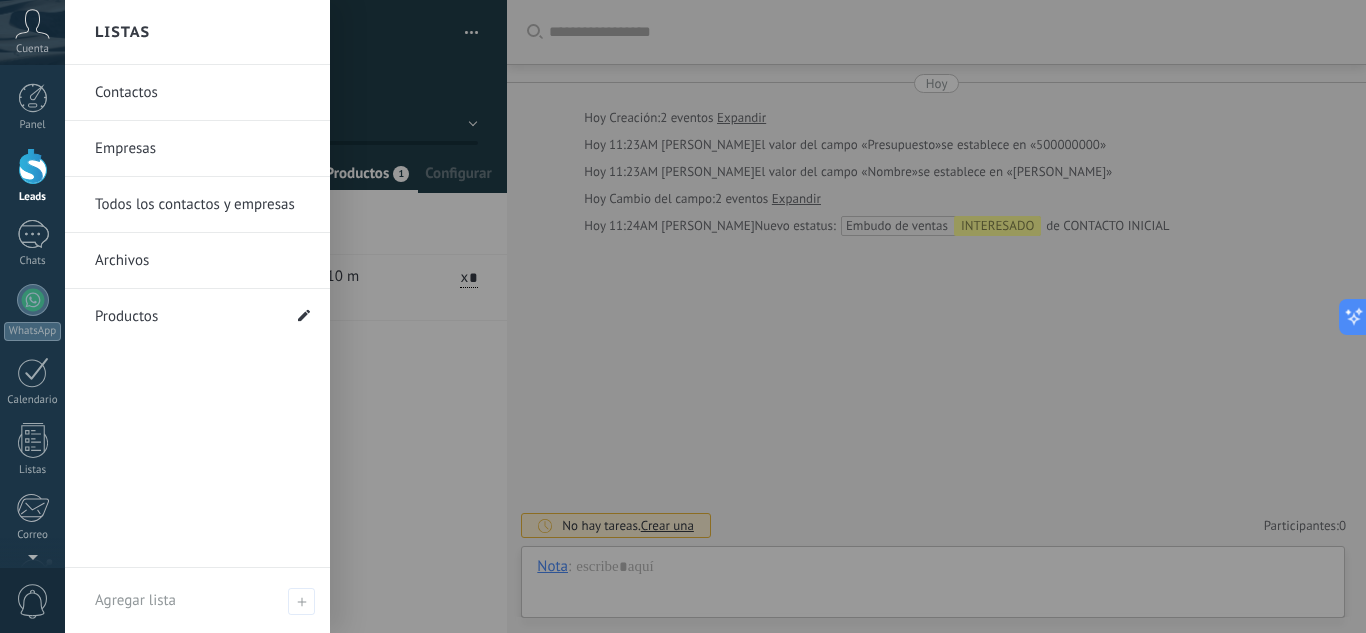 click at bounding box center [304, 316] 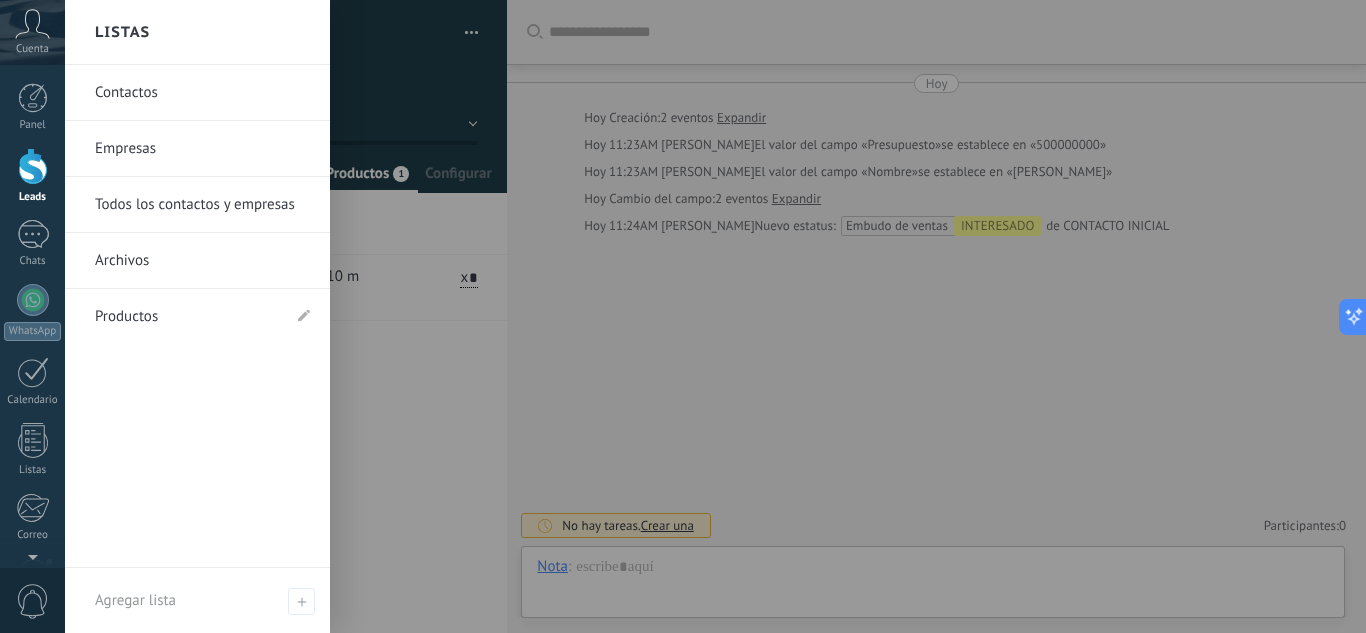 click on "Productos" at bounding box center (187, 317) 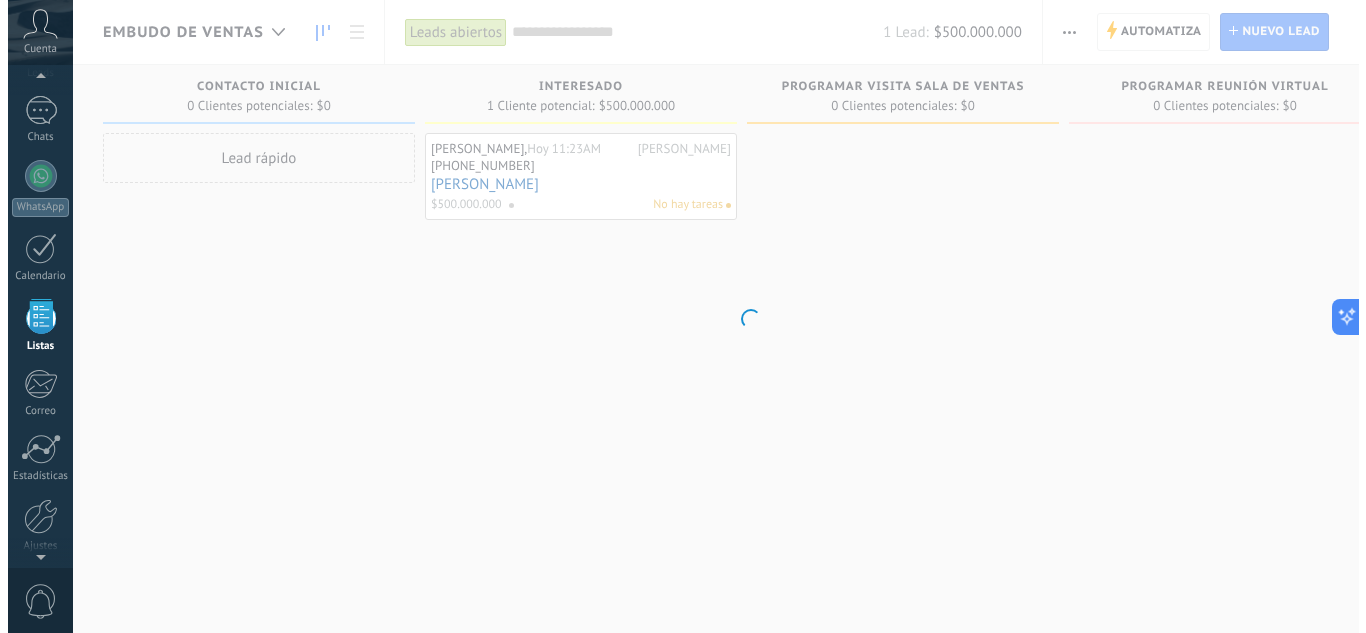 scroll, scrollTop: 124, scrollLeft: 0, axis: vertical 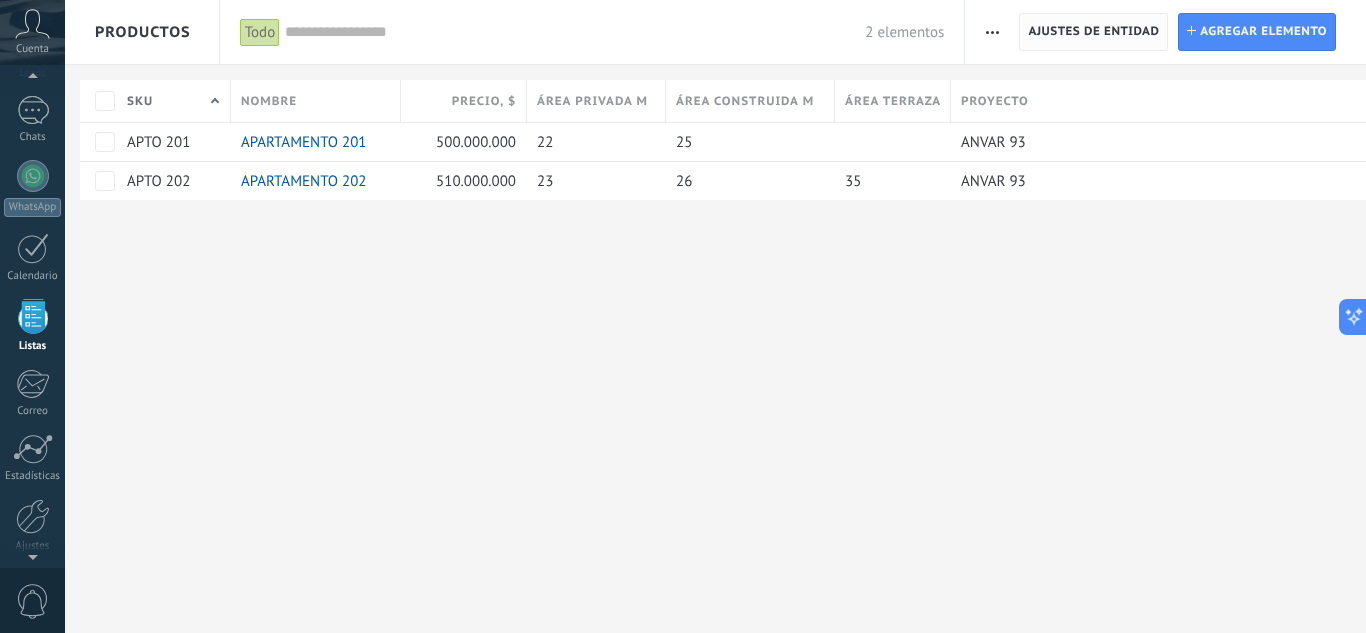 click on "Ajustes de entidad" at bounding box center [1093, 32] 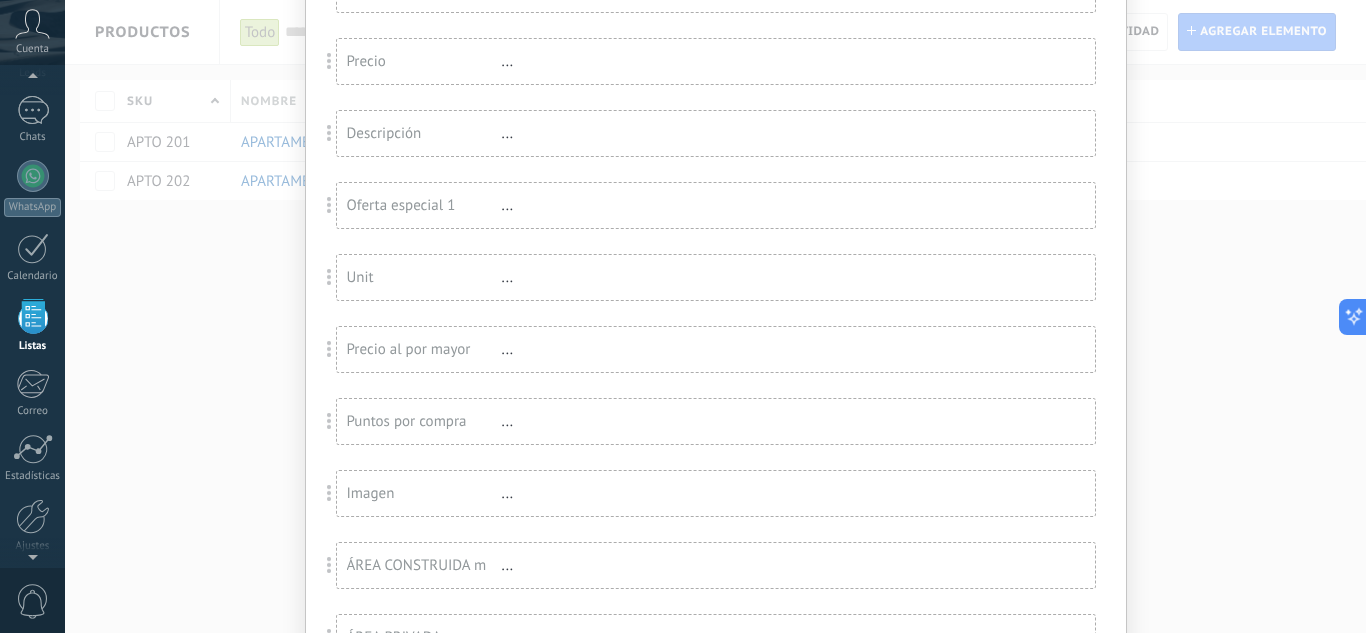 scroll, scrollTop: 598, scrollLeft: 0, axis: vertical 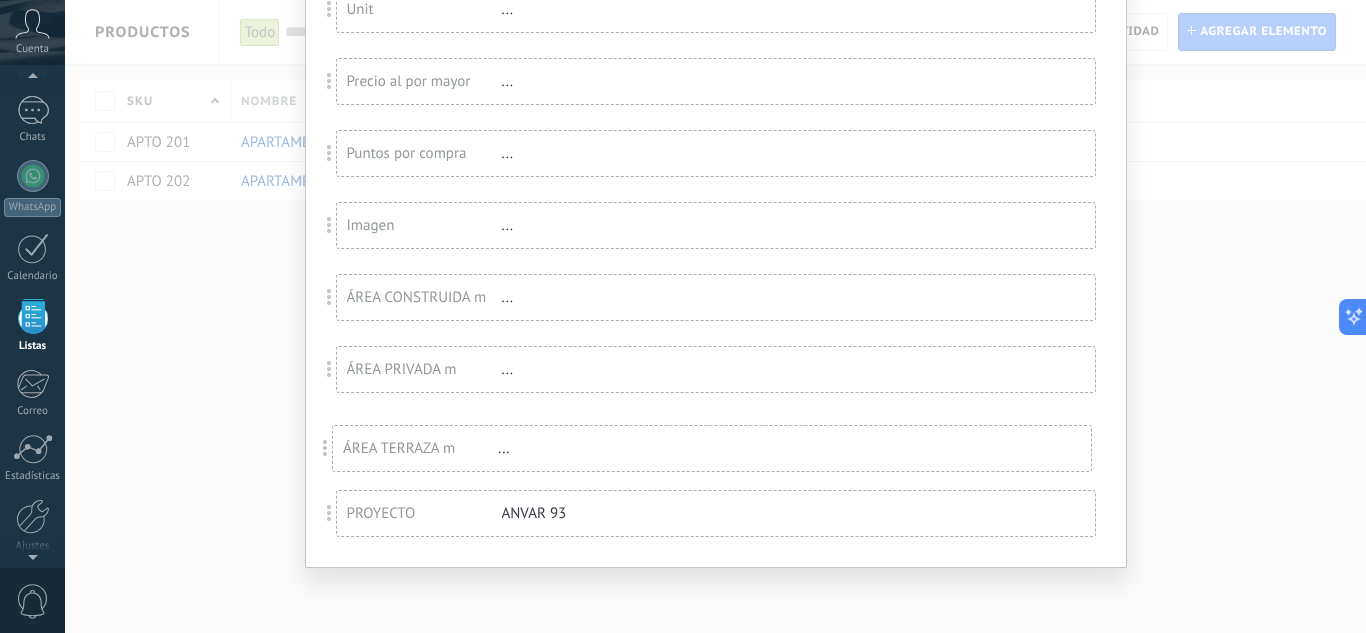 drag, startPoint x: 337, startPoint y: 442, endPoint x: 588, endPoint y: 448, distance: 251.0717 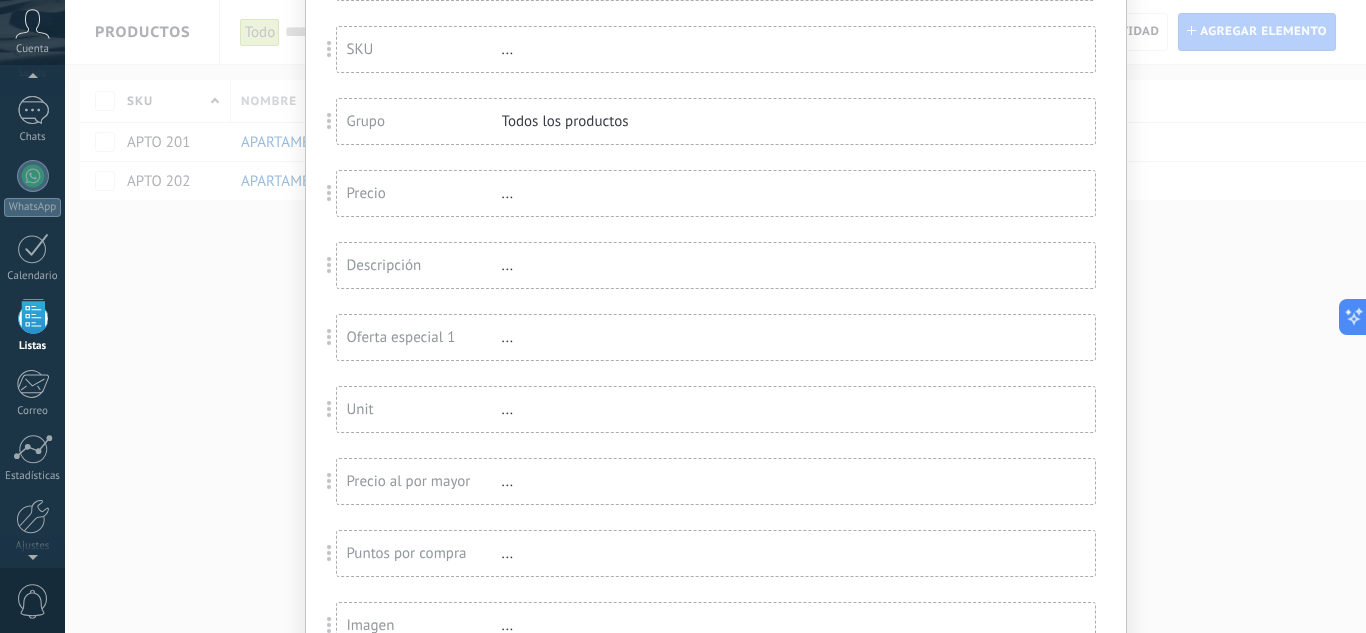 scroll, scrollTop: 0, scrollLeft: 0, axis: both 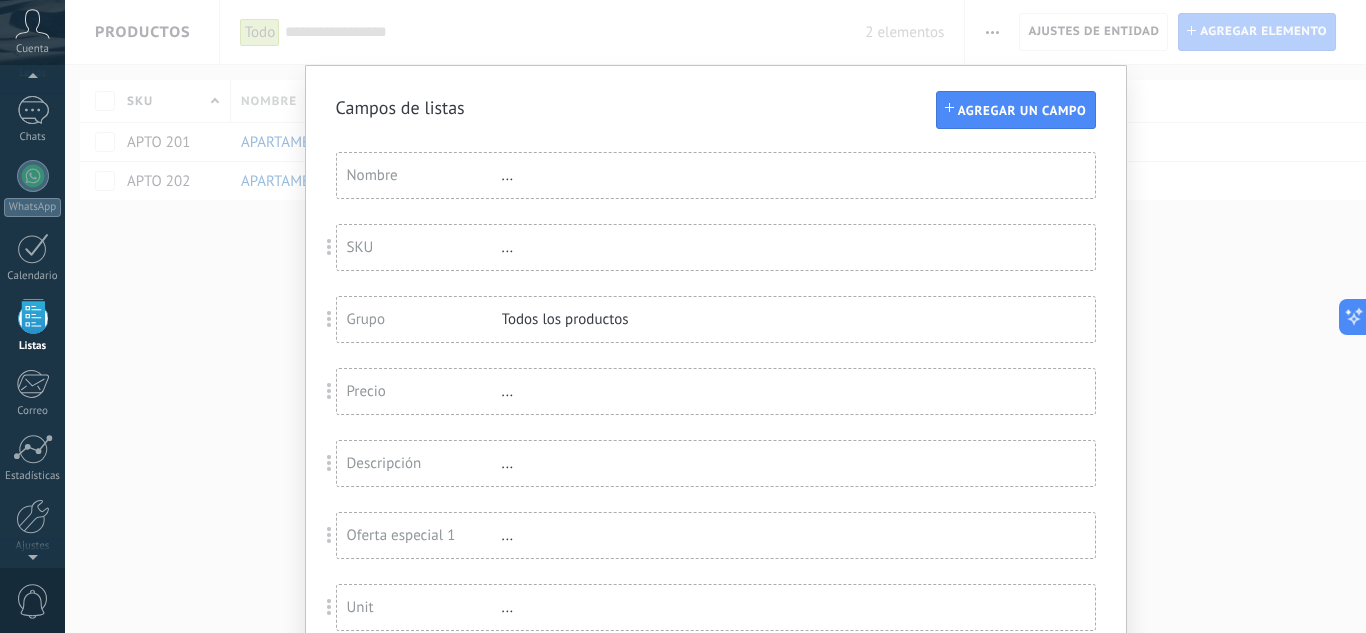 click on "Campos de listas" at bounding box center (716, 107) 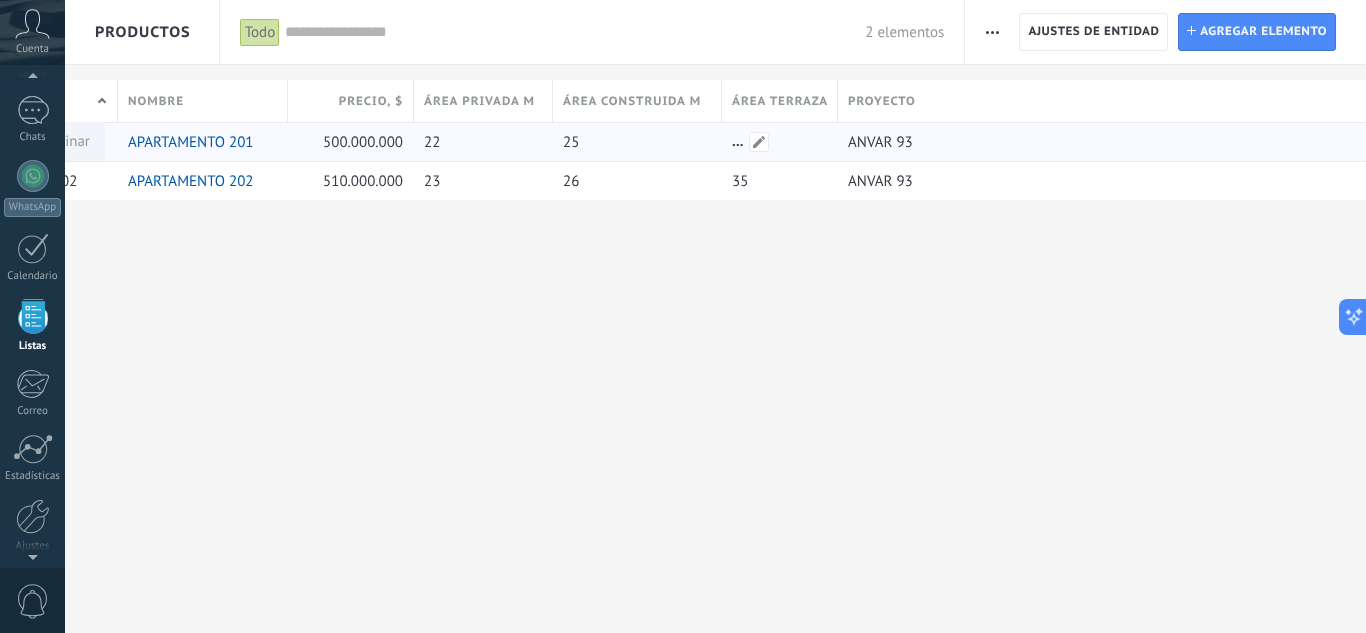 scroll, scrollTop: 0, scrollLeft: 0, axis: both 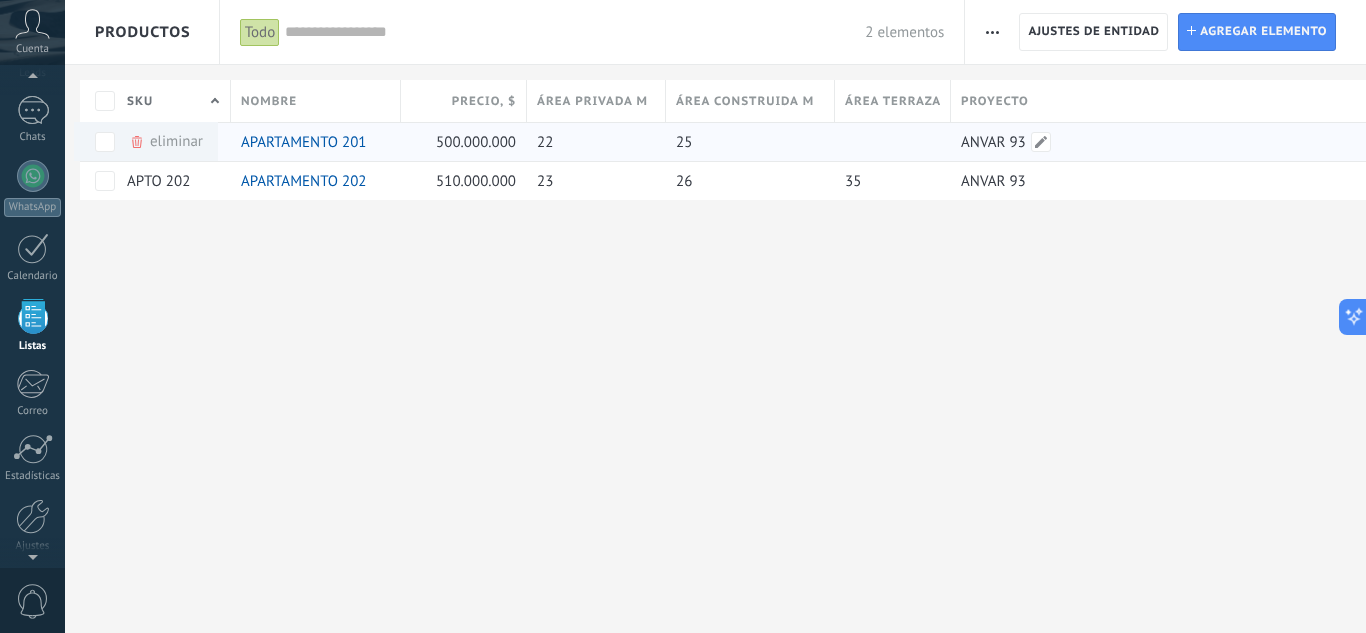 drag, startPoint x: 1192, startPoint y: 137, endPoint x: 1193, endPoint y: 149, distance: 12.0415945 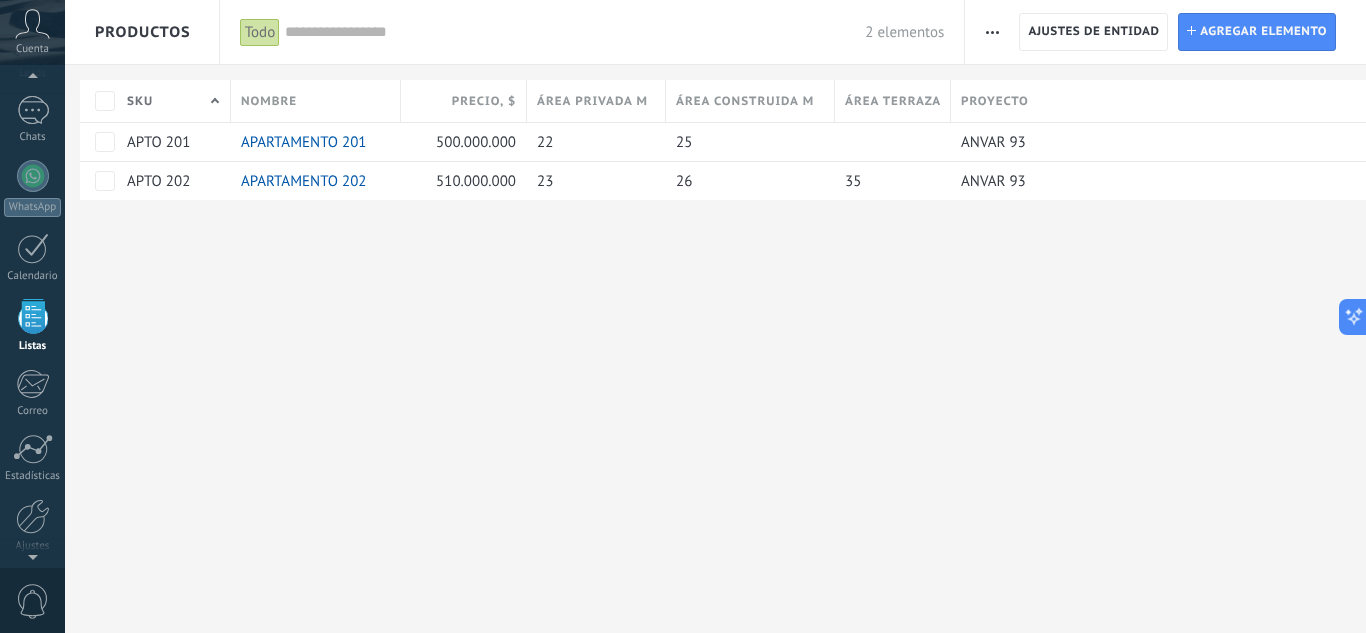click on "**********" at bounding box center (715, 316) 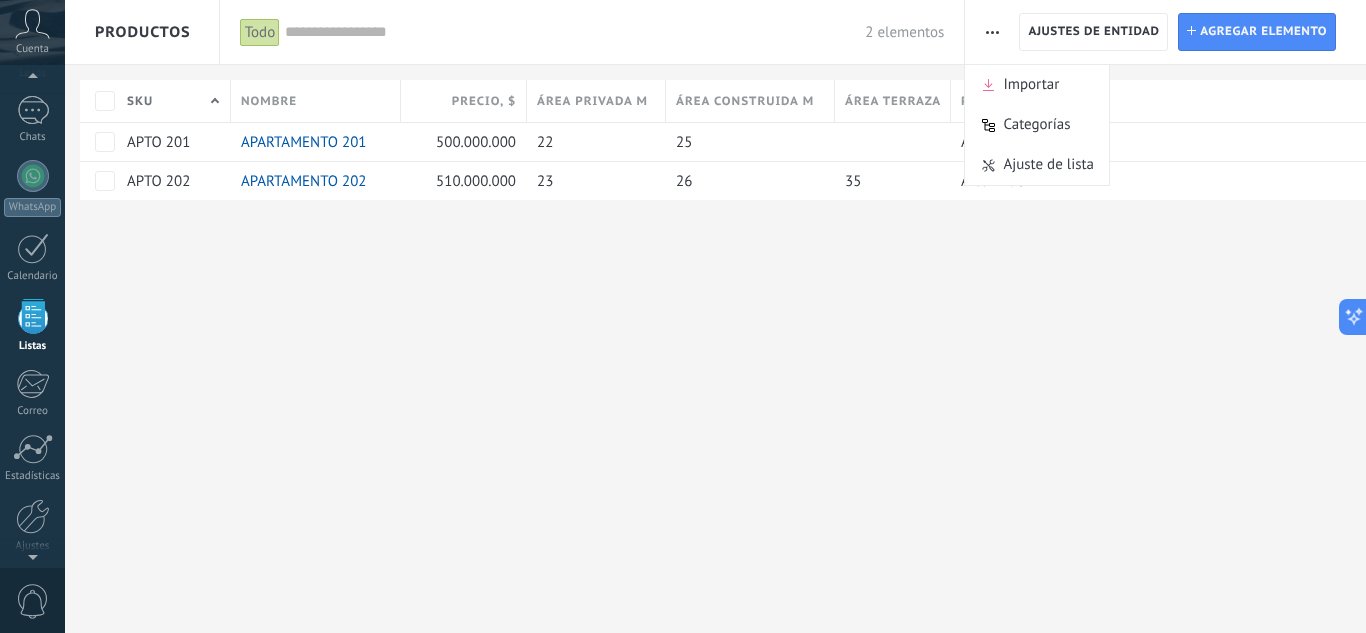click on "**********" at bounding box center [715, 316] 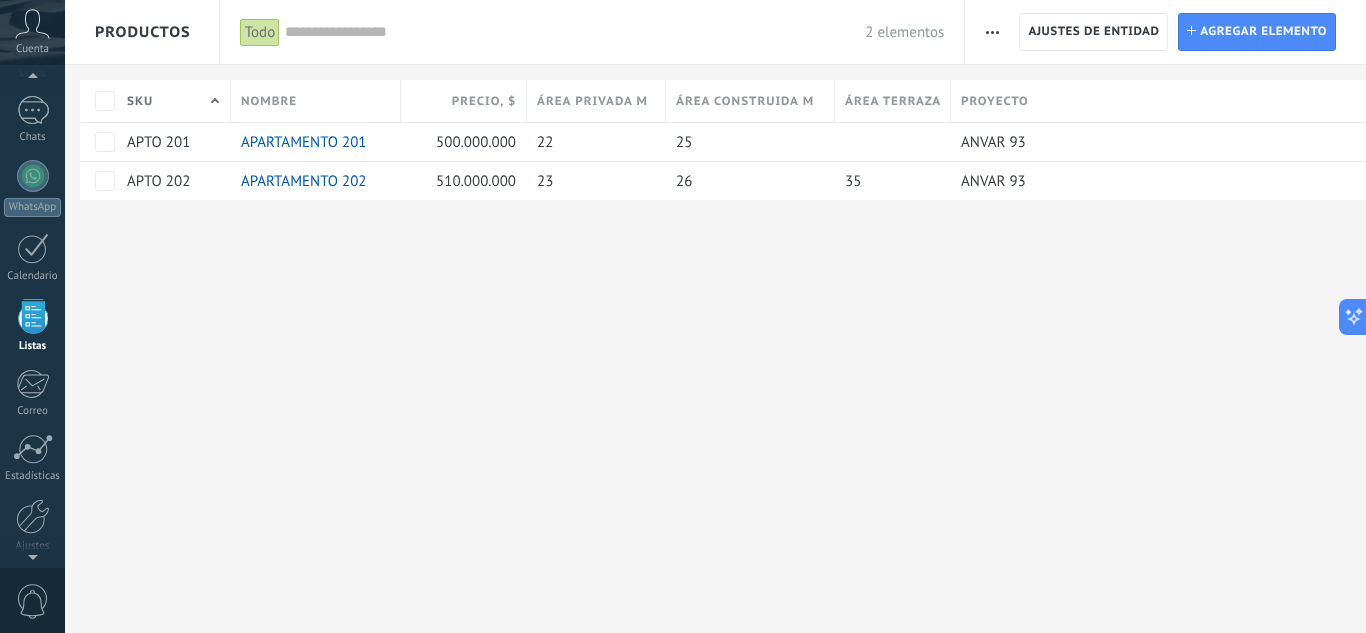 click on "**********" at bounding box center [715, 316] 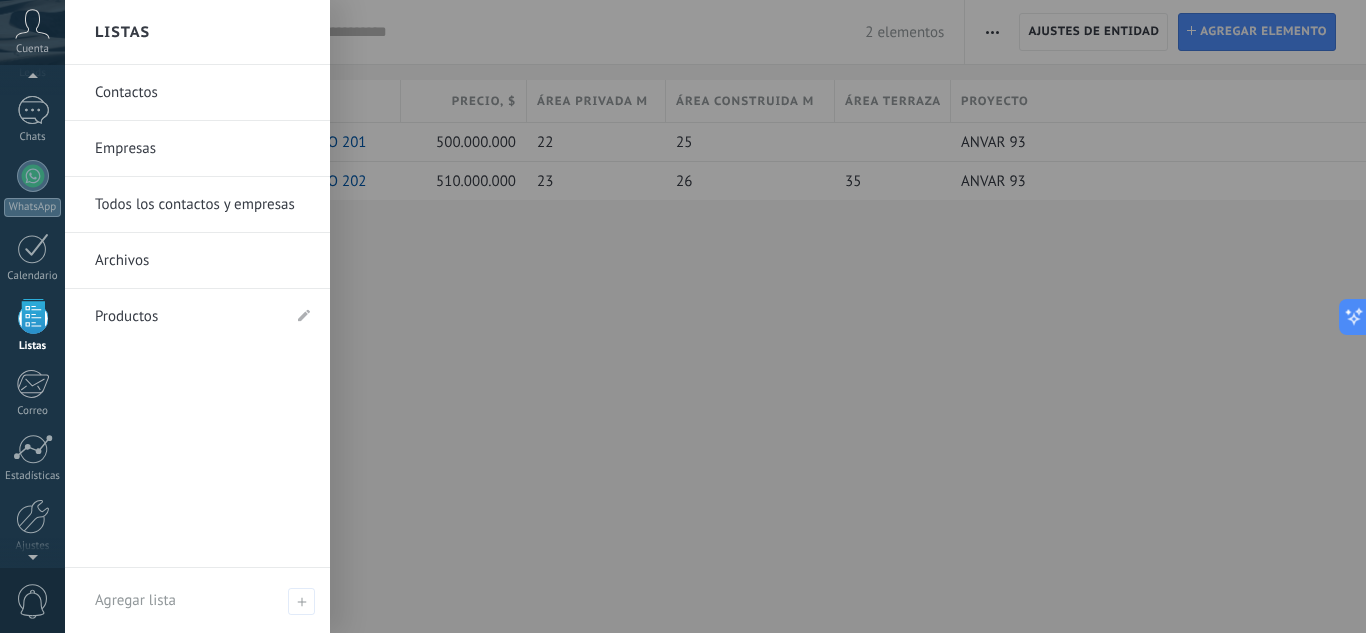 click at bounding box center (748, 316) 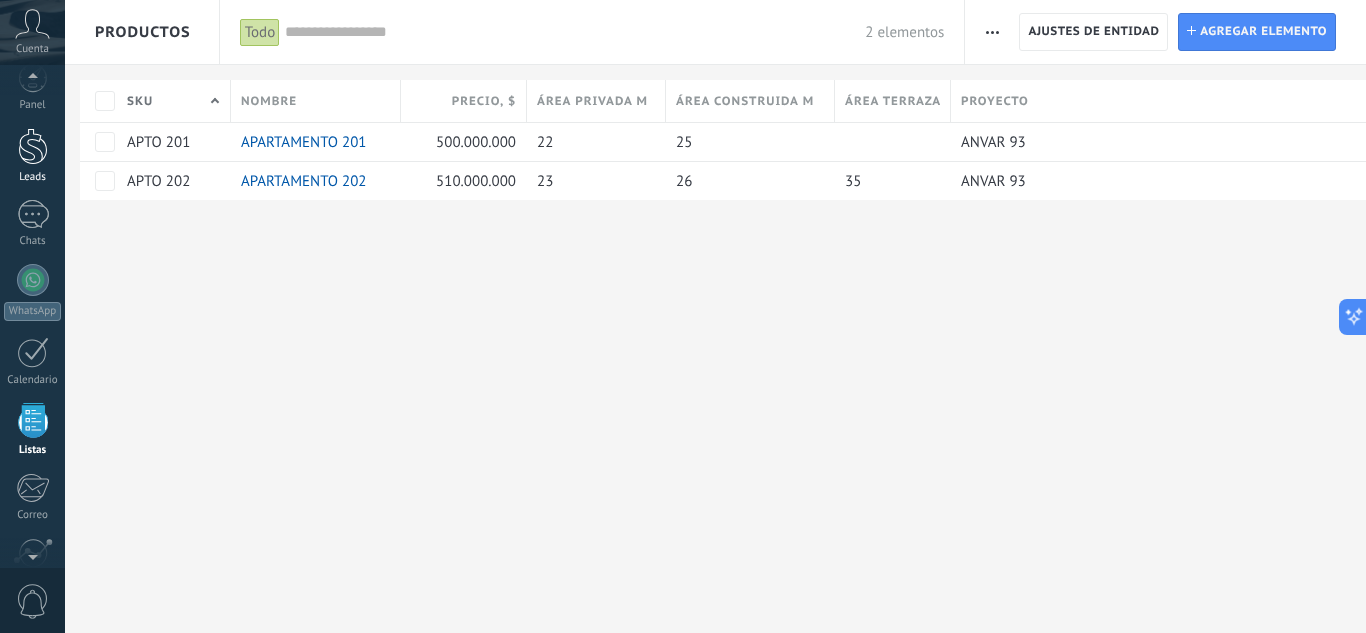 scroll, scrollTop: 0, scrollLeft: 0, axis: both 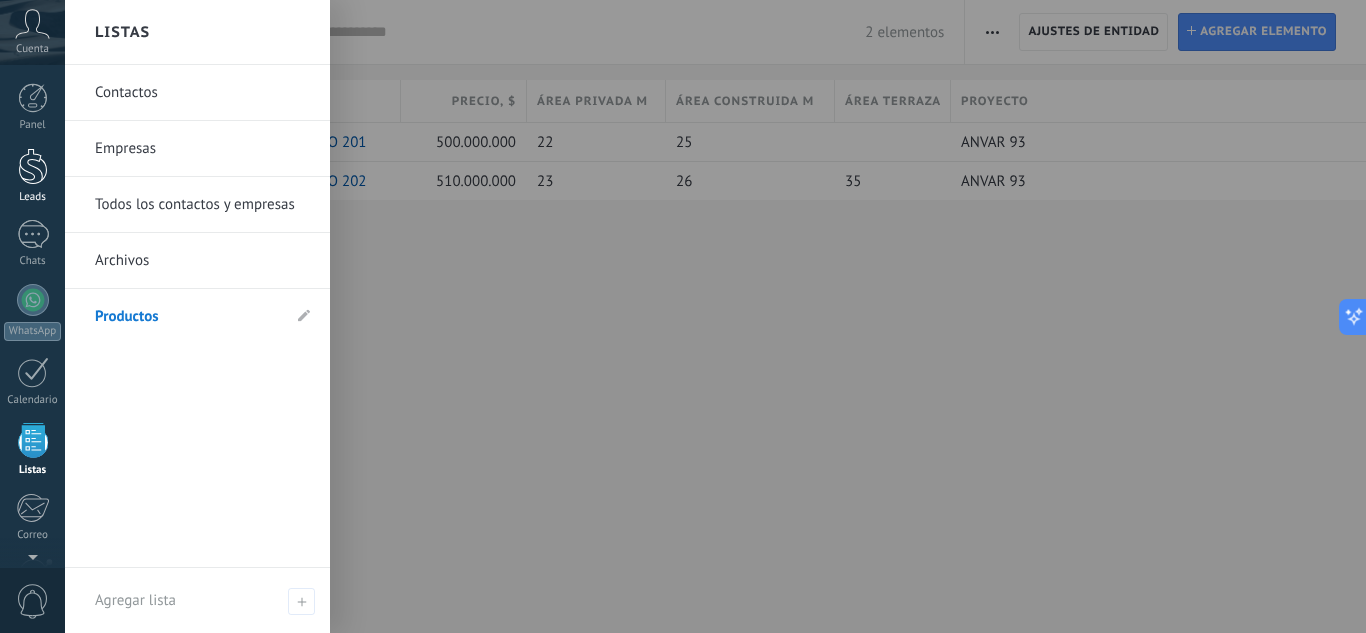 click on "Leads" at bounding box center [32, 176] 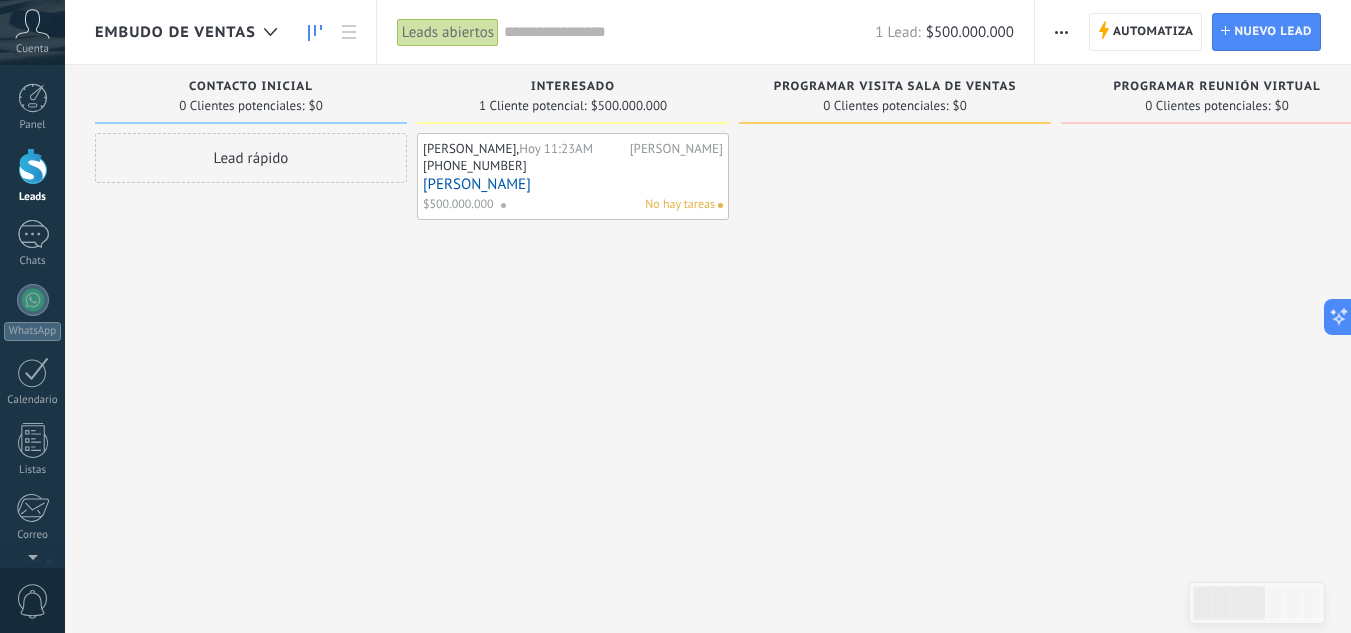 click on "JUAN OROZCO" at bounding box center (573, 184) 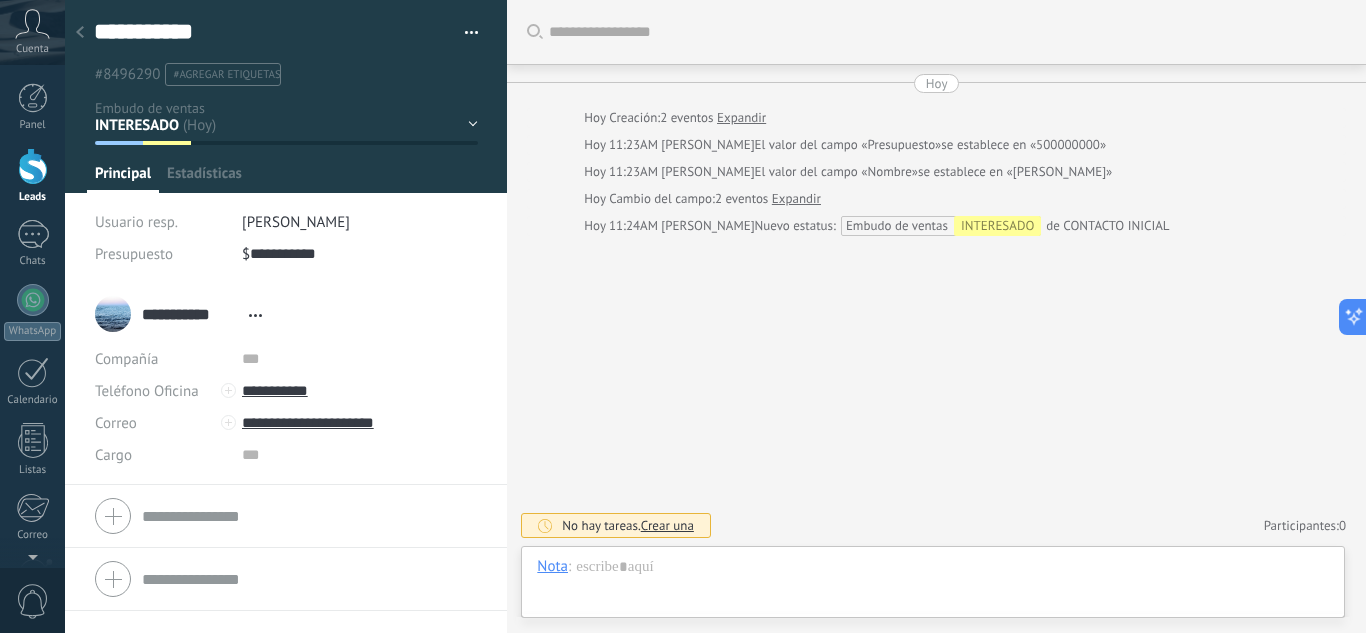 scroll, scrollTop: 30, scrollLeft: 0, axis: vertical 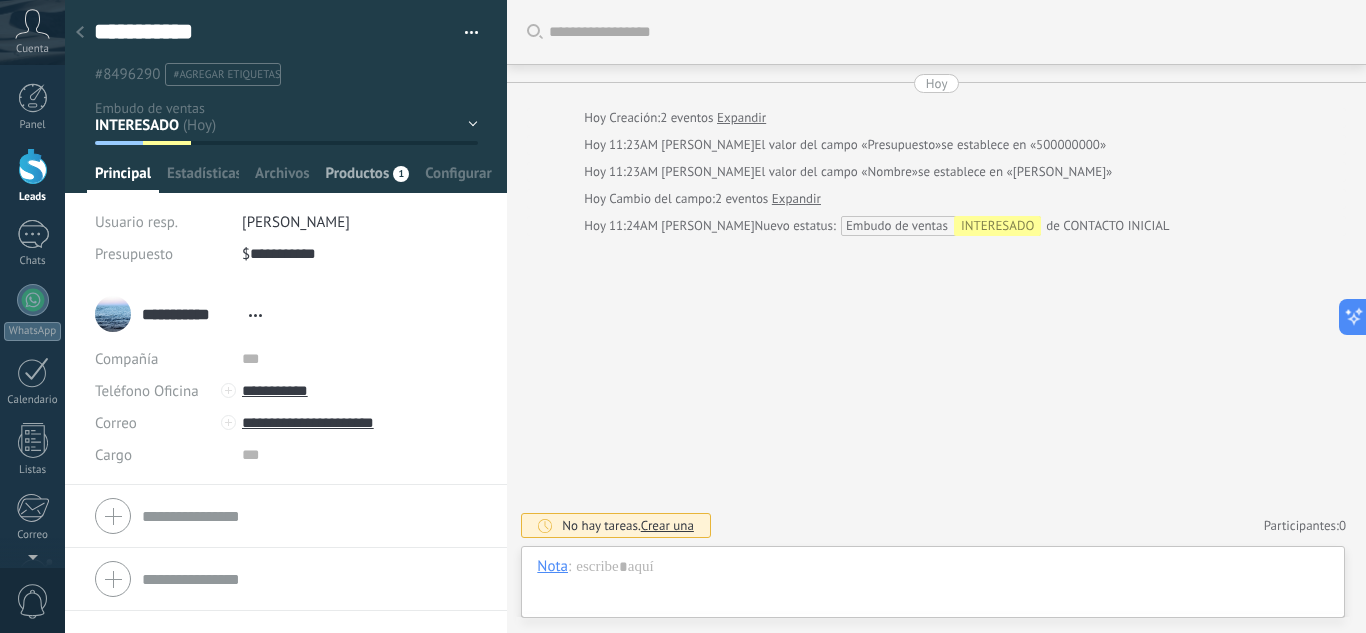 click on "Productos" at bounding box center (358, 178) 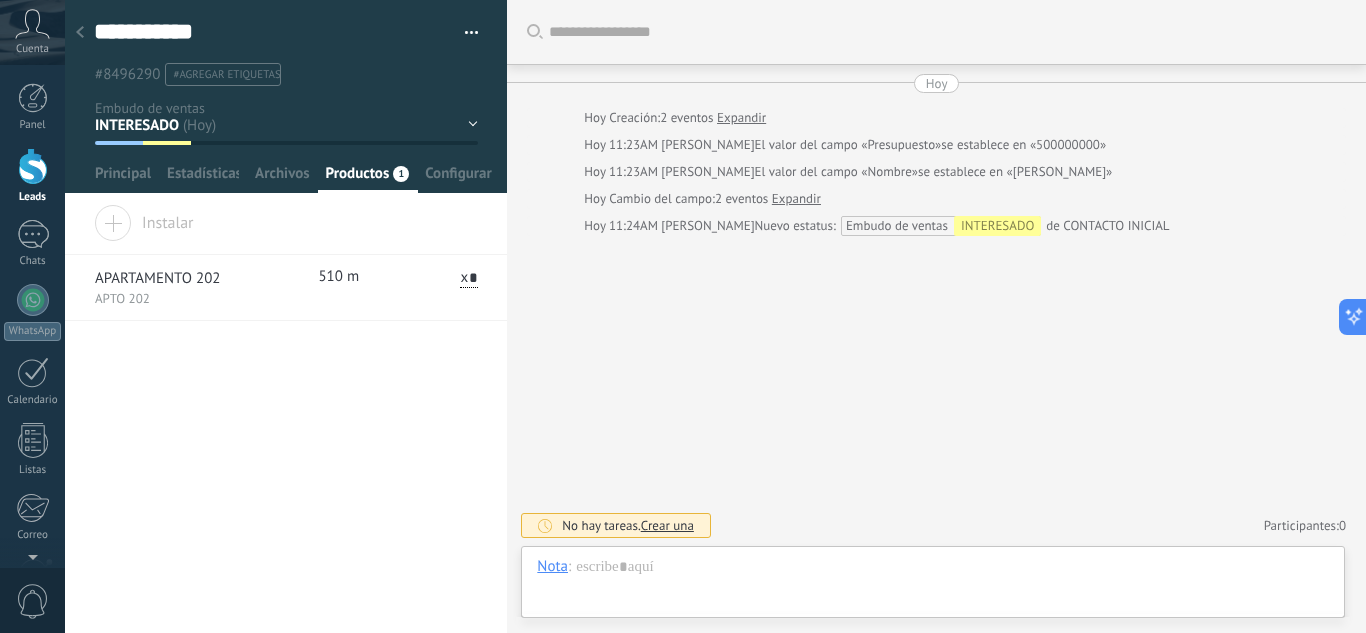 click at bounding box center (80, 33) 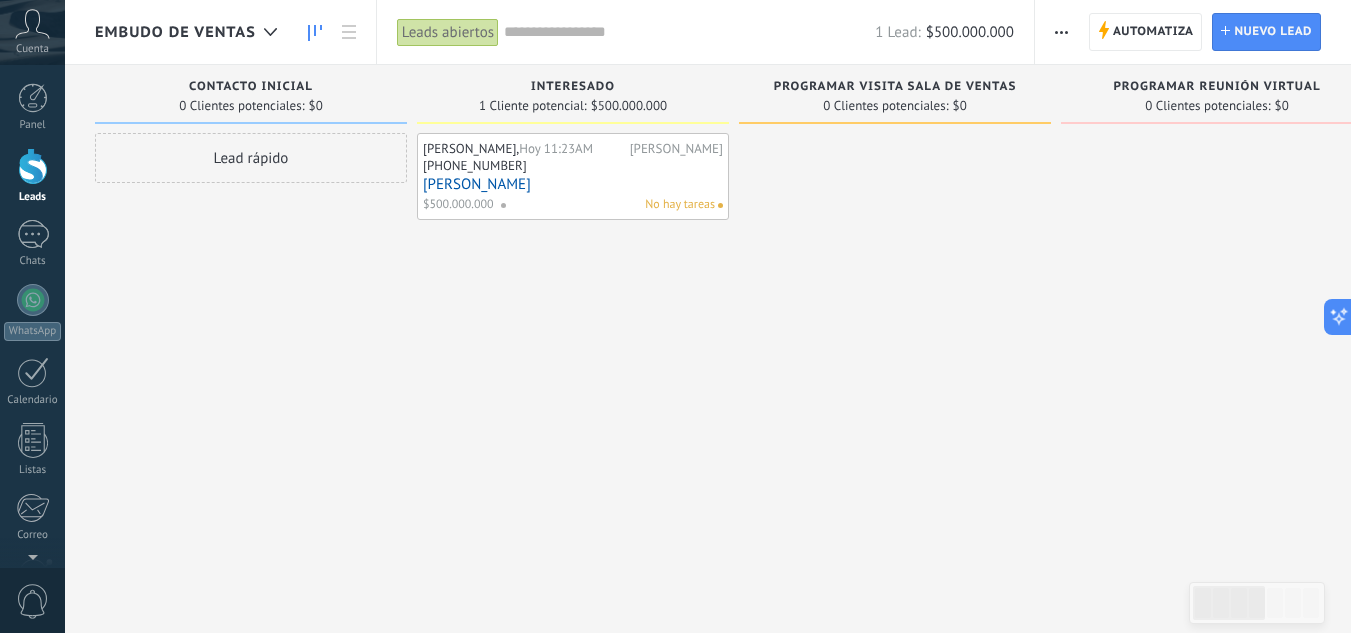 click on "JUAN OROZCO" at bounding box center (573, 184) 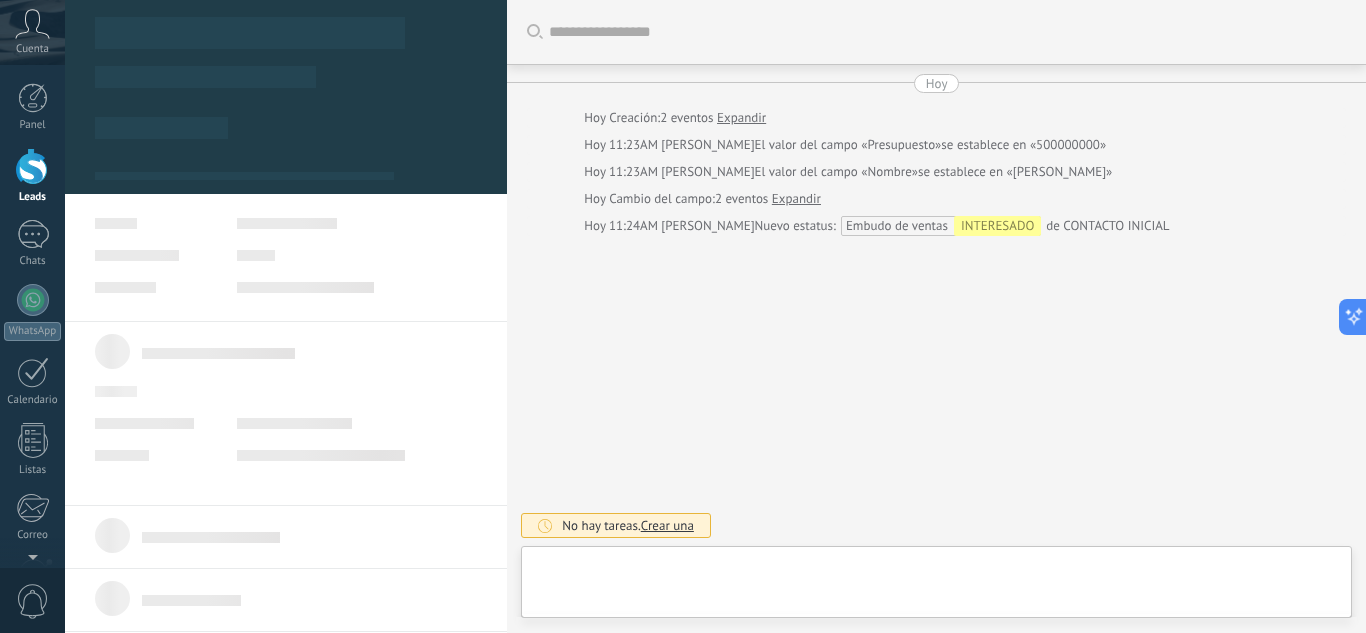 type on "**********" 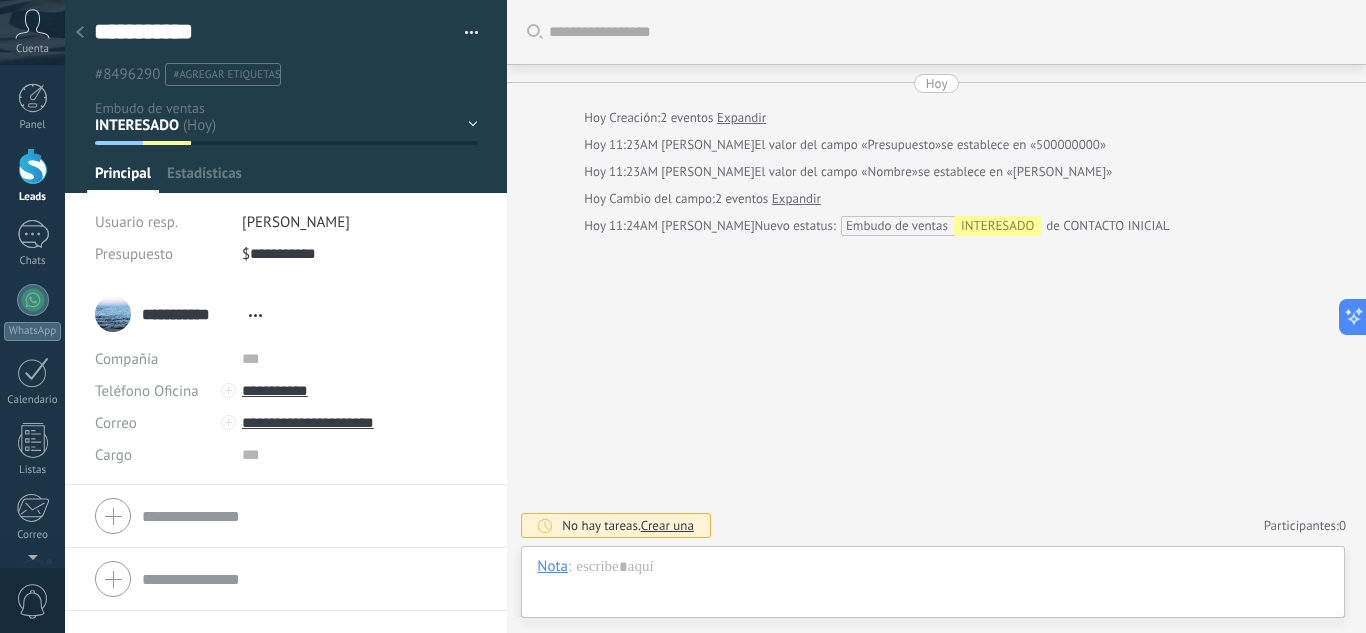 scroll, scrollTop: 30, scrollLeft: 0, axis: vertical 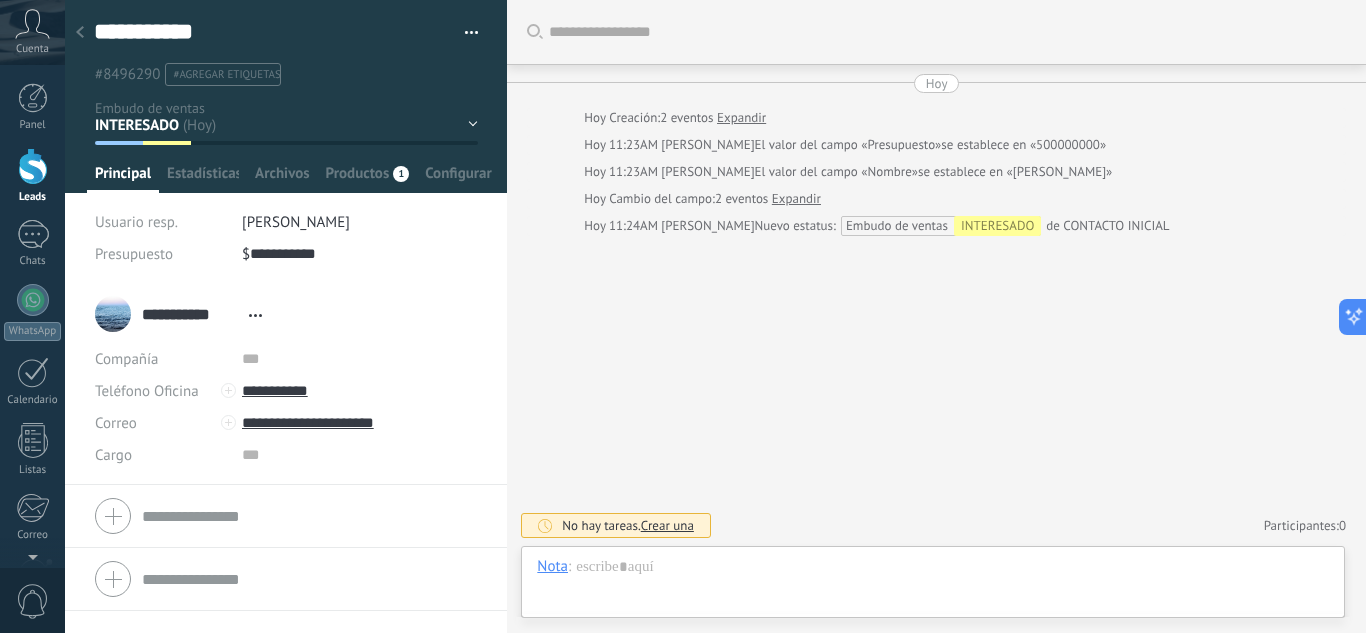 click at bounding box center (286, 96) 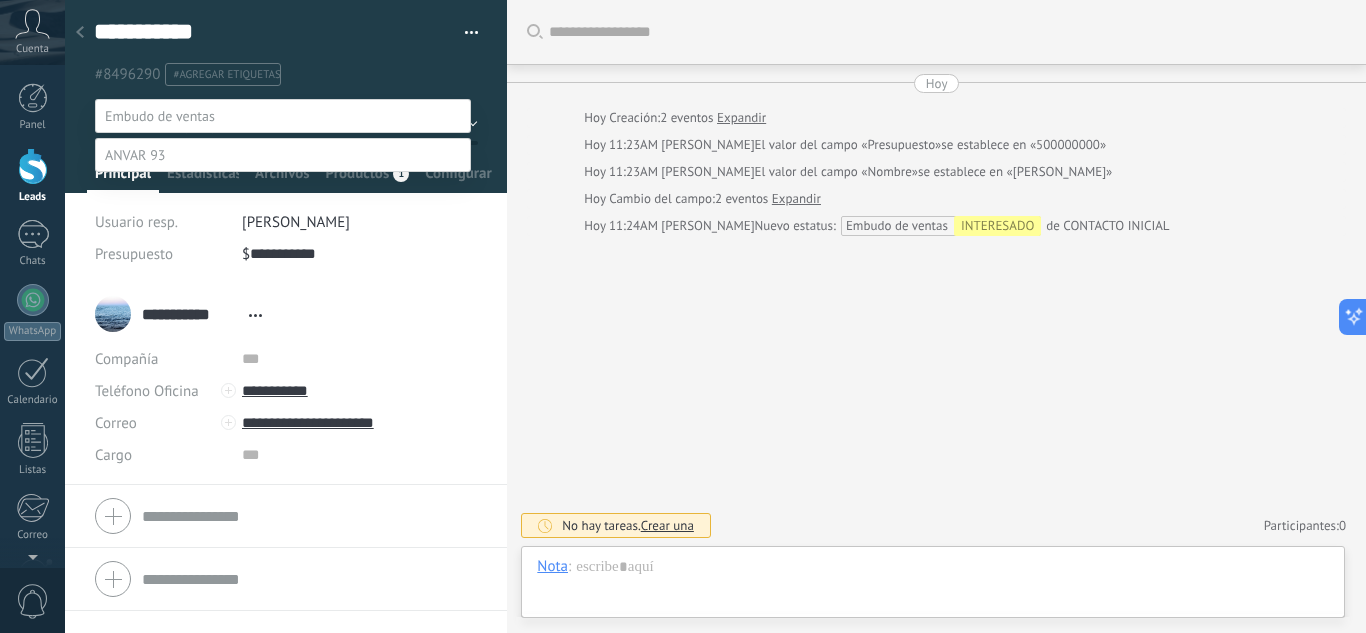 click on "VENTA LOGRADA" at bounding box center (0, 0) 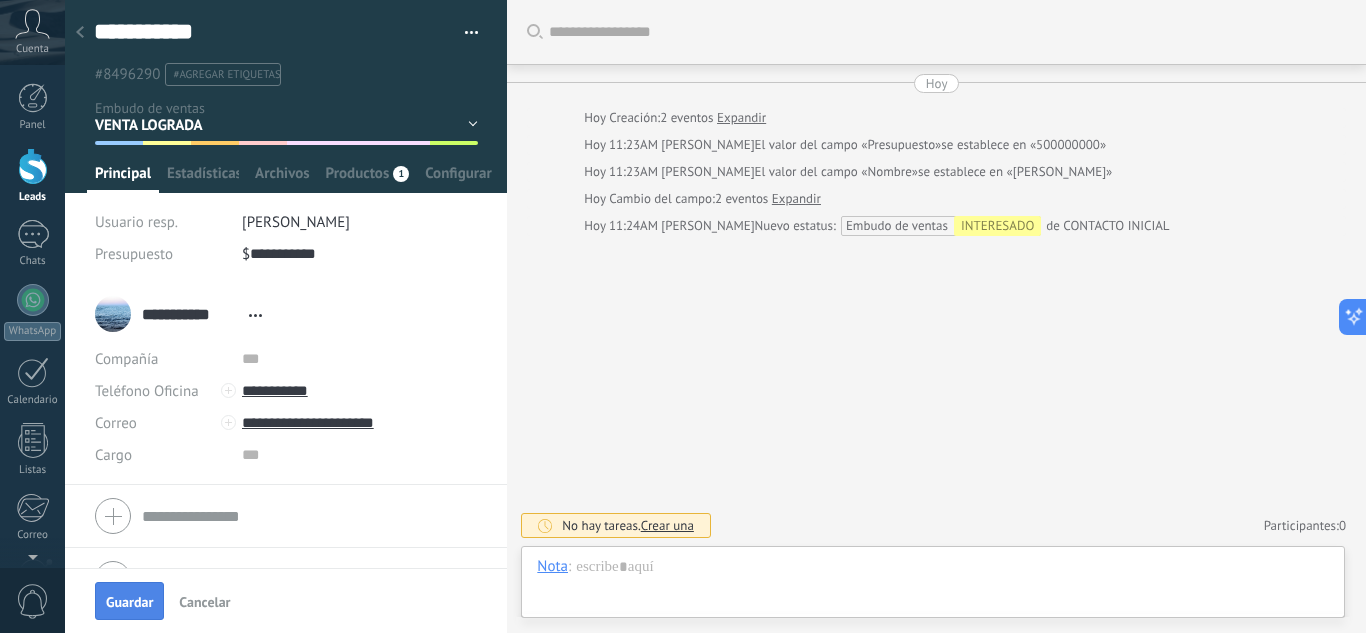 click on "Guardar" at bounding box center (129, 602) 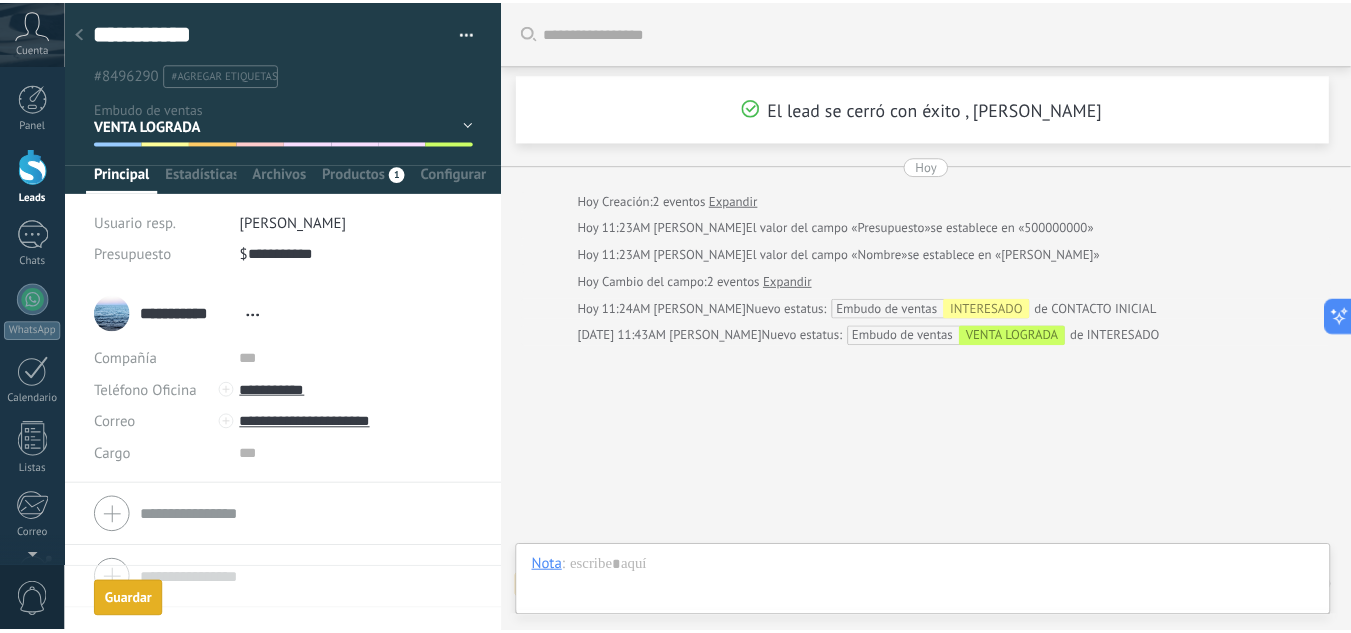 scroll, scrollTop: 62, scrollLeft: 0, axis: vertical 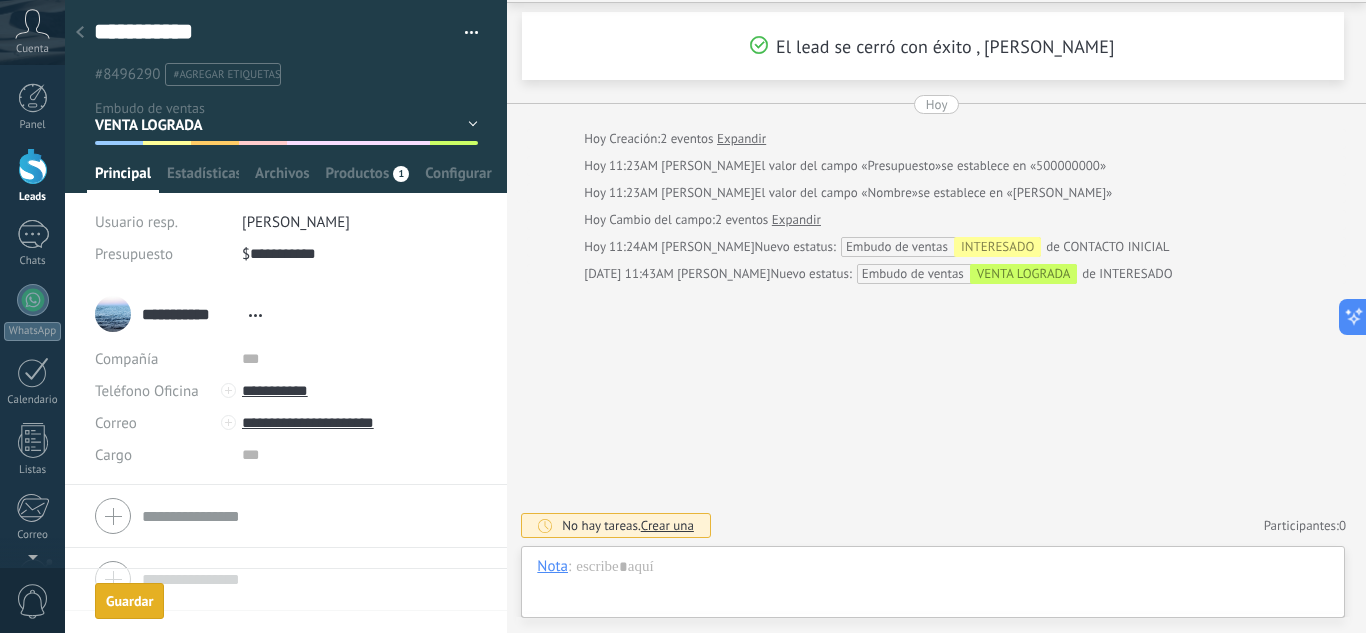 click on "Guardar
Guardar" at bounding box center [129, 601] 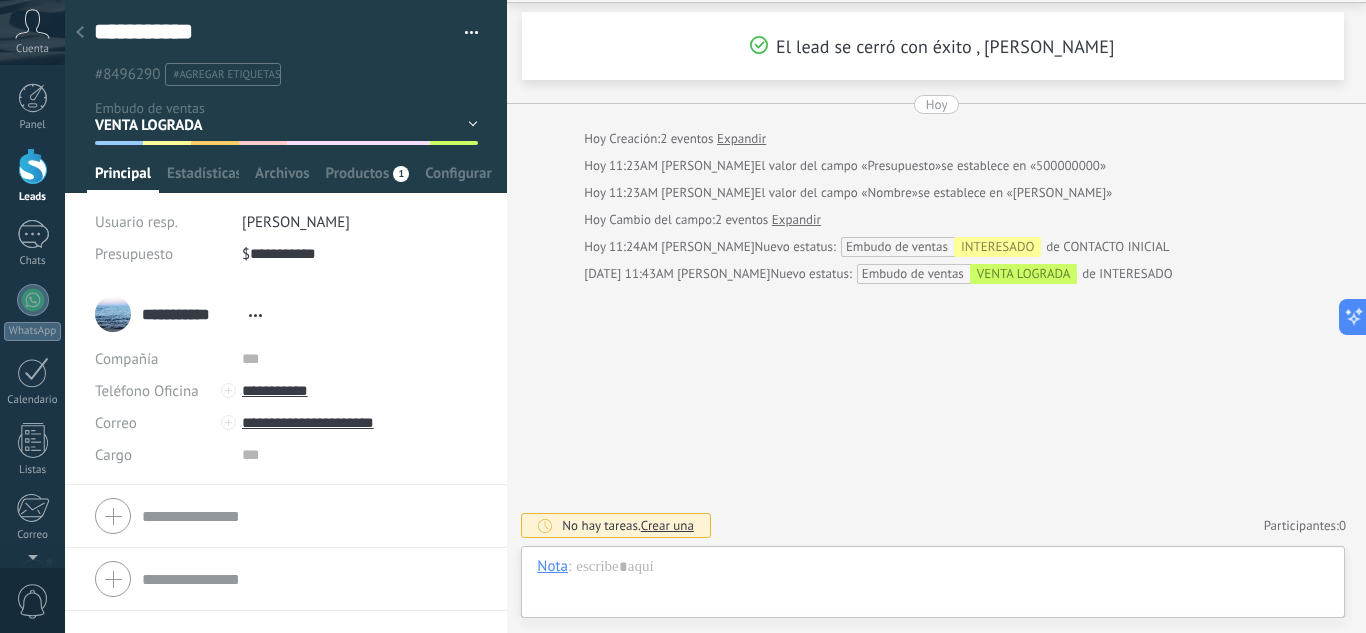 click at bounding box center (80, 33) 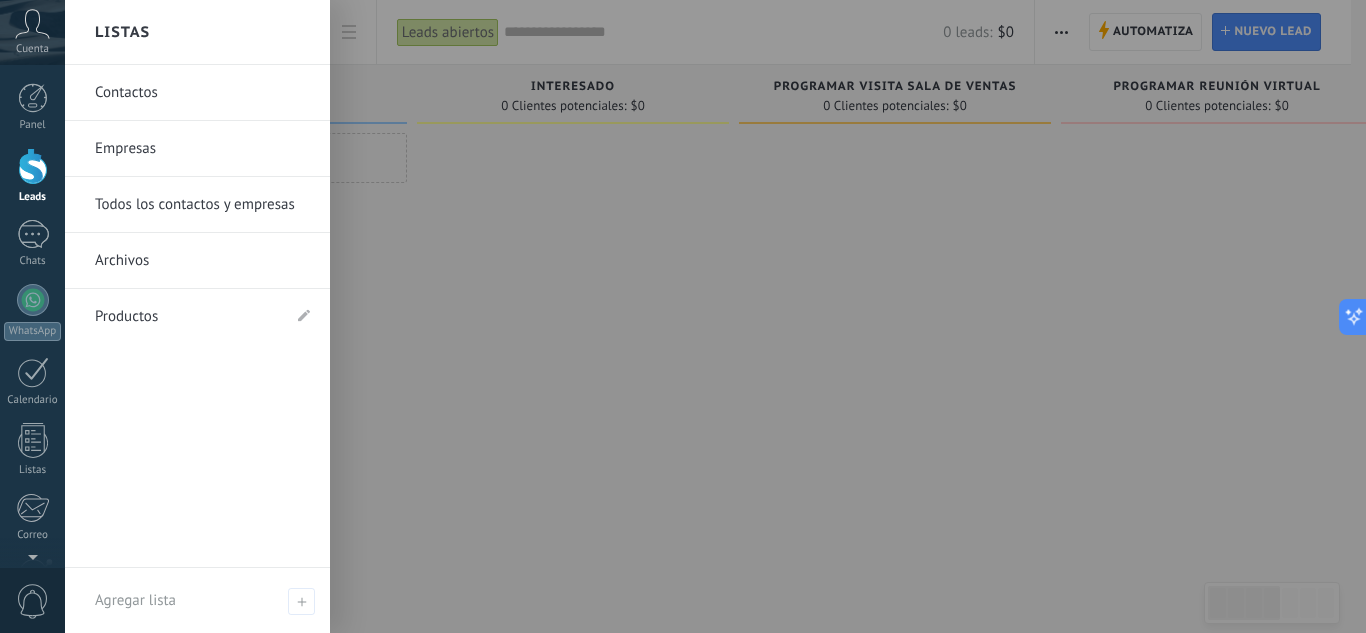 click on "Productos" at bounding box center [187, 317] 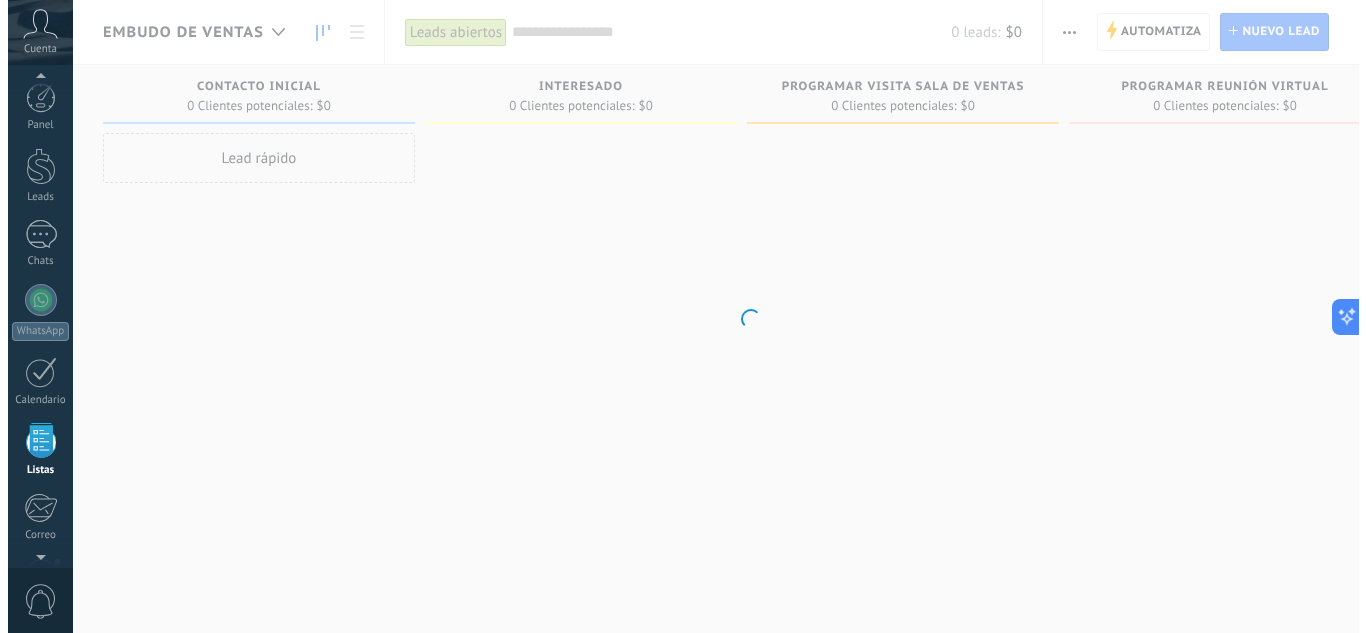 scroll, scrollTop: 124, scrollLeft: 0, axis: vertical 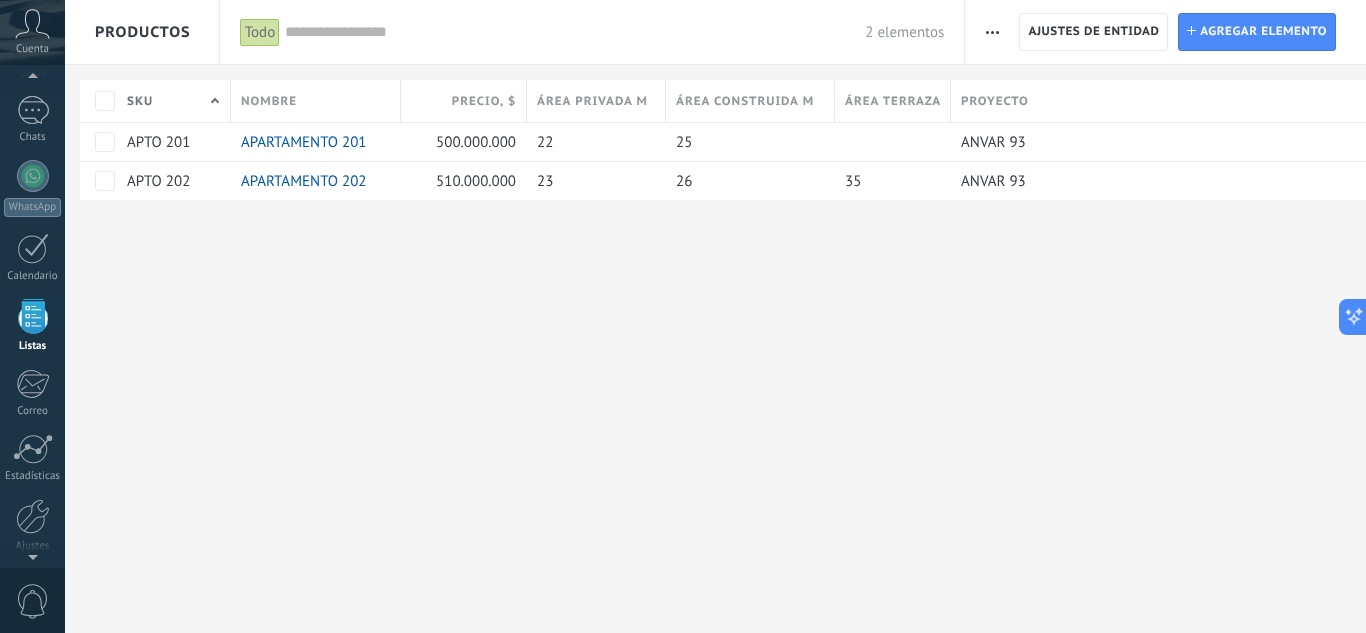 click at bounding box center [992, 32] 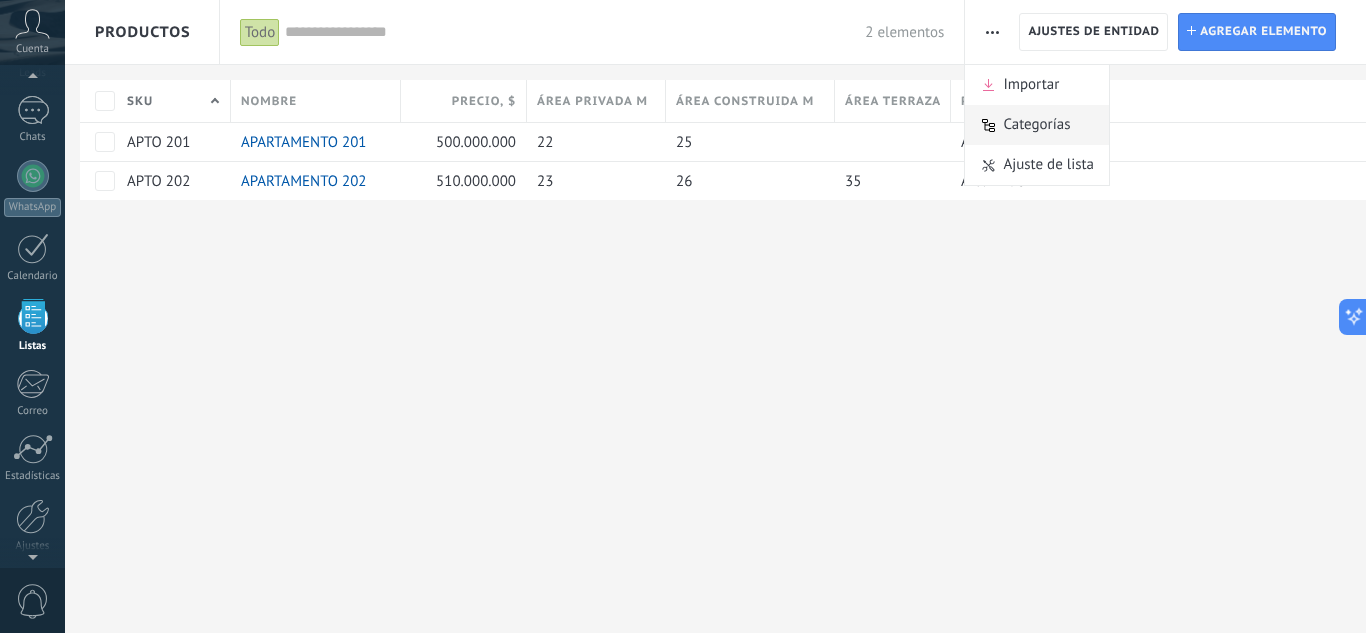 click on "Categorías" at bounding box center (1036, 125) 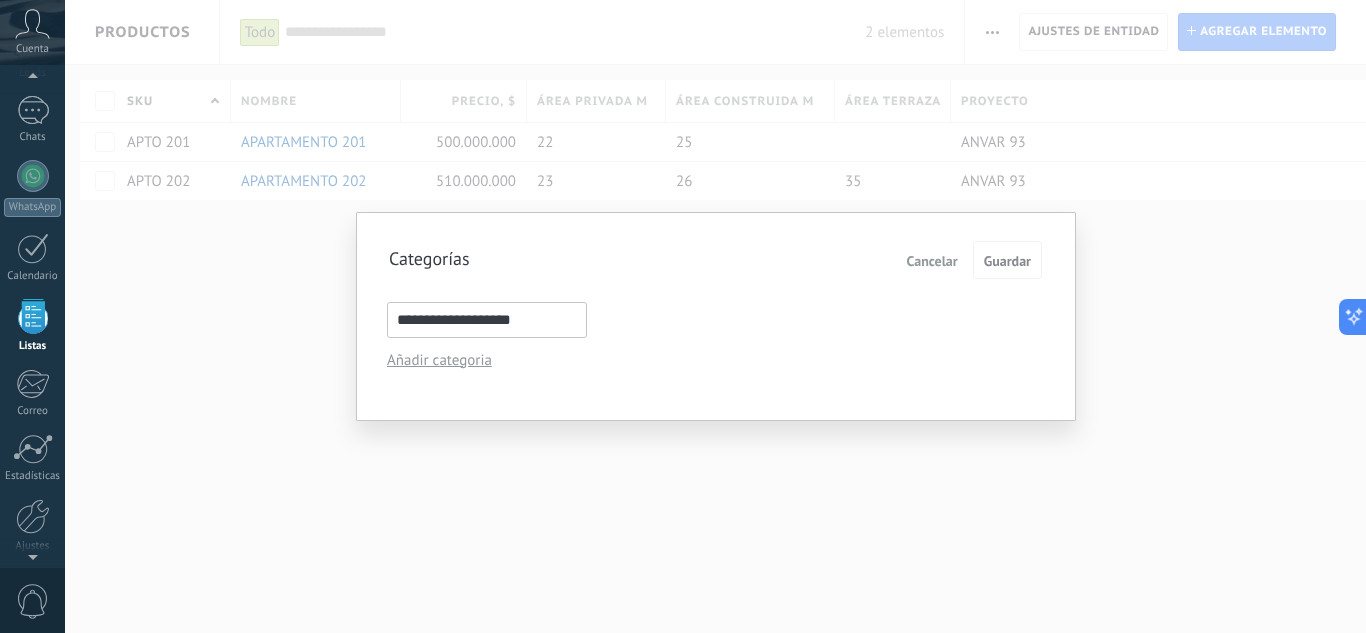 click on "Añadir categoria" at bounding box center (479, 360) 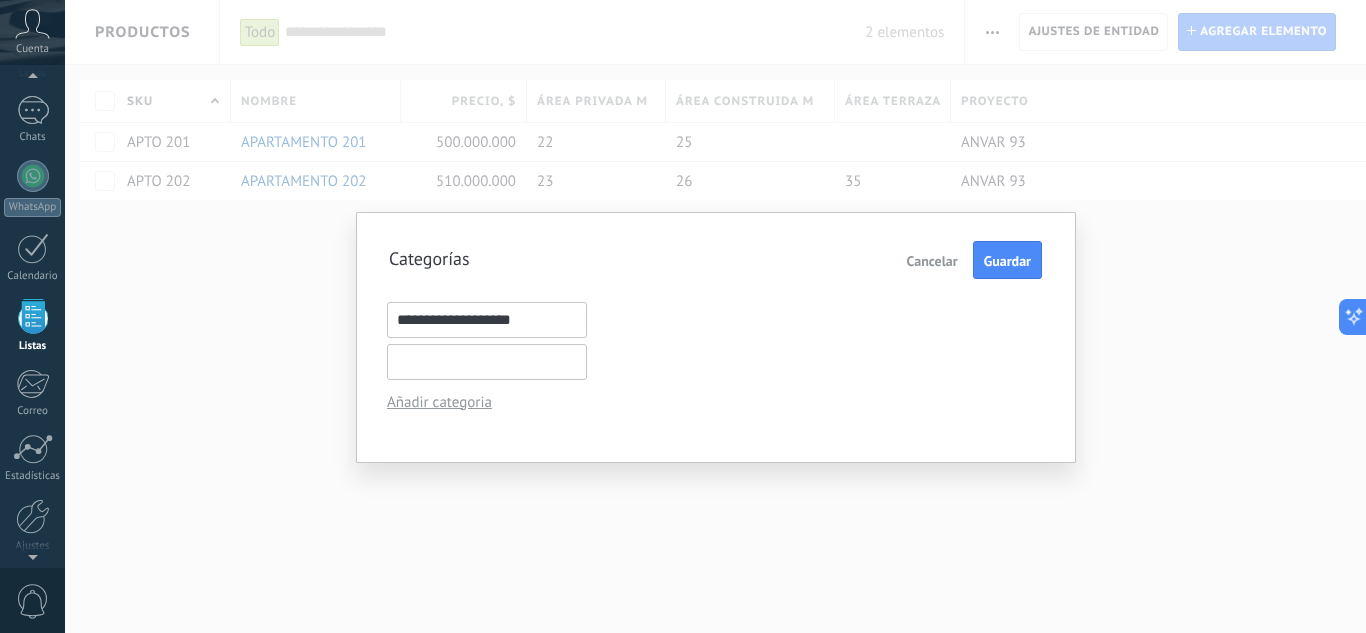 click at bounding box center (487, 362) 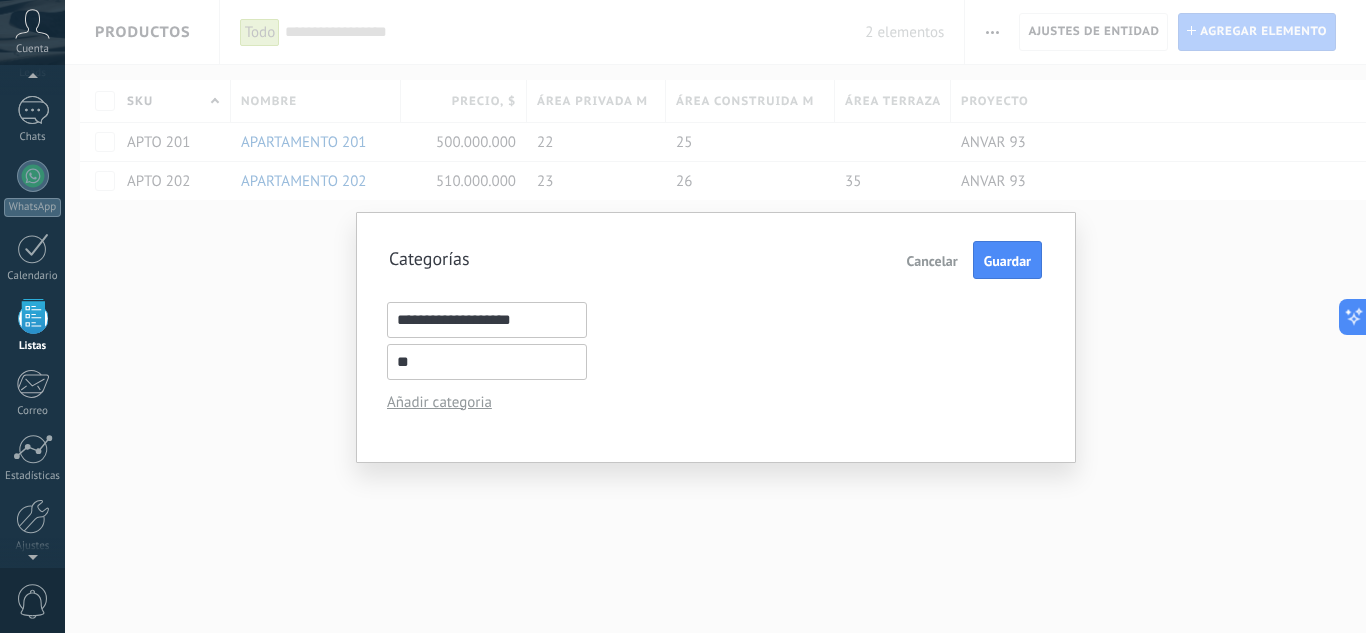 type on "*" 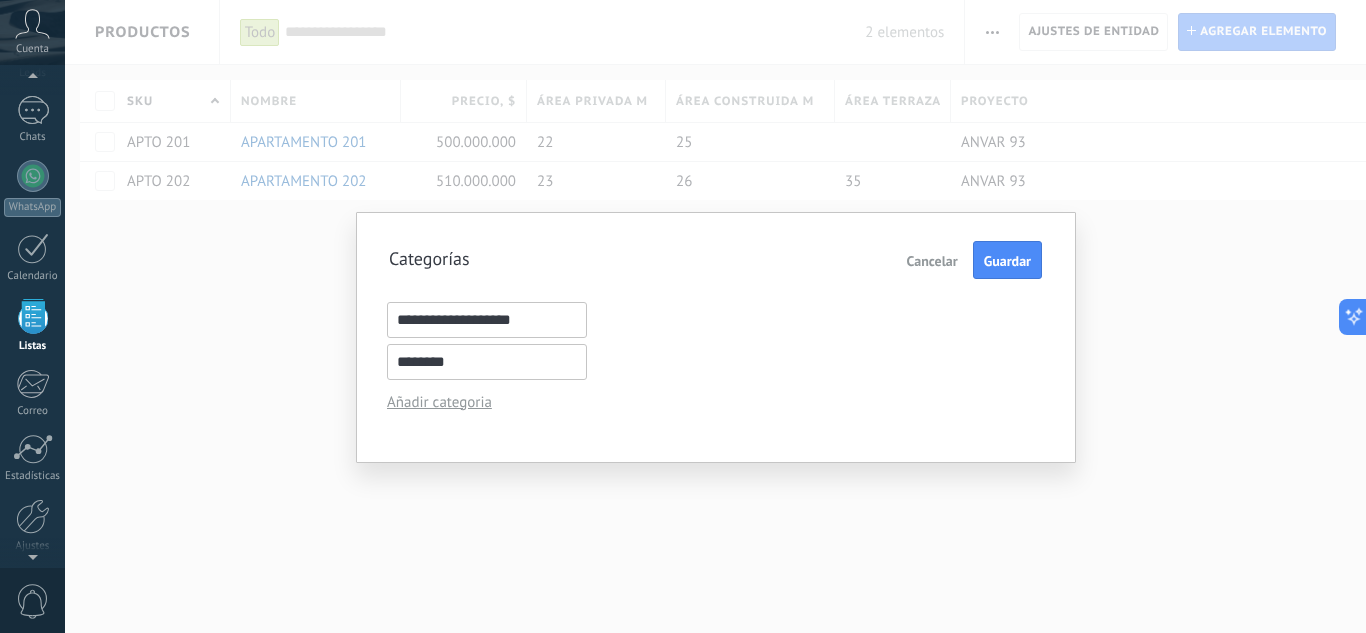 type on "********" 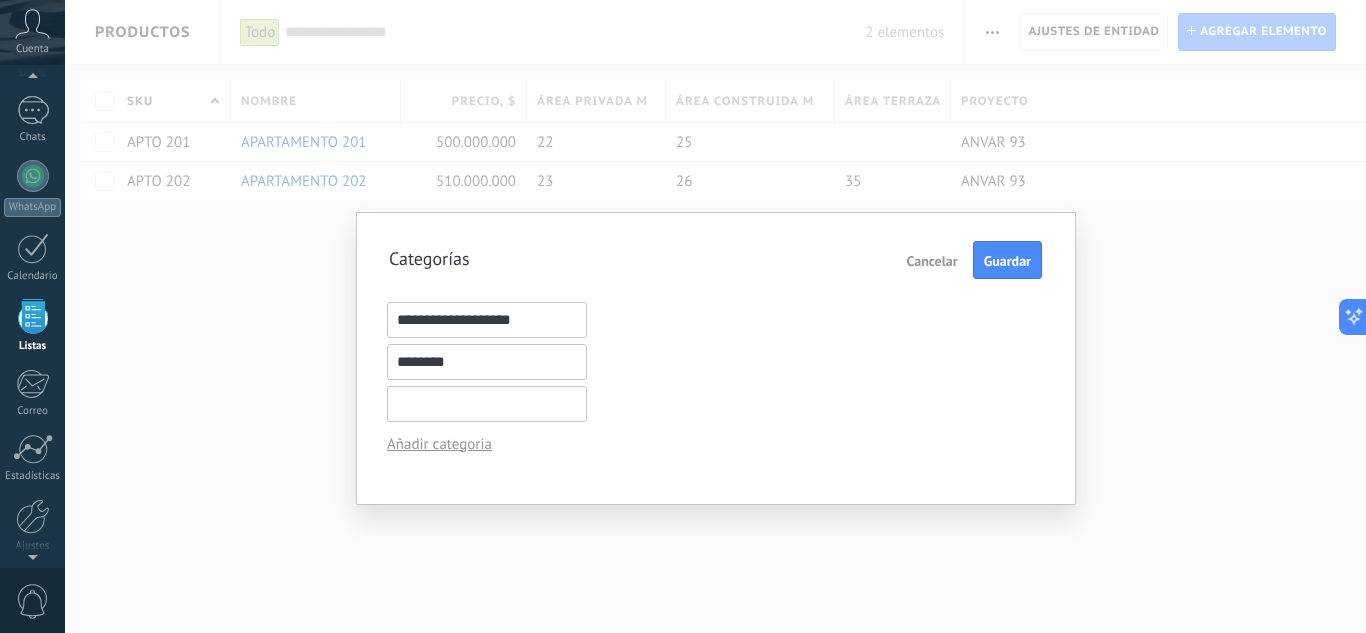 click at bounding box center [487, 404] 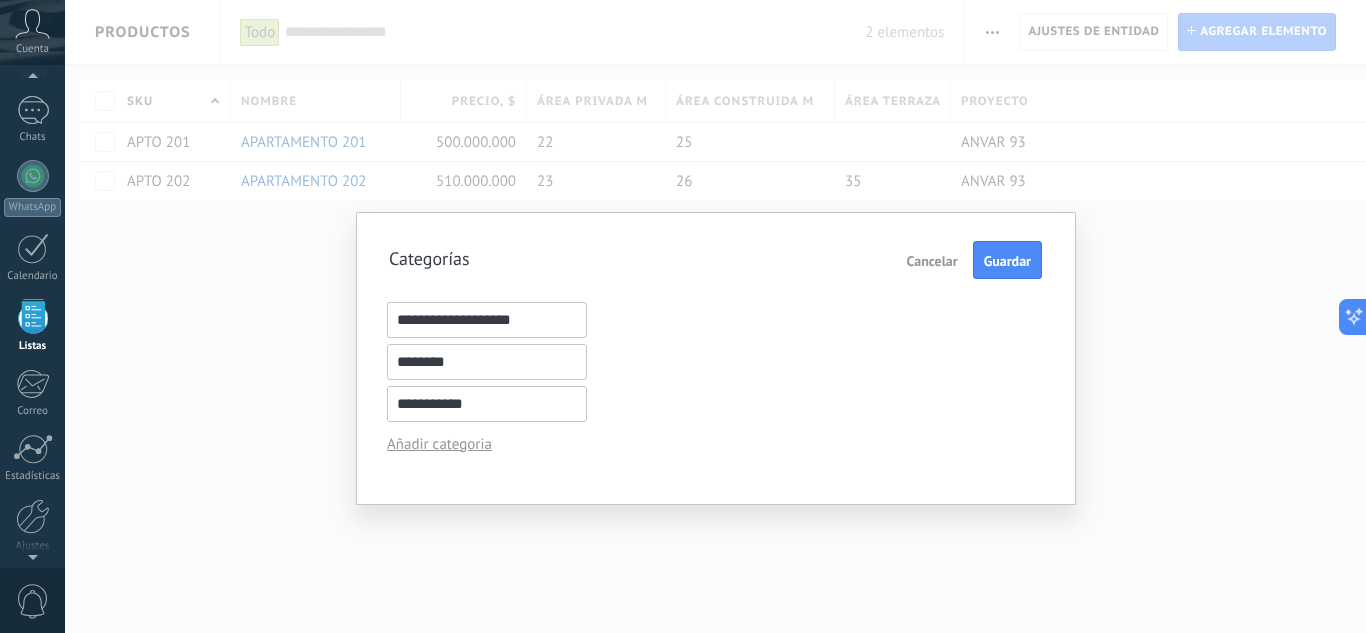 type on "**********" 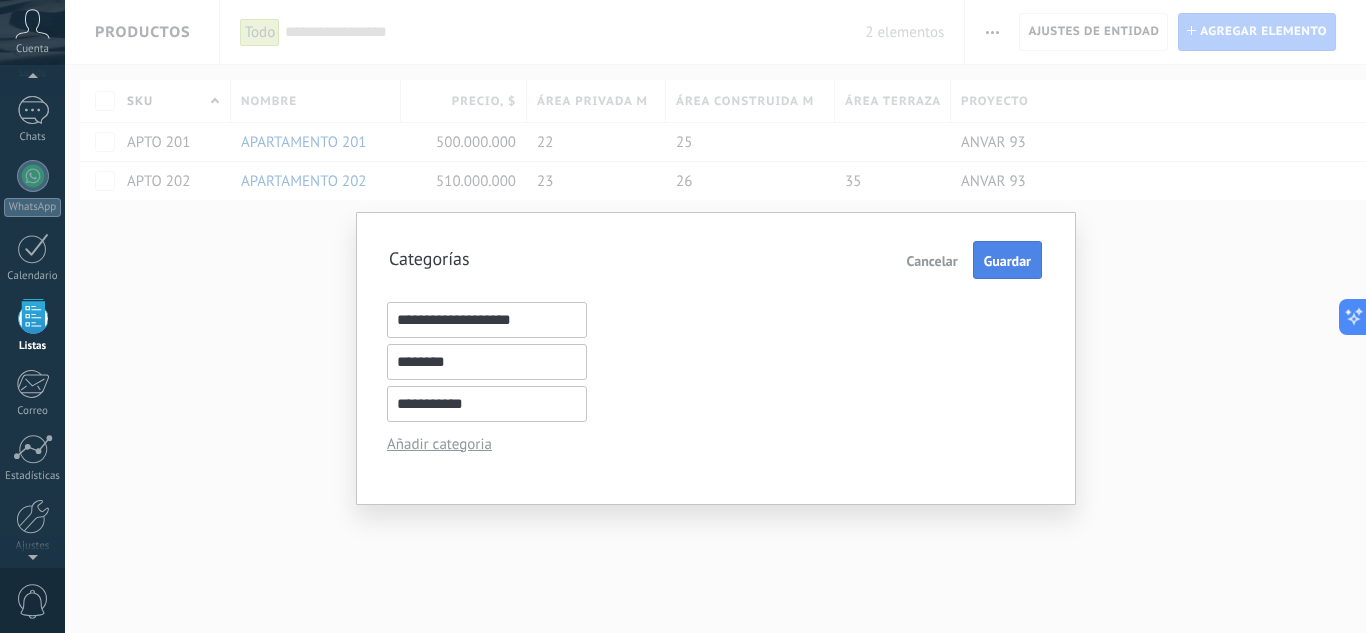 click on "Guardar" at bounding box center (1007, 261) 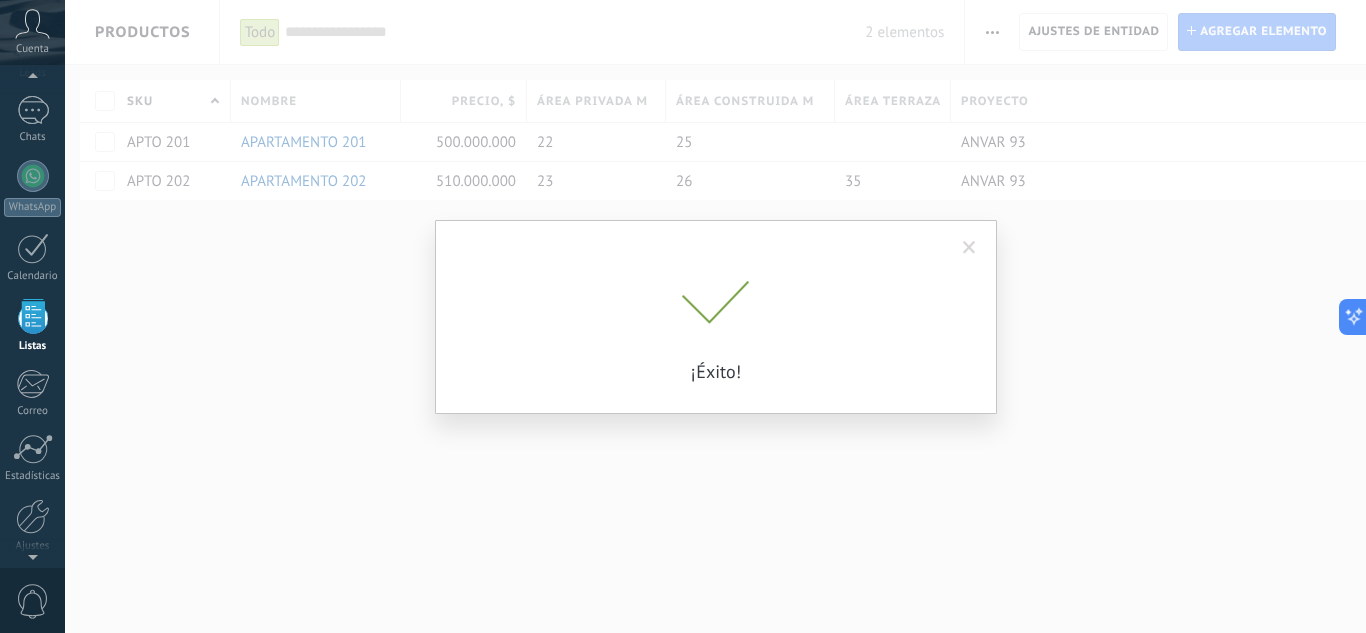 click on "**********" at bounding box center (715, 316) 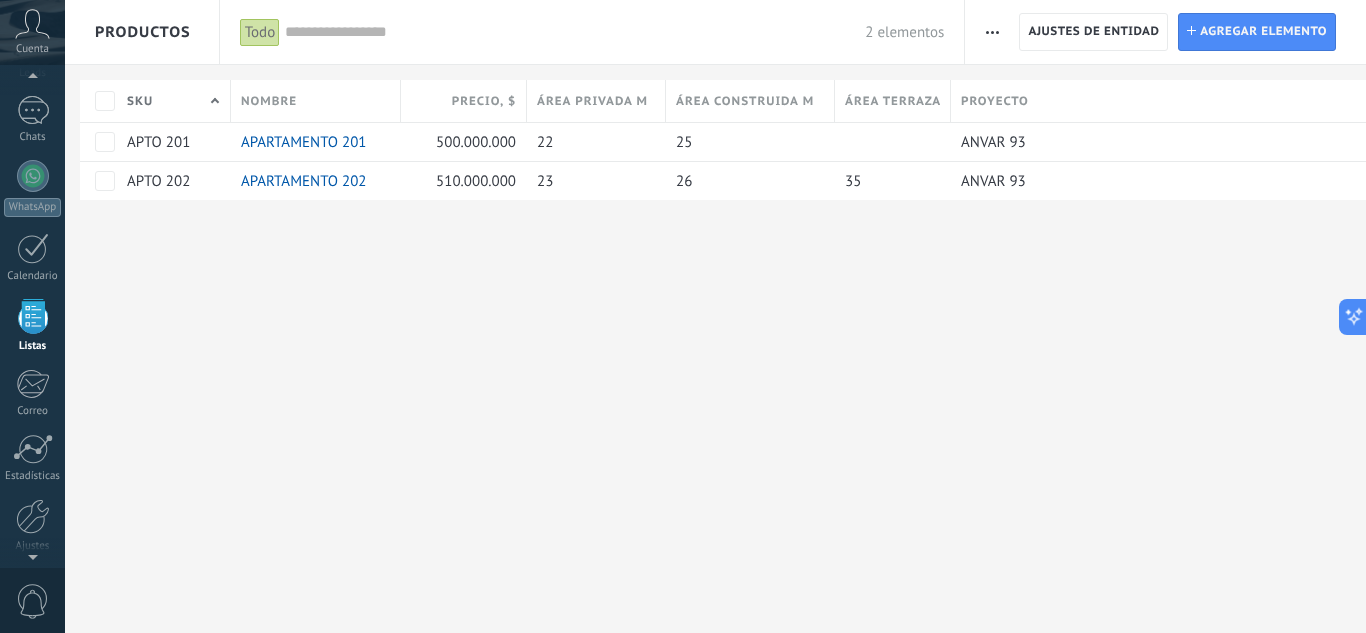 click at bounding box center (992, 32) 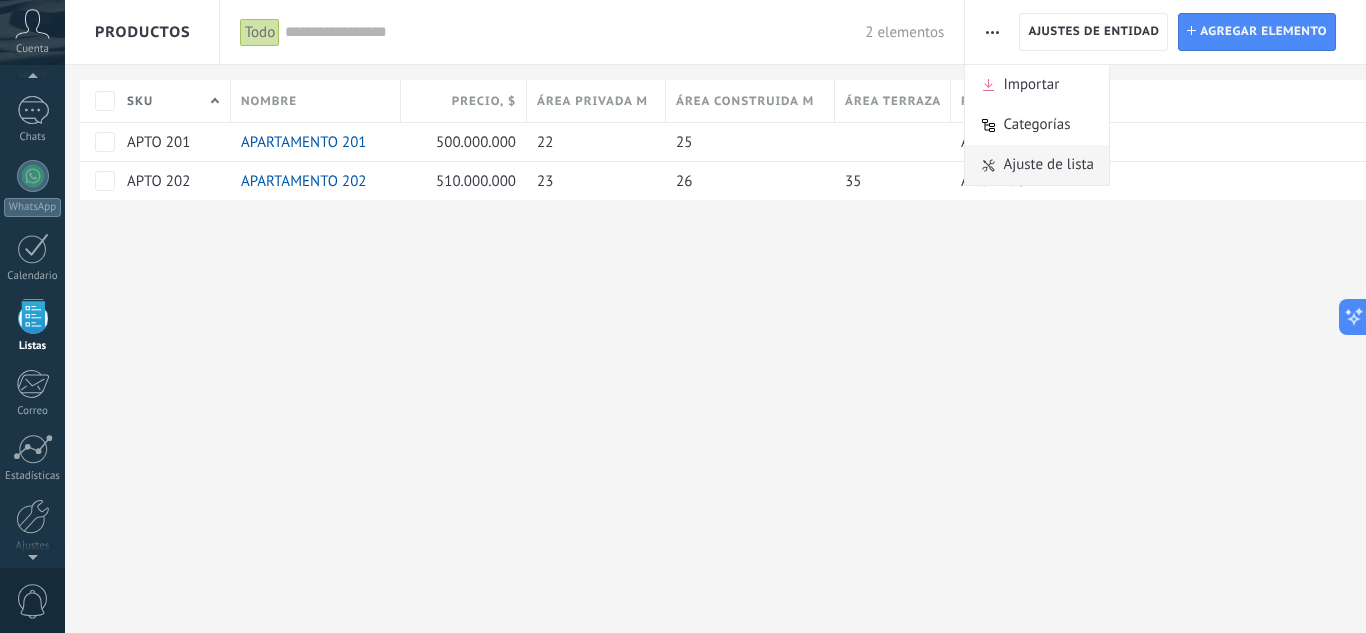 click on "Ajuste de lista" at bounding box center (1048, 165) 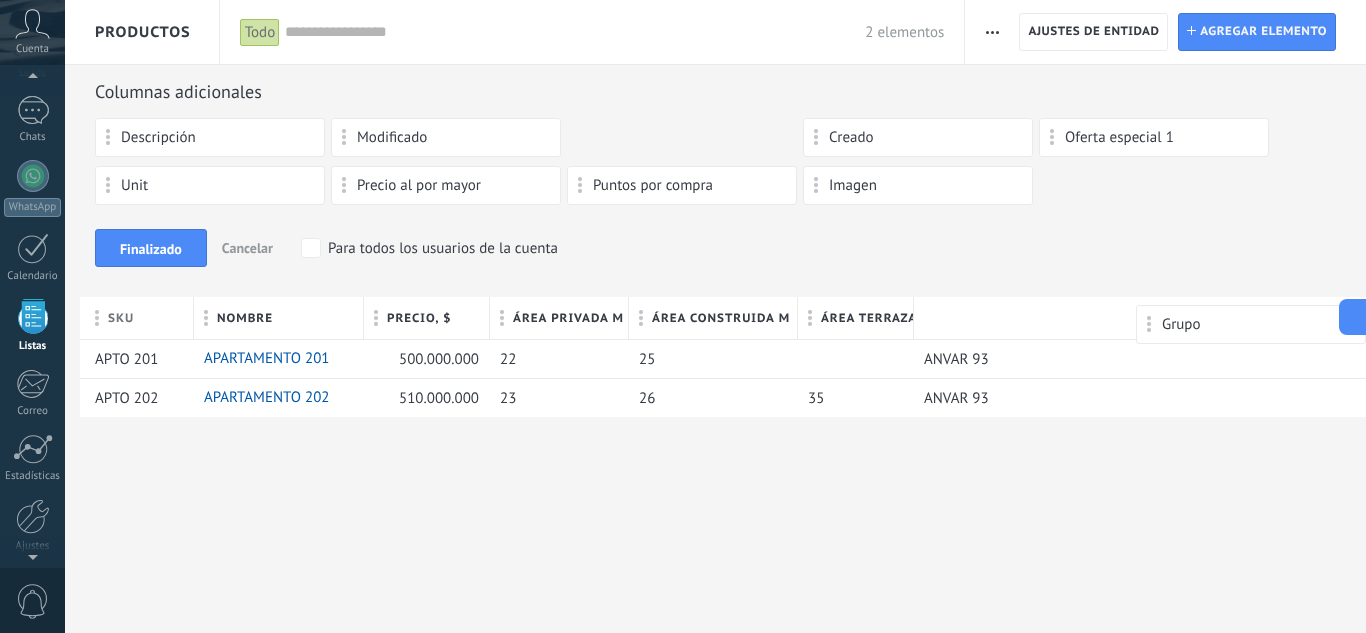 drag, startPoint x: 656, startPoint y: 139, endPoint x: 1260, endPoint y: 315, distance: 629.12 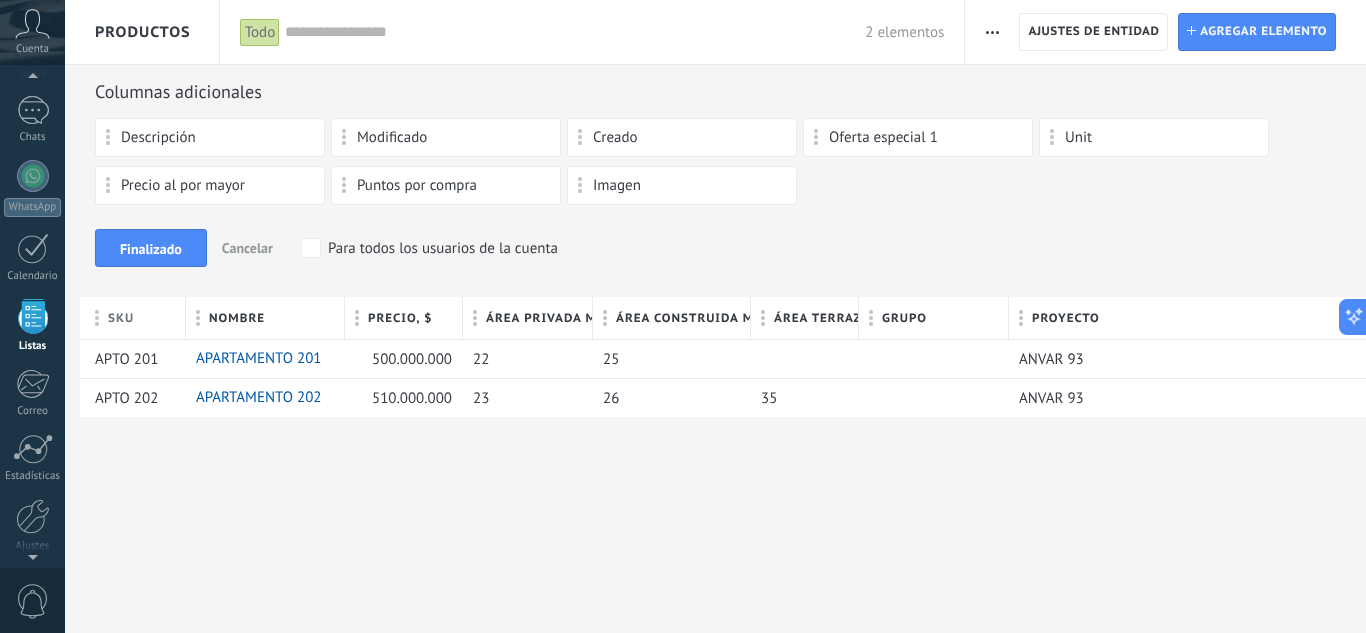 drag, startPoint x: 983, startPoint y: 529, endPoint x: 905, endPoint y: 463, distance: 102.176315 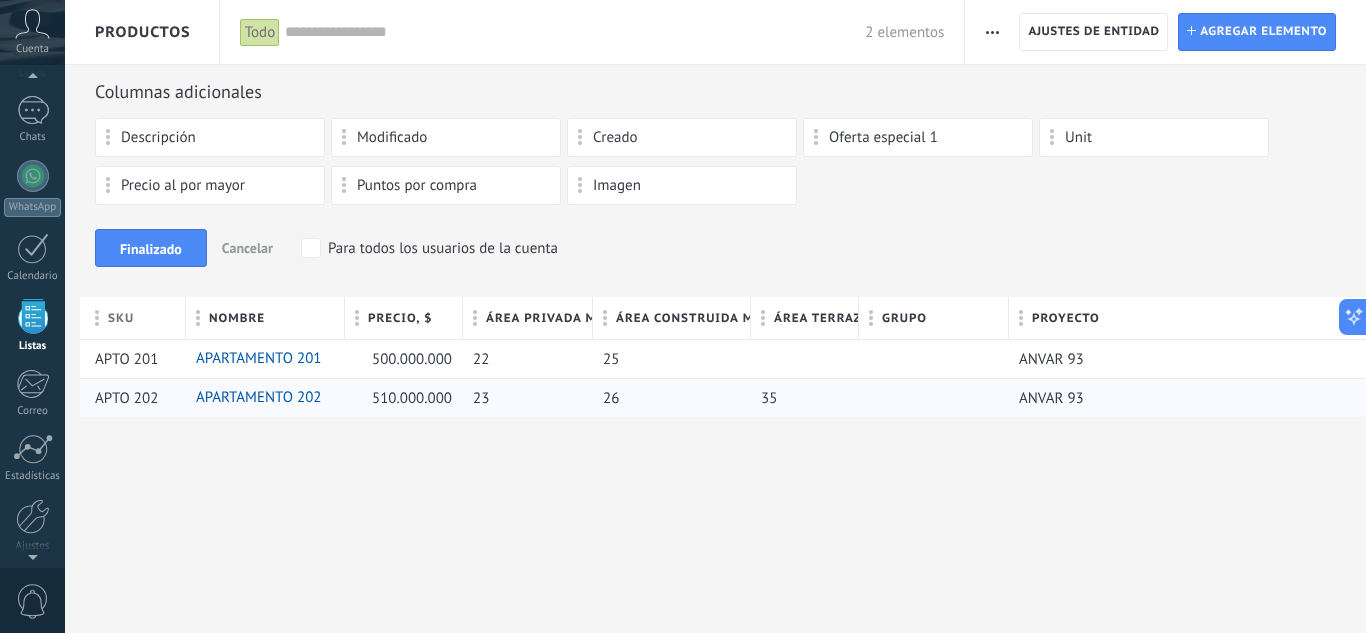 click at bounding box center [934, 397] 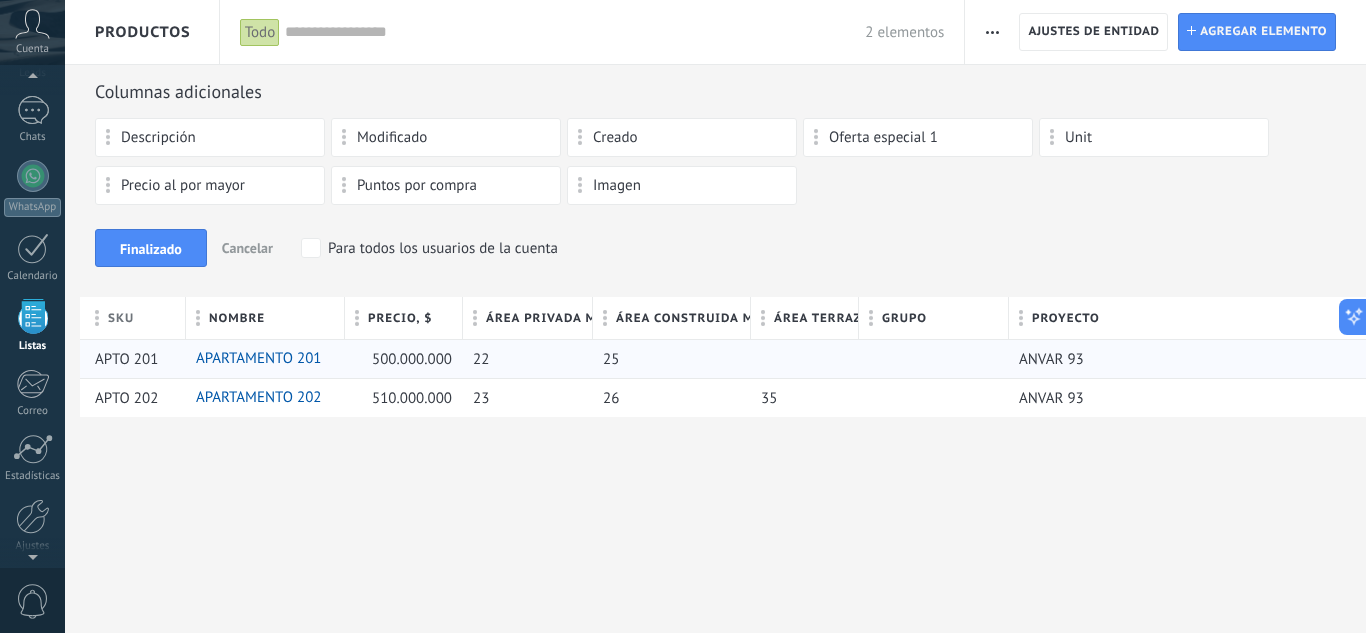 click at bounding box center [934, 358] 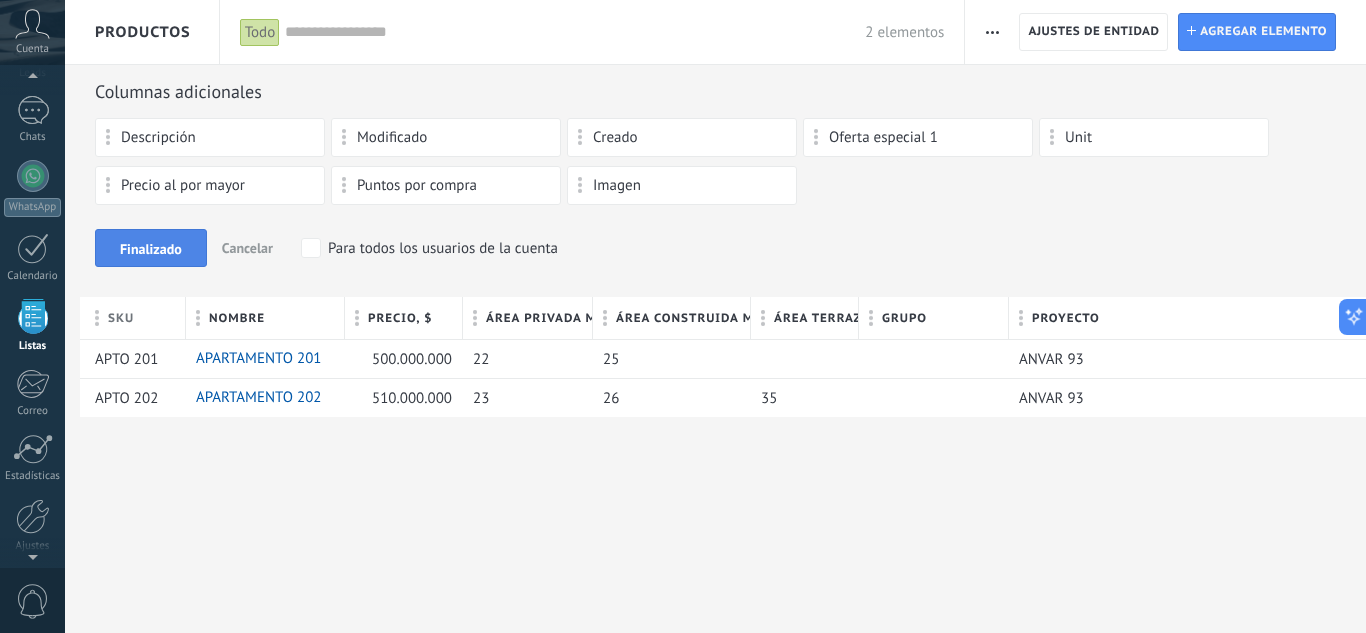 click on "Finalizado" at bounding box center (151, 249) 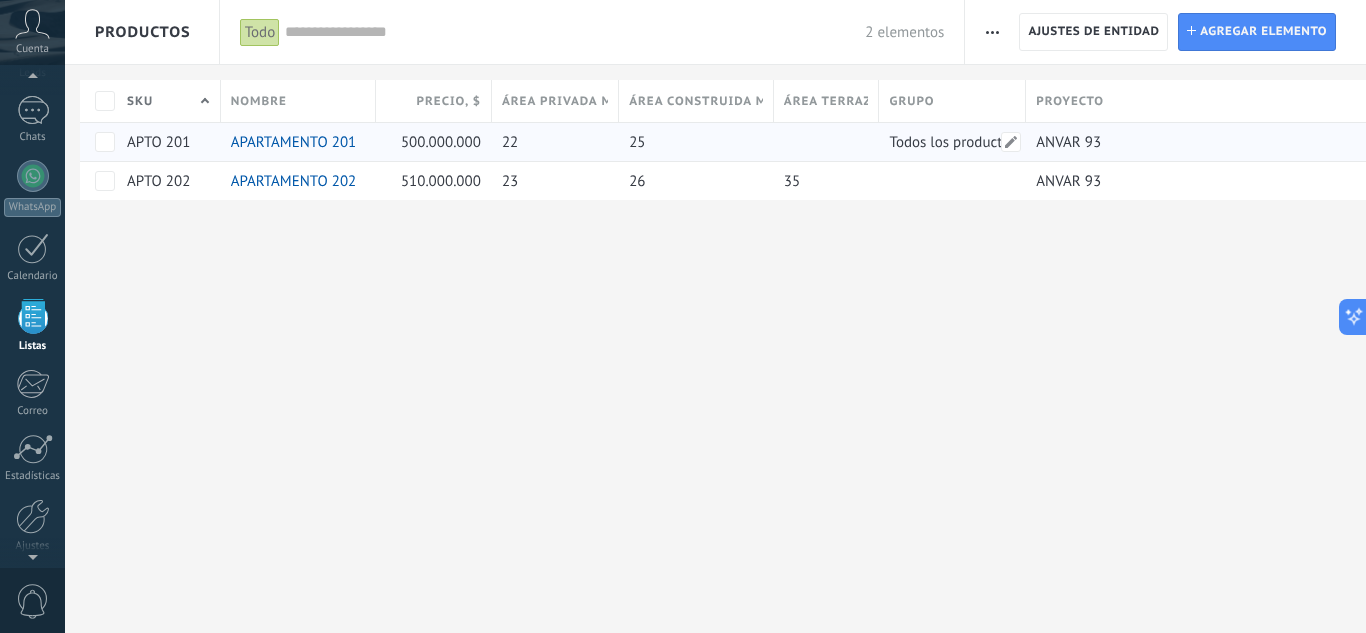 click on "Todos los productos" at bounding box center (952, 142) 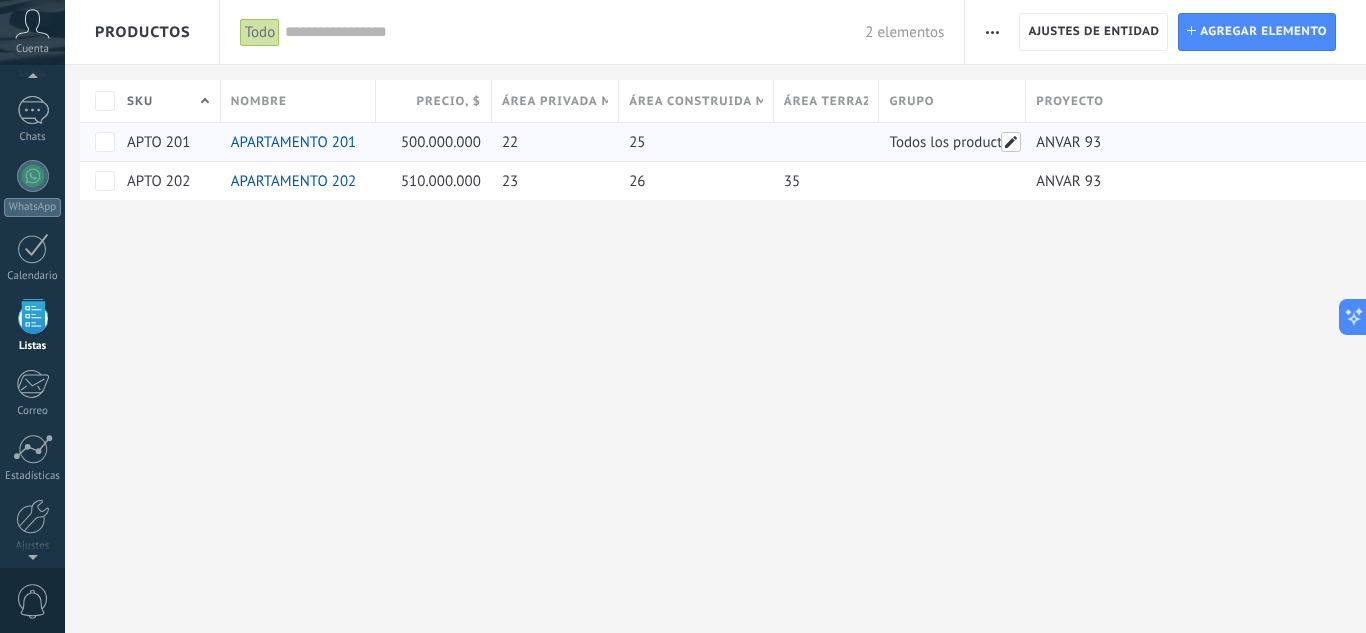 click at bounding box center (1011, 142) 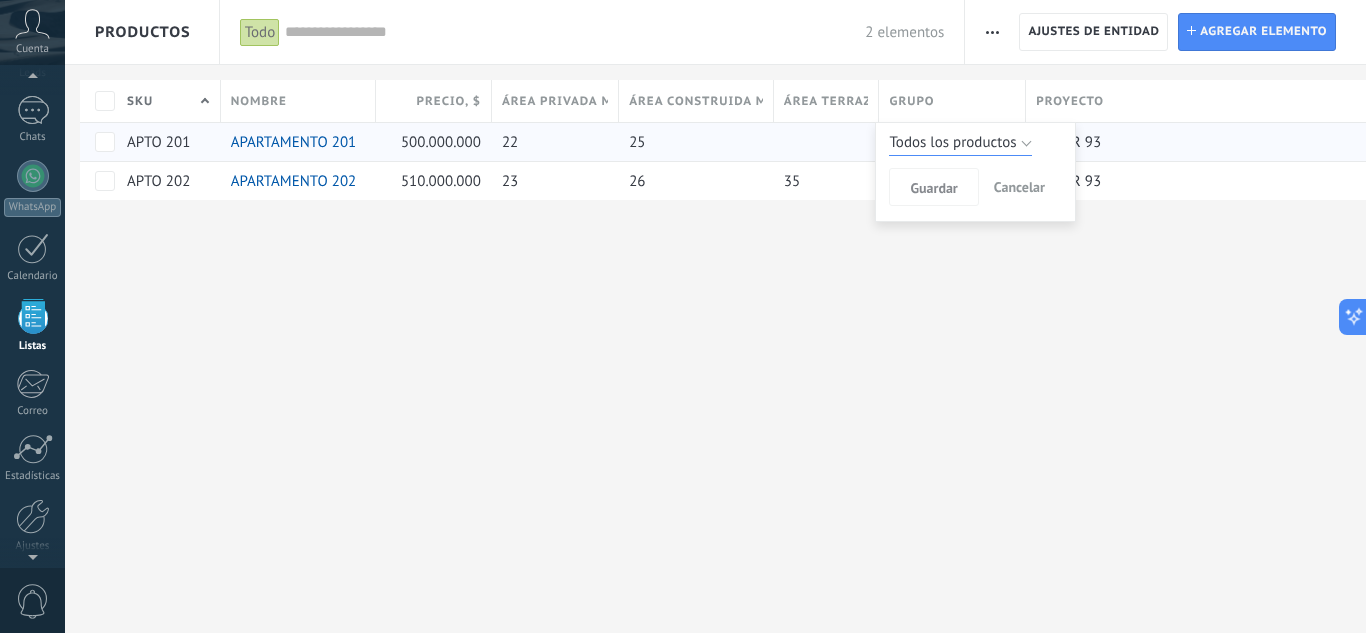 click on "Todos los productos" at bounding box center [952, 143] 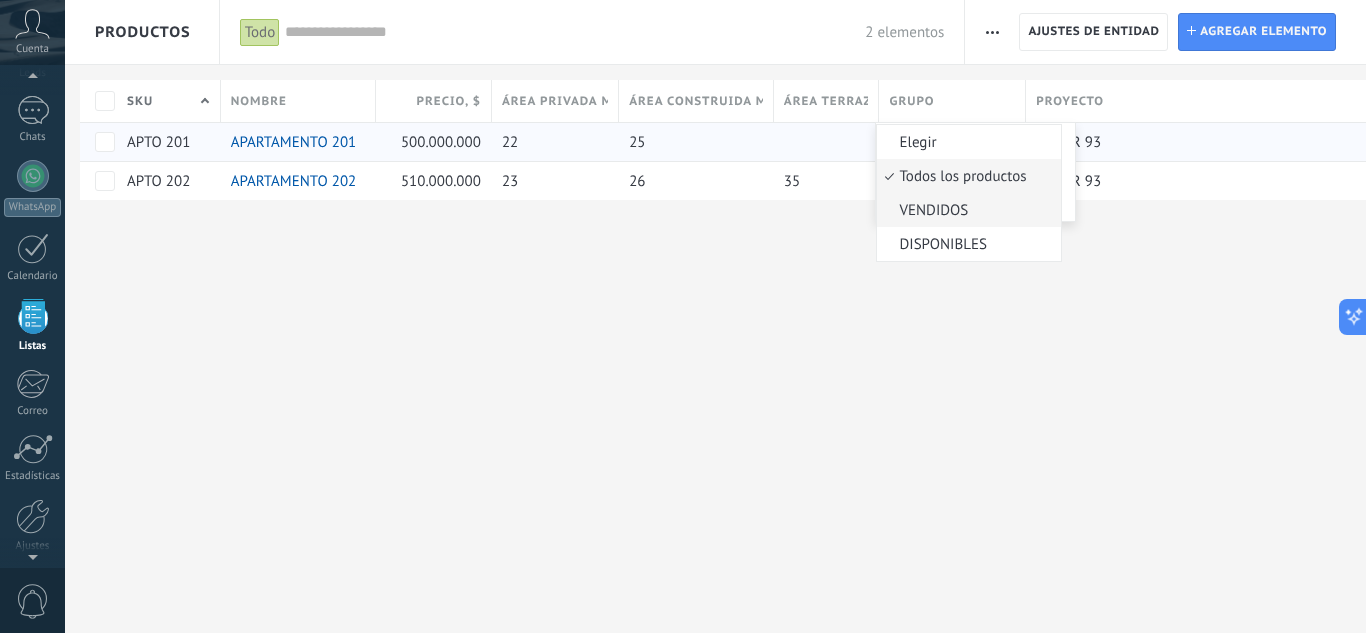click on "VENDIDOS" at bounding box center (966, 210) 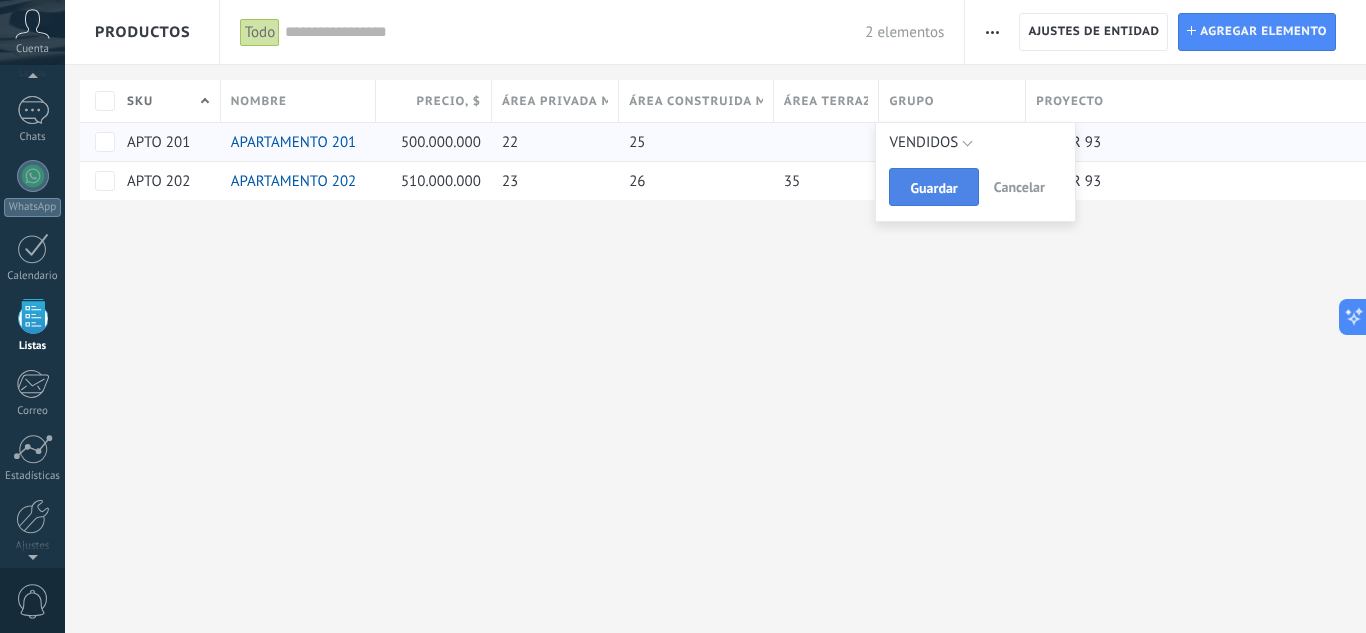 click on "Guardar" at bounding box center (933, 187) 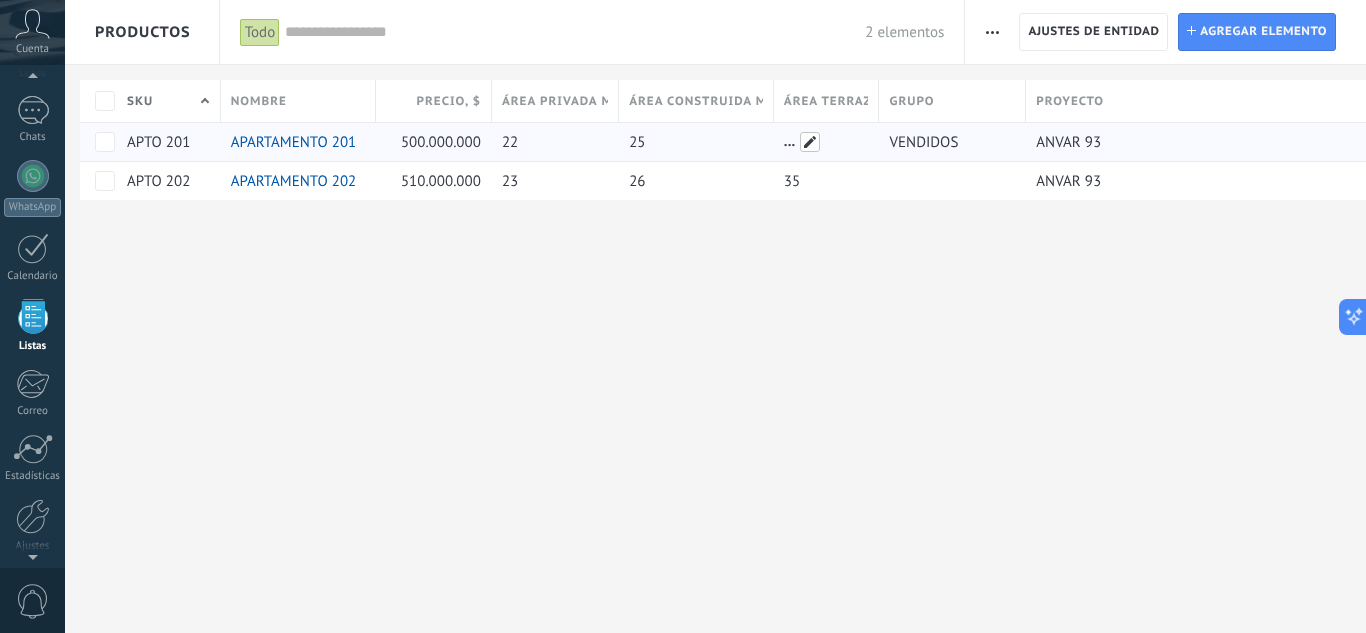 click at bounding box center [810, 142] 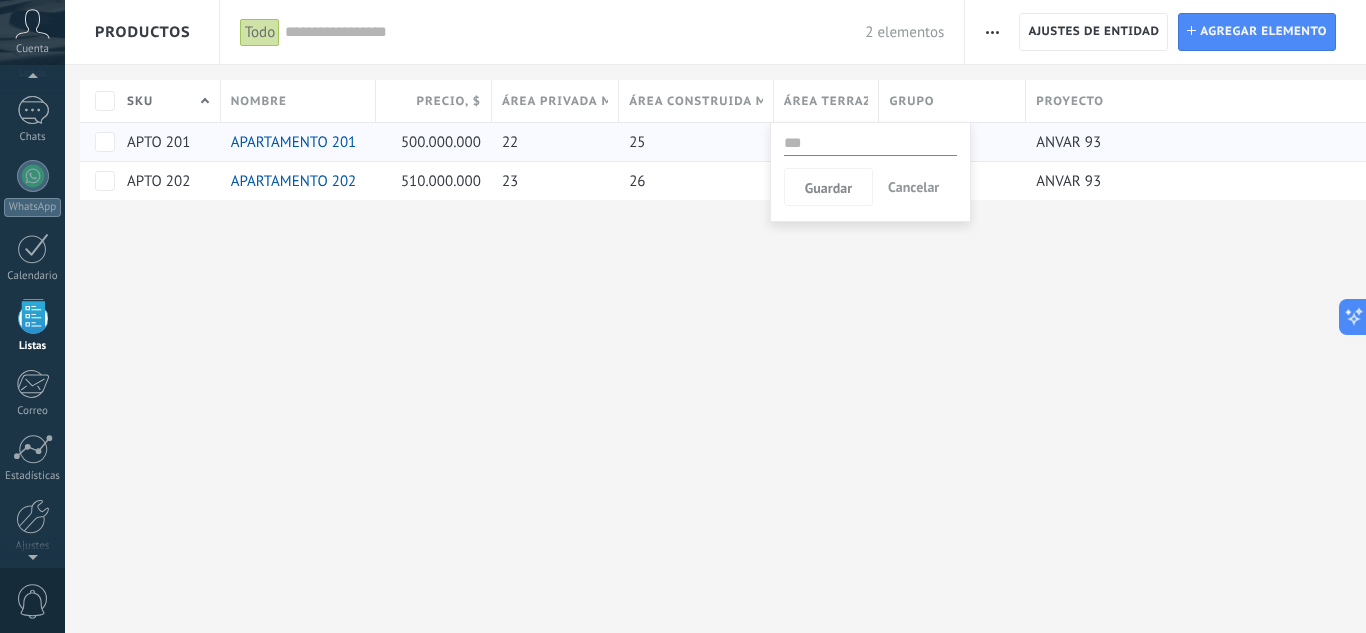 click on "**********" at bounding box center [715, 316] 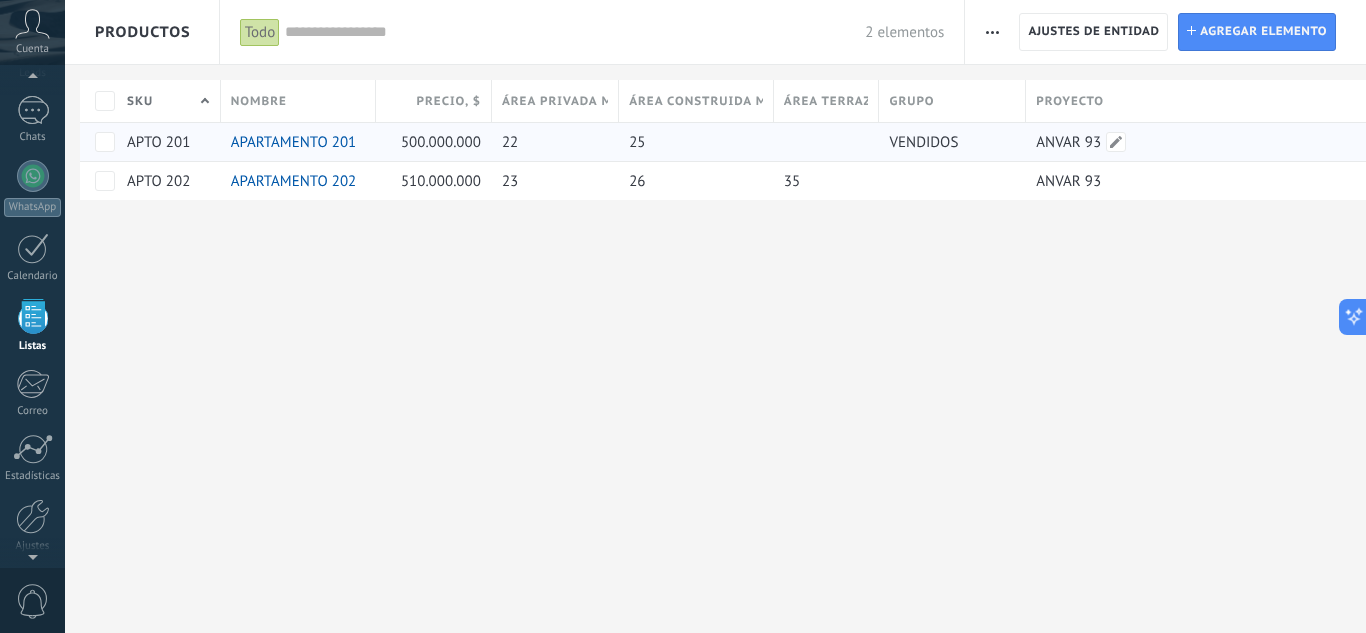 click on "ANVAR 93" at bounding box center [1422, 142] 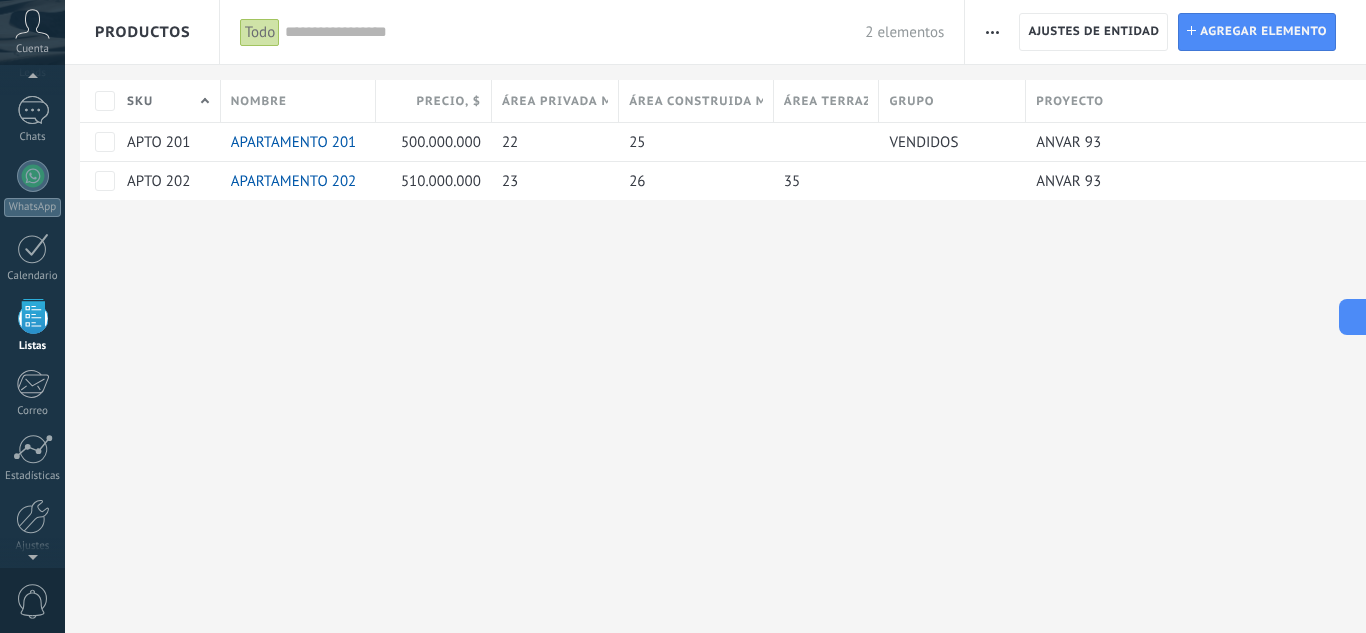 click on "**********" at bounding box center [715, 316] 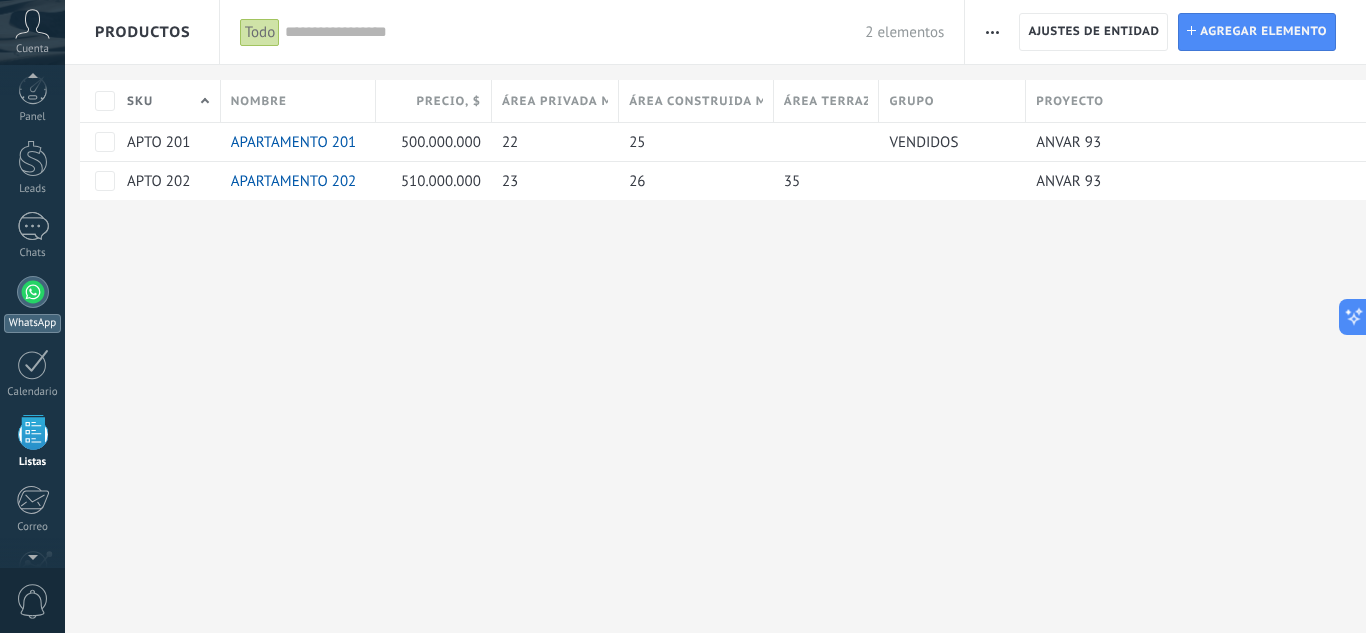 scroll, scrollTop: 0, scrollLeft: 0, axis: both 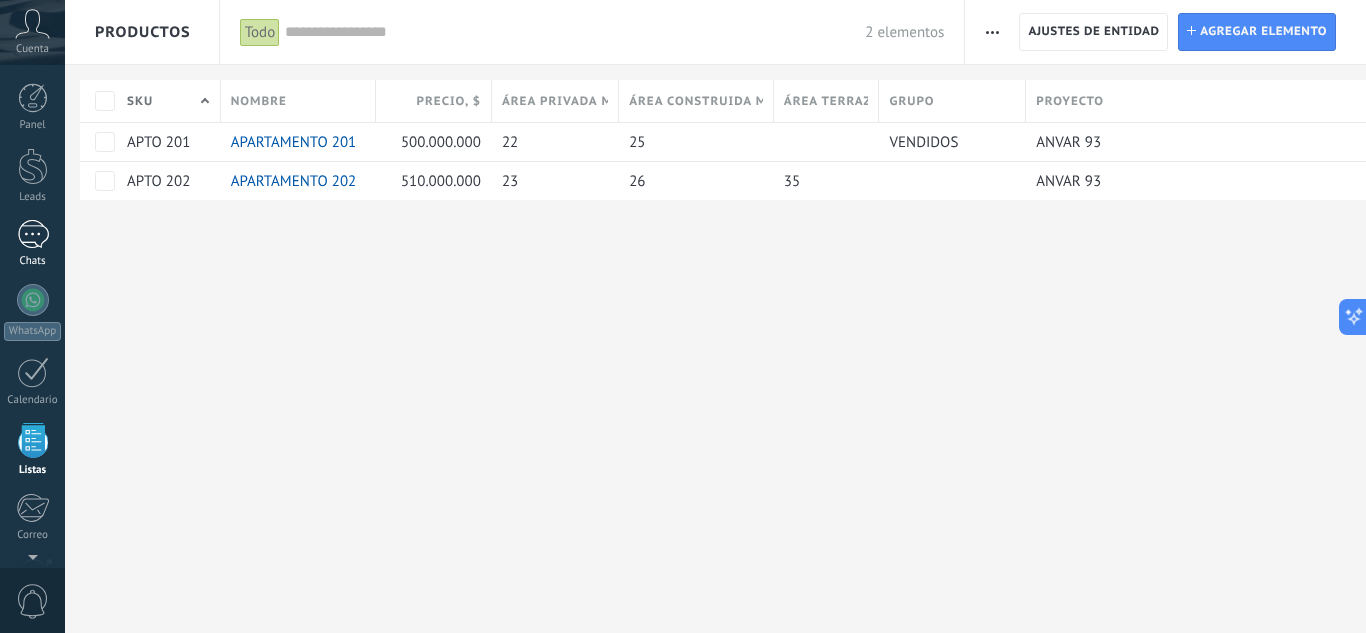 click on "Chats" at bounding box center (32, 244) 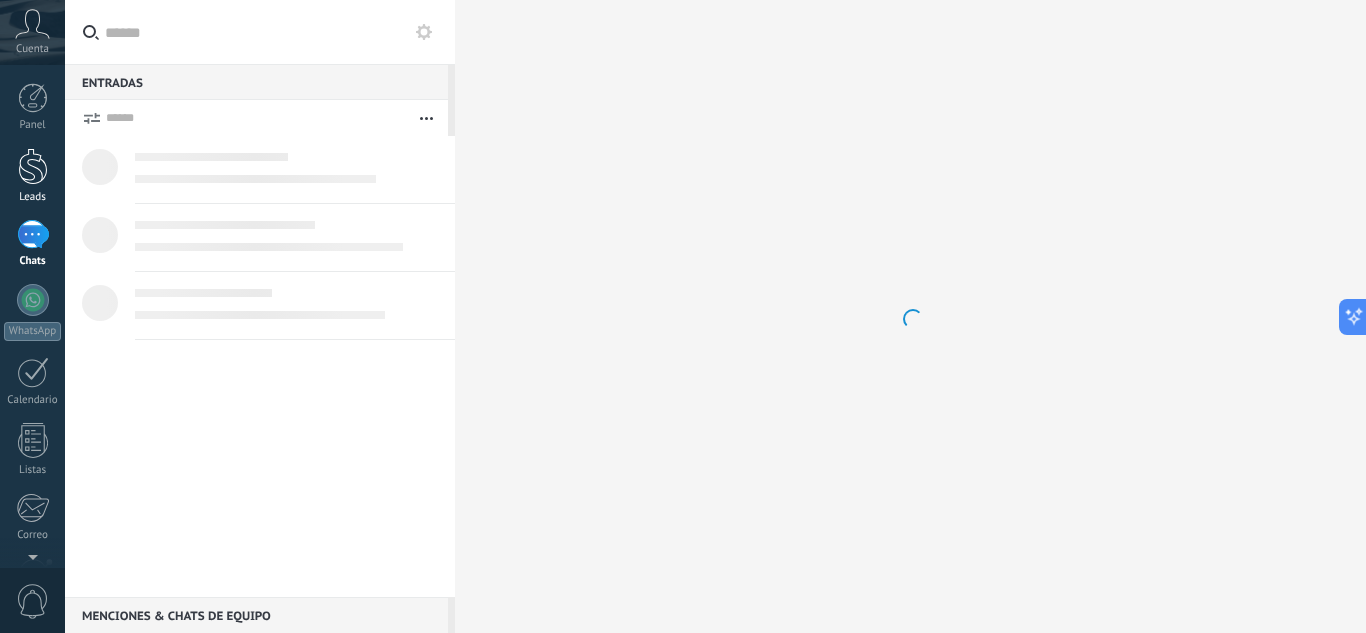 click on "Leads" at bounding box center [32, 176] 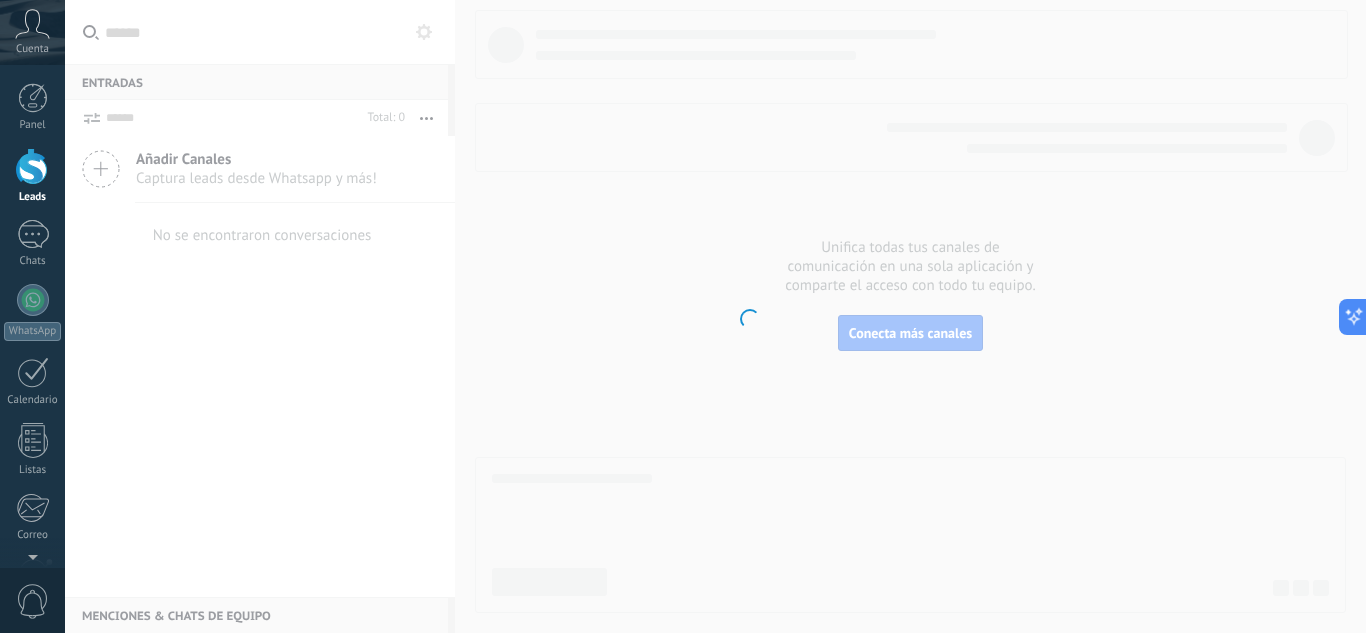 click on "Leads" at bounding box center (32, 176) 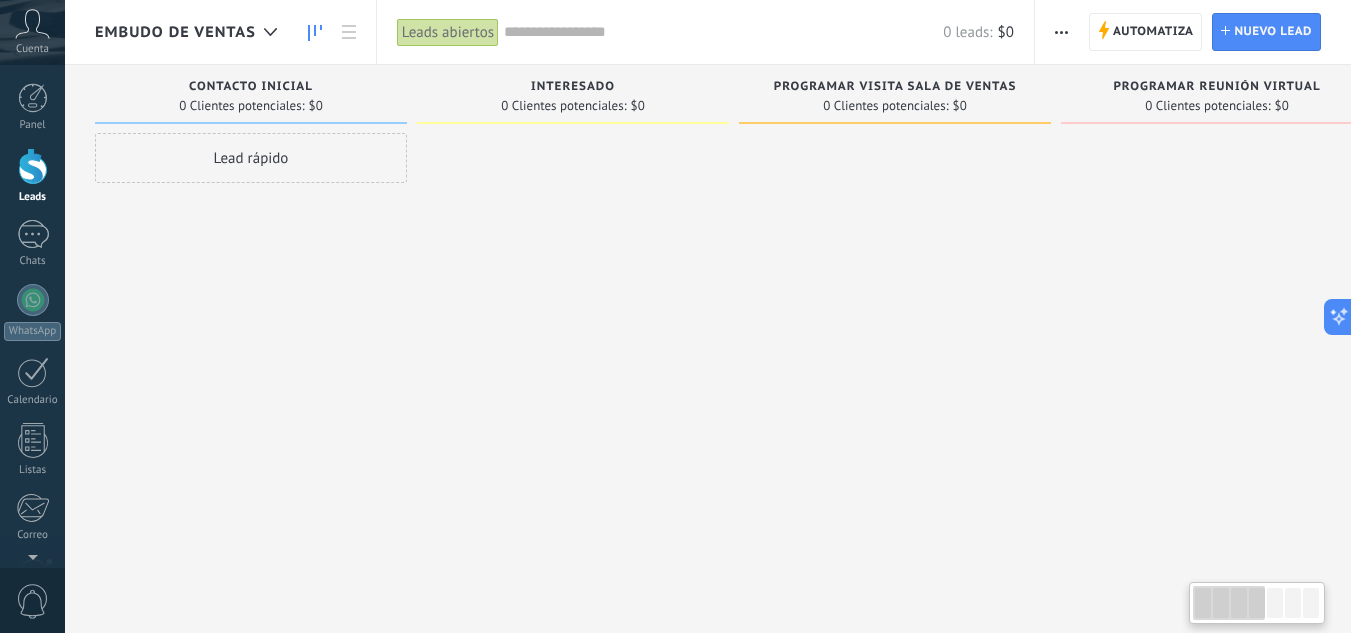 click on "Lead rápido" at bounding box center (251, 158) 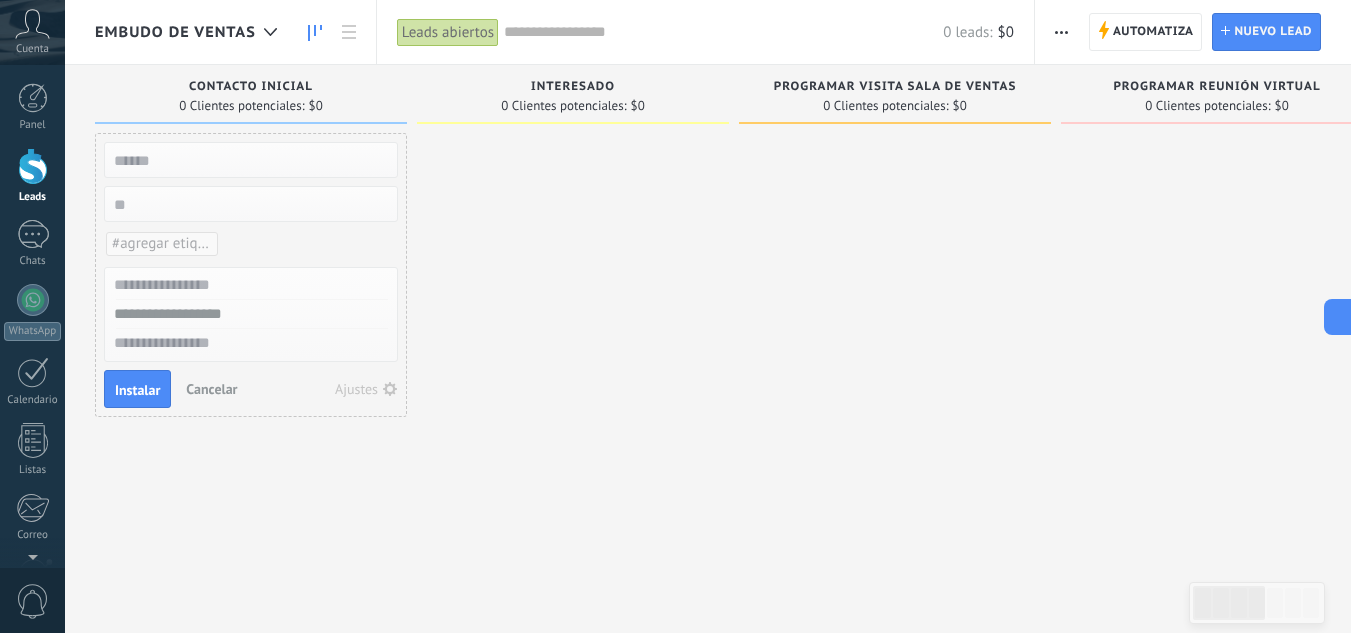 click at bounding box center (249, 160) 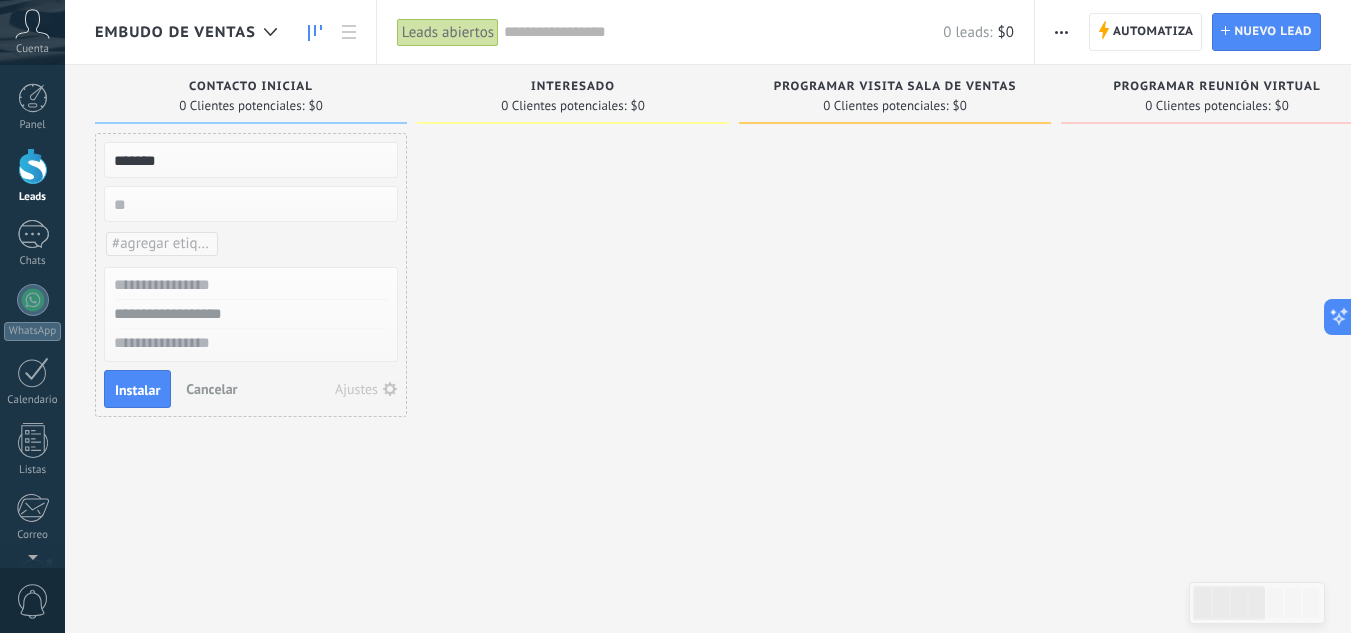 type on "*******" 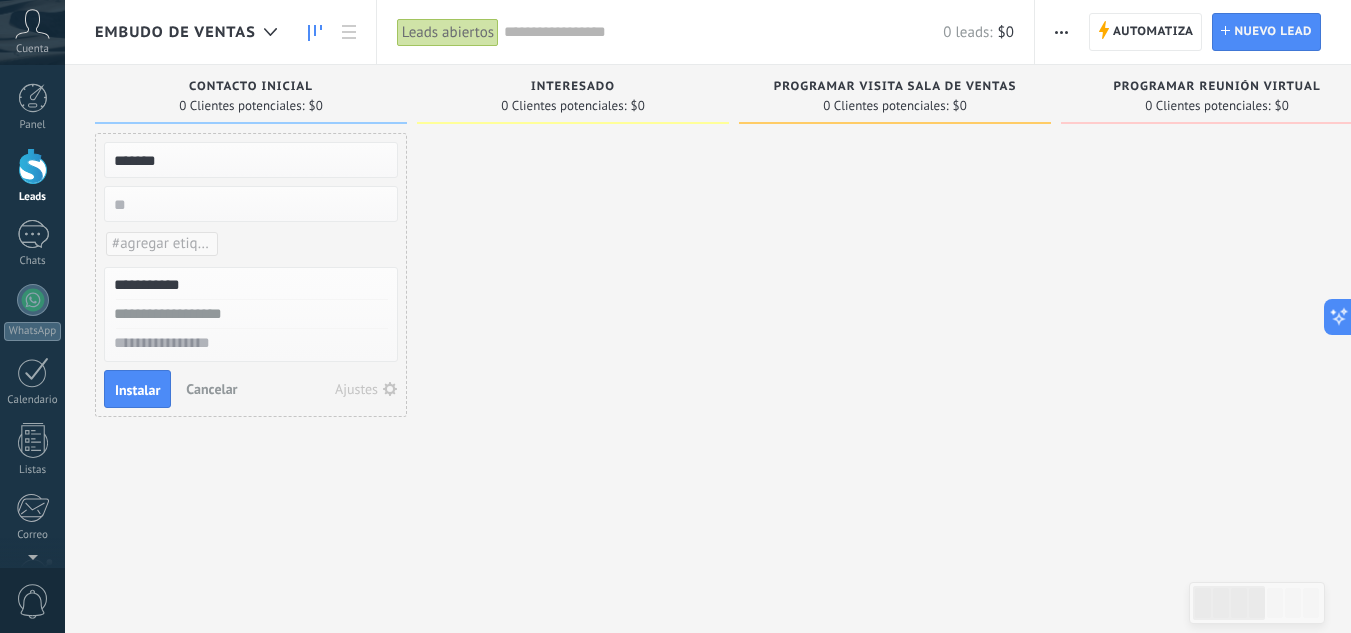 click at bounding box center (249, 314) 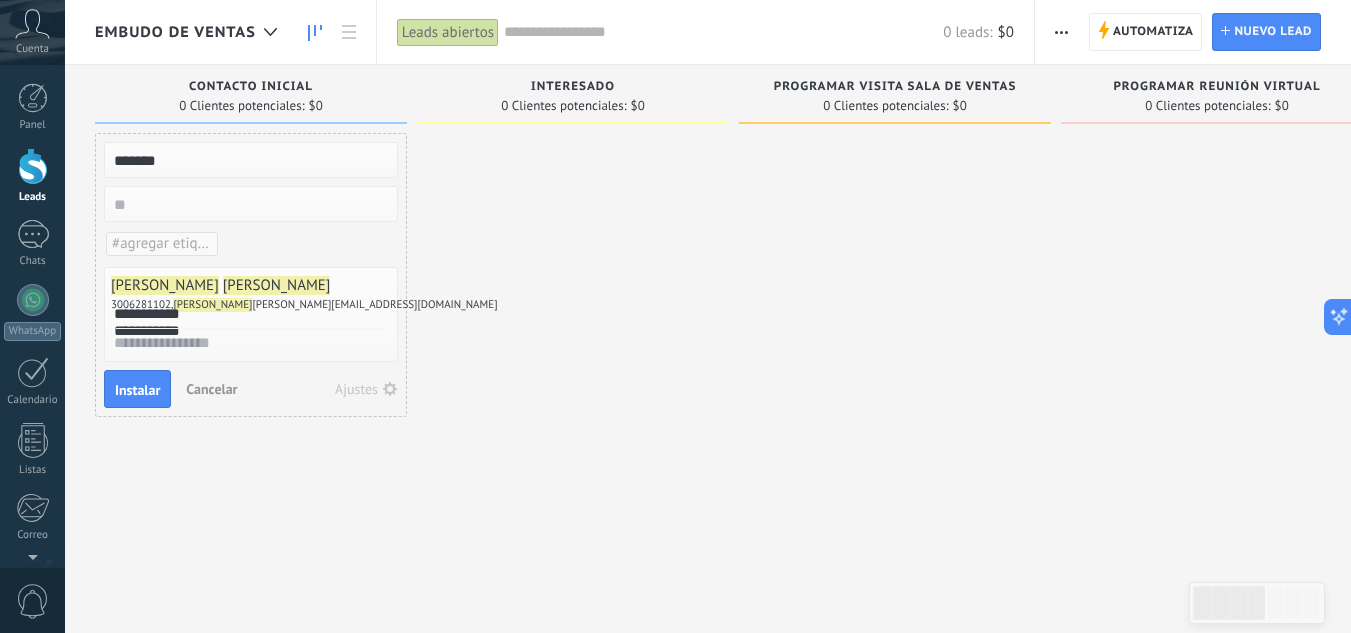 type on "**********" 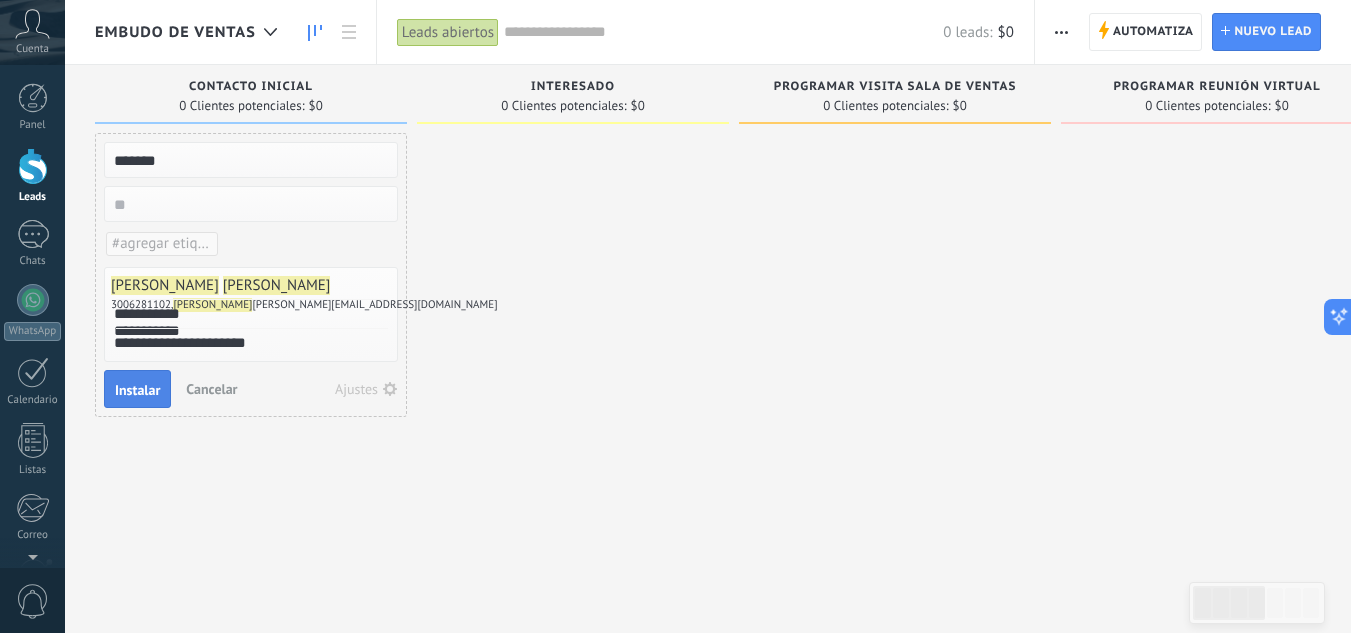 type on "**********" 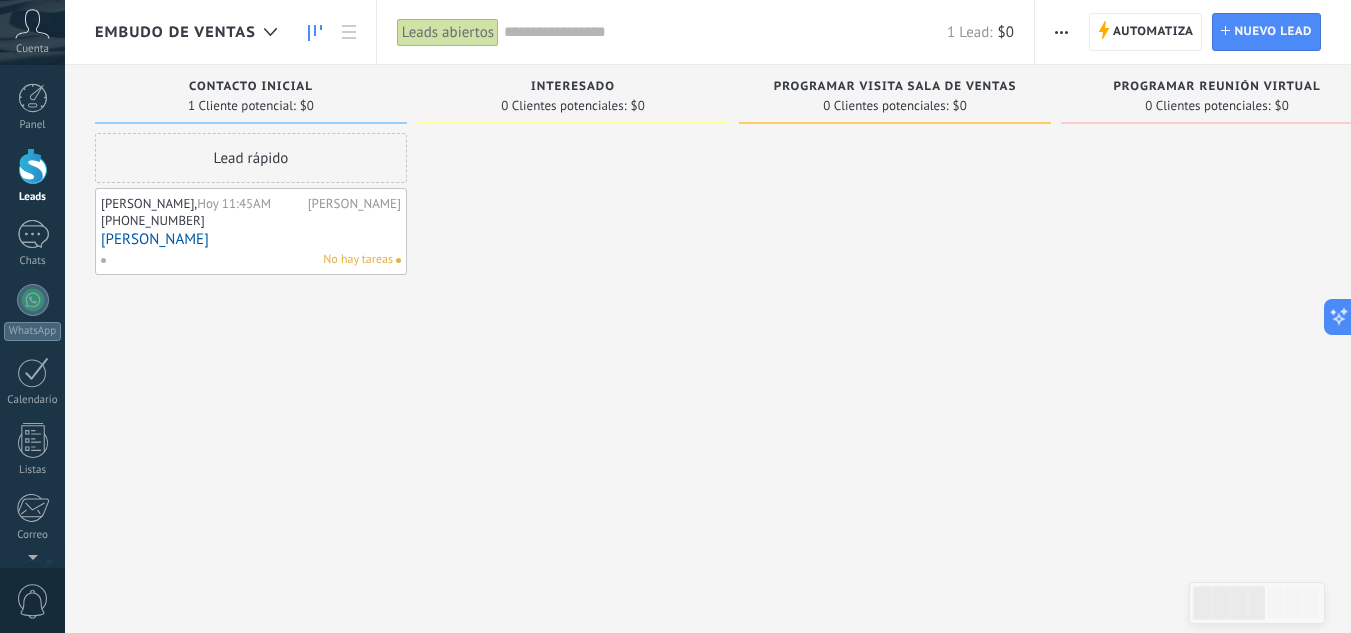 click at bounding box center (573, 319) 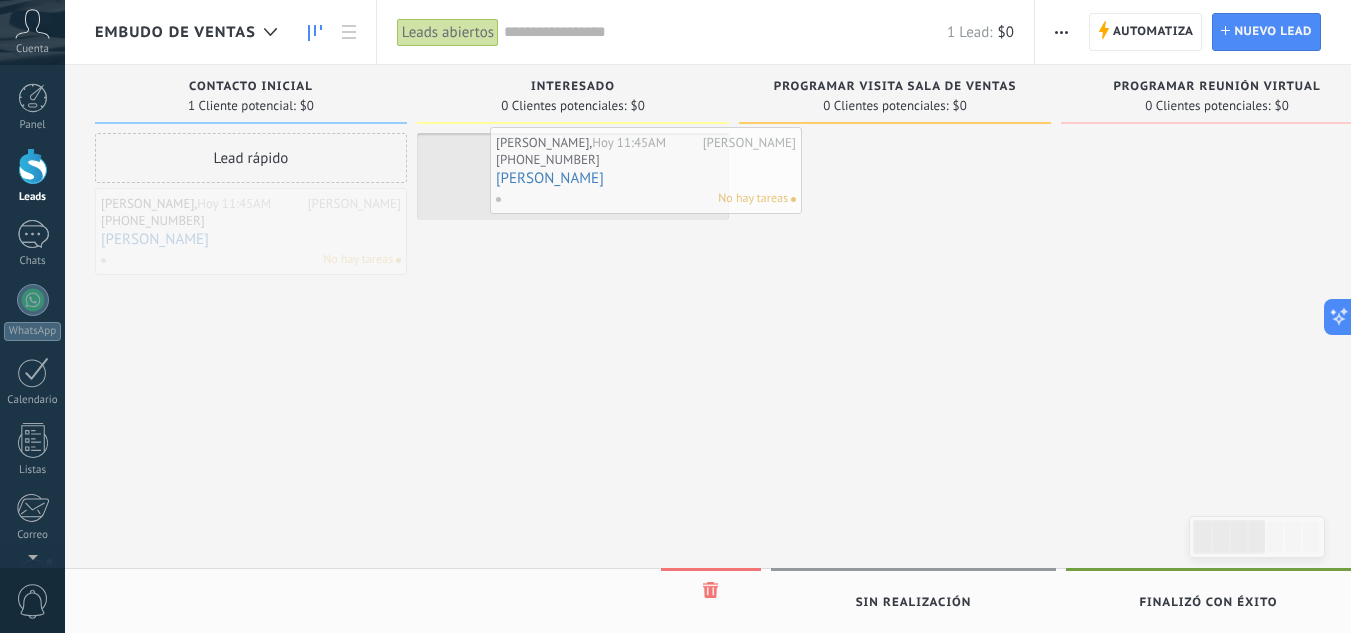 drag, startPoint x: 178, startPoint y: 235, endPoint x: 574, endPoint y: 173, distance: 400.82416 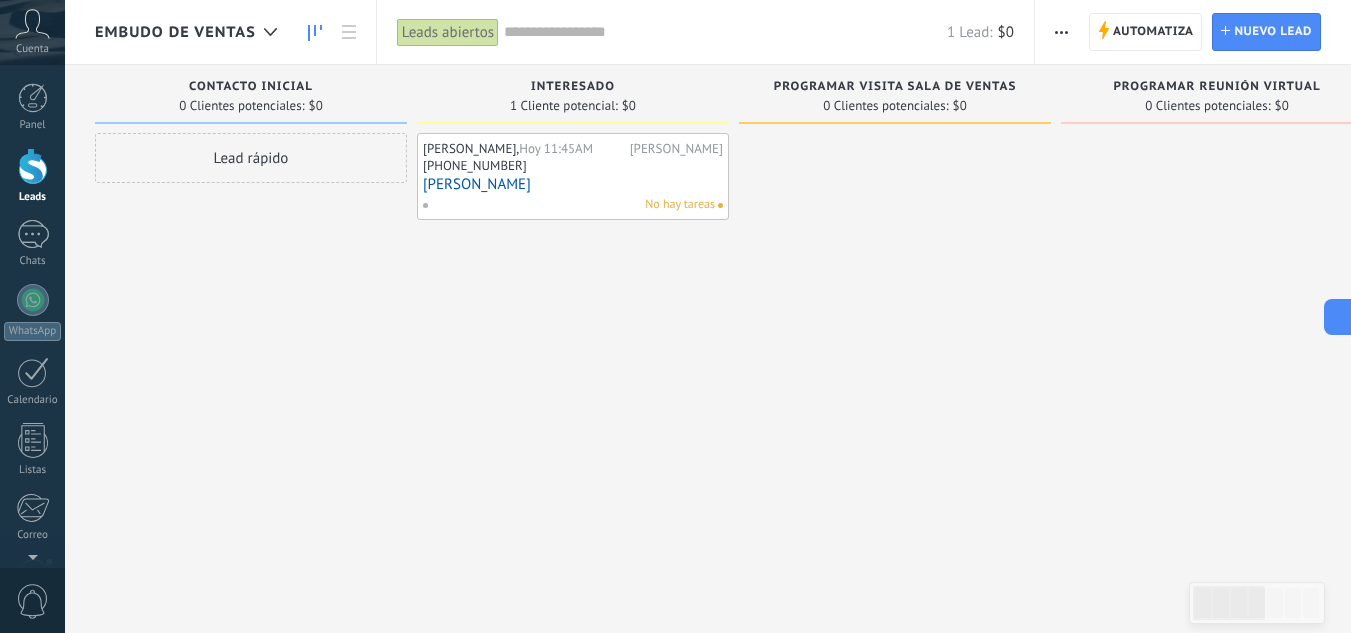 click on "[PHONE_NUMBER]" at bounding box center [573, 167] 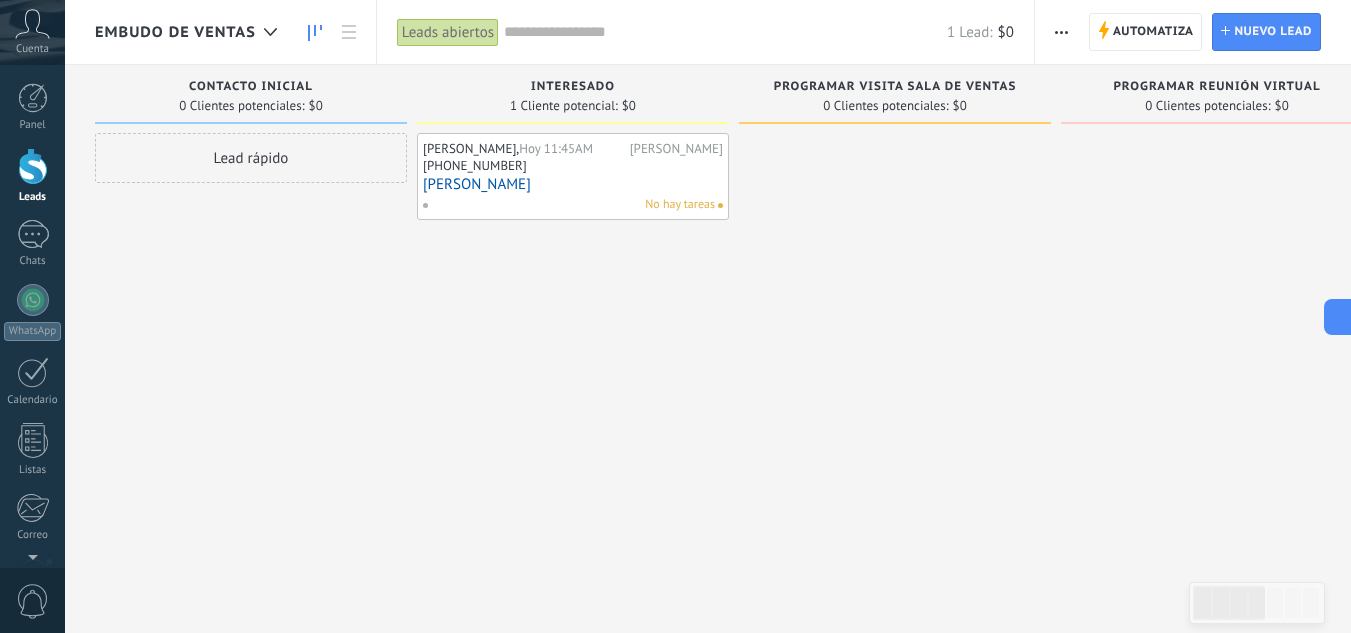 click on "[PHONE_NUMBER]" at bounding box center [573, 167] 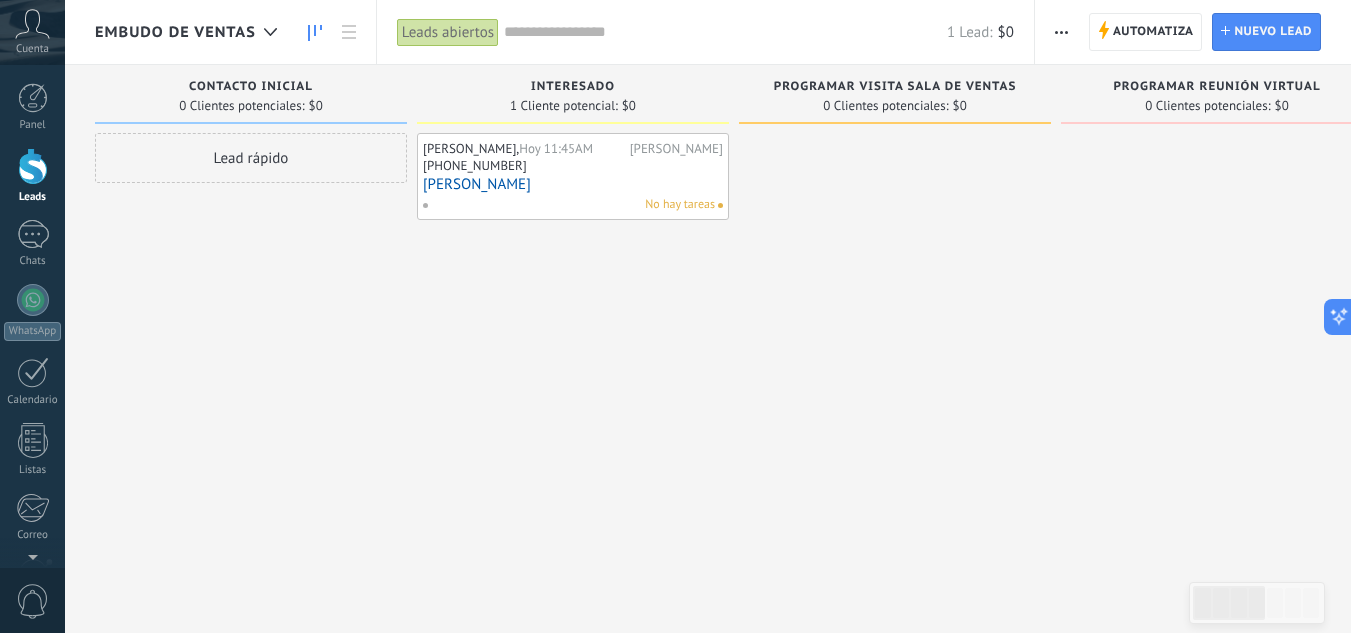 click on "[PERSON_NAME]" at bounding box center (573, 184) 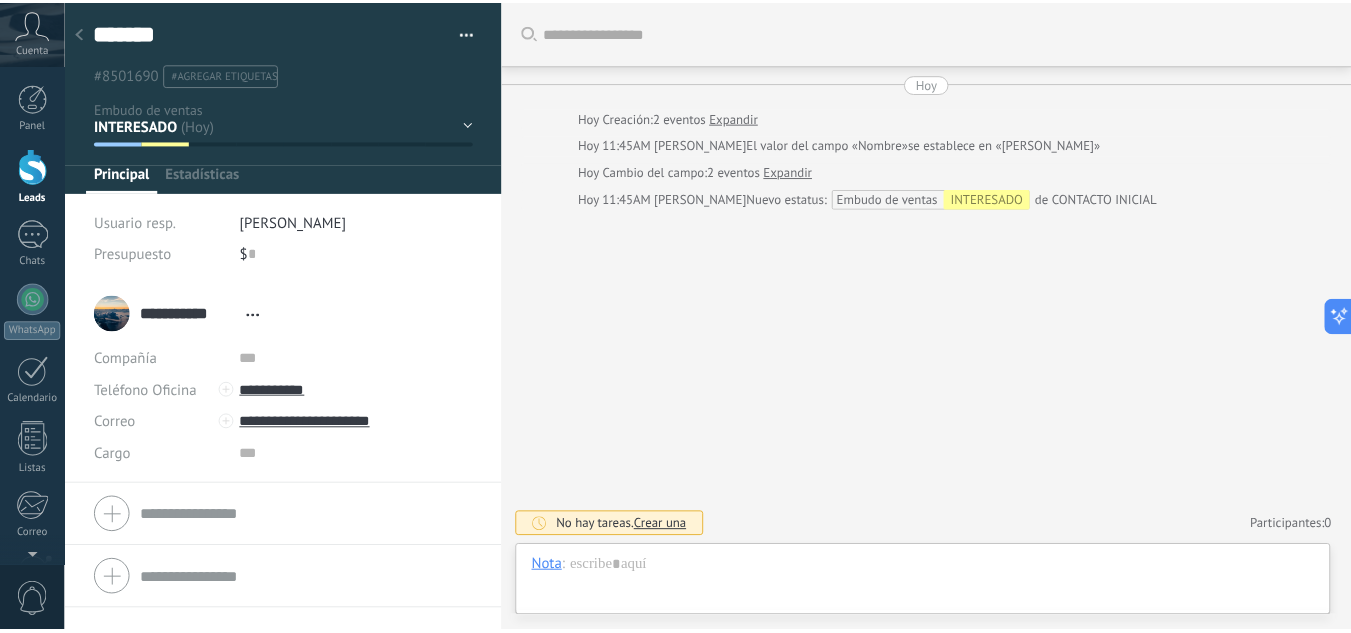 scroll, scrollTop: 30, scrollLeft: 0, axis: vertical 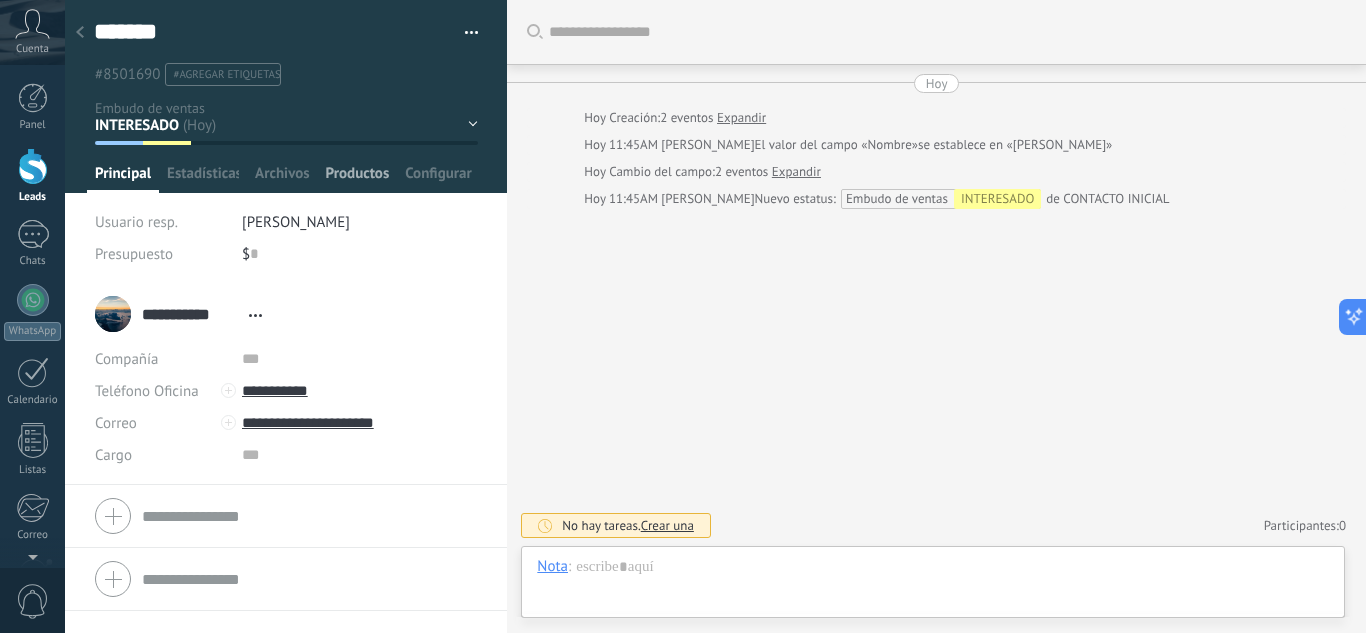 click on "Productos" at bounding box center (358, 178) 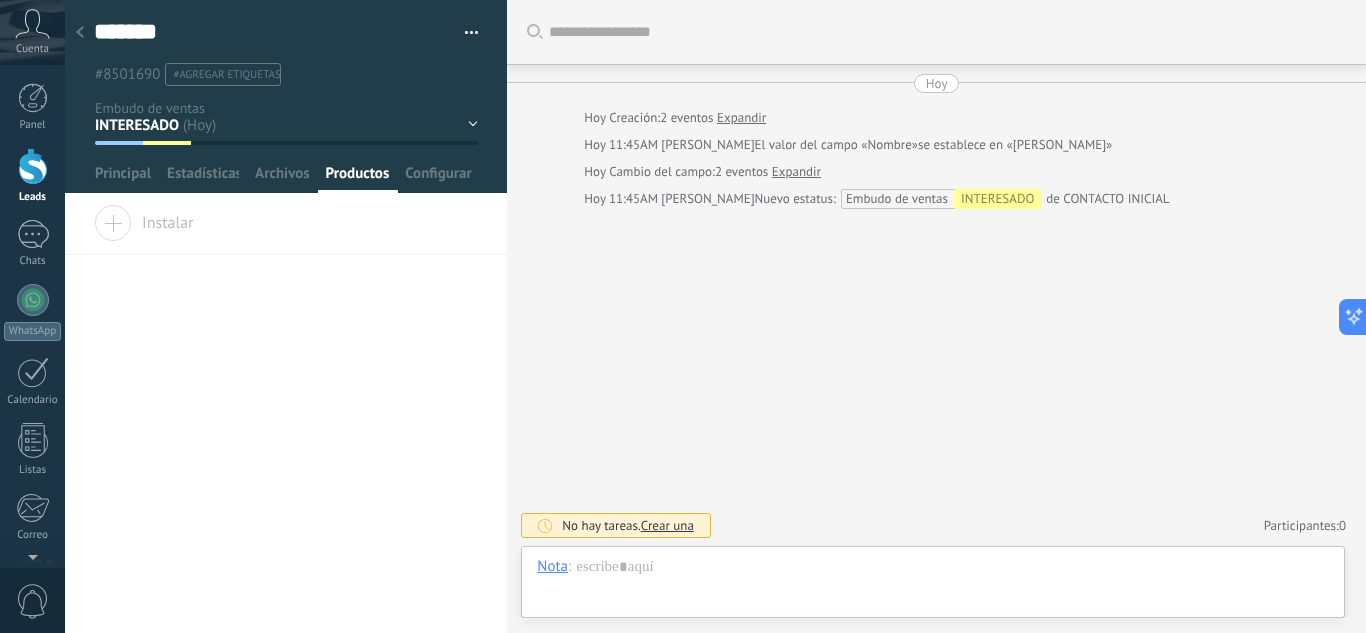 click on "Instalar" at bounding box center (286, 230) 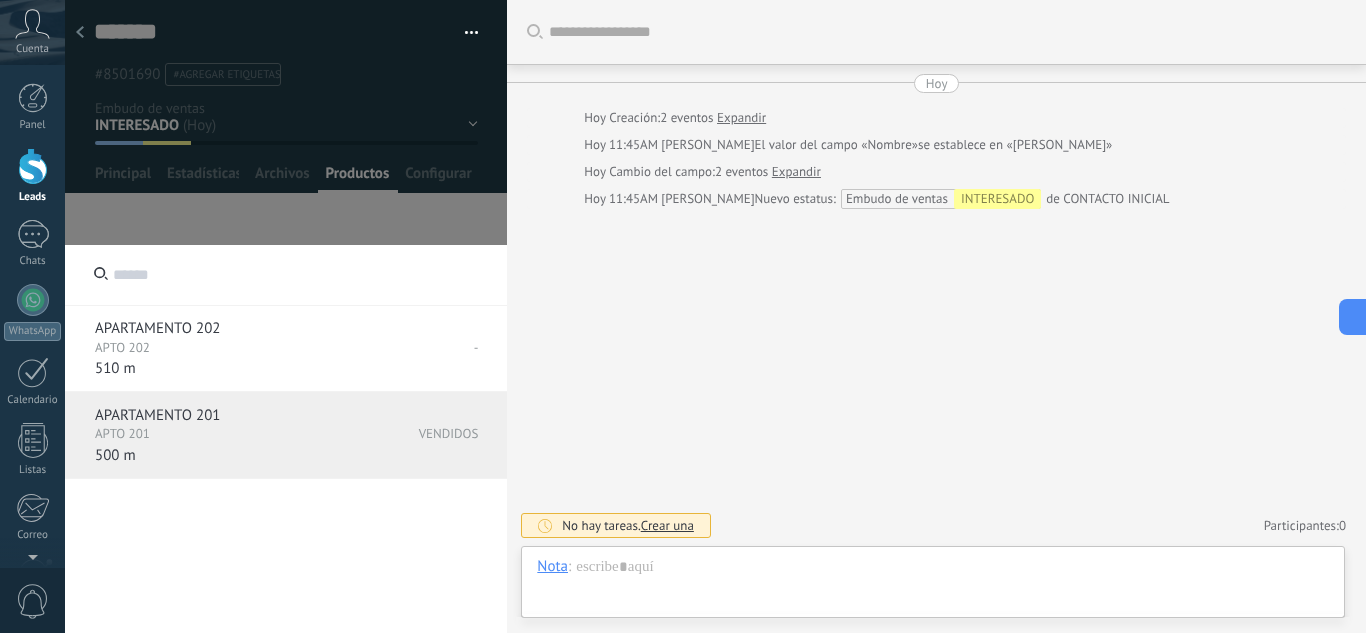 click on "VENDIDOS" at bounding box center (383, 438) 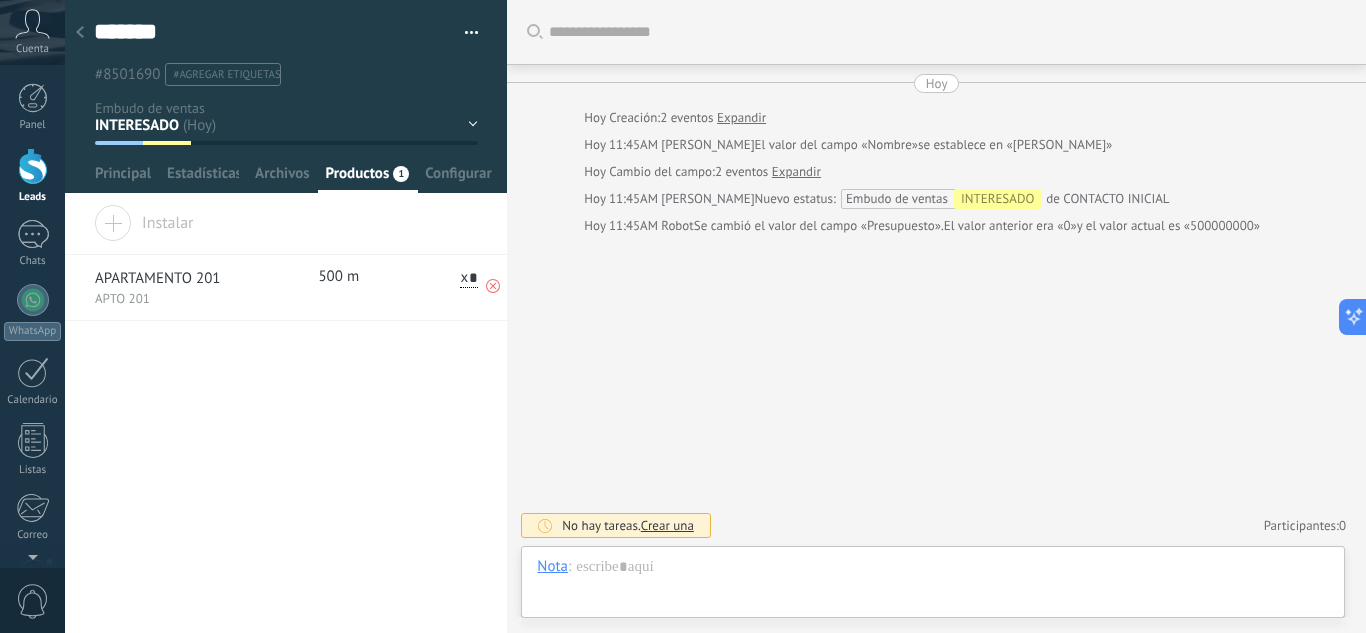 click 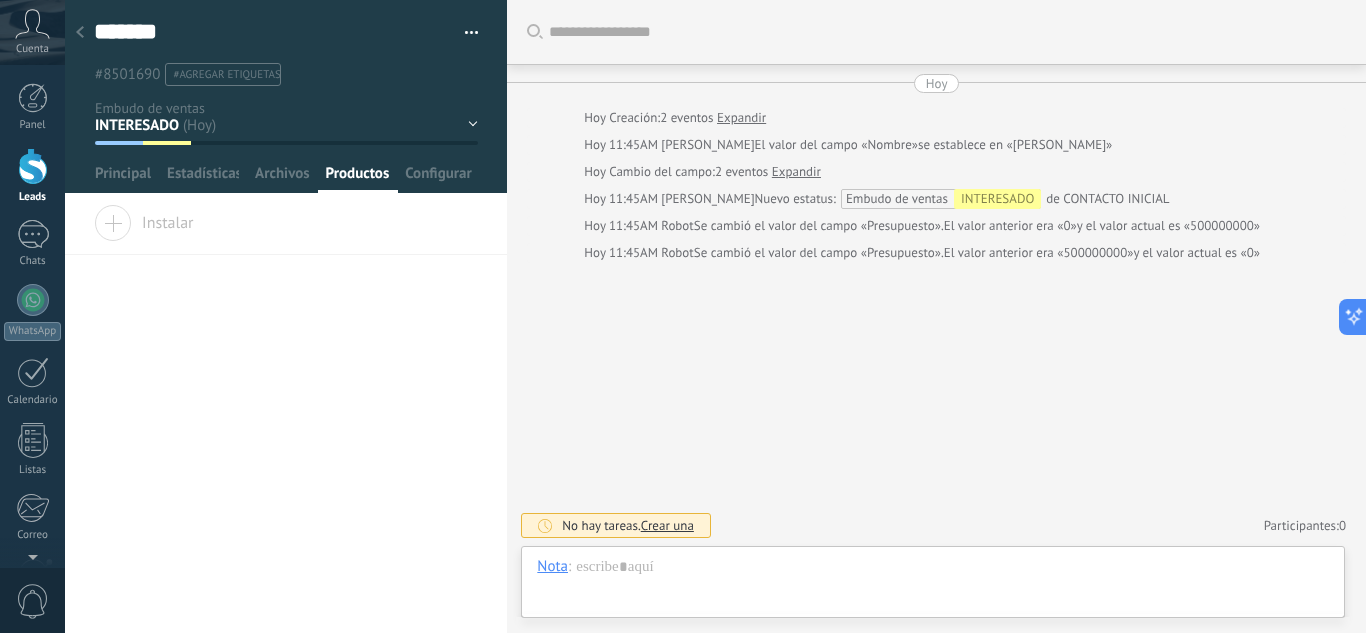 click at bounding box center (80, 33) 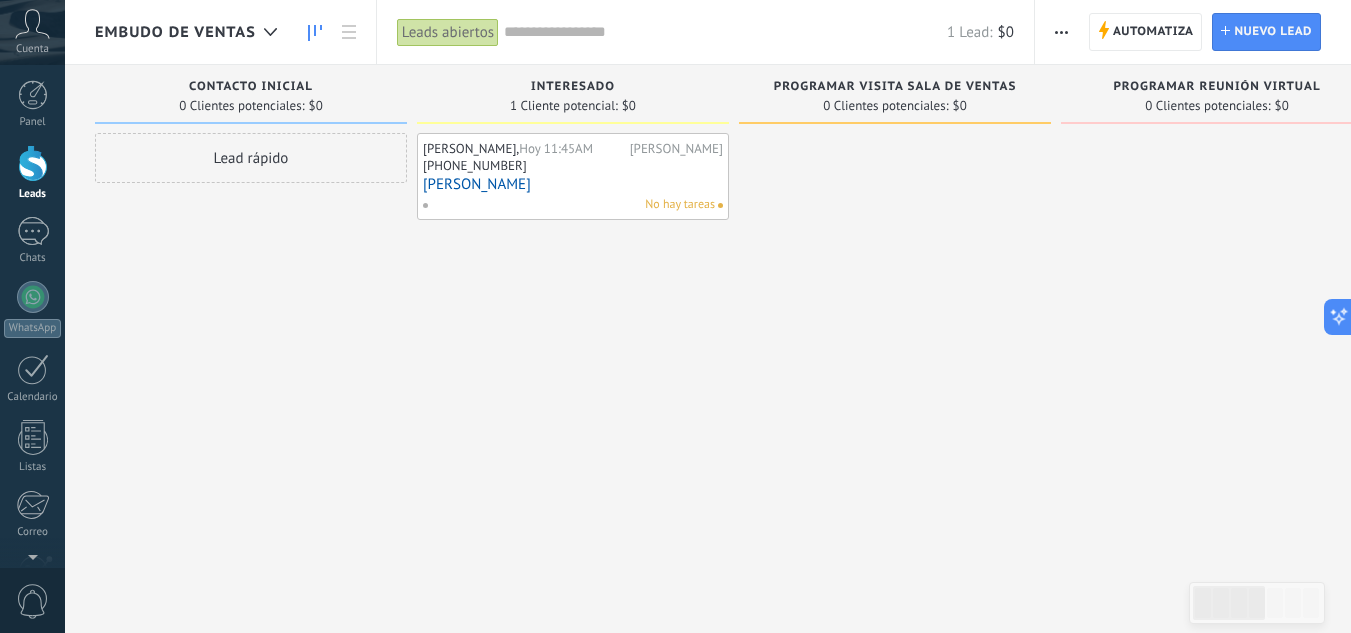 scroll, scrollTop: 0, scrollLeft: 0, axis: both 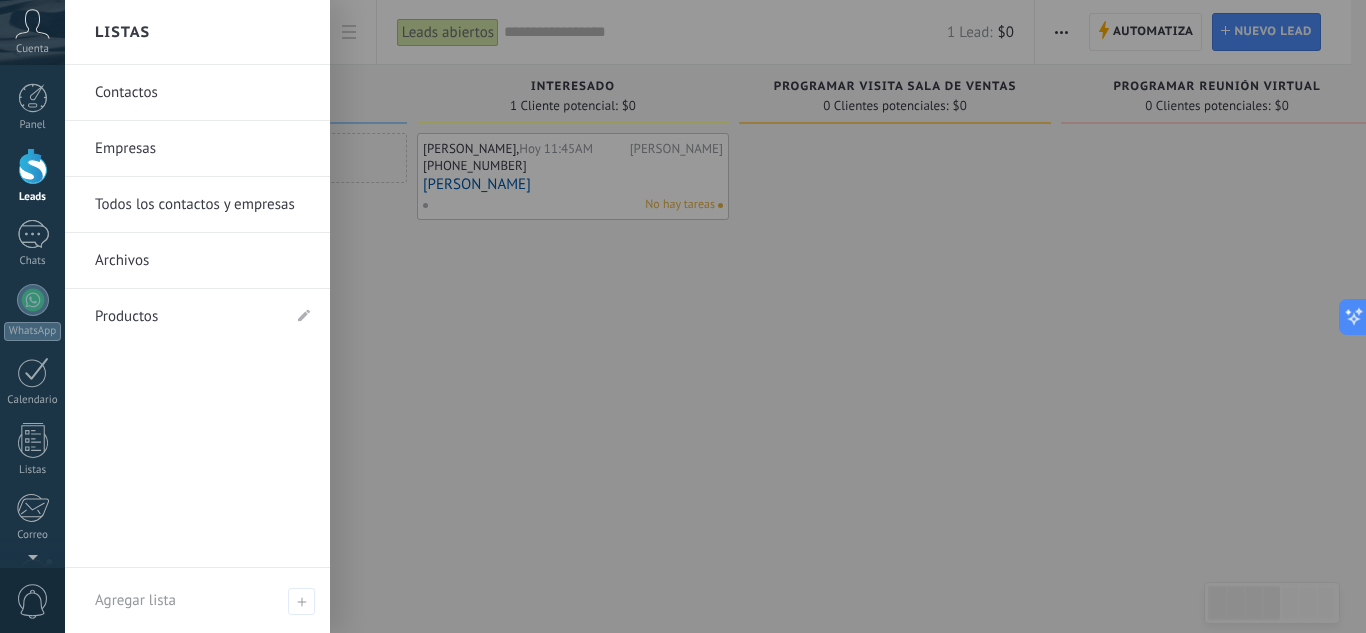 click on "Productos" at bounding box center (187, 317) 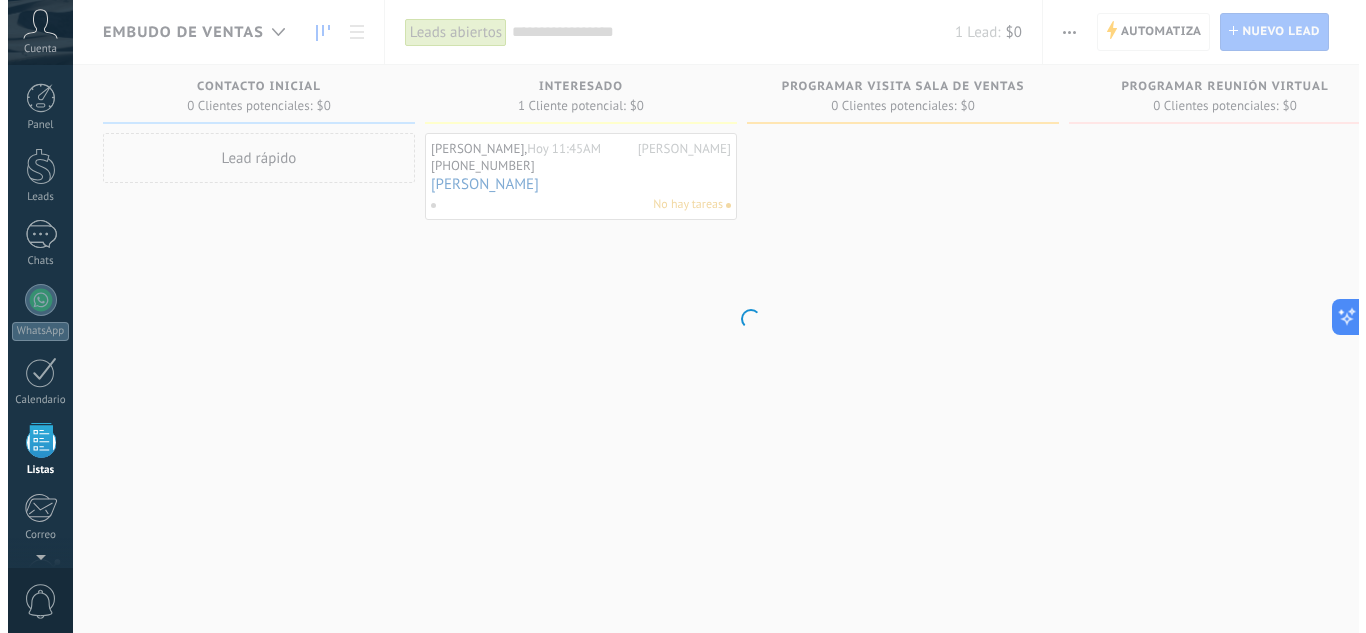 scroll, scrollTop: 124, scrollLeft: 0, axis: vertical 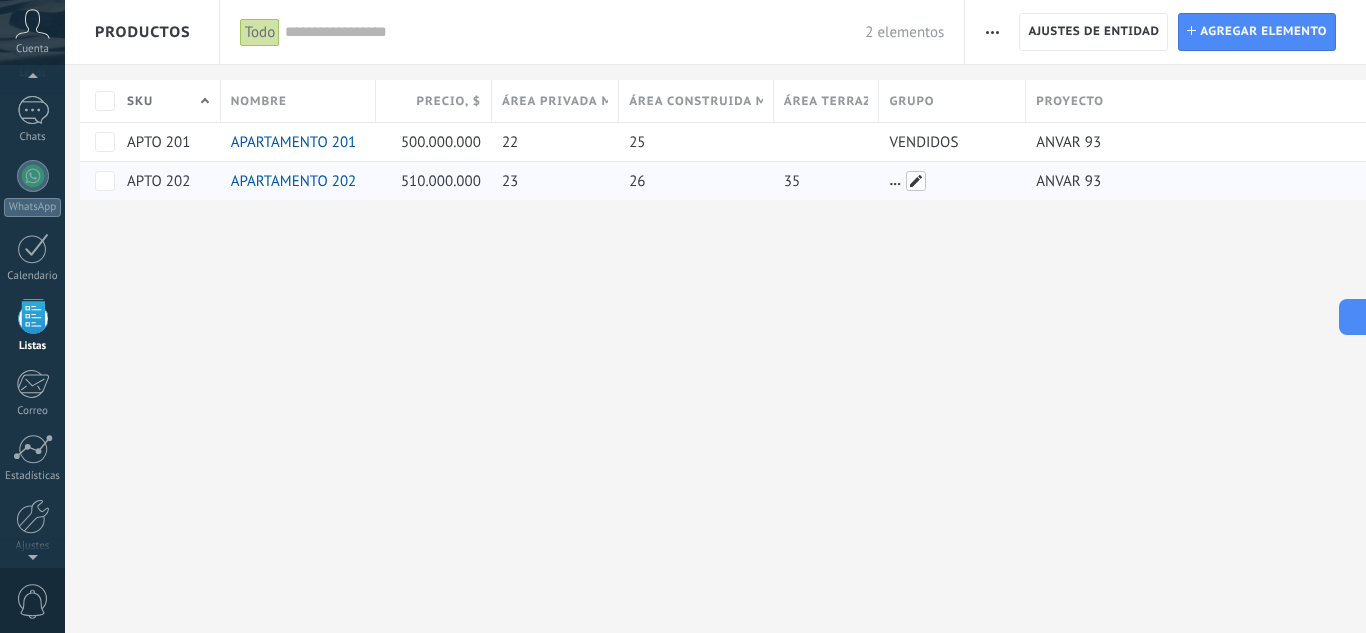 click at bounding box center [916, 181] 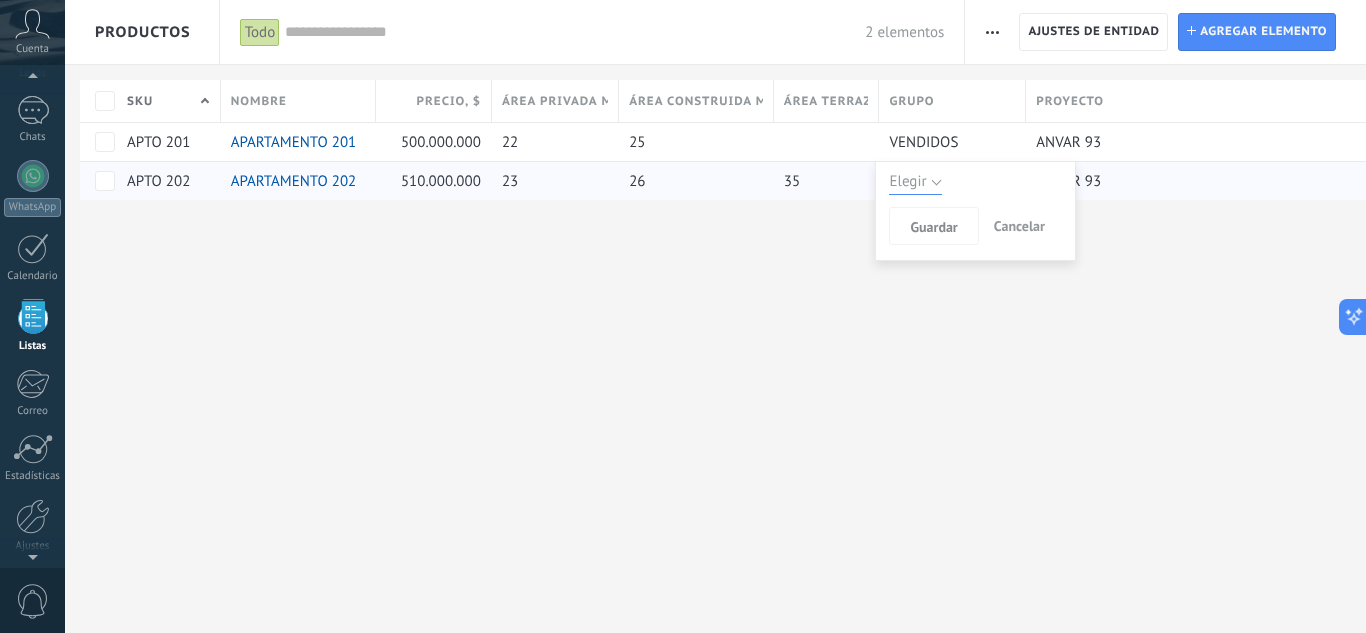 click on "Elegir" at bounding box center (907, 182) 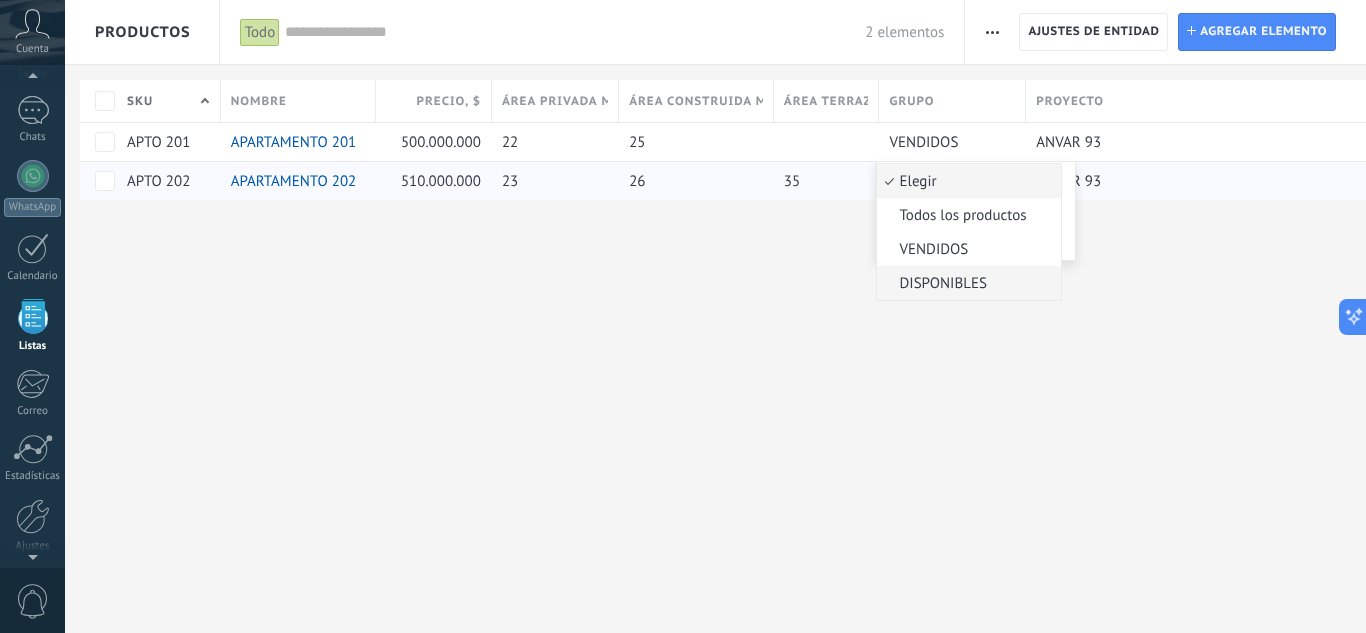 click on "DISPONIBLES" at bounding box center (966, 283) 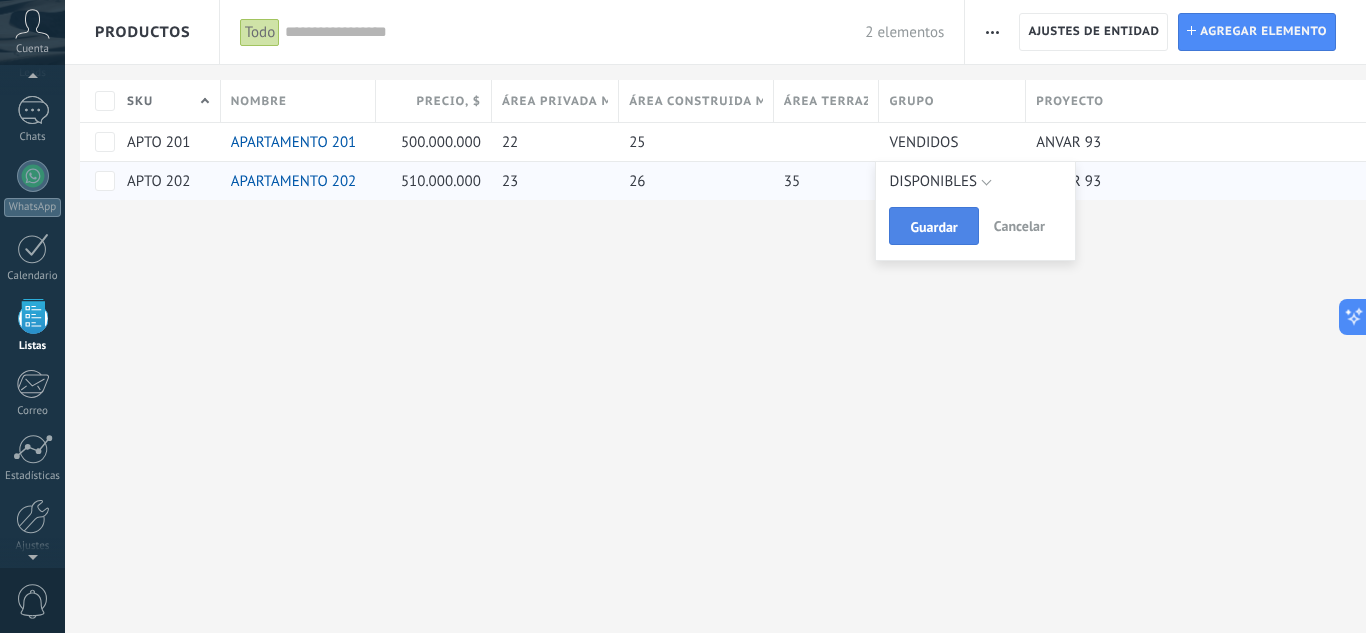 click on "Guardar" at bounding box center (933, 227) 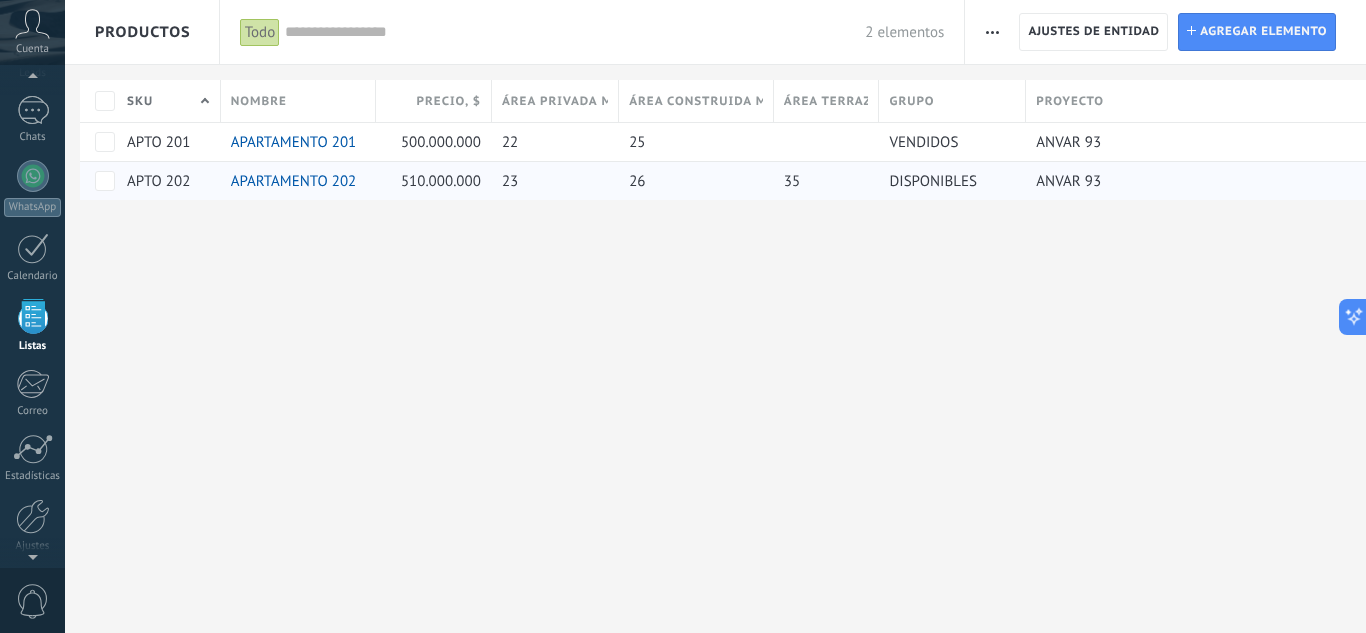 click on "**********" at bounding box center [715, 316] 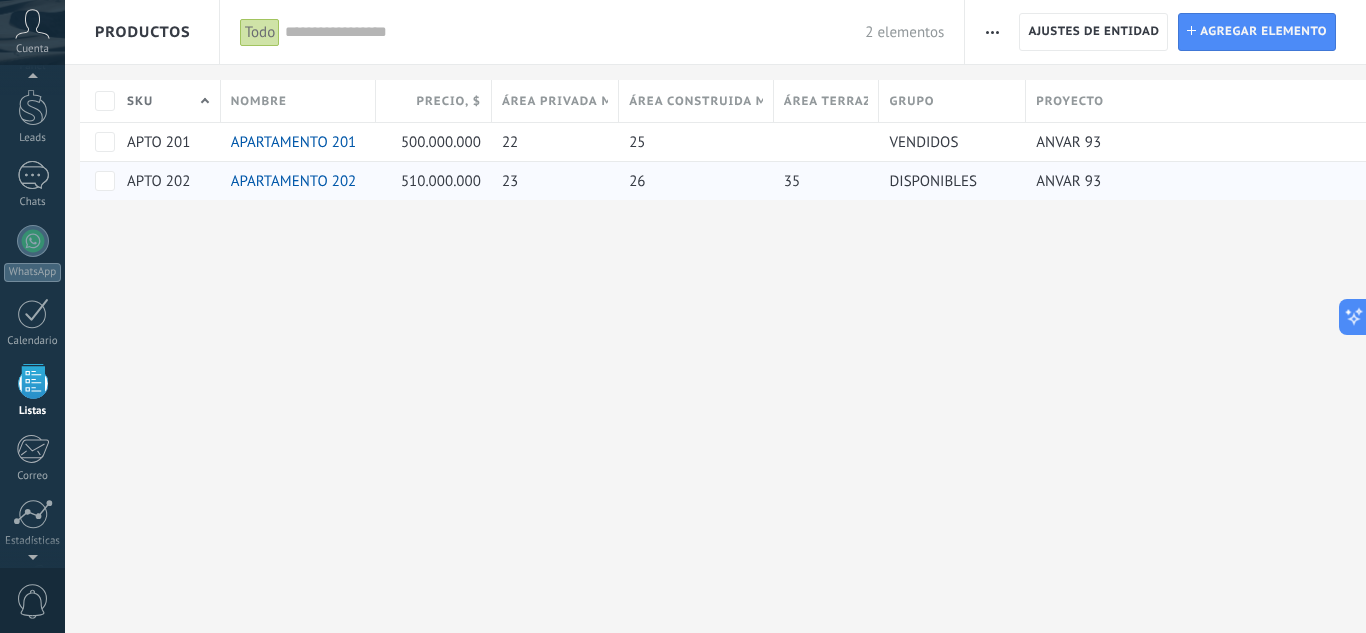 scroll, scrollTop: 0, scrollLeft: 0, axis: both 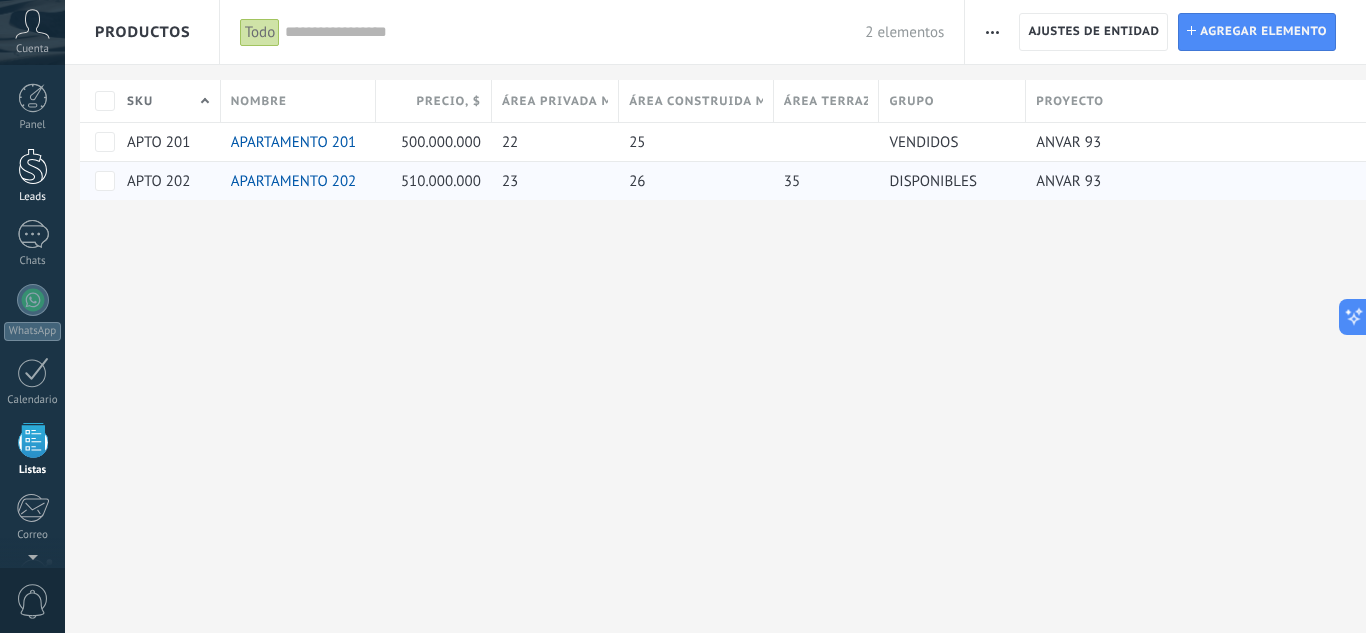 click at bounding box center [33, 166] 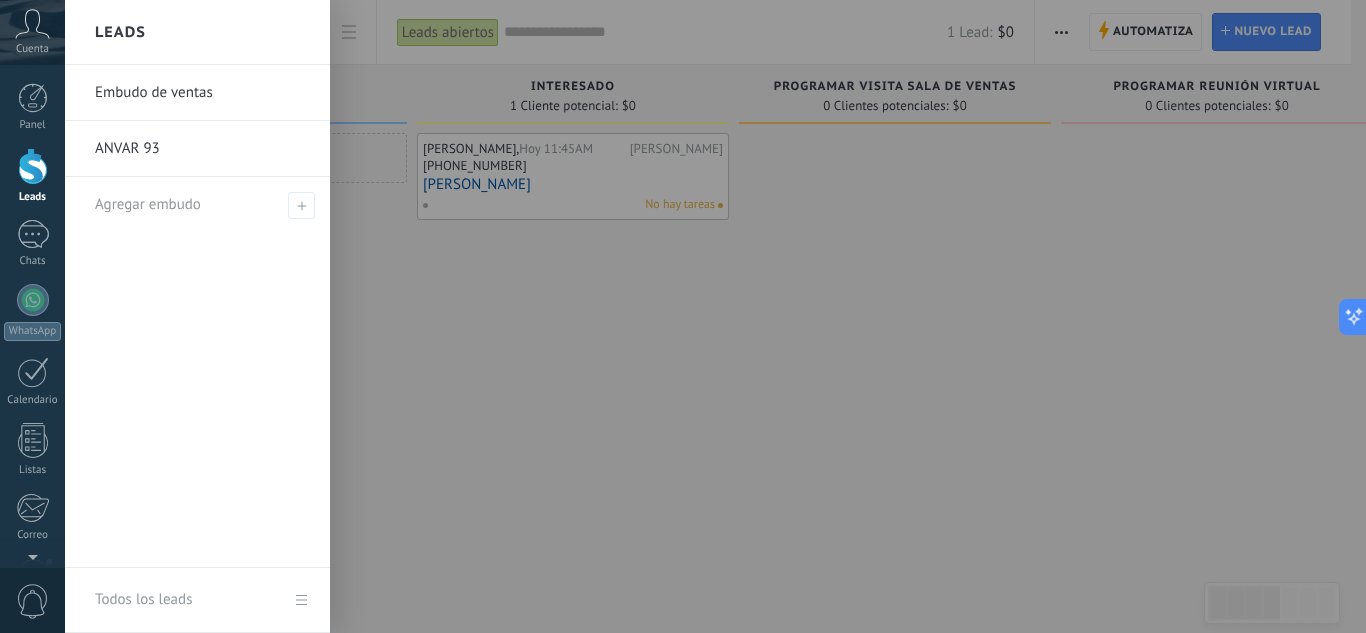 click at bounding box center (33, 166) 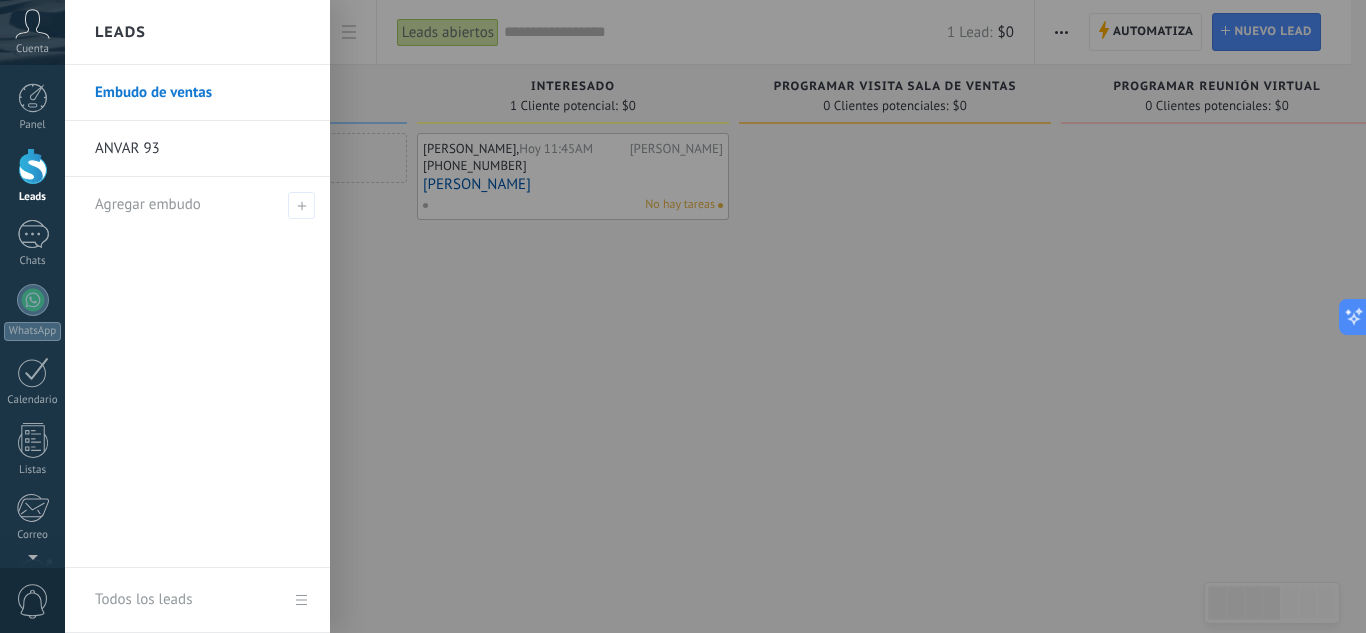 click on "Leads" at bounding box center [197, 32] 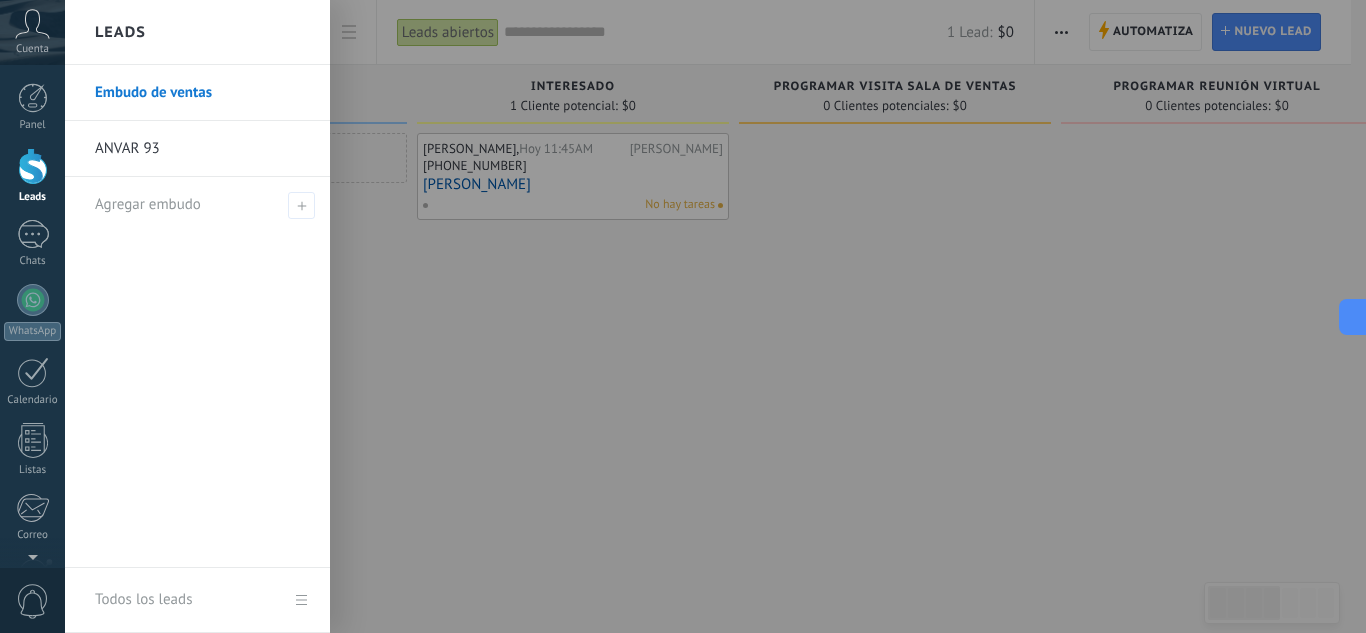 click on "Todos los leads" at bounding box center (143, 600) 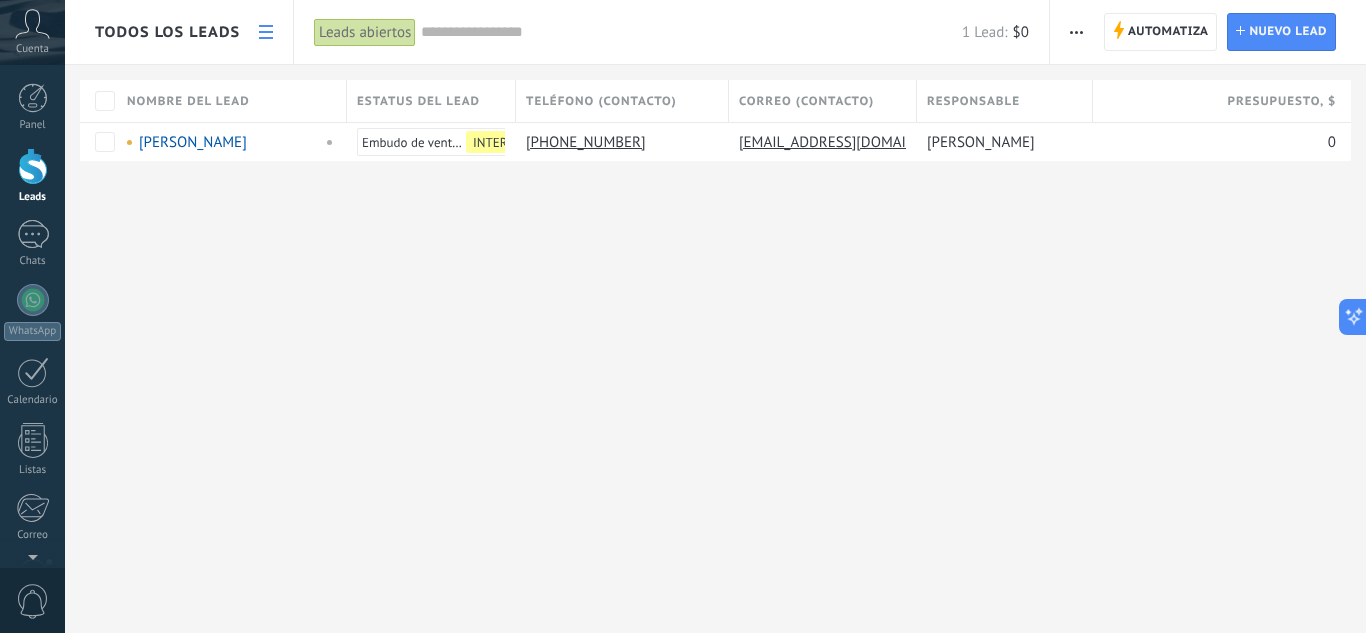 click on "Todos los leads" at bounding box center (167, 32) 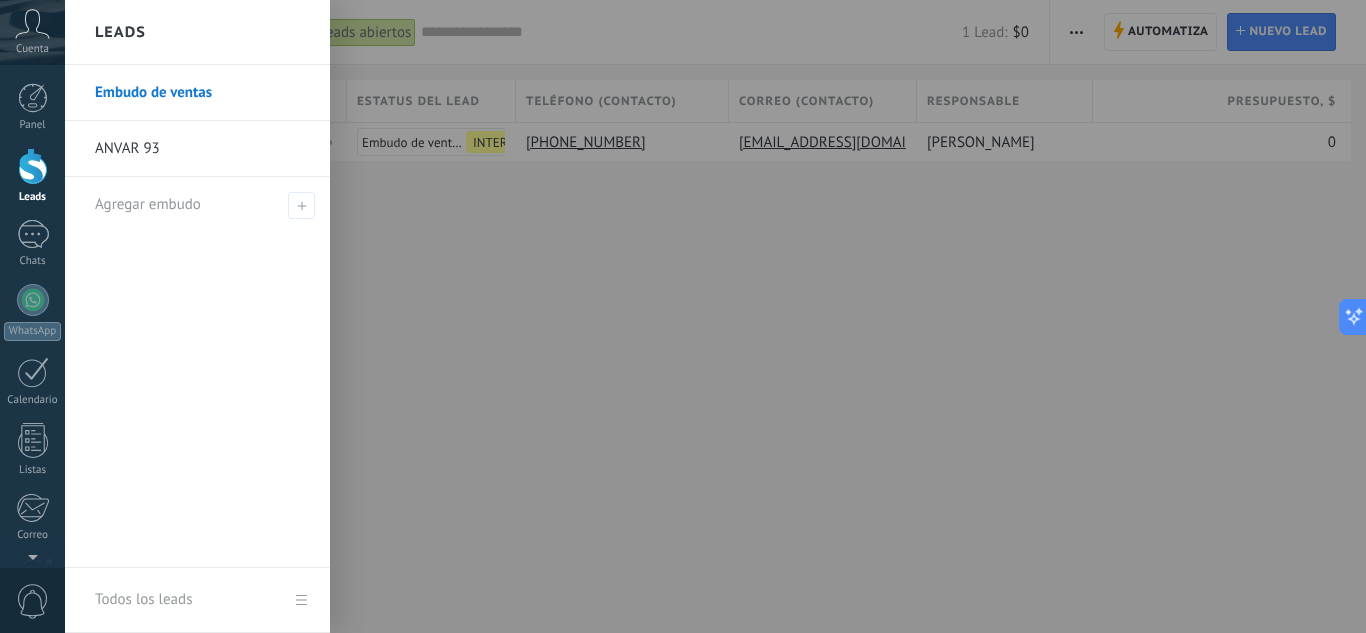 click on "Todos los leads" at bounding box center [197, 600] 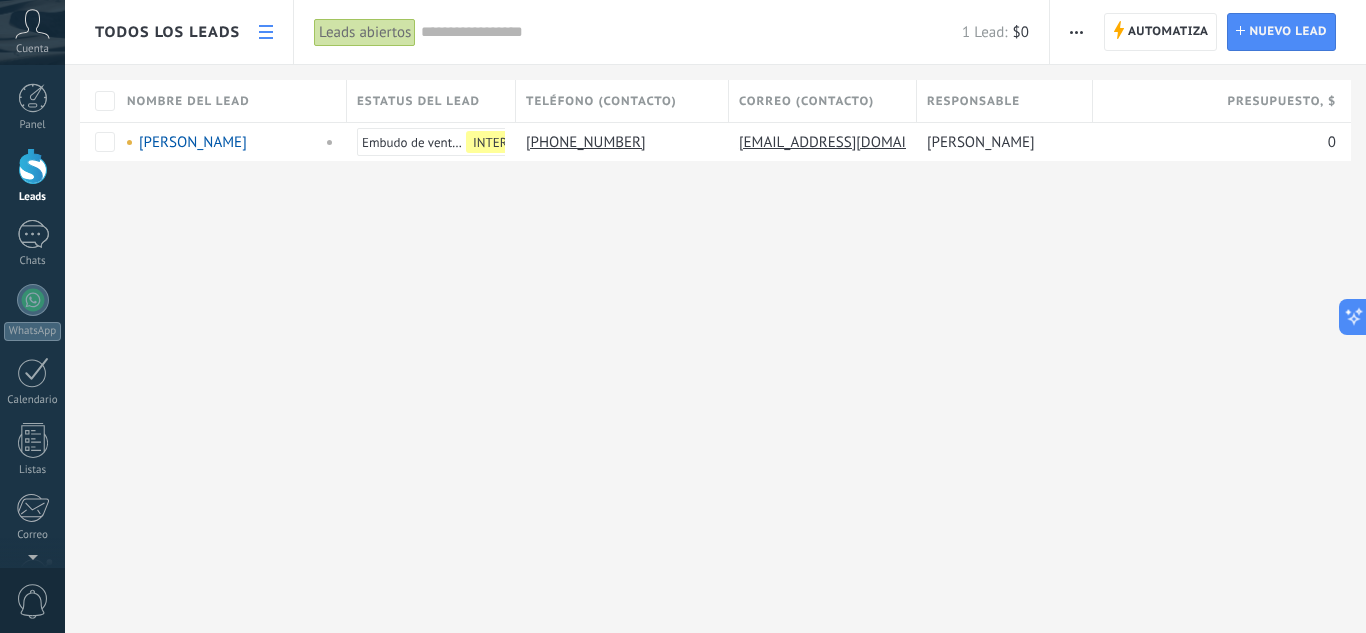 click at bounding box center [1076, 32] 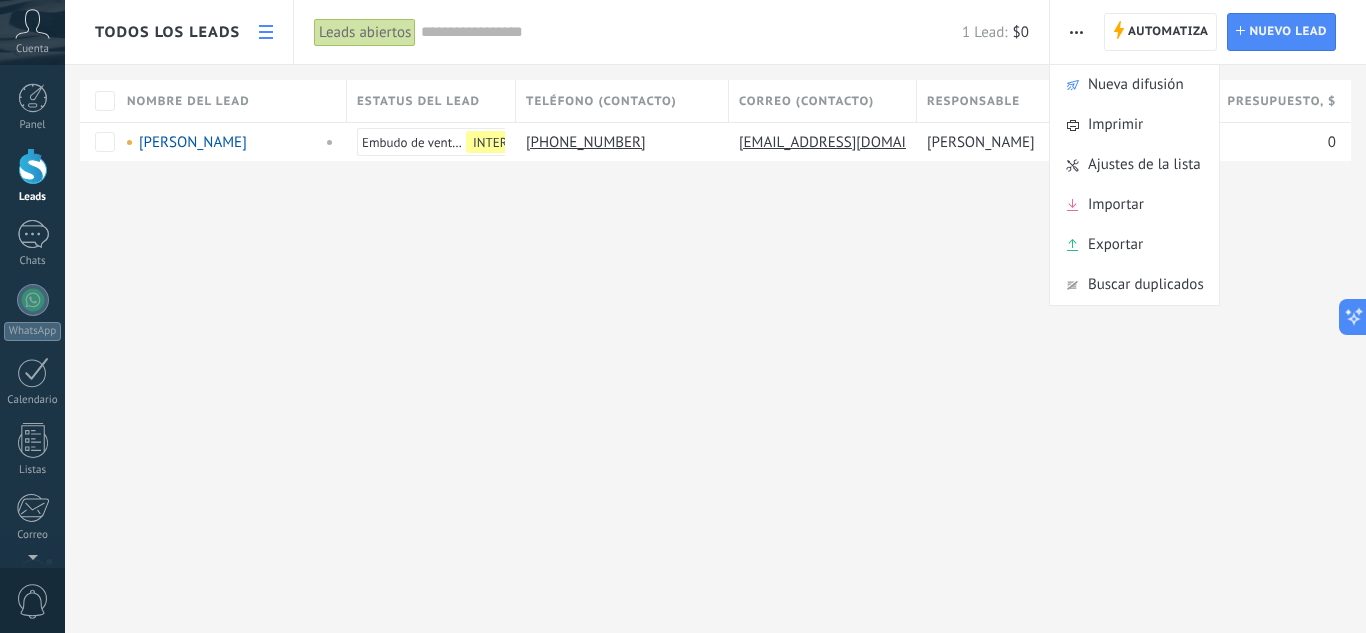 click on "Todos los leads Automatiza Nueva difusión Imprimir Ajustes de la lista Importar Exportar Buscar duplicados Automatiza Automatiza Lead Nuevo lead Leads abiertos Aplicar 1 Lead:  $0 Leads abiertos Mis leads Leads ganados Leads perdidos Leads sin tareas Leads atrasados Eliminados Guardar Propiedades de leads Todo el tiempo Todo el tiempo Hoy Ayer Últimos  ** 30  dias Esta semana La última semana Este mes El mes pasado Este trimestre Este año Leads Entrantes CONTACTO INICIAL INTERESADO PROGRAMAR VISITA SALA DE VENTAS PROGRAMAR REUNIÓN VIRTUAL NEGOCIACIÓN EN PROCESO DE VINCULACIÓN SEGUIMIENTO VENTA LOGRADA VENTA PERDIDA Leads Entrantes Contacto inicial Negociación Tomar decisión Logrado con éxito Ventas Perdidos Seleccionar todo Presupuesto insuficiente No hay necesidad para el producto No satisfecho con las condiciones Comprado del competidor Razón no definida Razones de pérdidas Seleccionar todo Tel. Correo Formulario Chat Todo valores Seleccionar todo Hoy Mañana Esta semana Este mes Este trimestre" at bounding box center (715, 316) 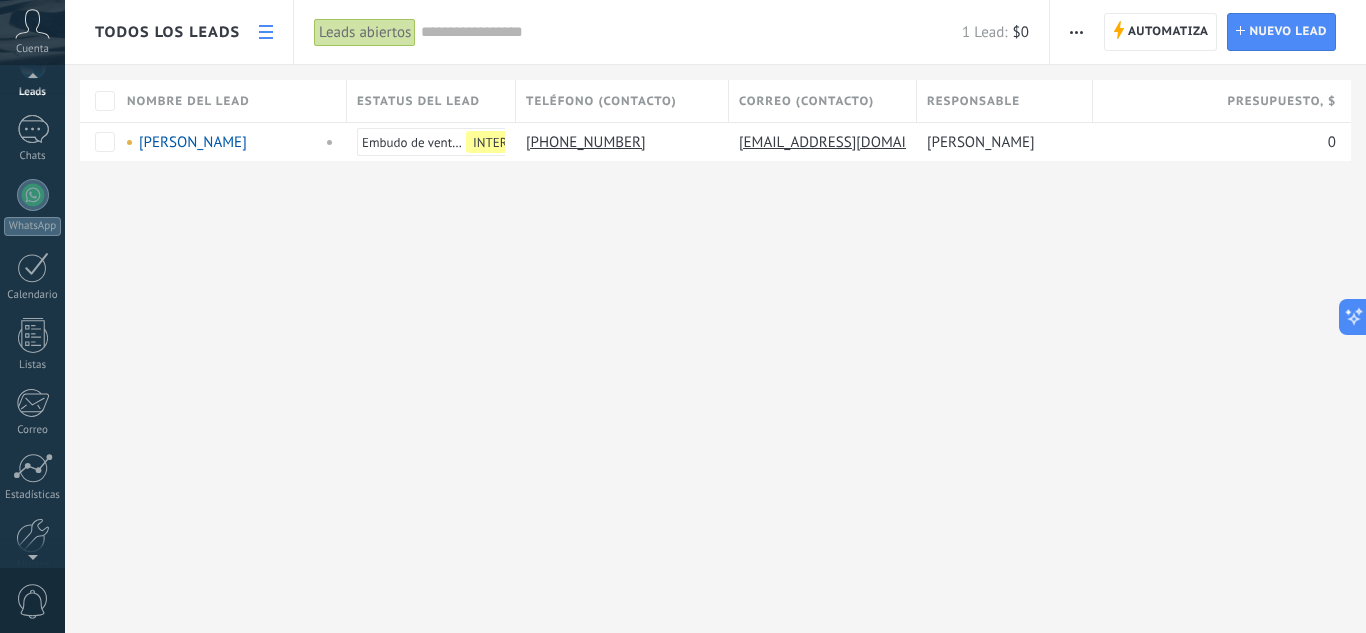 scroll, scrollTop: 0, scrollLeft: 0, axis: both 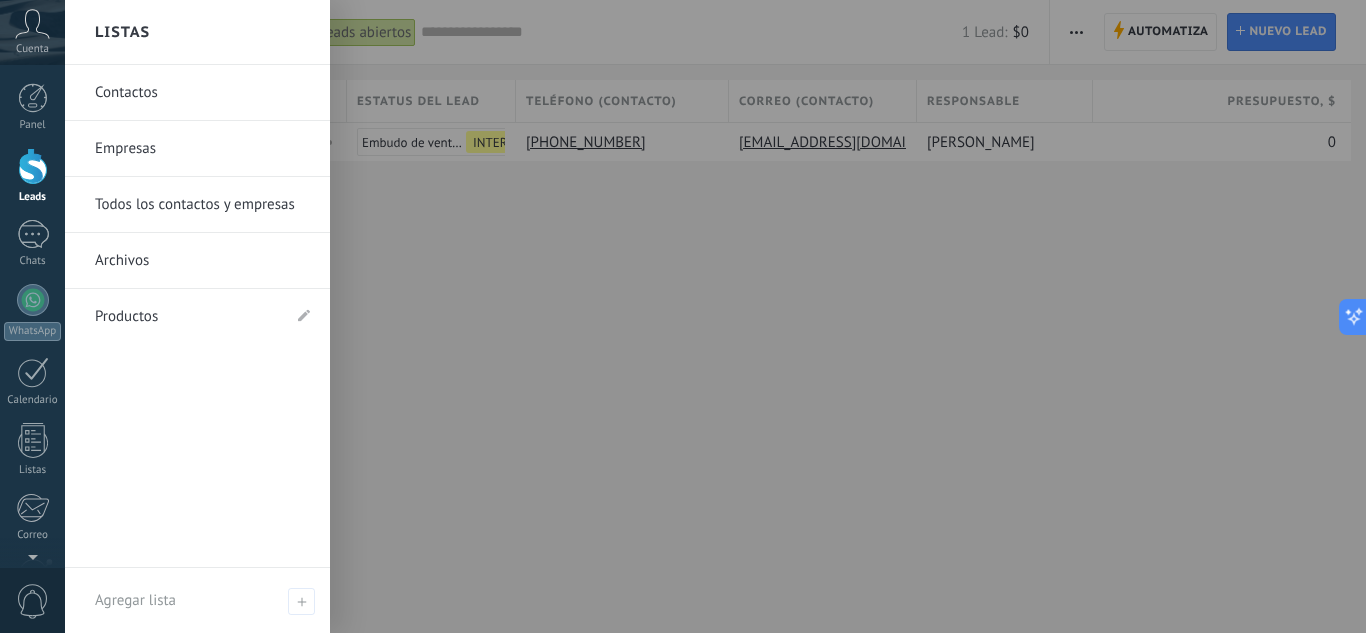 click on "Archivos" at bounding box center [202, 261] 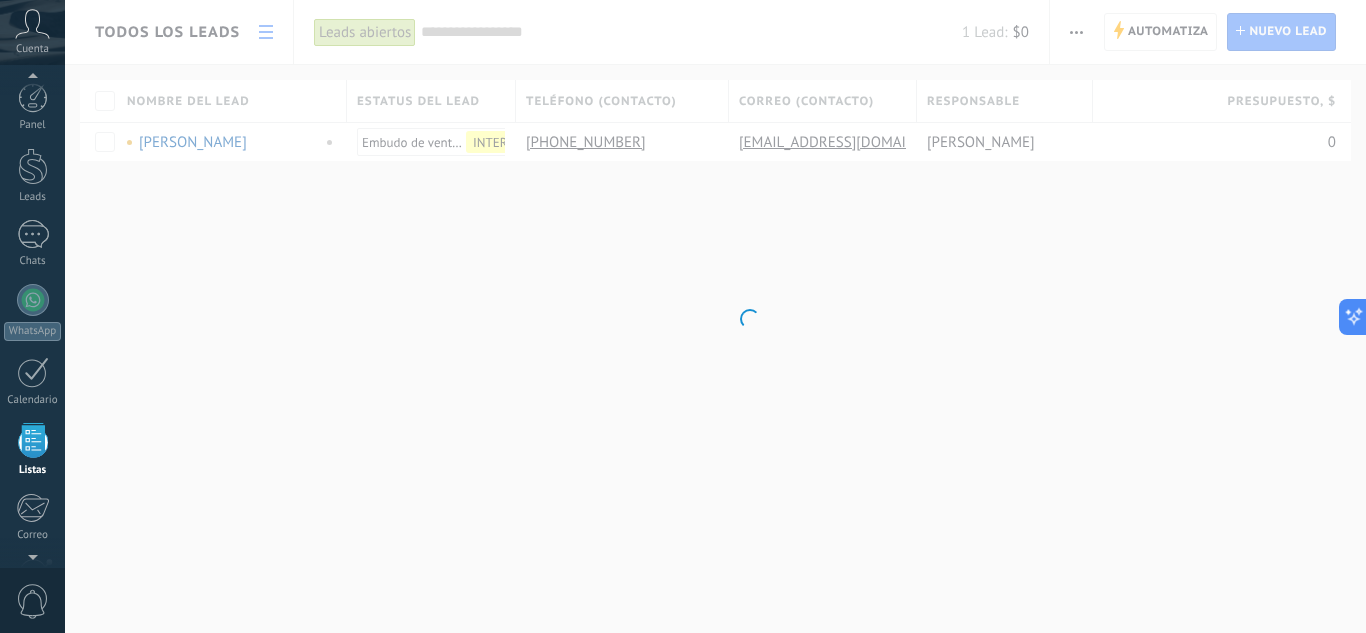 scroll, scrollTop: 124, scrollLeft: 0, axis: vertical 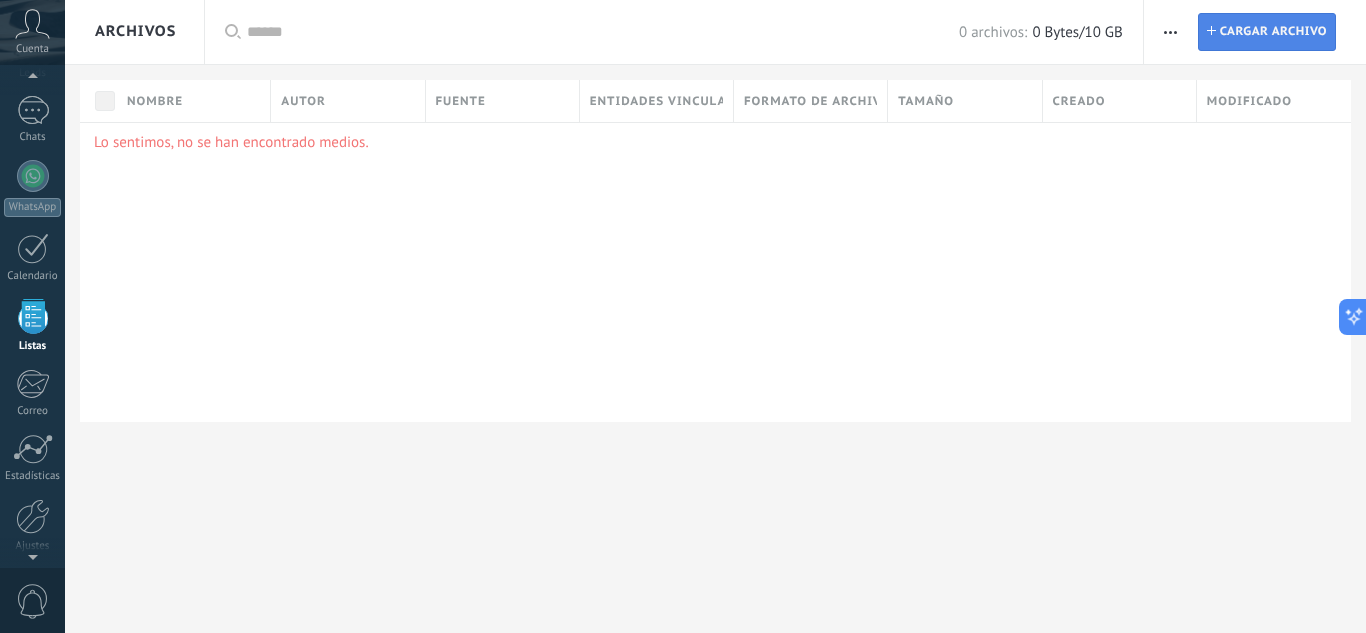 click on "Cargar archivo" at bounding box center (1273, 32) 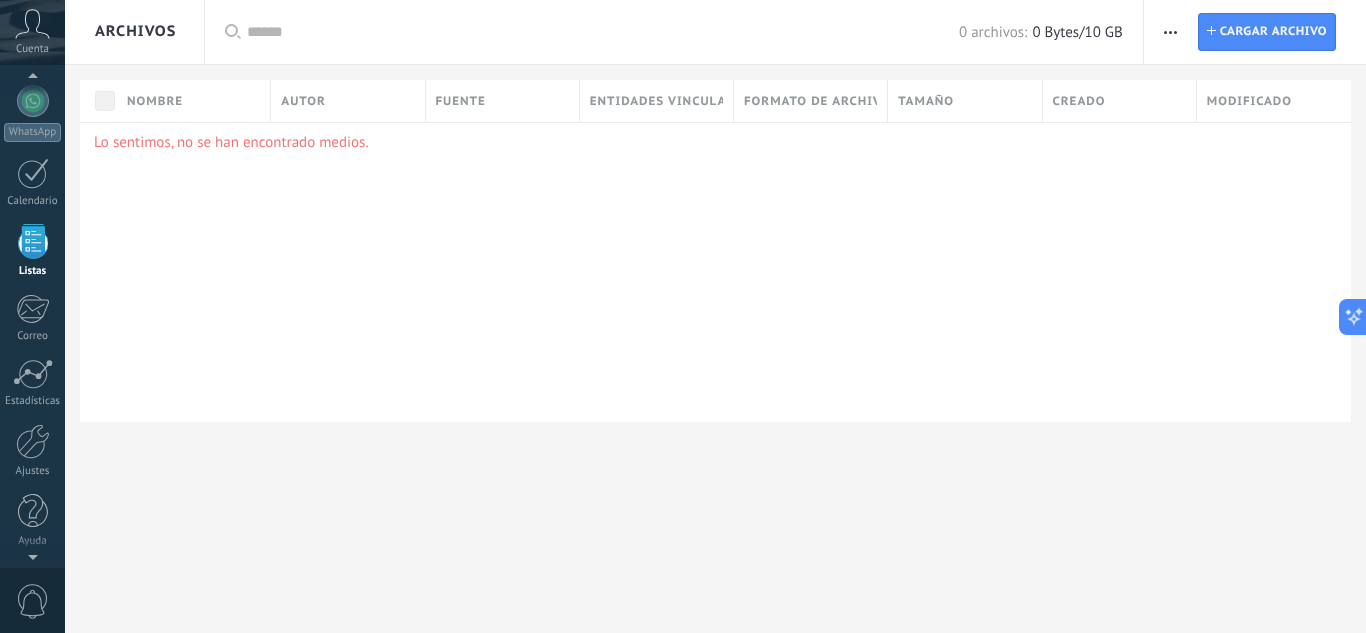 scroll, scrollTop: 0, scrollLeft: 0, axis: both 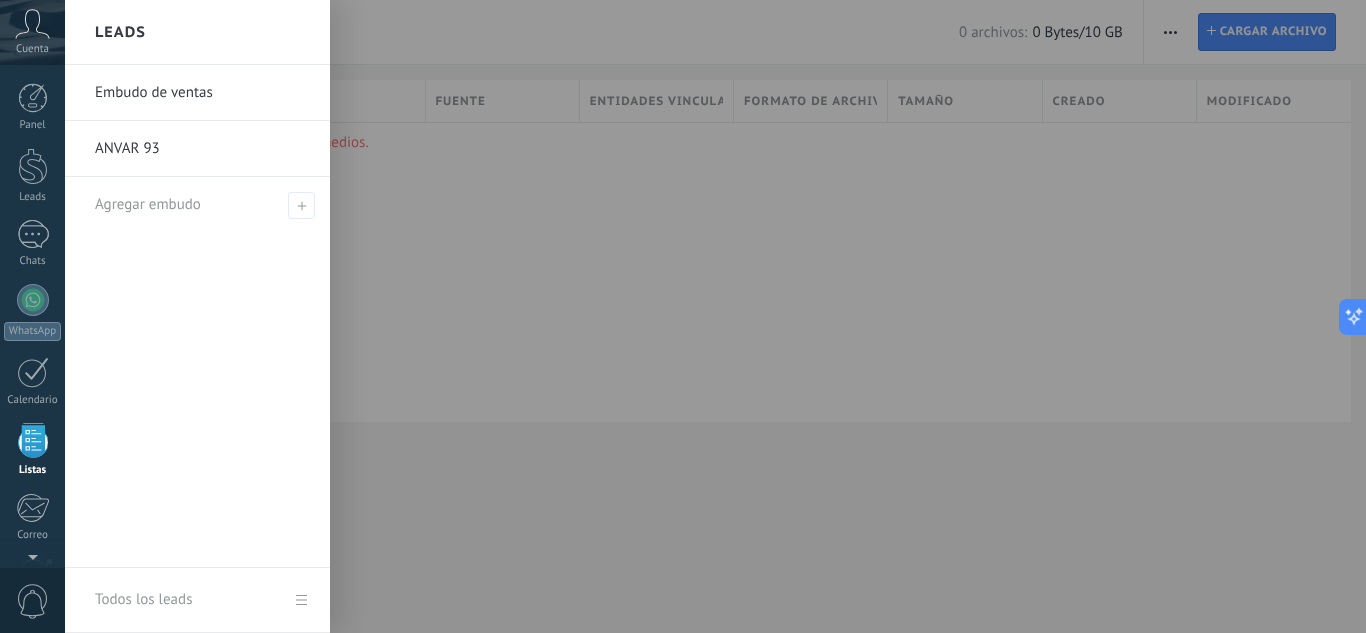 click on "Embudo de ventas" at bounding box center [202, 93] 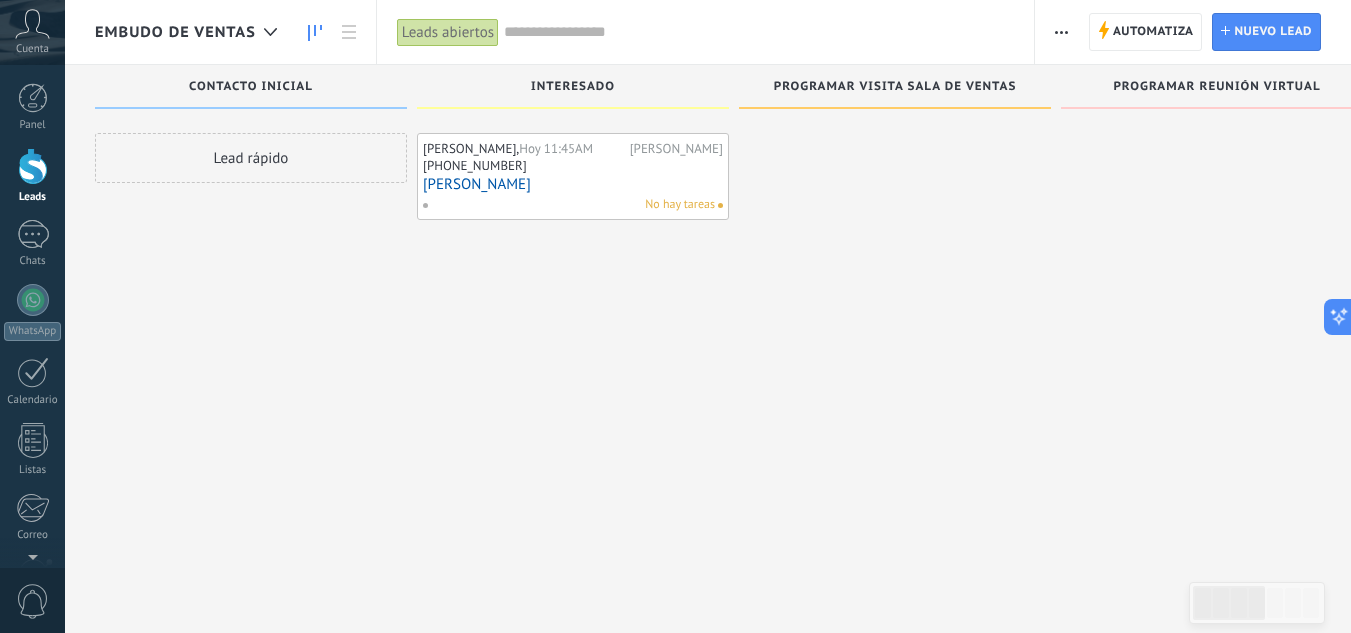 click on "Embudo de ventas" at bounding box center [175, 32] 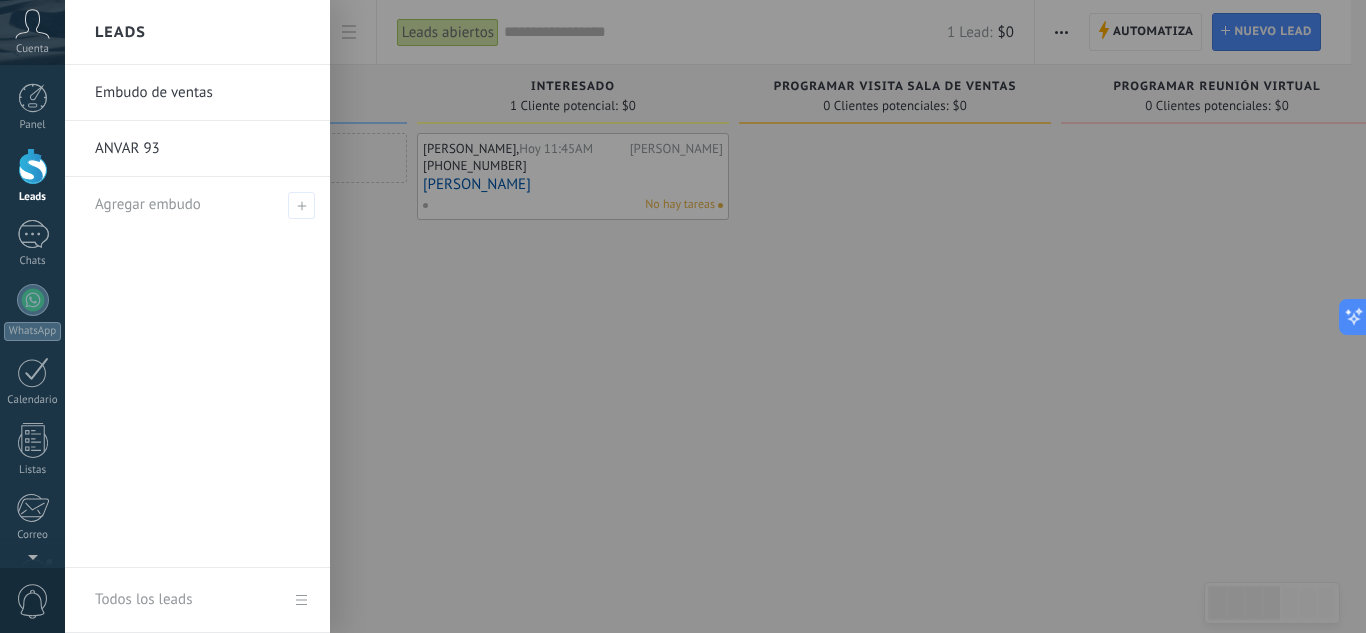click on "Embudo de ventas" at bounding box center (202, 93) 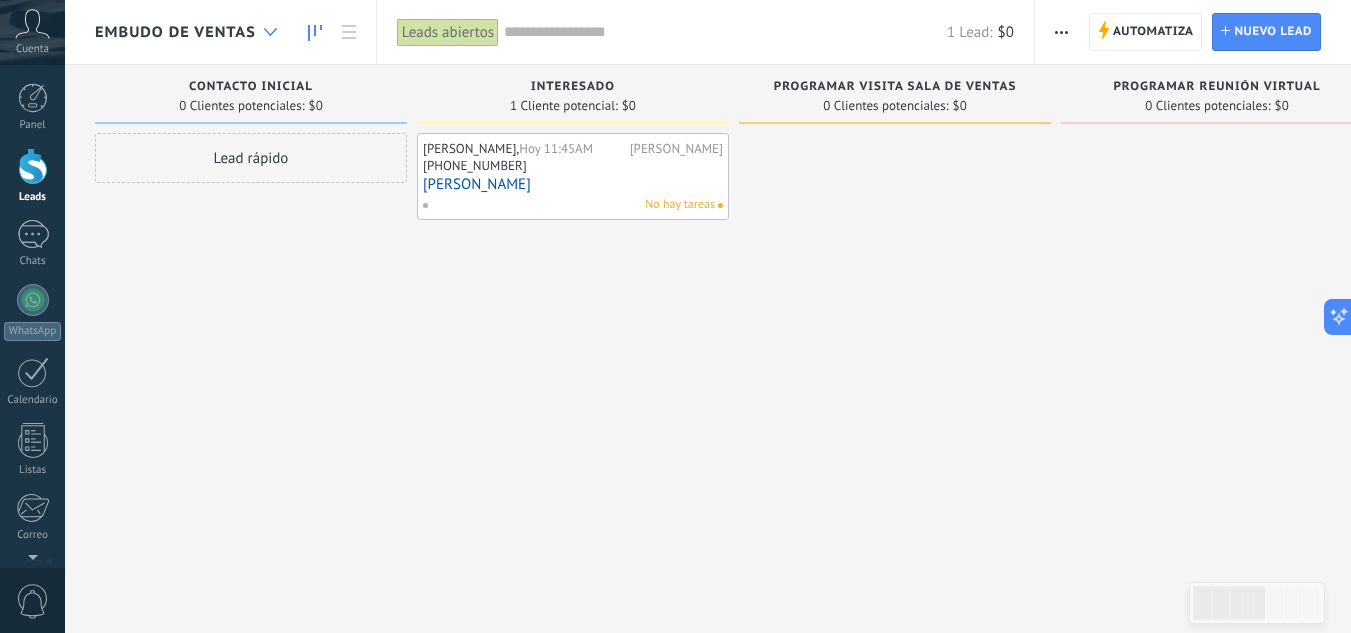 click at bounding box center (270, 32) 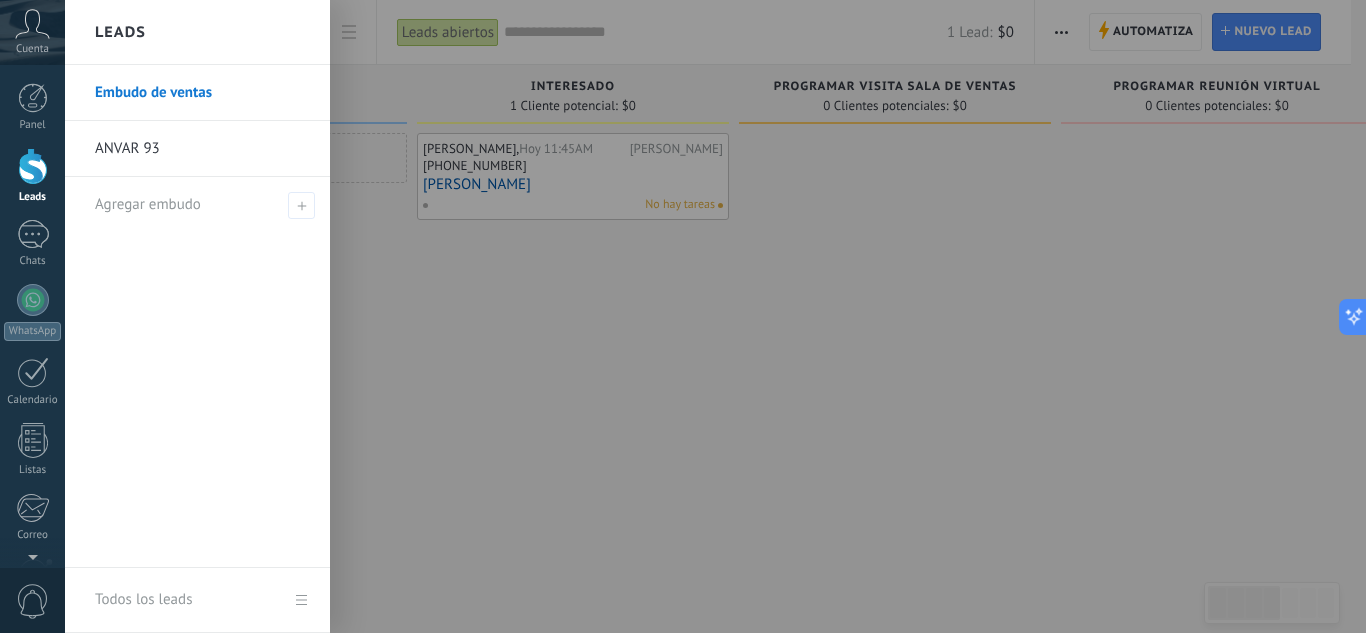 drag, startPoint x: 207, startPoint y: 109, endPoint x: 769, endPoint y: 286, distance: 589.21387 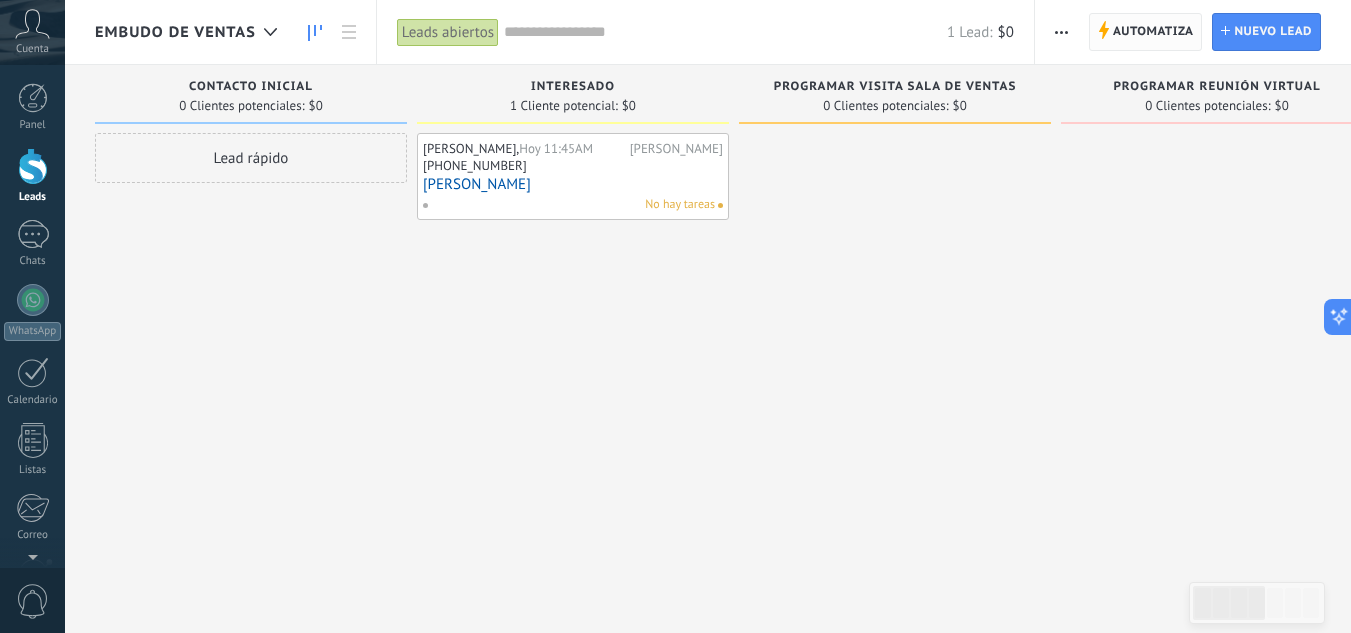 click on "Automatiza" at bounding box center [1153, 32] 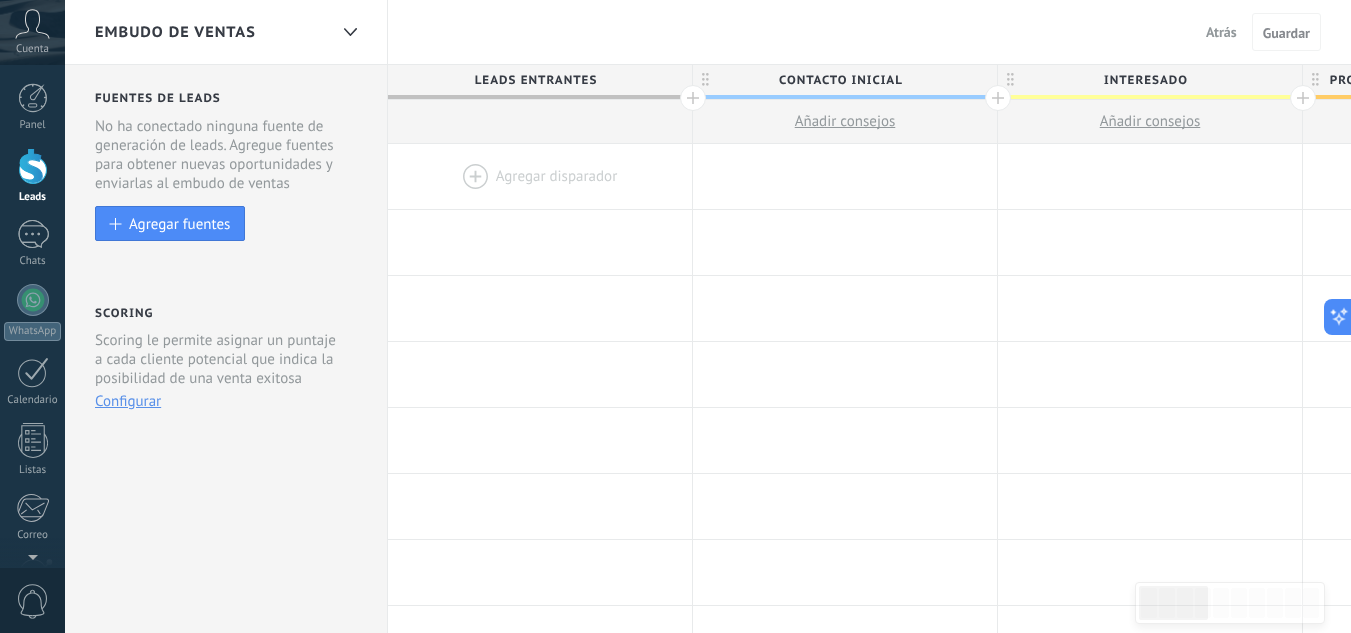 click on "Embudo de ventas" at bounding box center (211, 32) 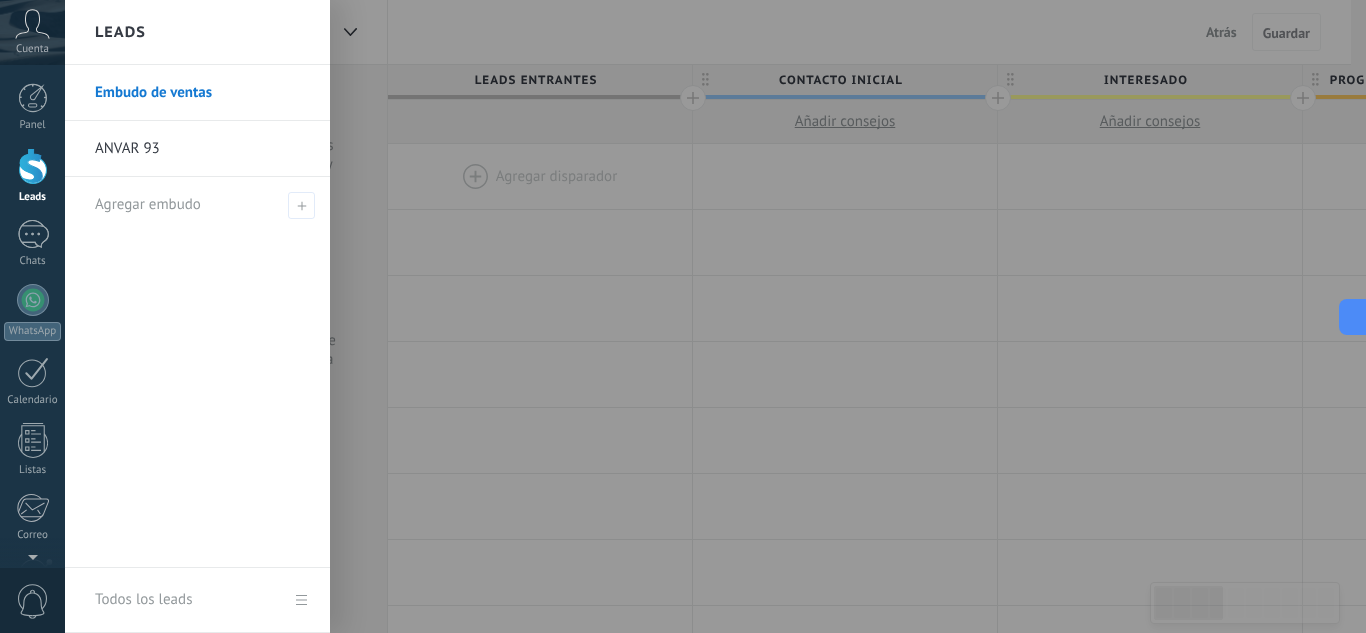 click at bounding box center (748, 316) 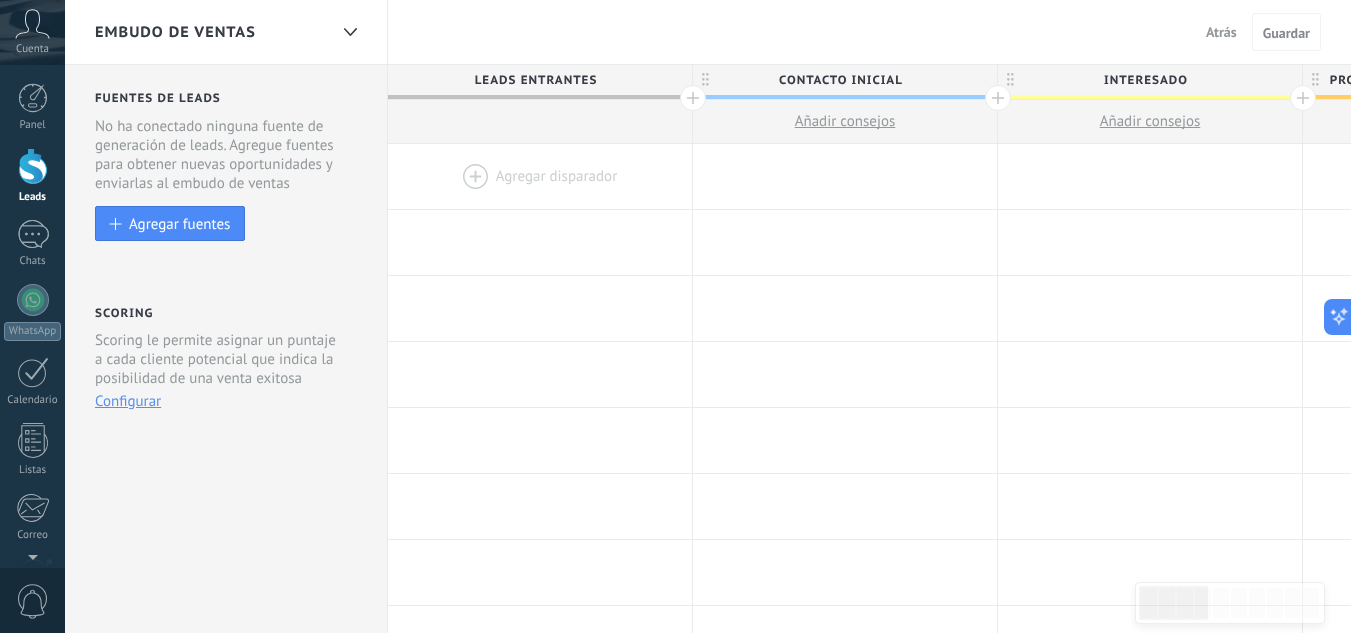 click on "Atrás" at bounding box center (1221, 32) 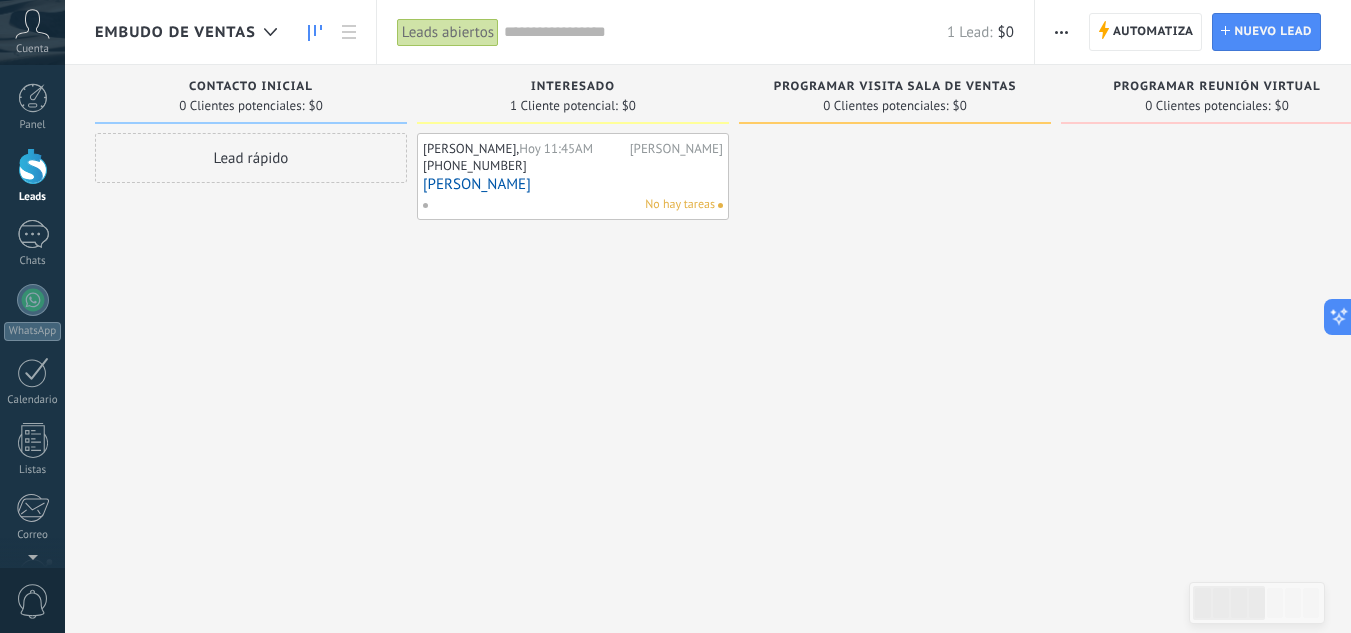 click at bounding box center (1061, 32) 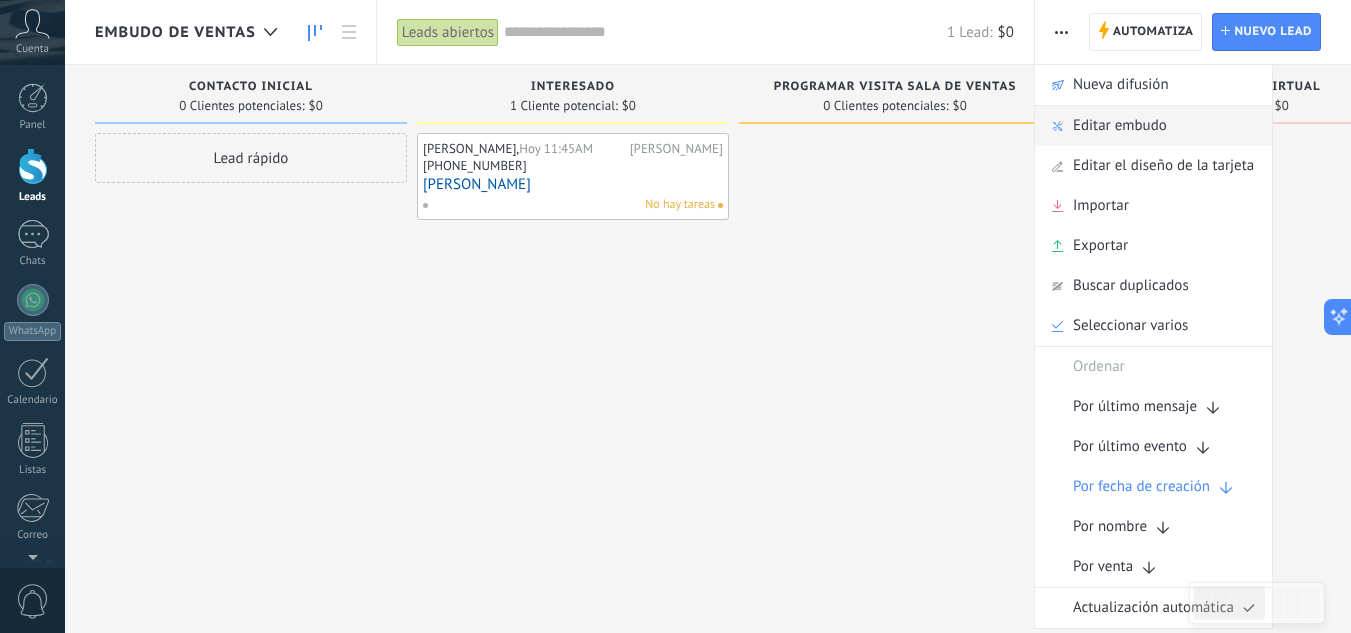 click on "Editar embudo" at bounding box center (1120, 126) 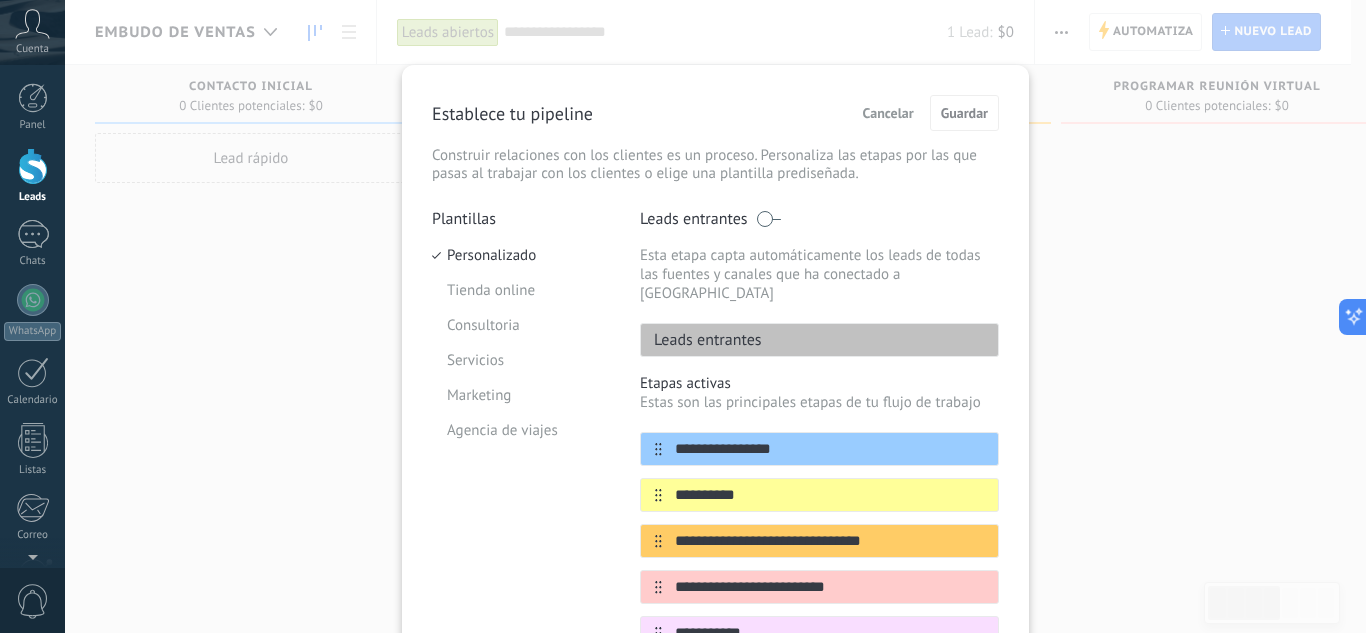 click on "Establece tu pipeline Cancelar Guardar" at bounding box center (715, 113) 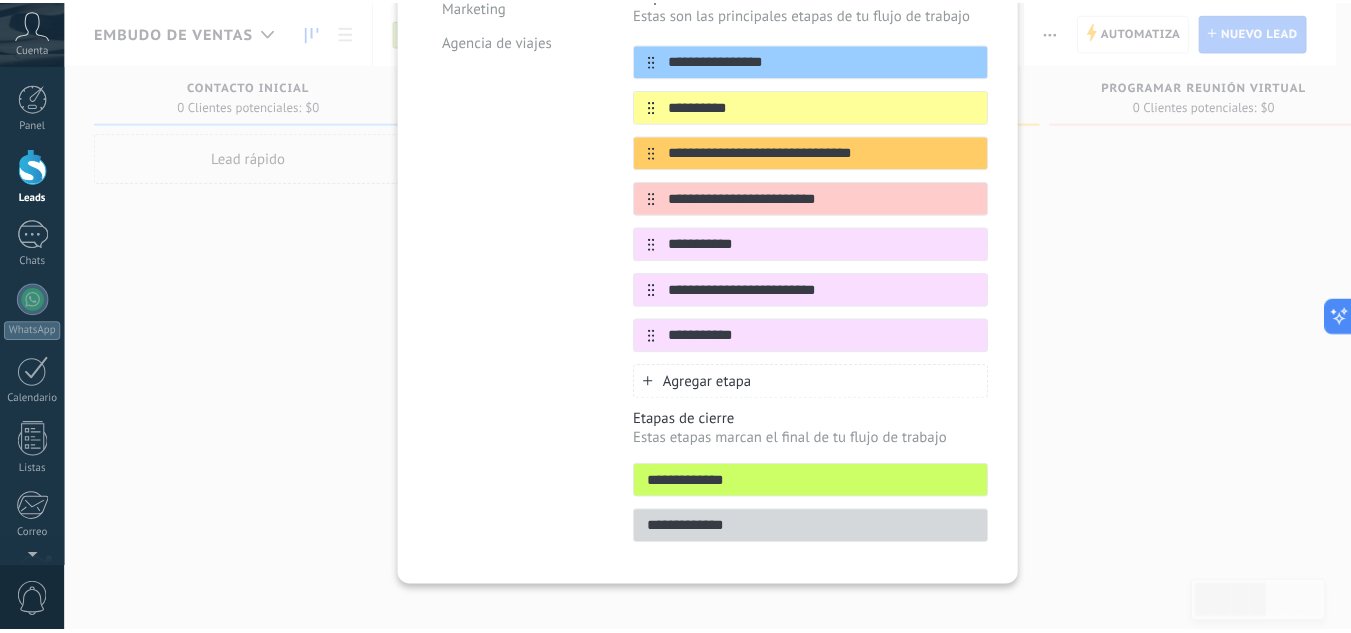 scroll, scrollTop: 0, scrollLeft: 0, axis: both 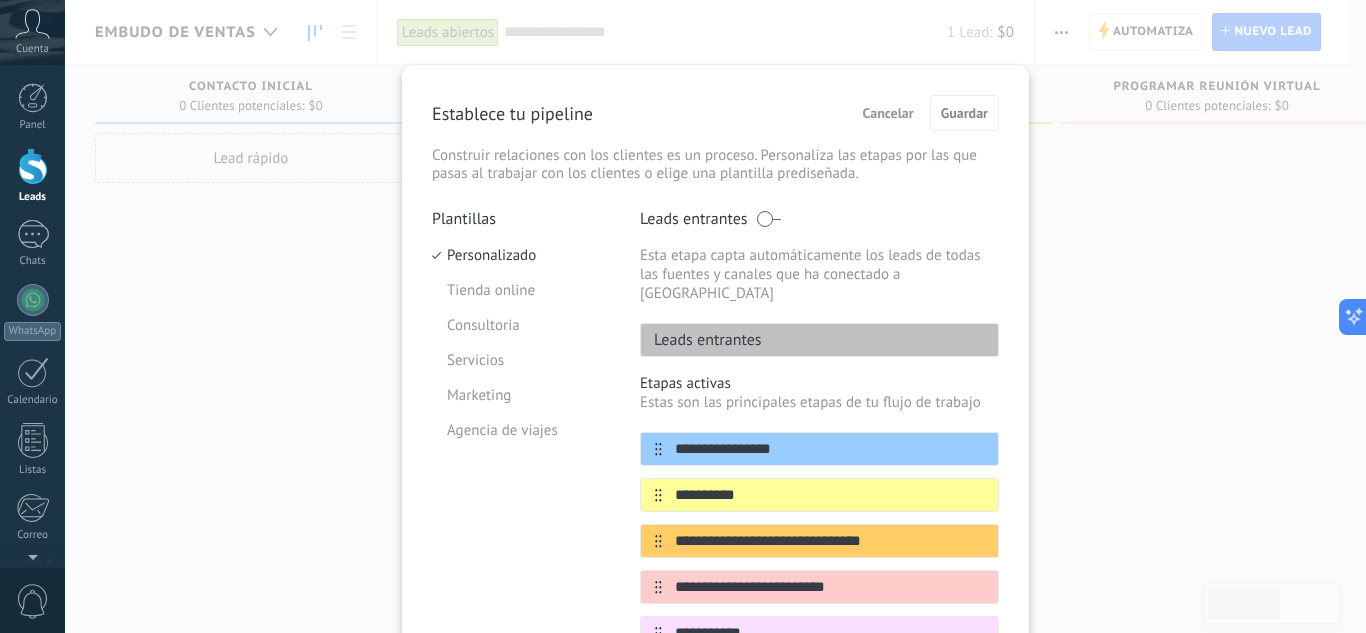 click on "Cancelar" at bounding box center (888, 113) 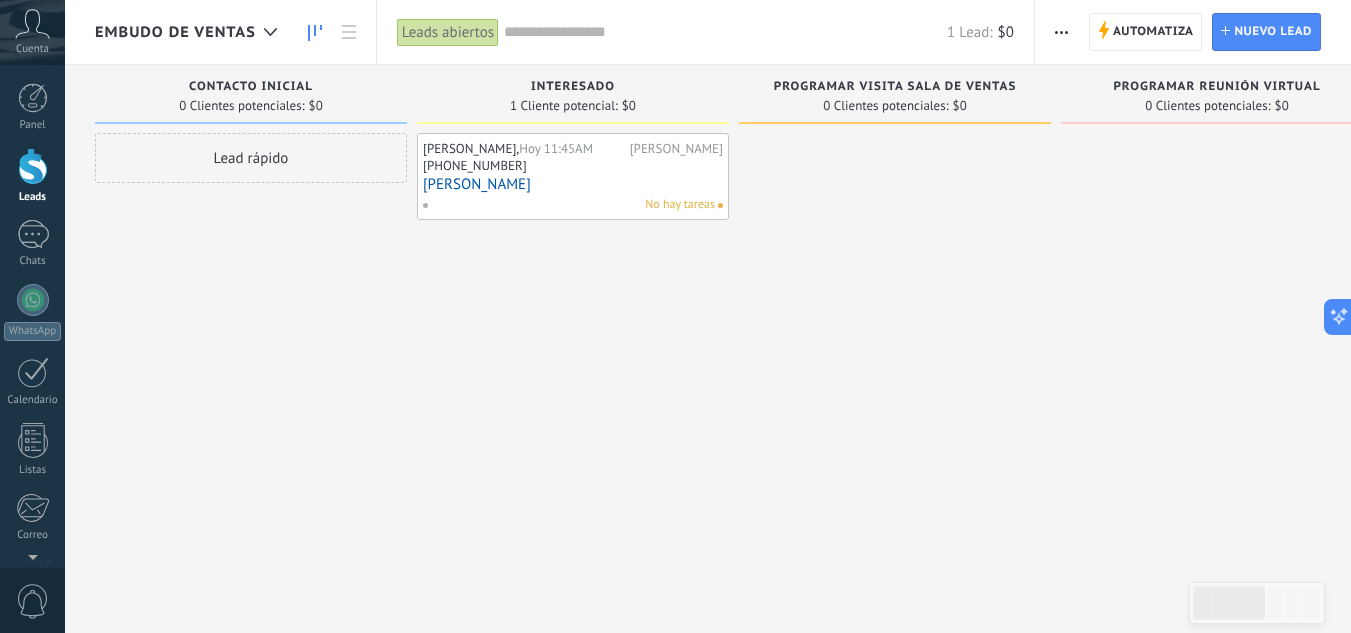 click 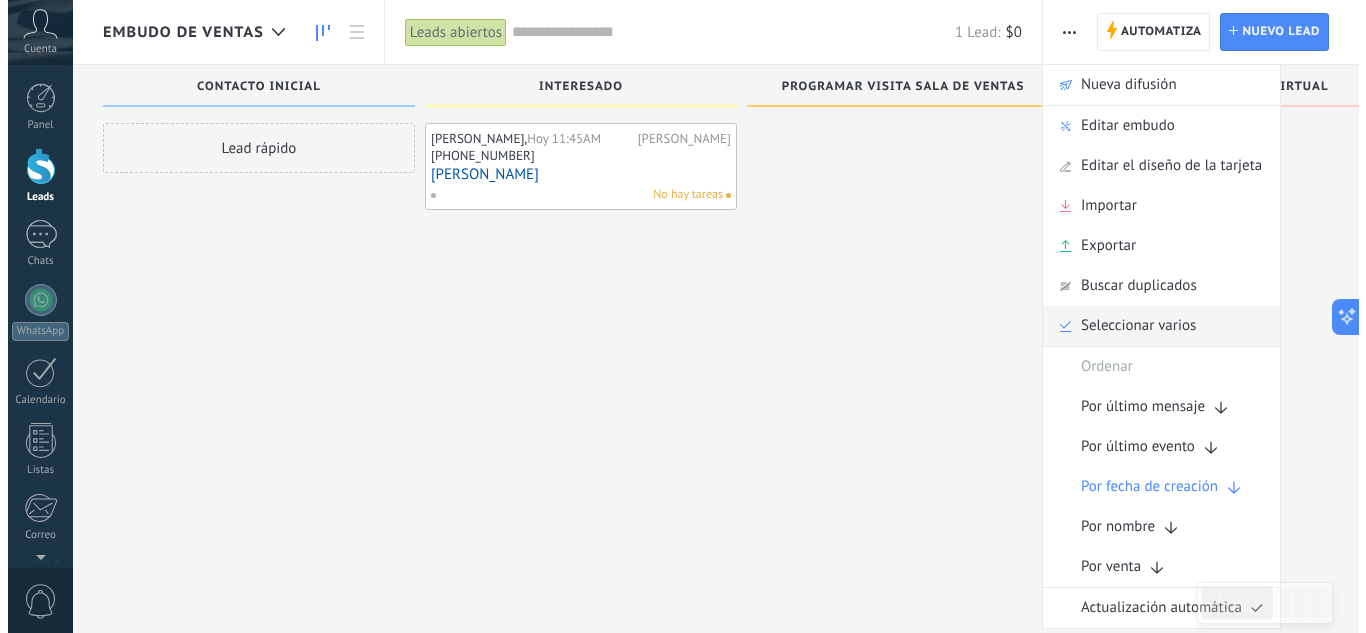 scroll, scrollTop: 0, scrollLeft: 0, axis: both 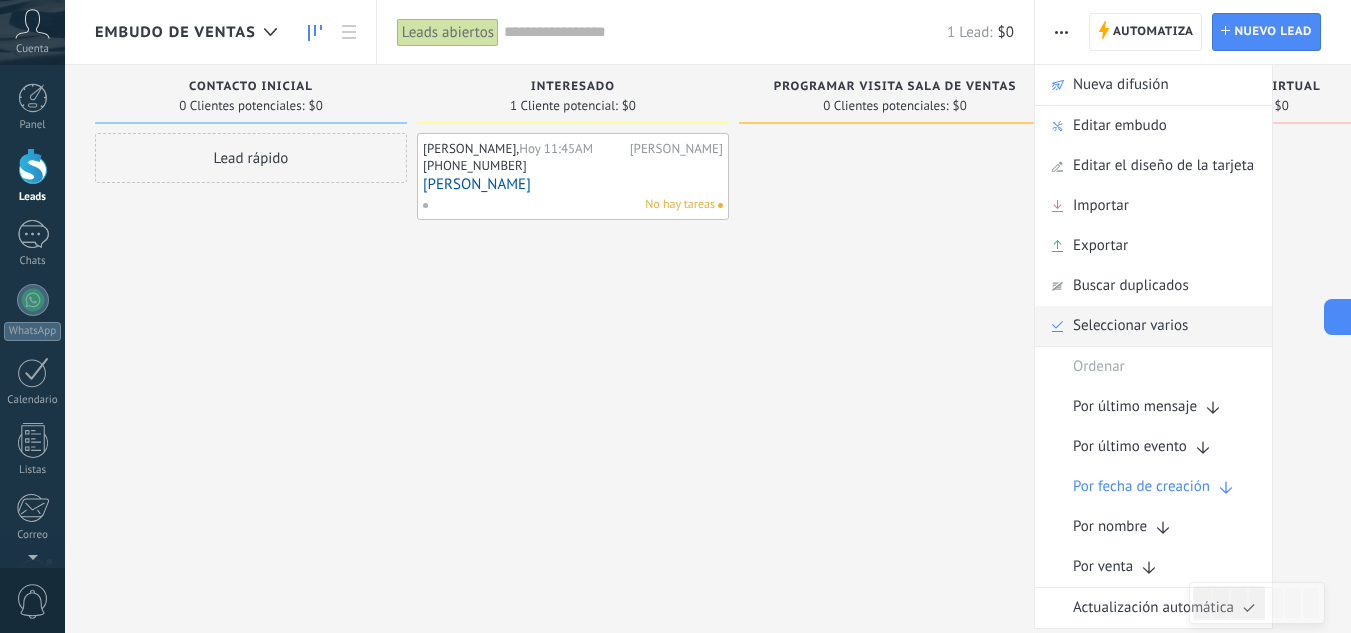 click on "Seleccionar varios" at bounding box center (1130, 326) 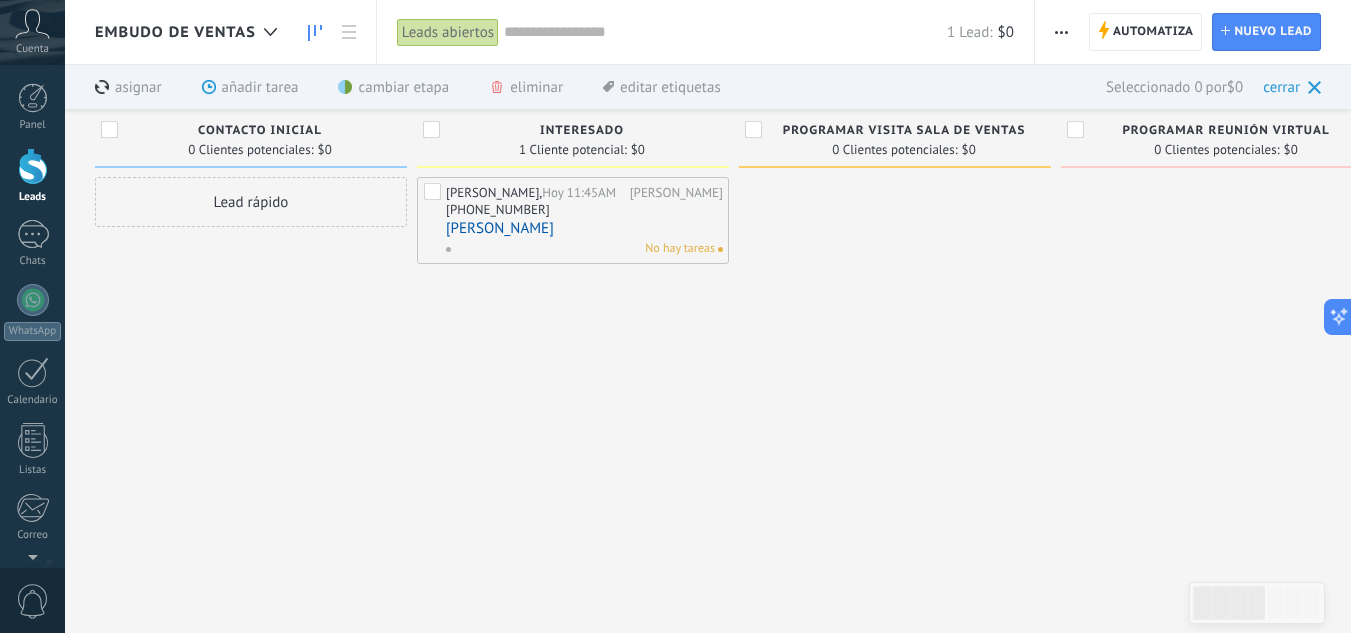 click on "PROGRAMAR VISITA SALA DE VENTAS 0  Clientes potenciales:  $0" at bounding box center (900, 329) 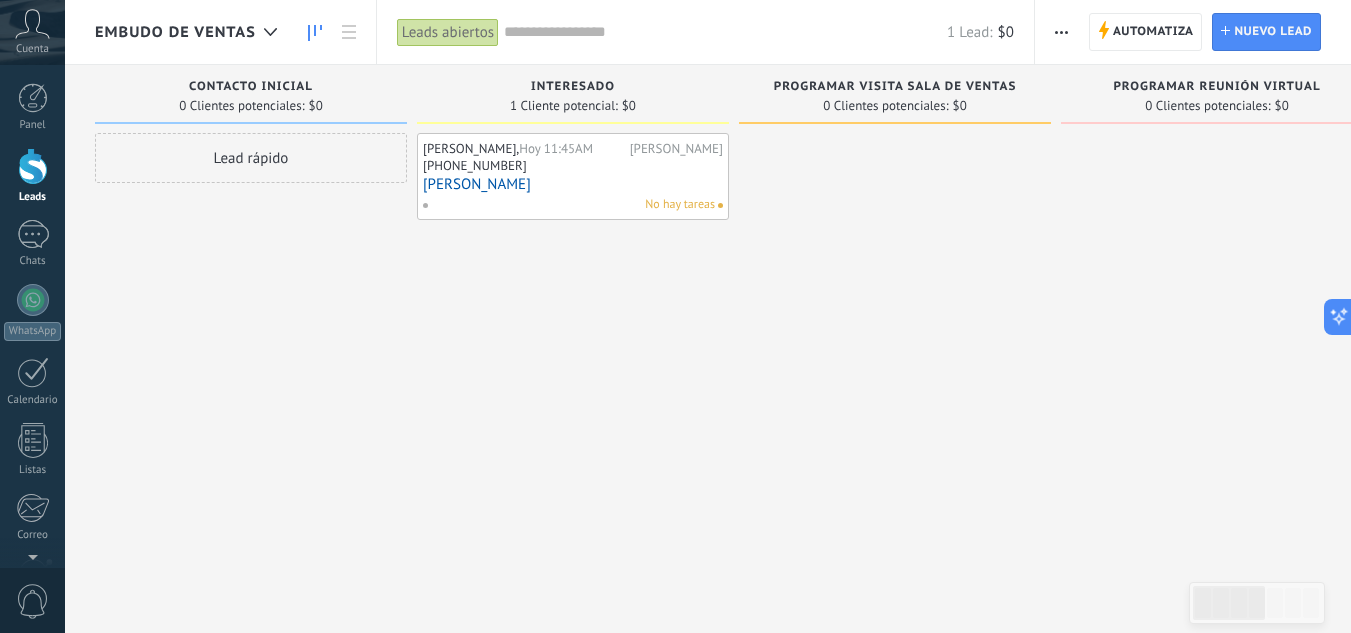 click at bounding box center (1061, 32) 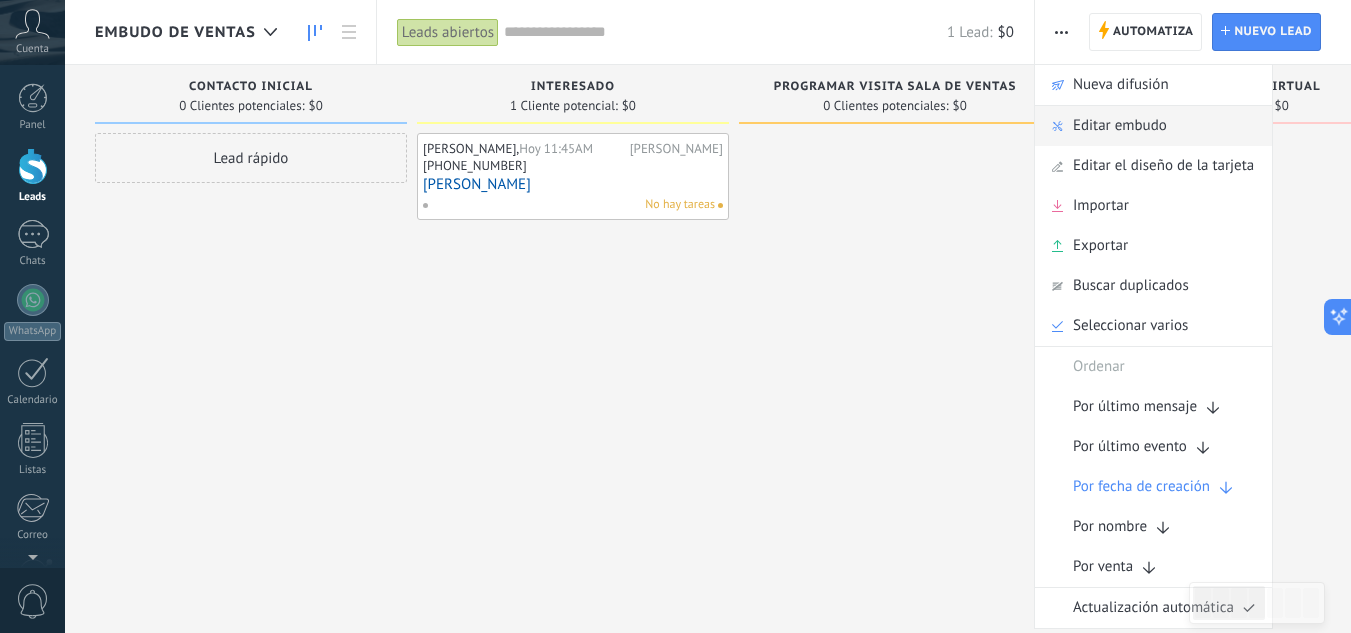 click on "Editar embudo" at bounding box center (1120, 126) 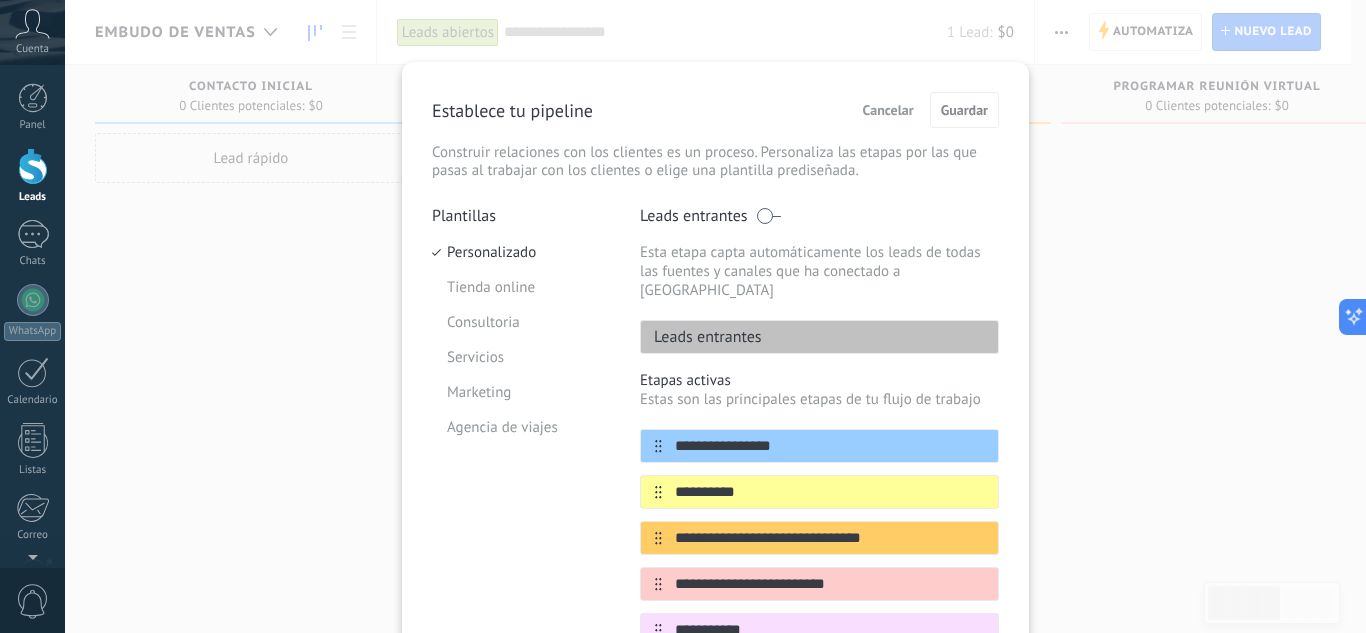 scroll, scrollTop: 0, scrollLeft: 0, axis: both 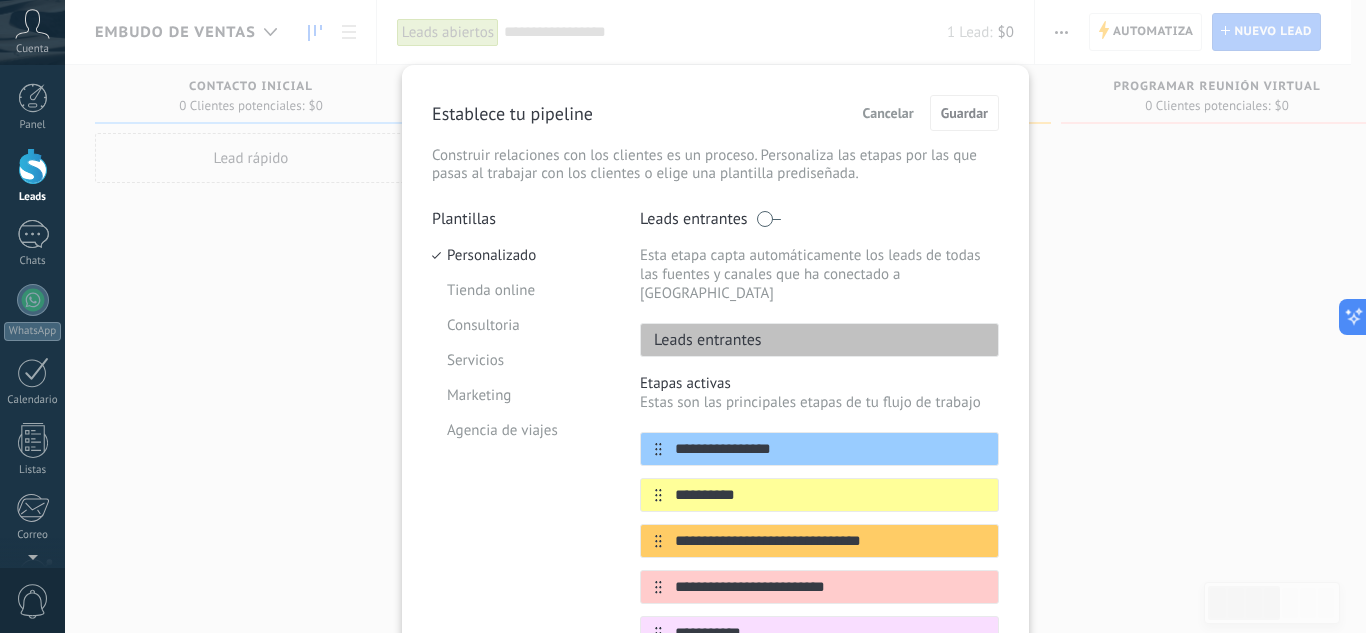 click on "Establece tu pipeline" at bounding box center [512, 113] 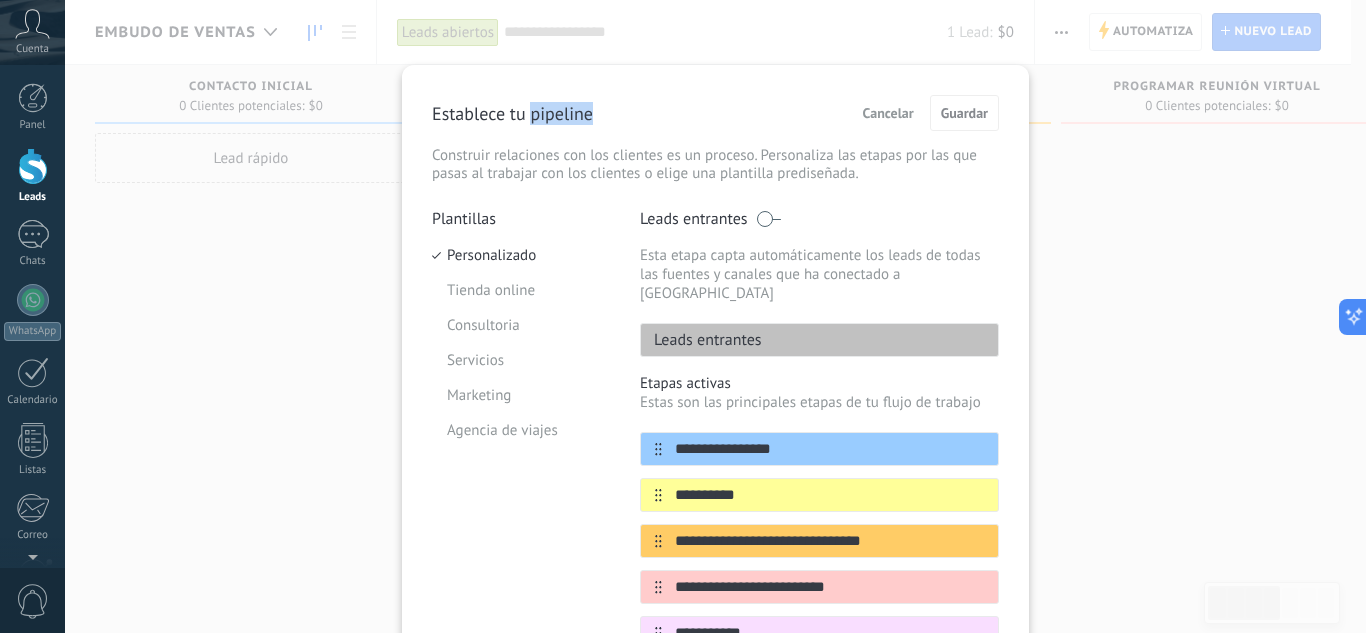 click on "Establece tu pipeline" at bounding box center [512, 113] 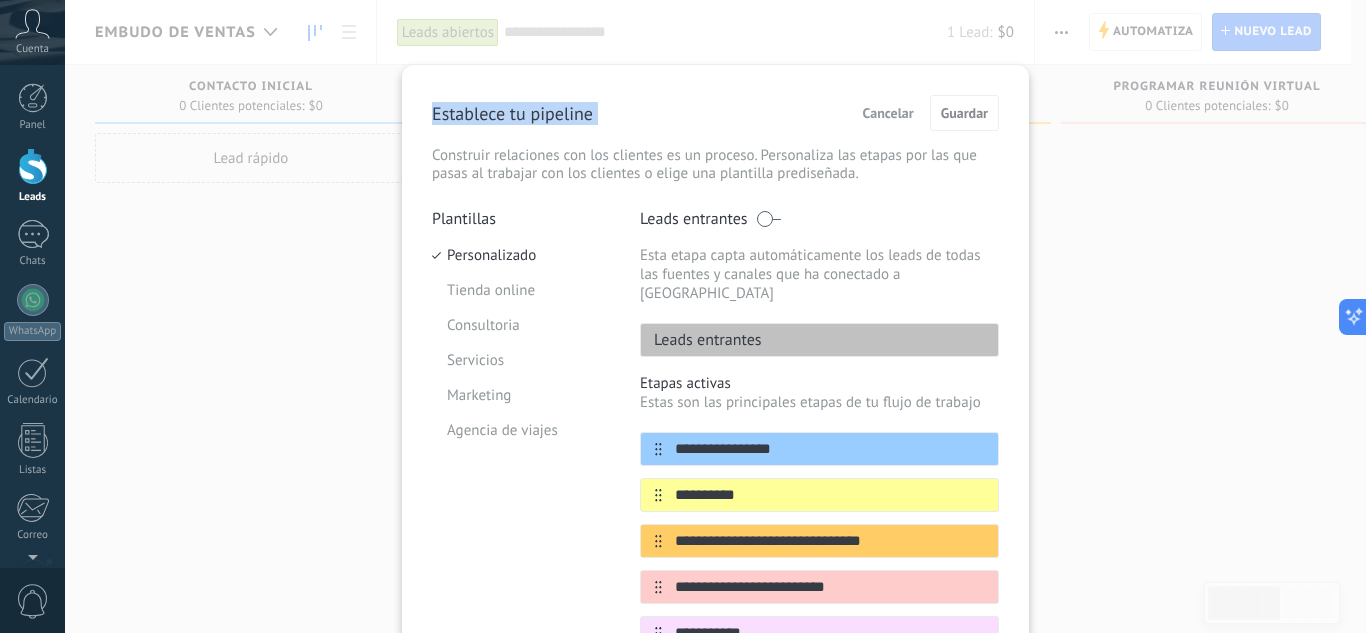 click on "Establece tu pipeline" at bounding box center [512, 113] 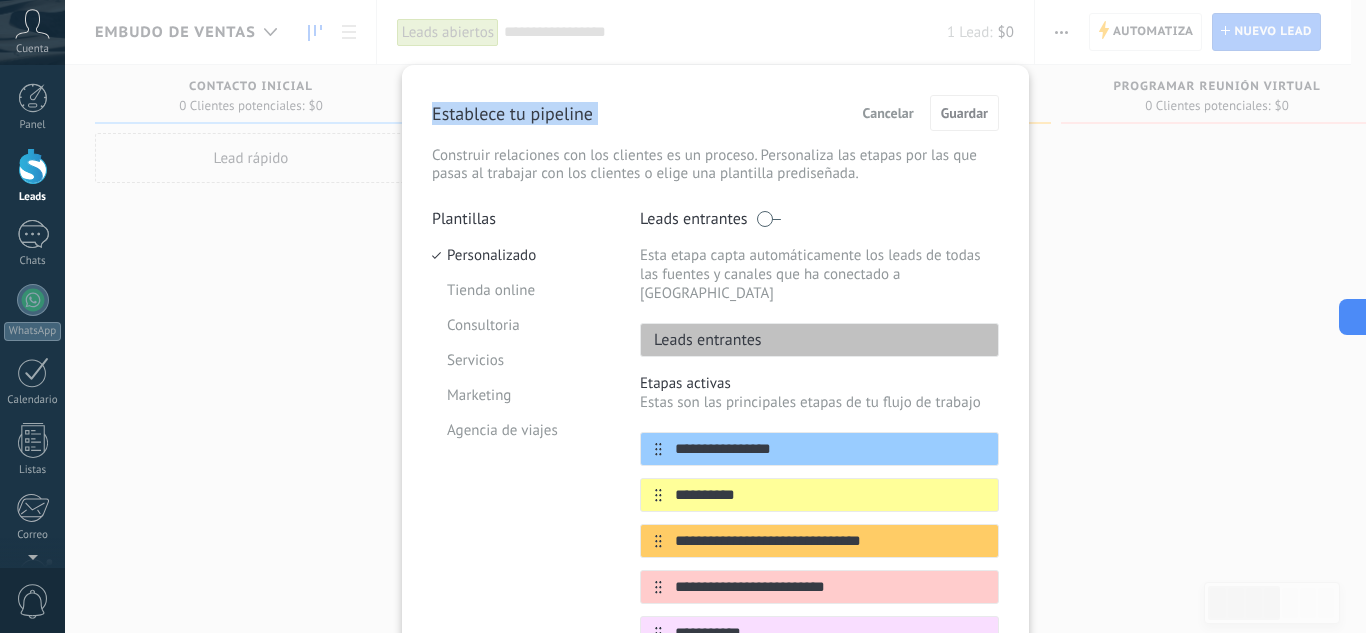 click on "Establece tu pipeline" at bounding box center [512, 113] 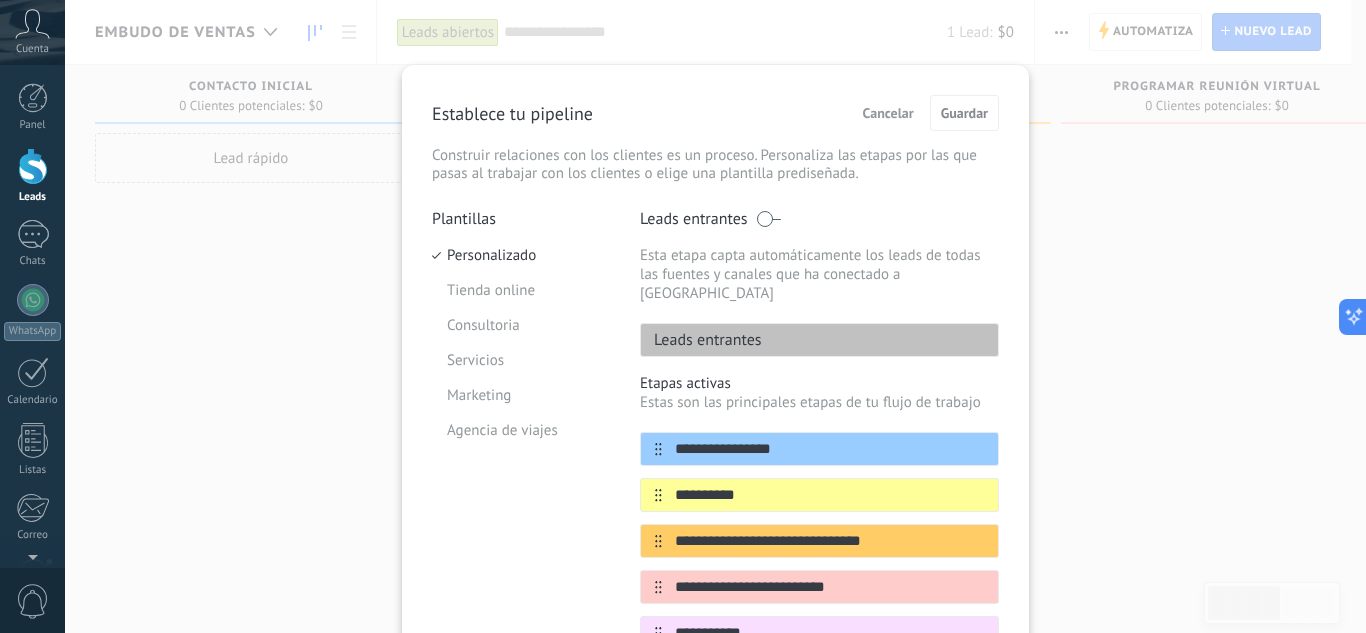 click on "**********" at bounding box center [715, 520] 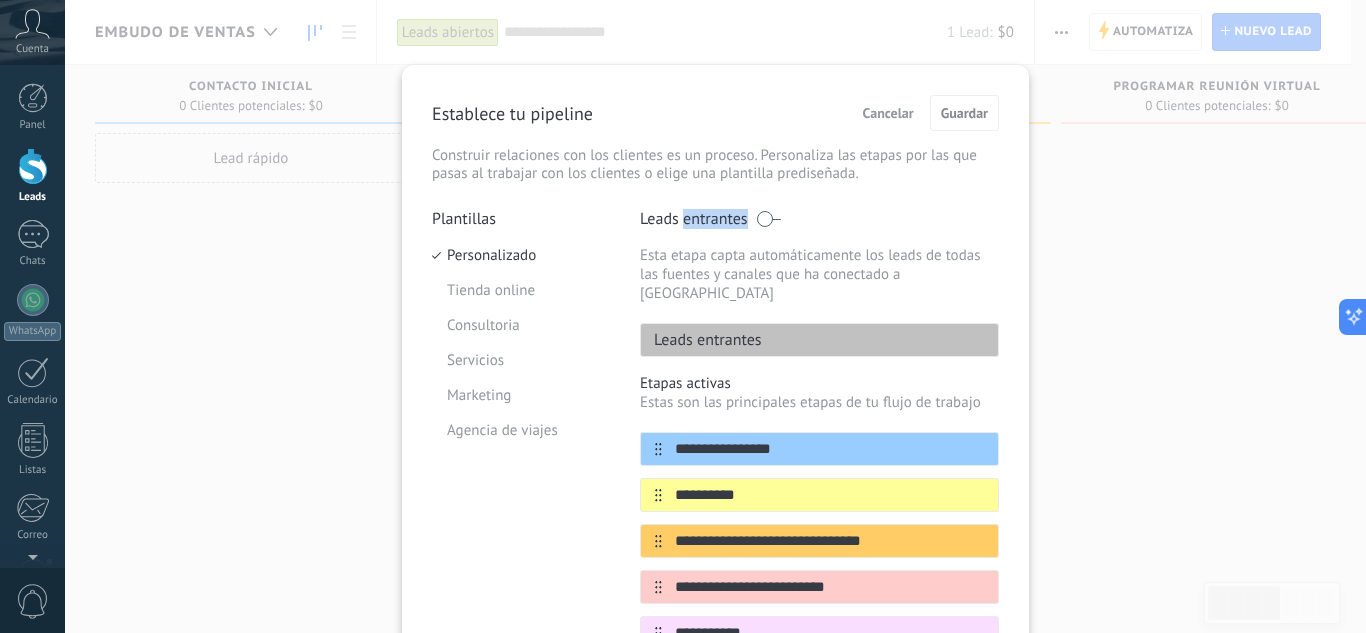 click on "Leads entrantes" at bounding box center (694, 219) 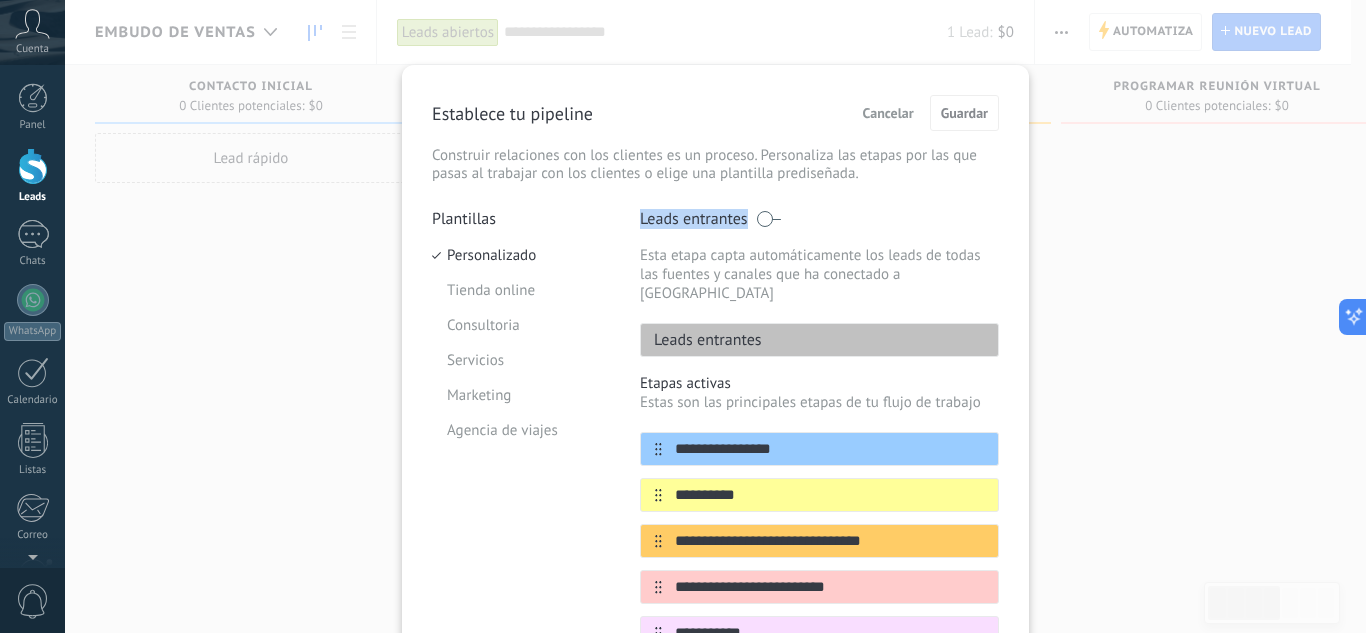 click on "Leads entrantes" at bounding box center (694, 219) 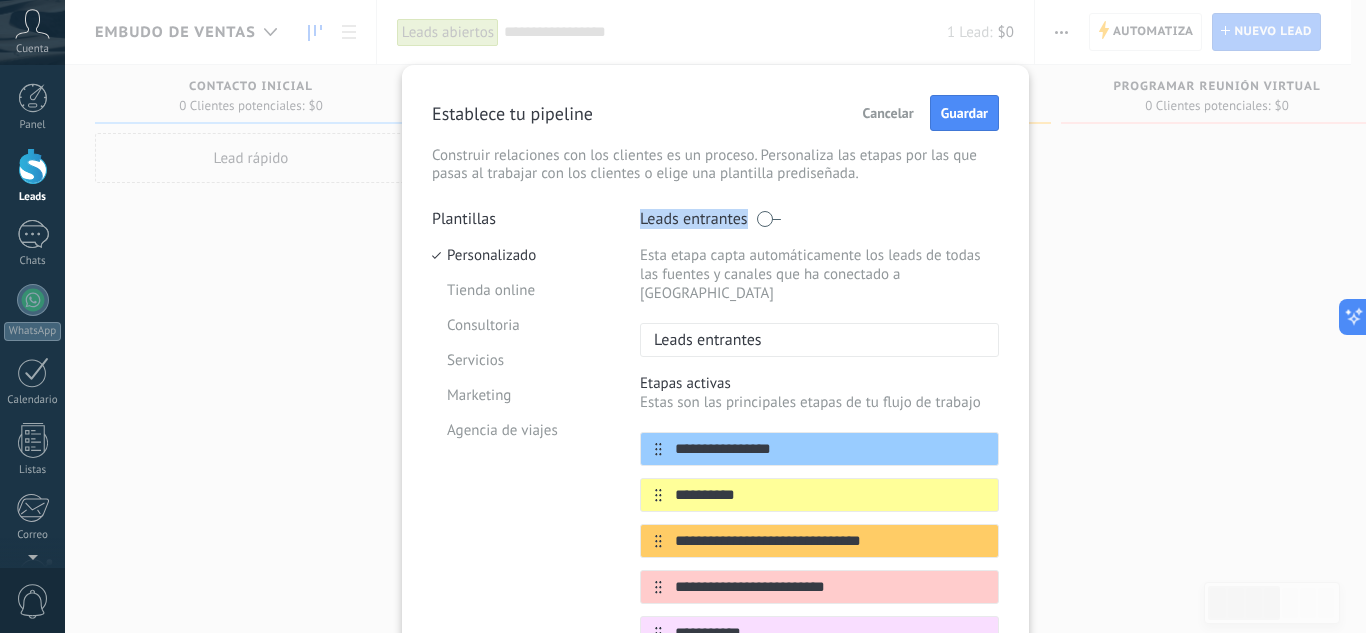 click on "Leads entrantes" at bounding box center [694, 219] 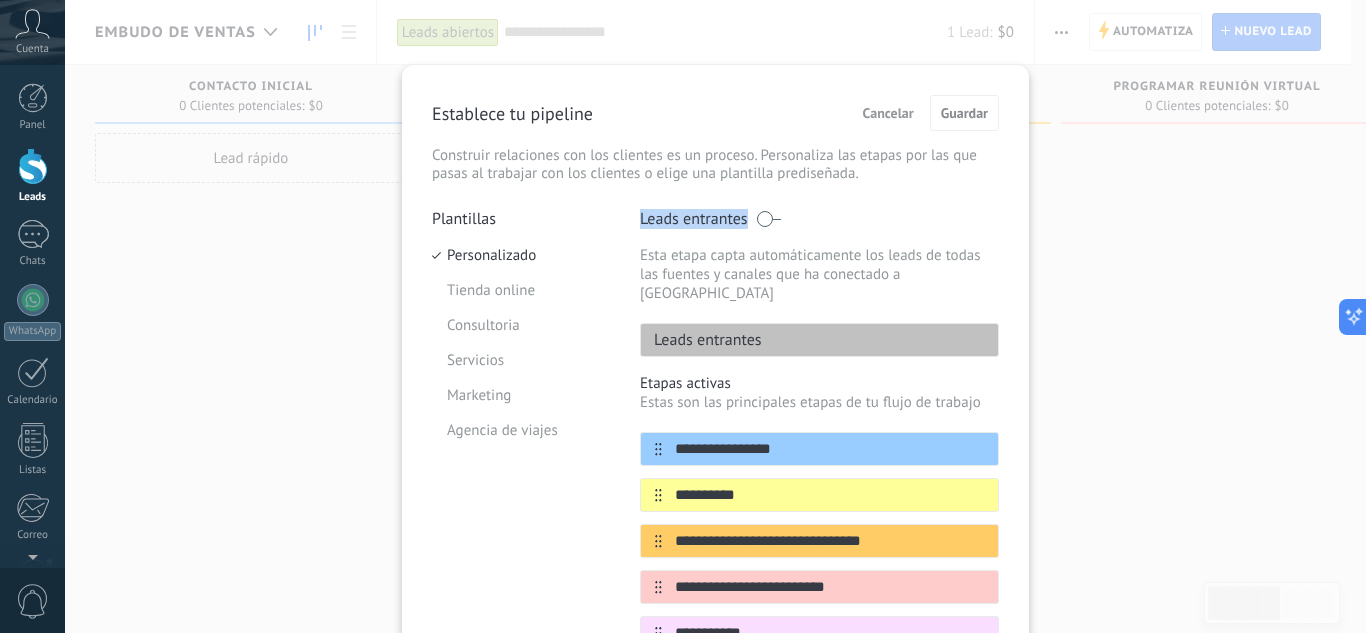 click on "Leads entrantes" at bounding box center (694, 219) 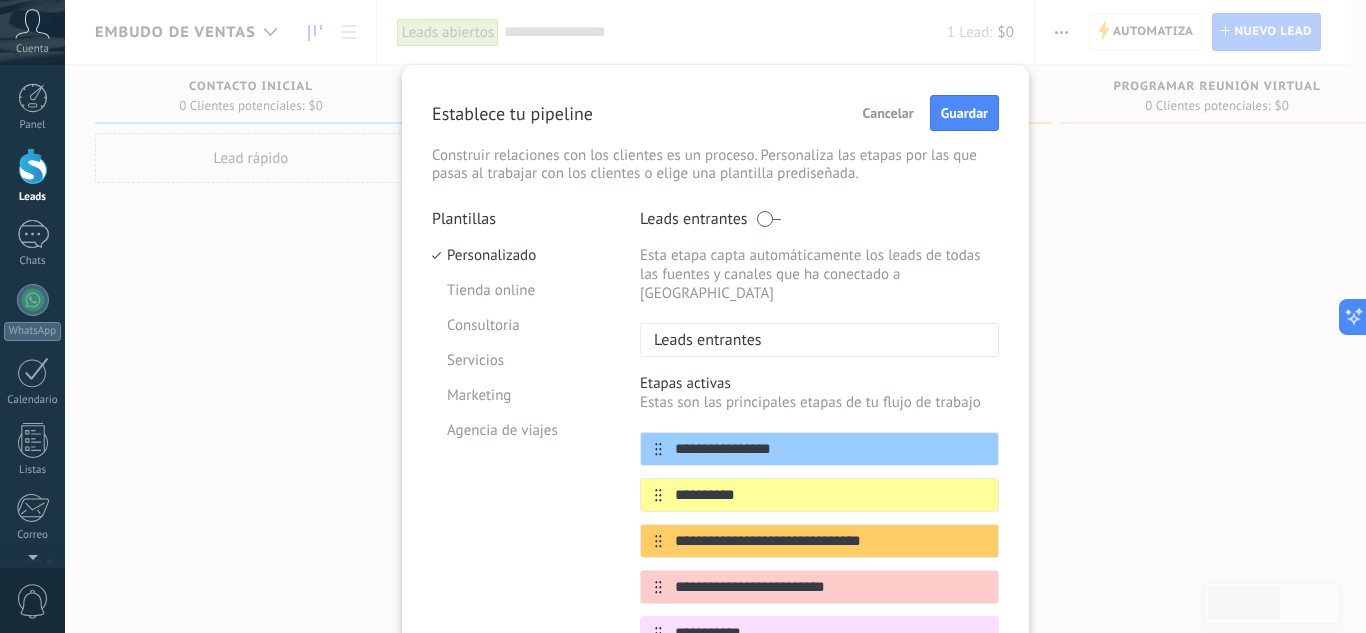 click on "Leads entrantes" at bounding box center (694, 219) 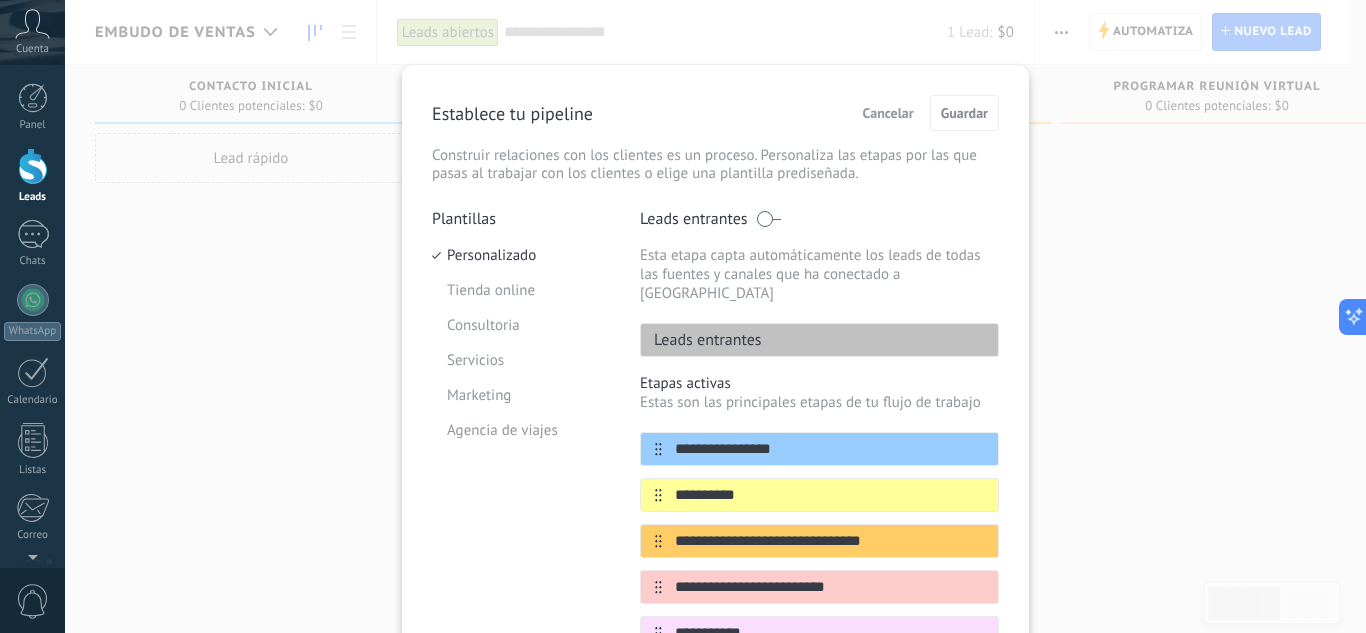 click on "Leads entrantes" at bounding box center [819, 340] 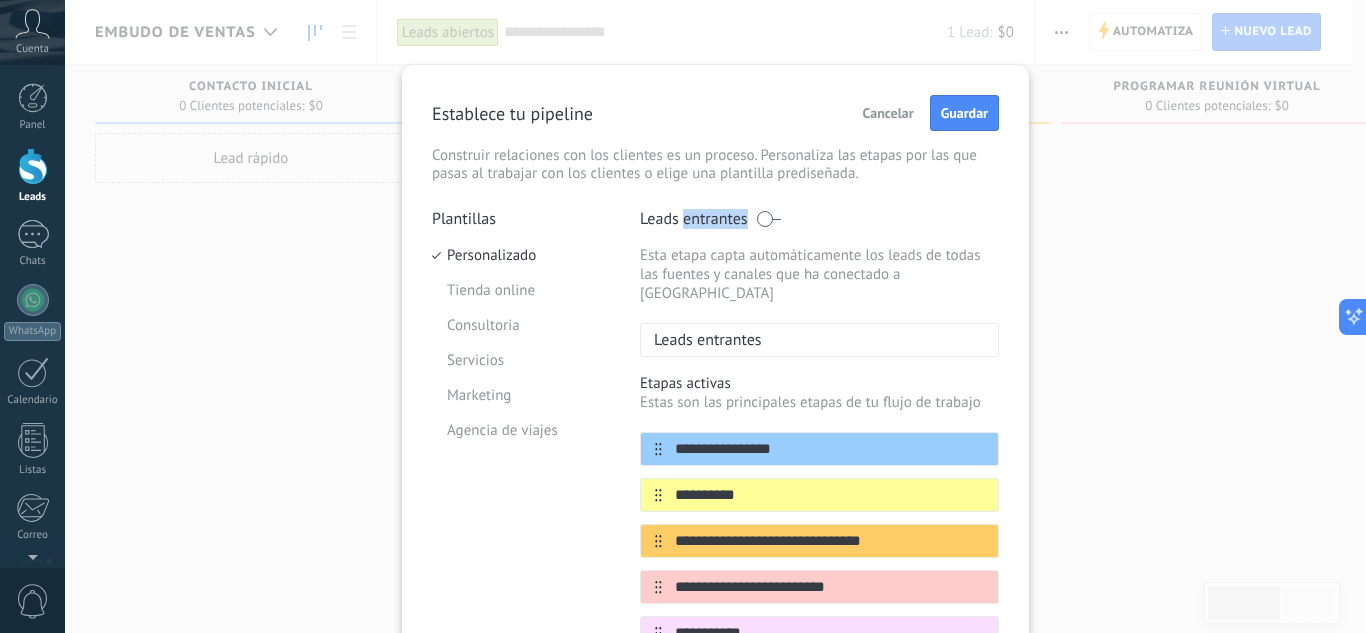 click on "Leads entrantes" at bounding box center (694, 219) 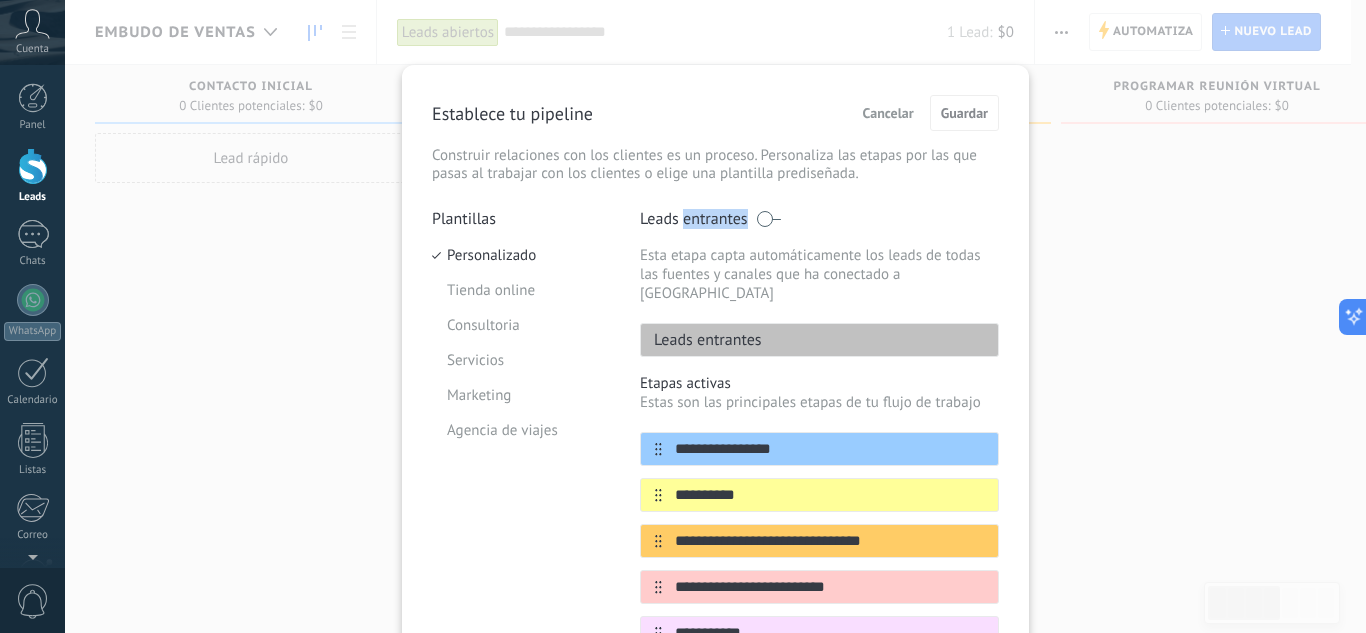 click on "Leads entrantes" at bounding box center (694, 219) 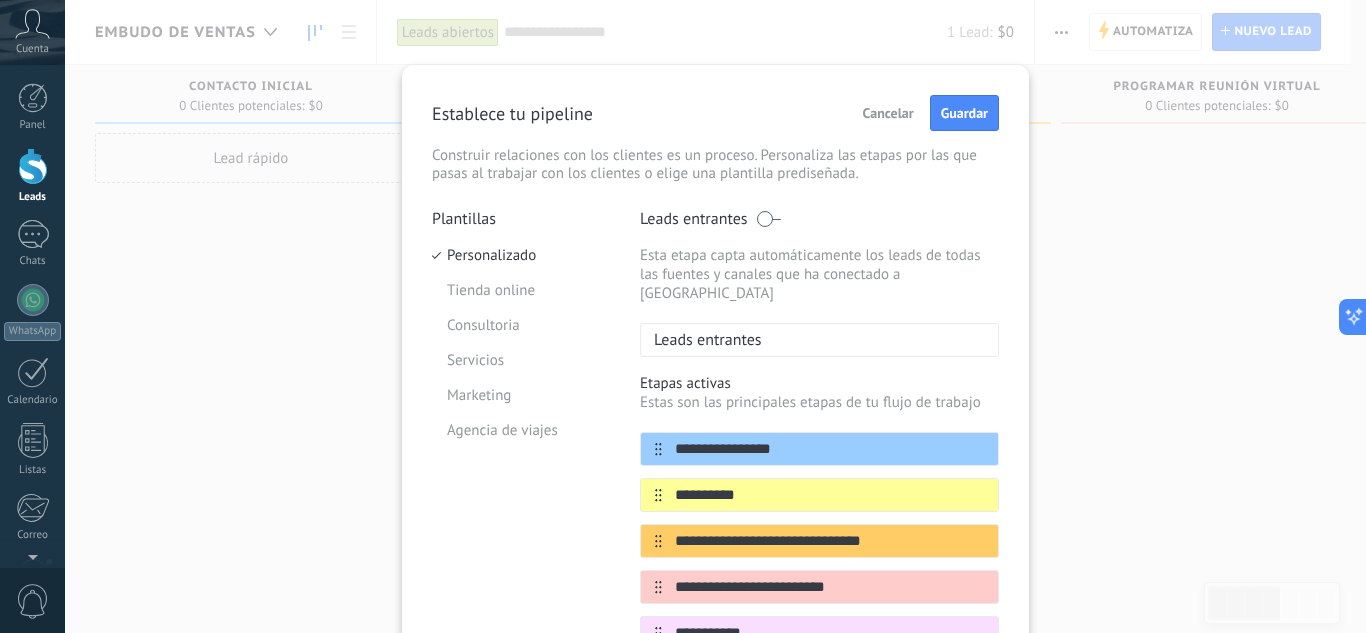 click on "Leads entrantes" at bounding box center [819, 340] 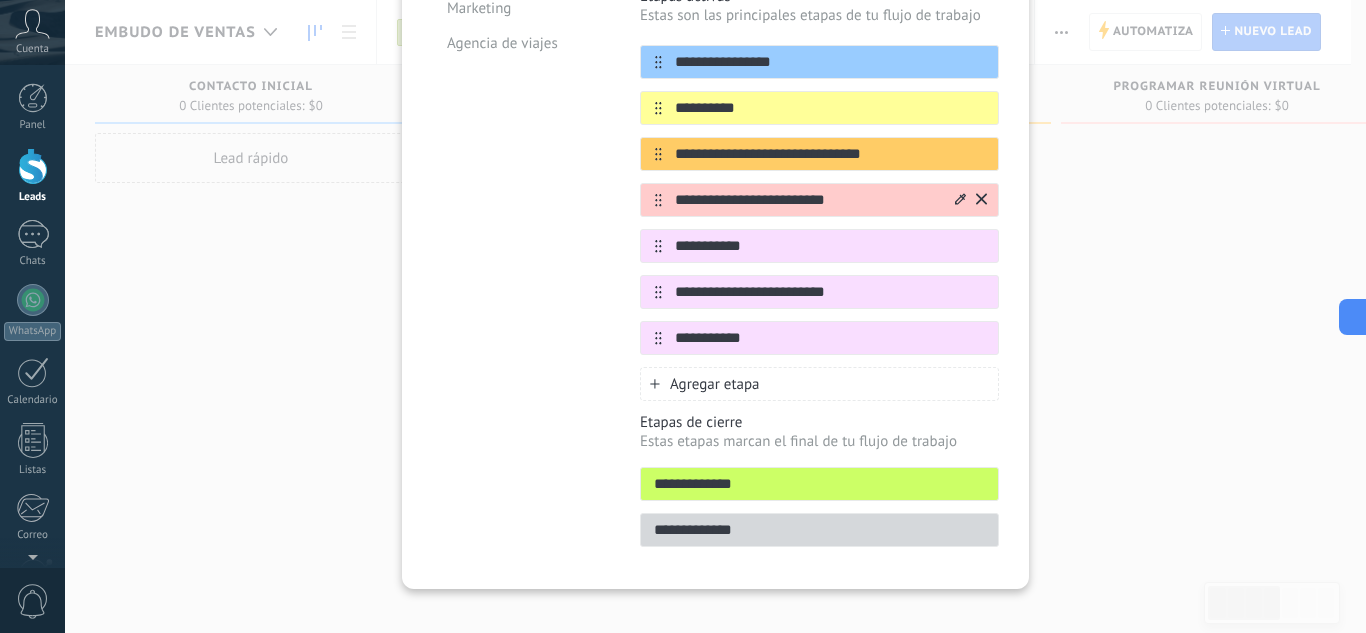 scroll, scrollTop: 389, scrollLeft: 0, axis: vertical 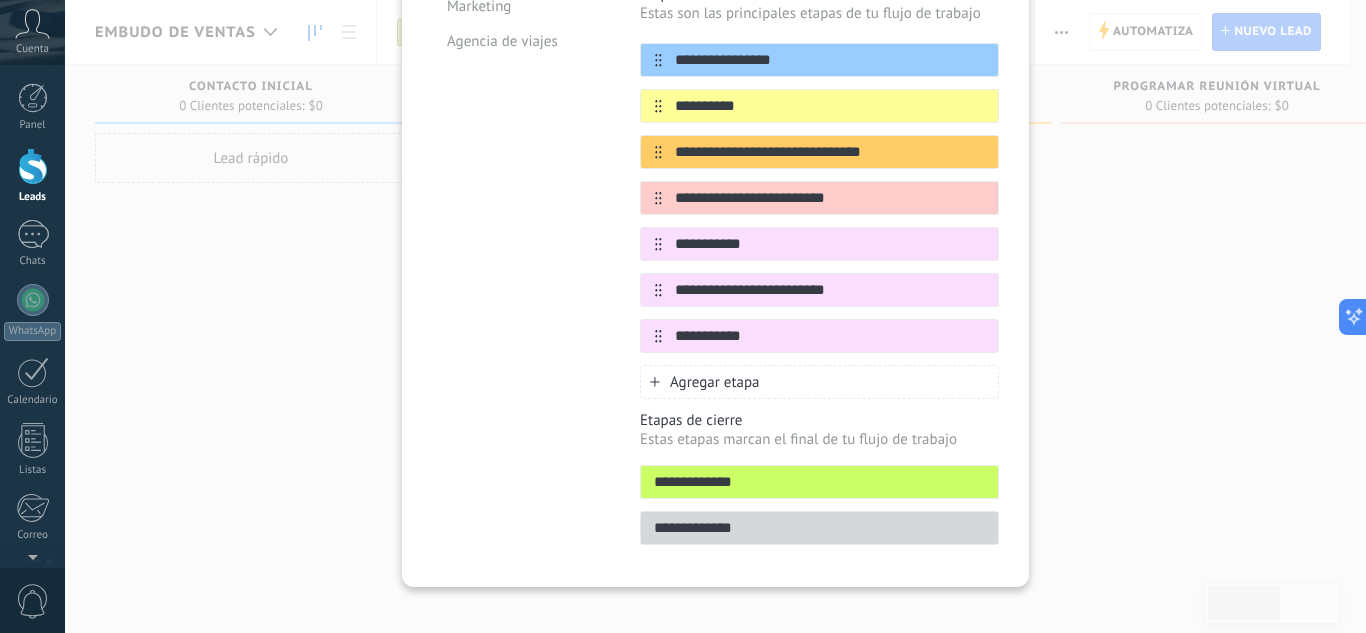 click on "**********" at bounding box center [715, 316] 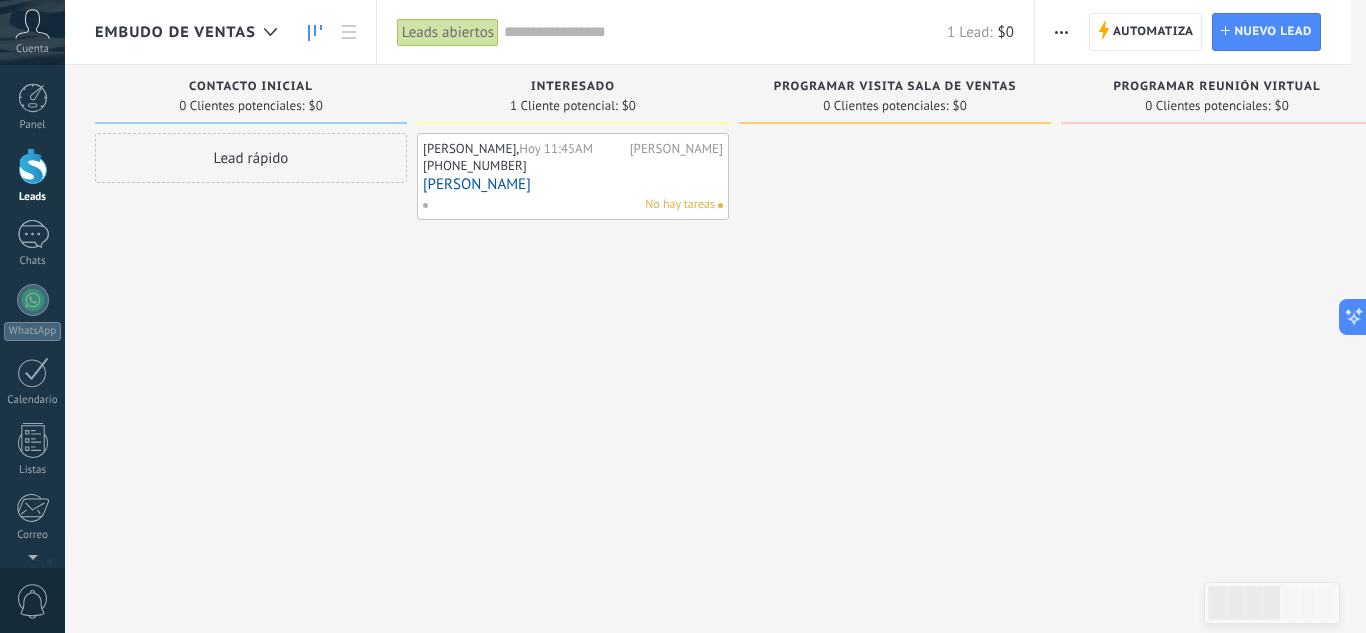 scroll, scrollTop: 0, scrollLeft: 0, axis: both 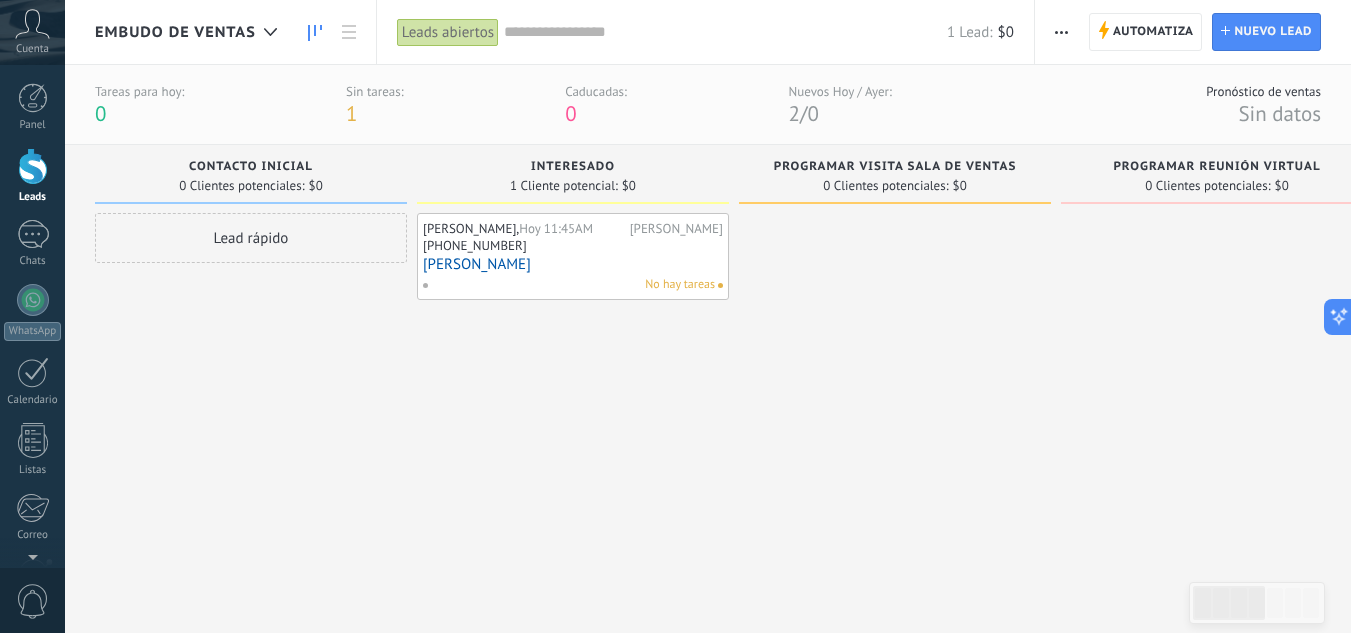 click on "[PHONE_NUMBER]" at bounding box center (573, 247) 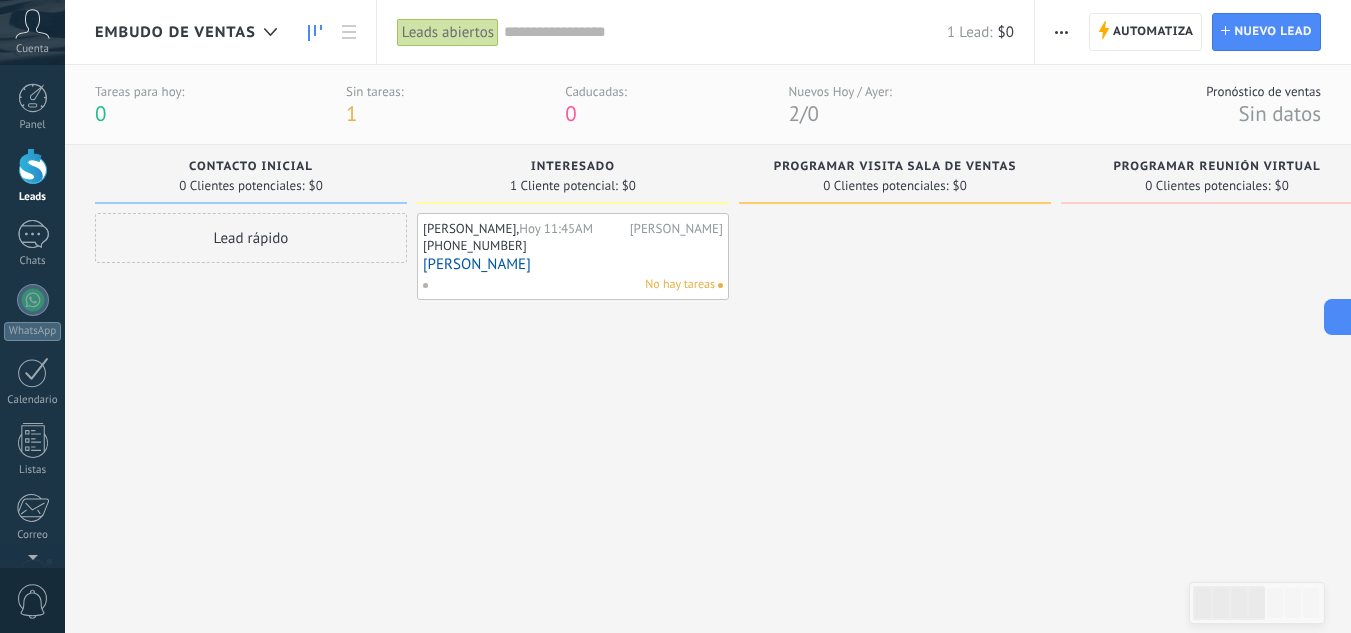 click 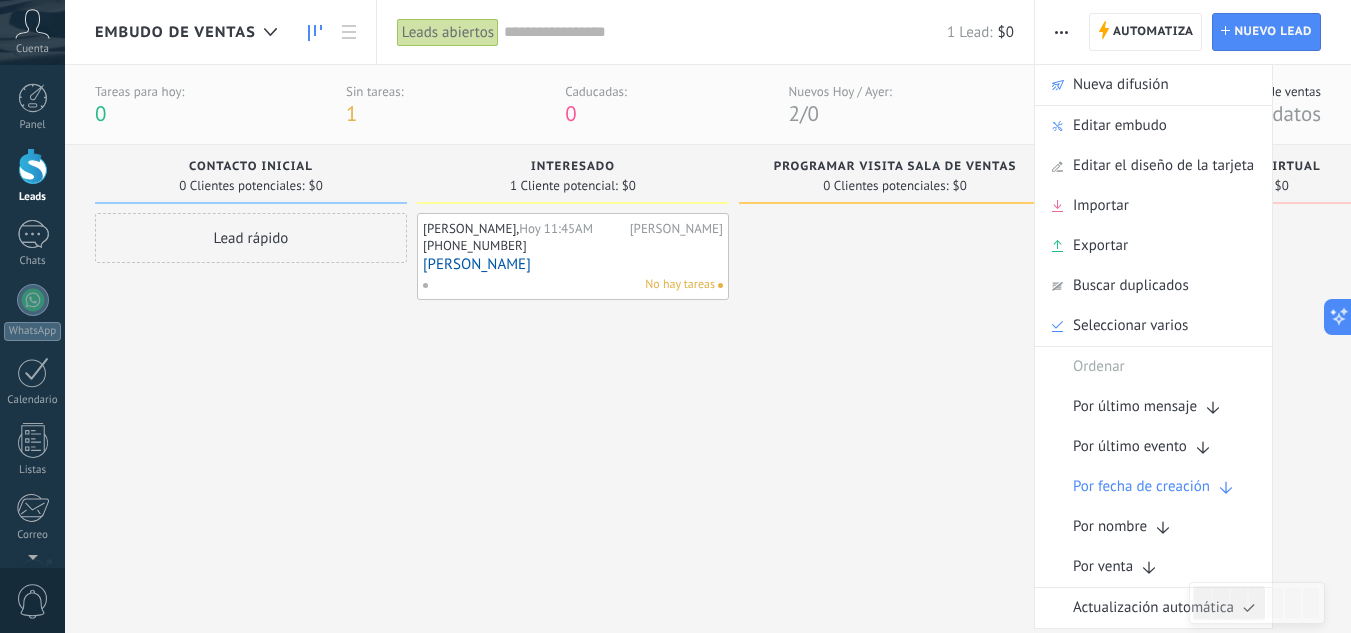 click on "[PERSON_NAME]" at bounding box center (573, 264) 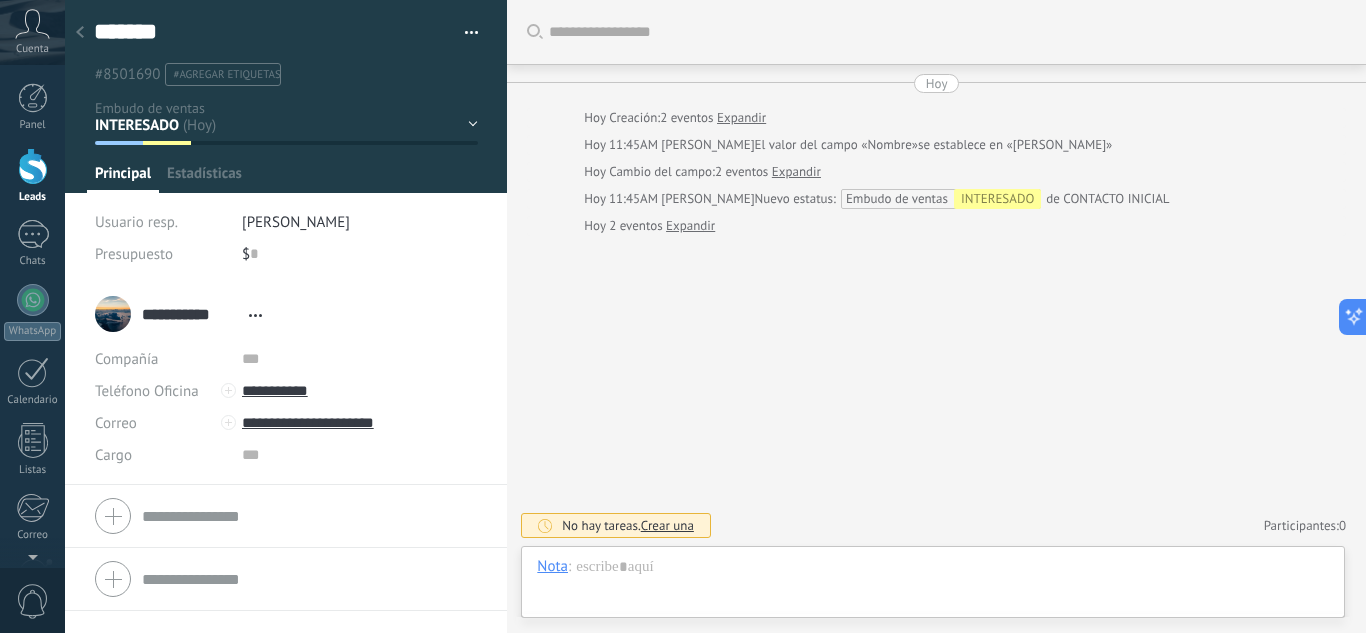 scroll, scrollTop: 30, scrollLeft: 0, axis: vertical 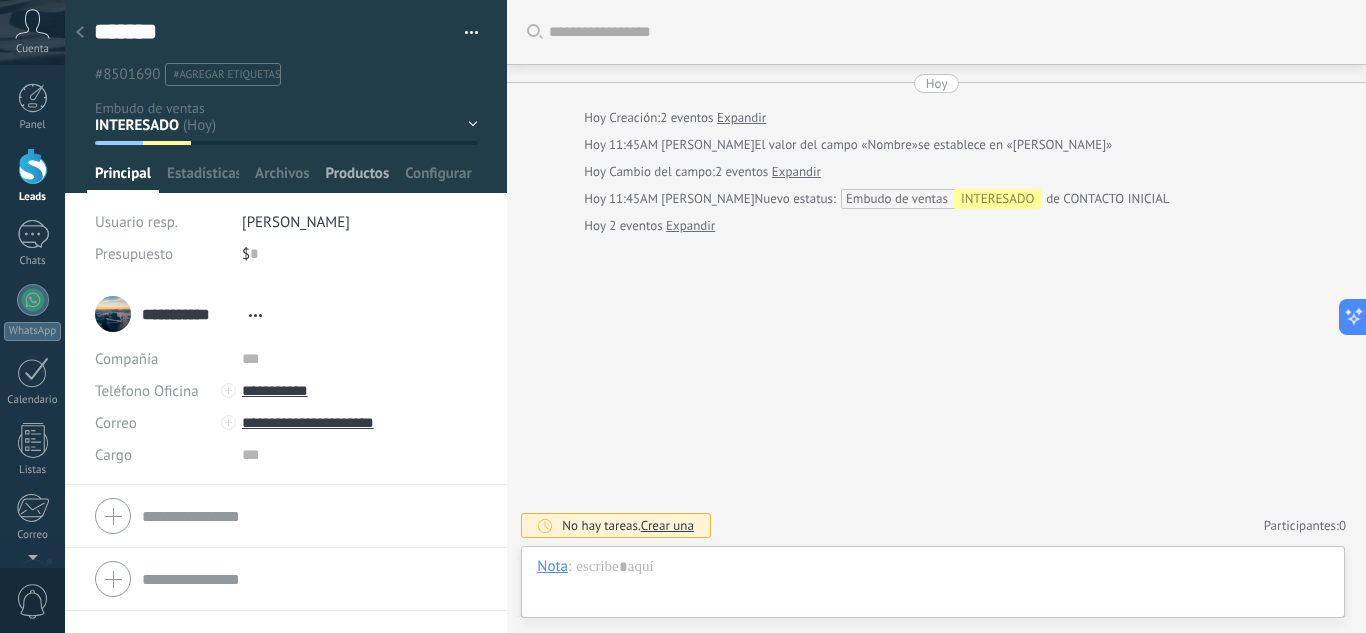 click on "Productos" at bounding box center (358, 178) 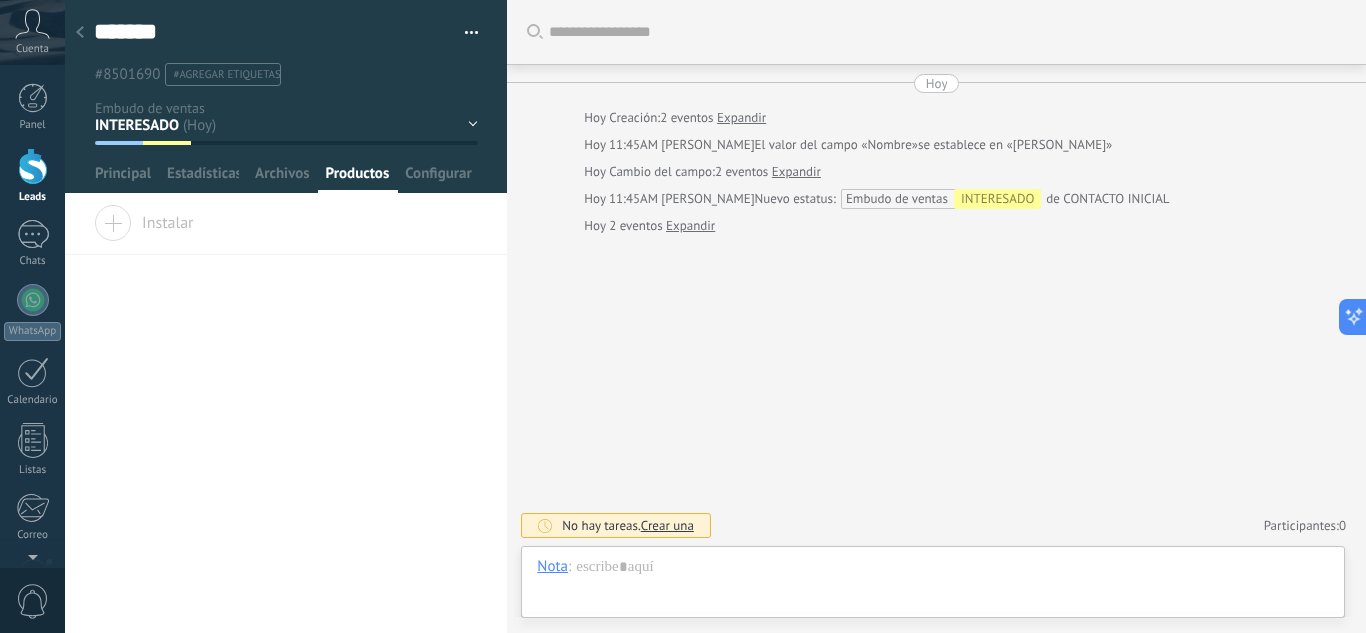 click on "Instalar" at bounding box center (286, 230) 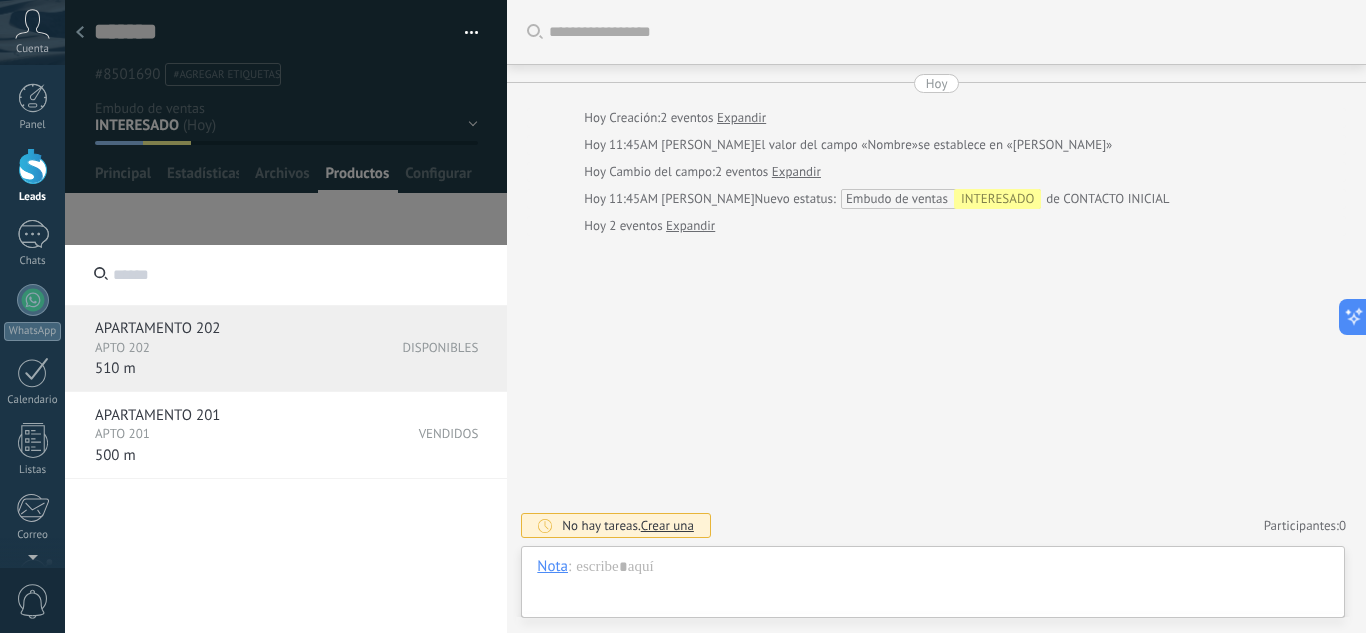 click on "APARTAMENTO 202 APTO 202 DISPONIBLES 510 m" at bounding box center (286, 348) 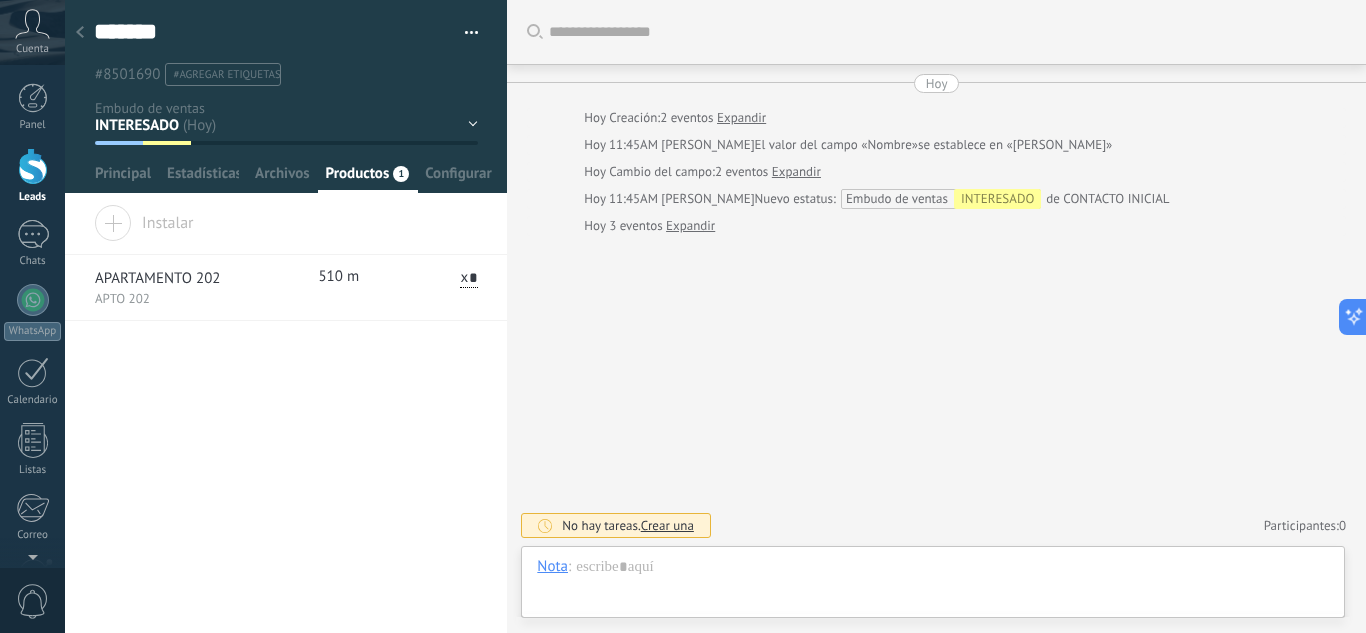 click at bounding box center (464, 33) 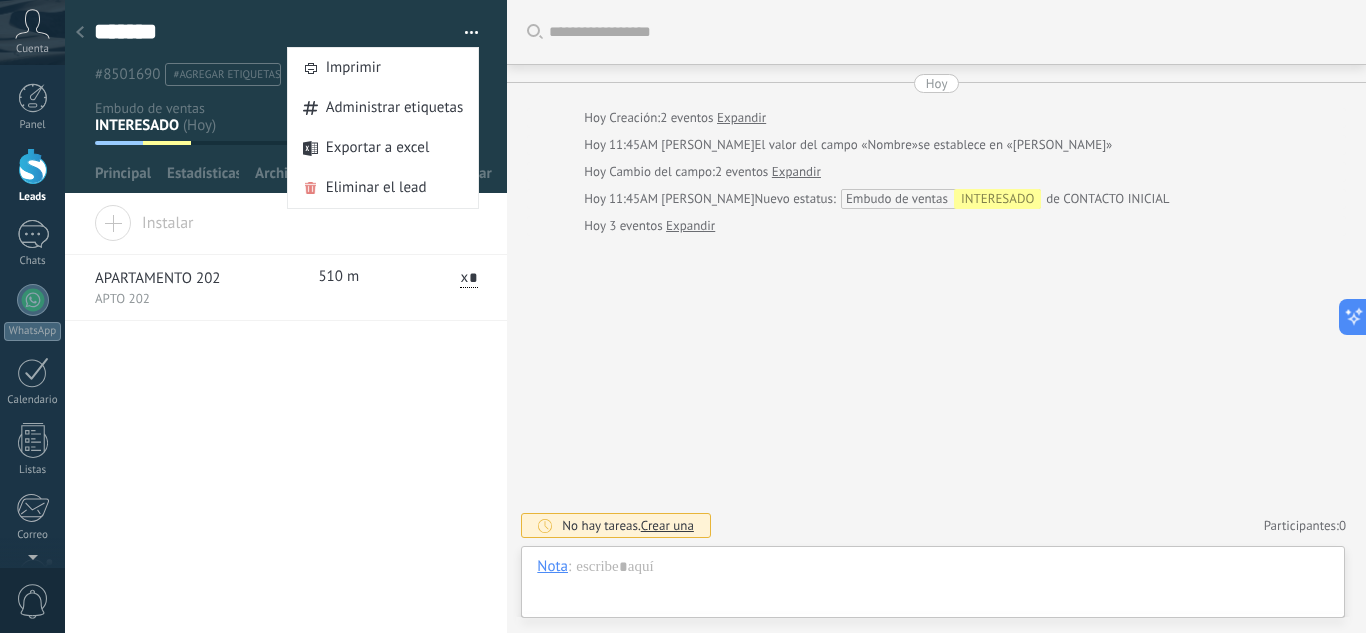 click at bounding box center (464, 33) 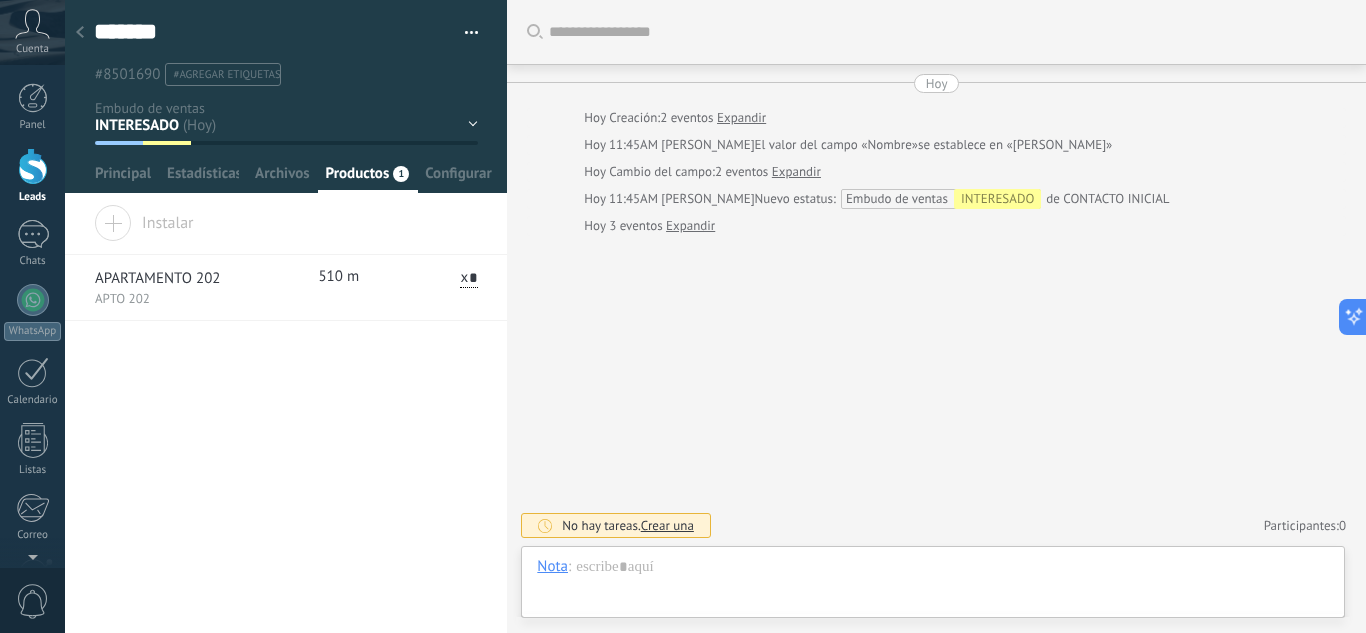 click on "CONTACTO INICIAL
INTERESADO
PROGRAMAR VISITA SALA DE VENTAS
PROGRAMAR REUNIÓN VIRTUAL
NEGOCIACIÓN
EN PROCESO DE VINCULACIÓN" at bounding box center (0, 0) 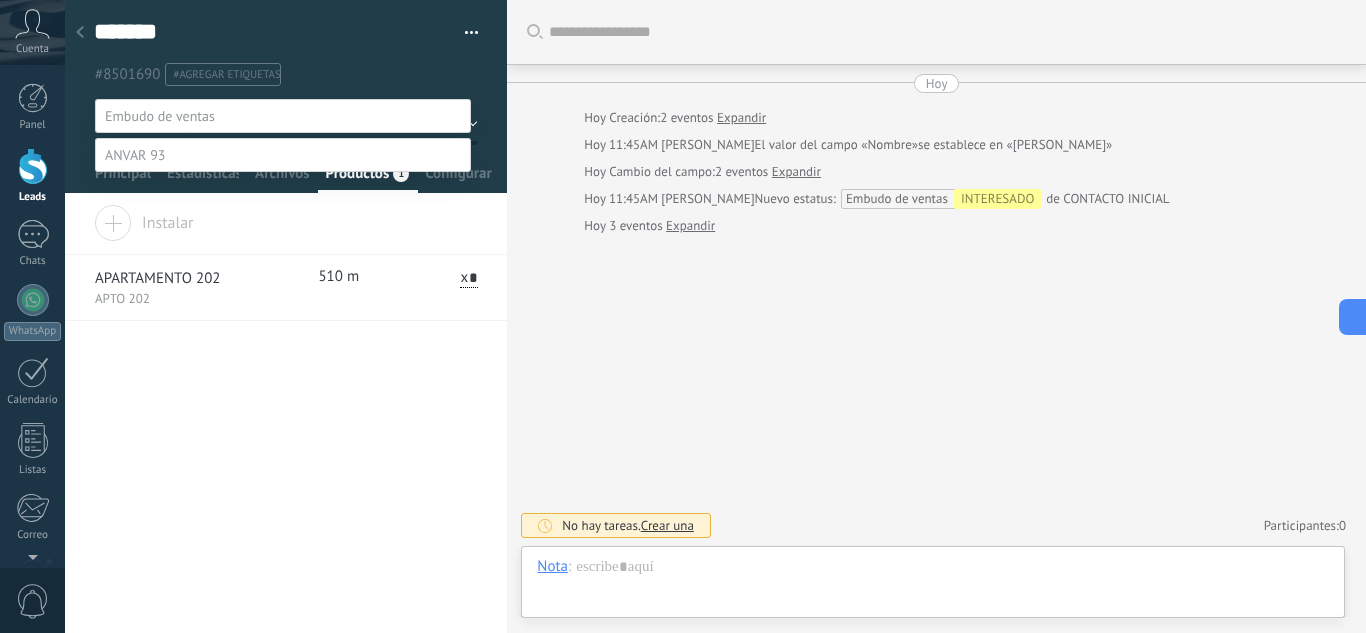 click at bounding box center (715, 316) 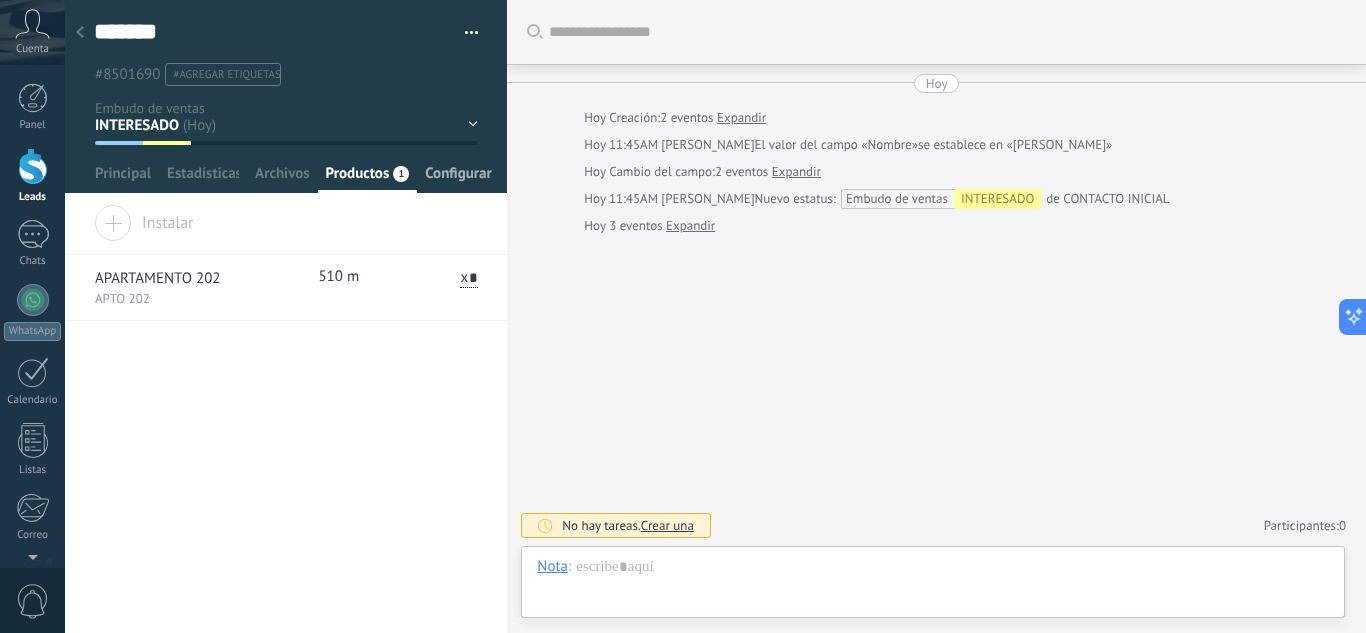 click on "Configurar" at bounding box center (458, 178) 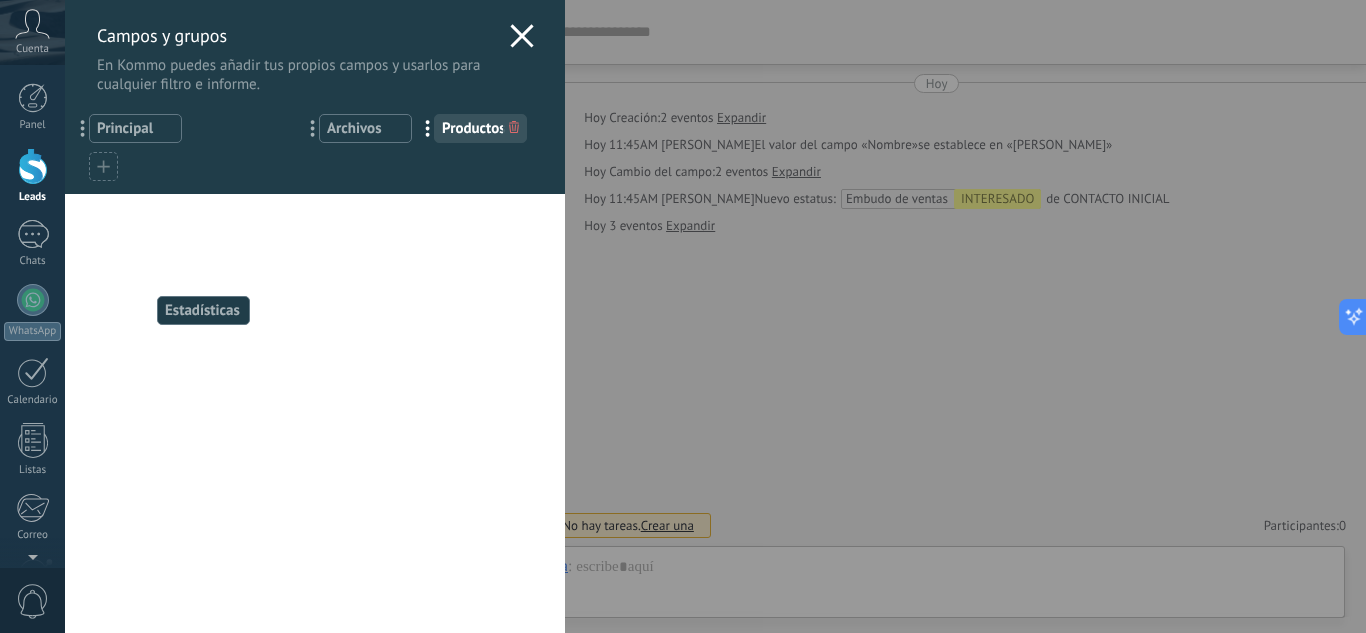 drag, startPoint x: 200, startPoint y: 131, endPoint x: 153, endPoint y: 313, distance: 187.97075 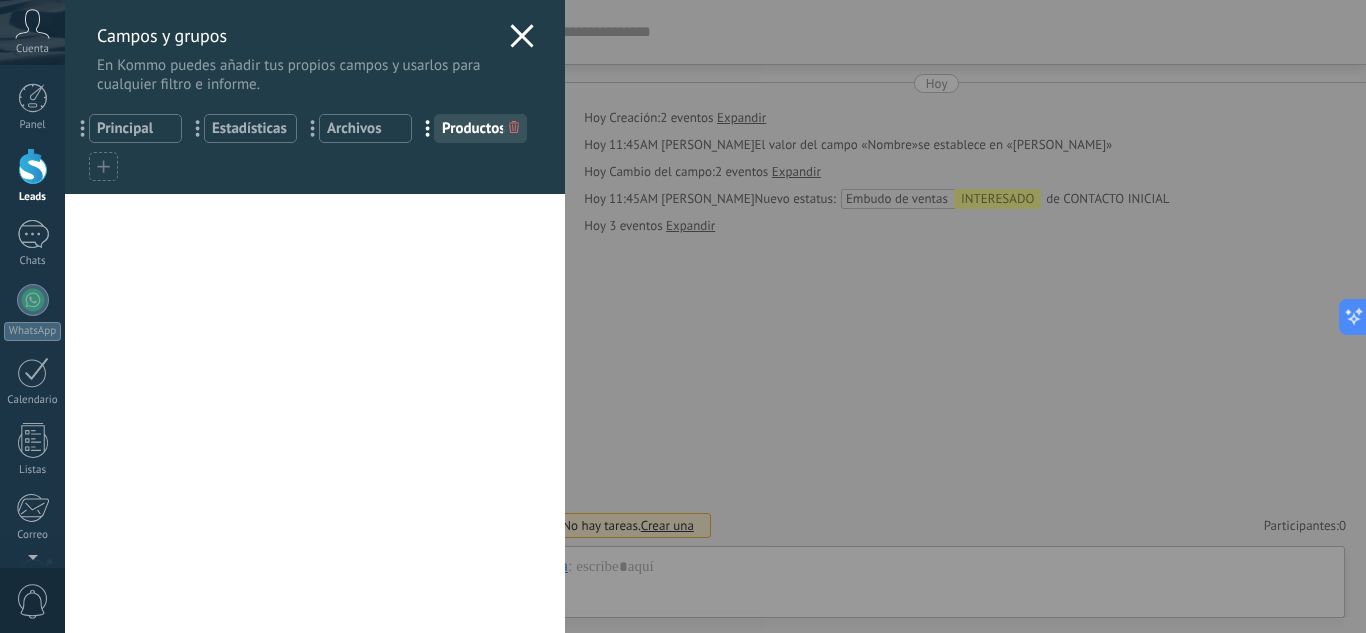 click on "..." at bounding box center (204, 128) 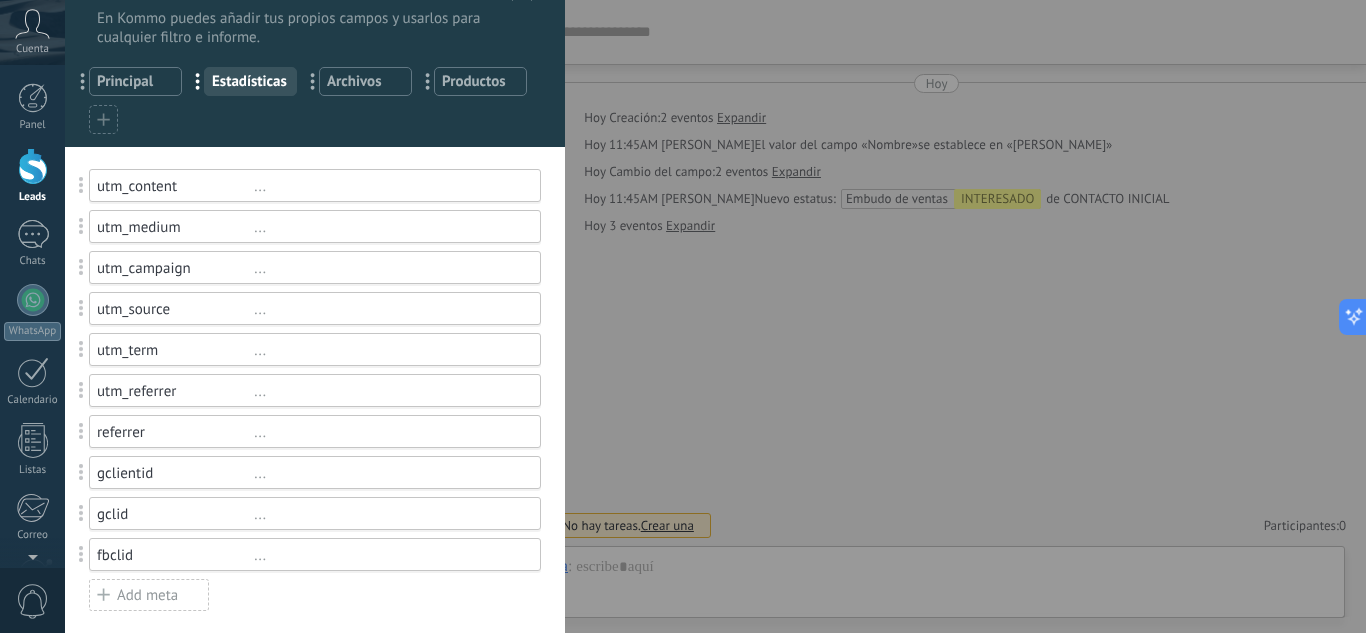 scroll, scrollTop: 61, scrollLeft: 0, axis: vertical 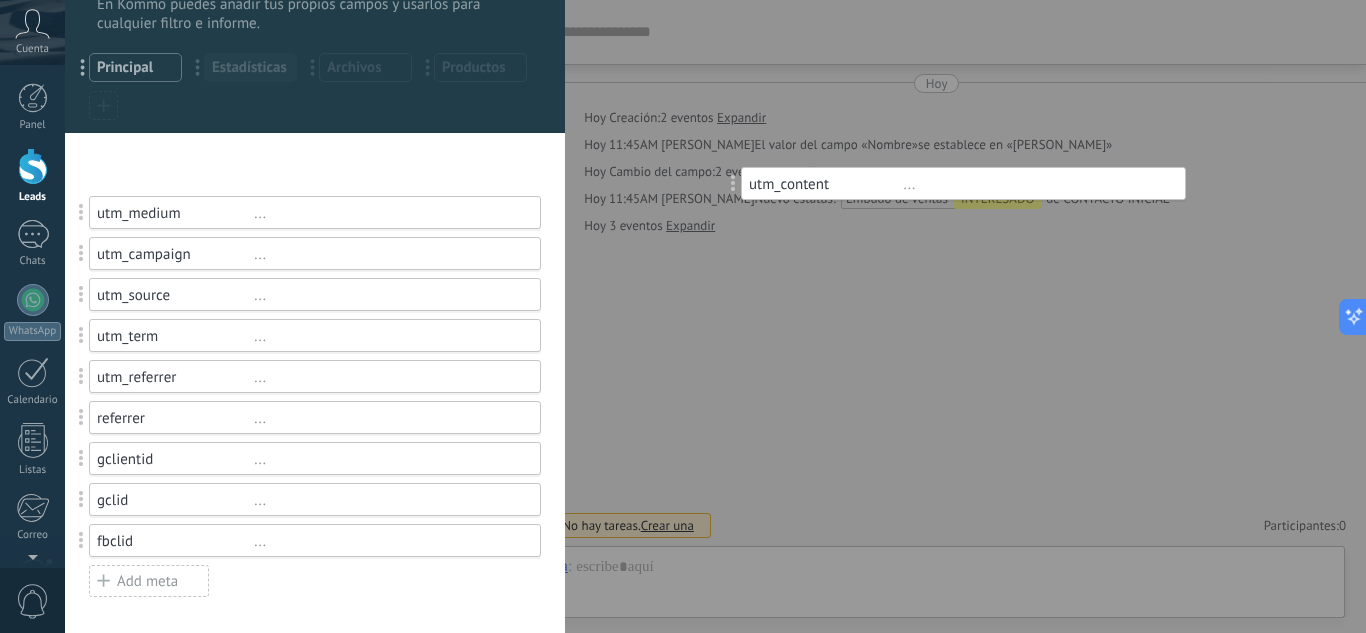 drag, startPoint x: 78, startPoint y: 168, endPoint x: 730, endPoint y: 180, distance: 652.1104 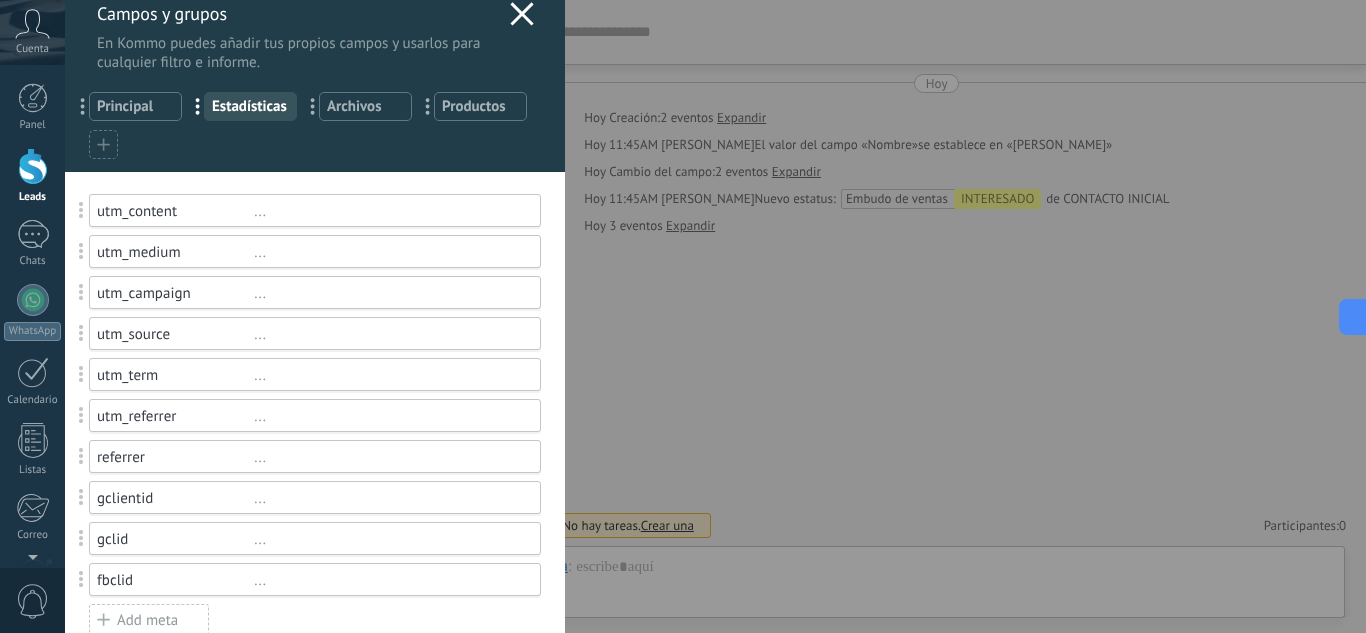 scroll, scrollTop: 0, scrollLeft: 0, axis: both 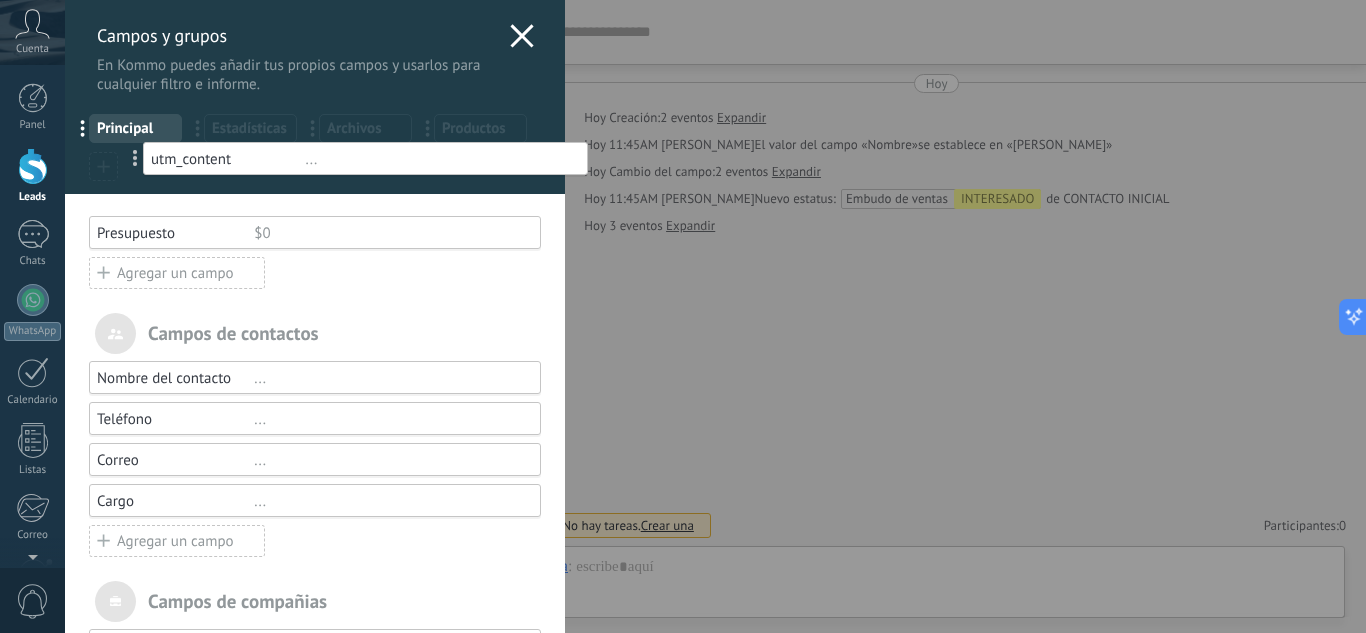 drag, startPoint x: 87, startPoint y: 231, endPoint x: 141, endPoint y: 177, distance: 76.36753 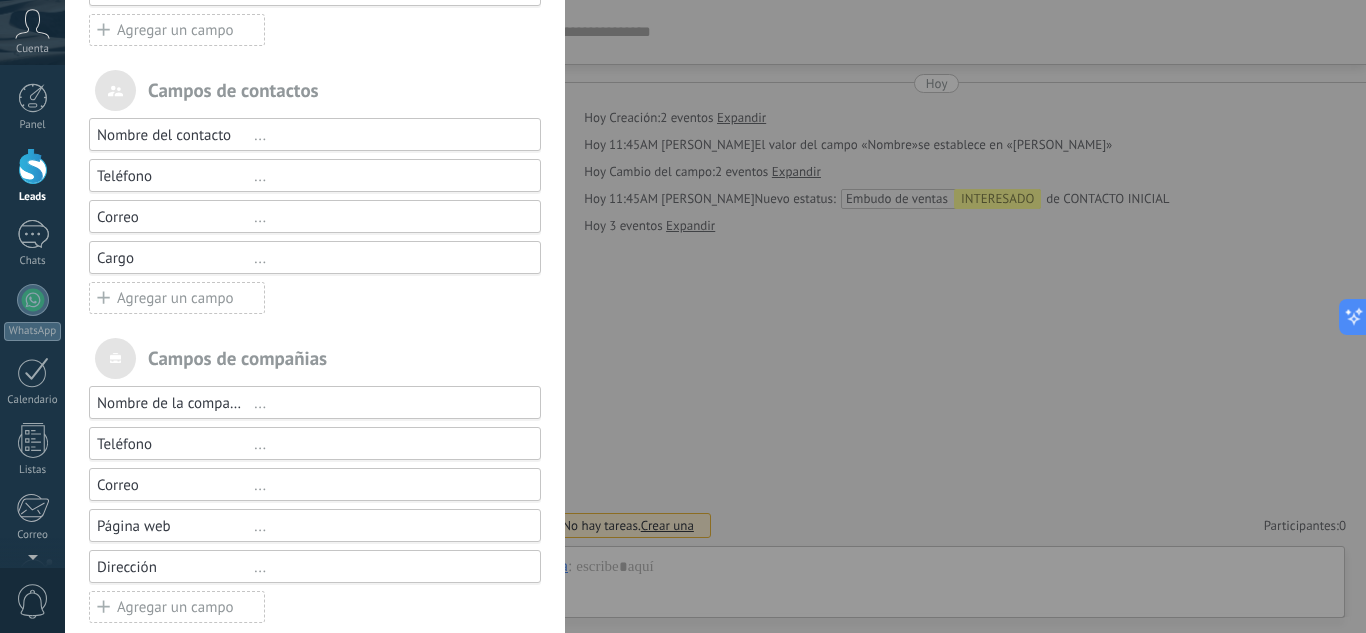 scroll, scrollTop: 267, scrollLeft: 0, axis: vertical 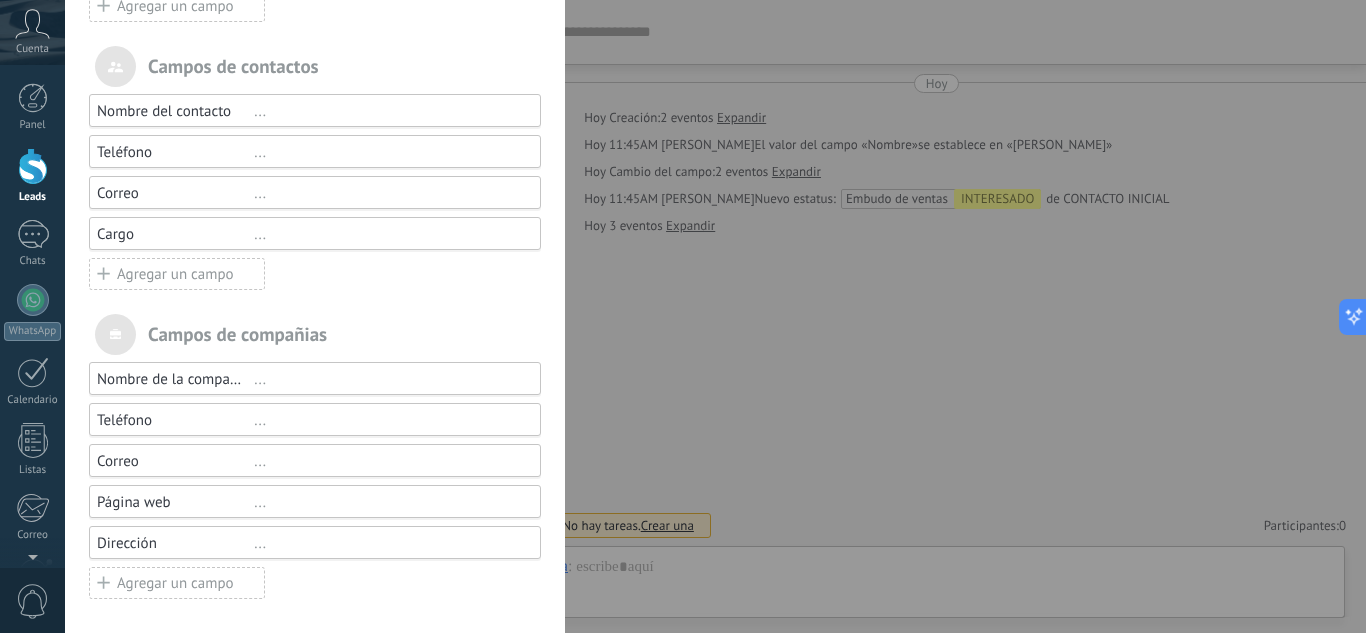 click at bounding box center [115, 334] 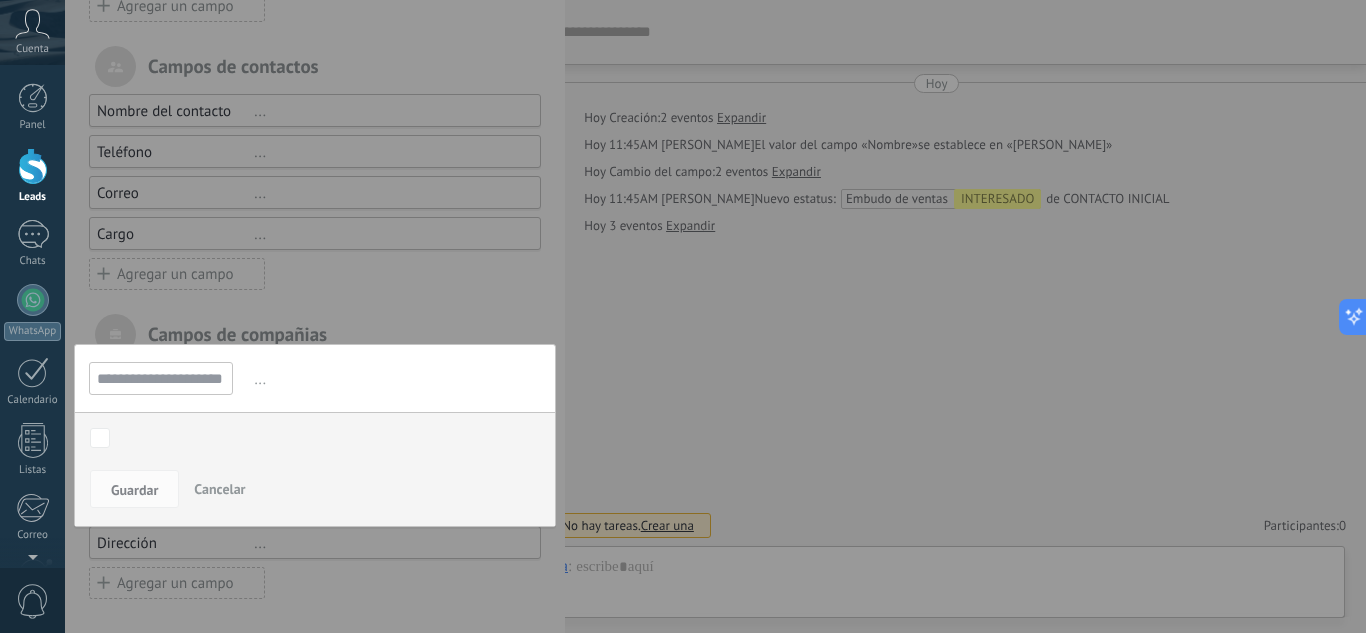 click on "Cancelar" at bounding box center (219, 489) 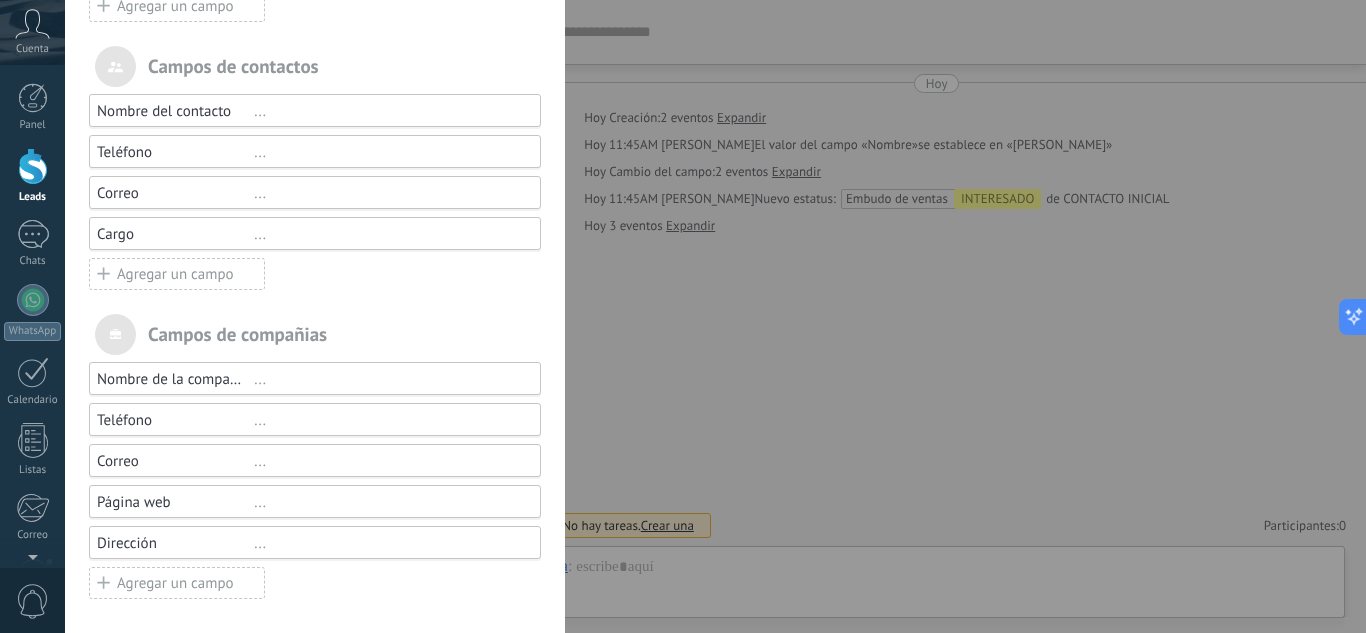 click on "Nombre de la compañía" at bounding box center [175, 379] 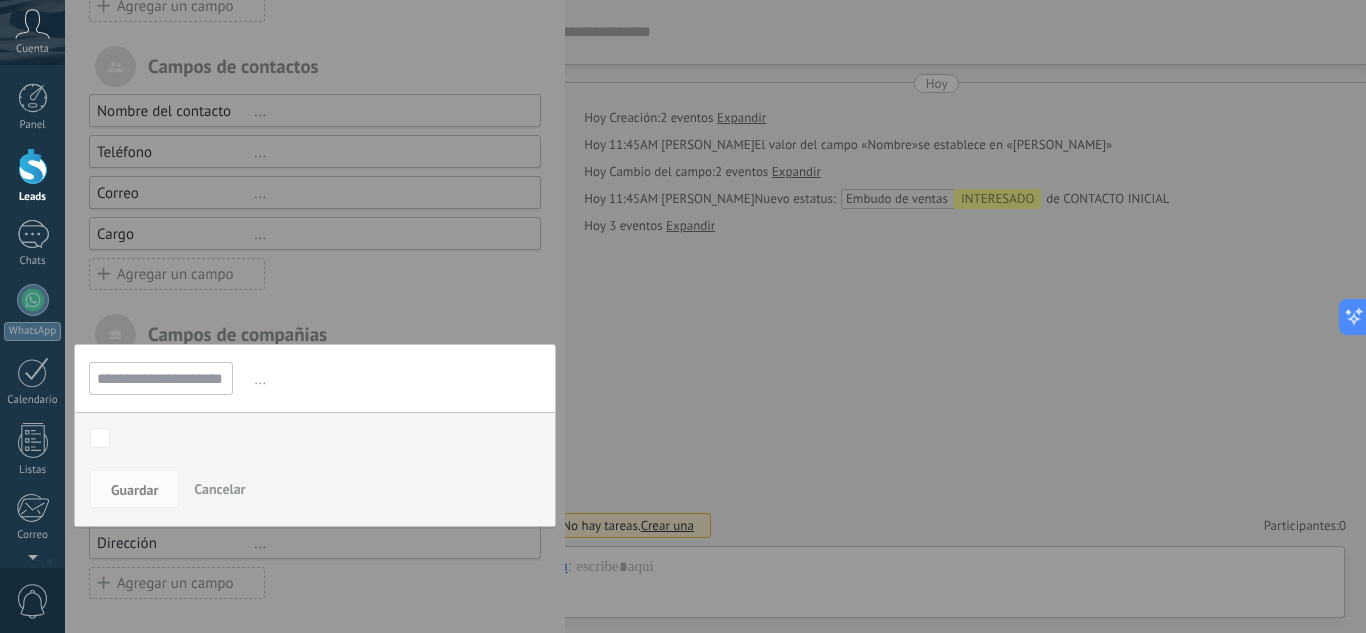 click at bounding box center [315, 184] 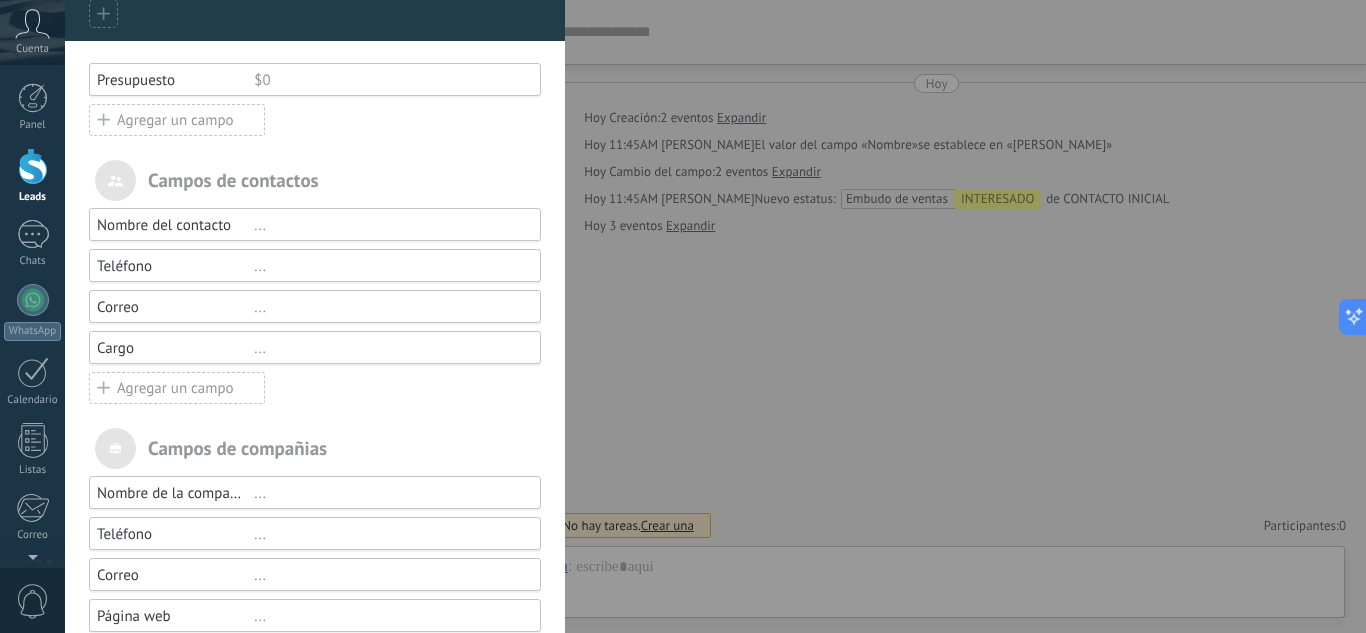 scroll, scrollTop: 0, scrollLeft: 0, axis: both 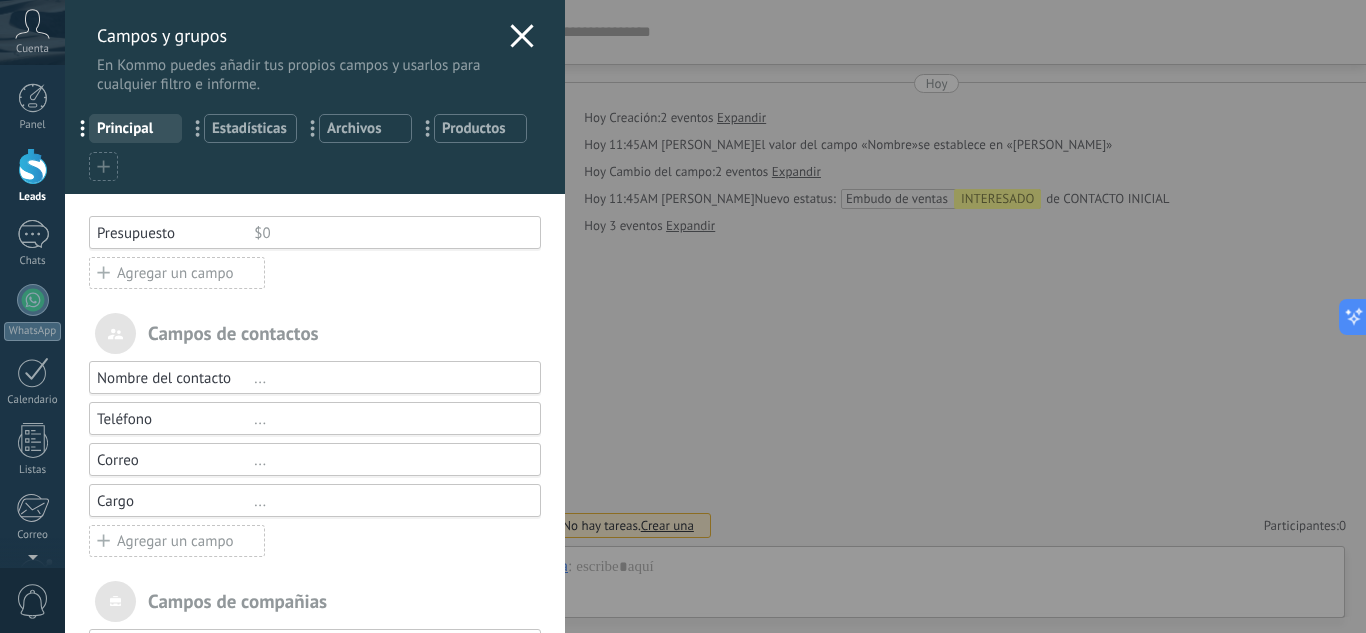 click on "Estadísticas" at bounding box center (250, 128) 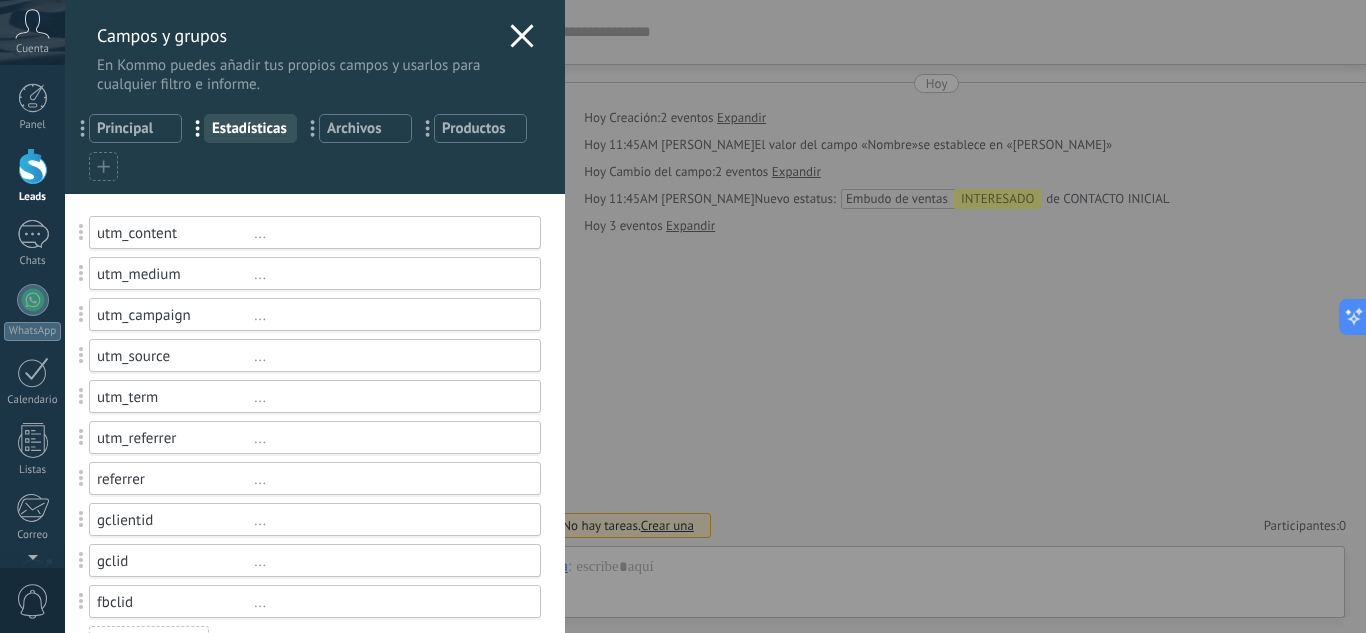 click at bounding box center (82, 232) 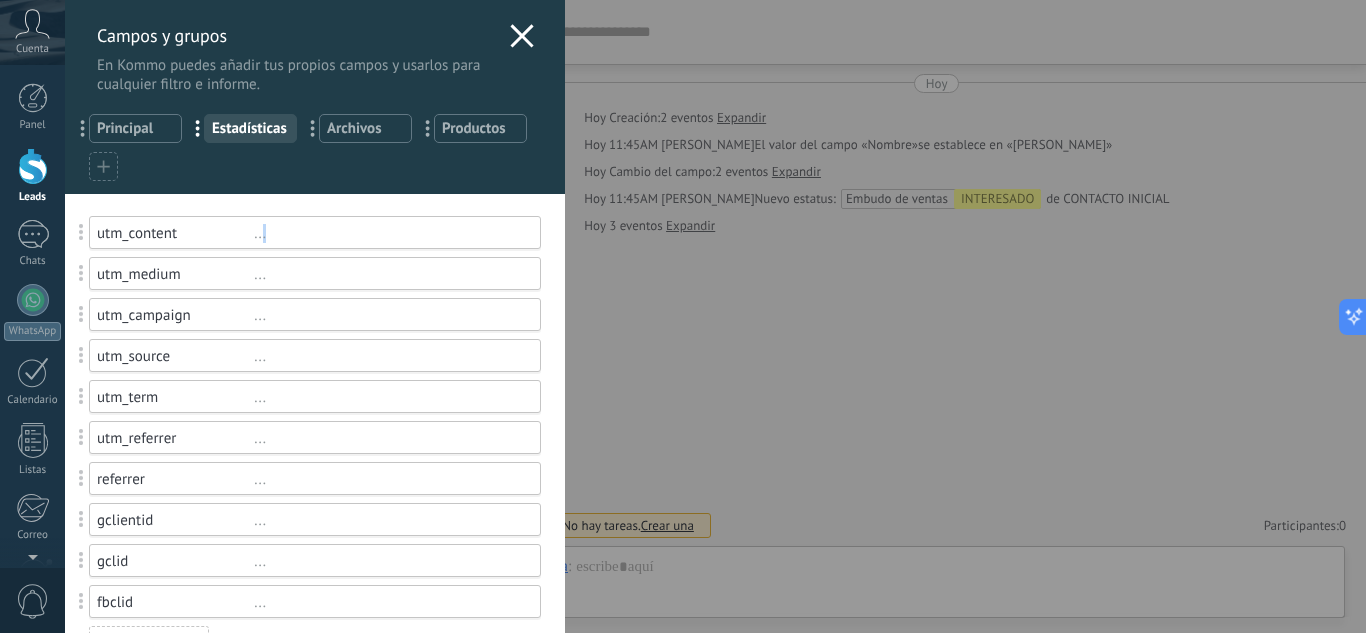 click on "..." at bounding box center (388, 233) 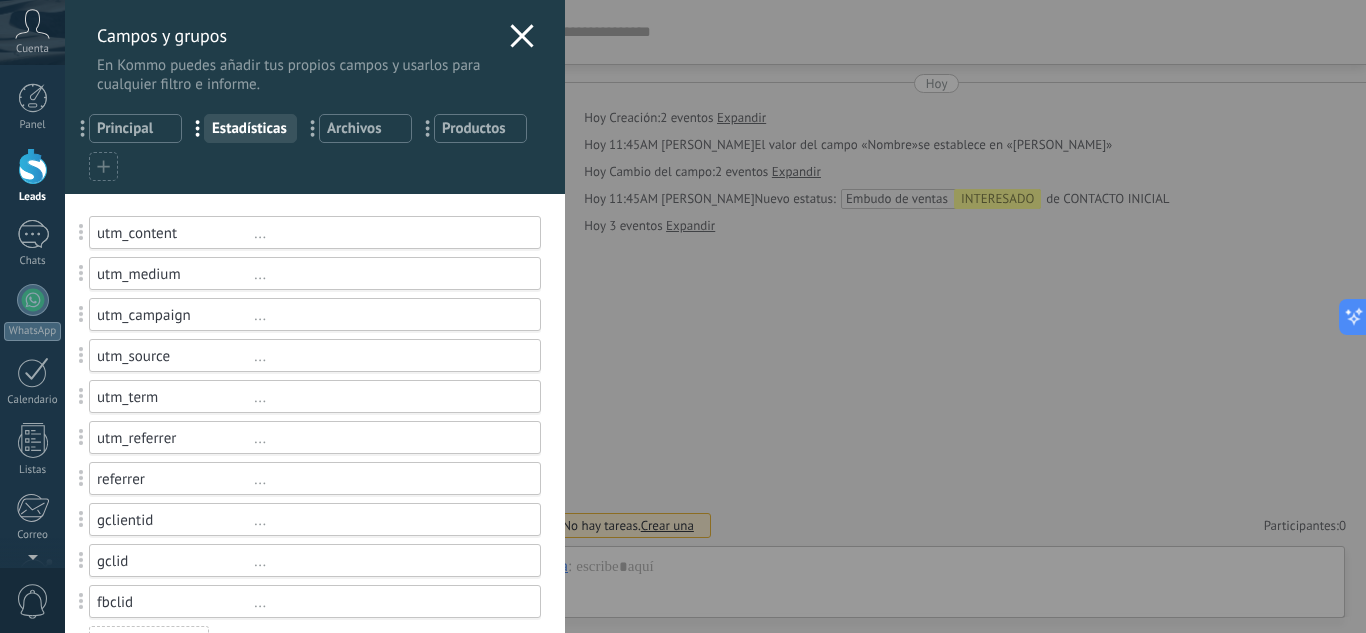 click on "... Principal ... Estadísticas ... Archivos ... Productos 1" at bounding box center (315, 144) 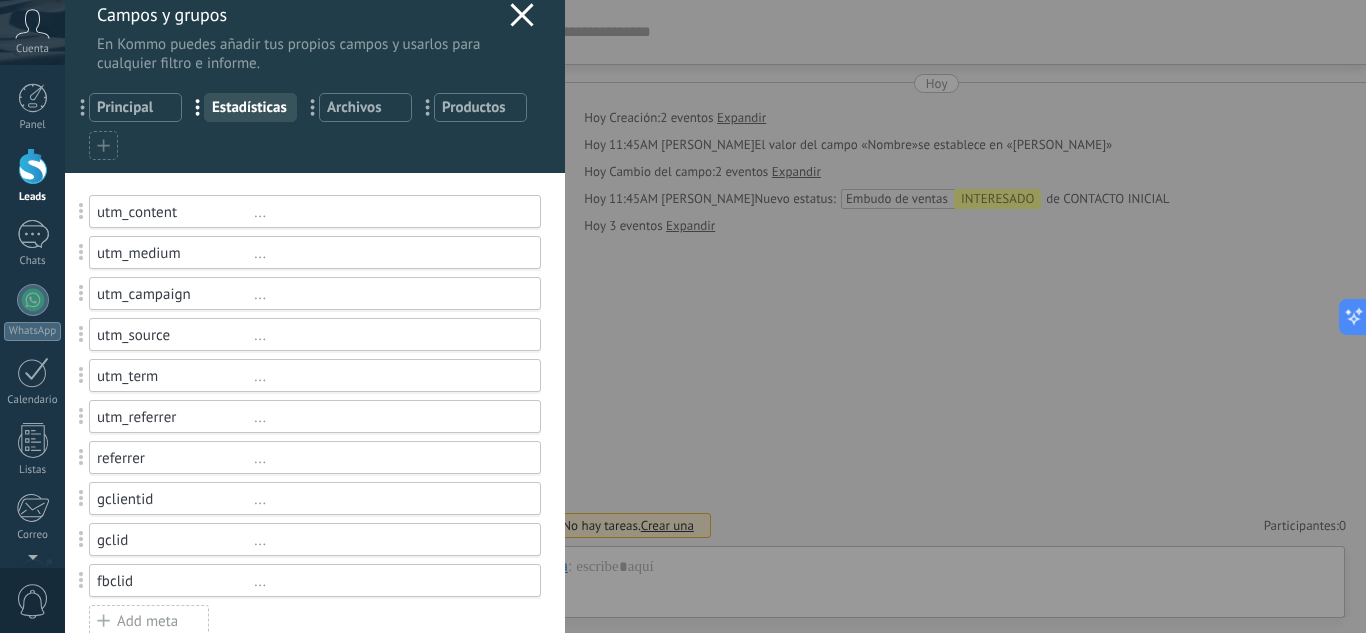 scroll, scrollTop: 0, scrollLeft: 0, axis: both 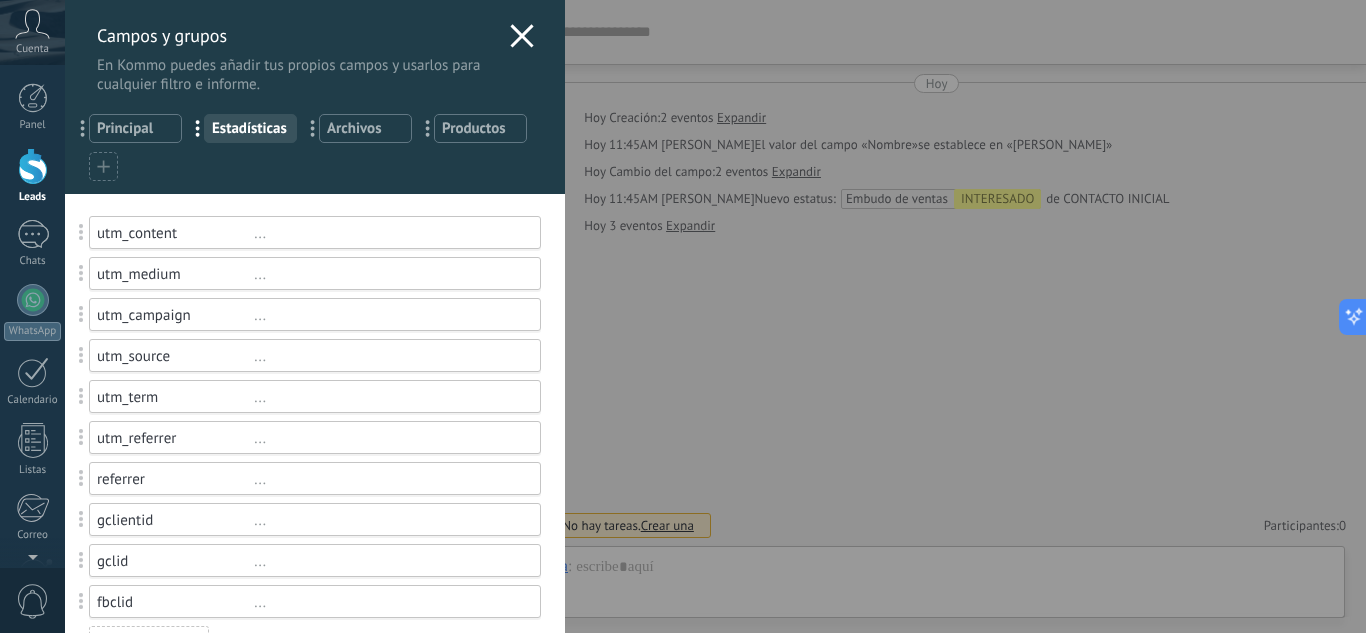 click on "Archivos" at bounding box center (365, 128) 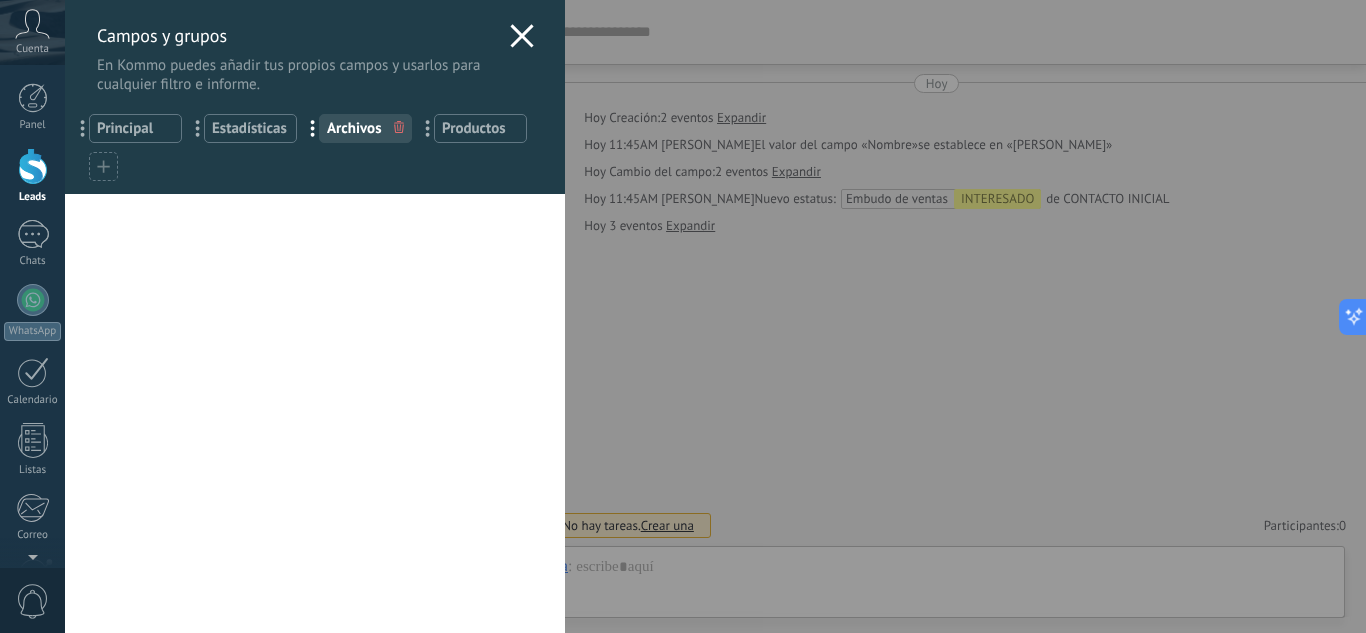 click on "Estadísticas" at bounding box center (250, 128) 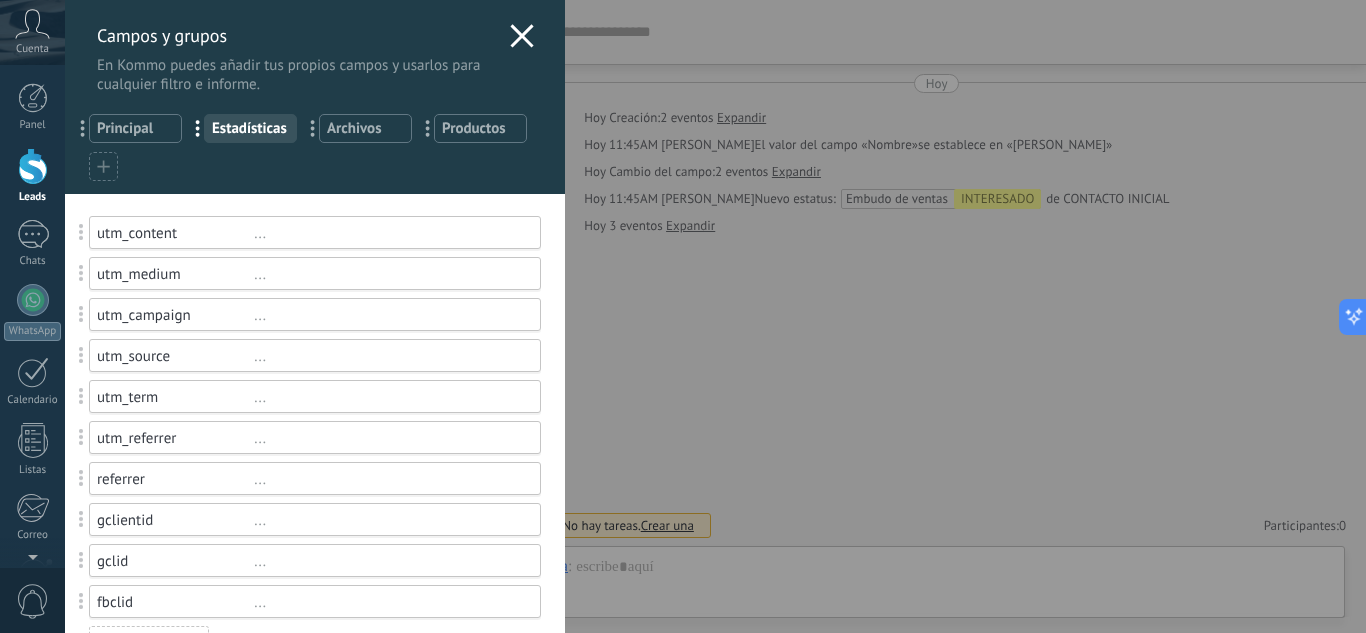 click on "Productos" at bounding box center [480, 128] 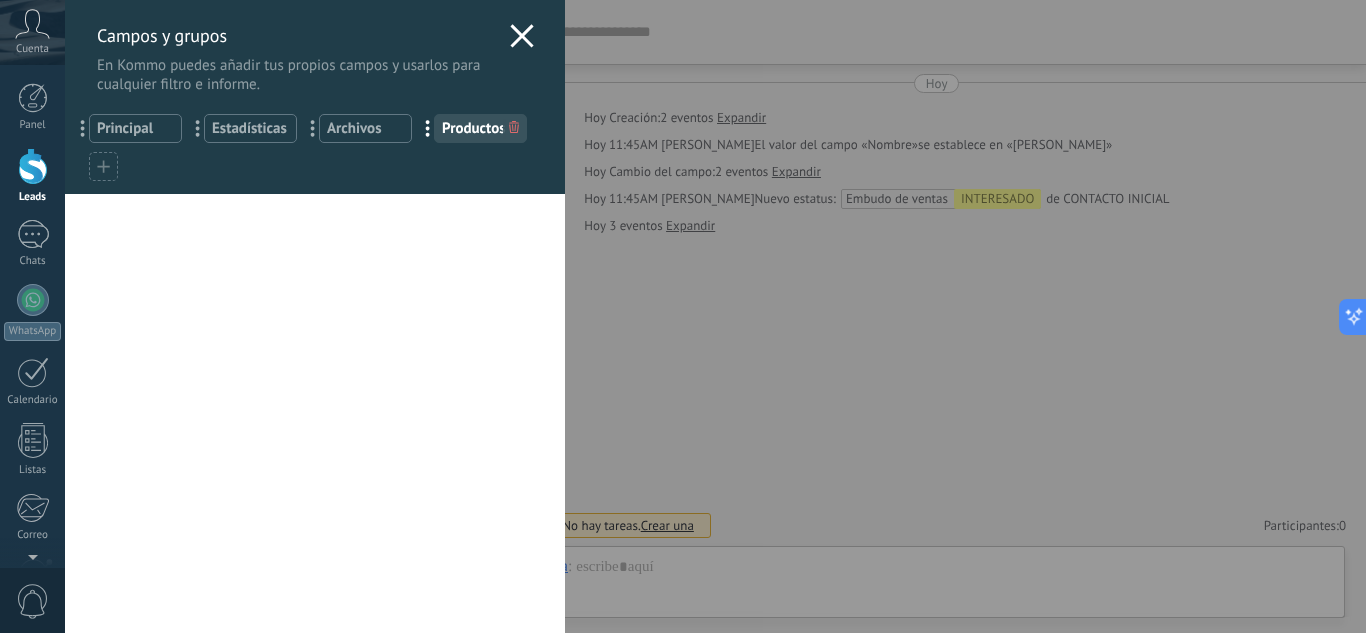 click 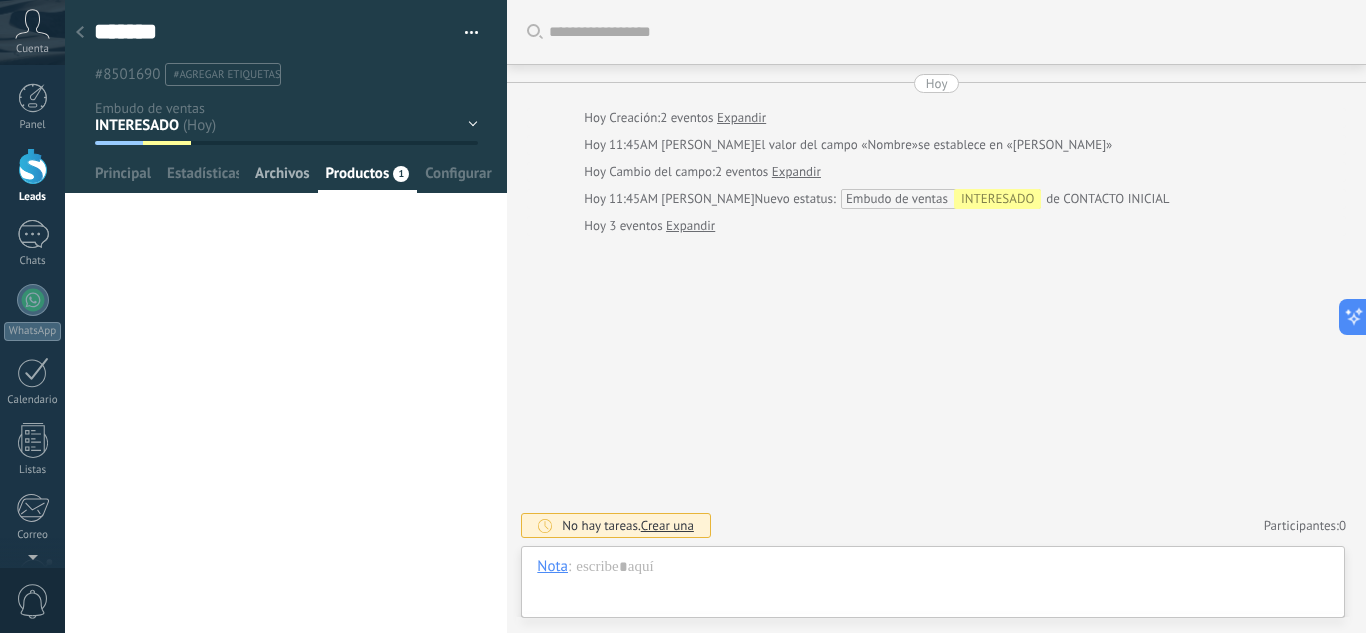 click on "Archivos" at bounding box center [282, 178] 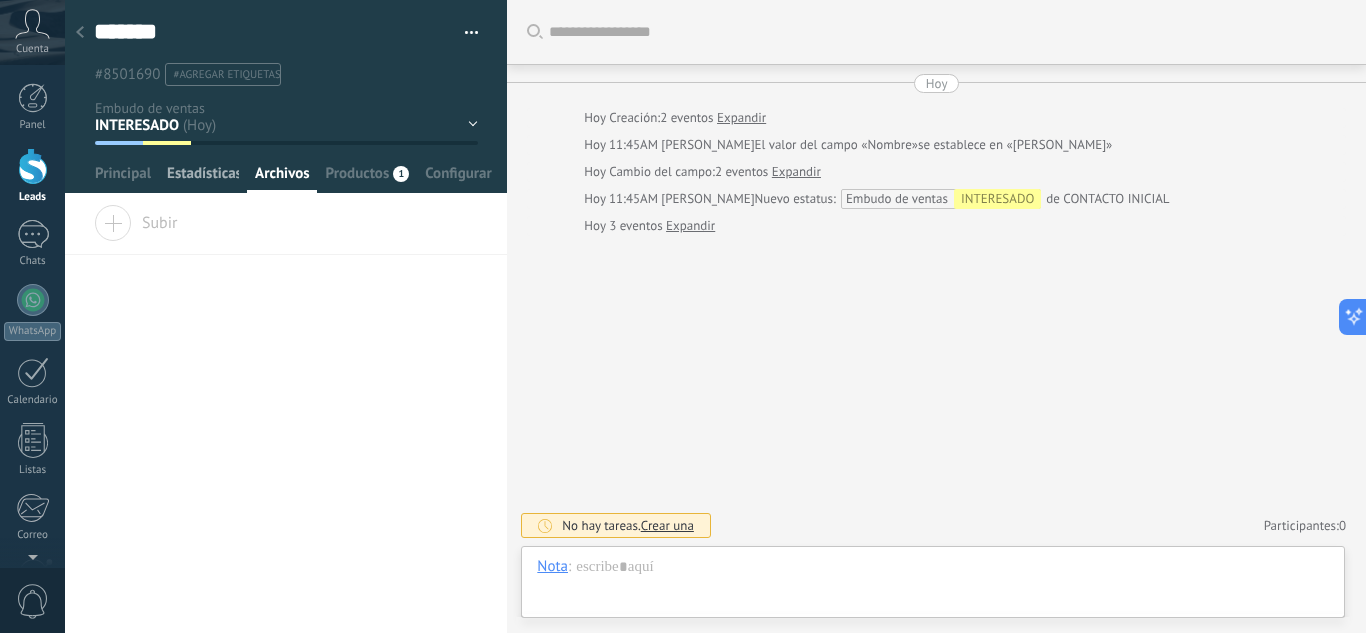 click on "Estadísticas" at bounding box center (203, 178) 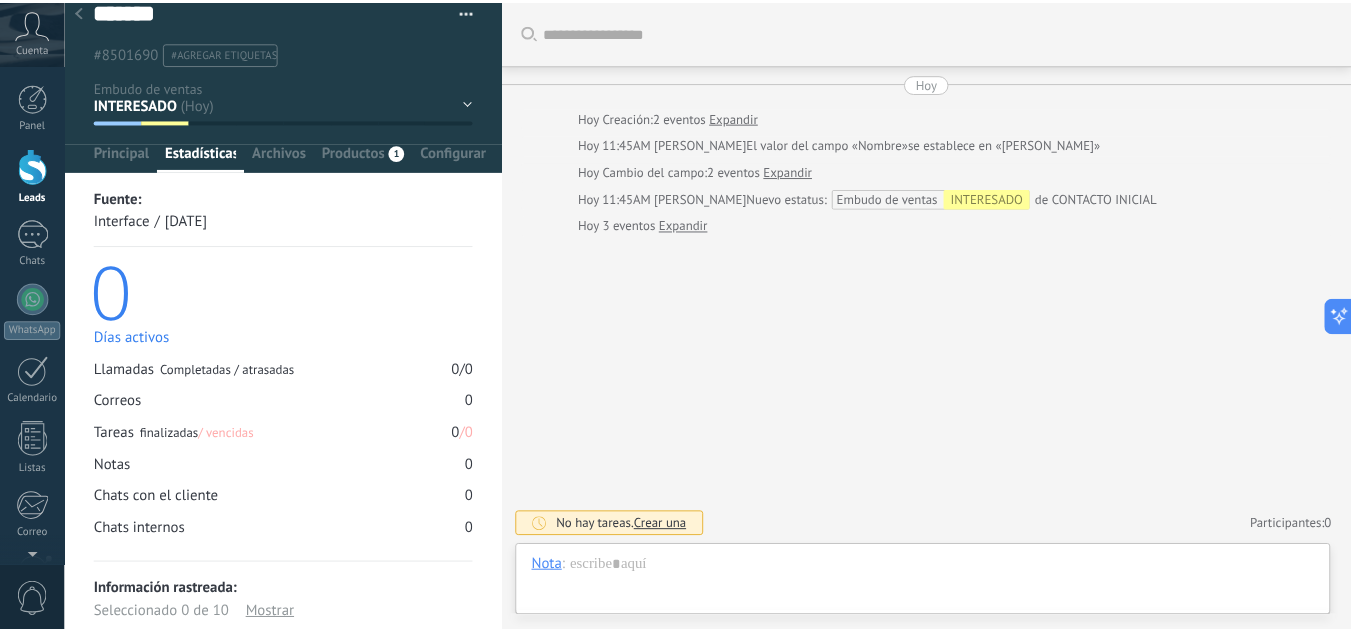 scroll, scrollTop: 0, scrollLeft: 0, axis: both 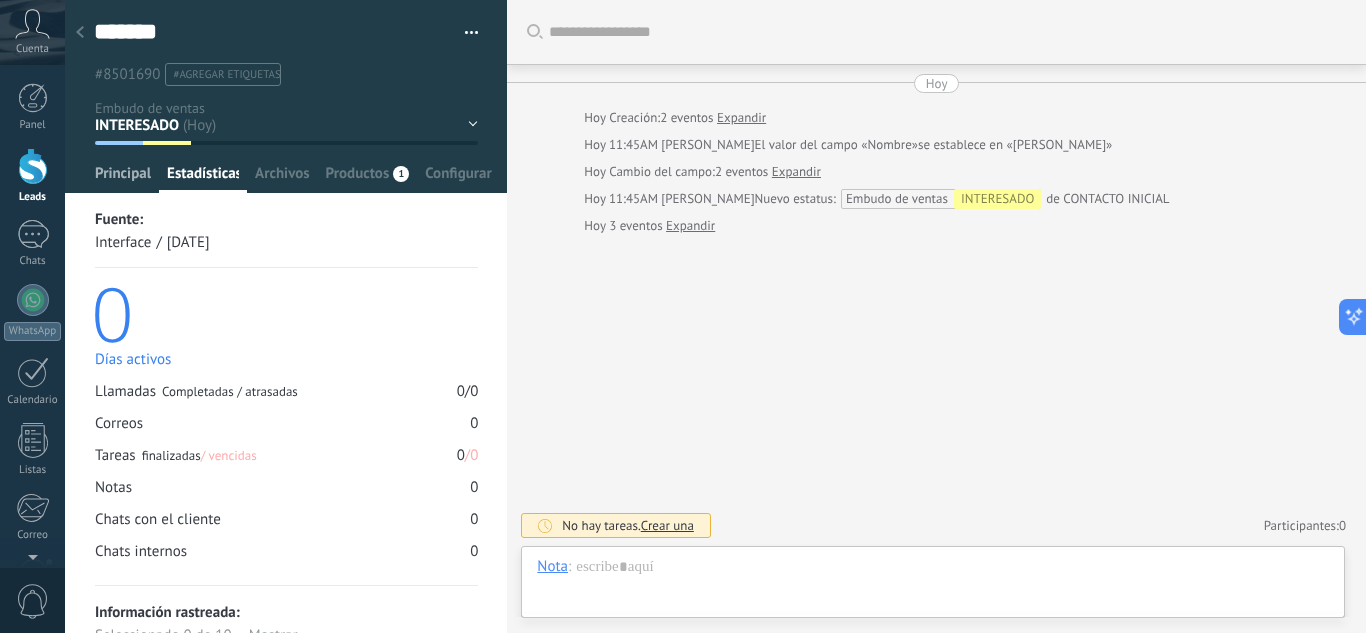 click on "Principal" at bounding box center (123, 178) 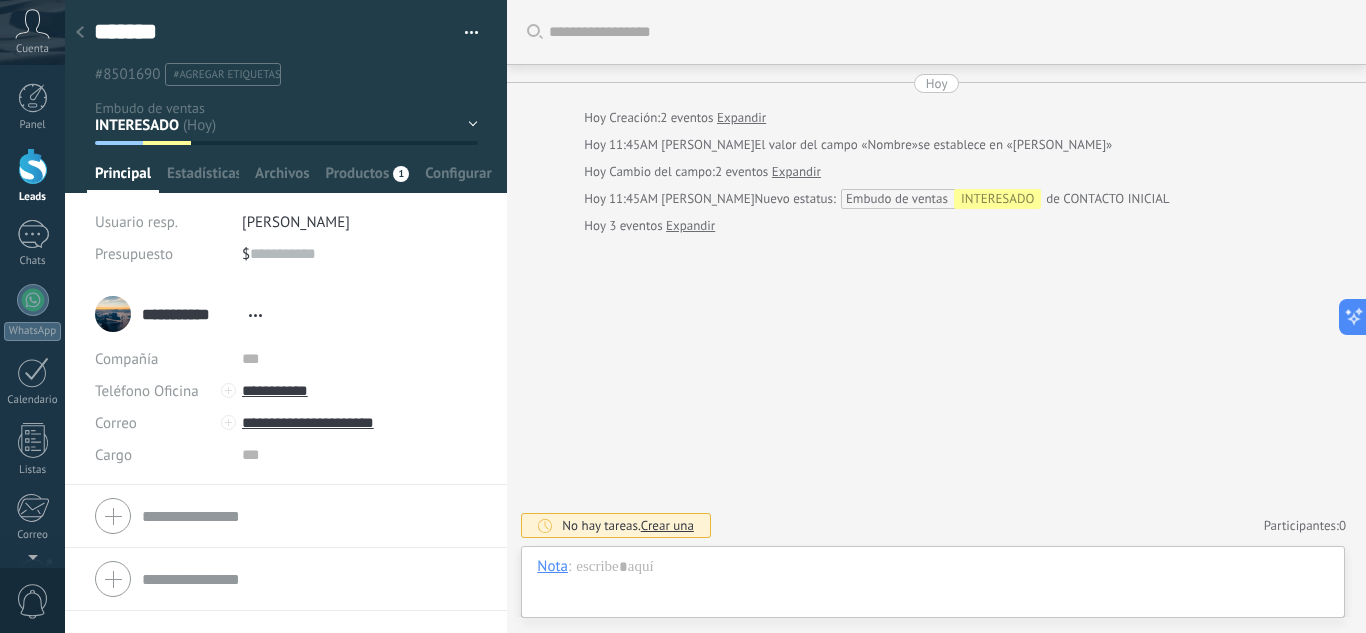 click at bounding box center (464, 33) 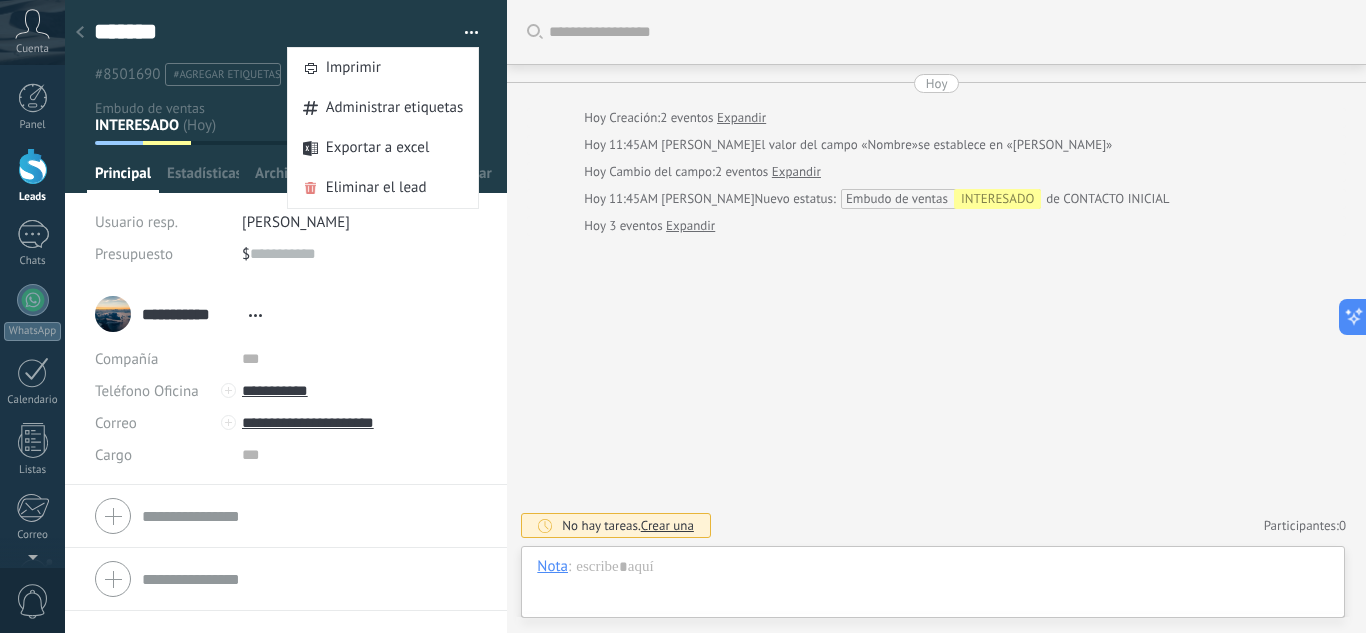 click at bounding box center [464, 33] 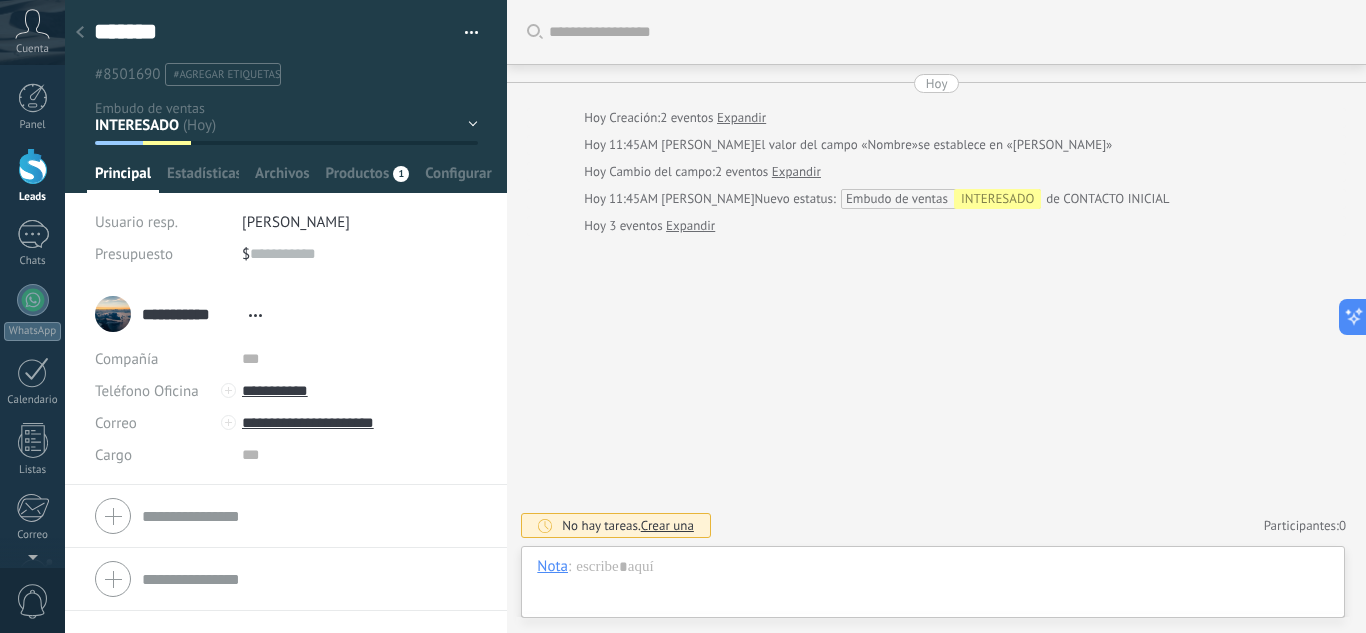 click at bounding box center [80, 33] 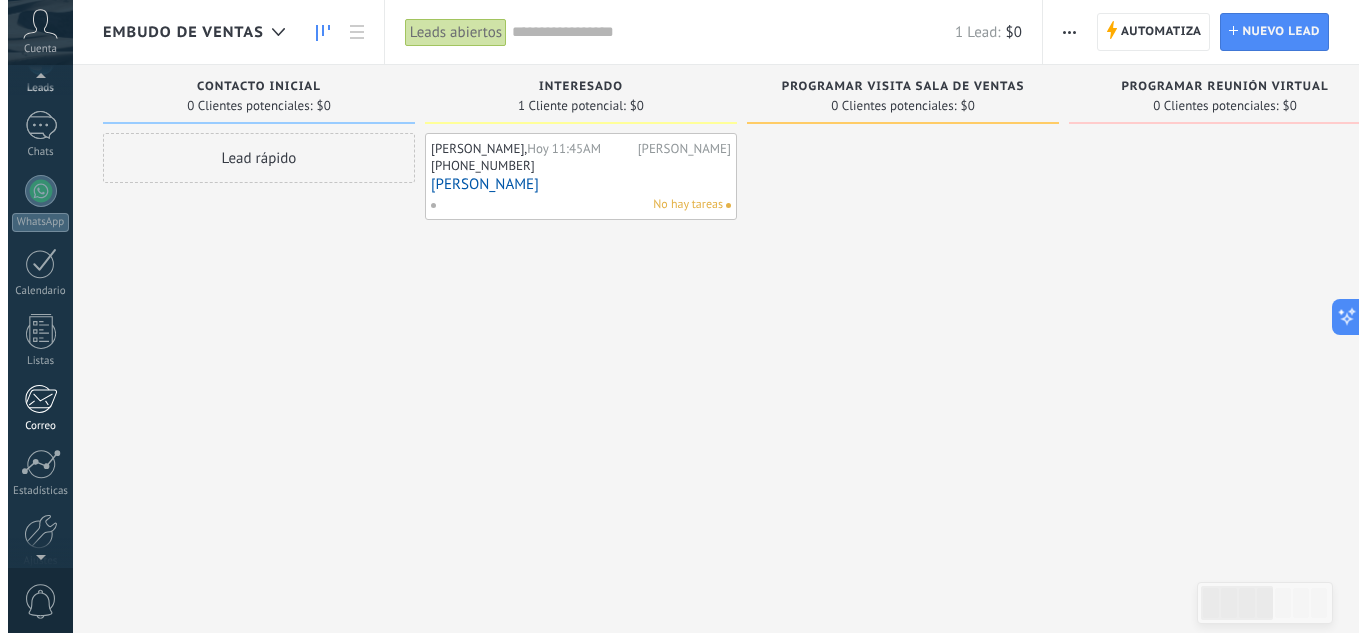 scroll, scrollTop: 199, scrollLeft: 0, axis: vertical 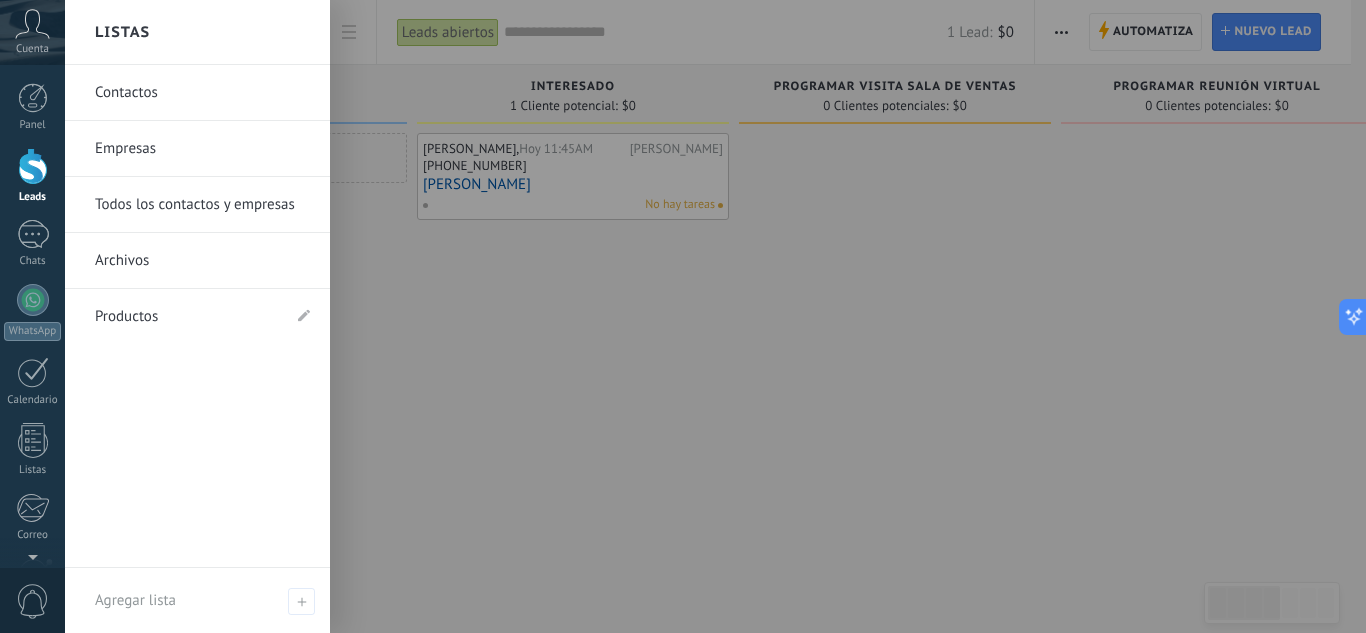 click on "Productos" at bounding box center (187, 317) 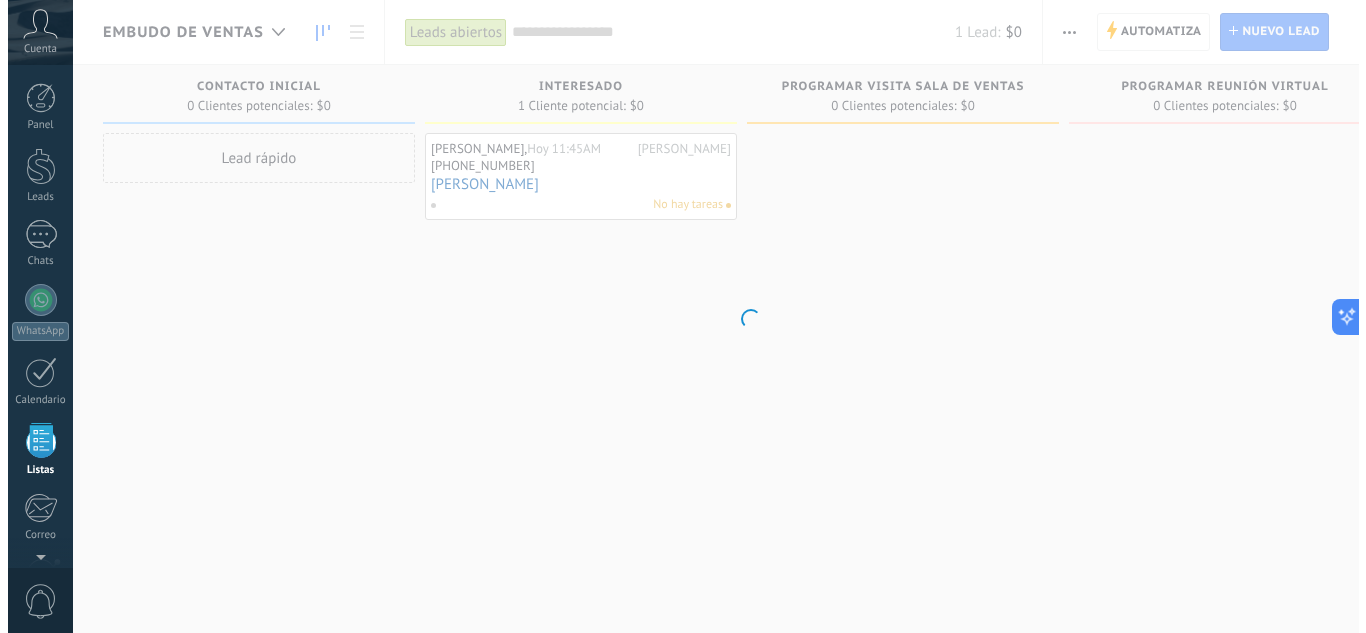 scroll, scrollTop: 124, scrollLeft: 0, axis: vertical 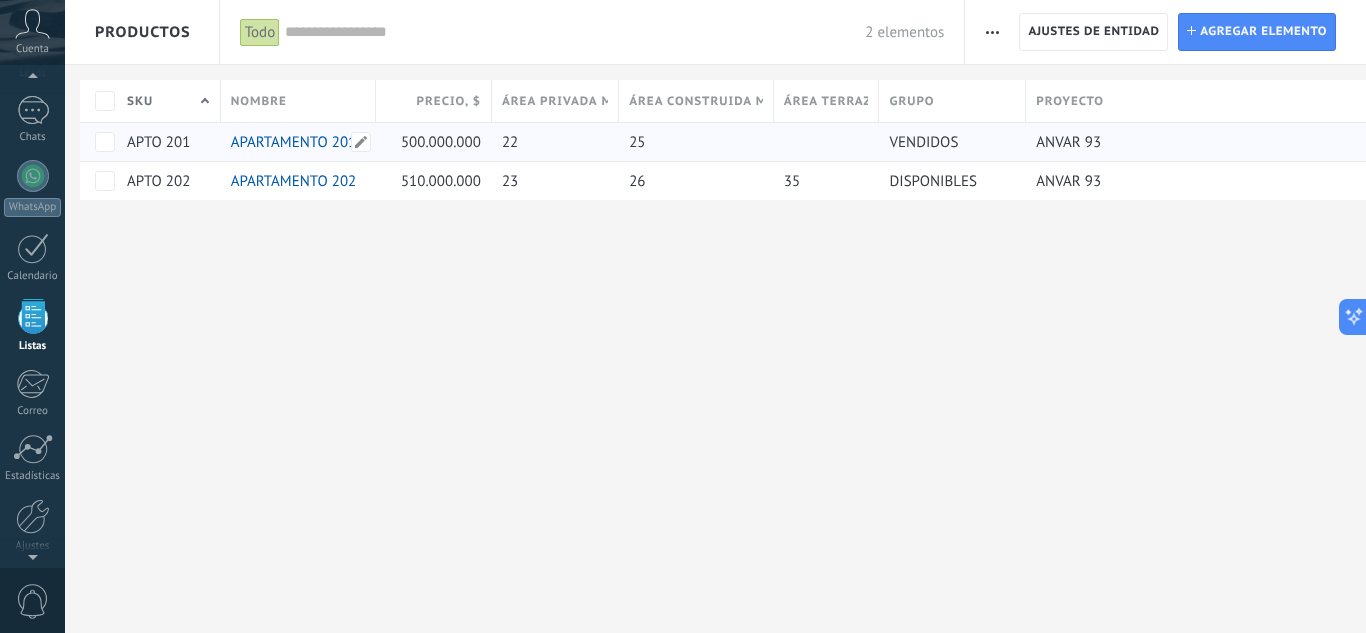 click on "APARTAMENTO 201" at bounding box center (294, 142) 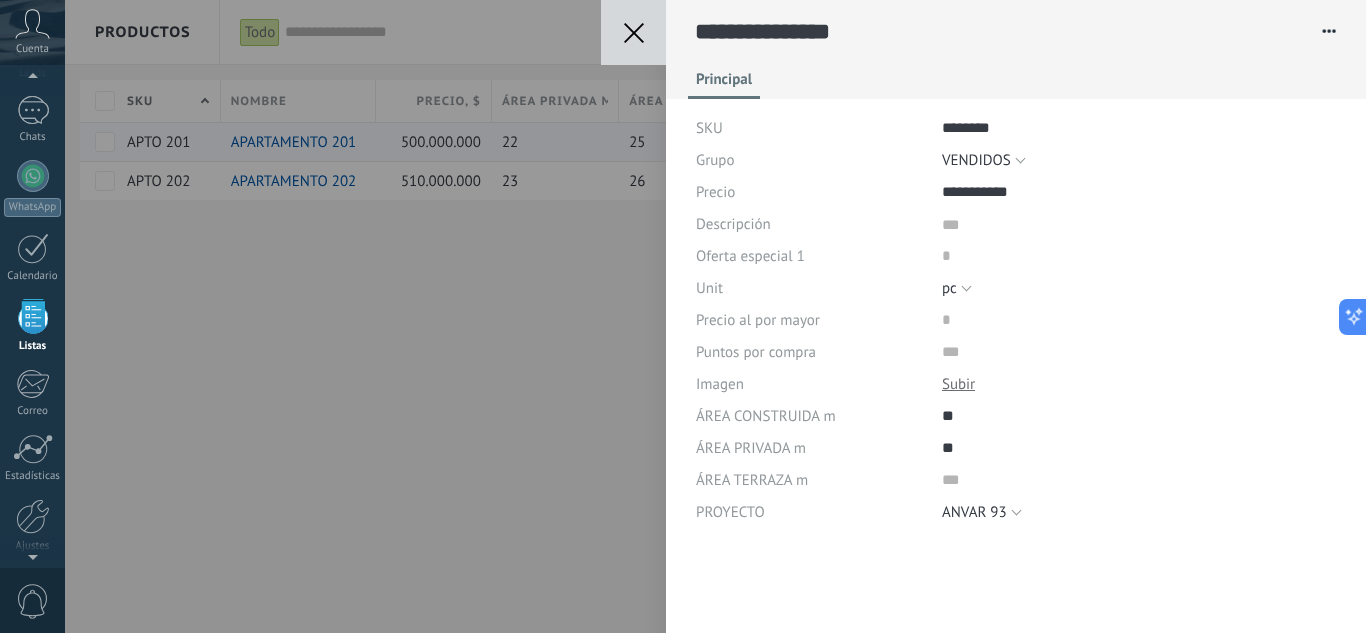 scroll, scrollTop: 20, scrollLeft: 0, axis: vertical 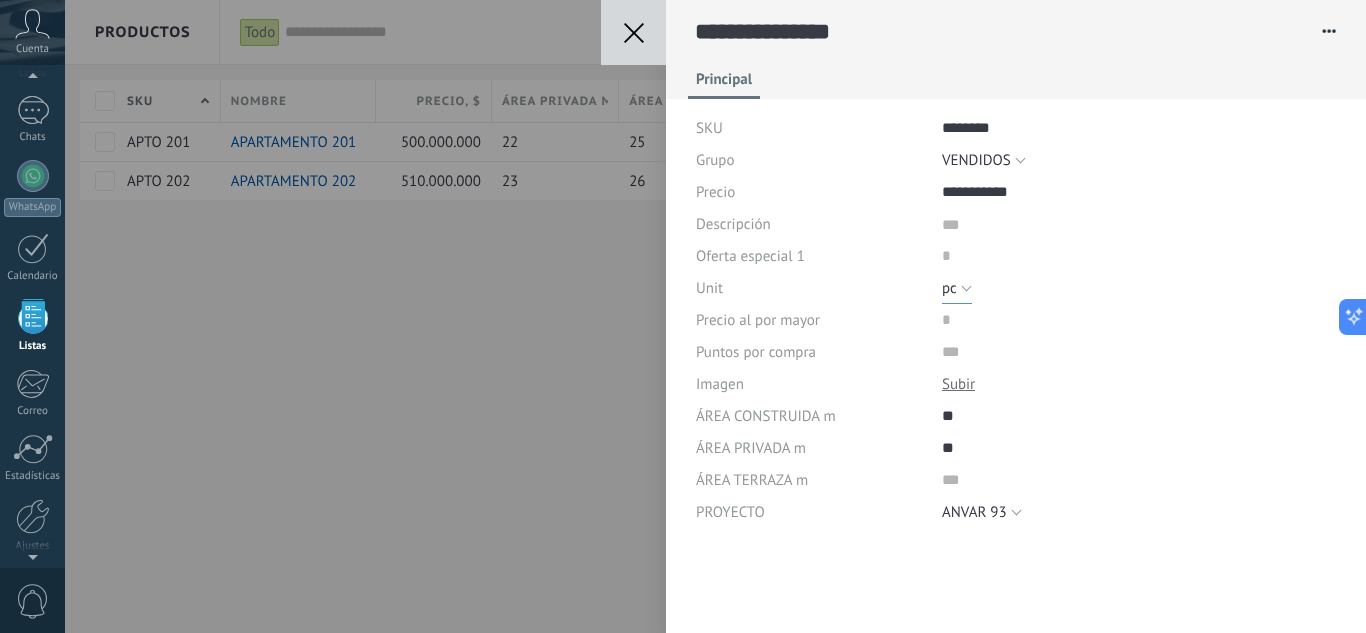 click on "pc" at bounding box center (957, 288) 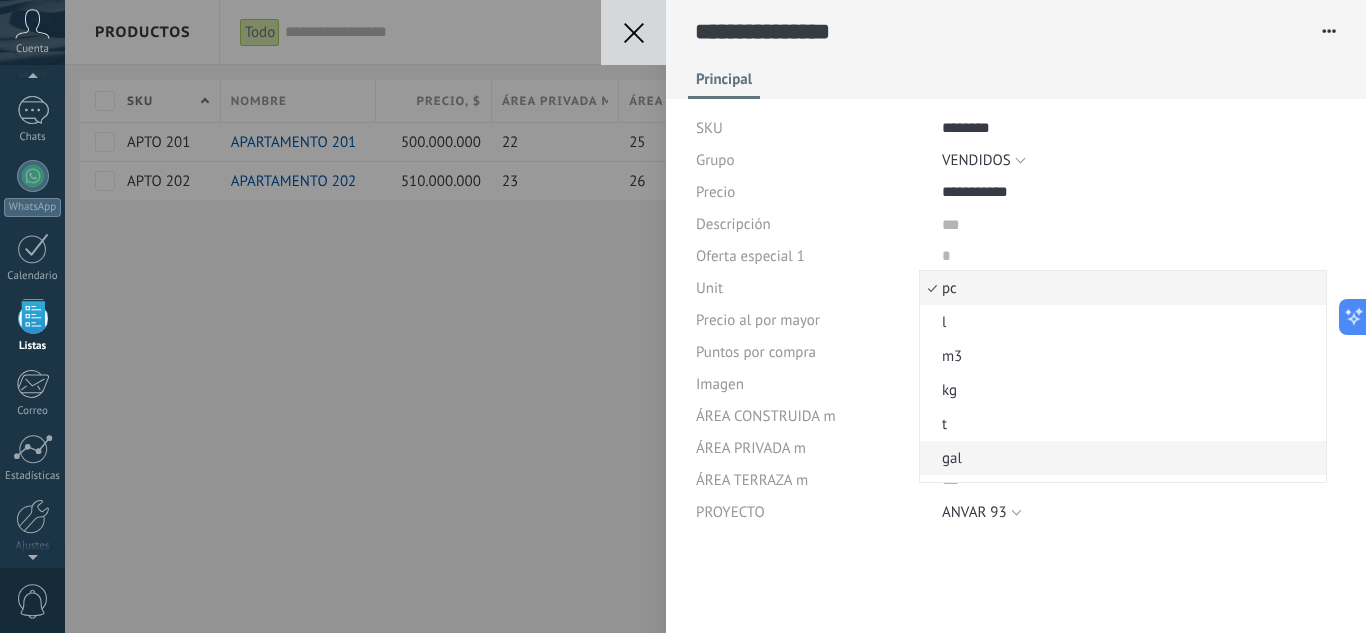 scroll, scrollTop: 0, scrollLeft: 0, axis: both 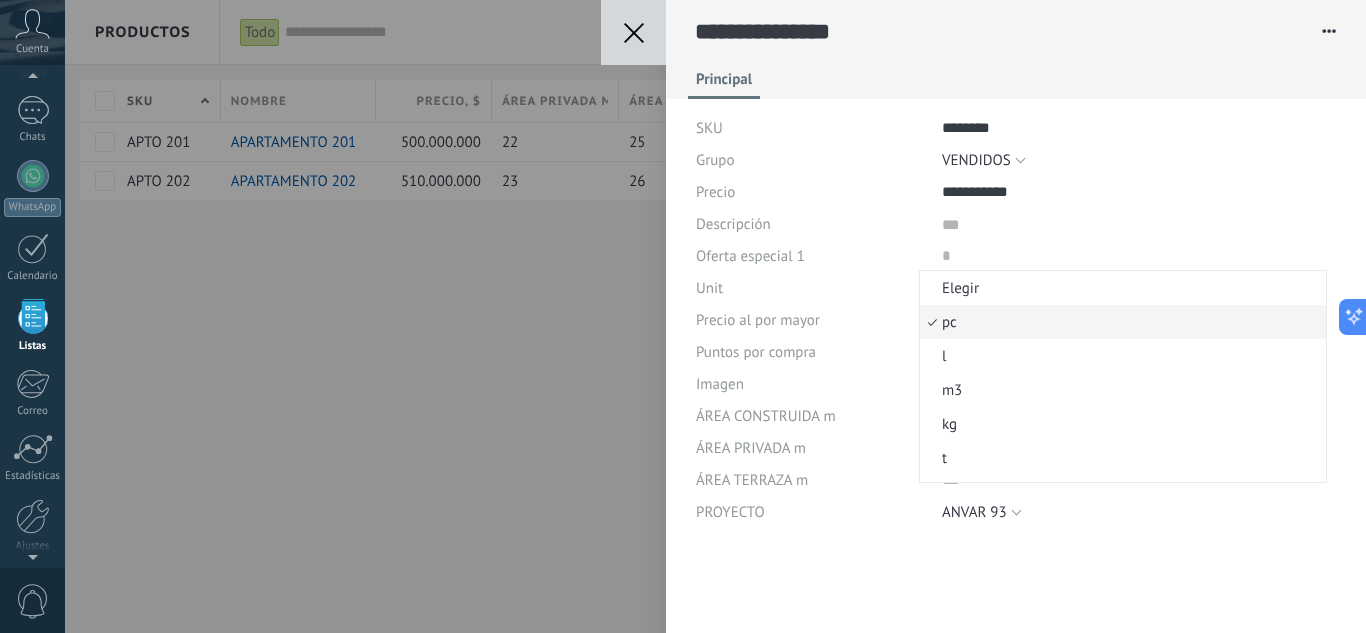 click on "pc" at bounding box center [1120, 322] 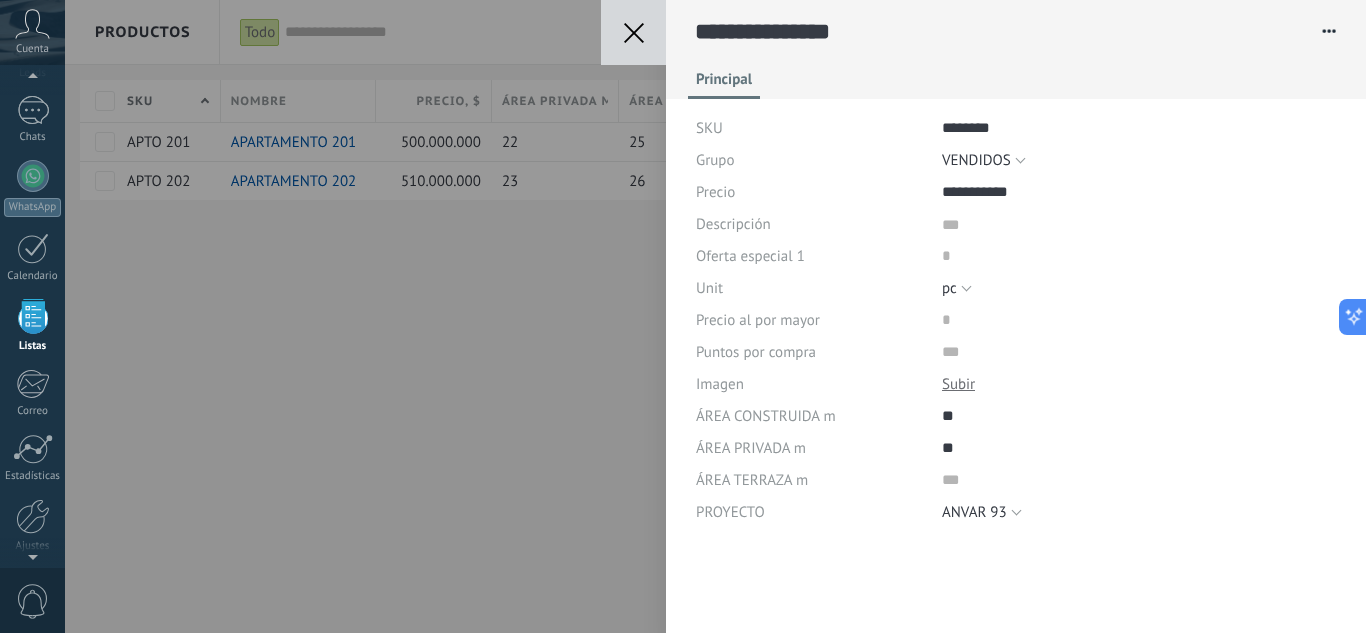click on "Elegir pc l m3 kg t gal cu ft lb pc" at bounding box center (1139, 288) 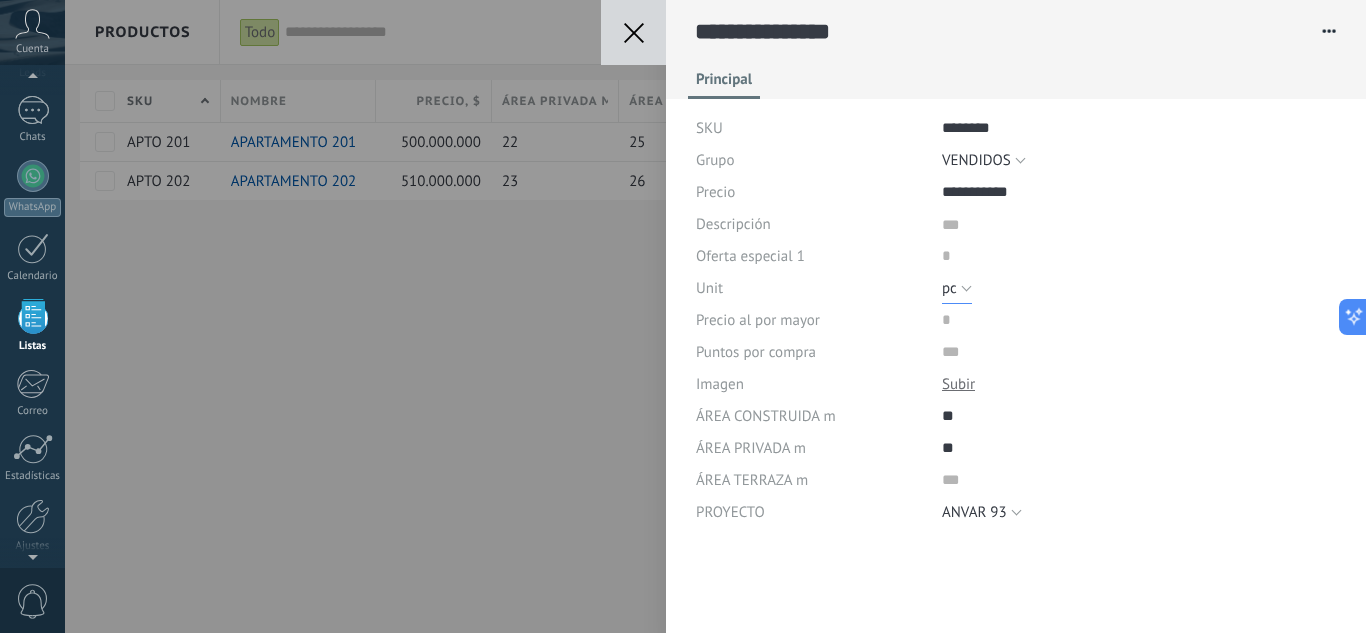 click on "pc" at bounding box center (949, 288) 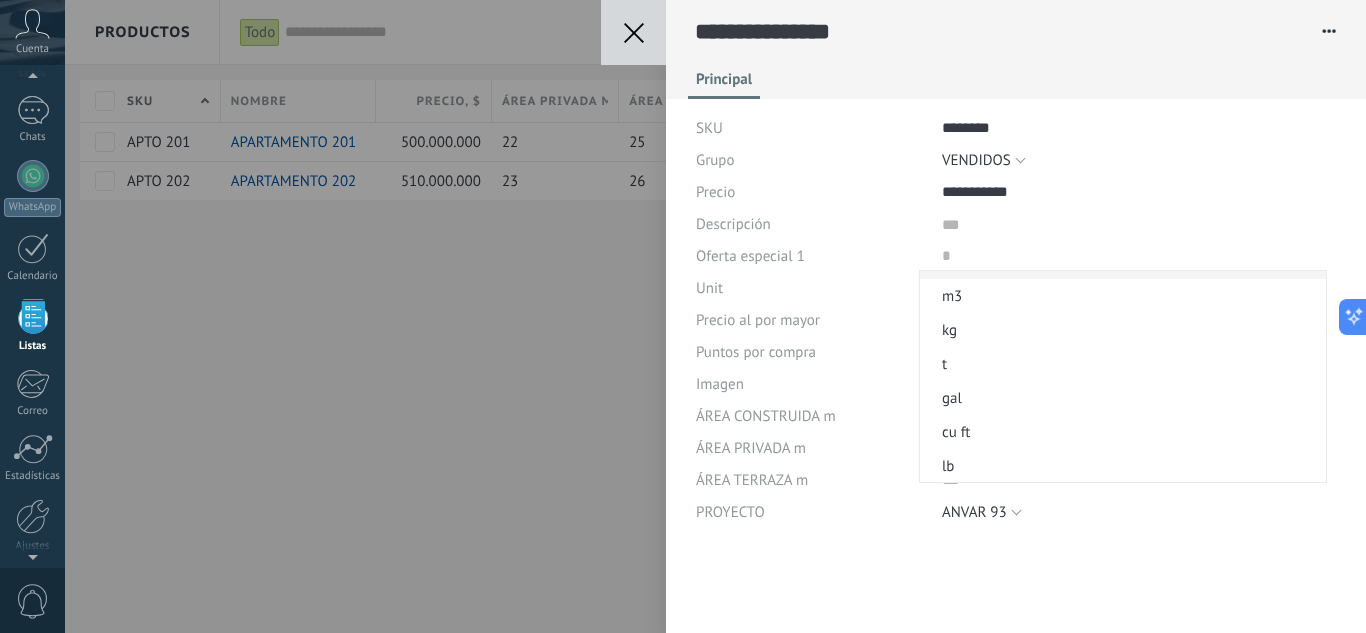 scroll, scrollTop: 95, scrollLeft: 0, axis: vertical 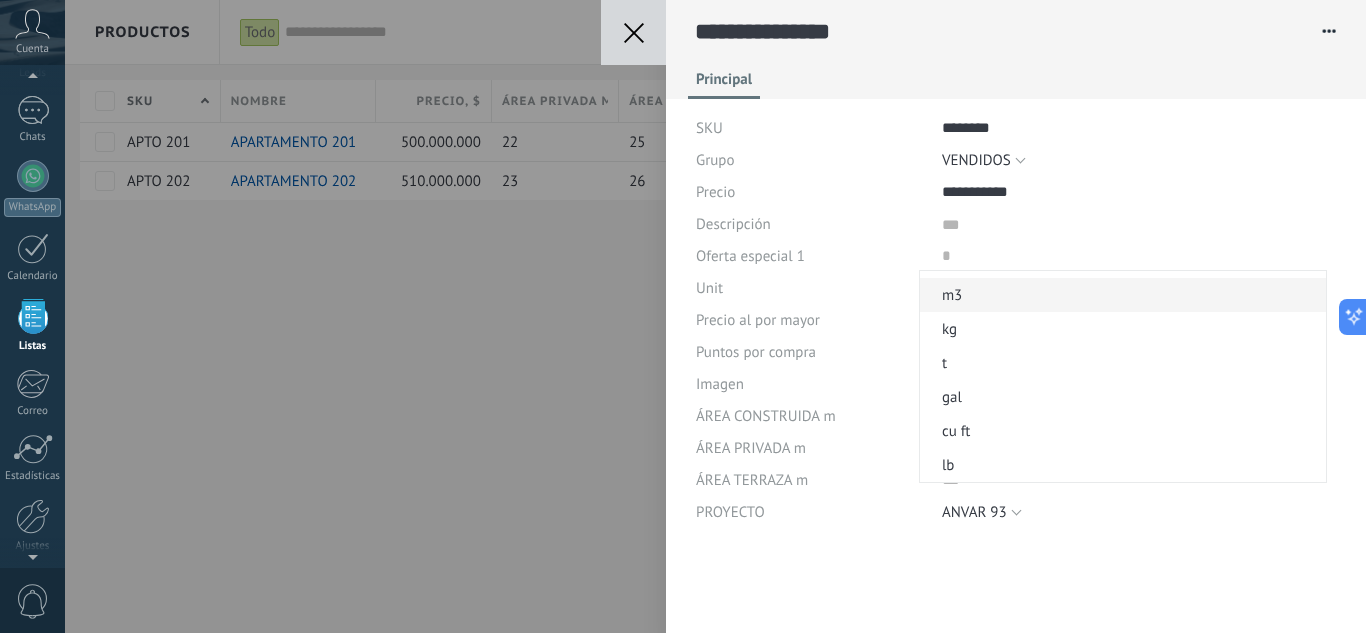 click on "m3" at bounding box center (1120, 295) 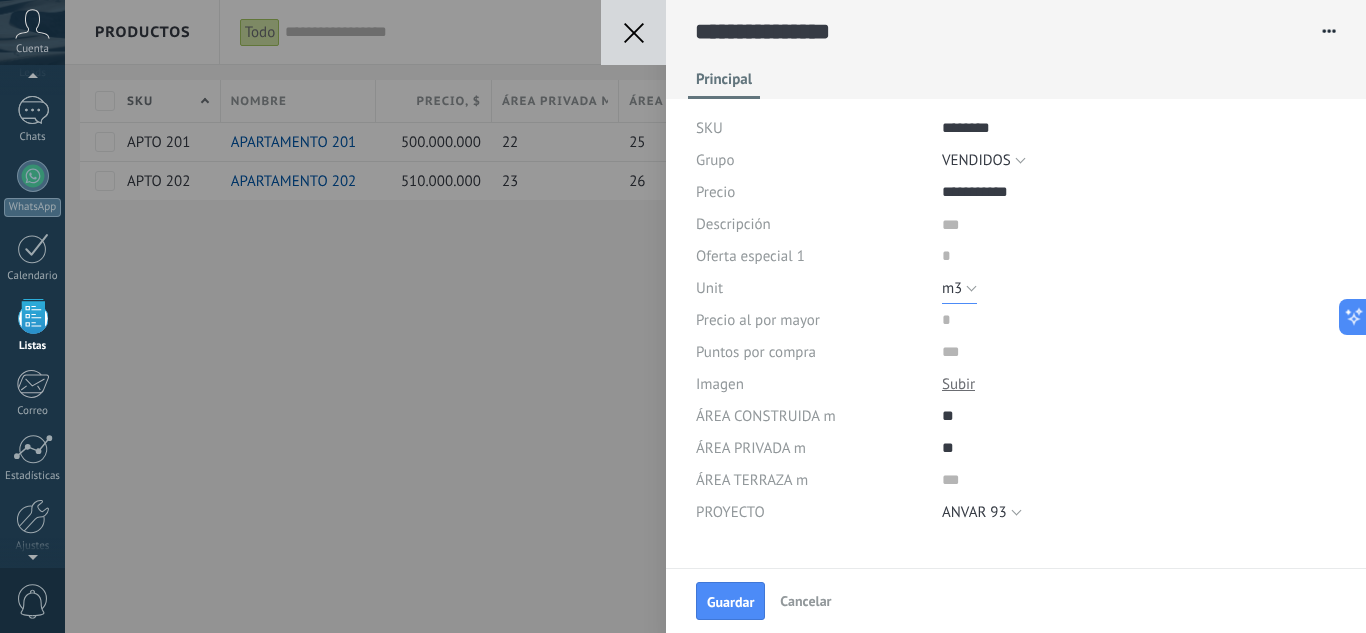 click on "m3" at bounding box center (959, 288) 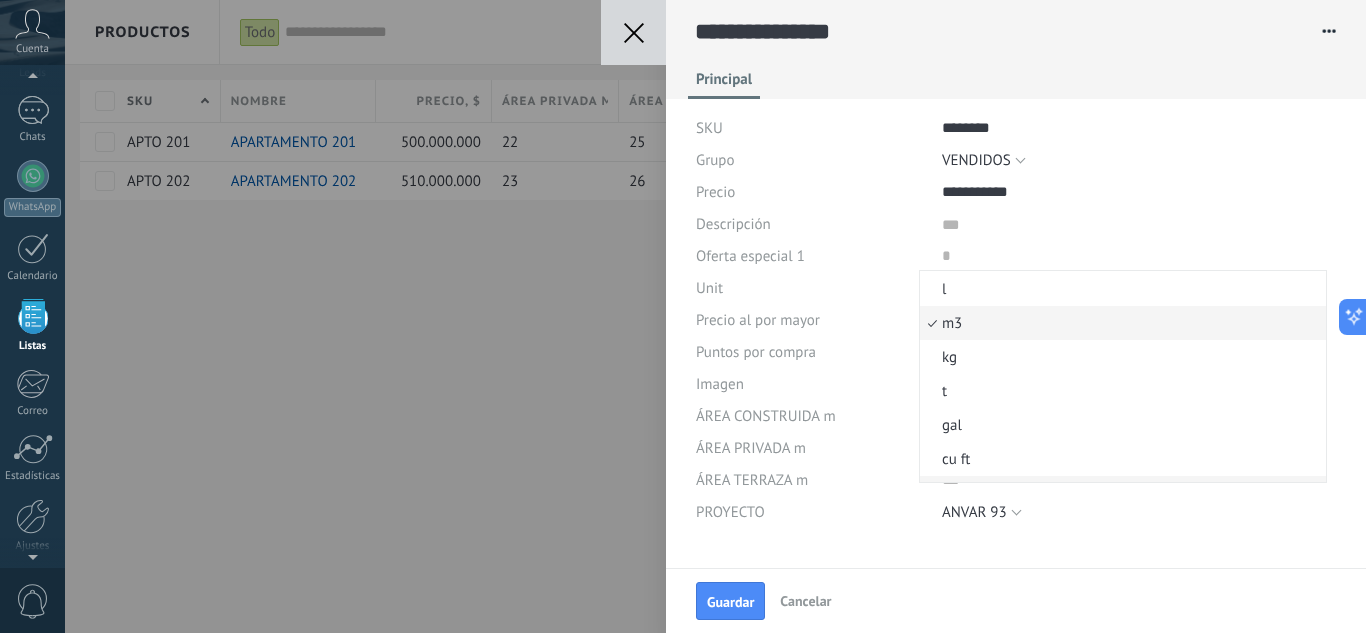 scroll, scrollTop: 95, scrollLeft: 0, axis: vertical 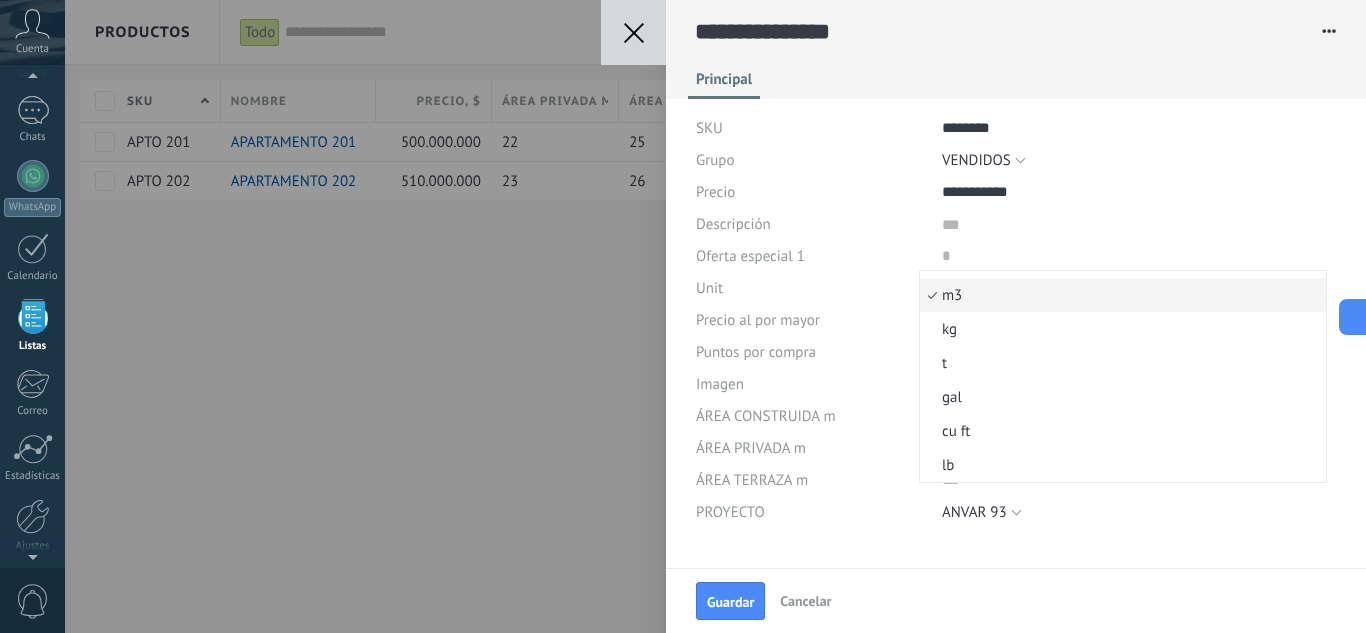 click on "Precio" at bounding box center [811, 192] 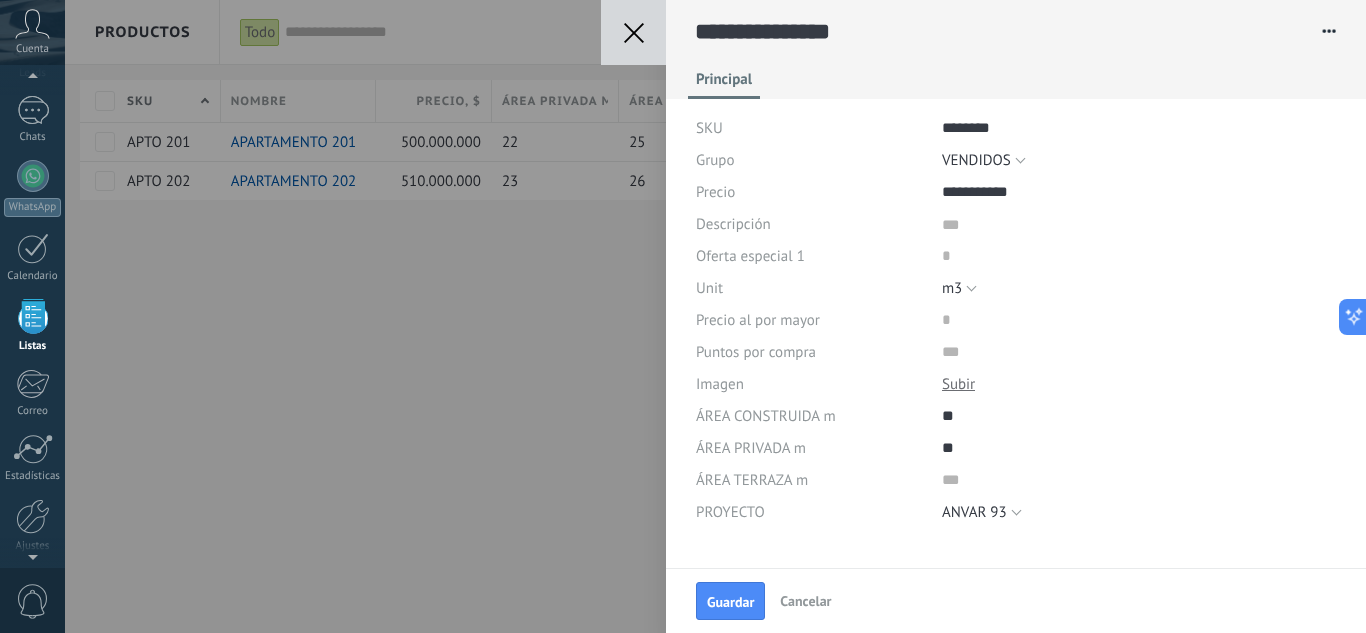 click on "Cancelar" at bounding box center [805, 601] 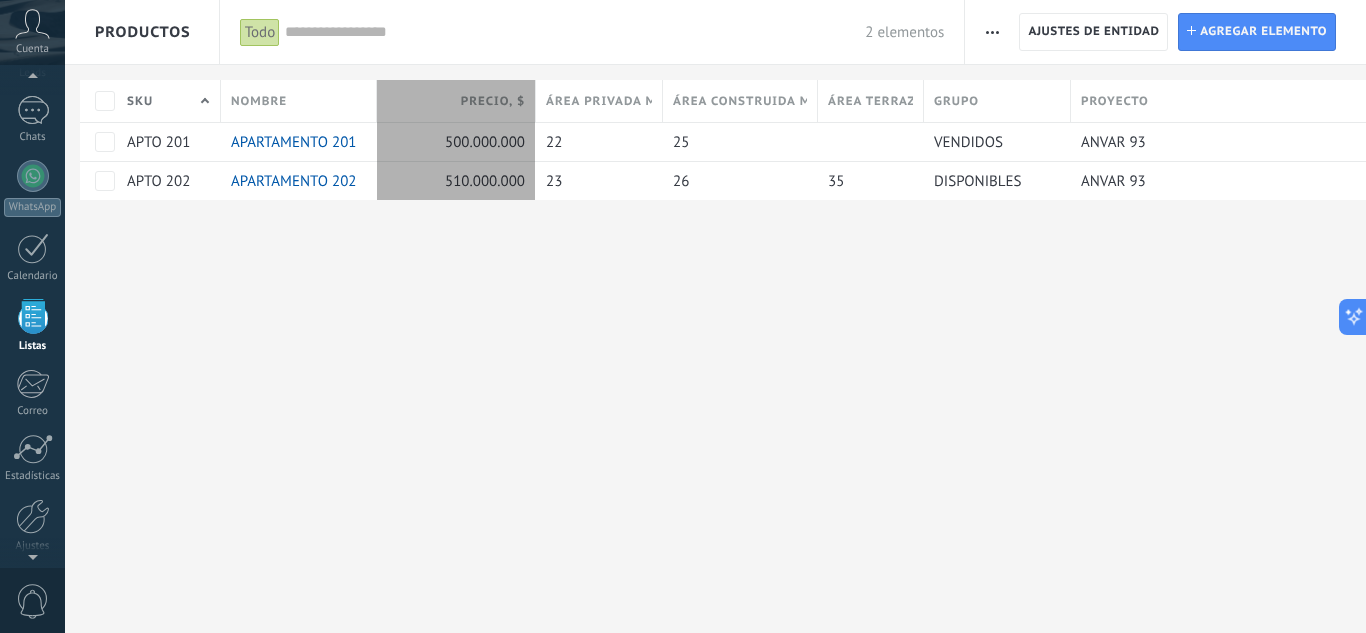 type on "***" 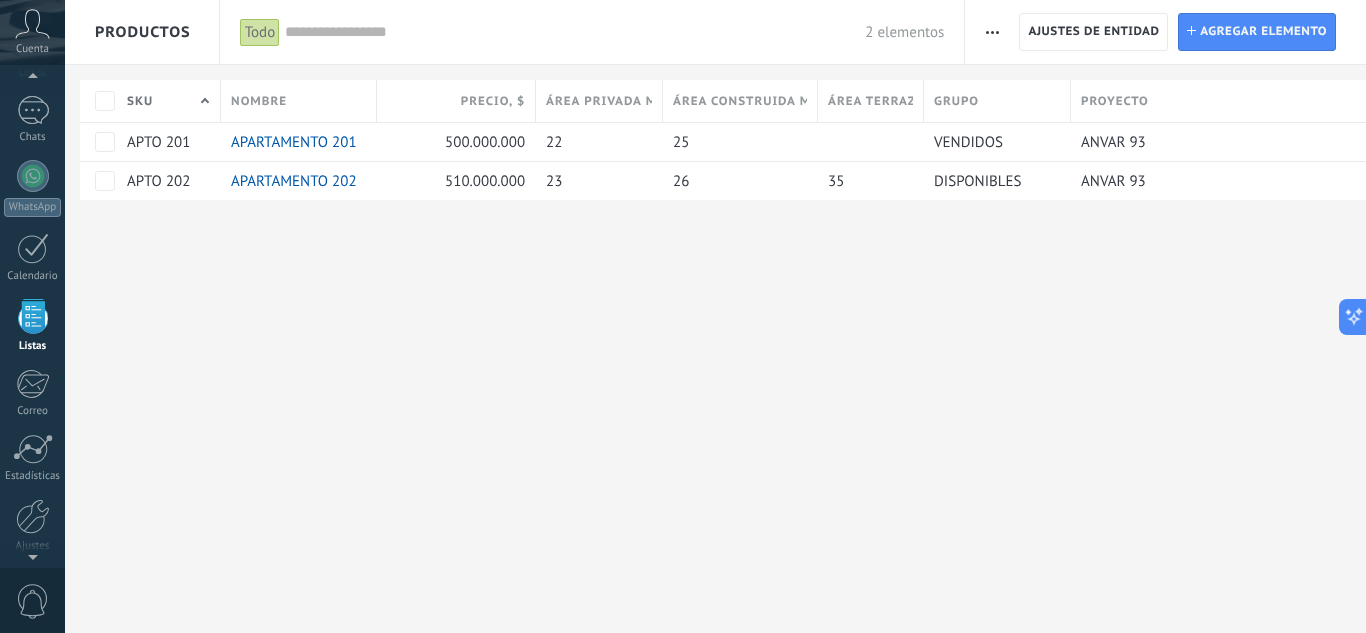 click on "**********" at bounding box center (715, 316) 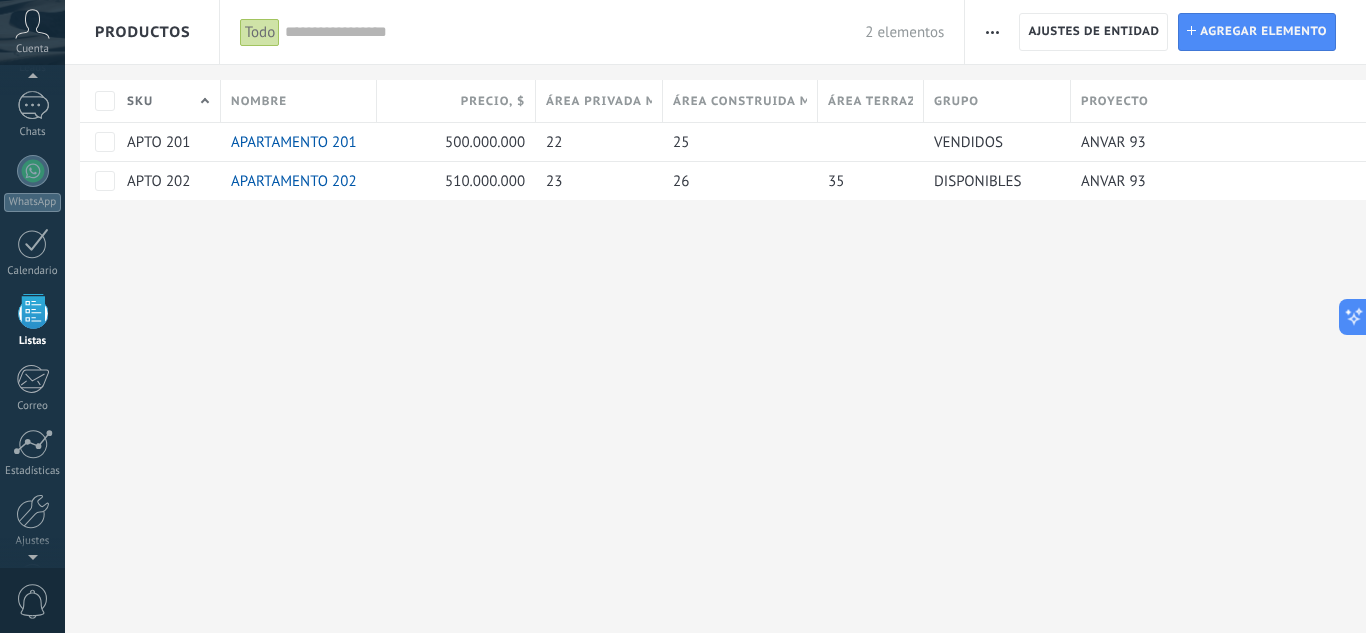 scroll, scrollTop: 124, scrollLeft: 0, axis: vertical 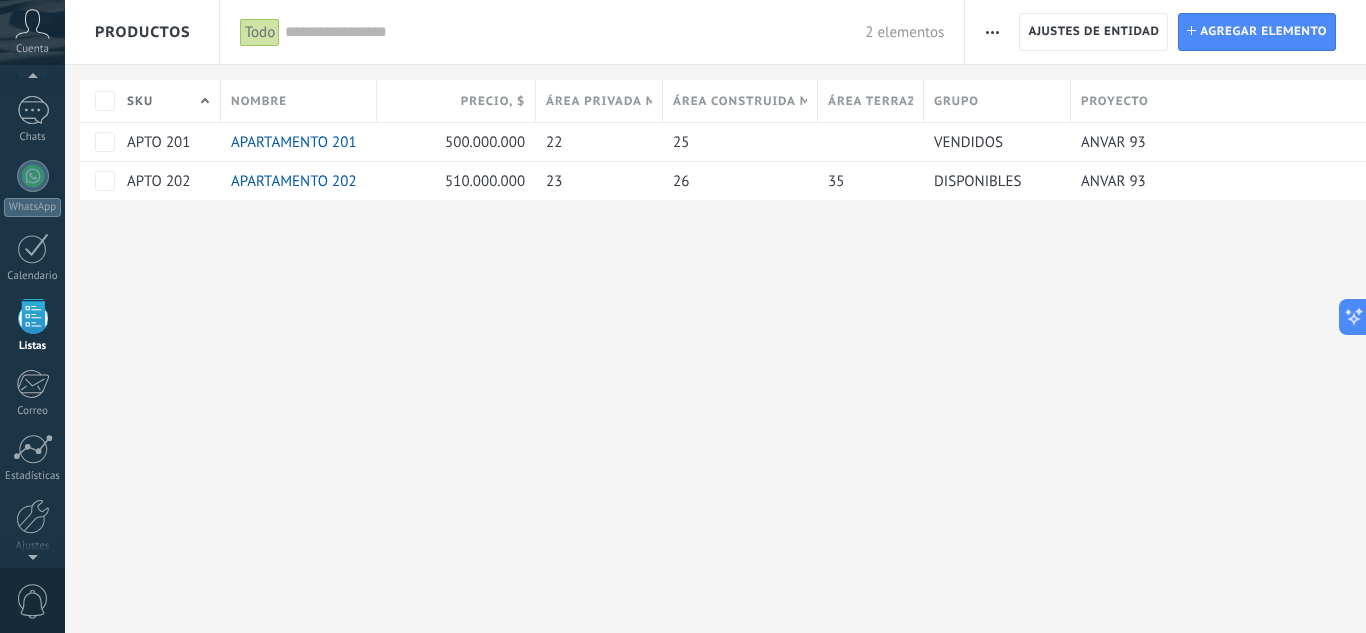 click on "0" at bounding box center (33, 601) 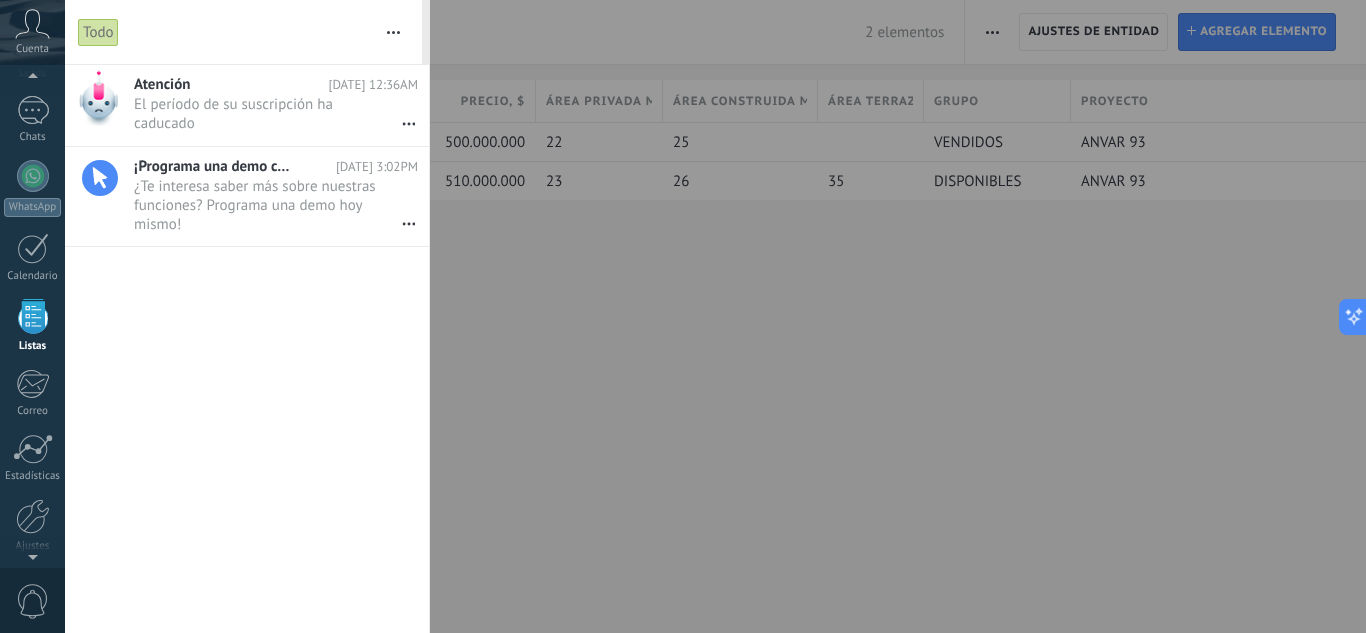 click at bounding box center (683, 316) 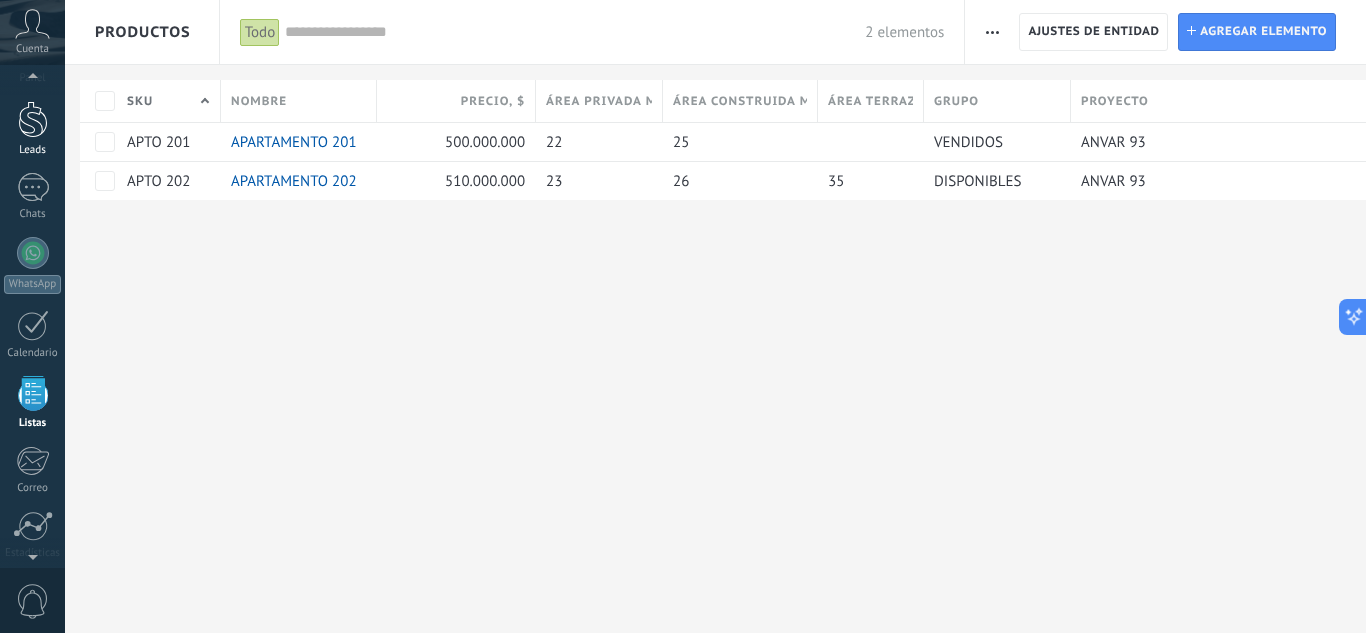 scroll, scrollTop: 0, scrollLeft: 0, axis: both 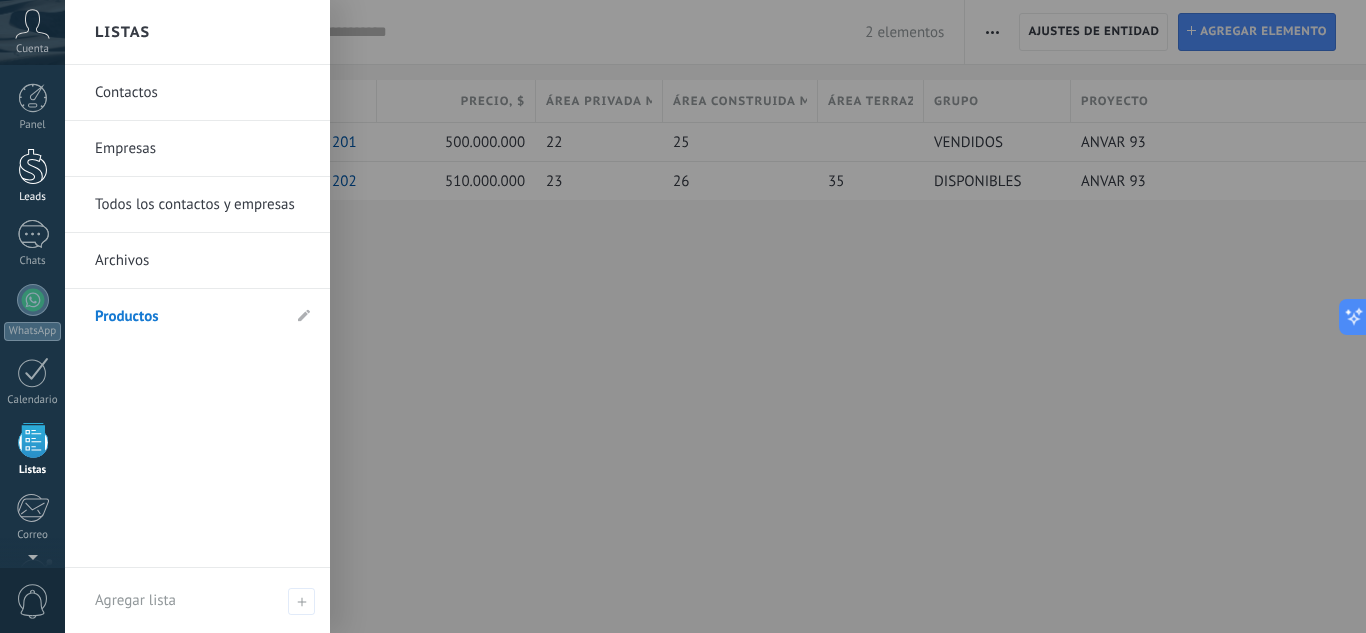 click at bounding box center [33, 166] 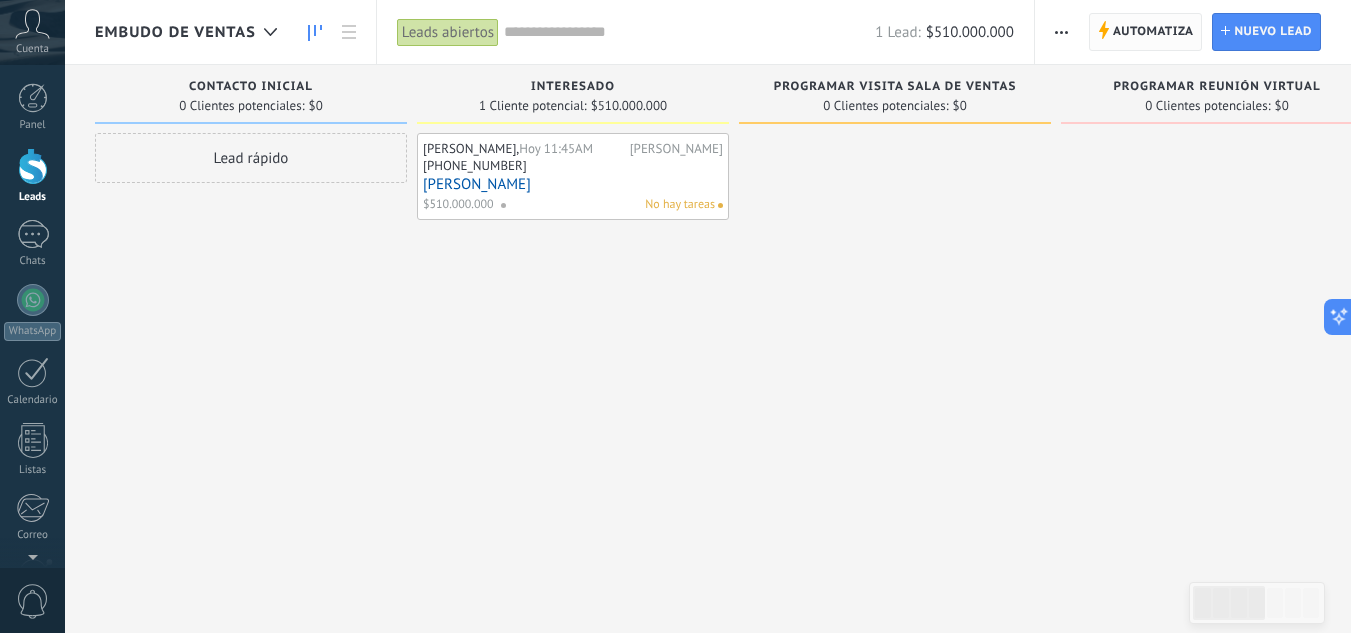 click on "Automatiza" at bounding box center [1153, 32] 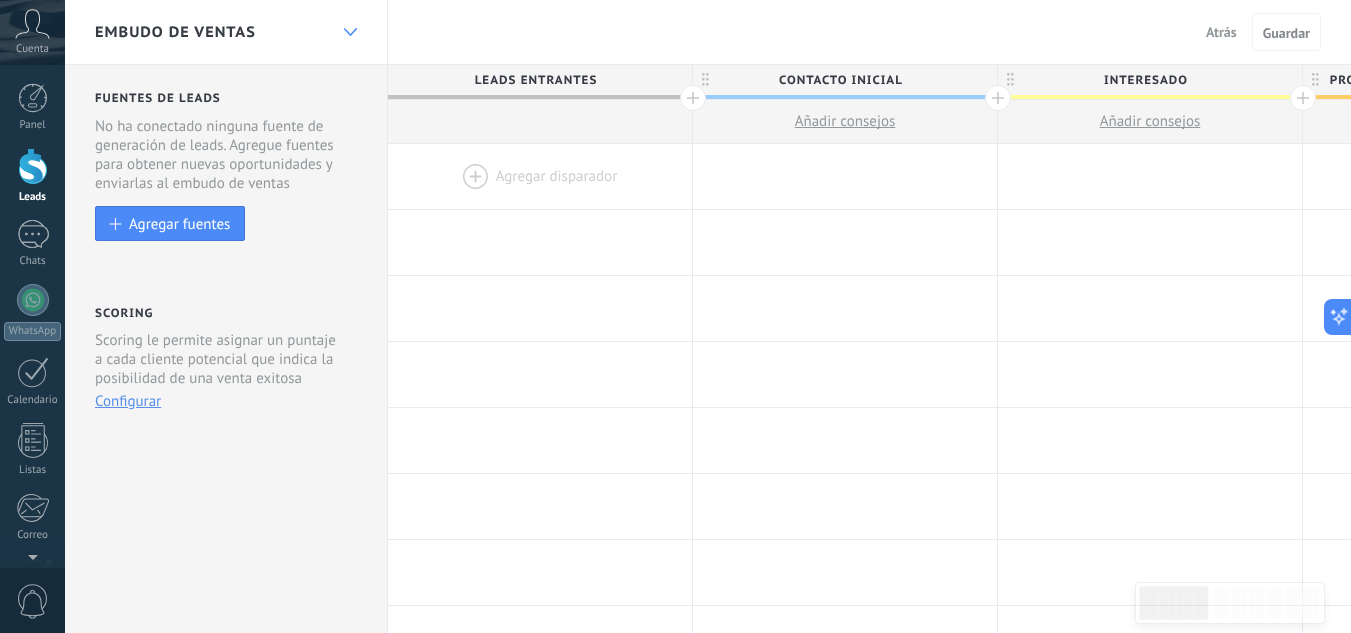 click at bounding box center (350, 32) 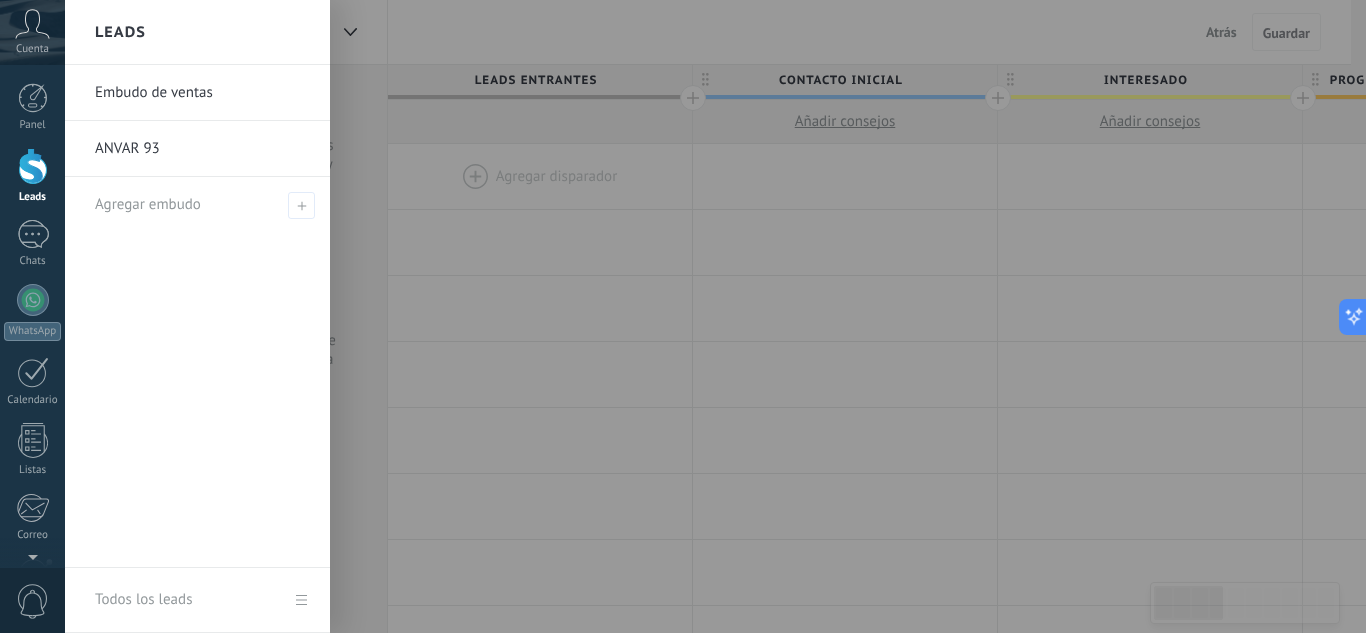 click at bounding box center (748, 316) 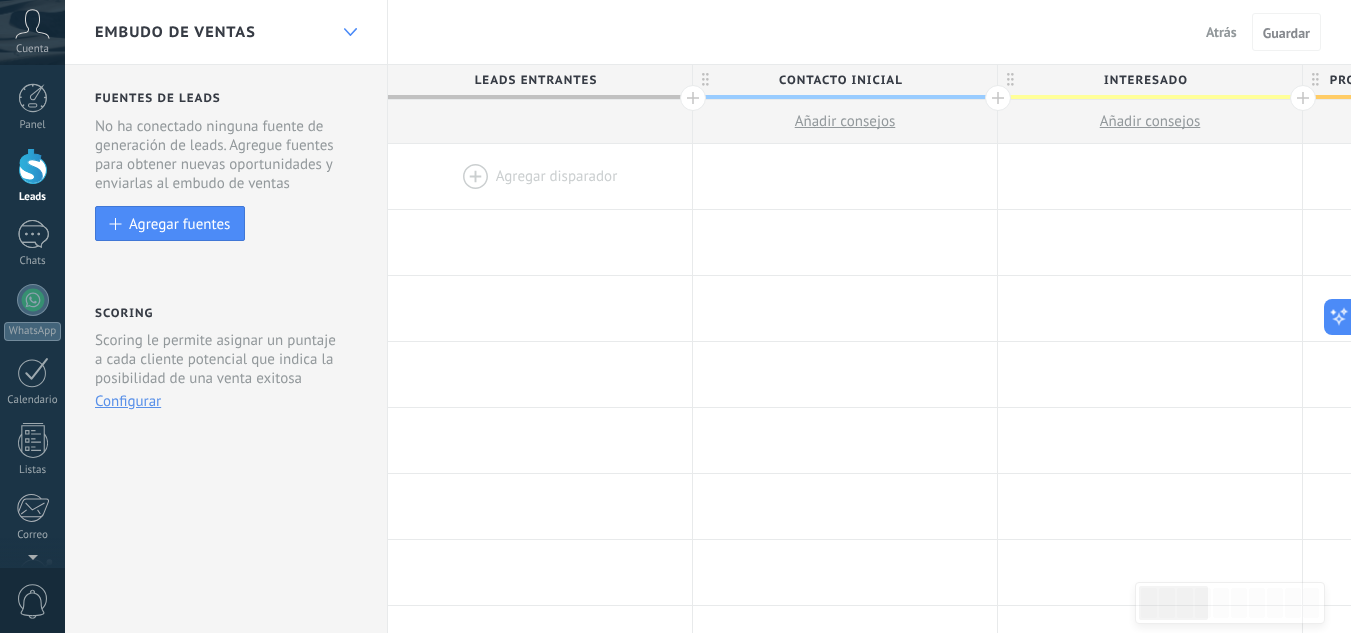 click at bounding box center (350, 32) 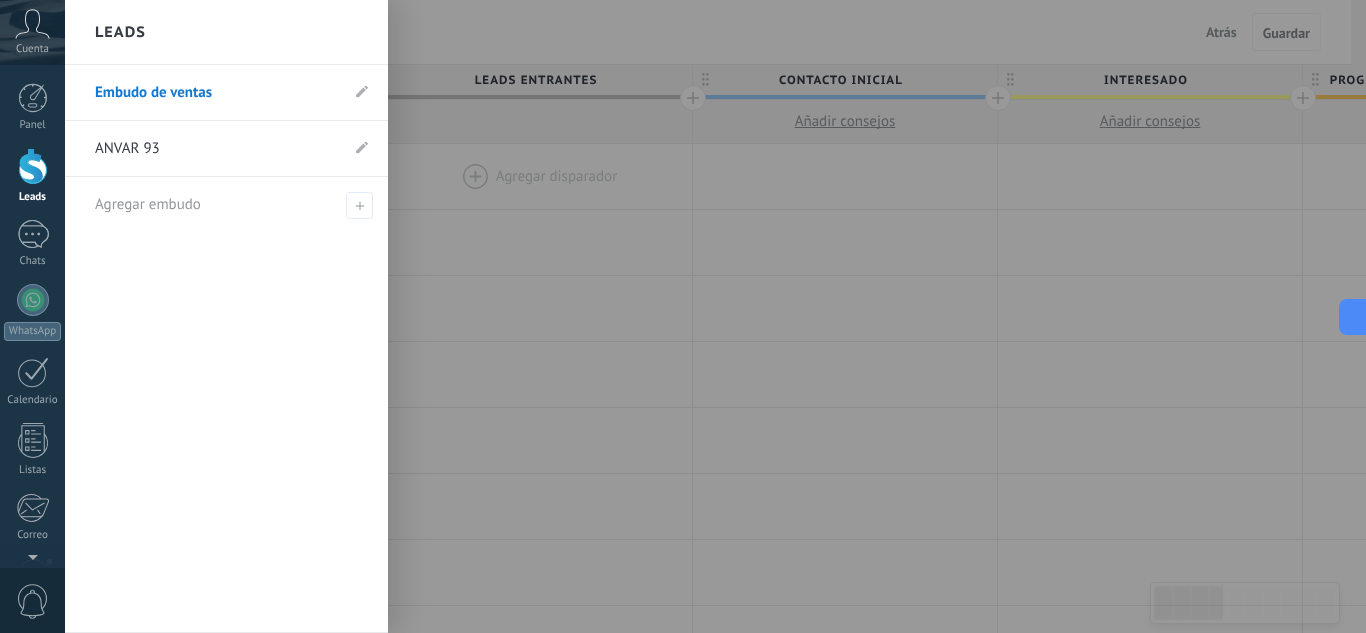 click on "Leads" at bounding box center [226, 32] 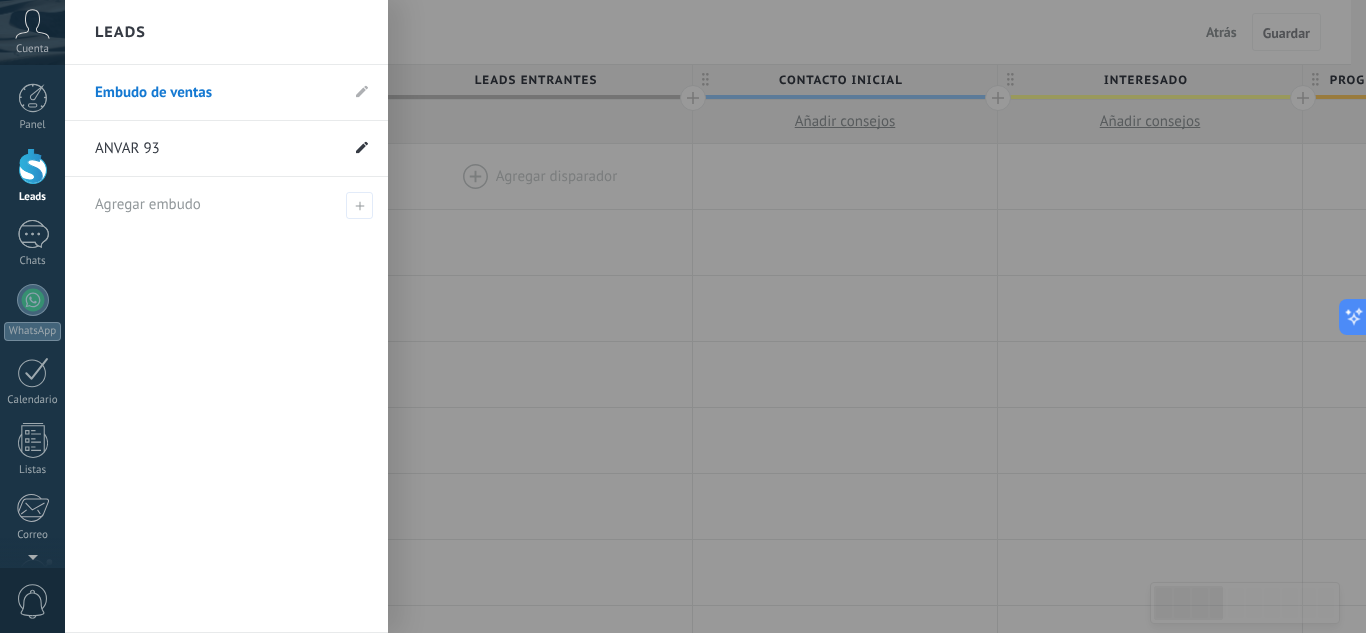 click 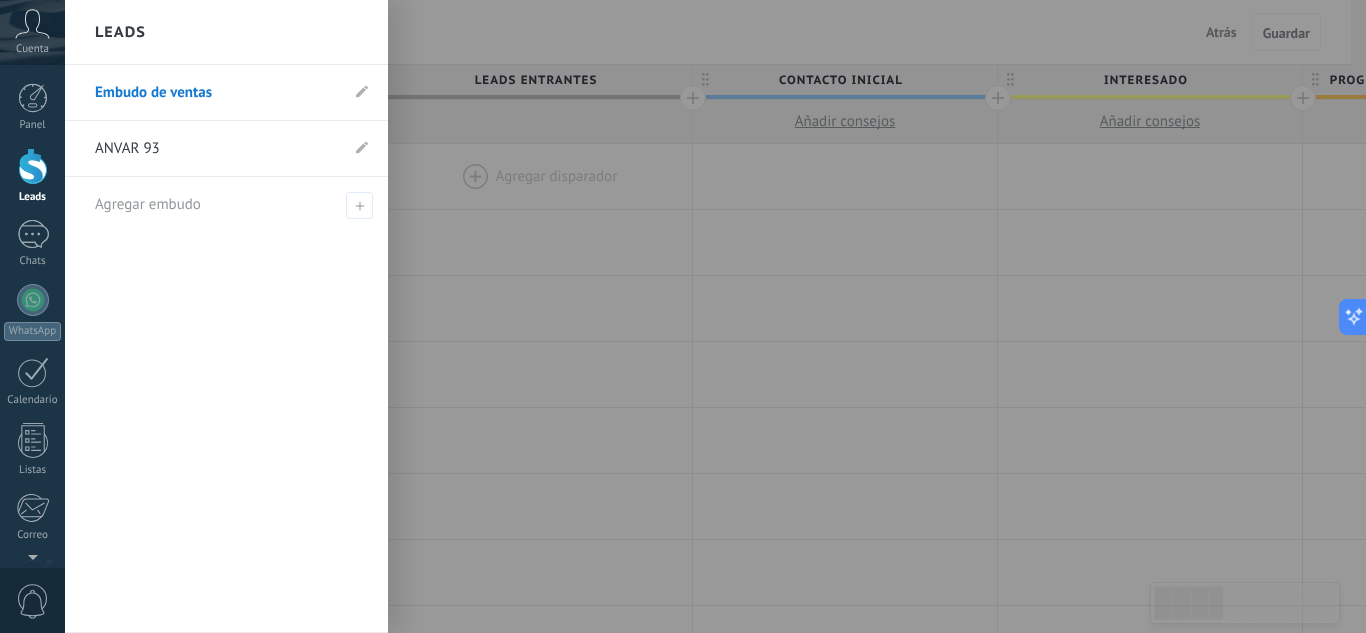 click on "ANVAR 93" at bounding box center (216, 149) 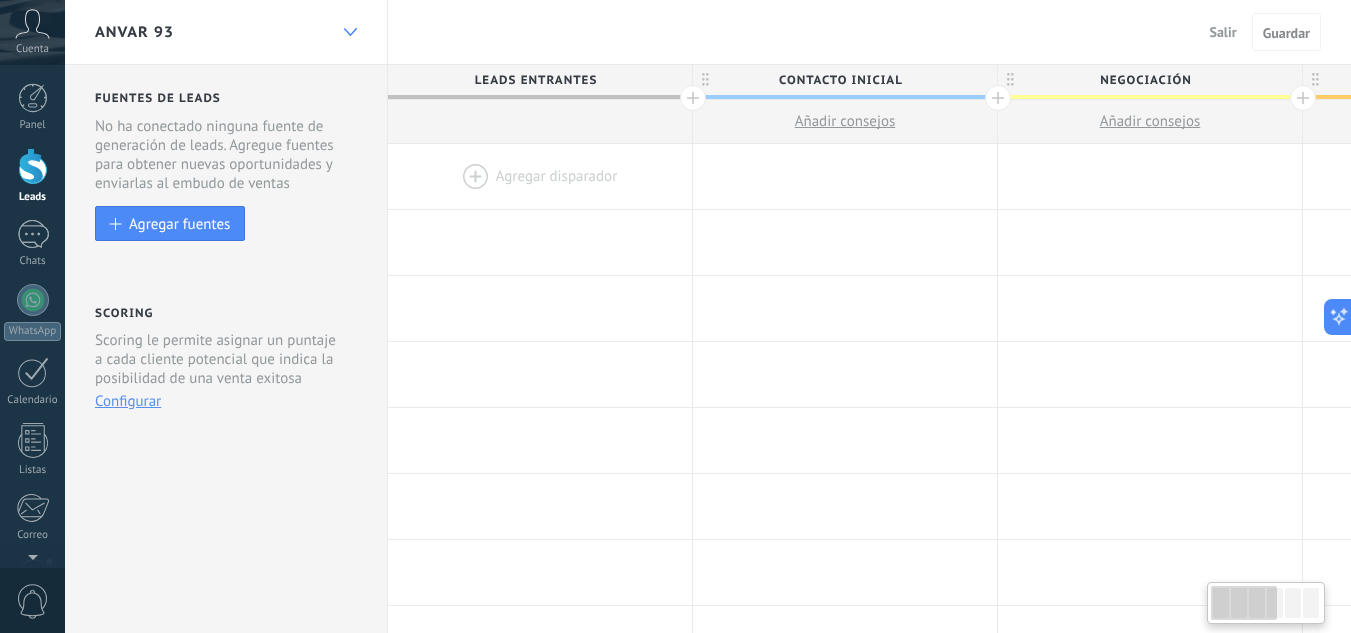 click 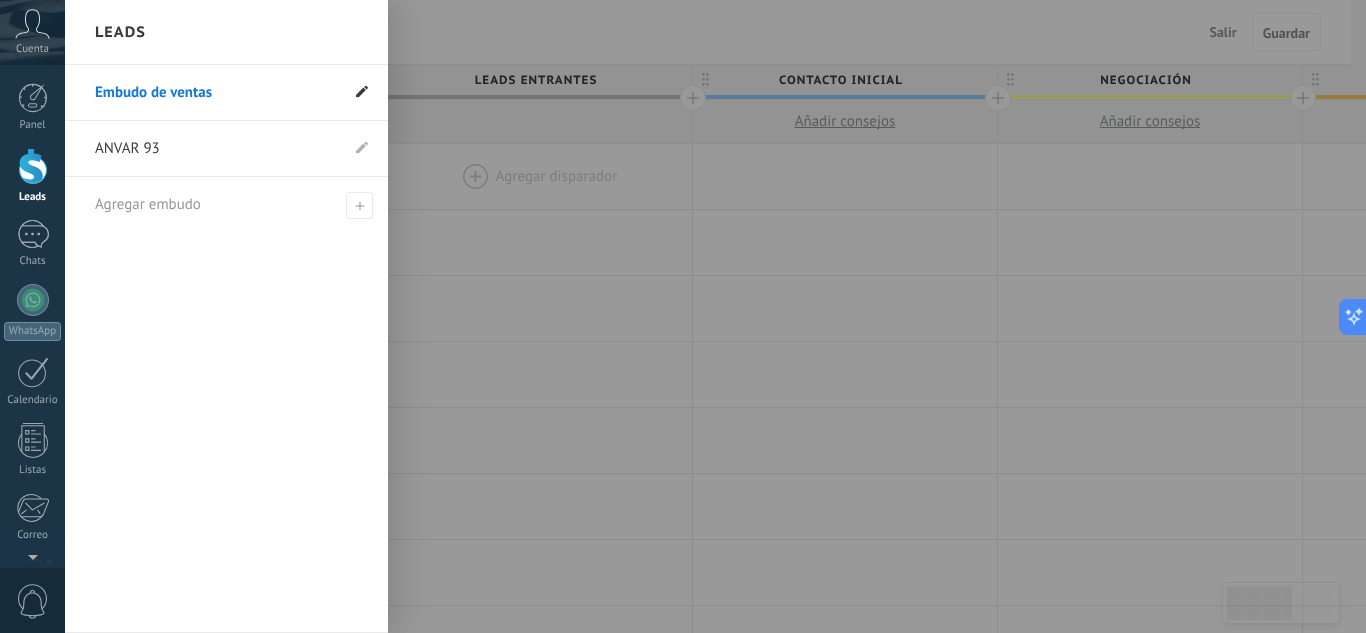 click at bounding box center [362, 92] 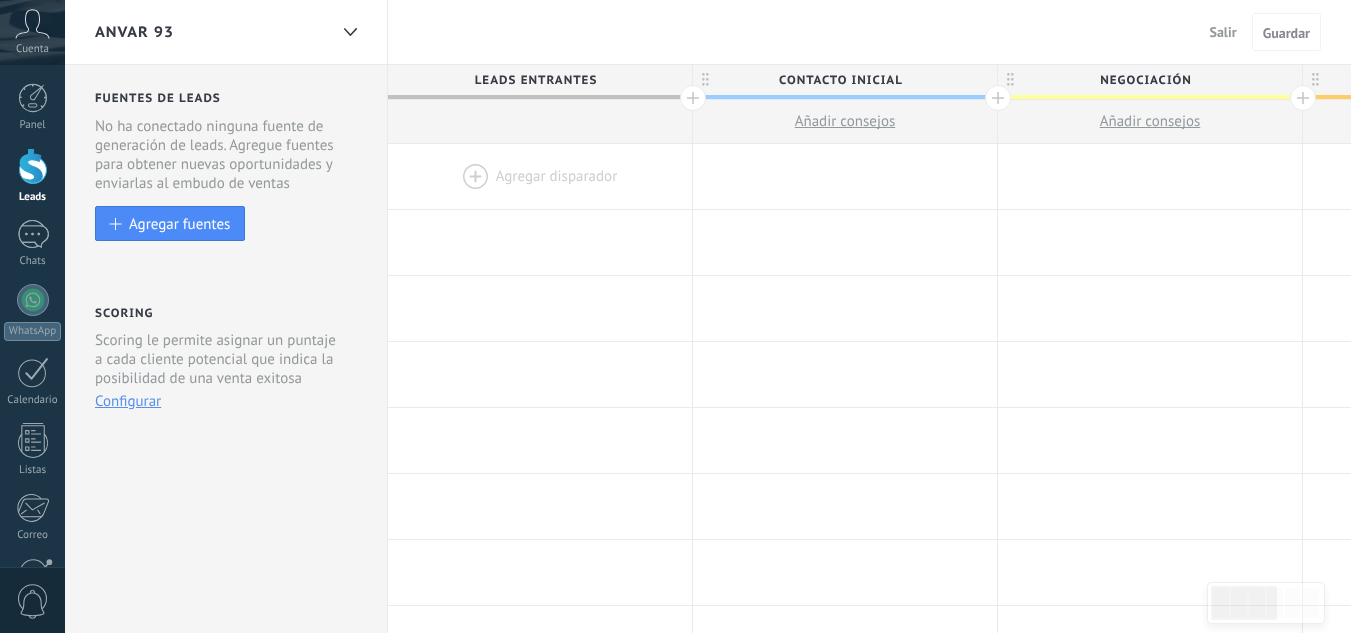 scroll, scrollTop: 0, scrollLeft: 0, axis: both 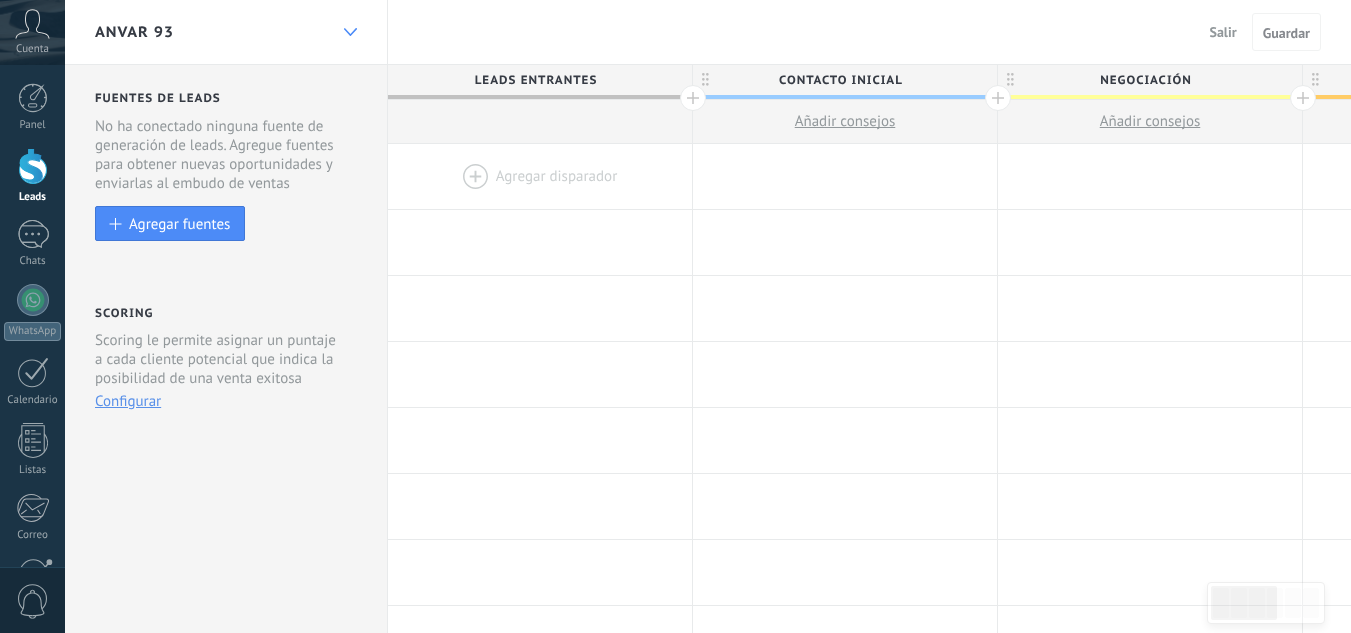 click at bounding box center (350, 32) 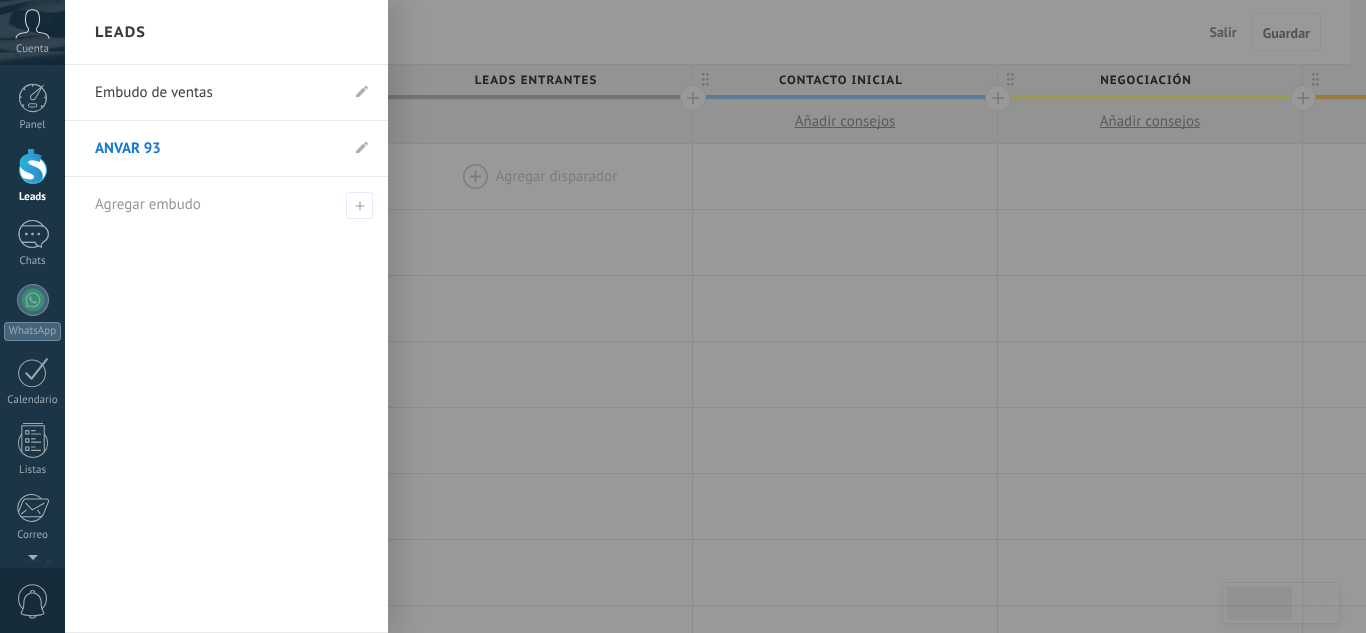 click on "Leads" at bounding box center [226, 32] 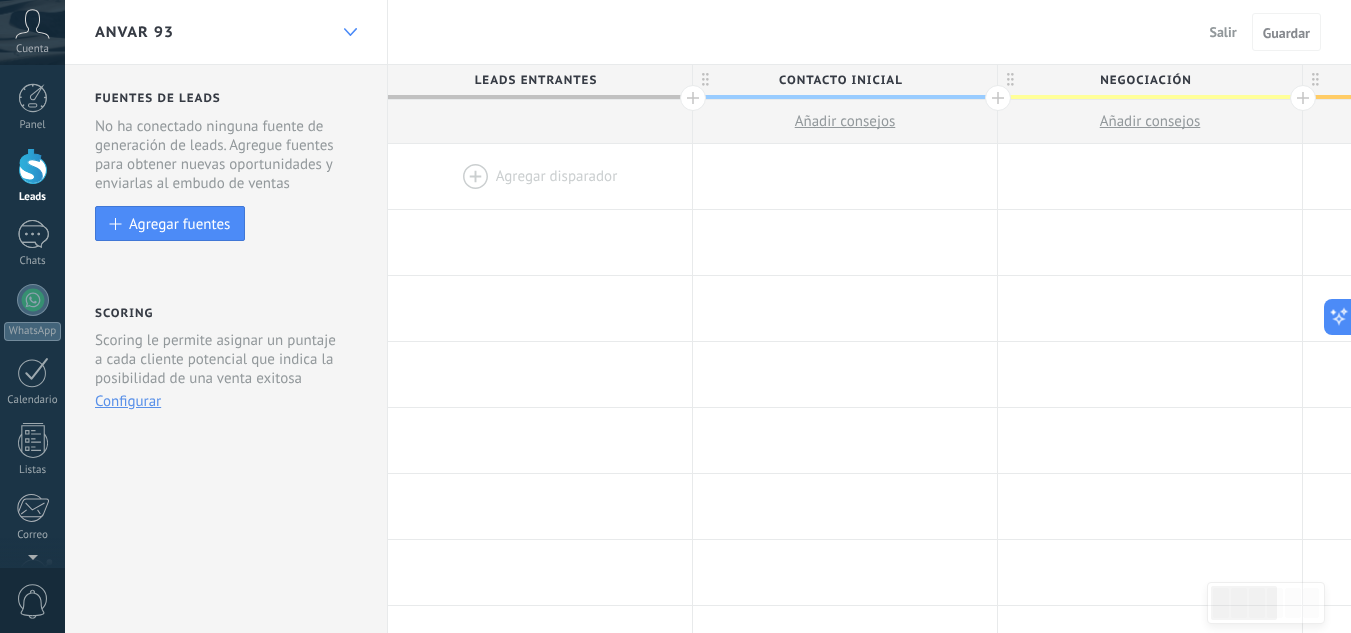 click at bounding box center [350, 32] 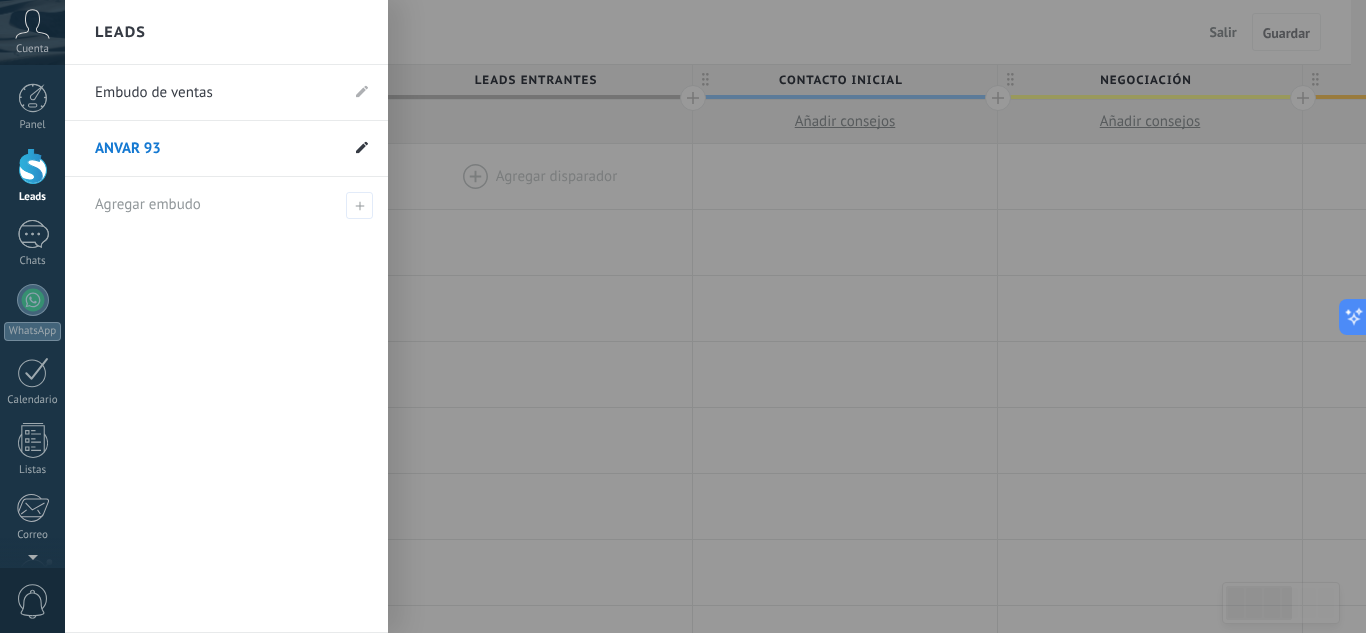 click 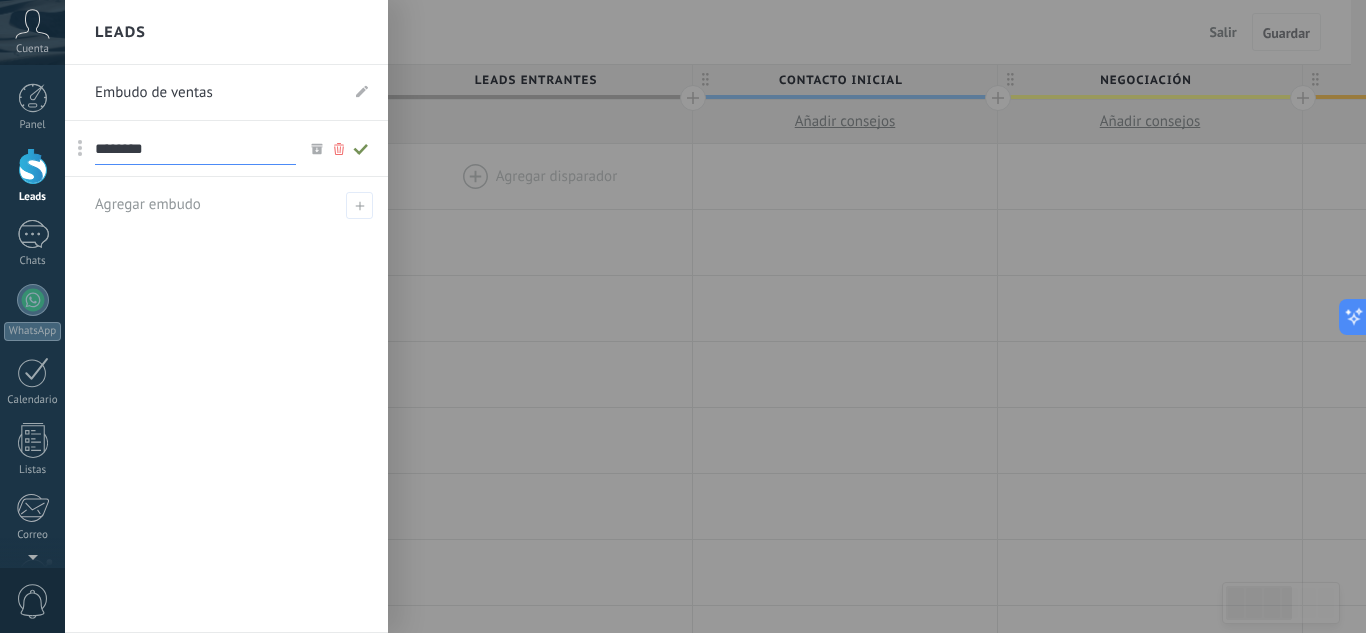 click 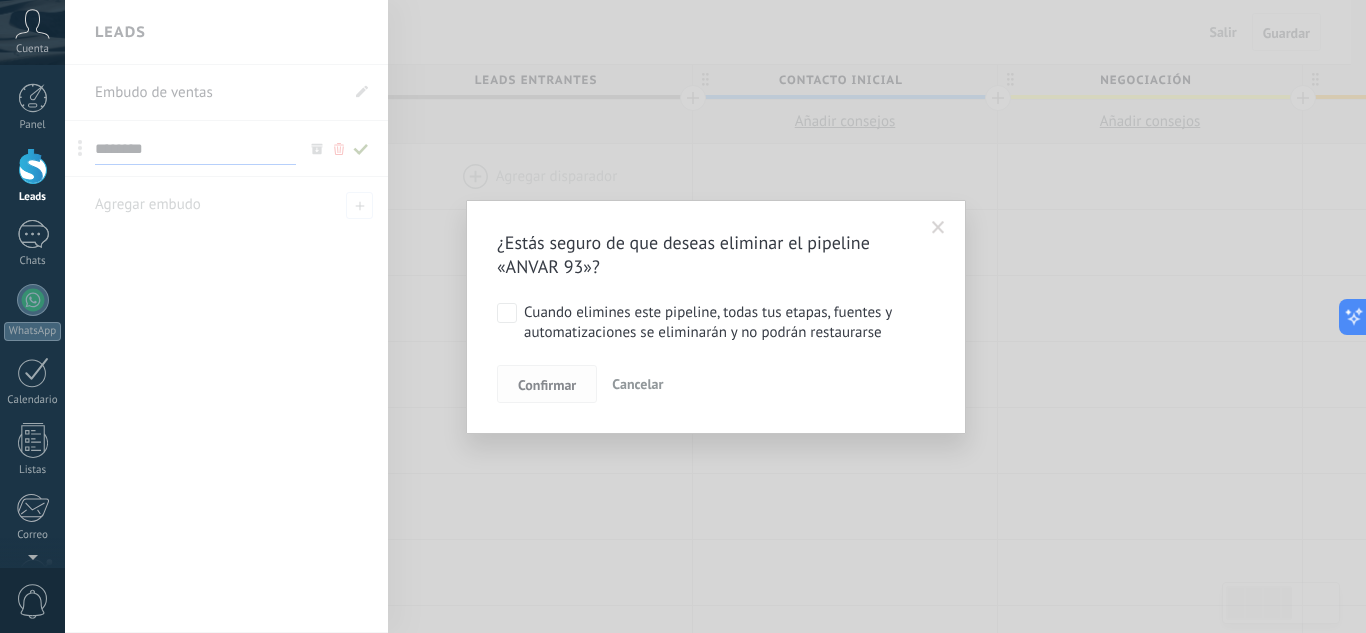 click on "Confirmar" at bounding box center [547, 385] 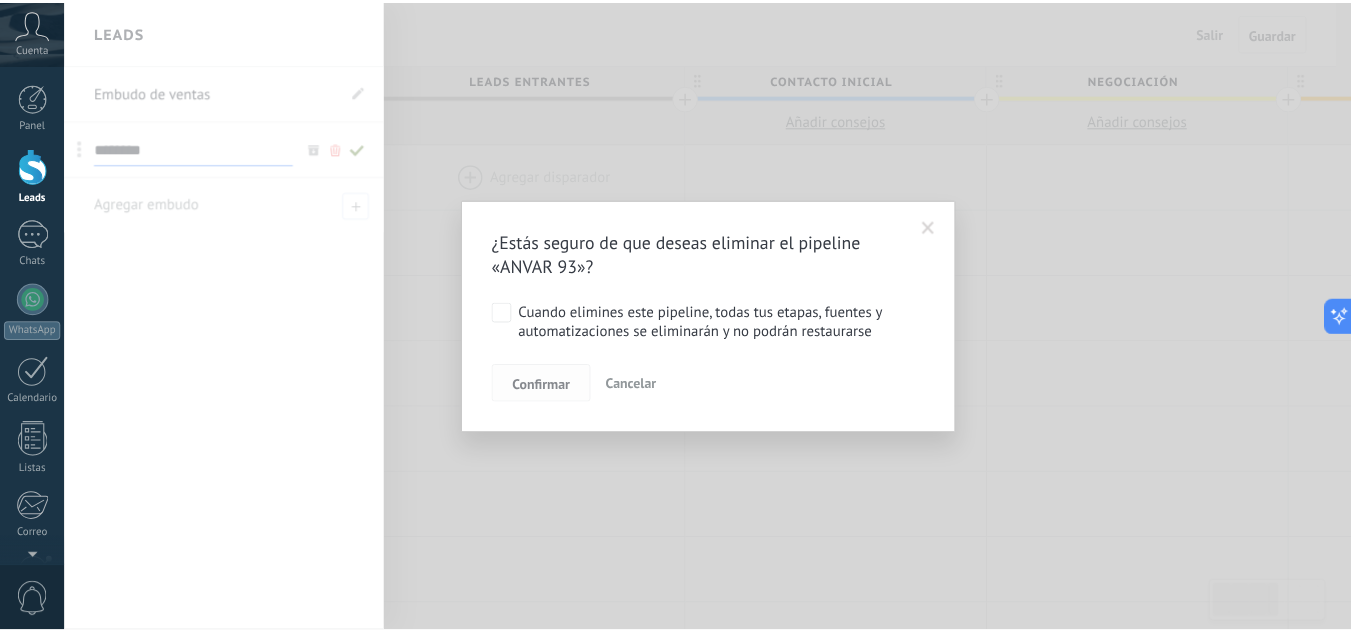 scroll, scrollTop: 0, scrollLeft: 0, axis: both 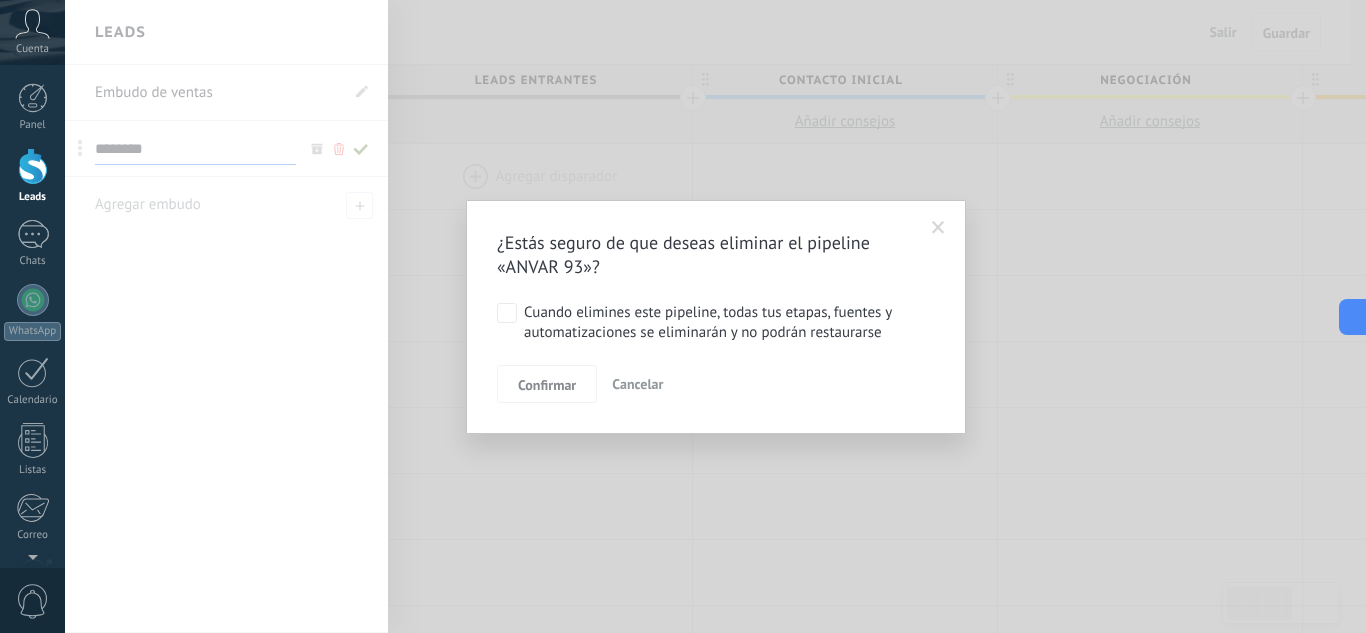click on "Cuando elimines este pipeline, todas tus etapas, fuentes y automatizaciones se eliminarán y no podrán restaurarse" at bounding box center [726, 323] 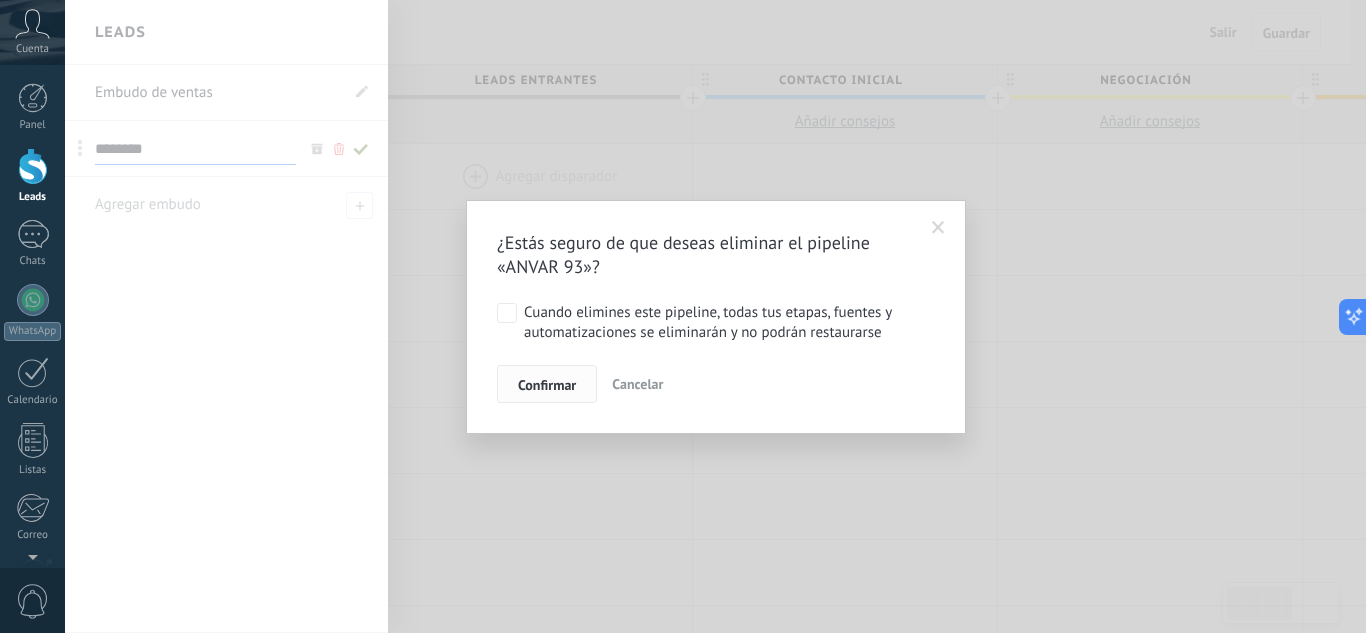 click on "Confirmar" at bounding box center (547, 385) 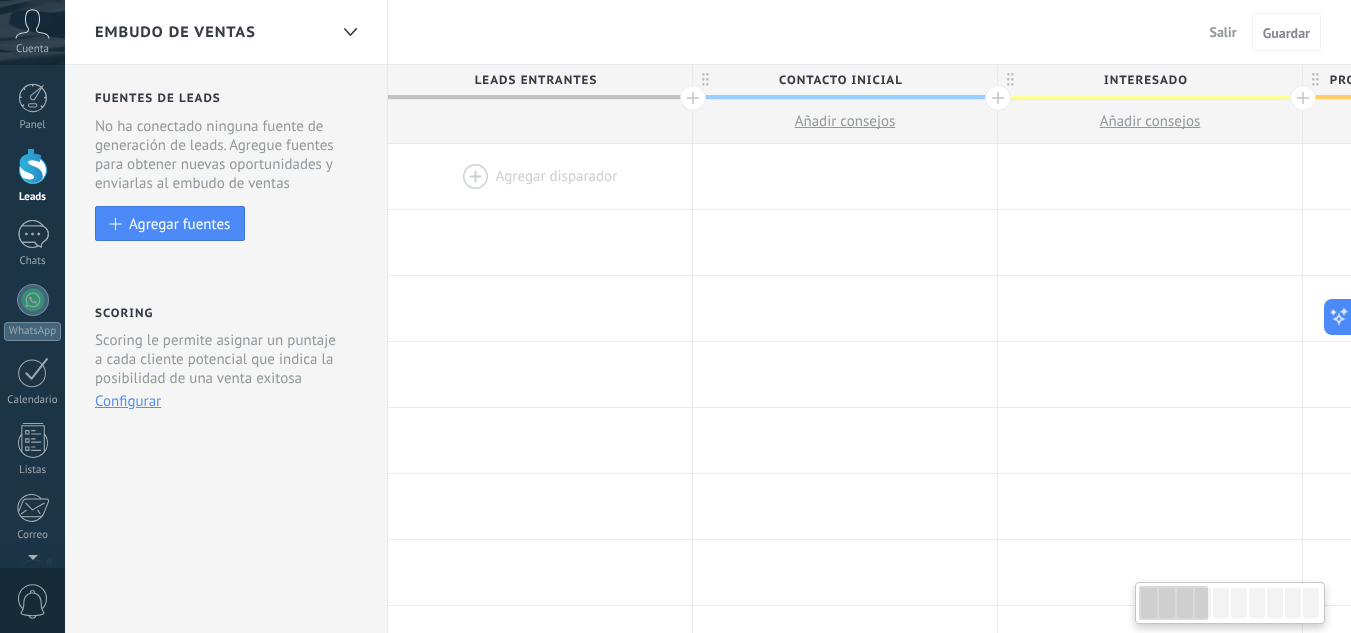 click on "Embudo de ventas" at bounding box center (211, 32) 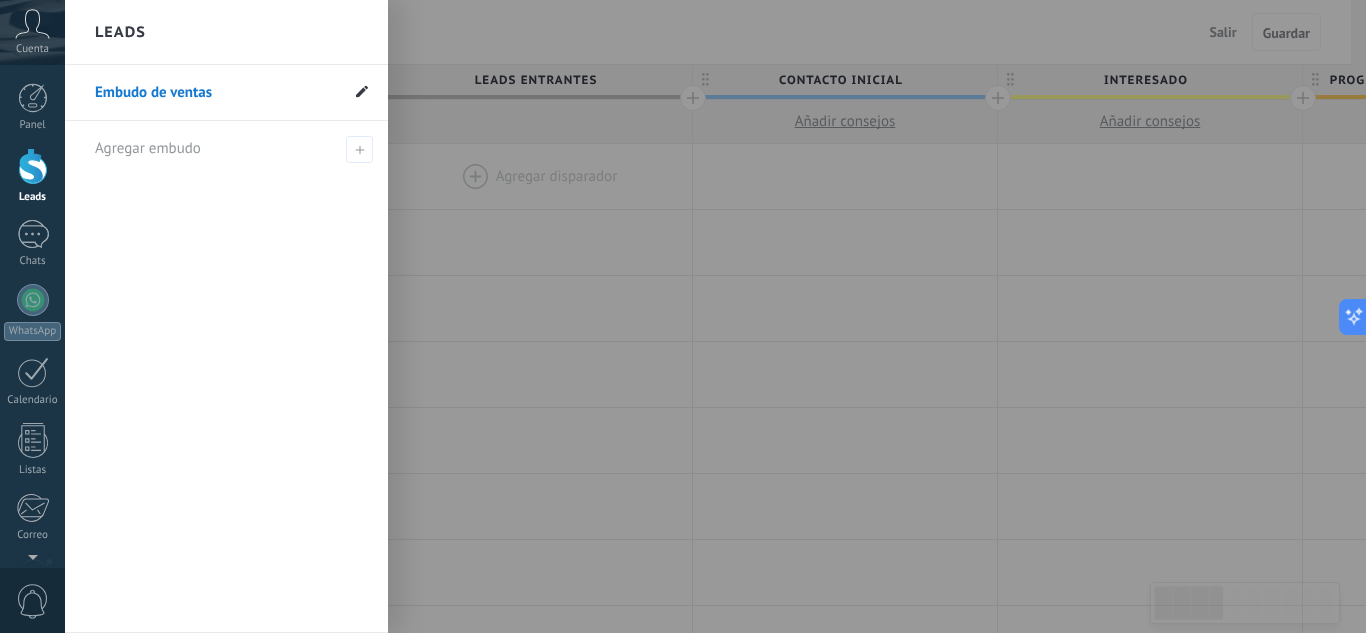 click 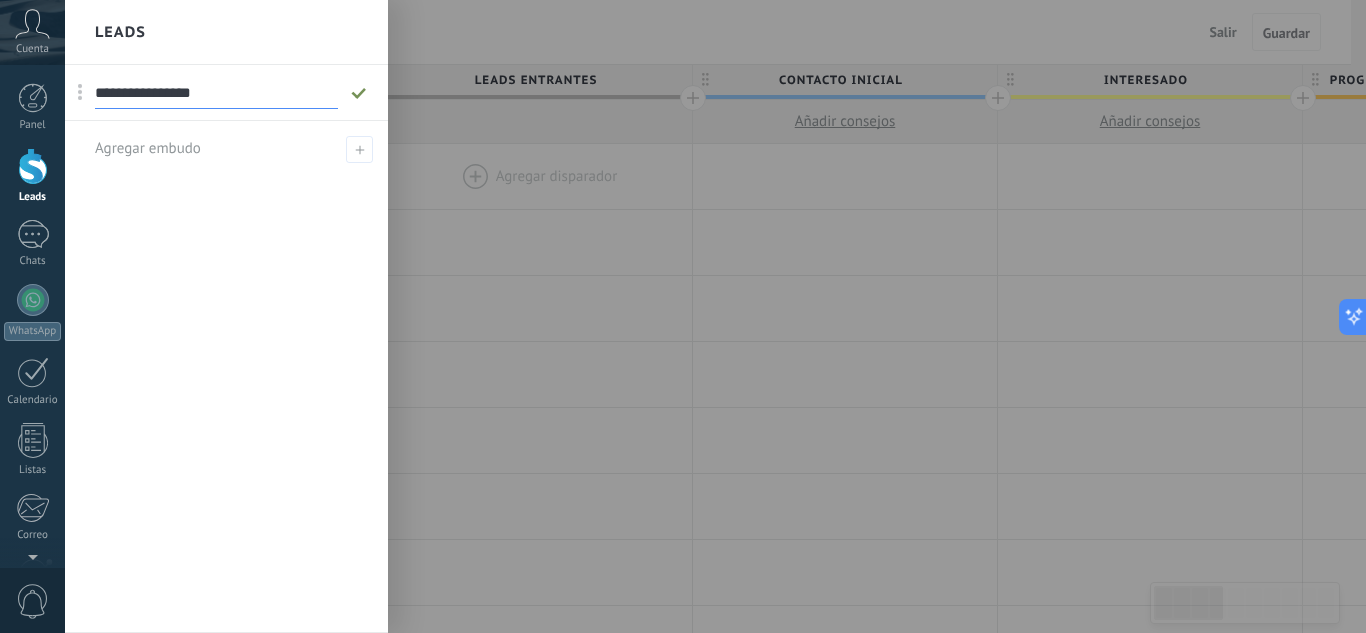 drag, startPoint x: 262, startPoint y: 106, endPoint x: 74, endPoint y: 89, distance: 188.76706 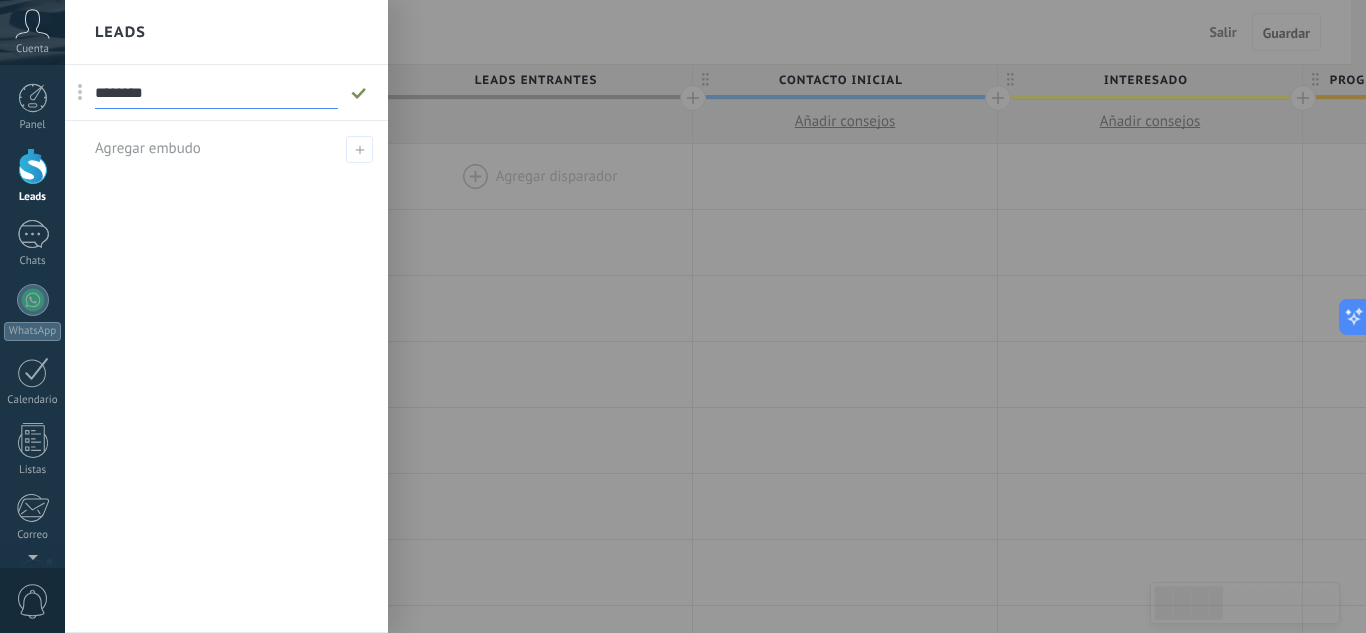 type on "********" 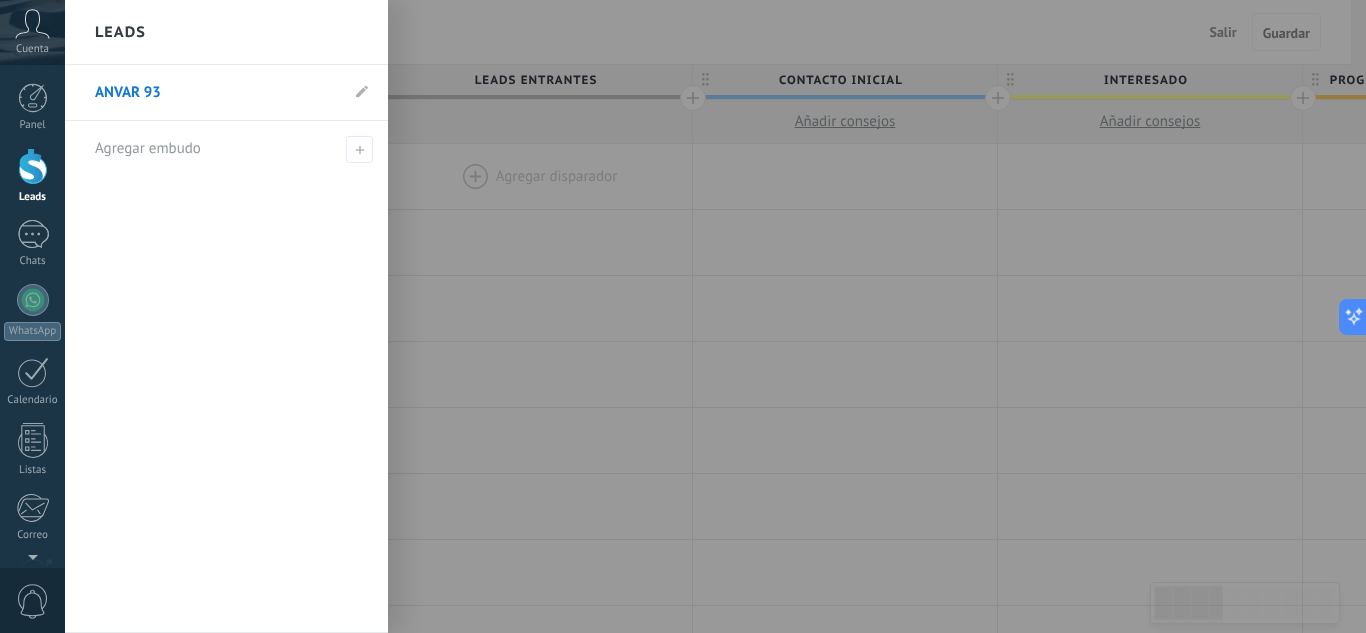 click at bounding box center [748, 316] 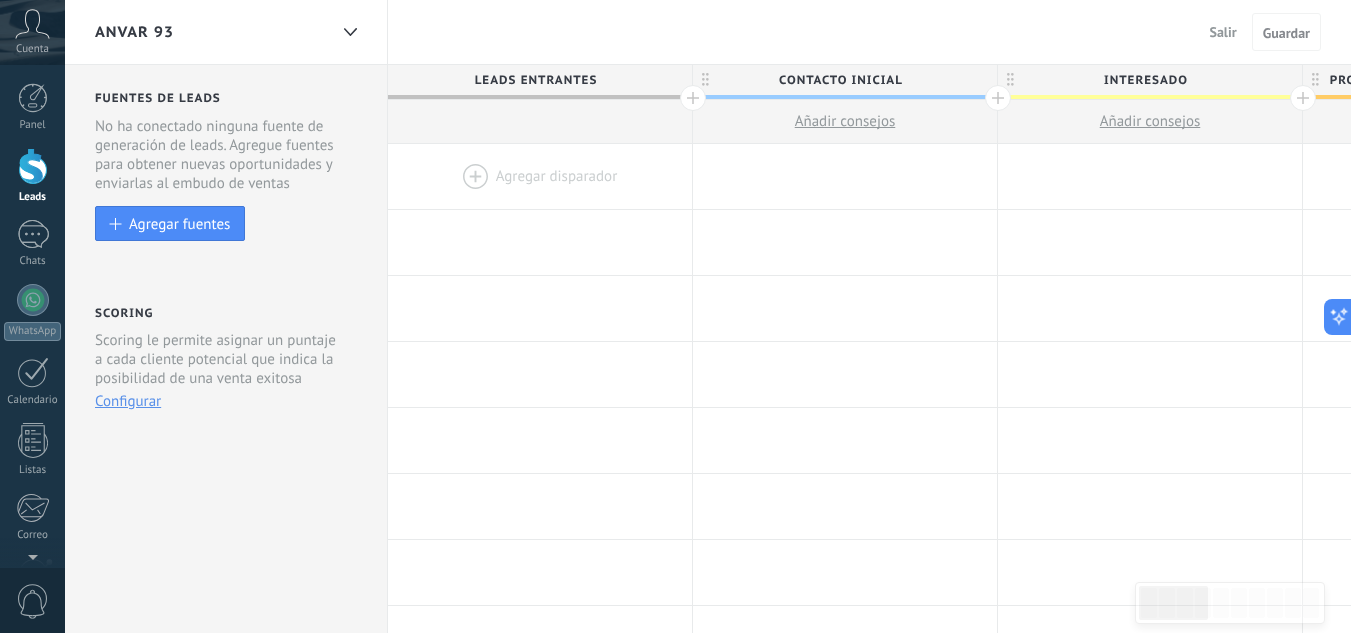 click at bounding box center (33, 166) 